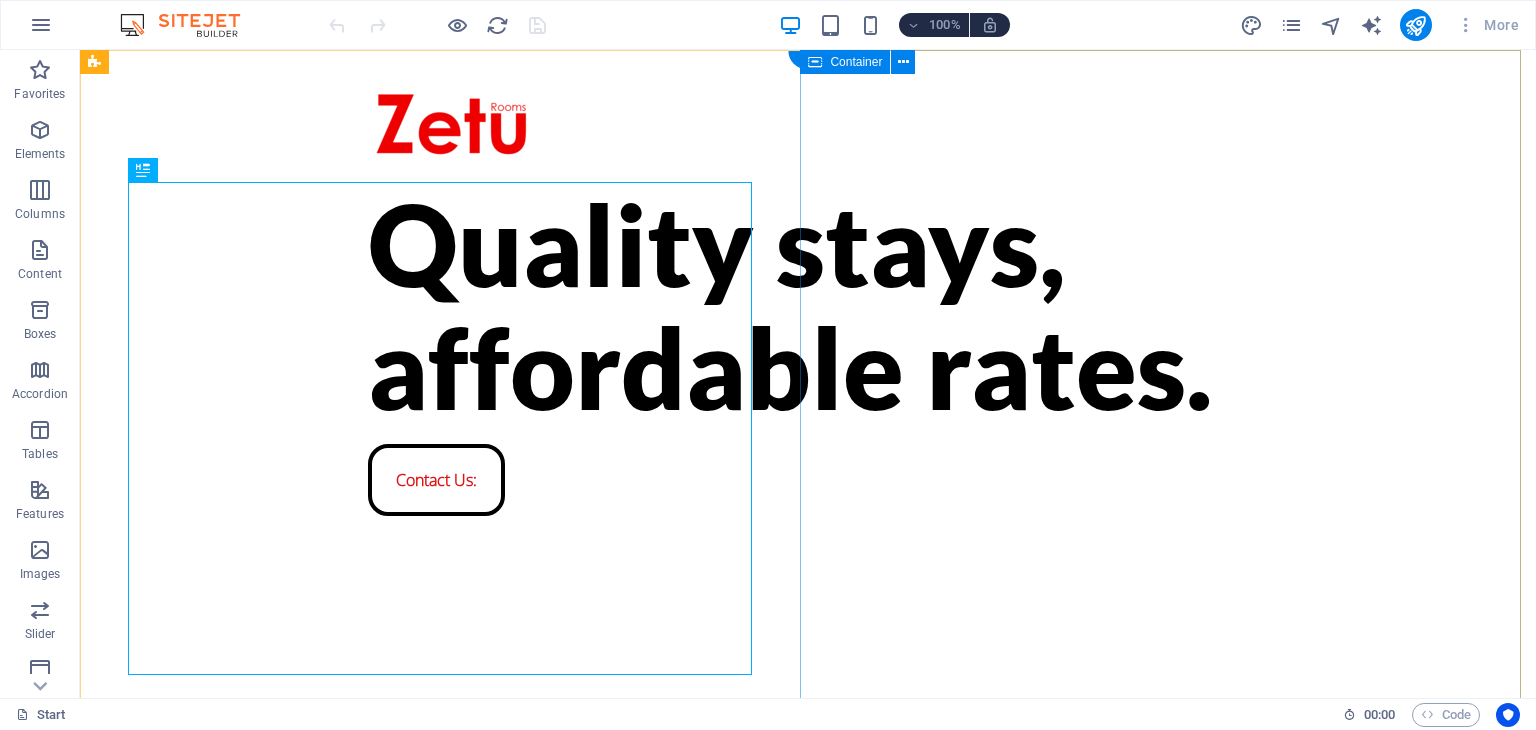 scroll, scrollTop: 0, scrollLeft: 0, axis: both 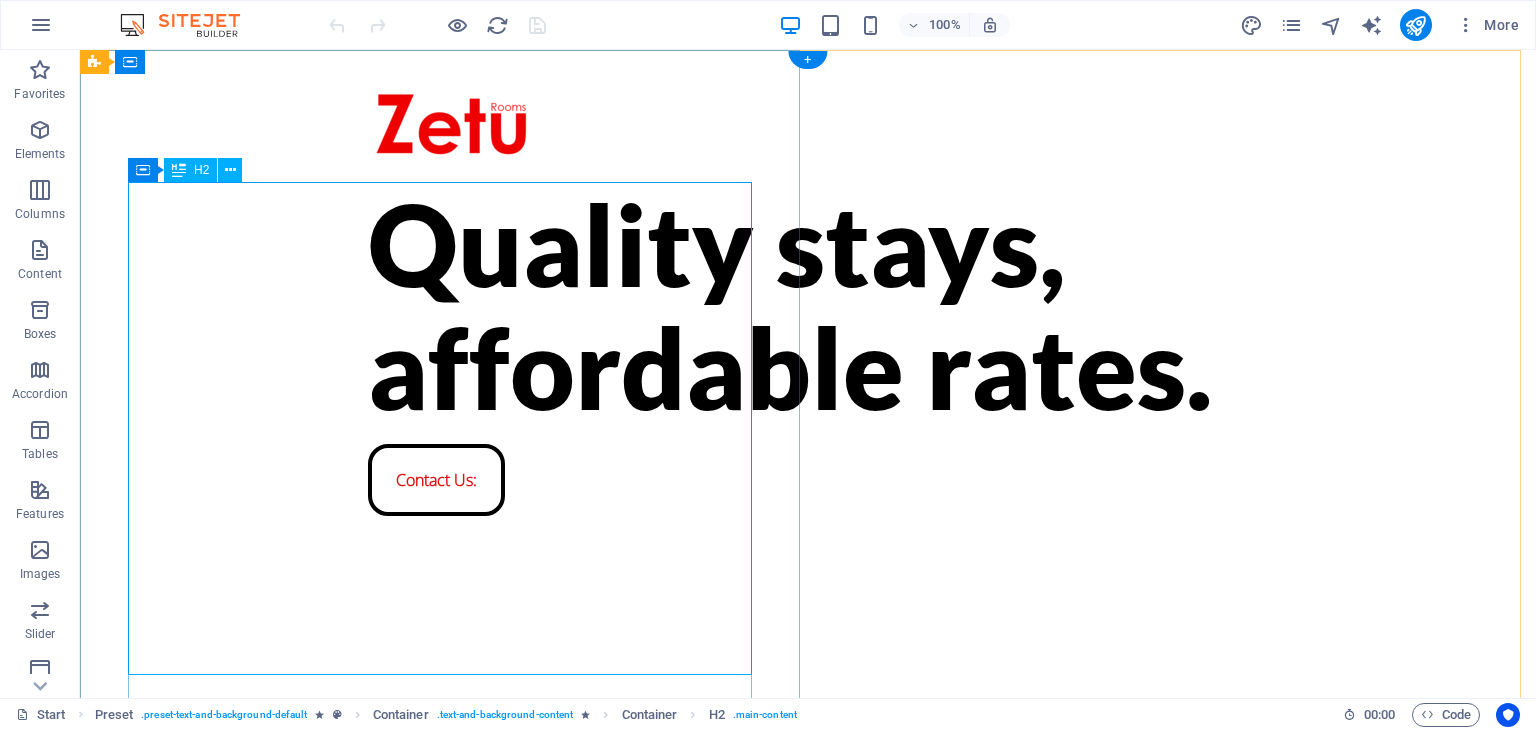 click on "Quality stays, affordable rates." at bounding box center (808, 305) 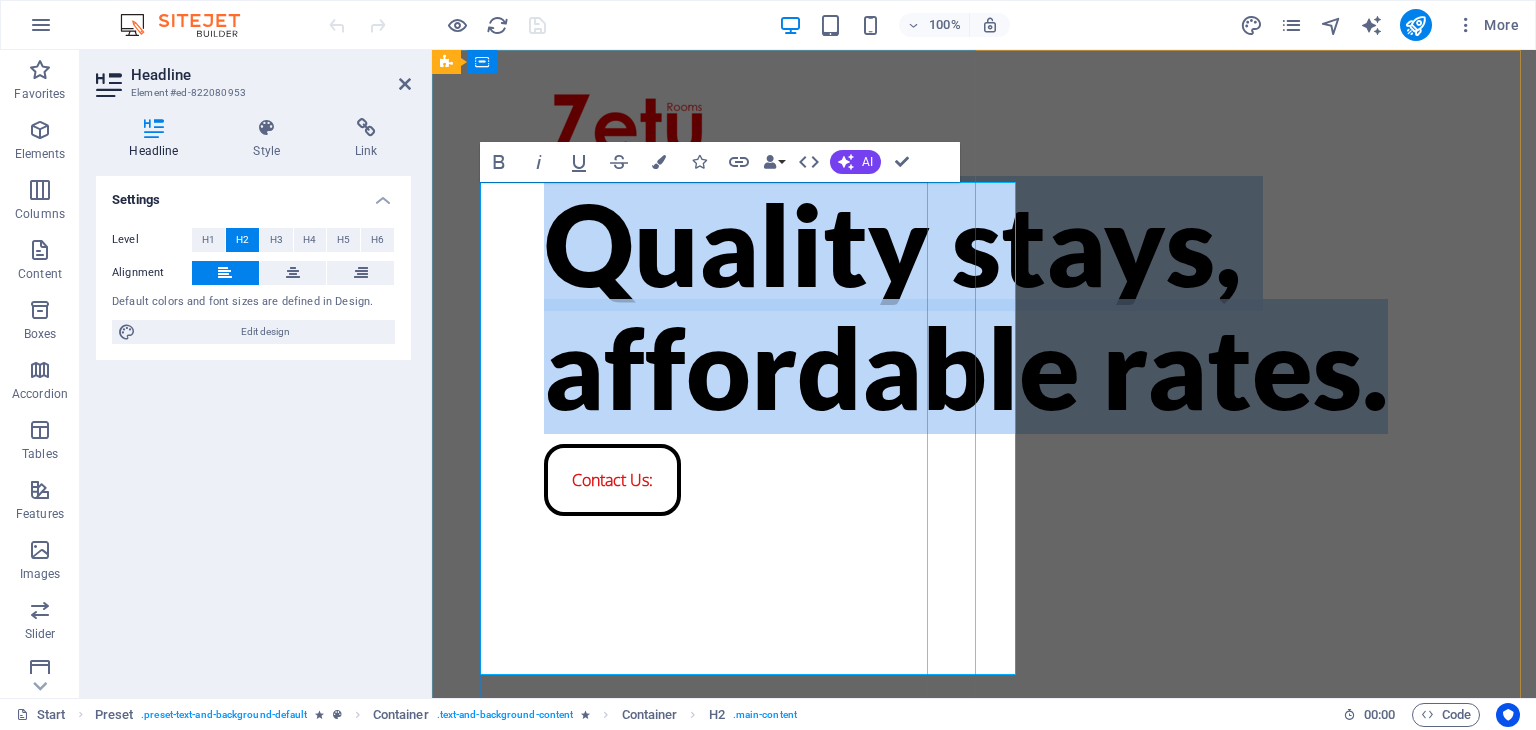 click on "Quality stays, affordable rates." at bounding box center (984, 305) 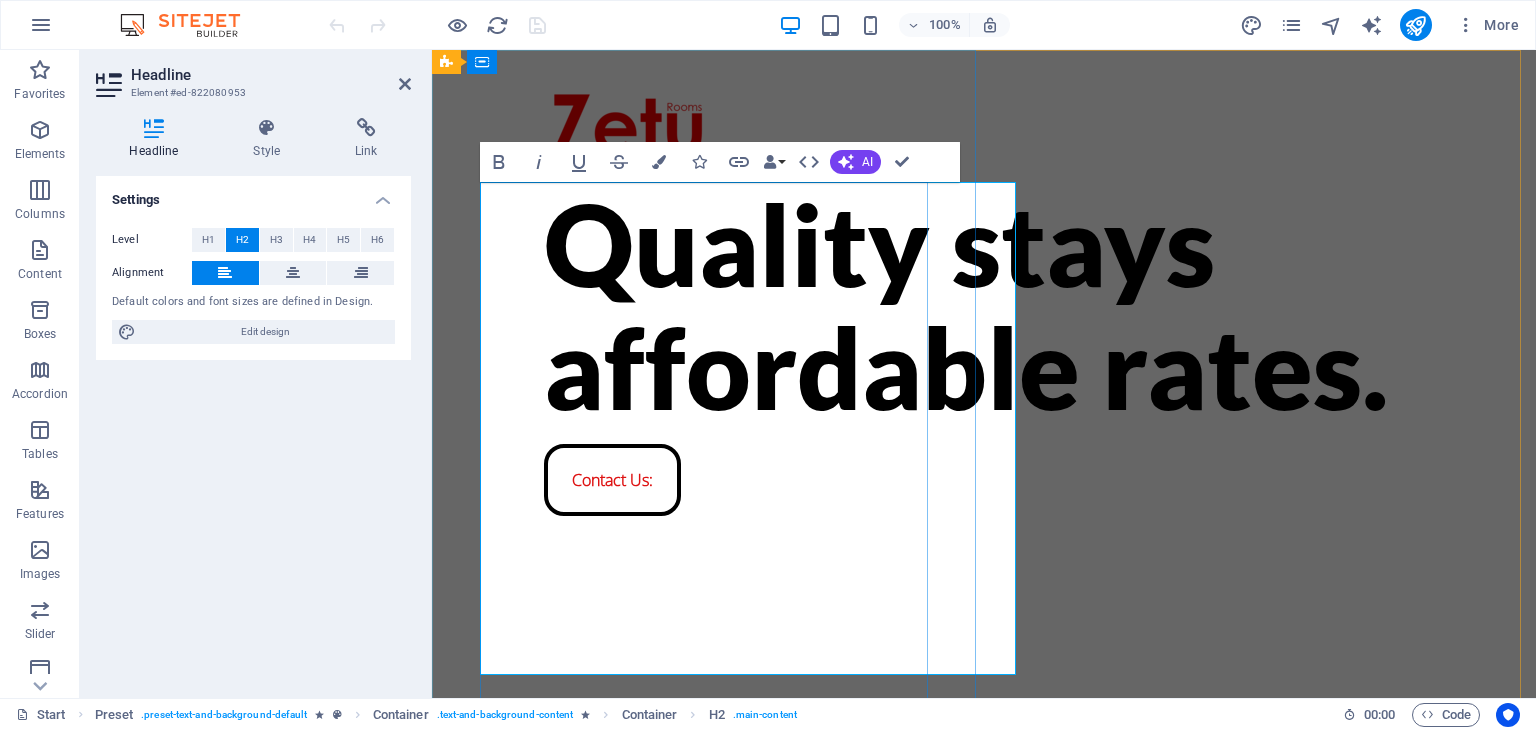 type 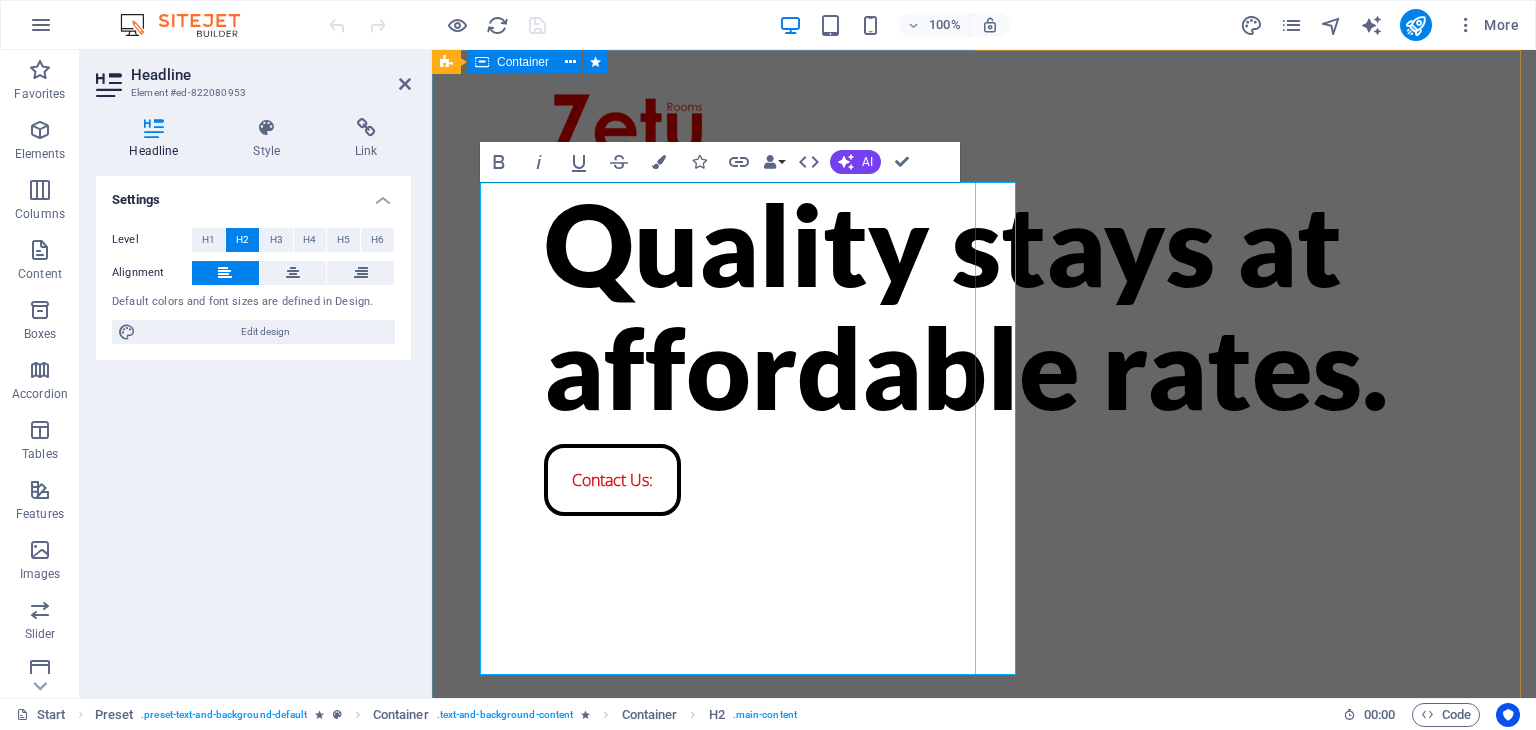 click on "Quality stays at affordable rates. Contact Us:" at bounding box center [984, 374] 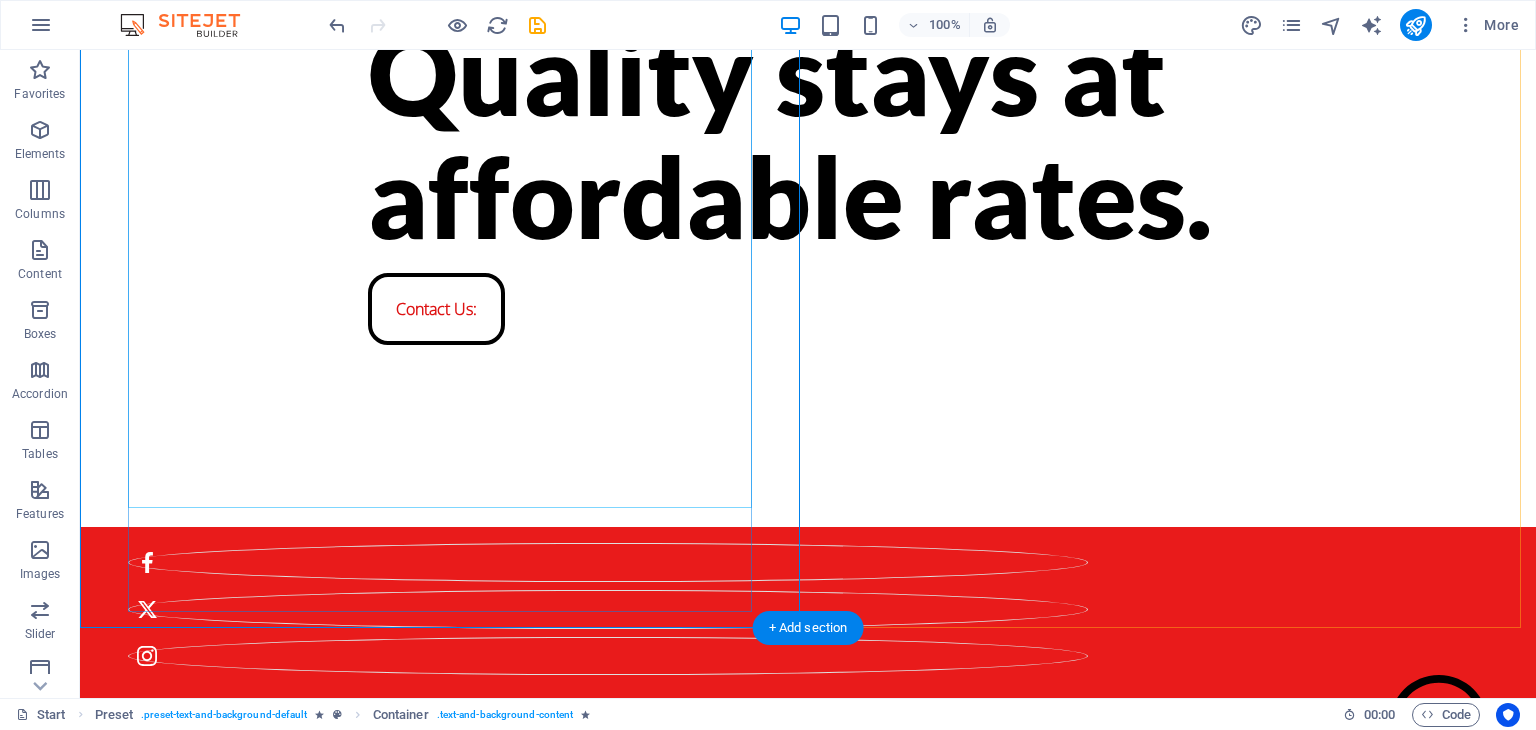 scroll, scrollTop: 174, scrollLeft: 0, axis: vertical 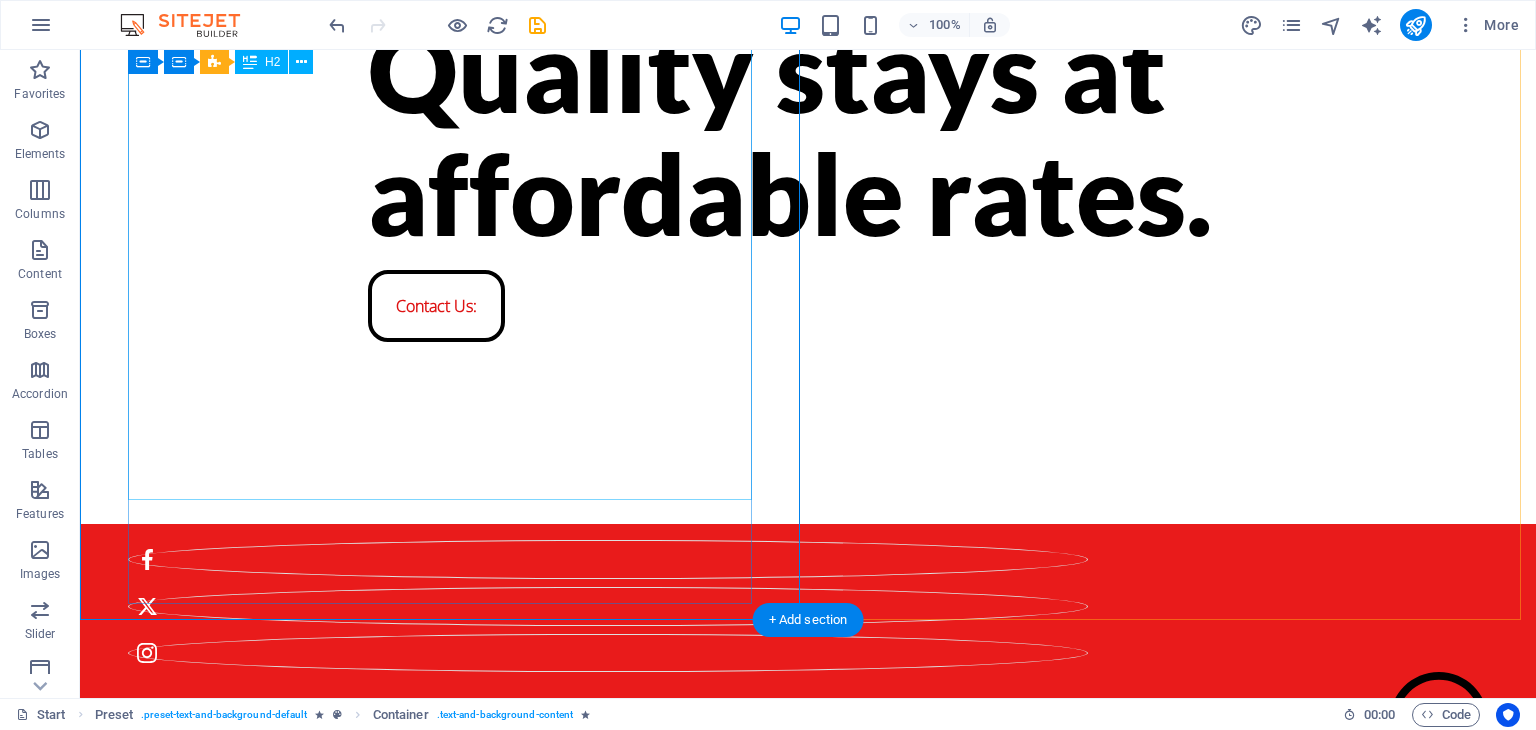 click on "Quality stays at affordable rates." at bounding box center [808, 131] 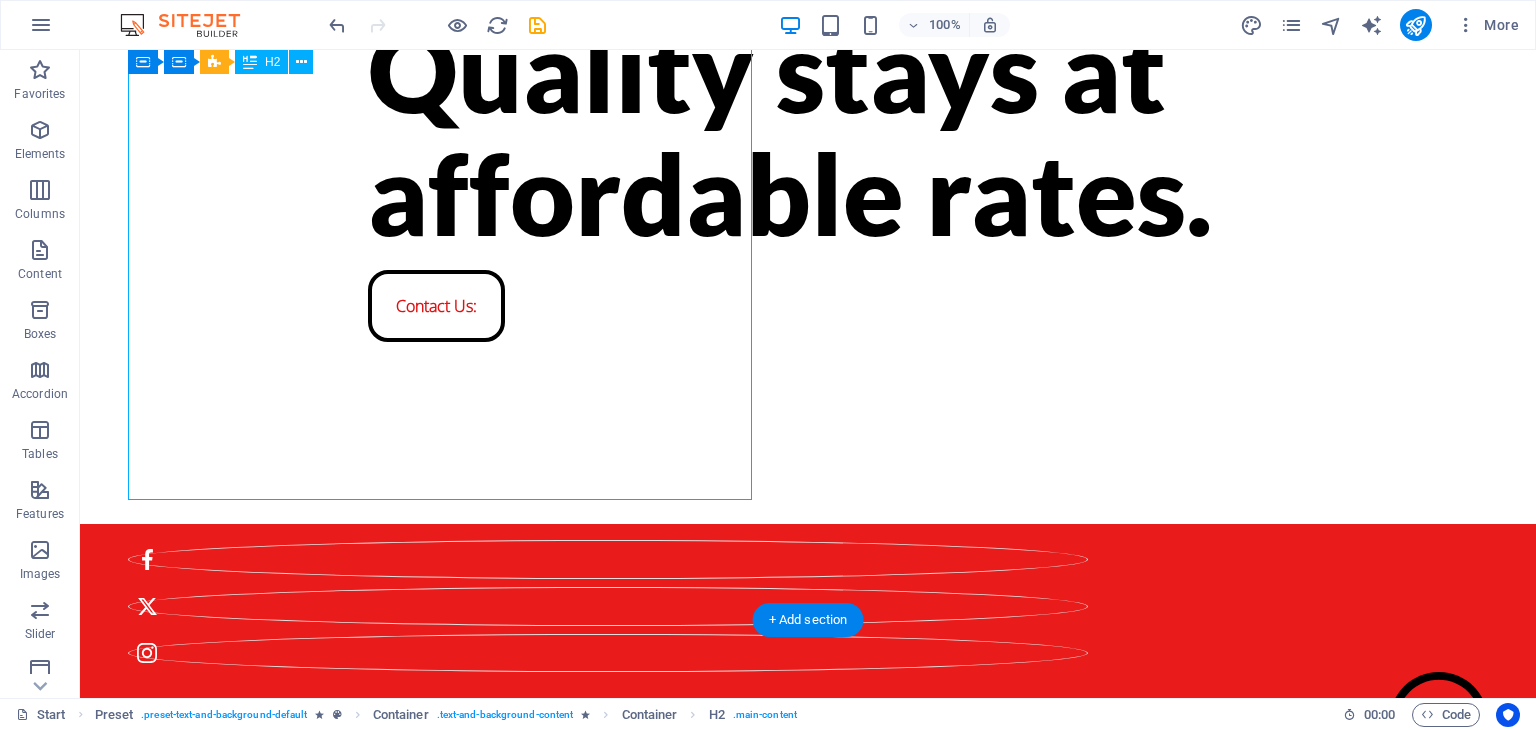 click on "Quality stays at affordable rates." at bounding box center (808, 131) 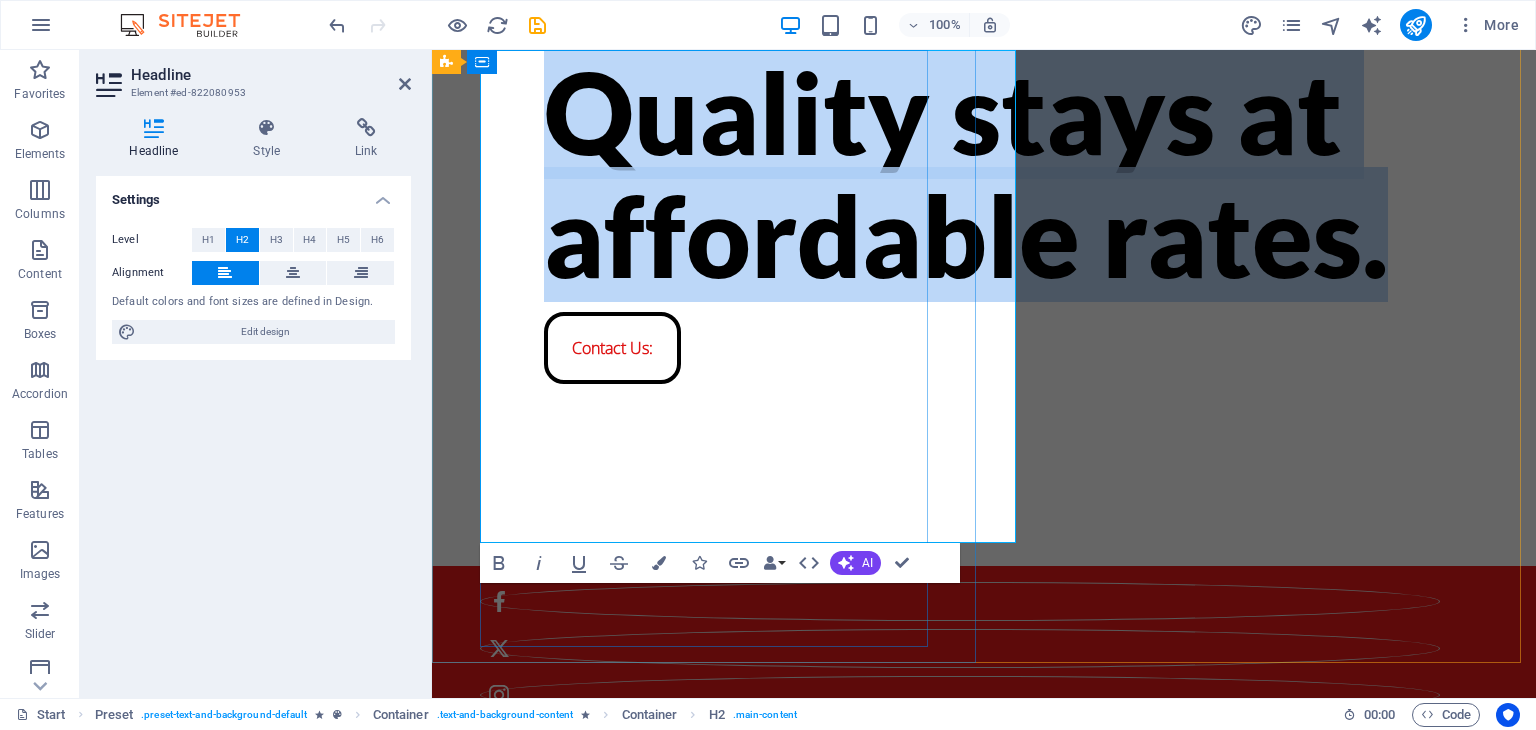 click on "Quality stays at affordable rates." at bounding box center (984, 173) 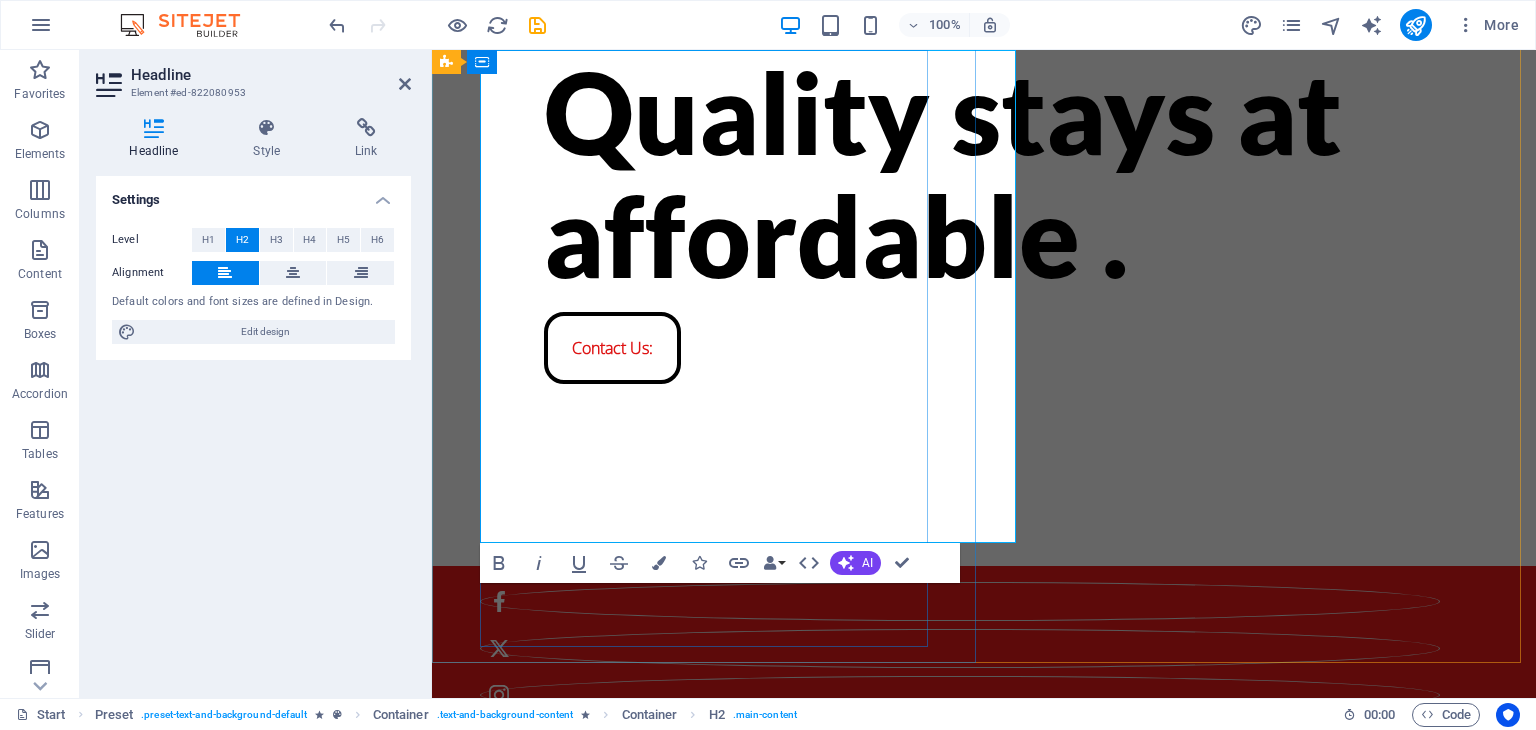 type 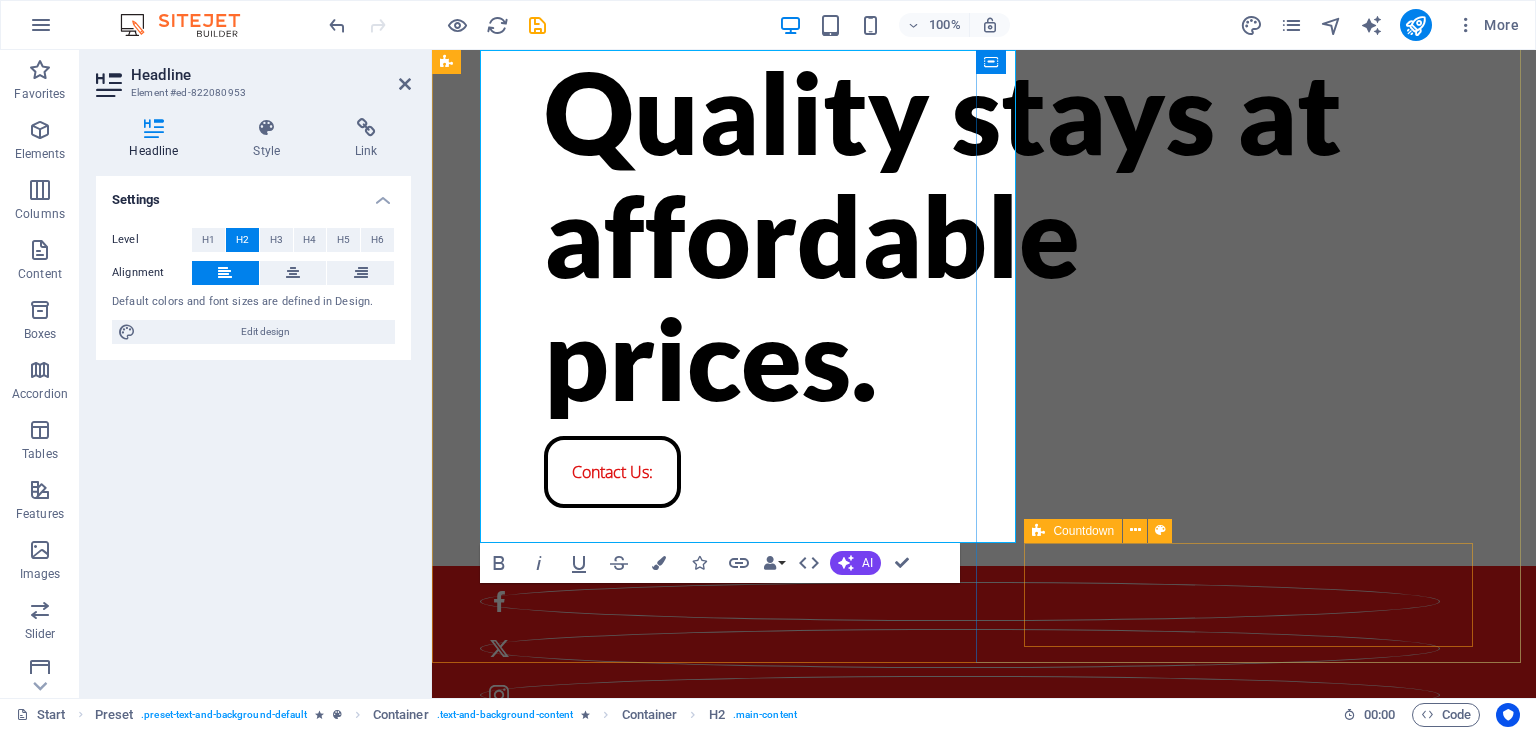click on "Countdown" at bounding box center [1083, 531] 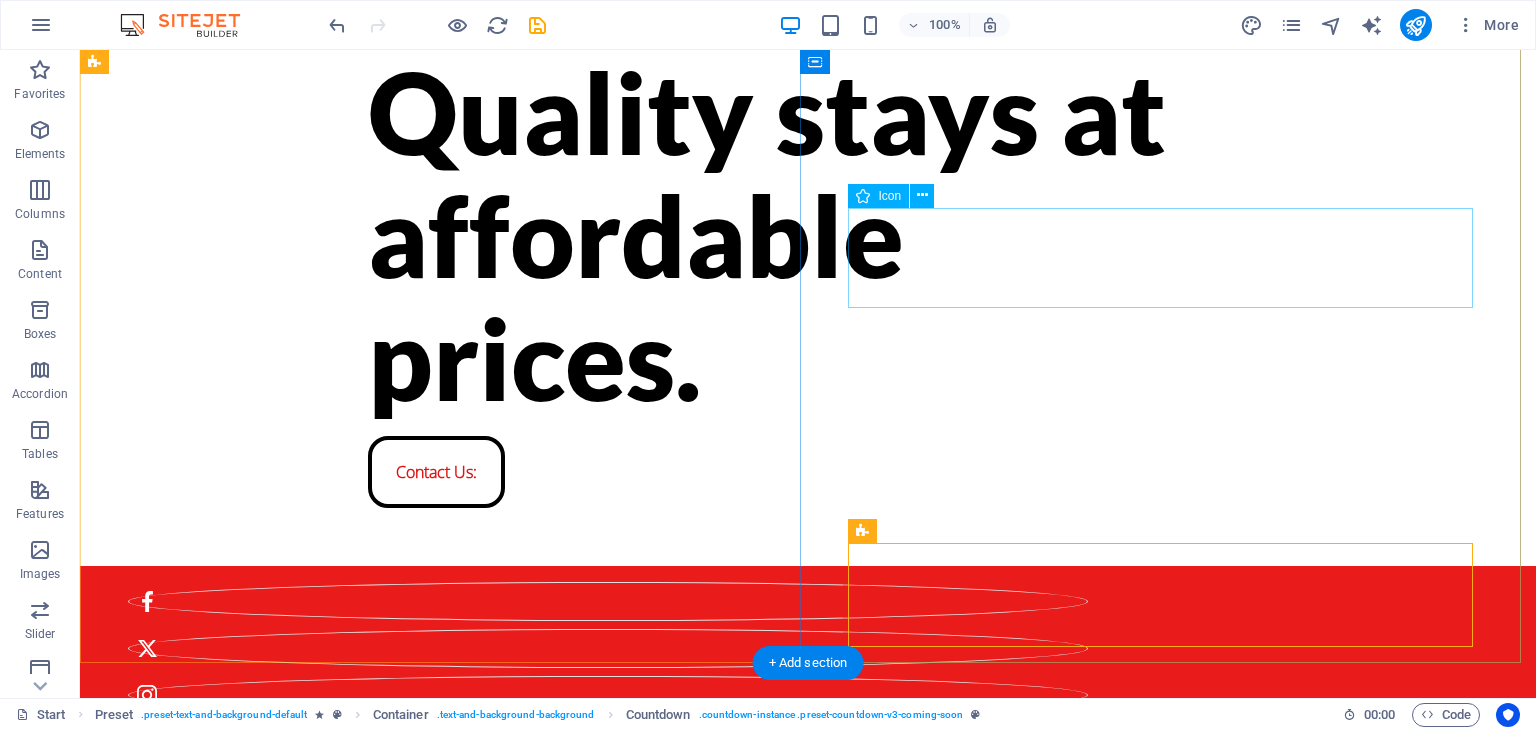 click at bounding box center [808, 766] 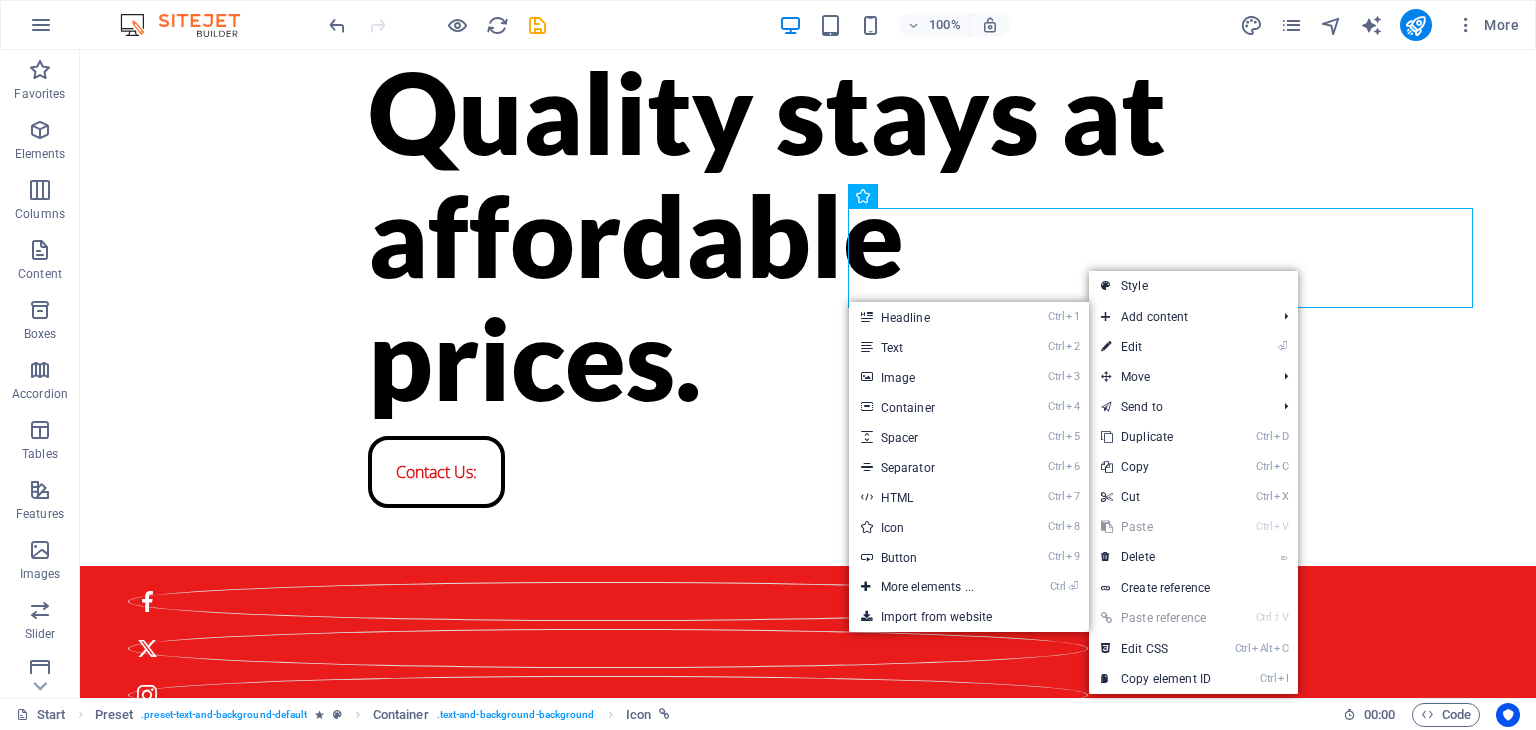click on "Ctrl 2  Text" at bounding box center [931, 347] 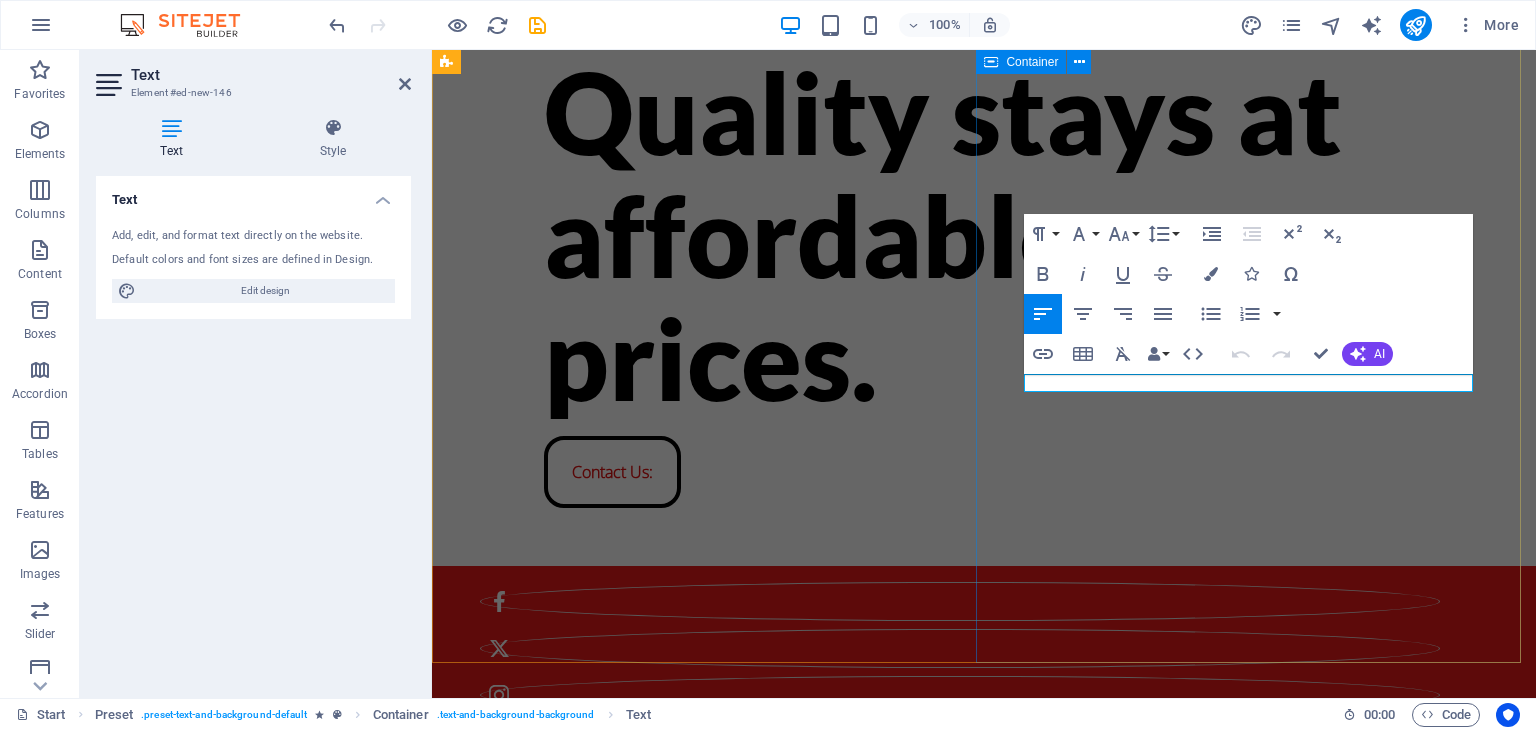 type 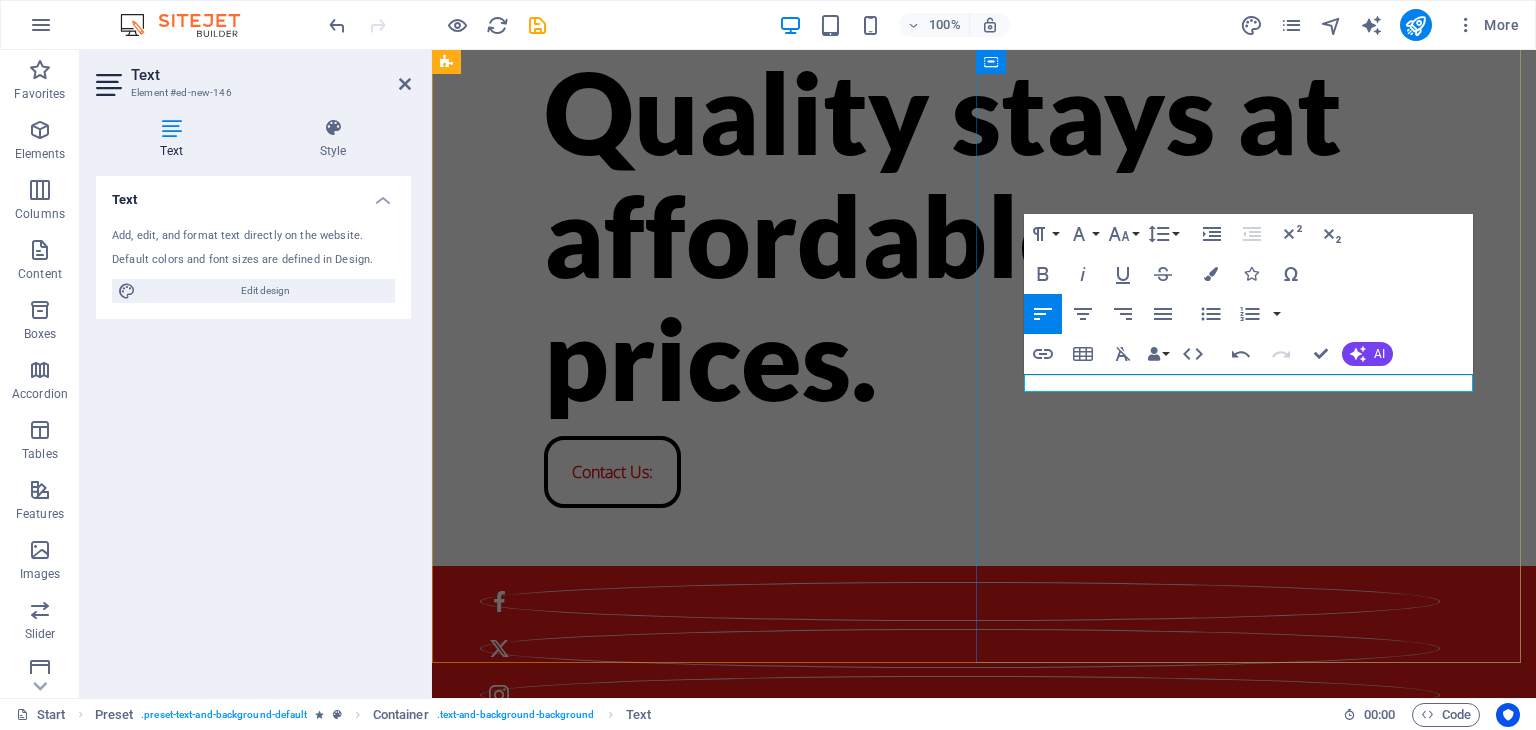 click on "Whatsapp to book:" at bounding box center (984, 828) 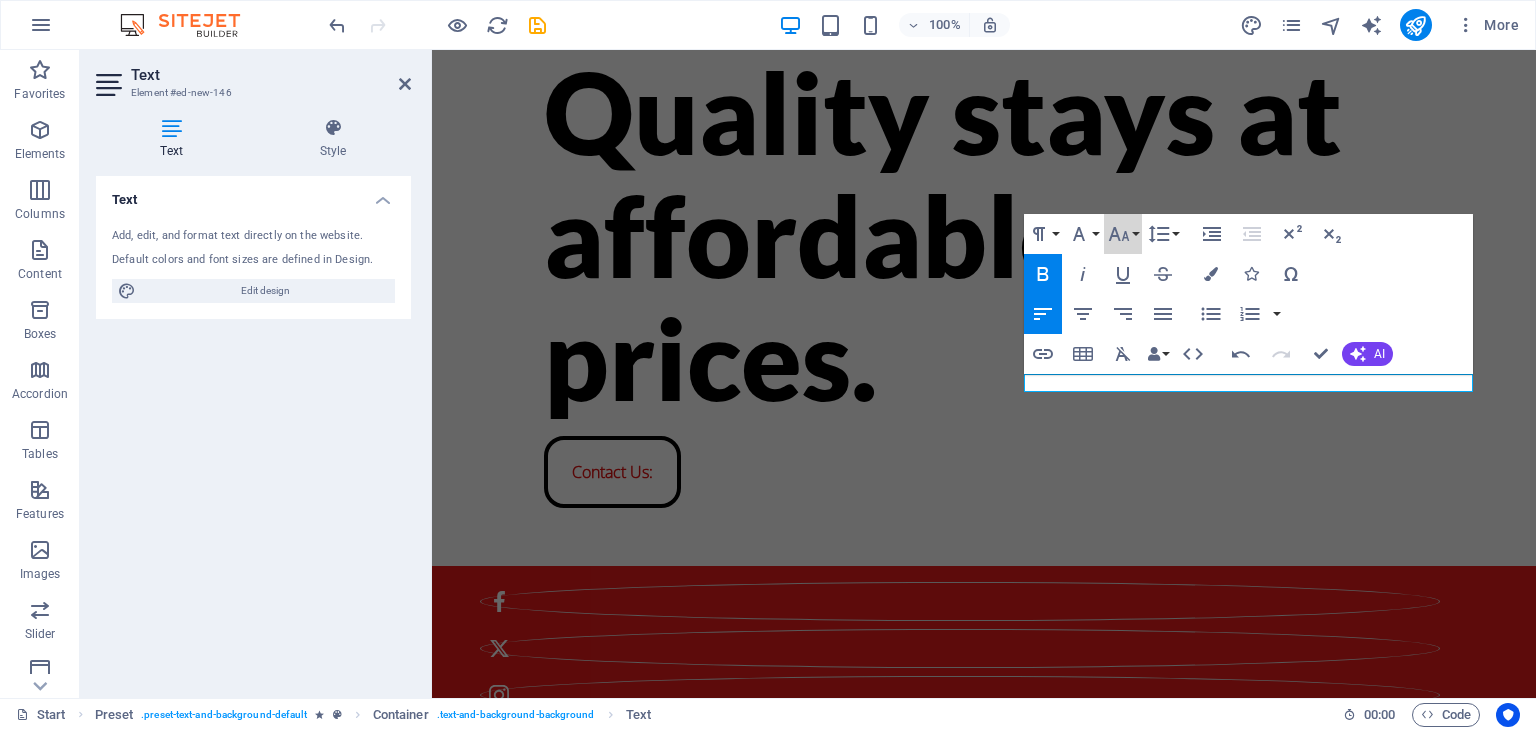 click on "Font Size" at bounding box center (1123, 234) 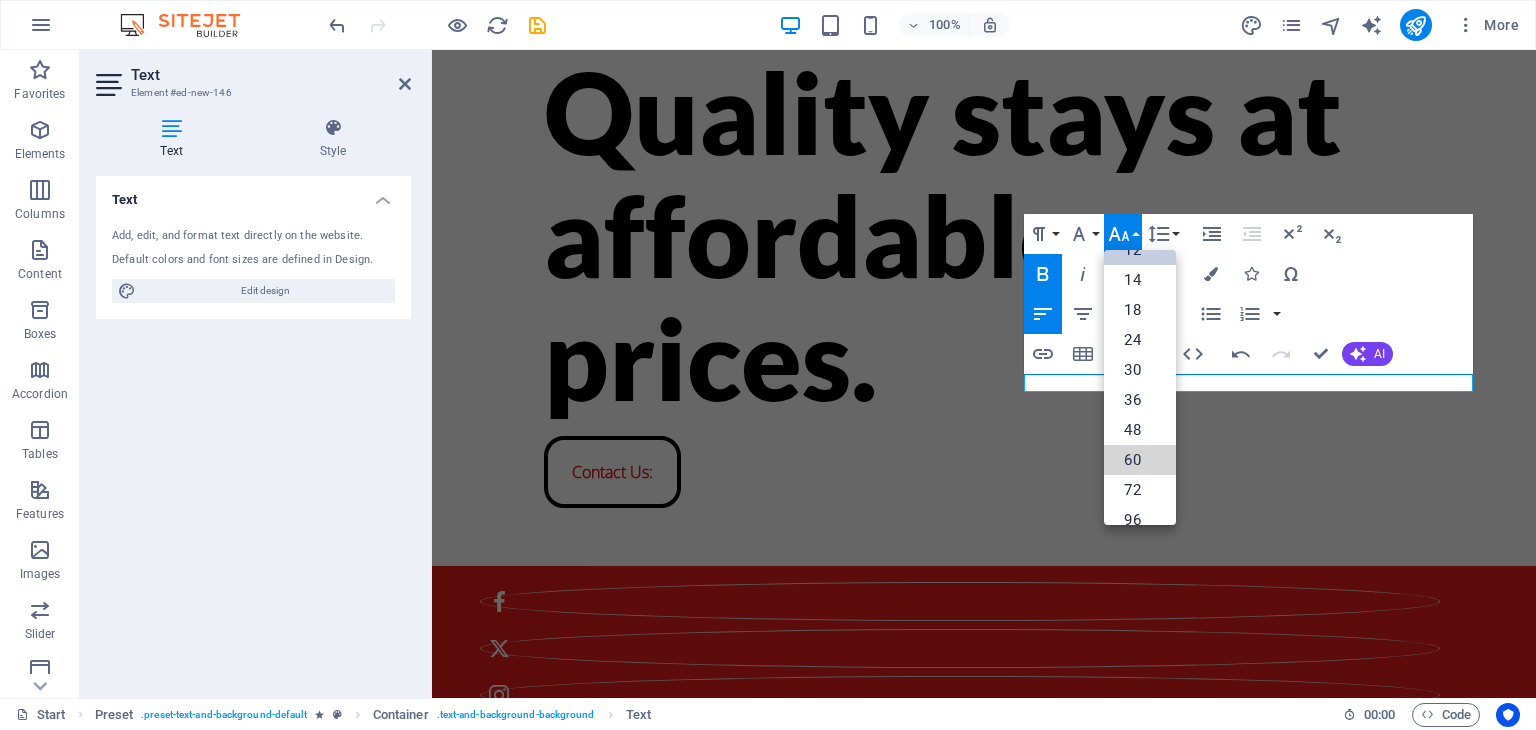 click on "60" at bounding box center (1140, 460) 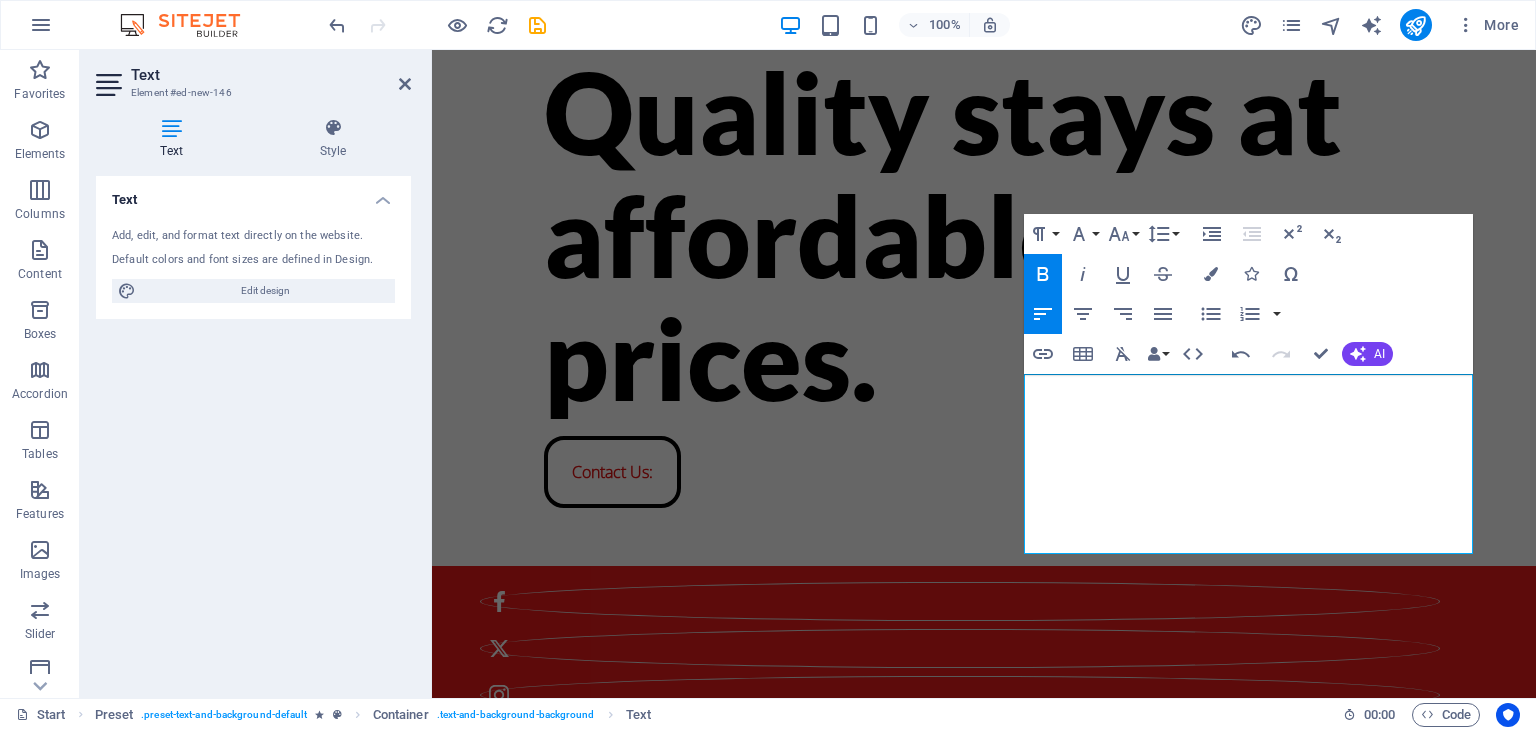 scroll, scrollTop: 24, scrollLeft: 0, axis: vertical 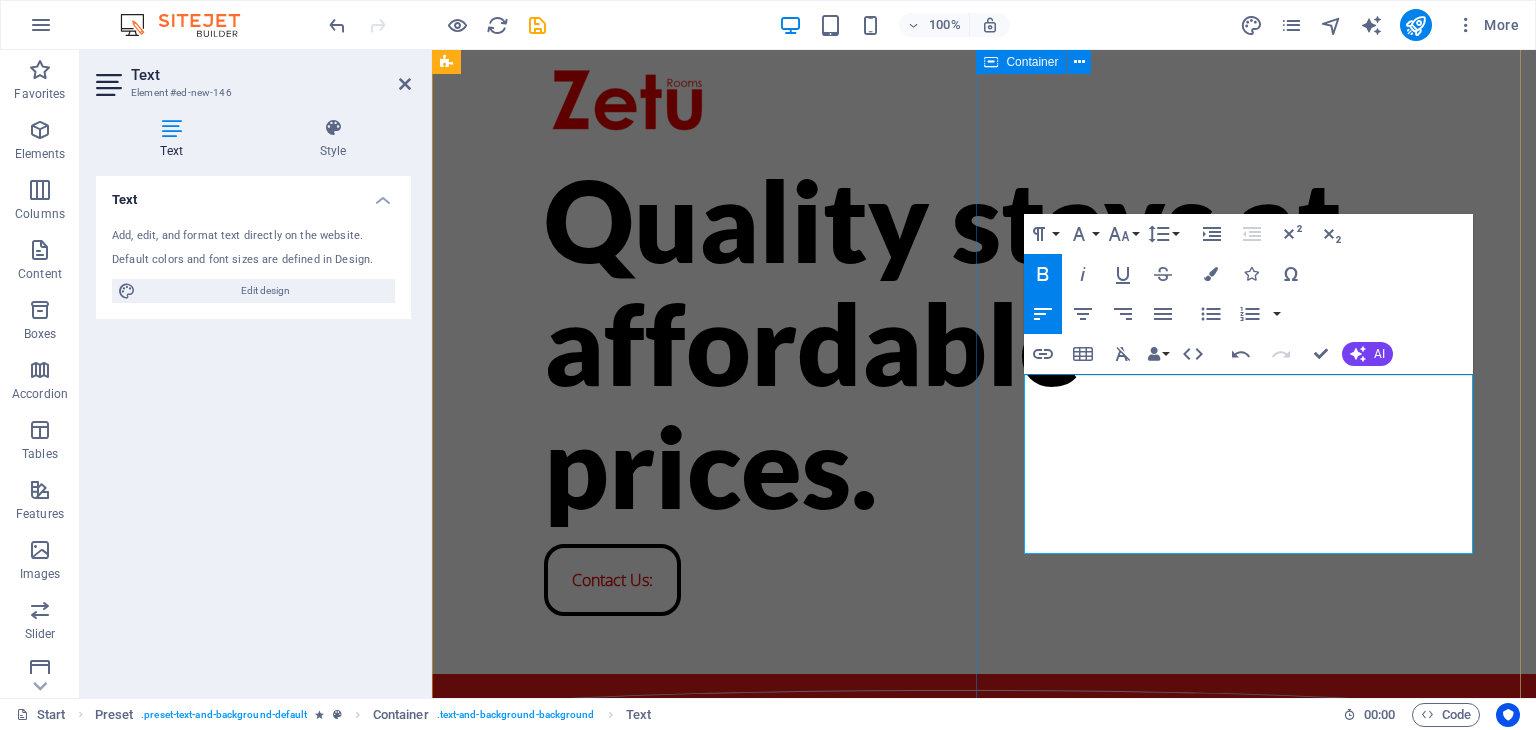 click on "Whatsapp to book: 20 Days to launch" at bounding box center (984, 998) 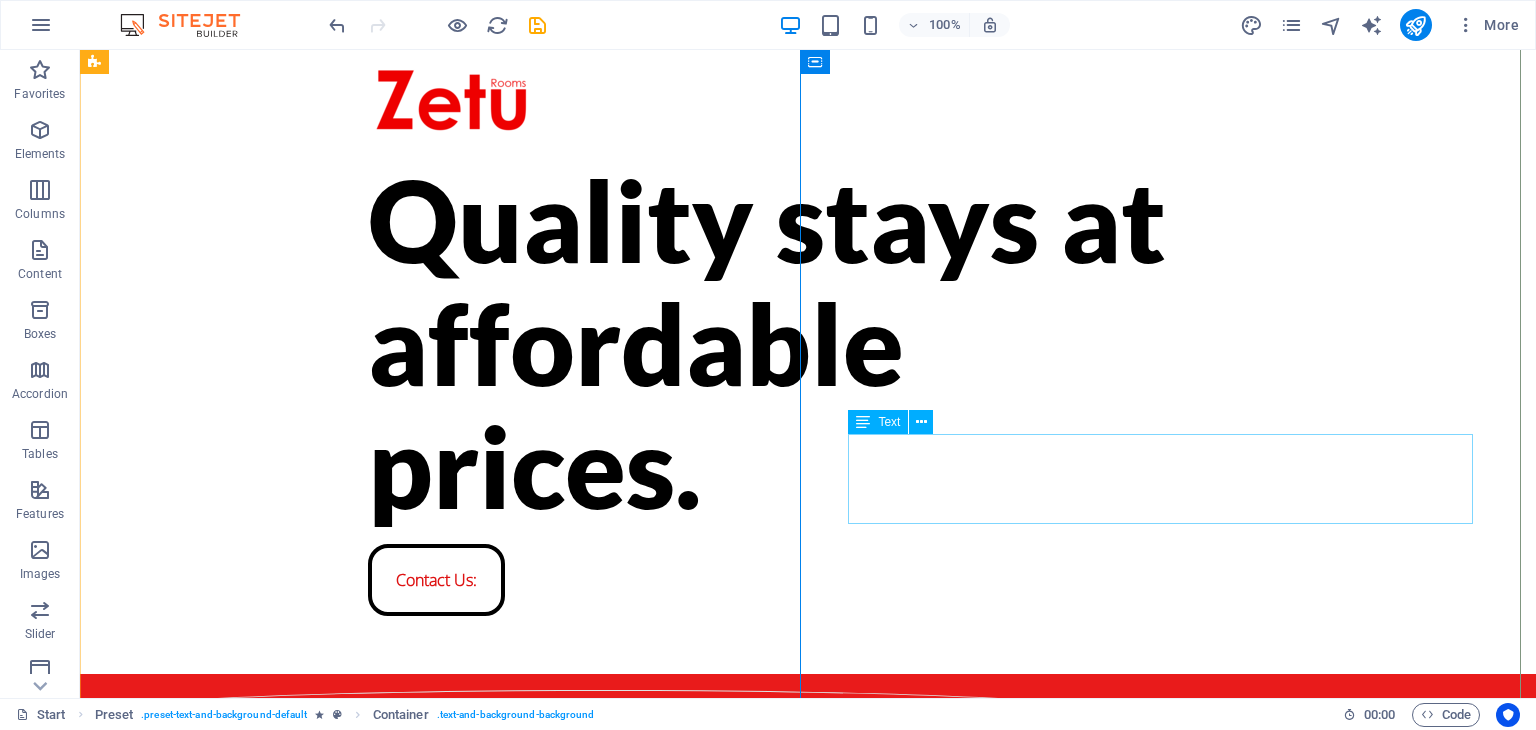 click on "Whatsapp to book:" at bounding box center [808, 972] 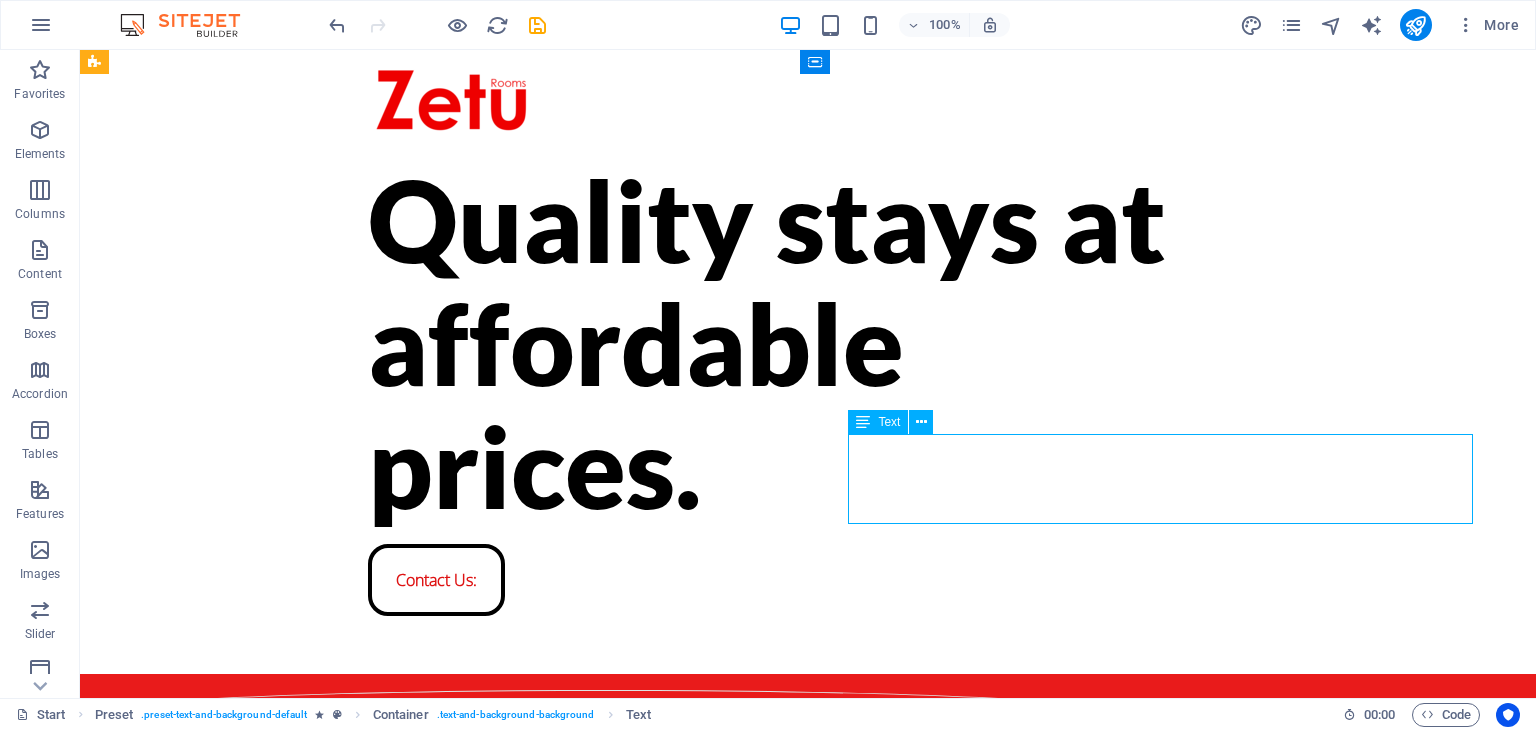 click on "Whatsapp to book:" at bounding box center [808, 972] 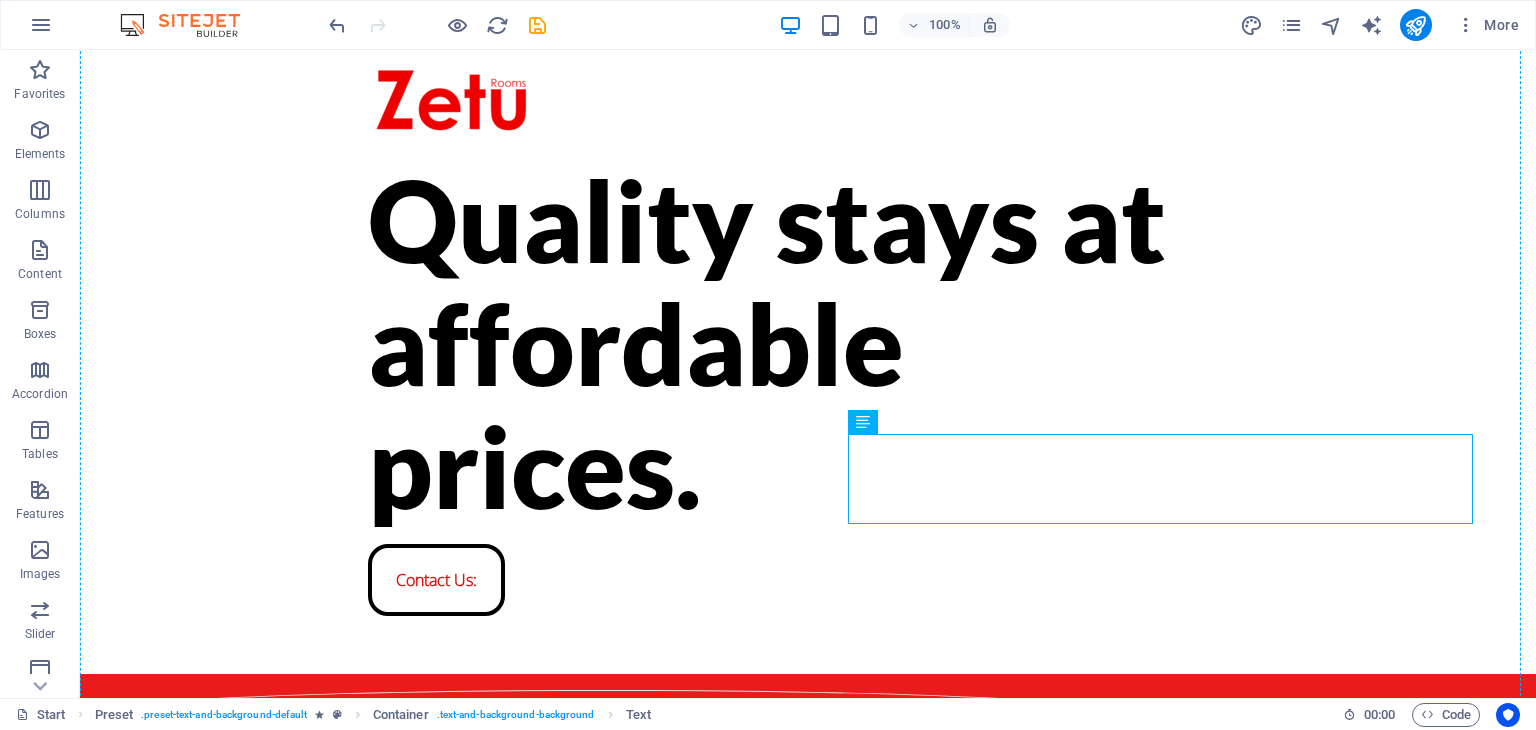 drag, startPoint x: 1161, startPoint y: 489, endPoint x: 1138, endPoint y: 331, distance: 159.66527 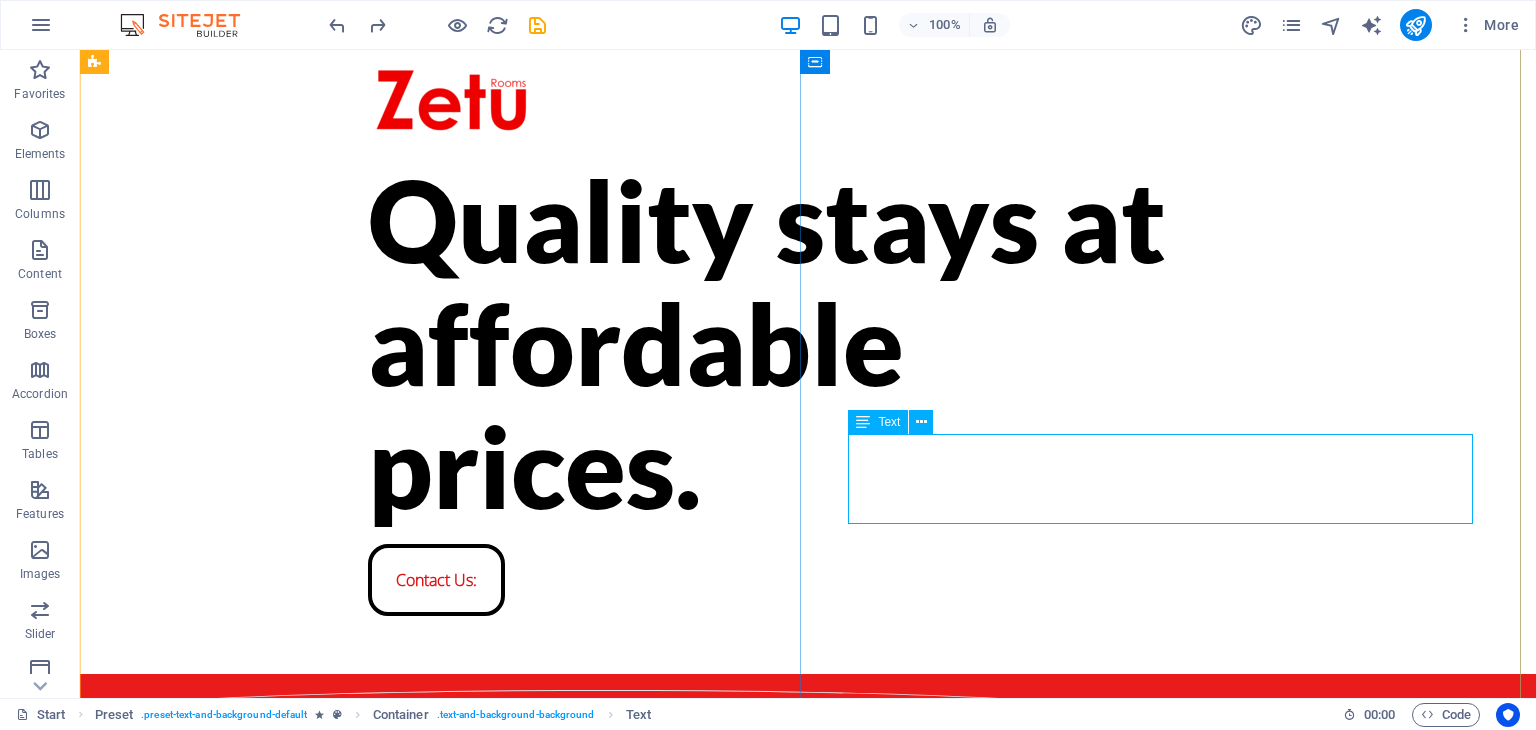 click on "Whatsapp to book:" at bounding box center (808, 972) 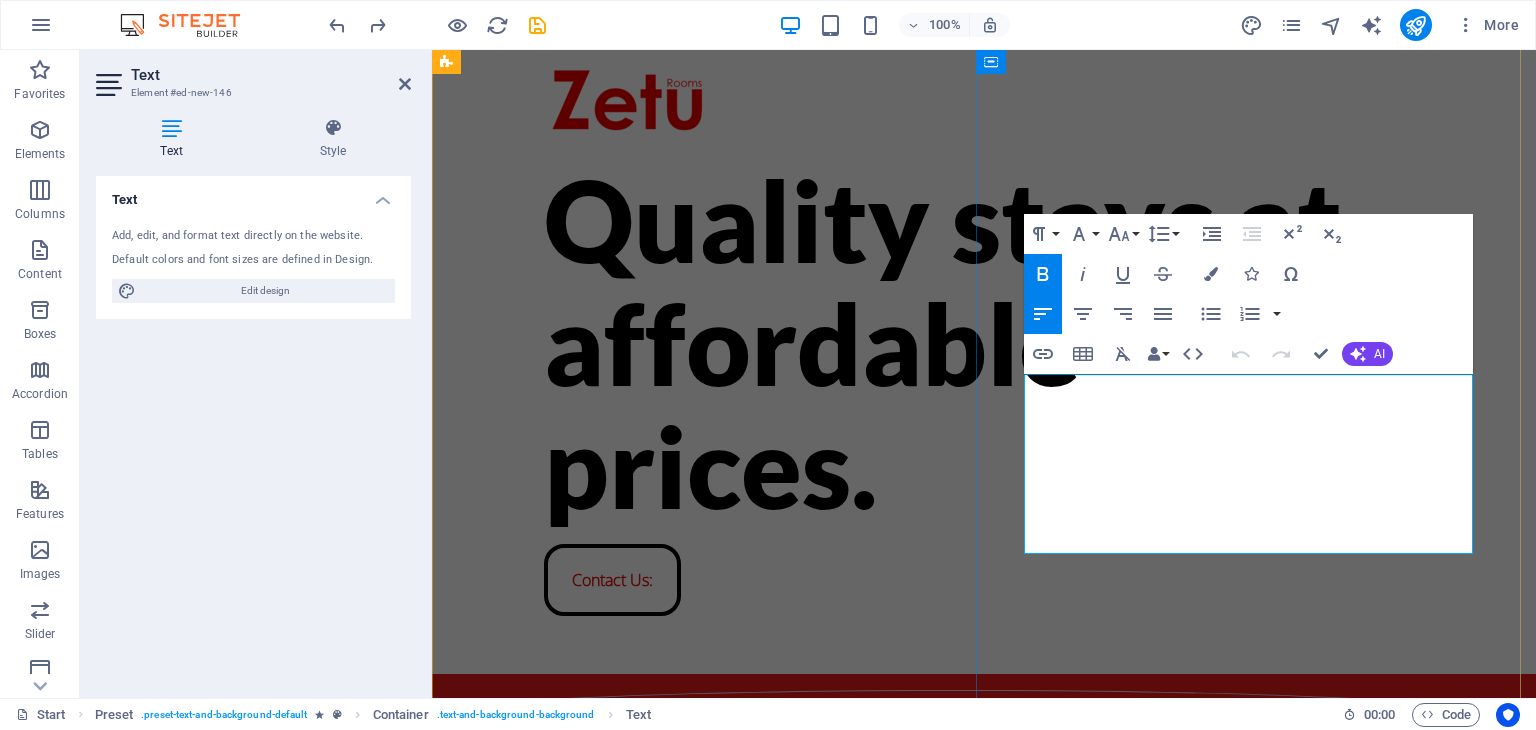 click on "Whatsapp to book:" at bounding box center [984, 972] 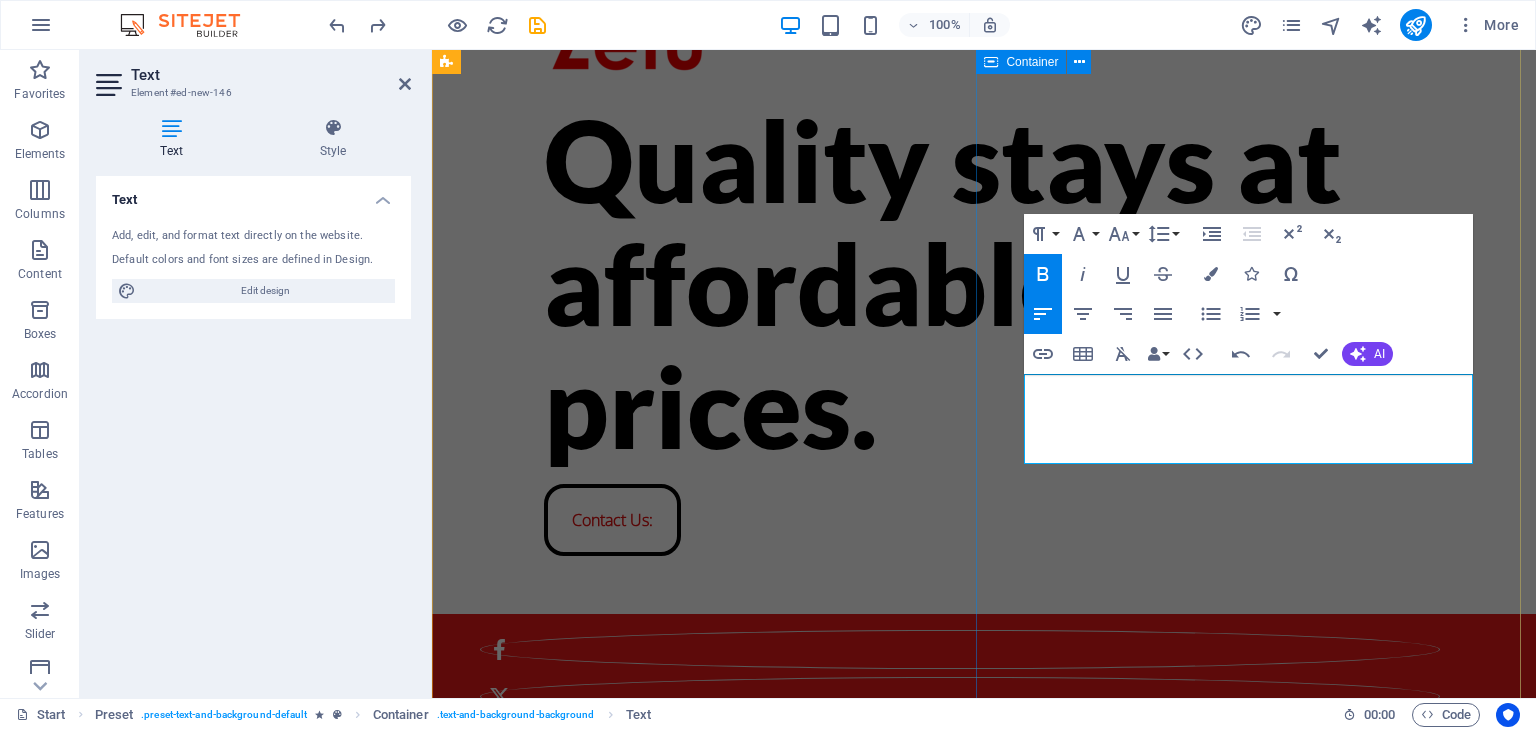 type 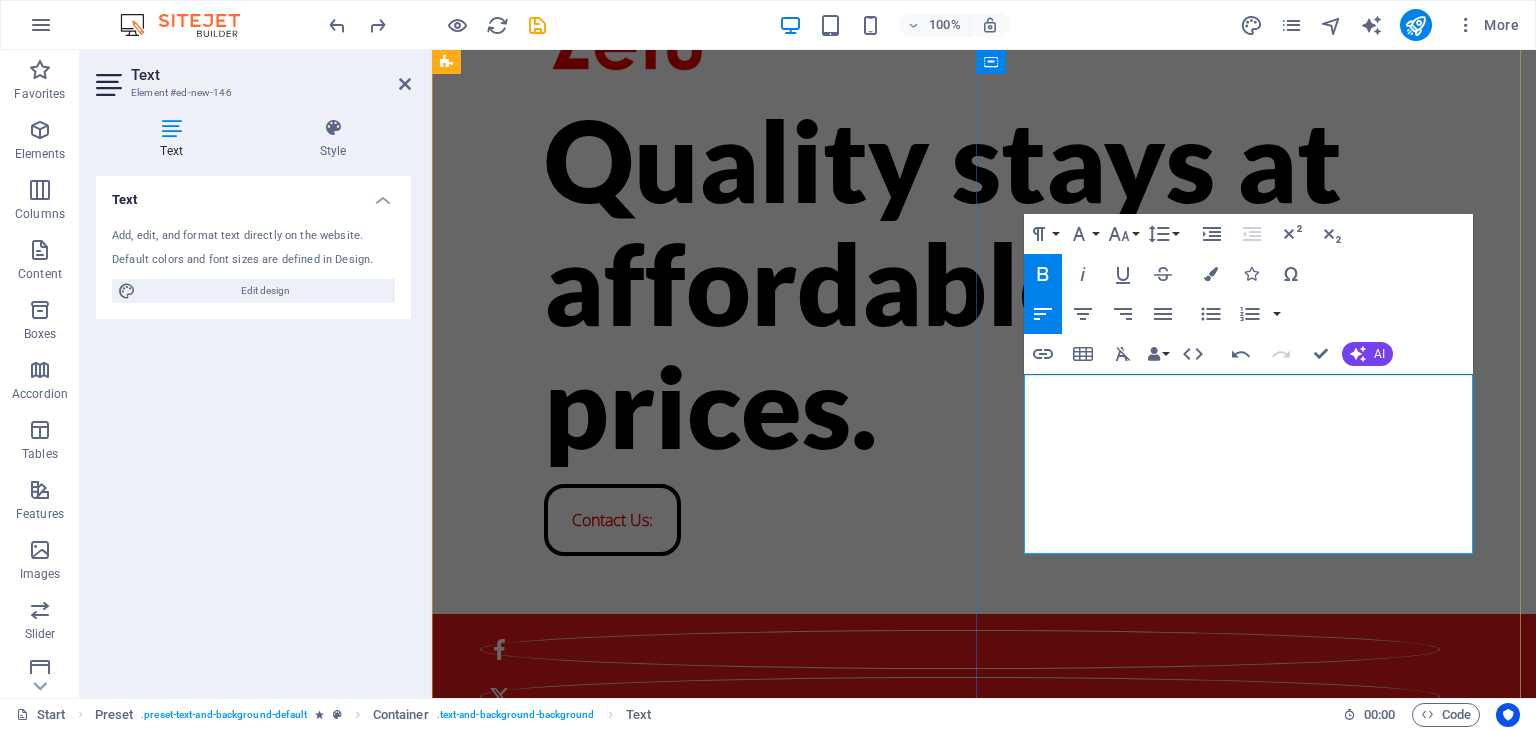 scroll, scrollTop: 24, scrollLeft: 0, axis: vertical 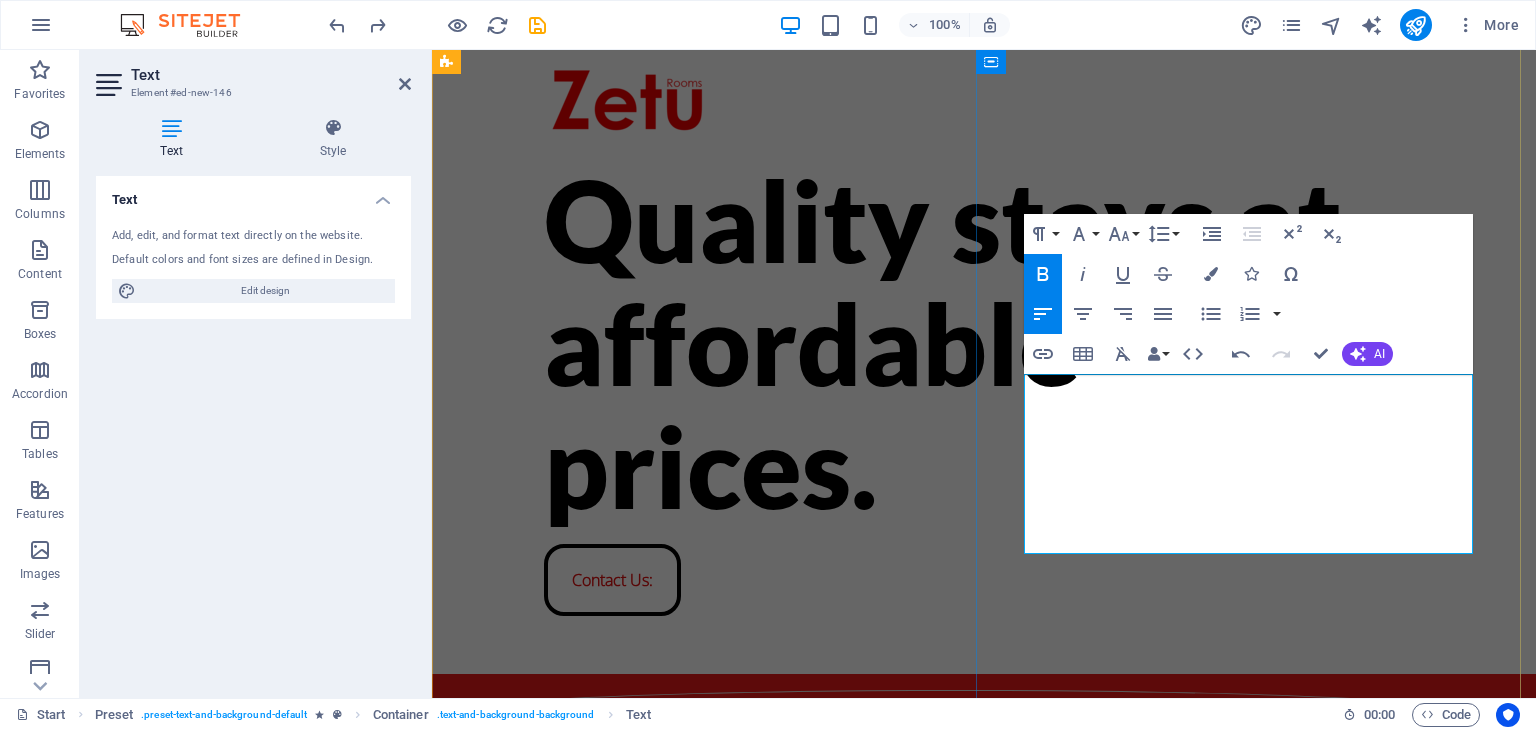 click on "Book via  Whatsapp" at bounding box center (730, 972) 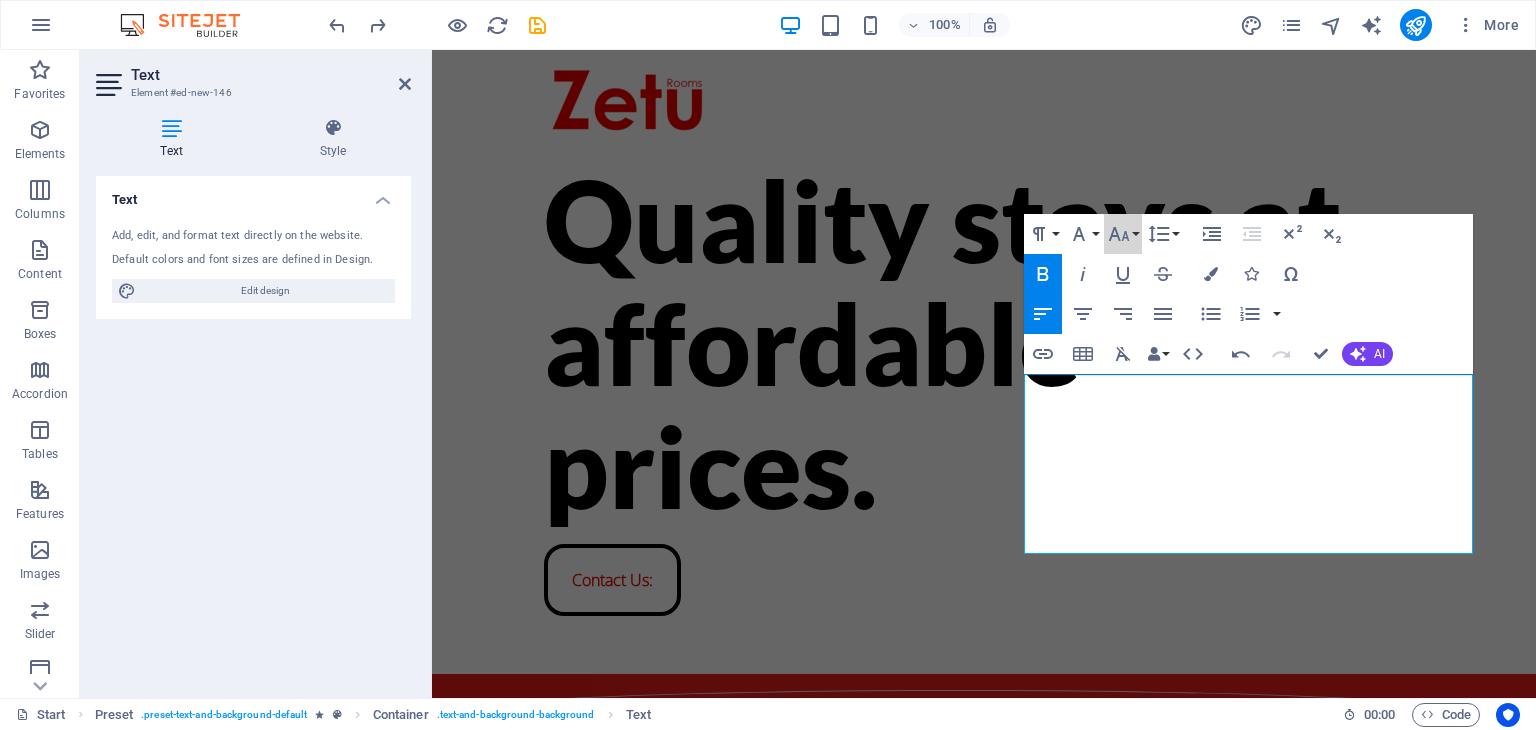 click on "Font Size" at bounding box center (1123, 234) 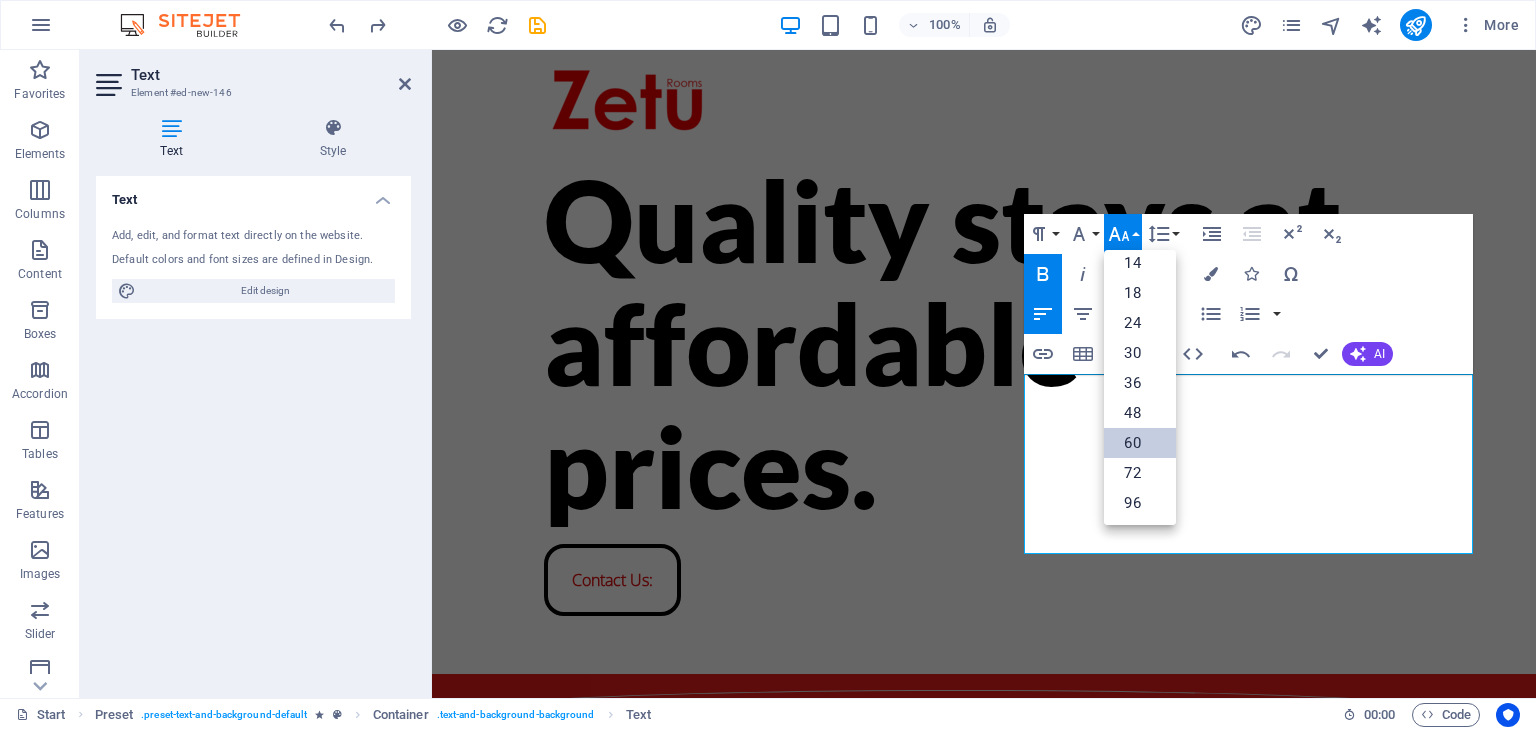 scroll, scrollTop: 160, scrollLeft: 0, axis: vertical 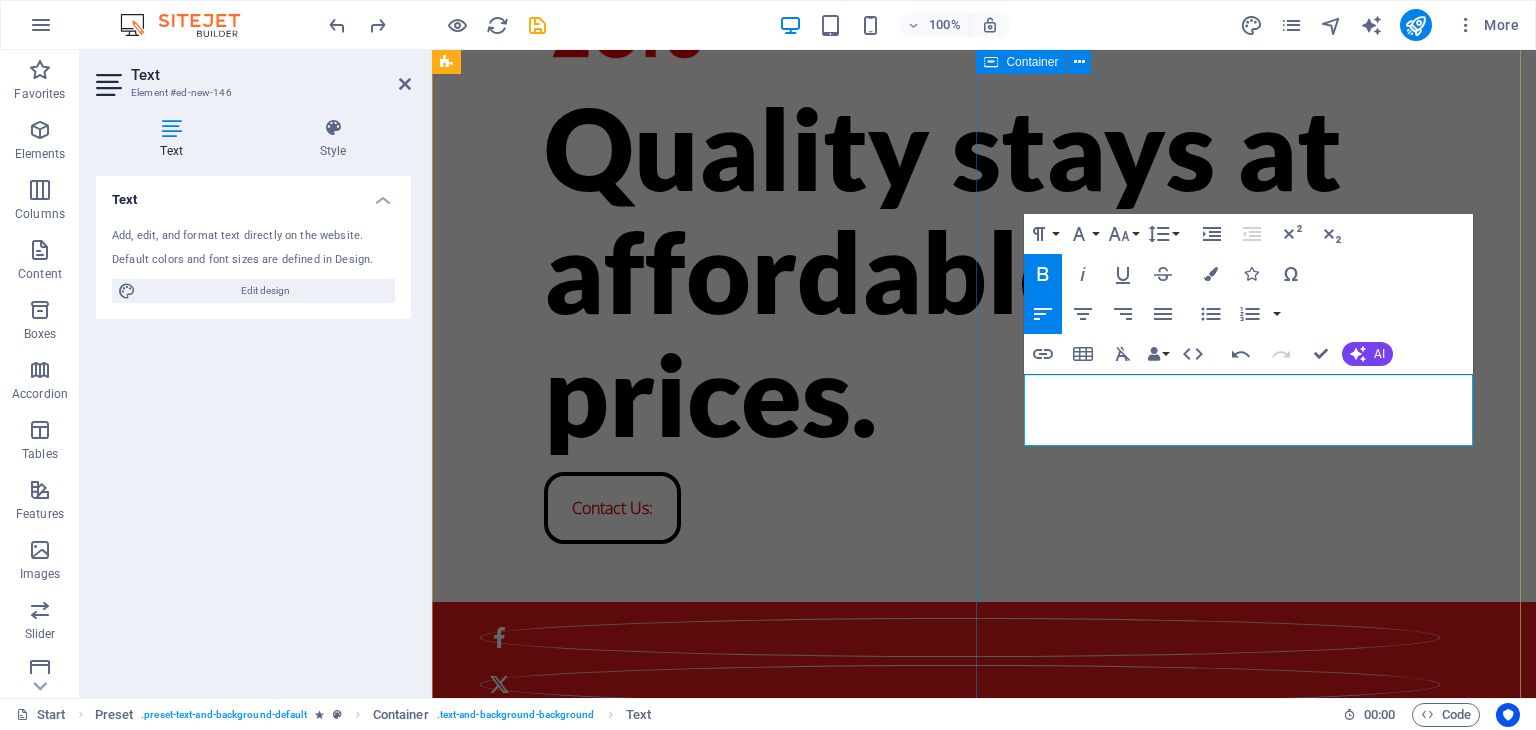 click on "Book via Whatsapp: 20 Days to launch" at bounding box center (984, 926) 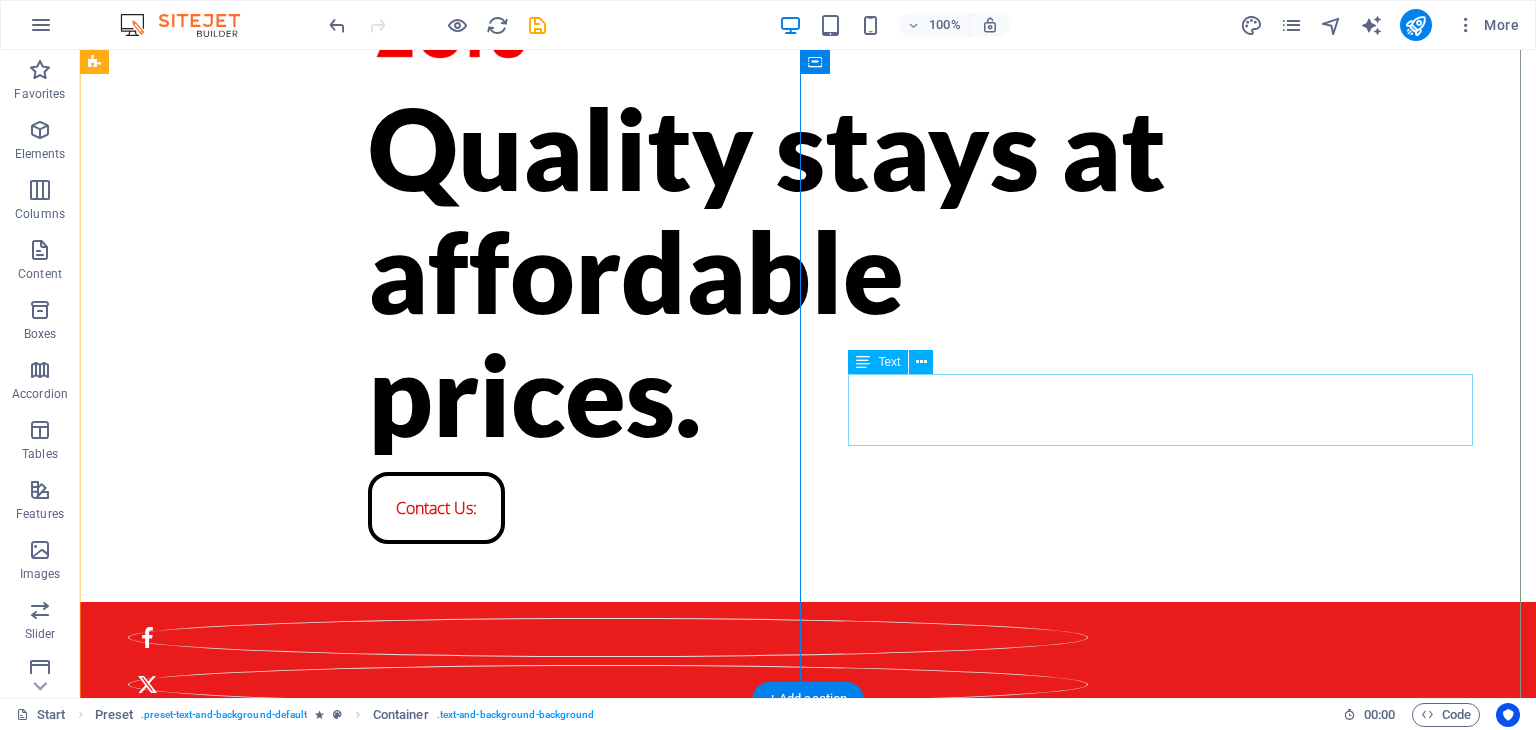 click on "Book via Whatsapp:" at bounding box center (808, 891) 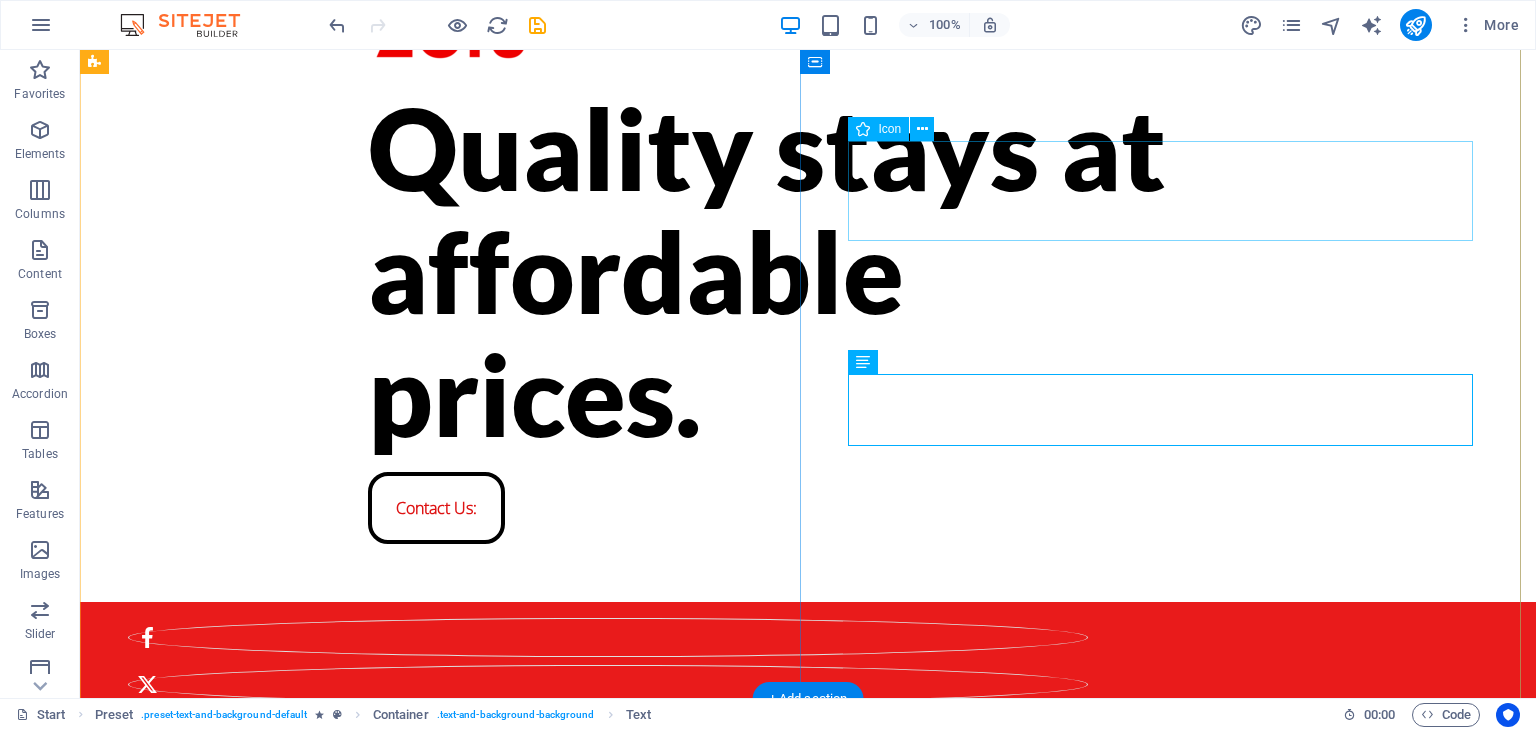 click at bounding box center (808, 802) 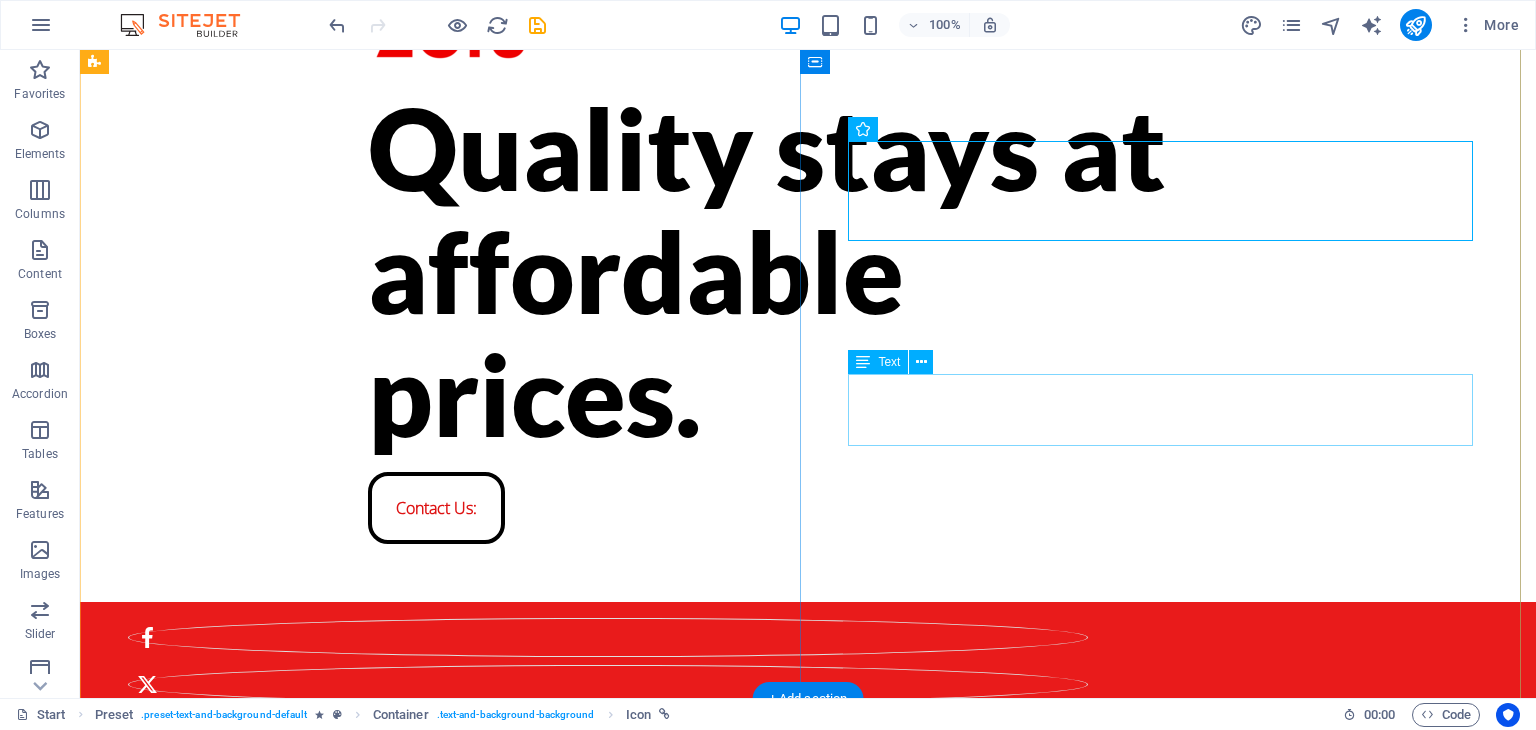 click on "Book via Whatsapp:" at bounding box center (808, 891) 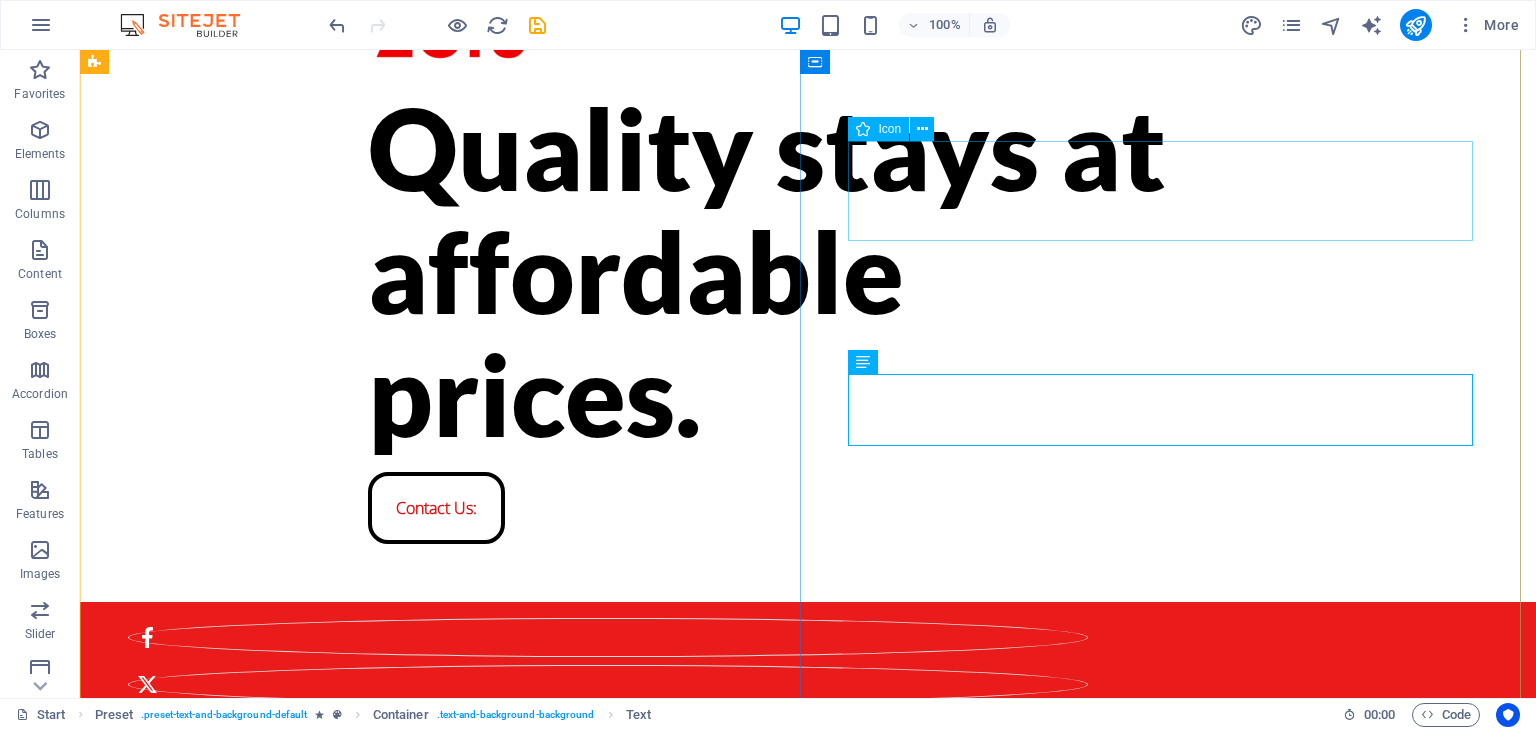 click at bounding box center (922, 129) 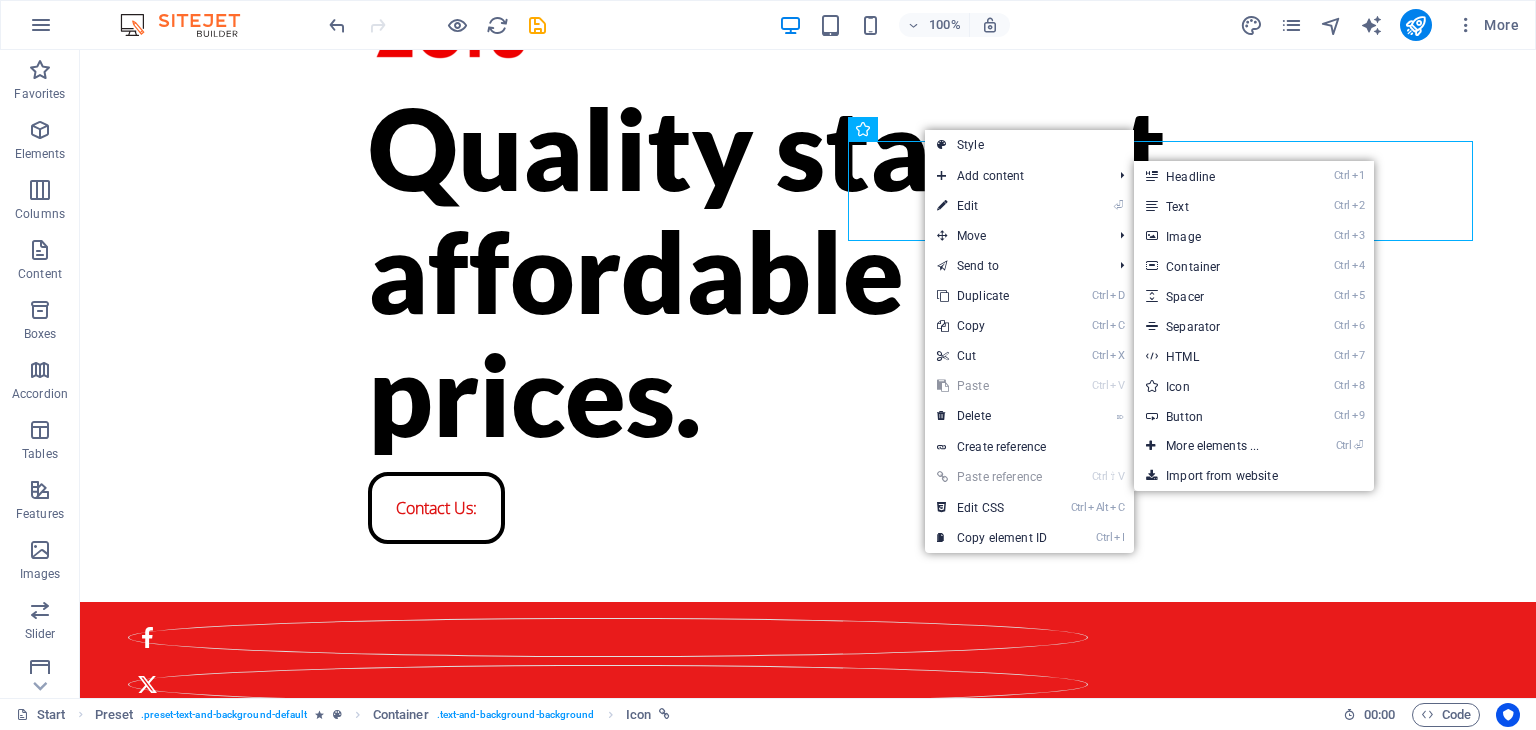click on "Ctrl 2  Text" at bounding box center [1216, 206] 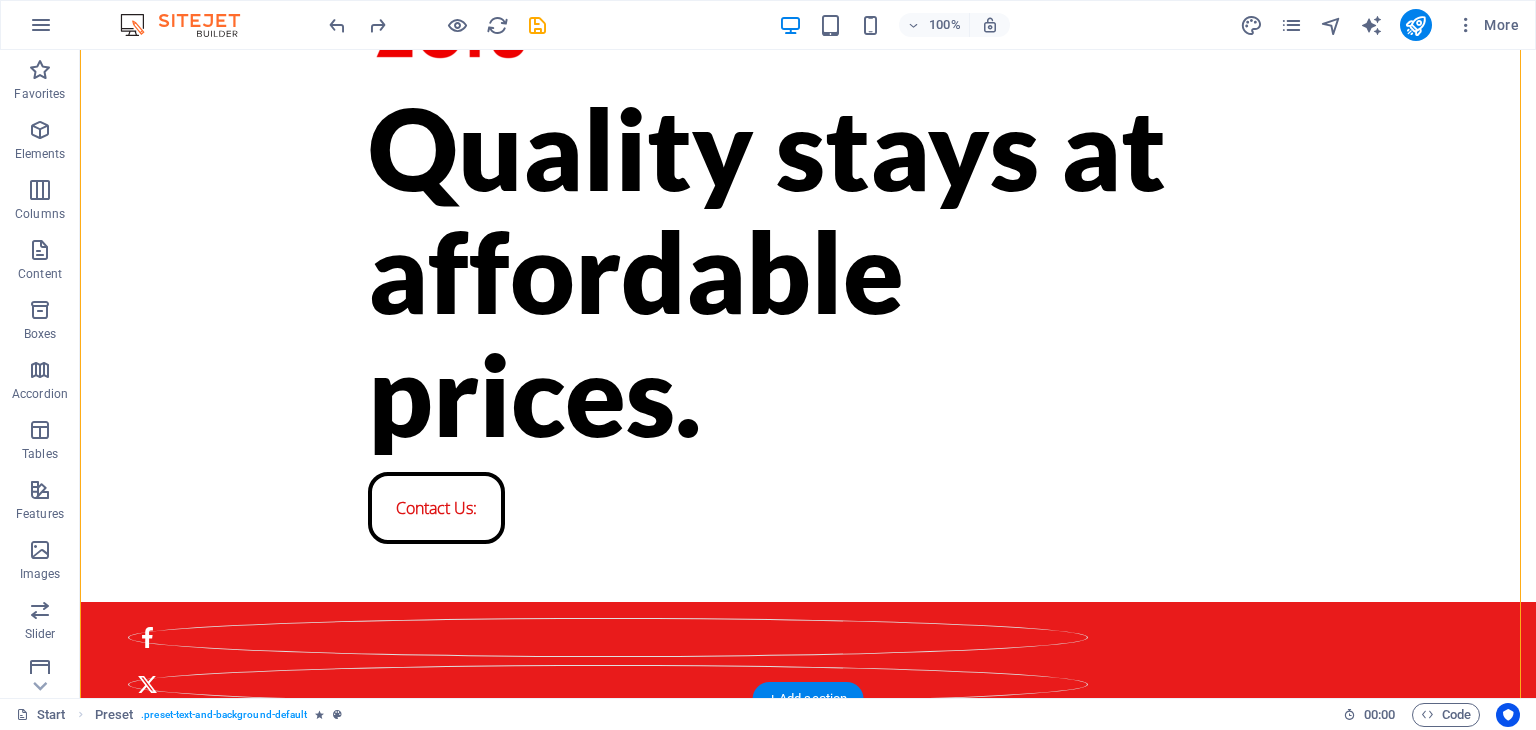 drag, startPoint x: 1054, startPoint y: 401, endPoint x: 1047, endPoint y: 230, distance: 171.14322 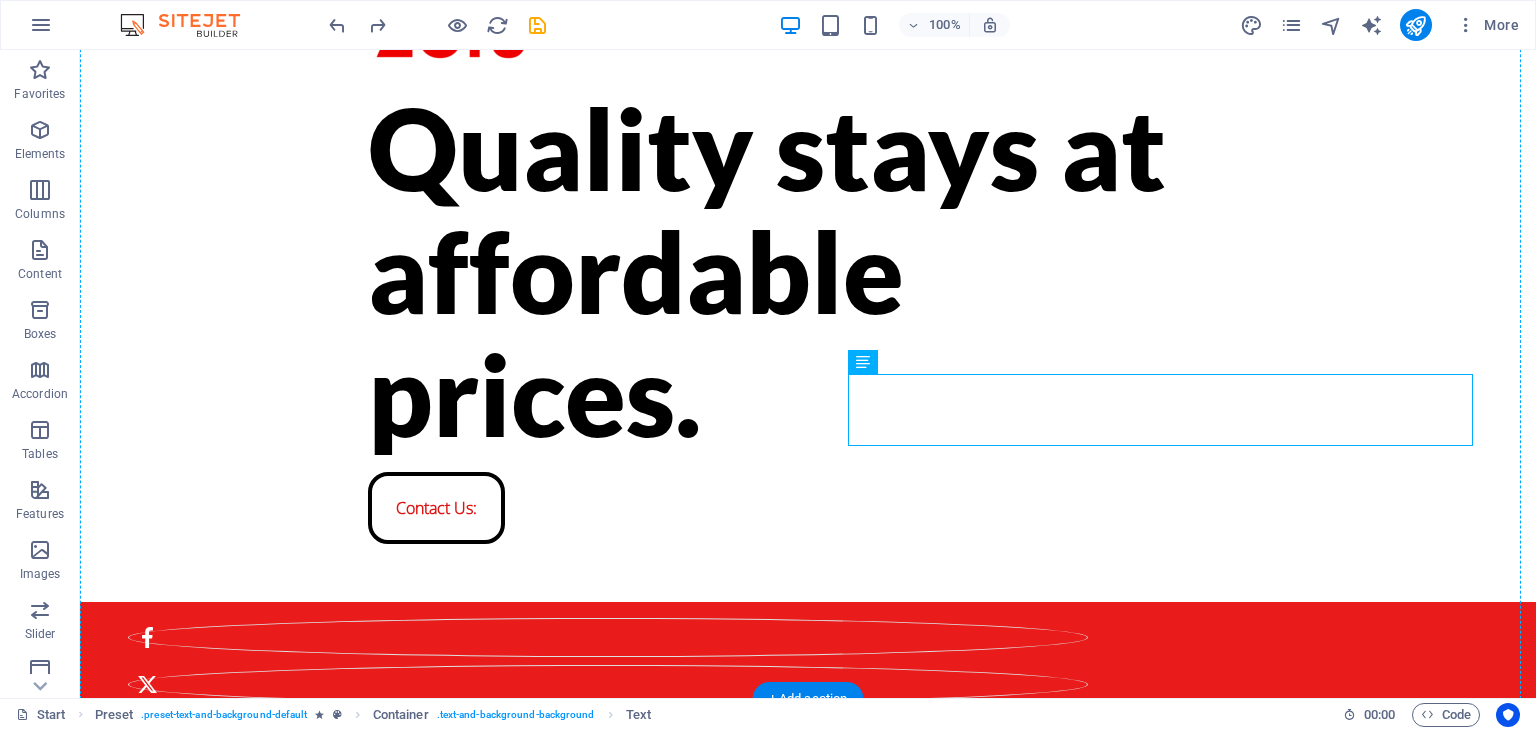 drag, startPoint x: 980, startPoint y: 401, endPoint x: 1020, endPoint y: 243, distance: 162.98466 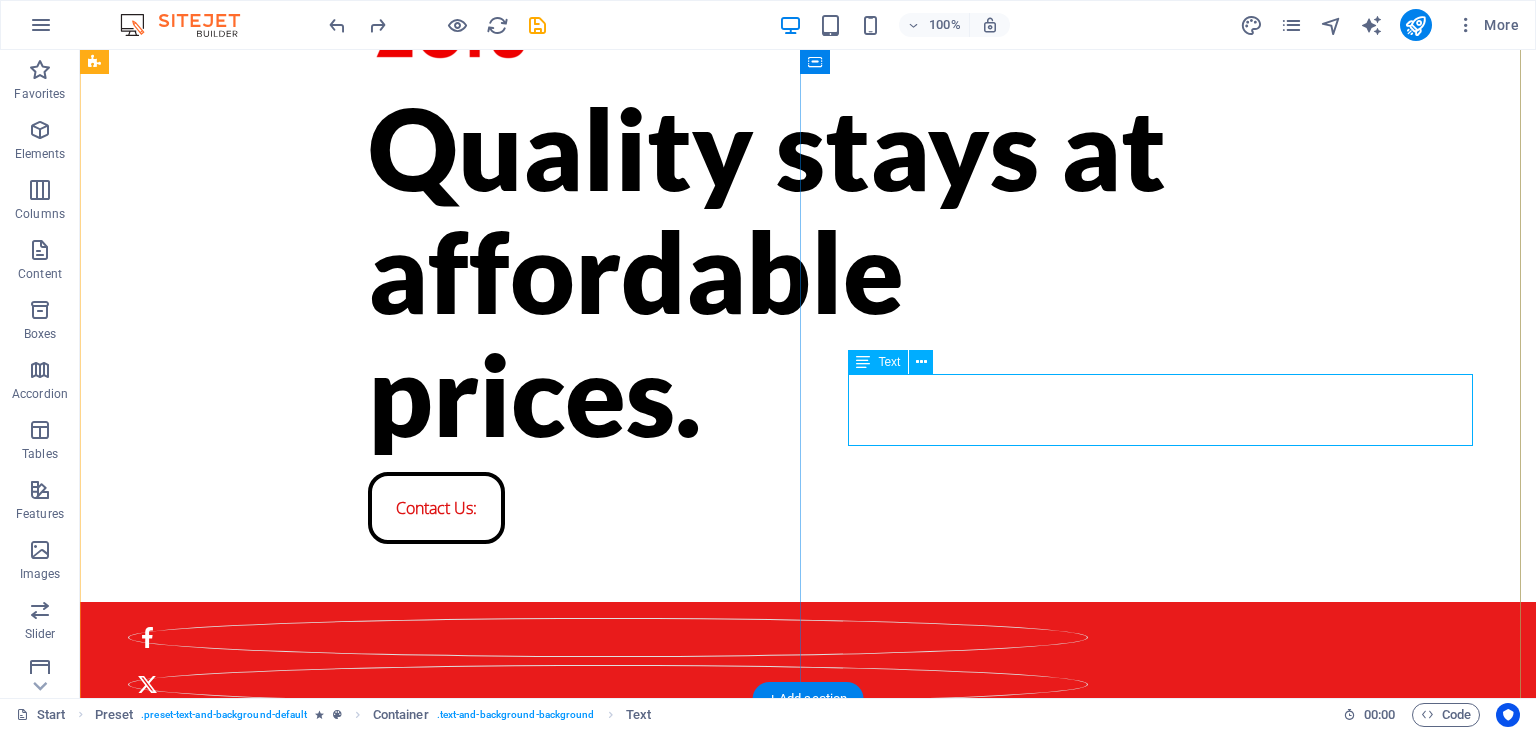 click on "Book via Whatsapp:" at bounding box center [808, 891] 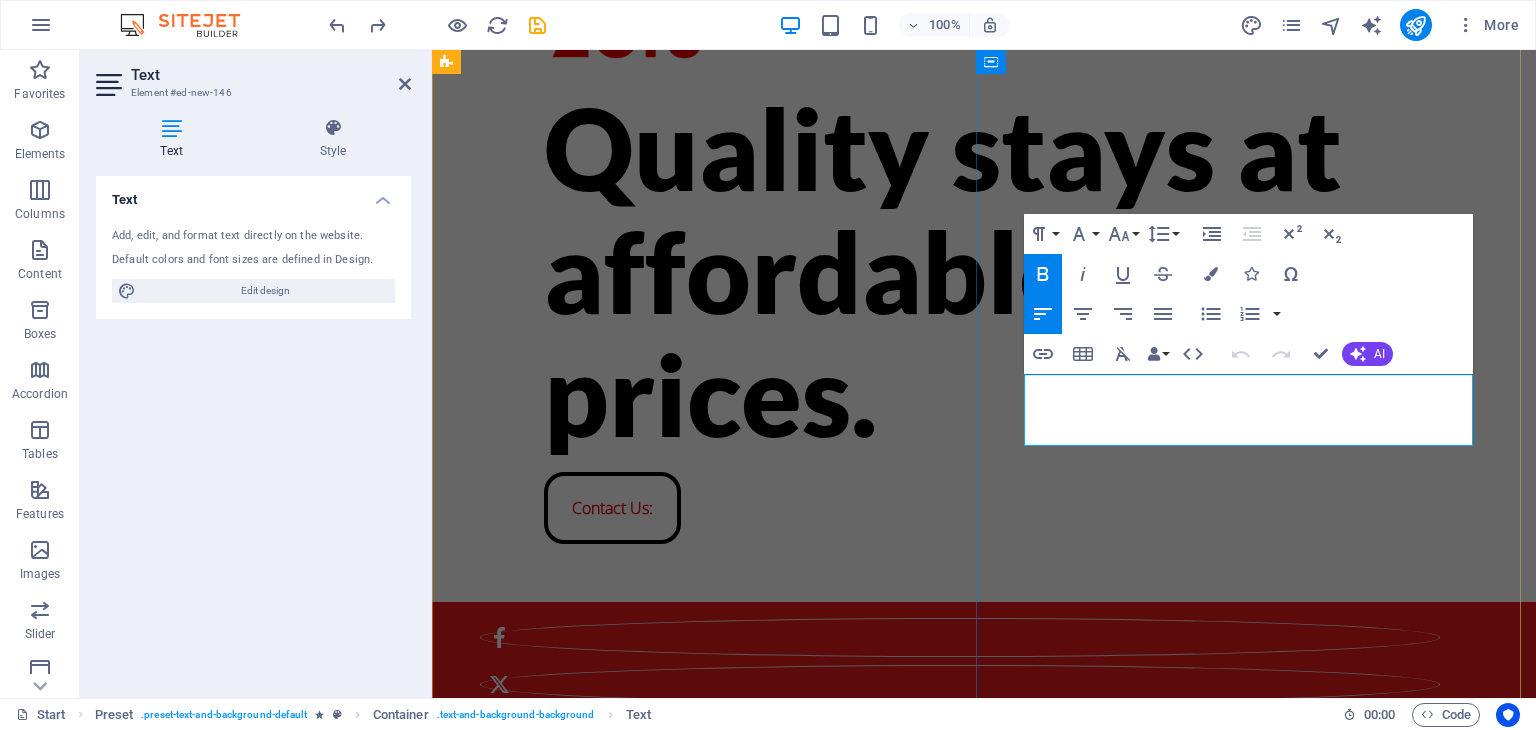 click on "Book via Whatsapp:" at bounding box center [689, 890] 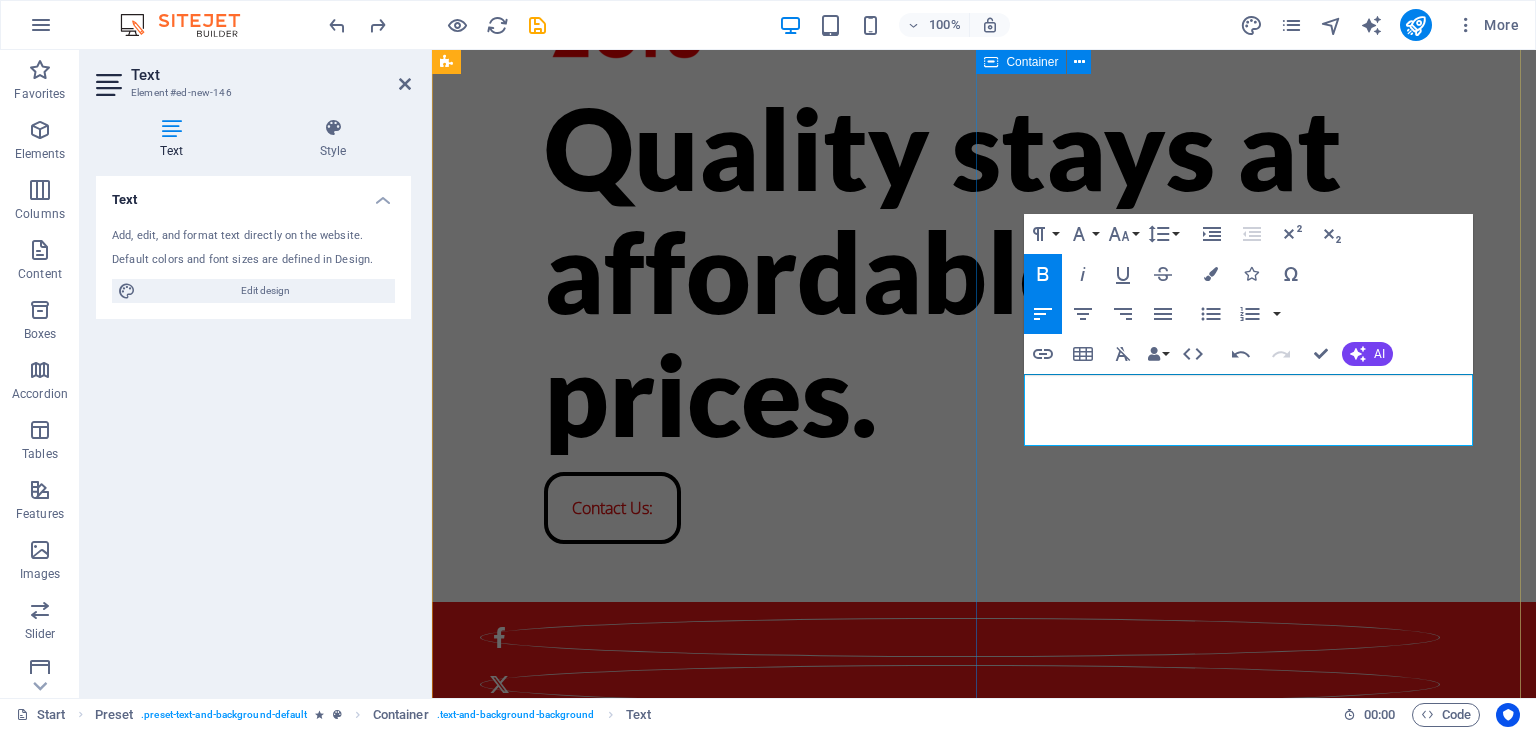 click on "Book via Whatsapp: 20 Days to launch" at bounding box center (984, 926) 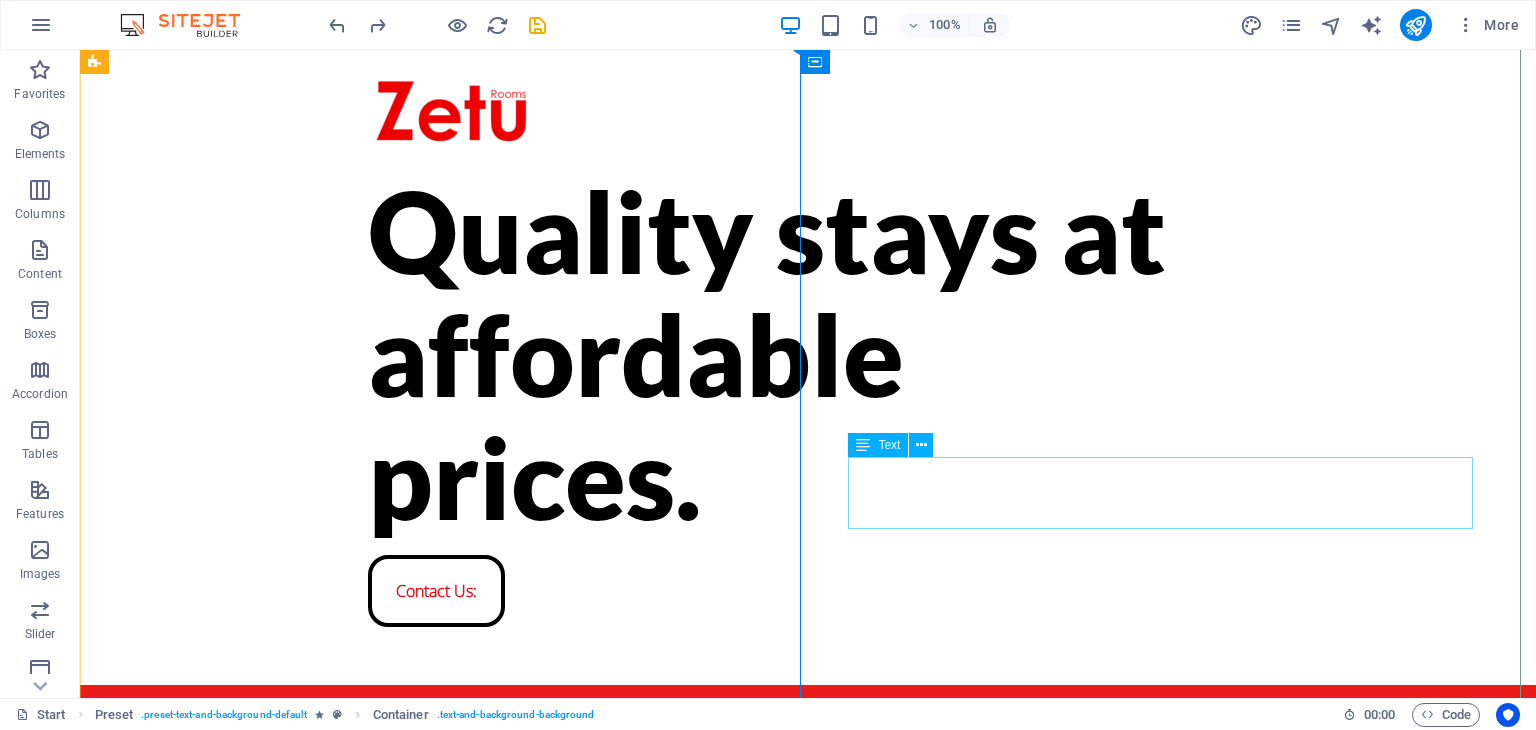 scroll, scrollTop: 16, scrollLeft: 0, axis: vertical 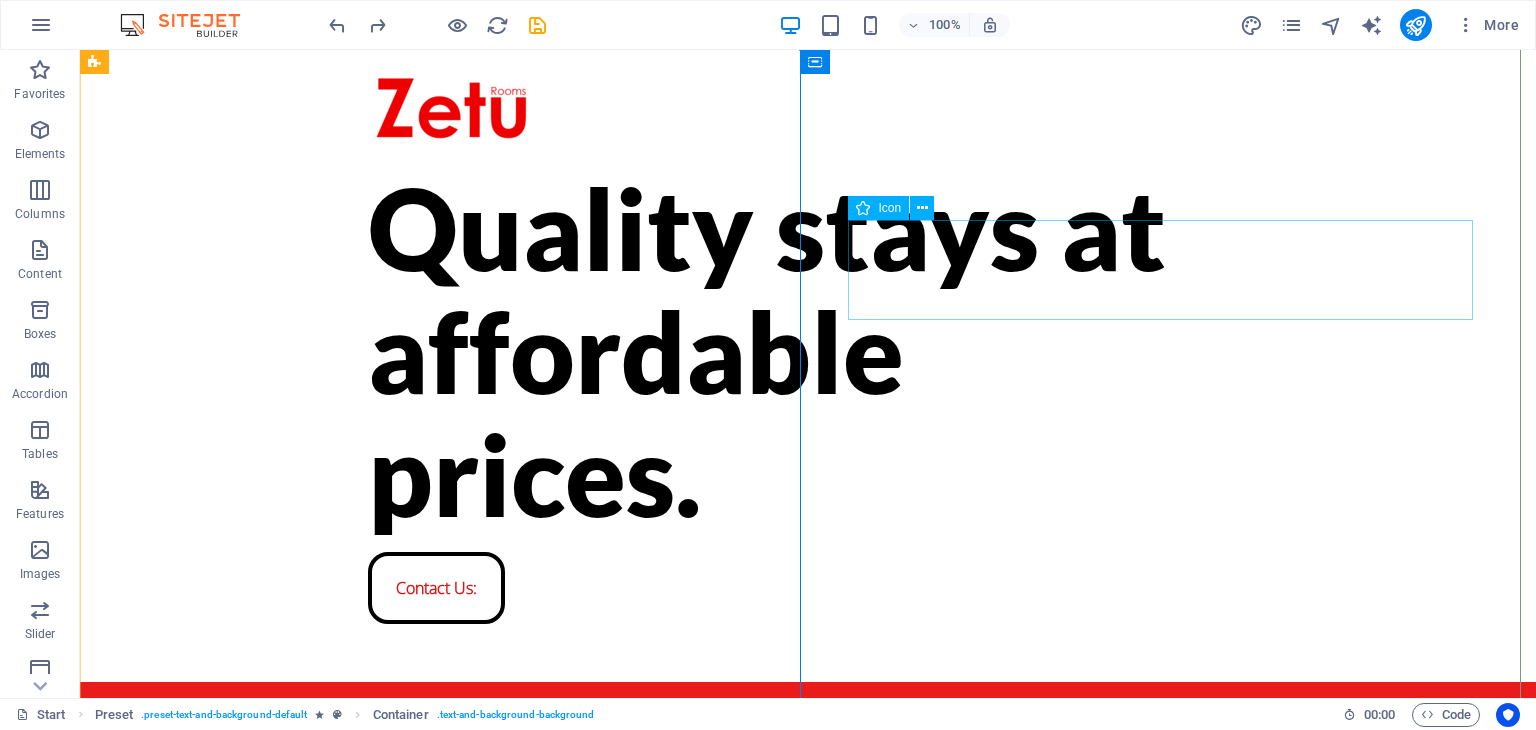 click at bounding box center (808, 882) 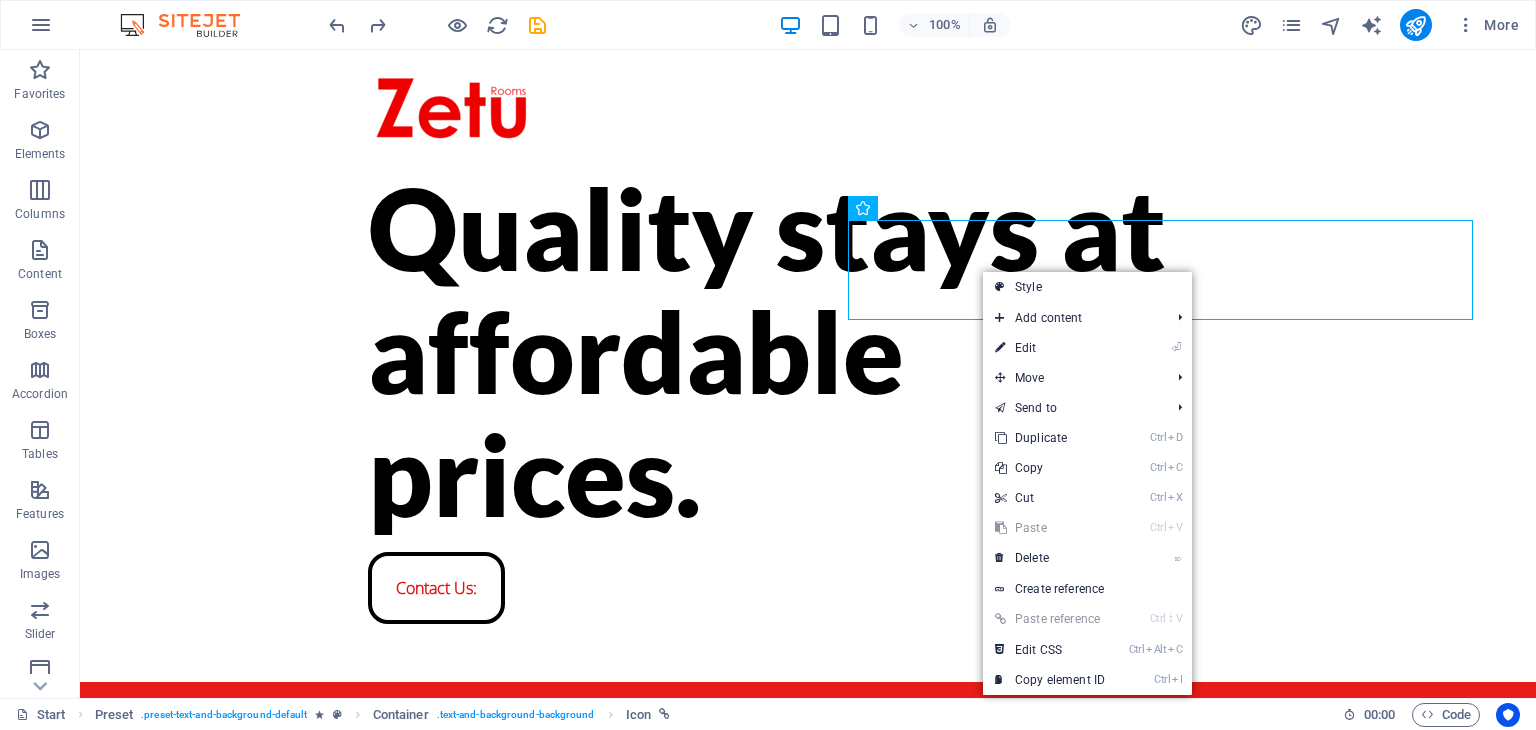 click on "⏎  Edit" at bounding box center [1050, 348] 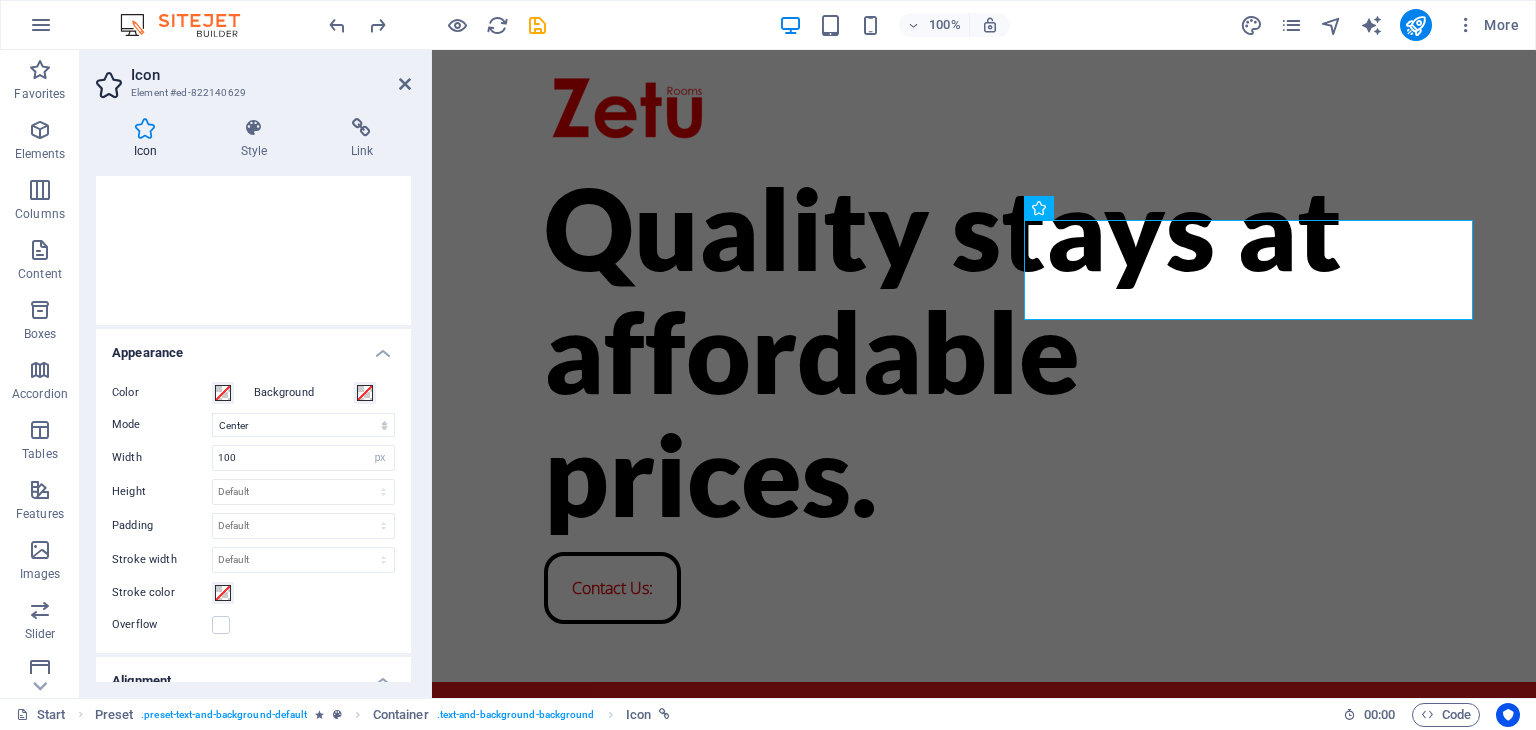 scroll, scrollTop: 284, scrollLeft: 0, axis: vertical 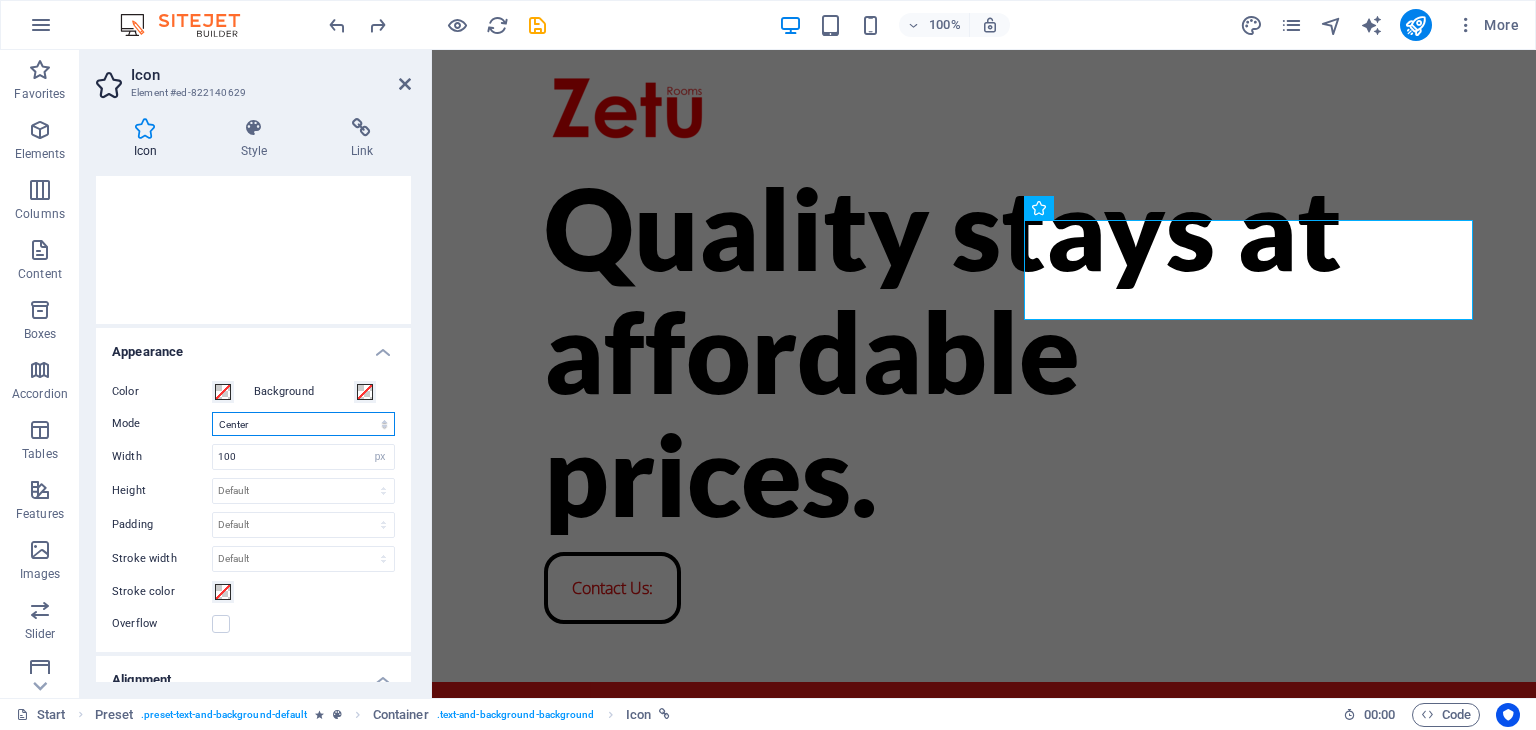 click on "Scale Left Center Right" at bounding box center [303, 424] 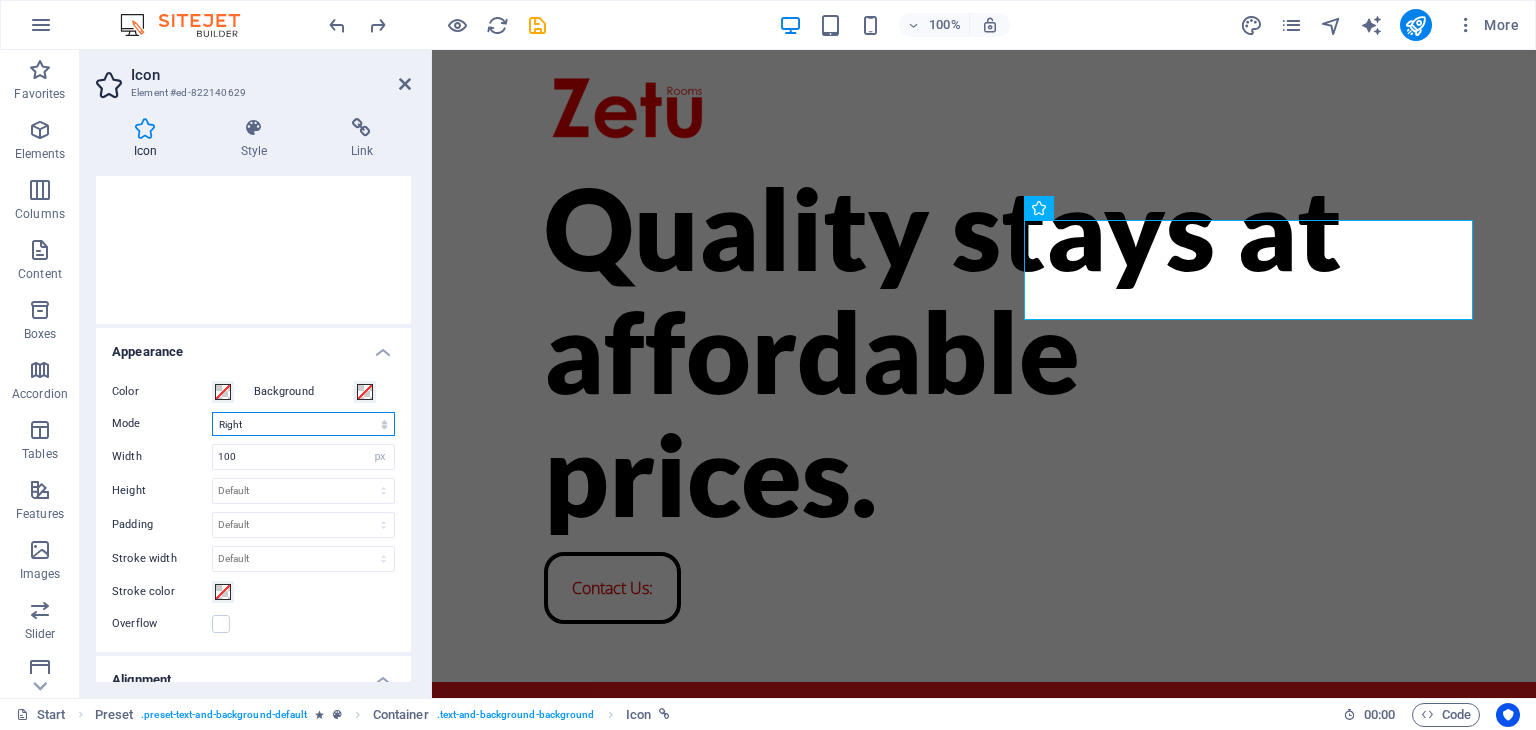 click on "Scale Left Center Right" at bounding box center [303, 424] 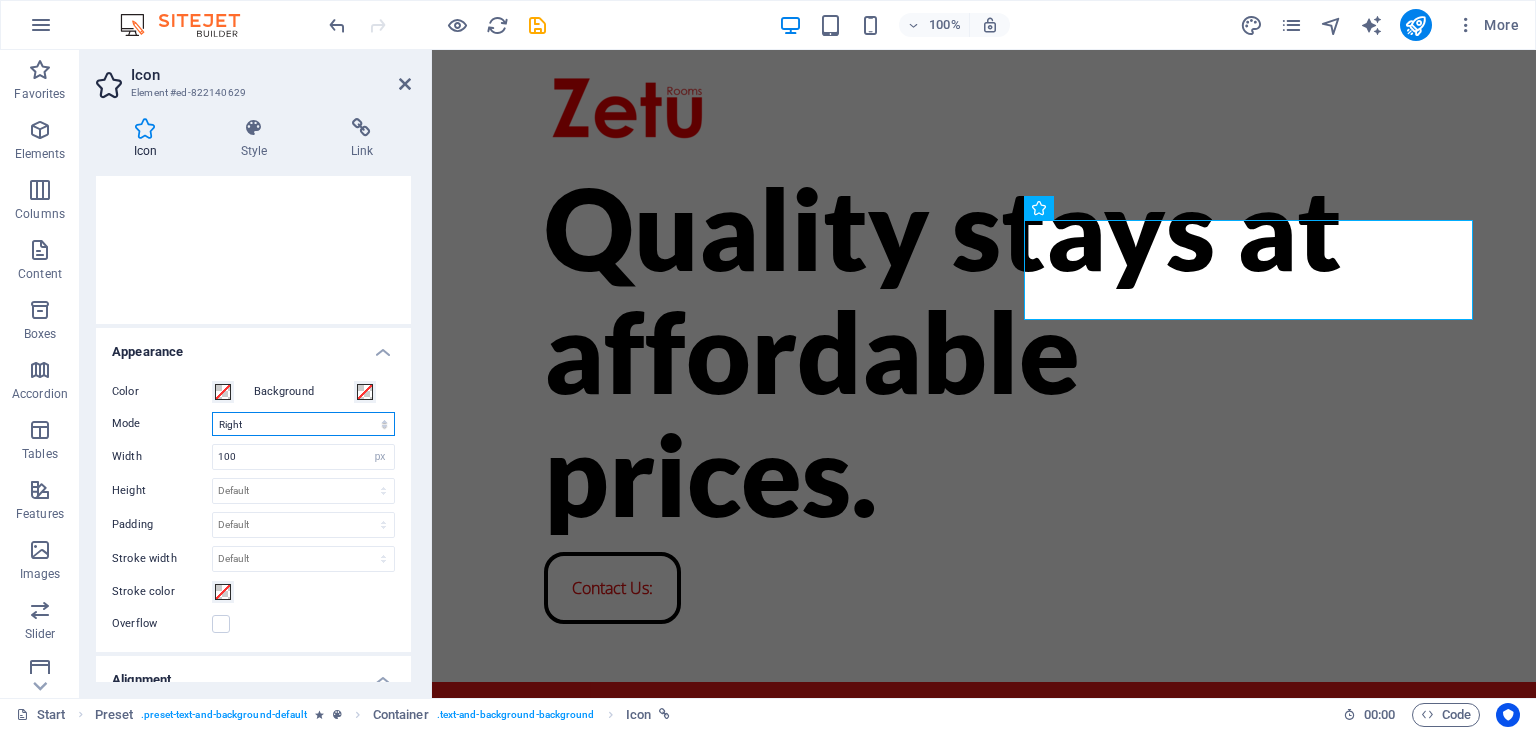 click on "Scale Left Center Right" at bounding box center (303, 424) 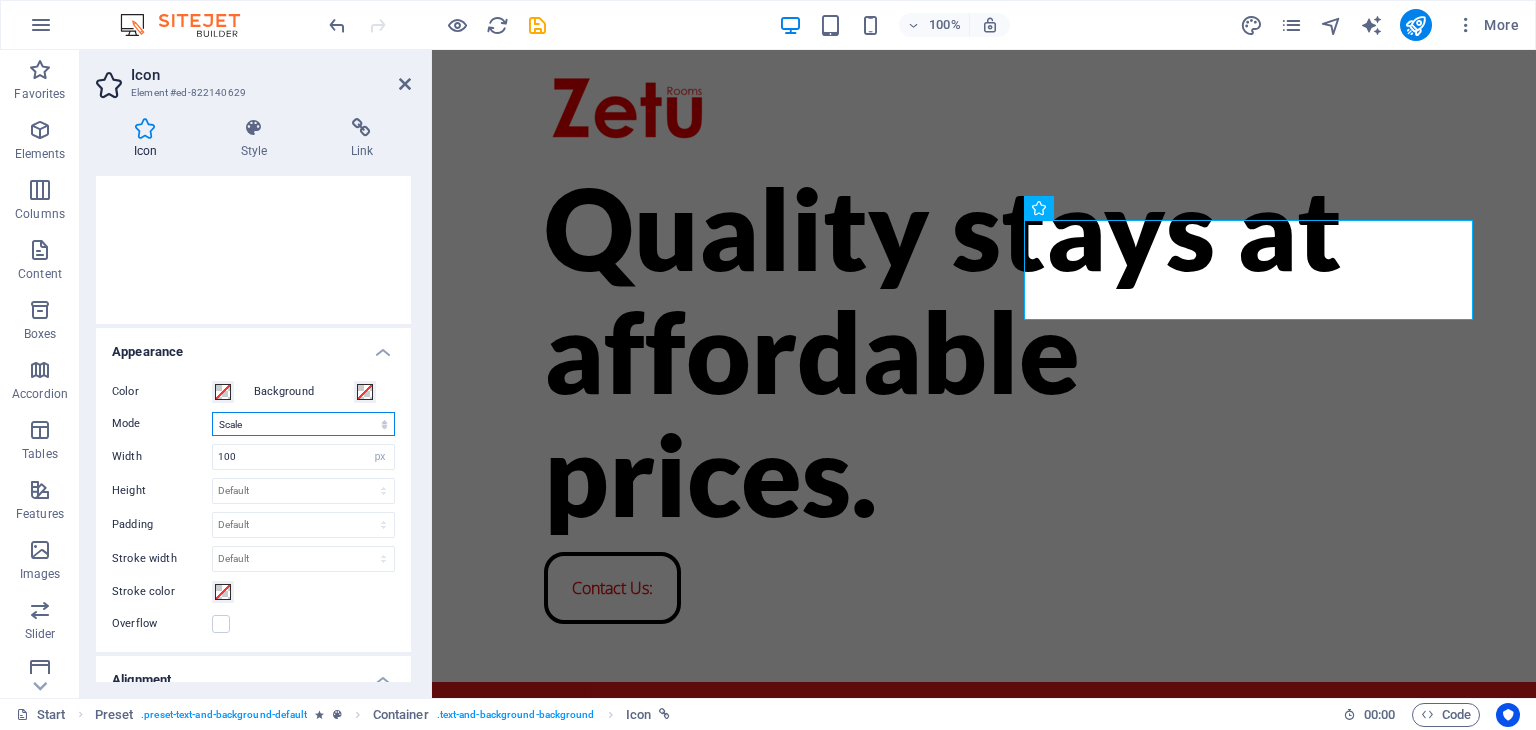 click on "Scale Left Center Right" at bounding box center [303, 424] 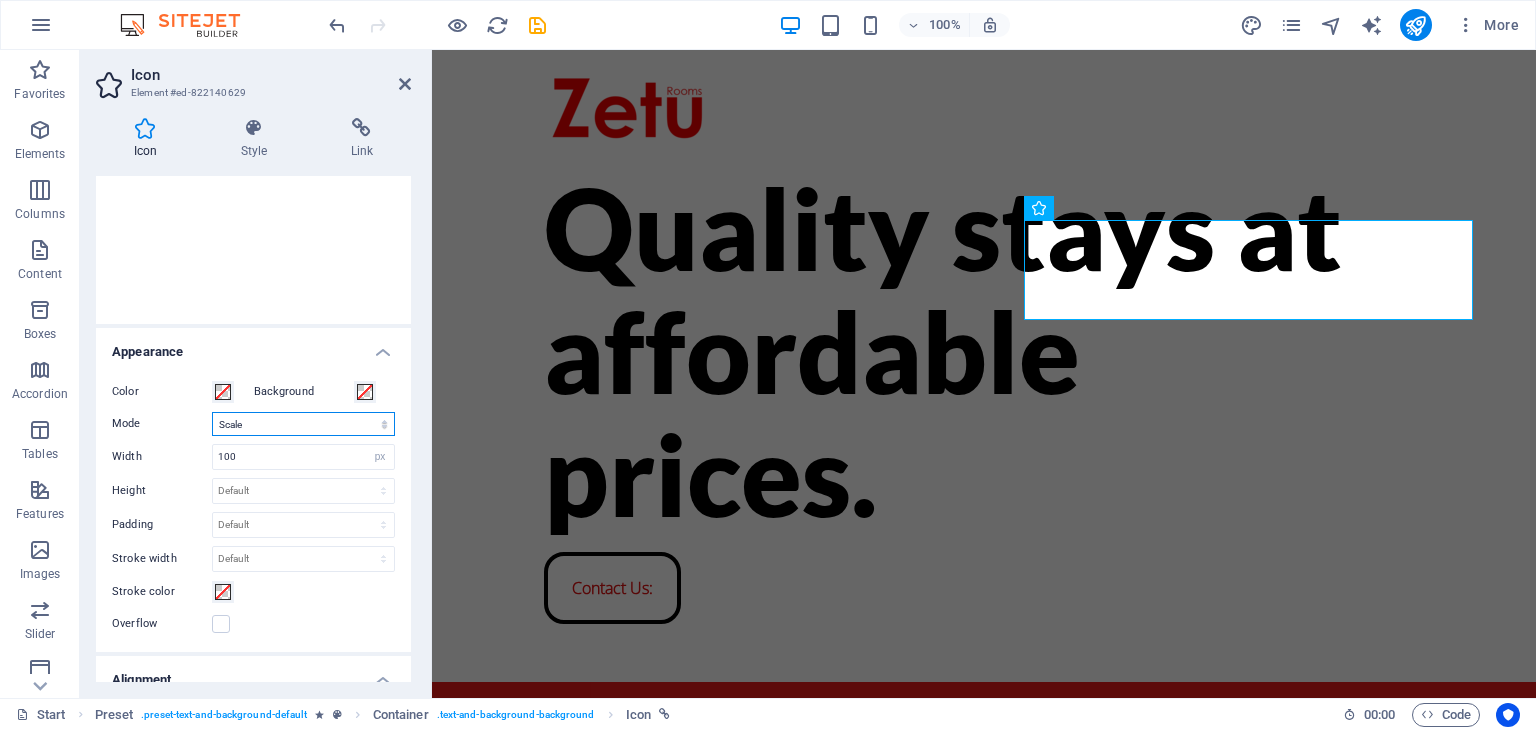 click on "Scale Left Center Right" at bounding box center [303, 424] 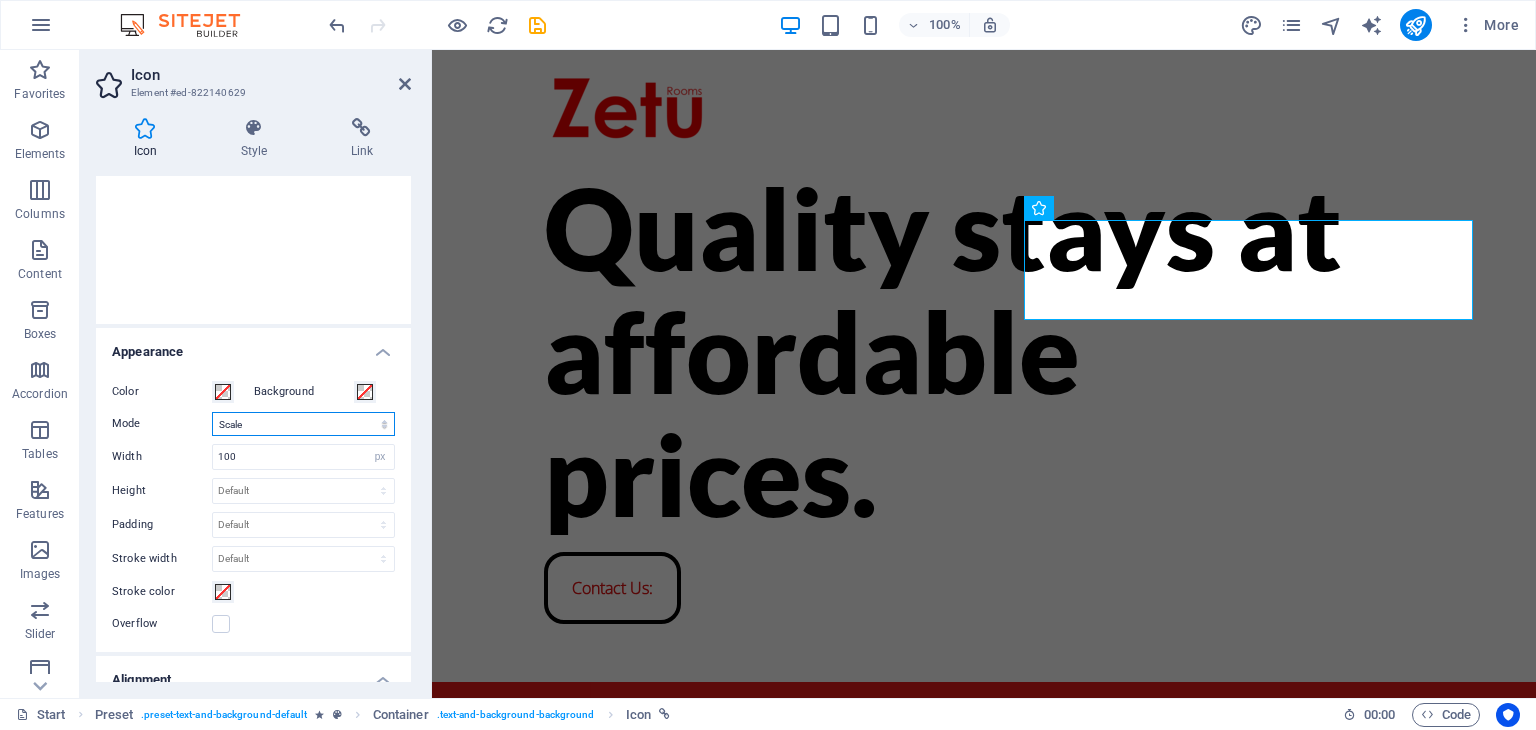 select on "xMidYMid" 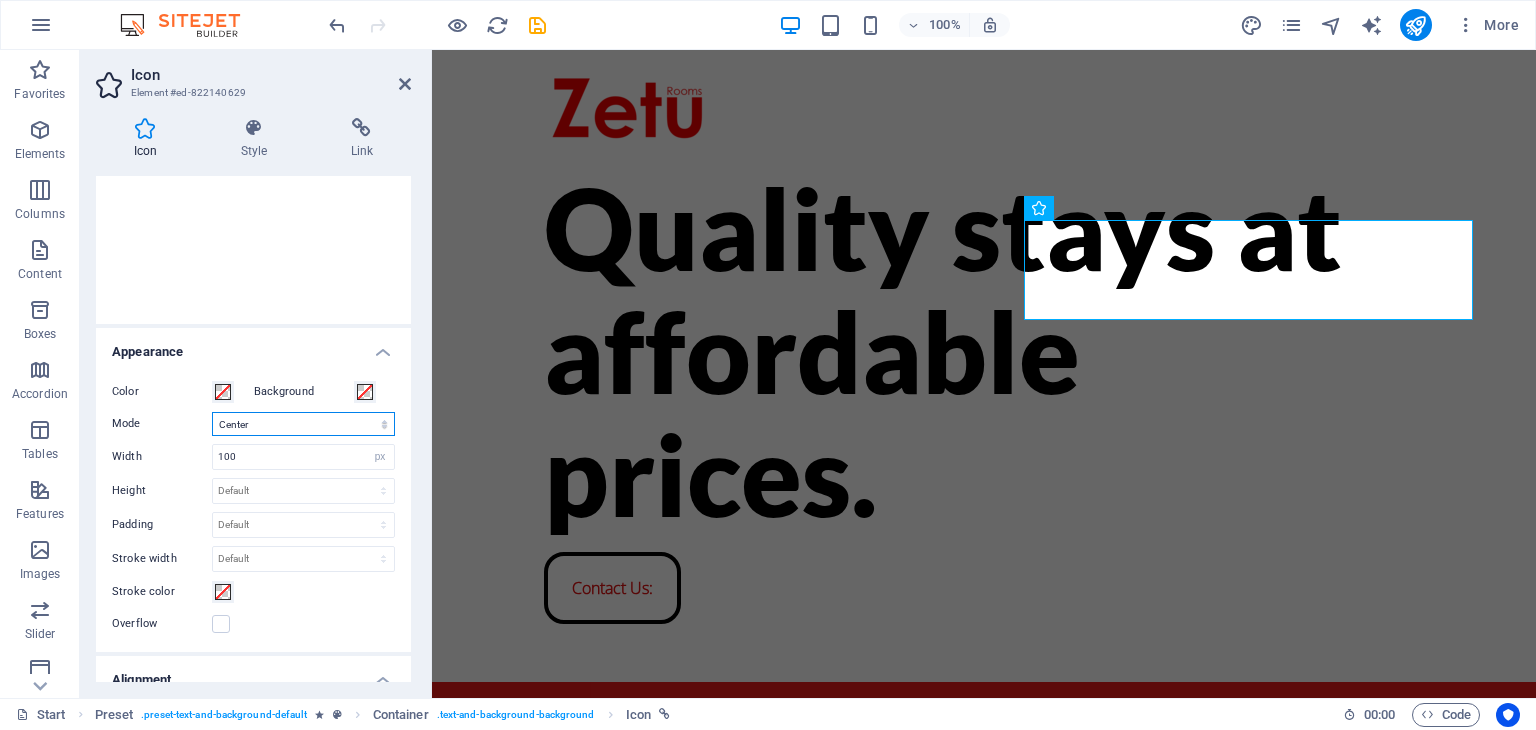 click on "Scale Left Center Right" at bounding box center [303, 424] 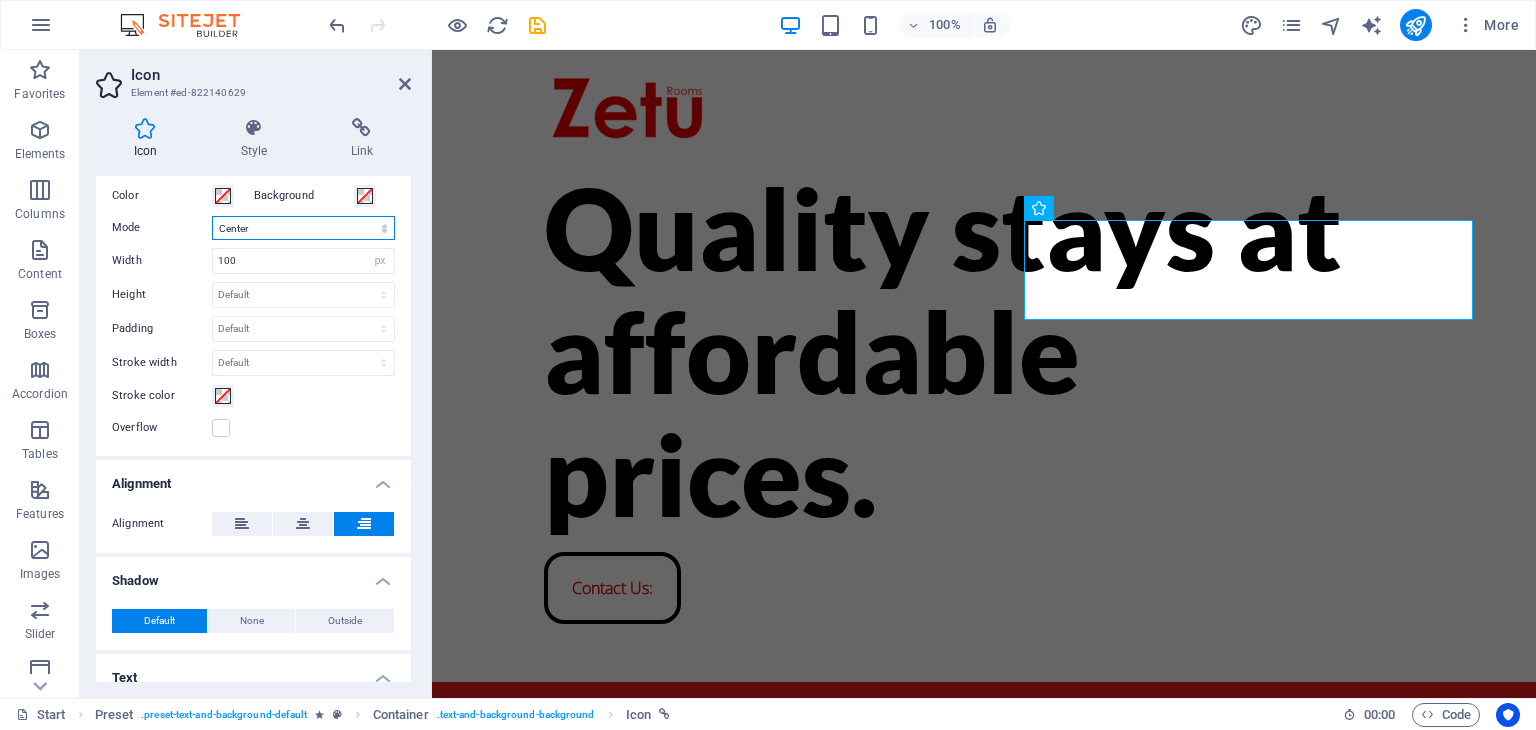 scroll, scrollTop: 480, scrollLeft: 0, axis: vertical 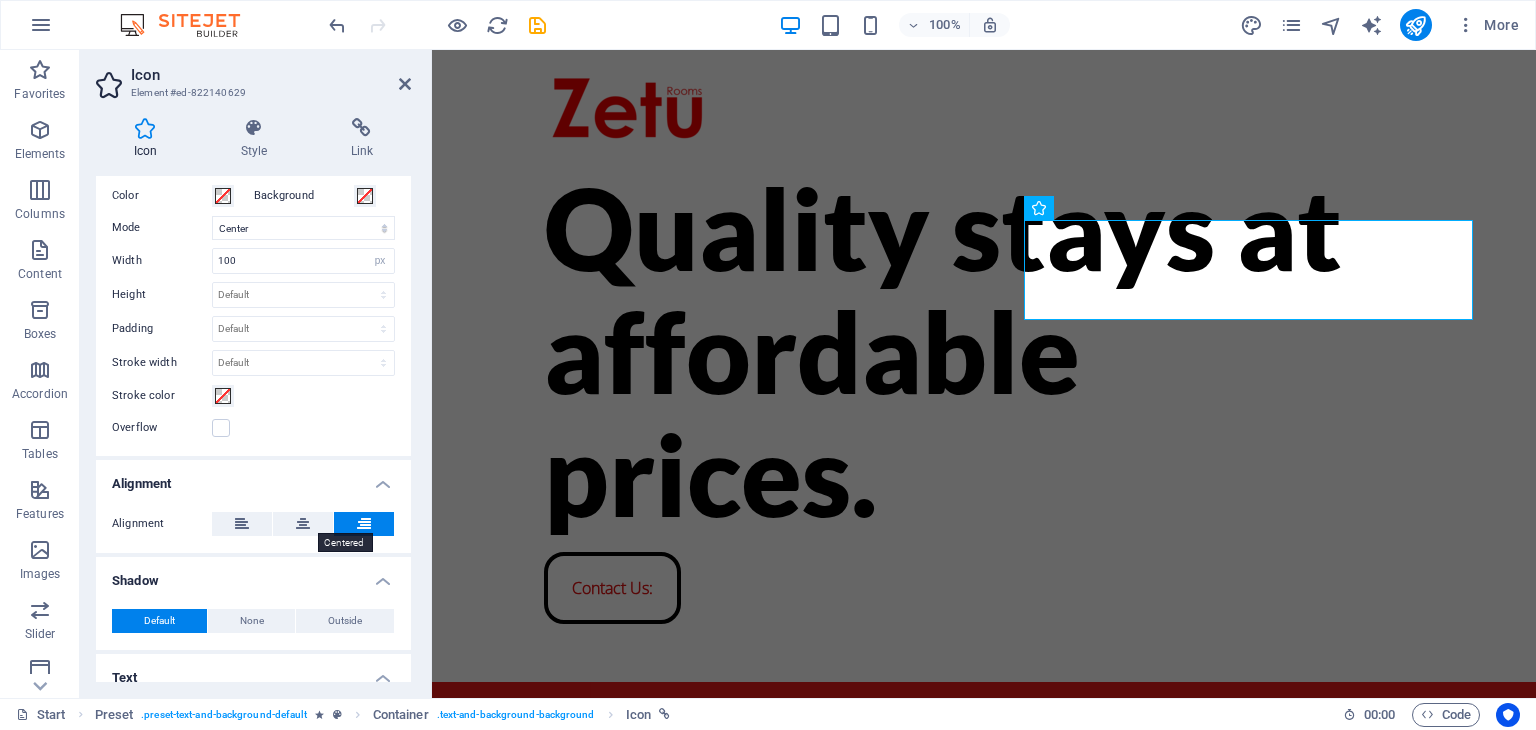 click at bounding box center [303, 524] 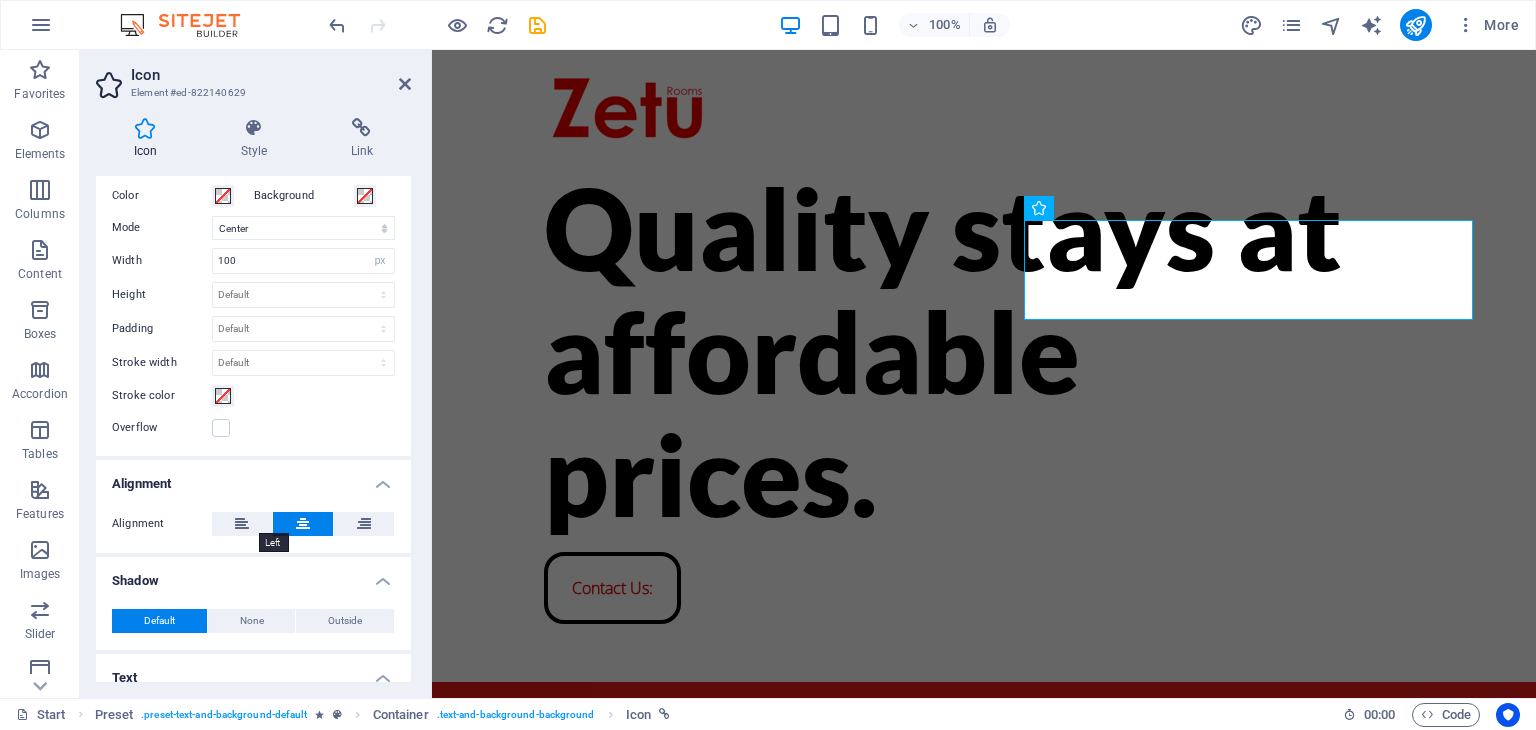 click at bounding box center [242, 524] 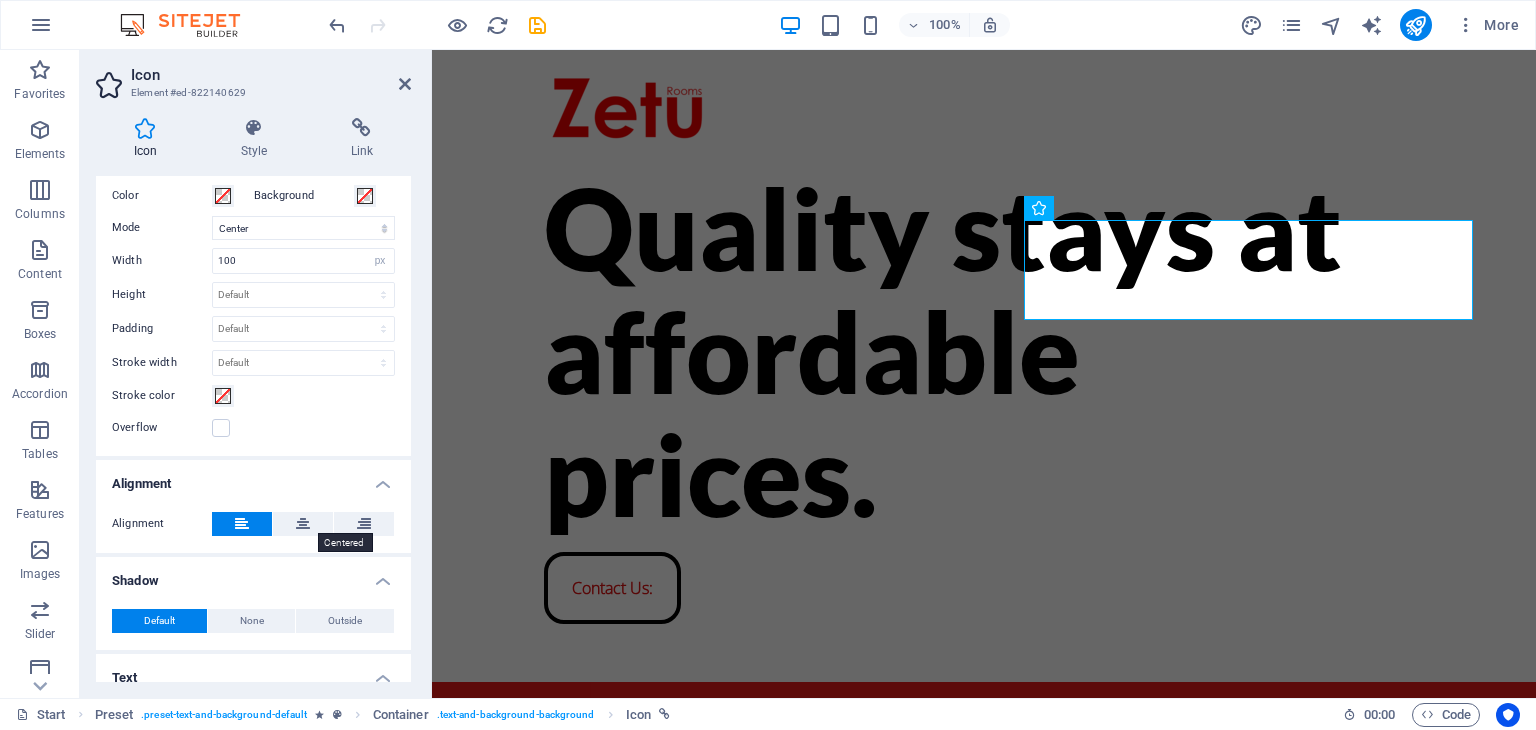 click at bounding box center [303, 524] 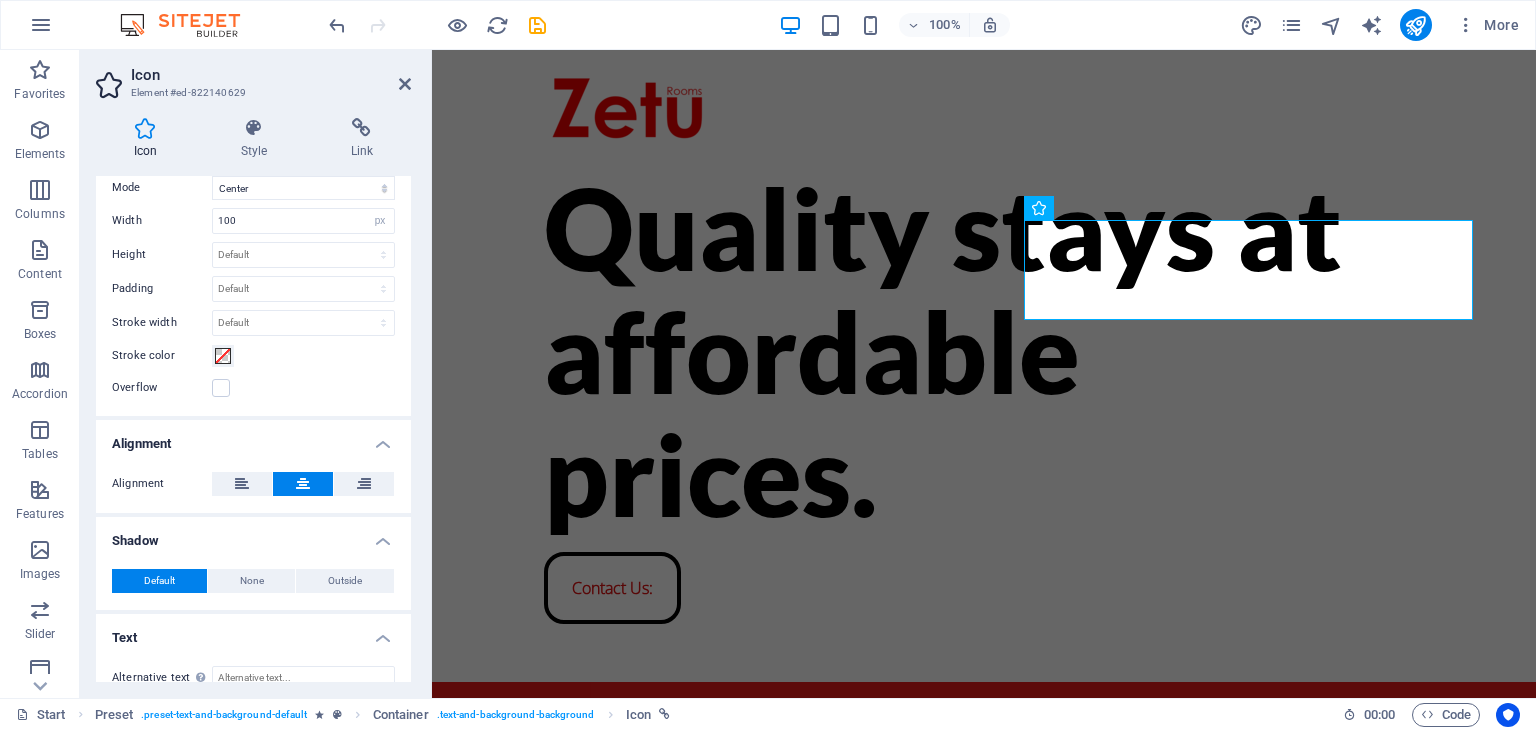 scroll, scrollTop: 542, scrollLeft: 0, axis: vertical 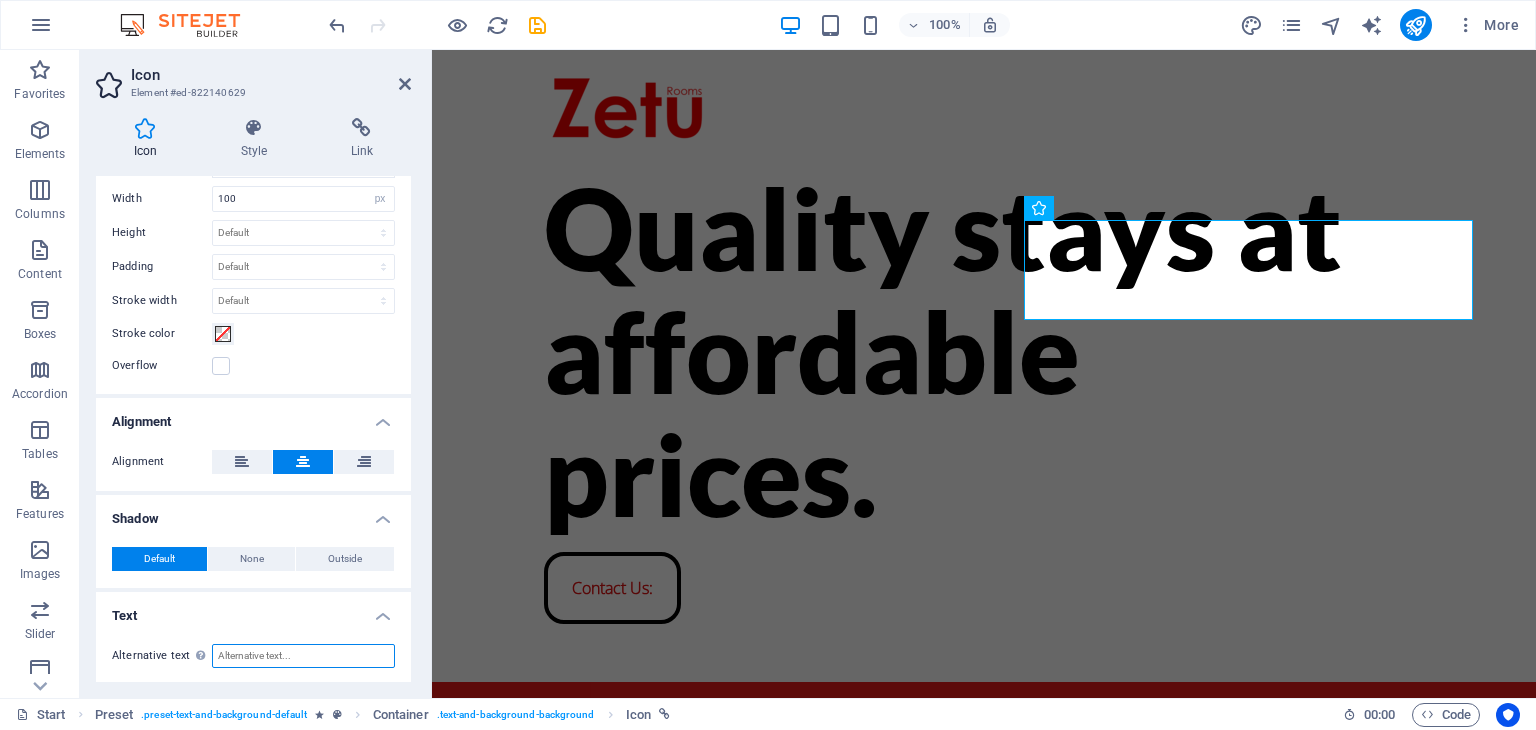 click on "Alternative text The alternative text is used by devices that cannot display images (e.g. image search engines) and should be added to every image to improve website accessibility." at bounding box center [303, 656] 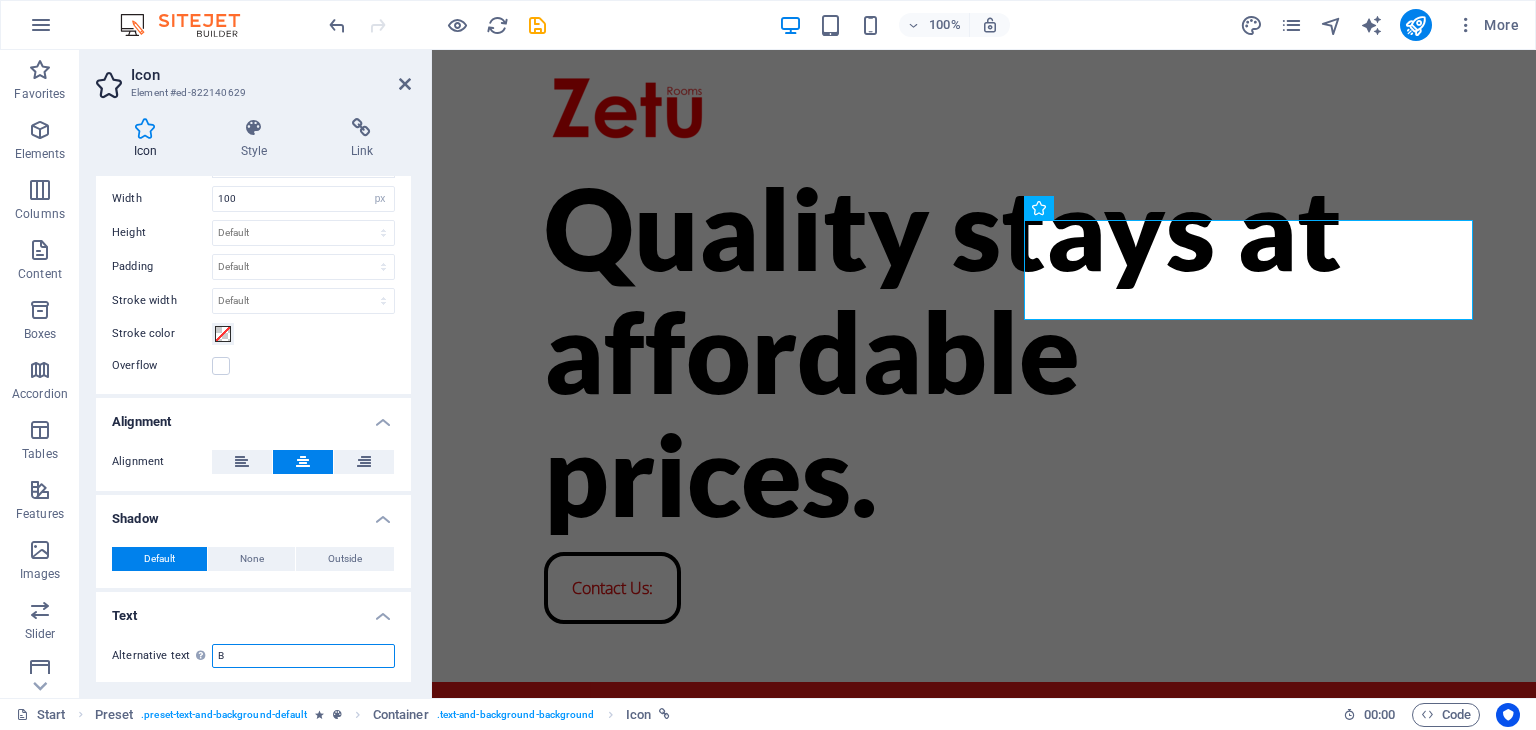 click on "B" at bounding box center [303, 656] 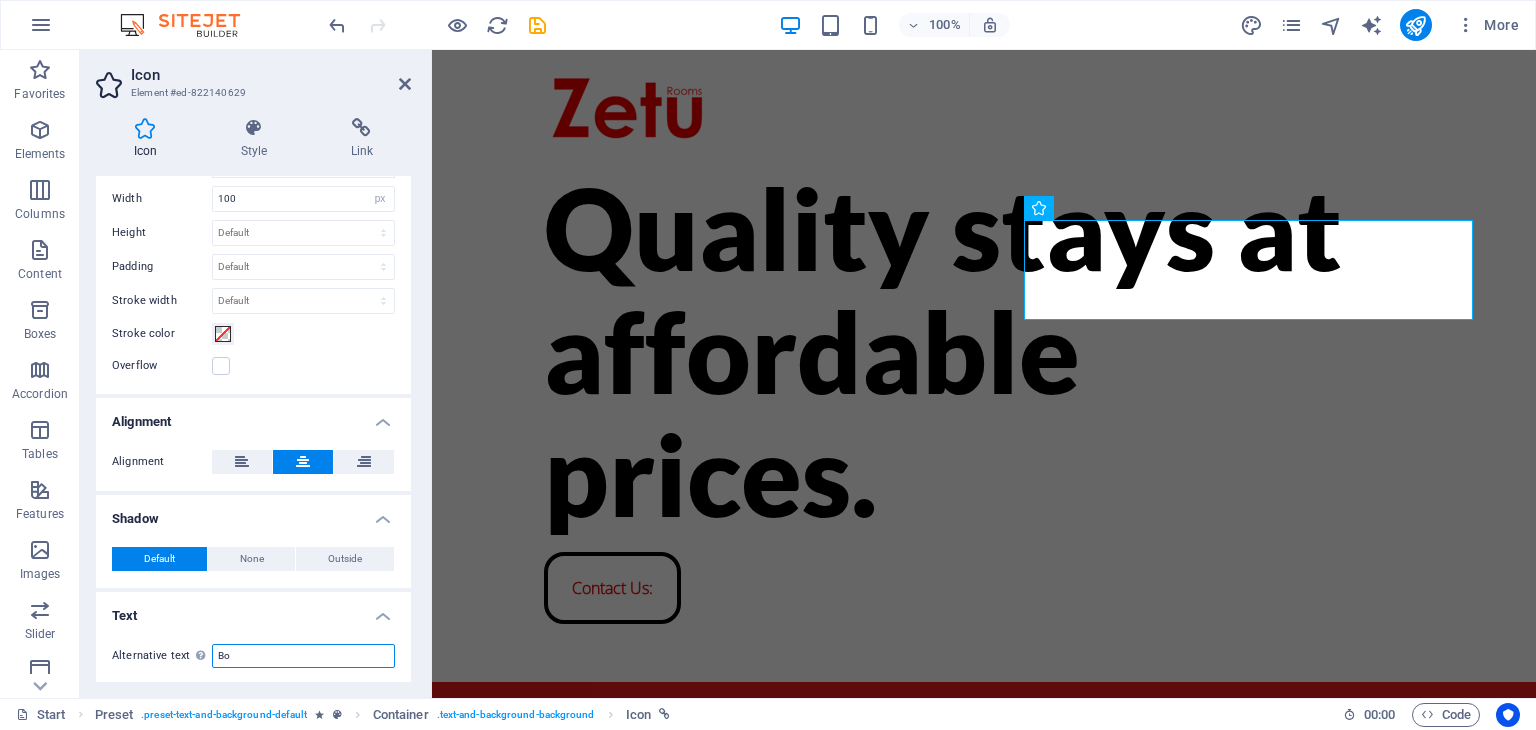 type on "B" 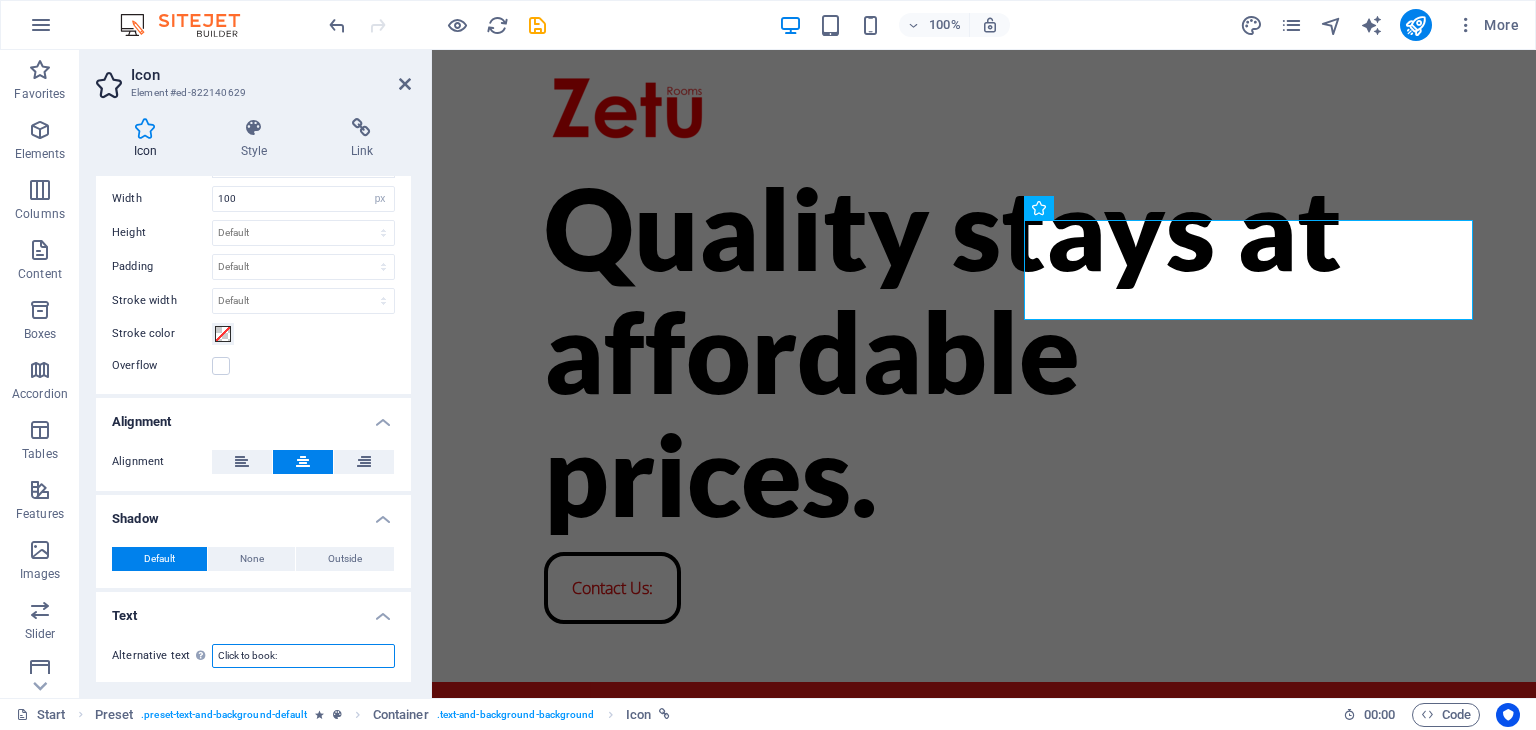 type on "Click to book:" 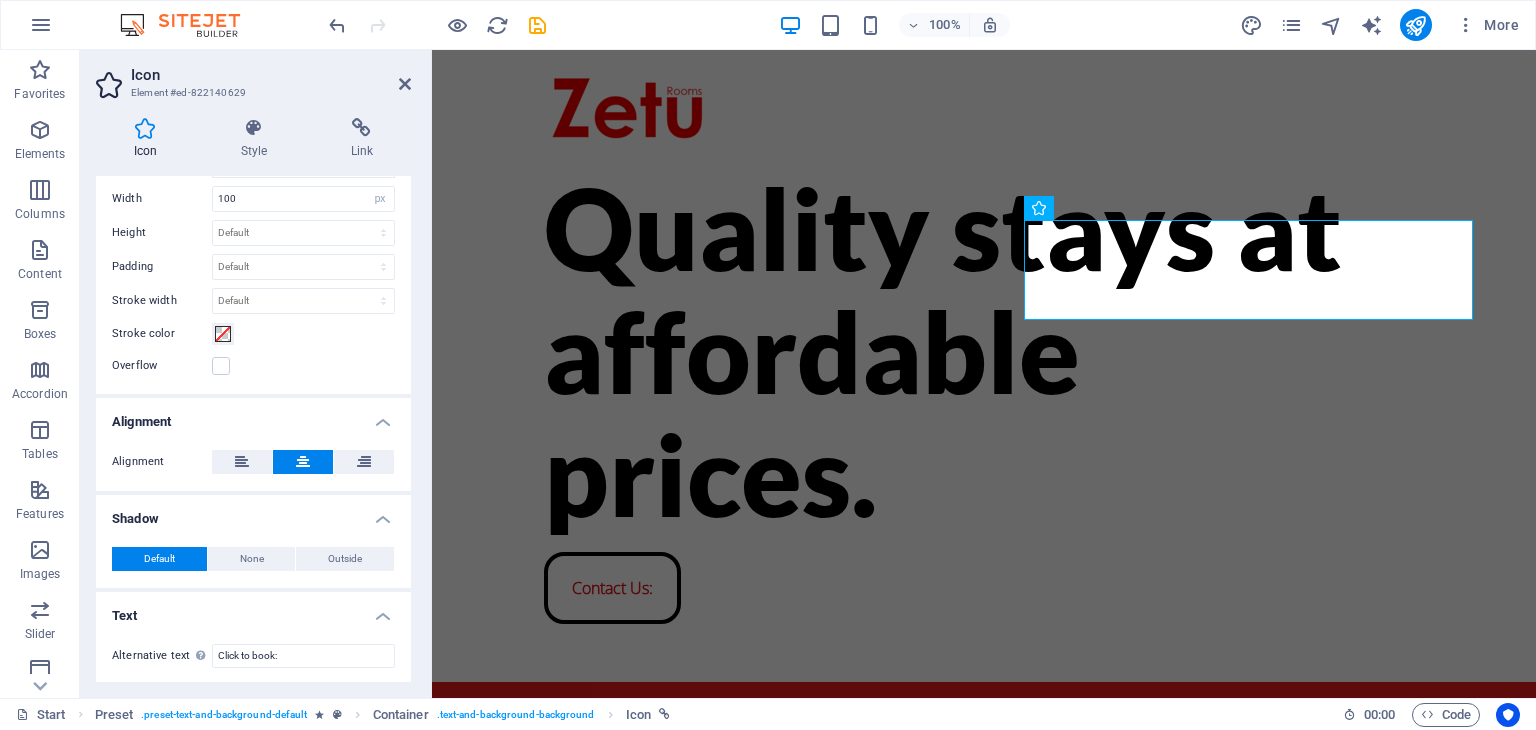 click on "Text" at bounding box center [253, 610] 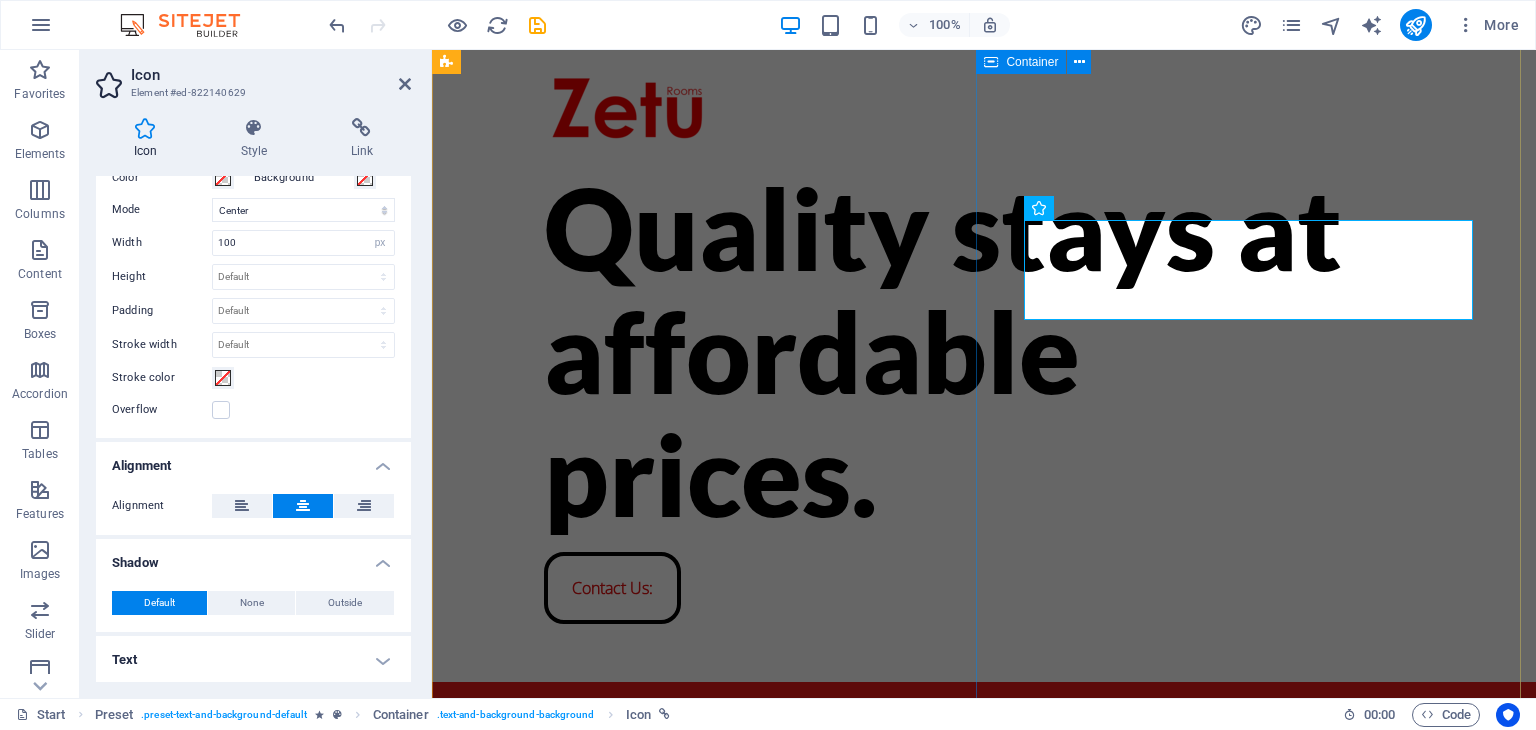 click on "Book via Whatsapp: [PHONE] to book: 20 Days to launch" at bounding box center [984, 1006] 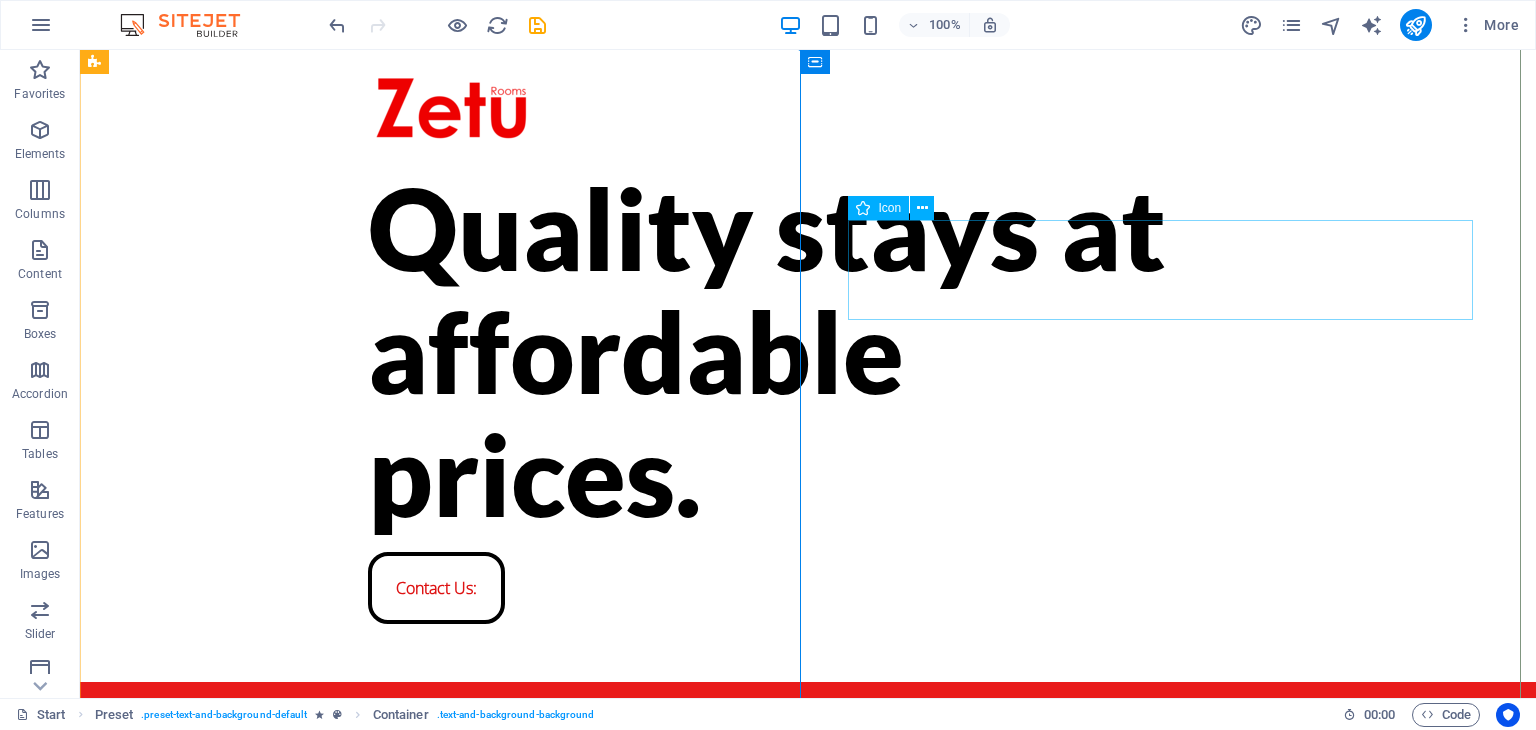click on "Click to book:" at bounding box center [808, 882] 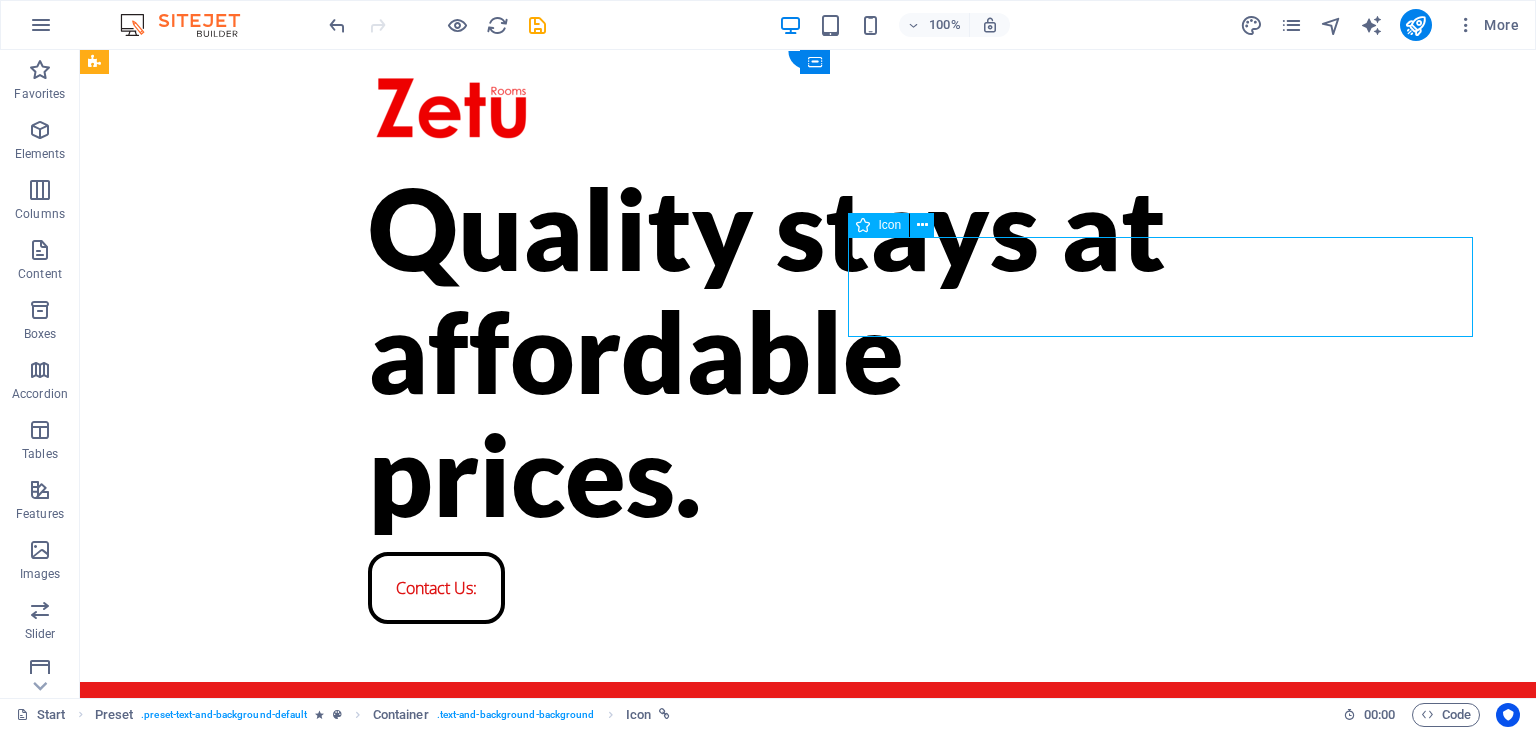 scroll, scrollTop: 0, scrollLeft: 0, axis: both 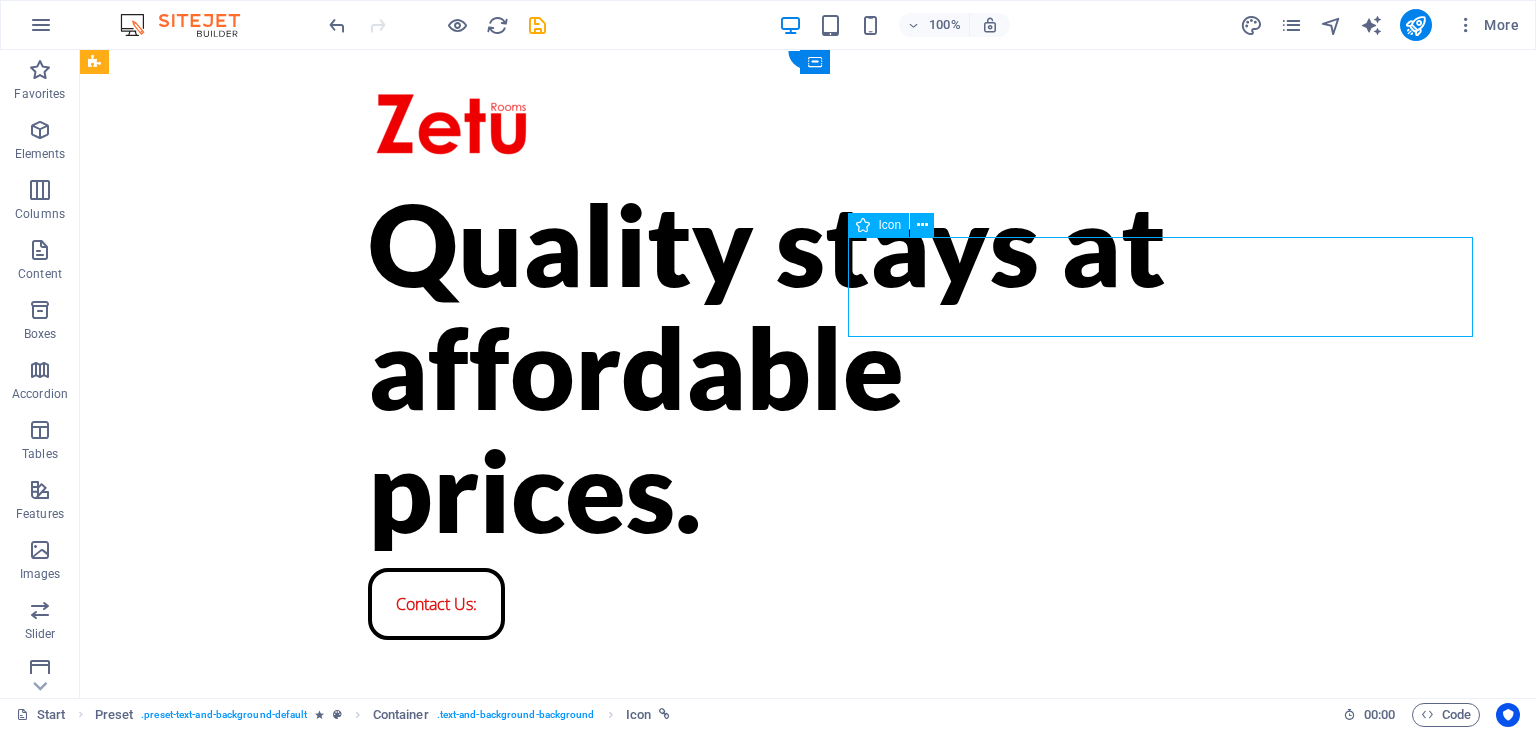 click on "Click to book:" at bounding box center [808, 898] 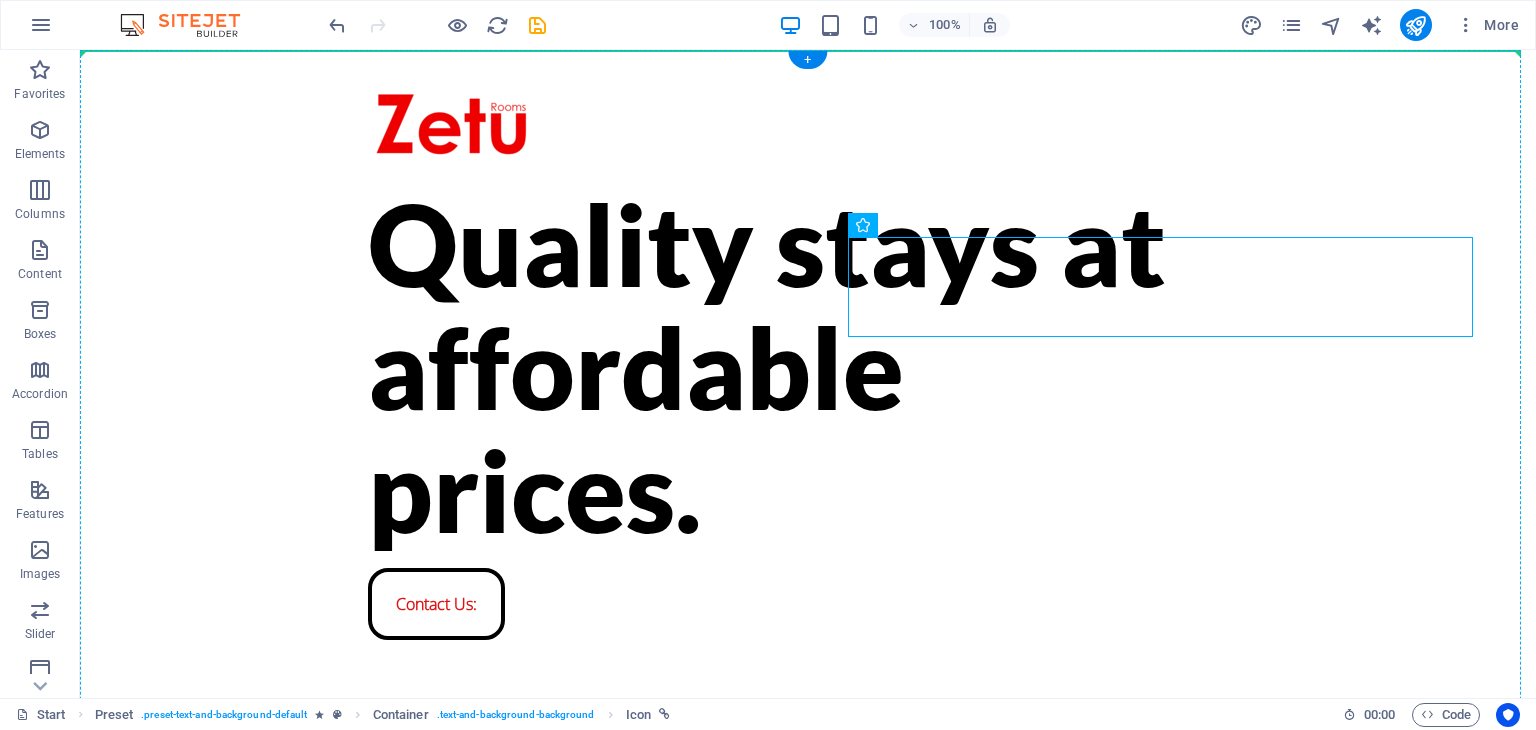 drag, startPoint x: 1124, startPoint y: 297, endPoint x: 1131, endPoint y: 341, distance: 44.553337 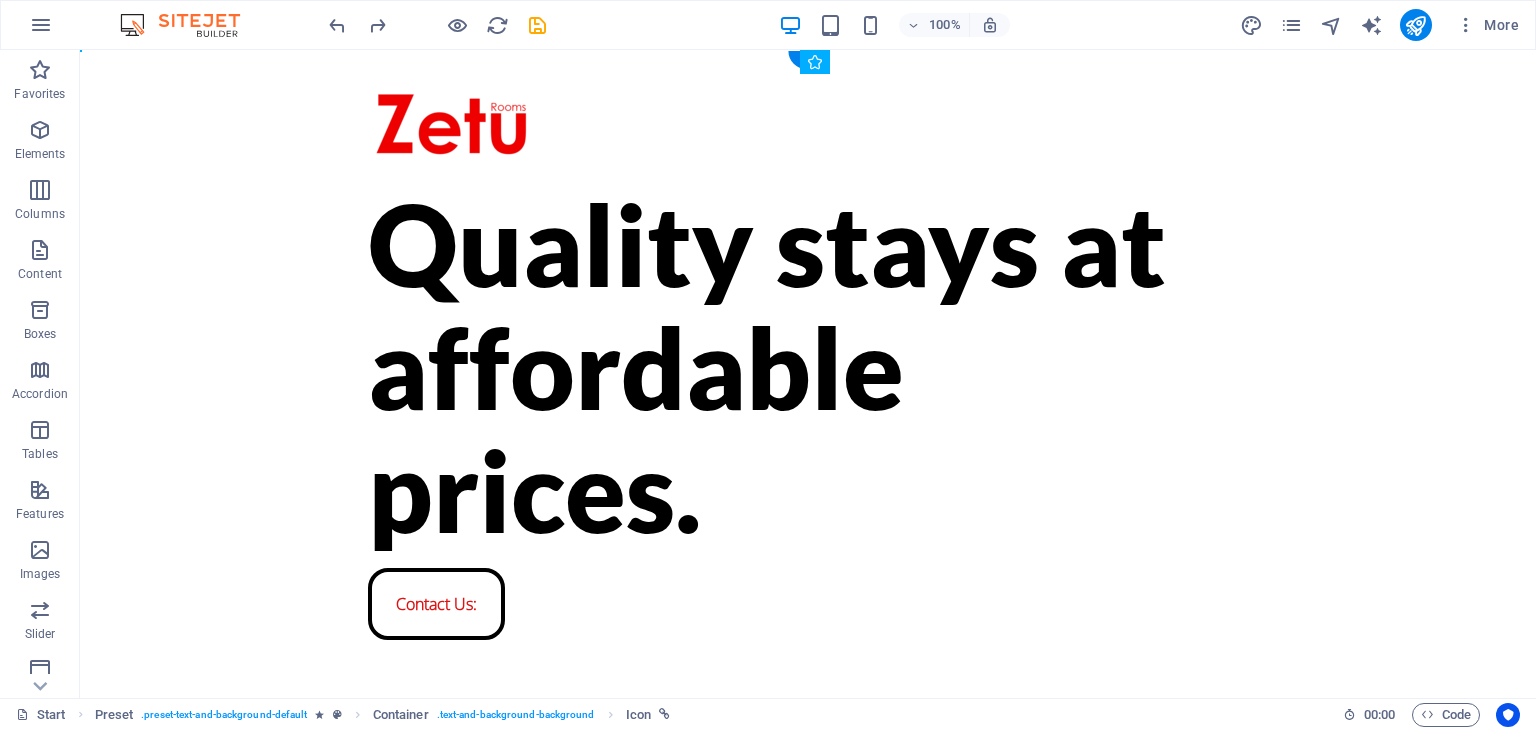 drag, startPoint x: 1160, startPoint y: 298, endPoint x: 1137, endPoint y: 485, distance: 188.40913 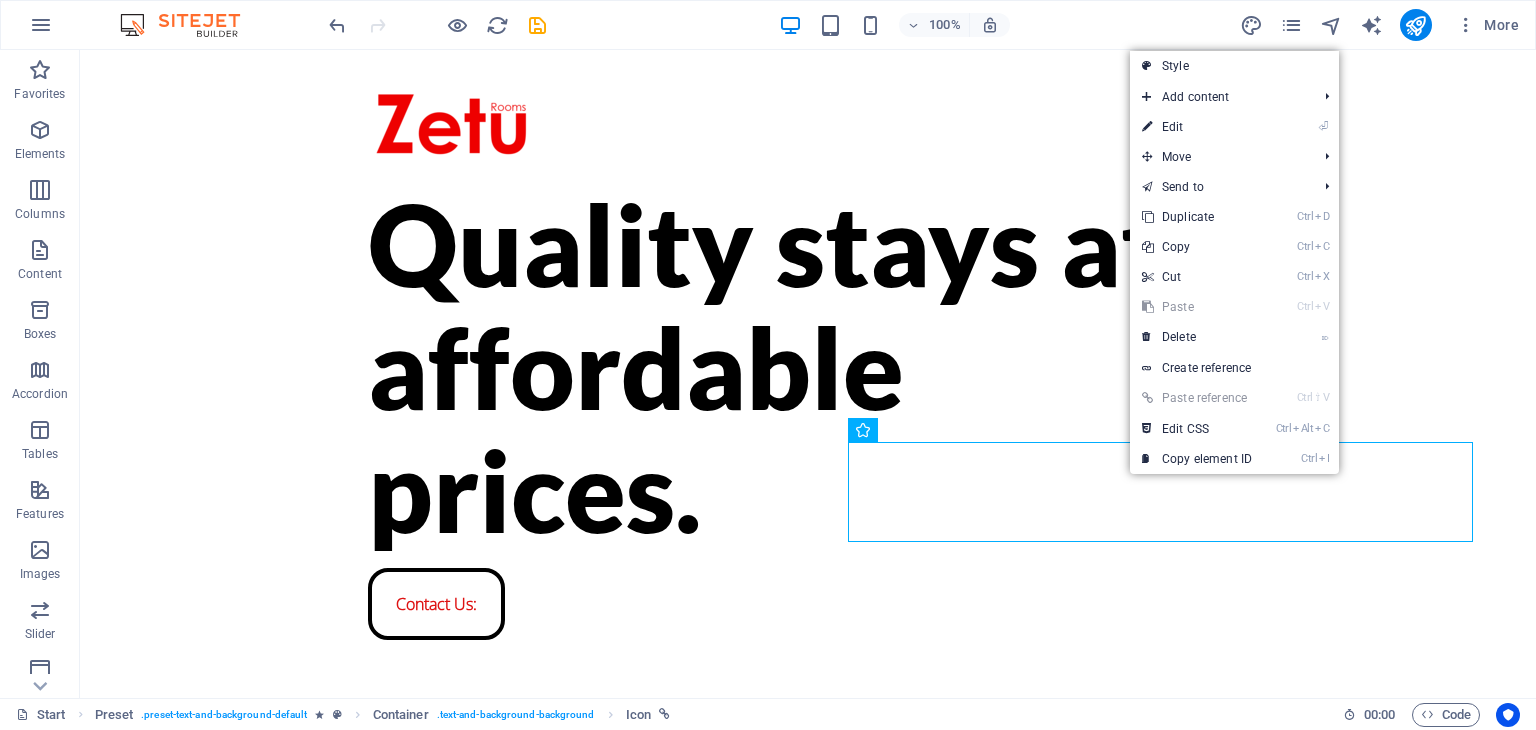 click on "Ctrl D  Duplicate" at bounding box center [1197, 217] 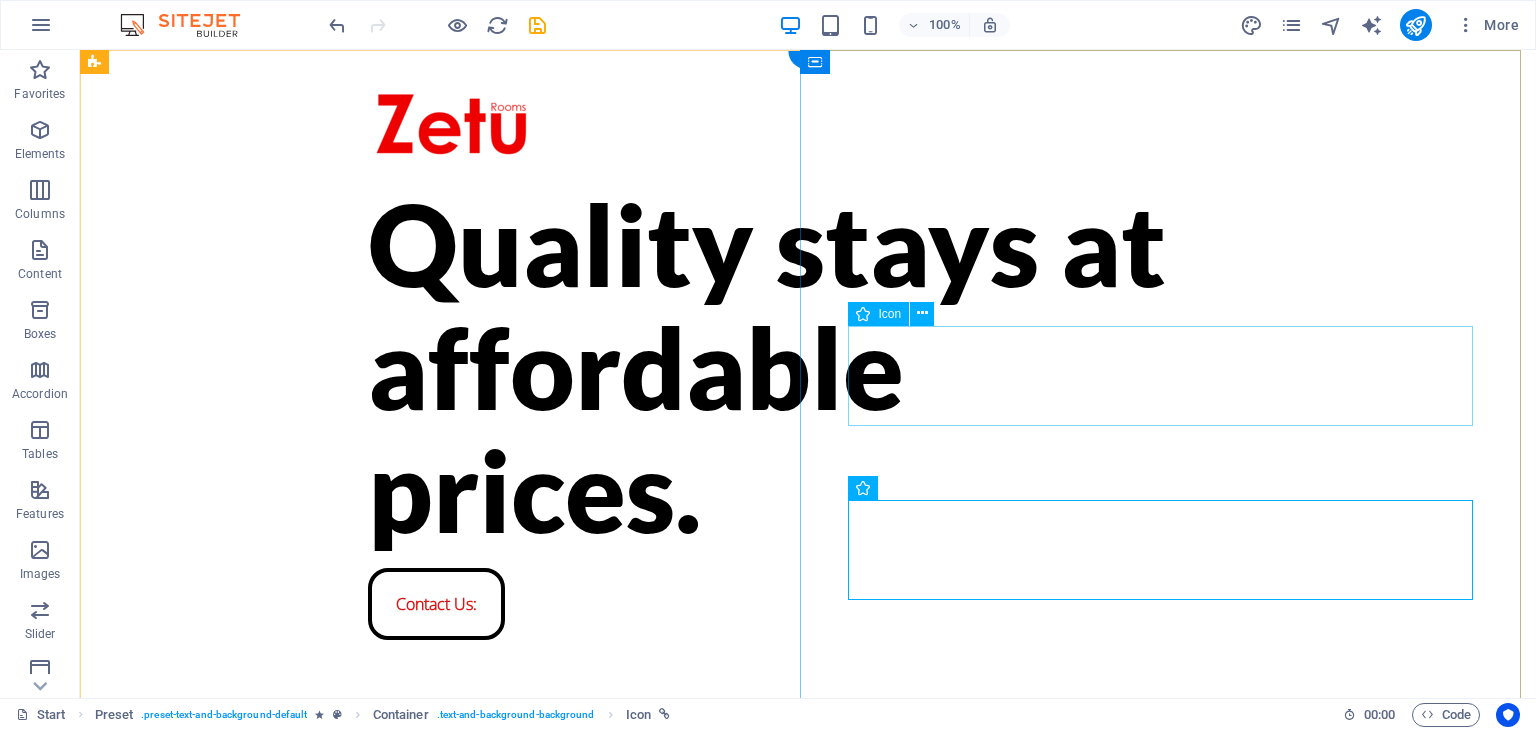click on "Click to book:" at bounding box center [808, 970] 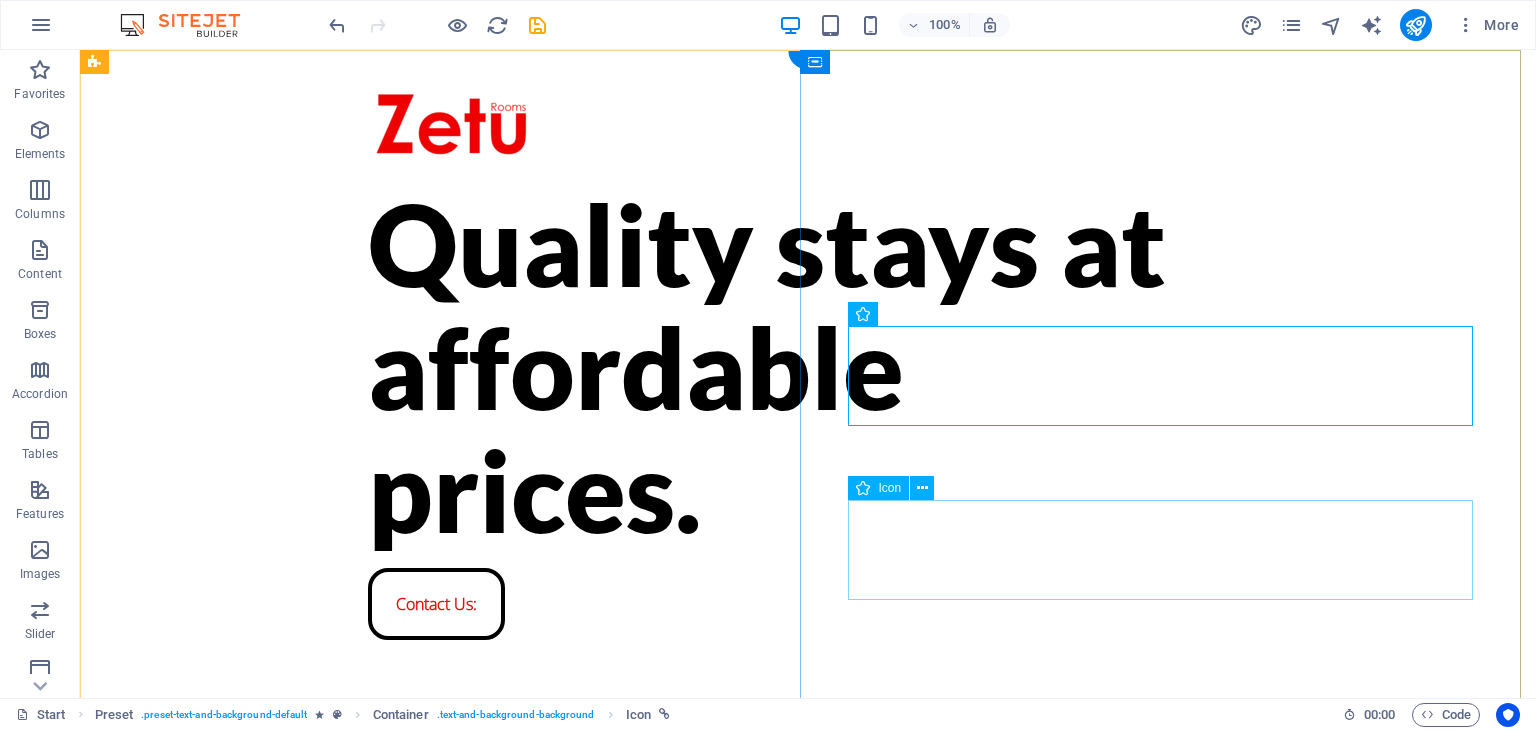 click on "Click to book:" at bounding box center [808, 1075] 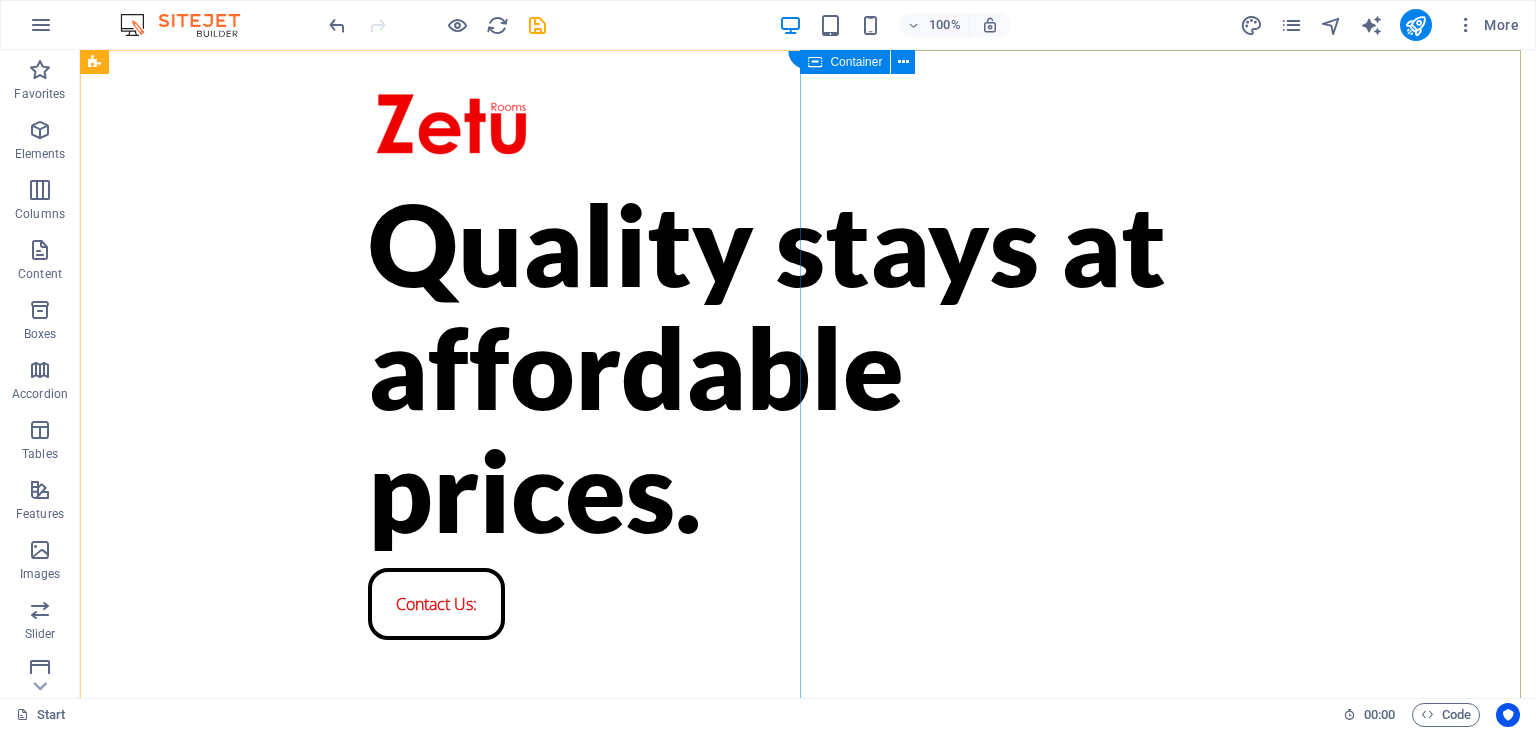 click on "Book via Whatsapp: Click to book: 20 Days to launch" at bounding box center [808, 1022] 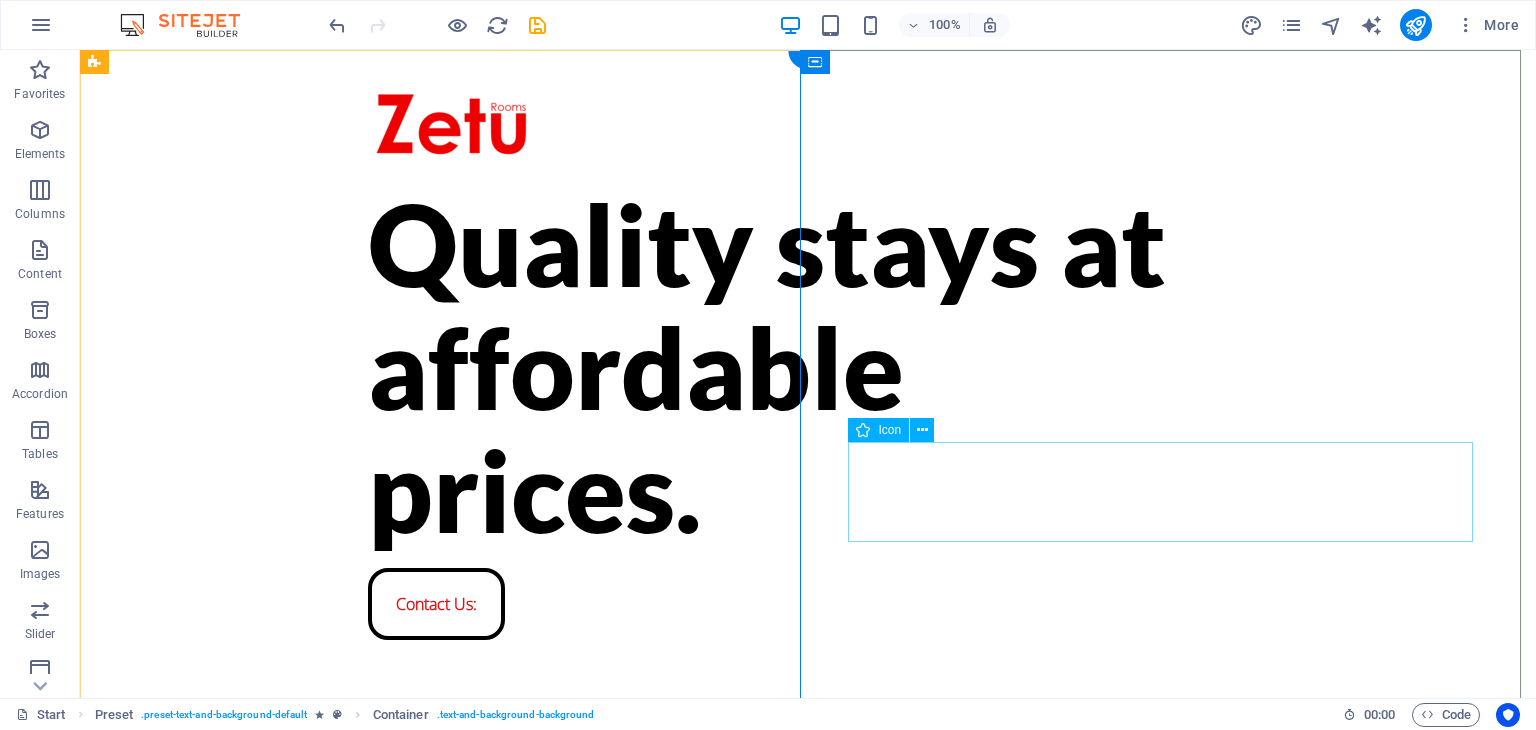 click on "Click to book:" at bounding box center [808, 970] 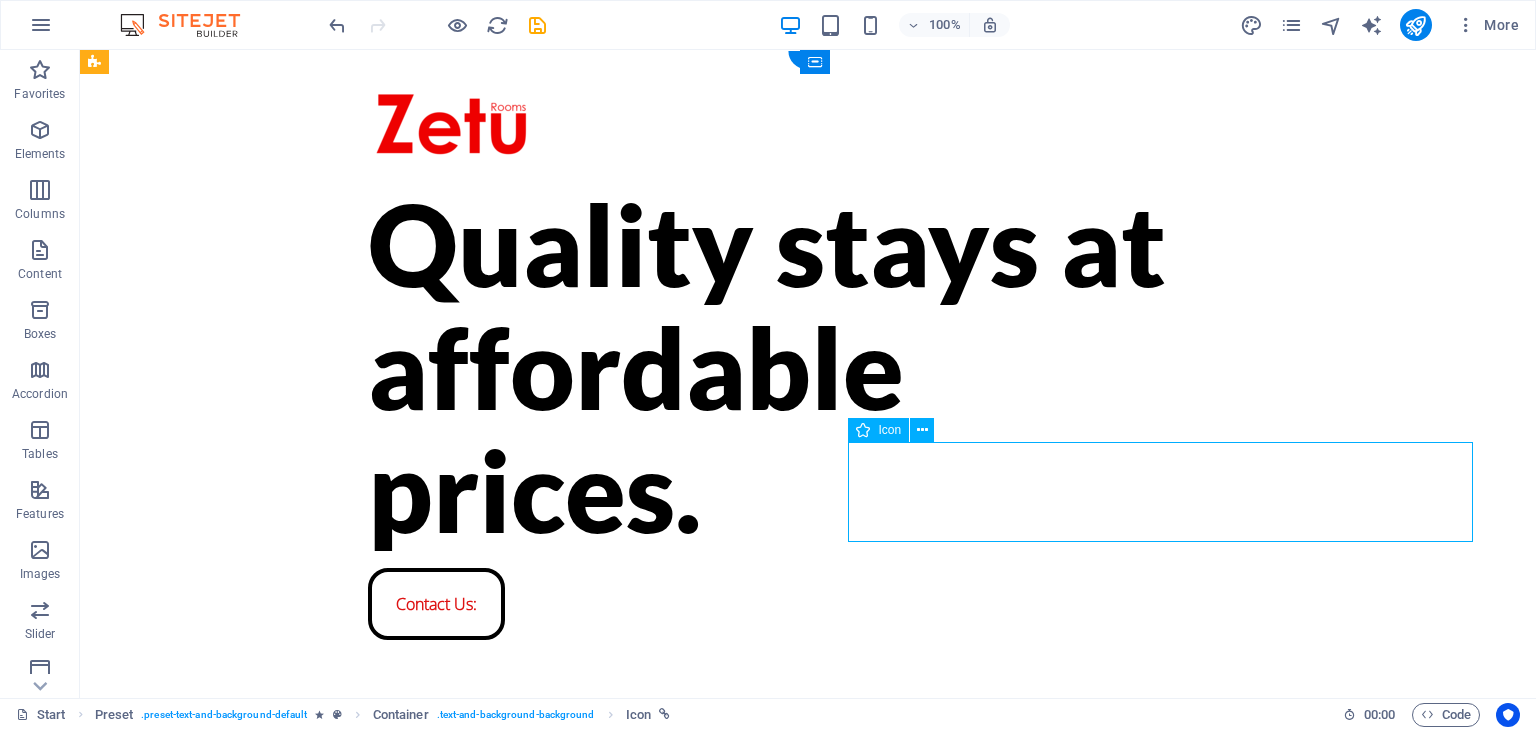 click on "Click to book:" at bounding box center [808, 970] 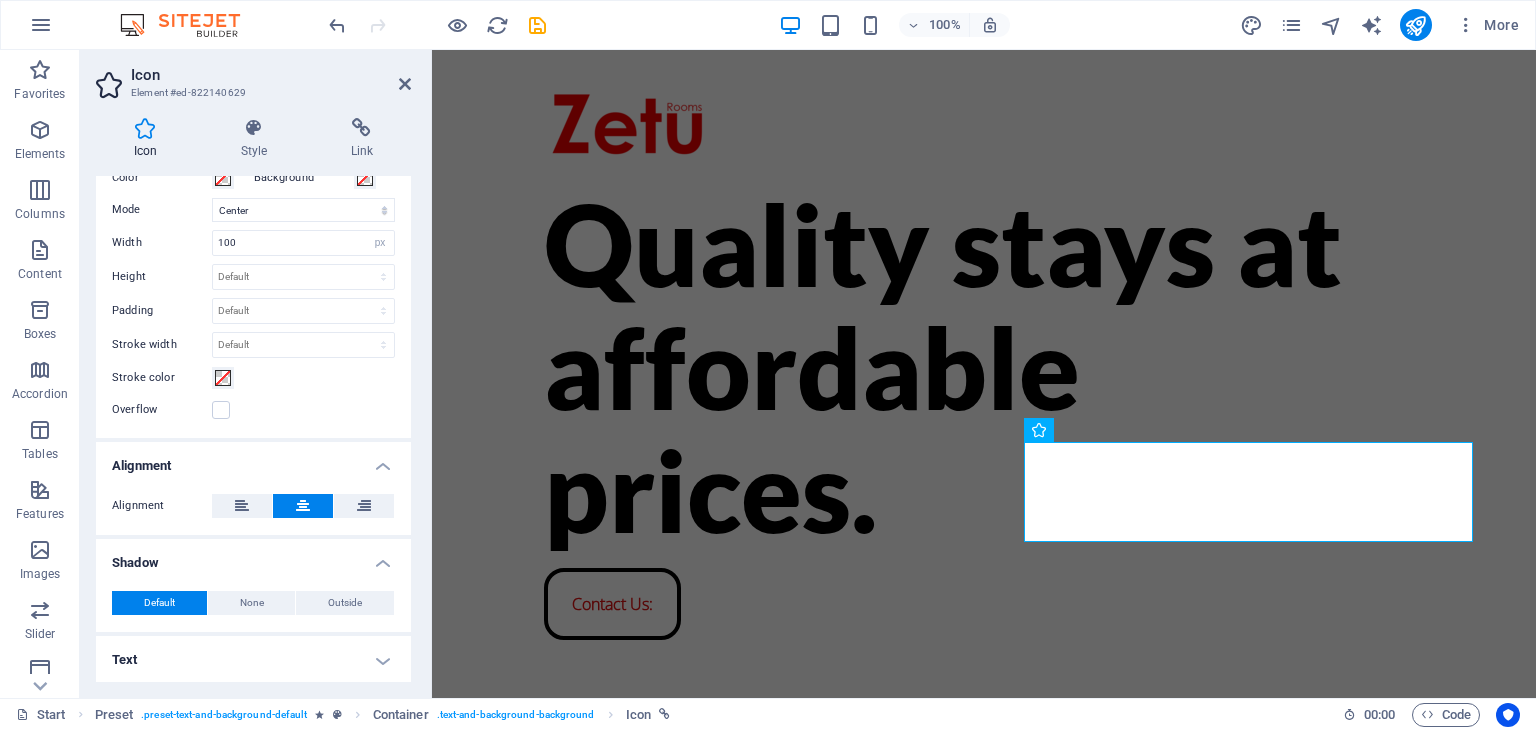 scroll, scrollTop: 498, scrollLeft: 0, axis: vertical 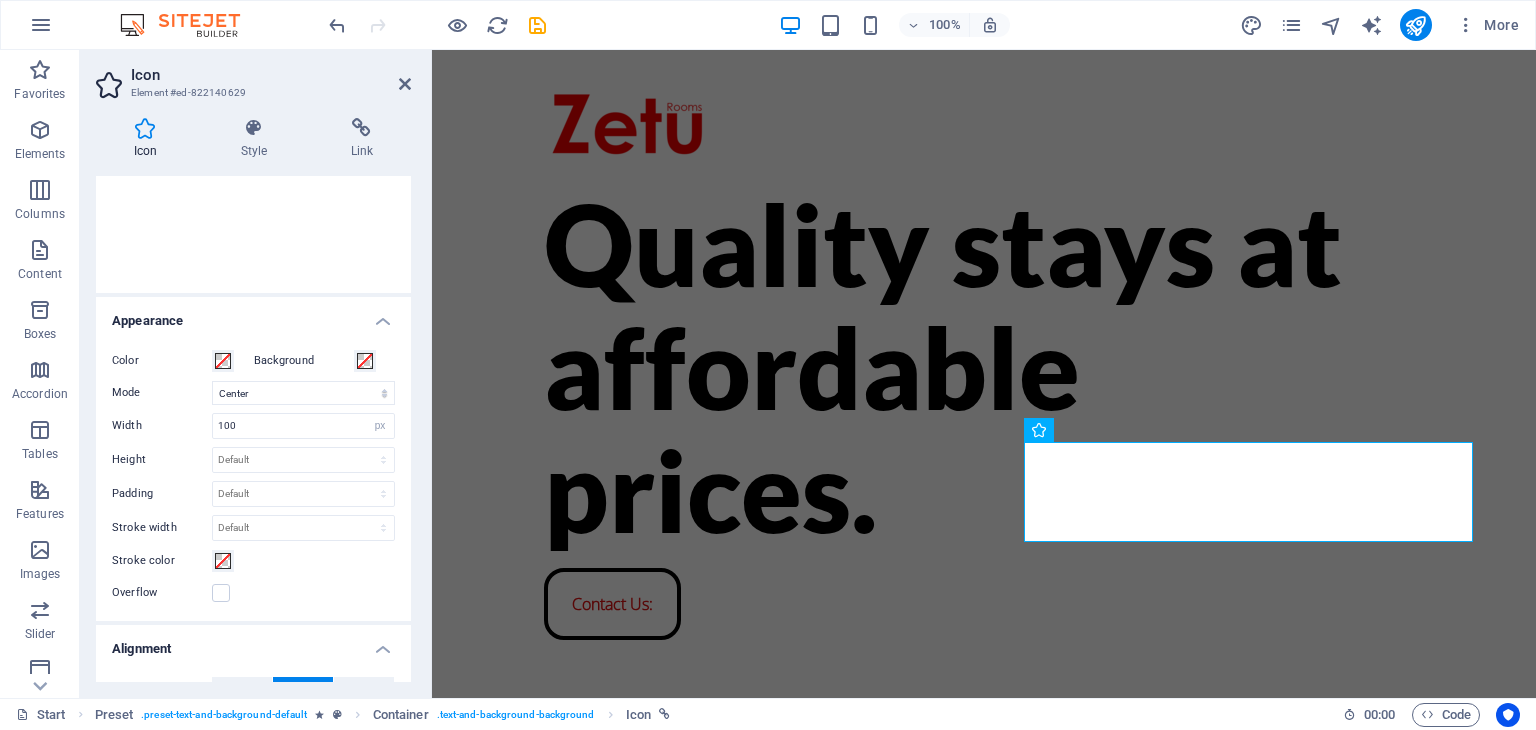 click at bounding box center [254, 128] 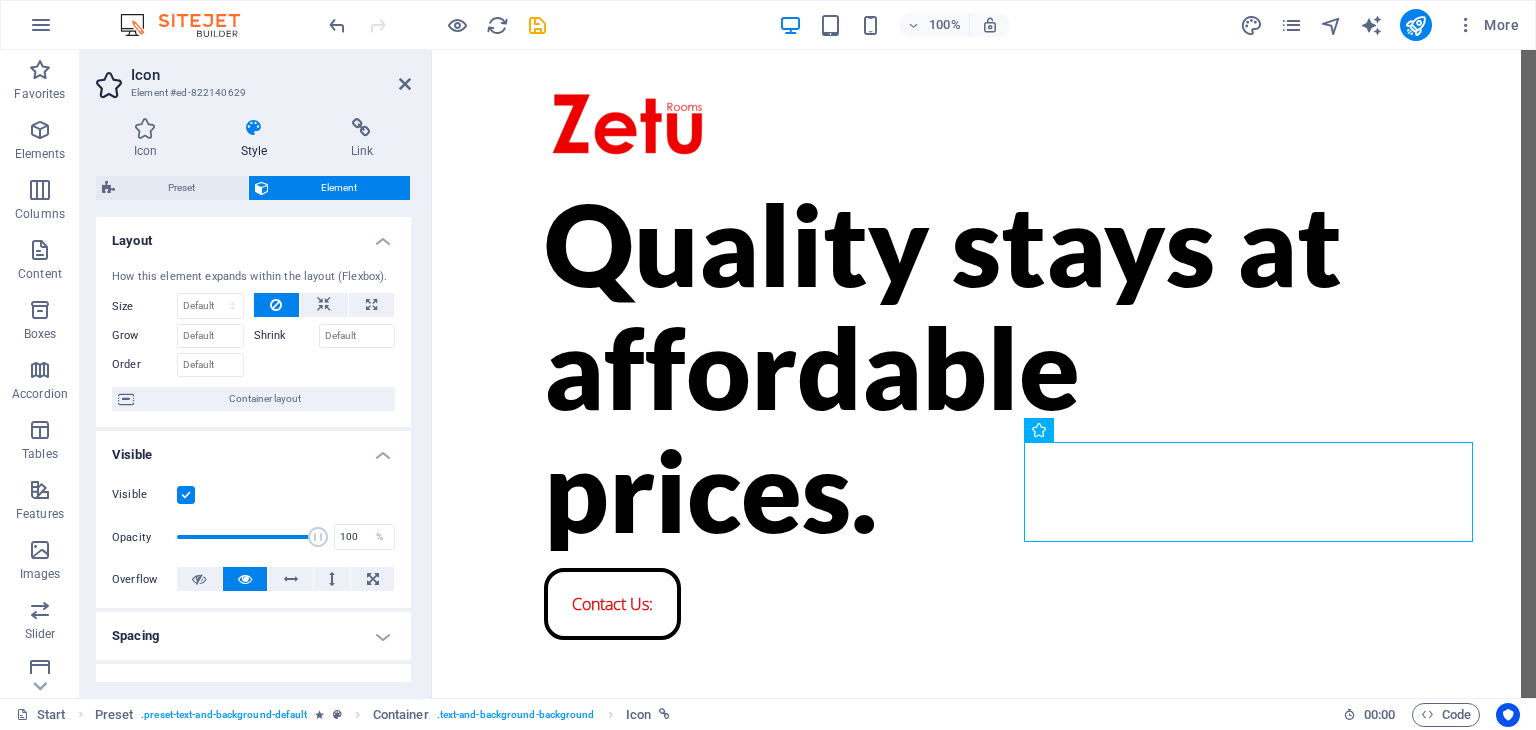 click on "Preset" at bounding box center [181, 188] 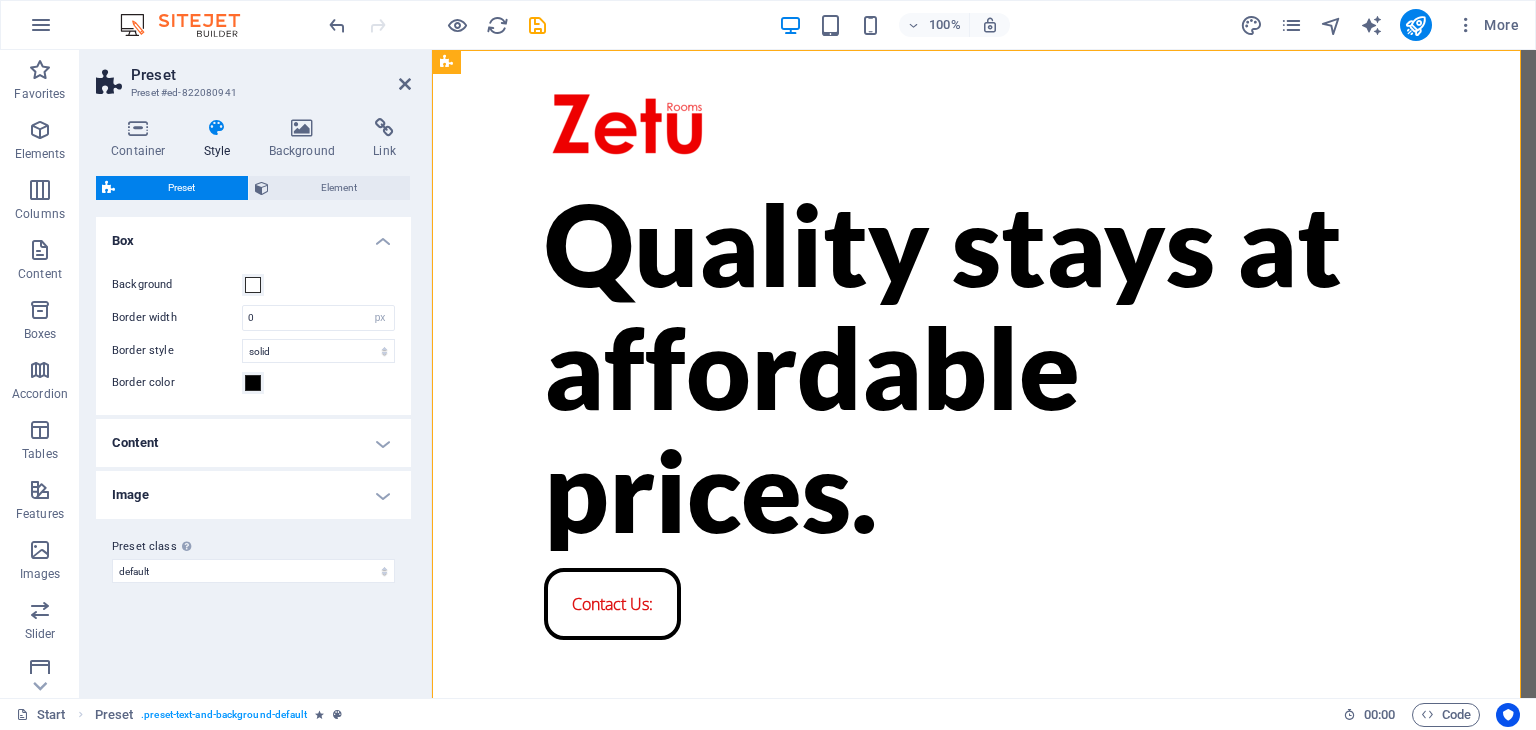 click on "Element" at bounding box center (340, 188) 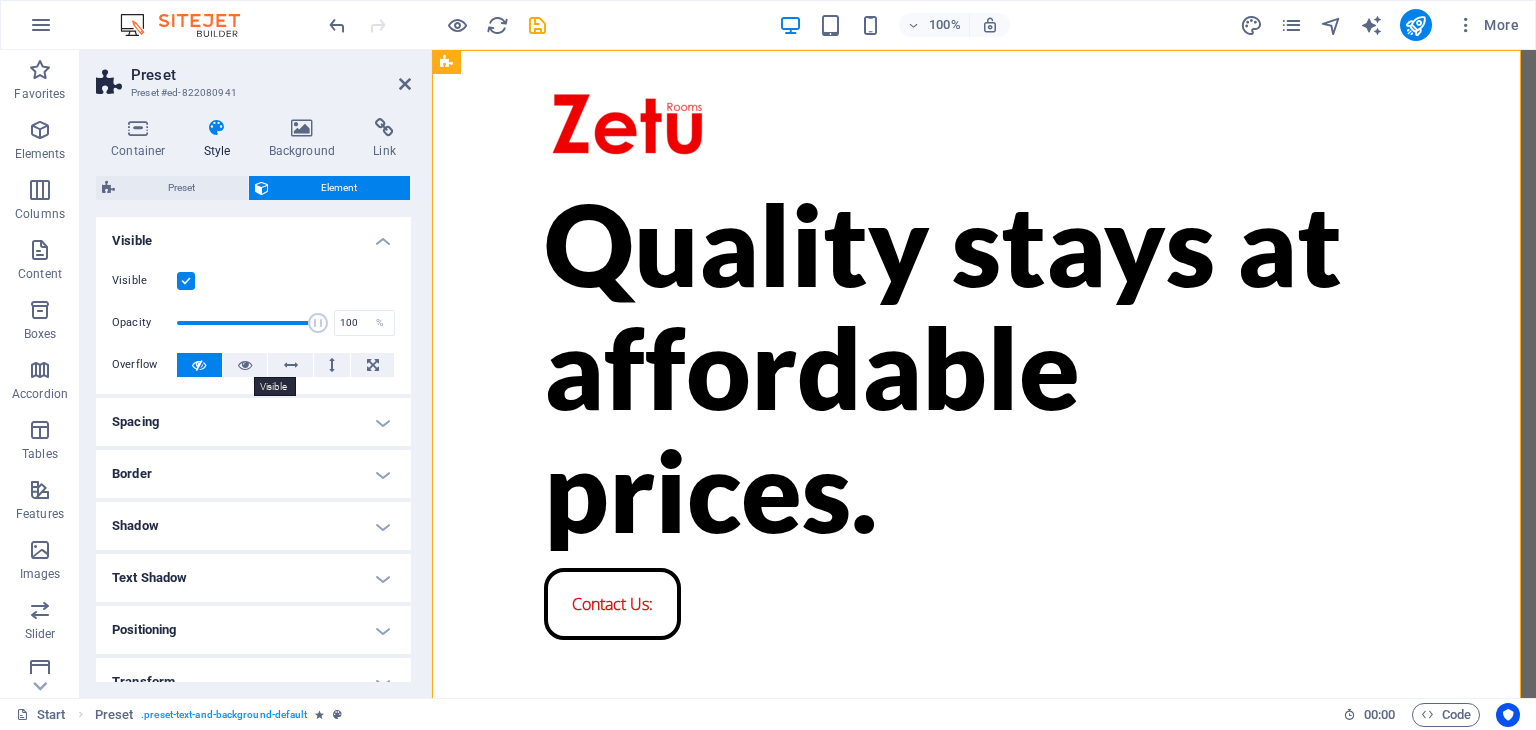 click at bounding box center [245, 365] 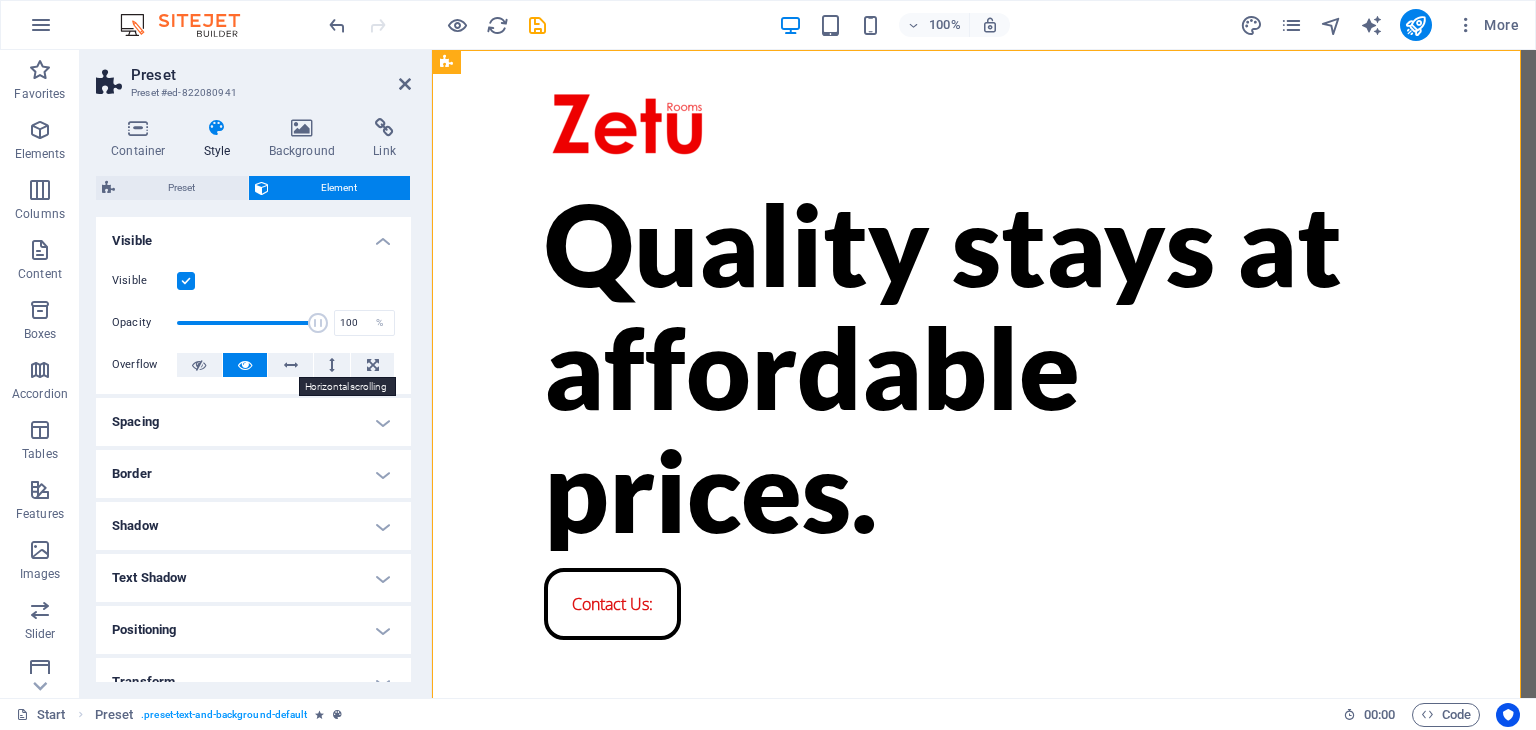 click at bounding box center [290, 365] 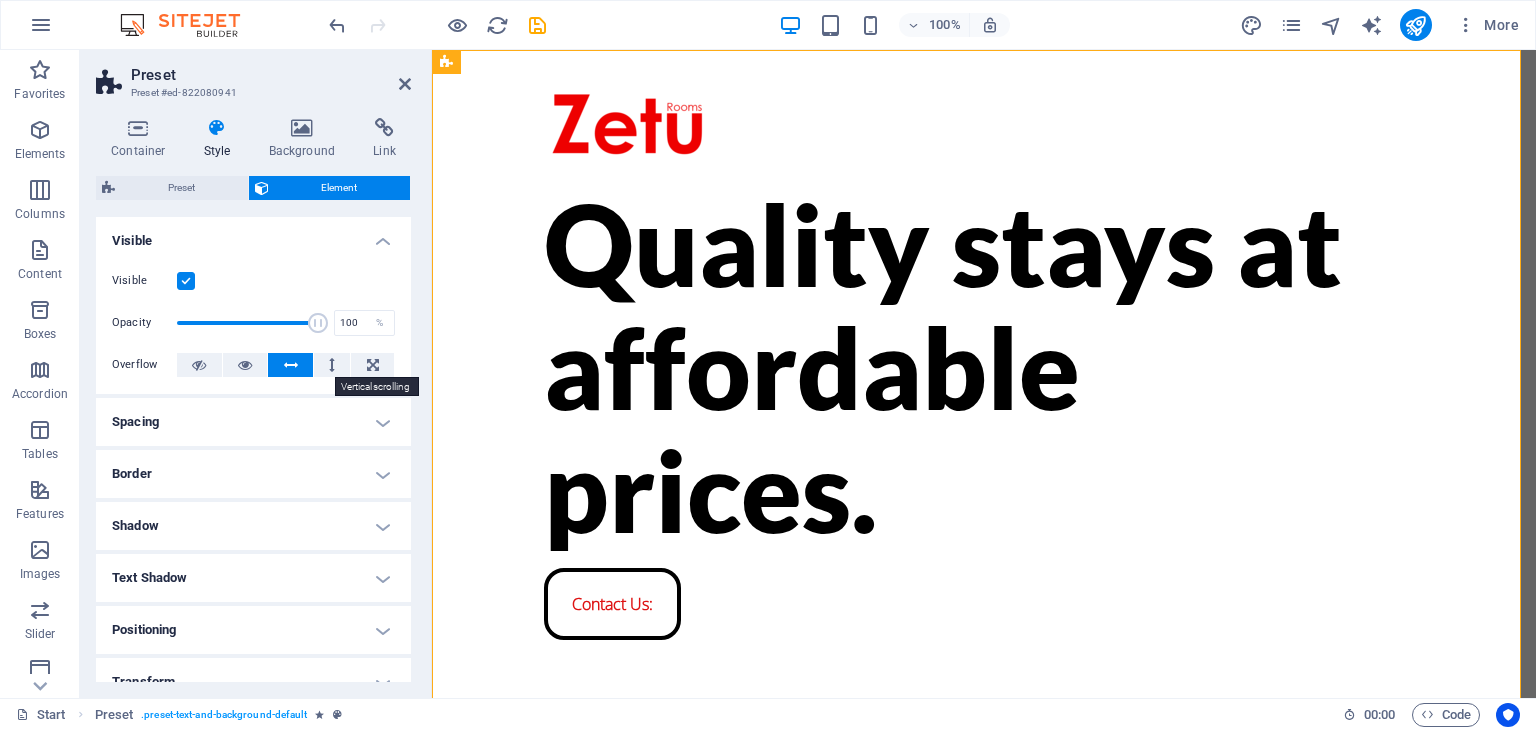 click at bounding box center (332, 365) 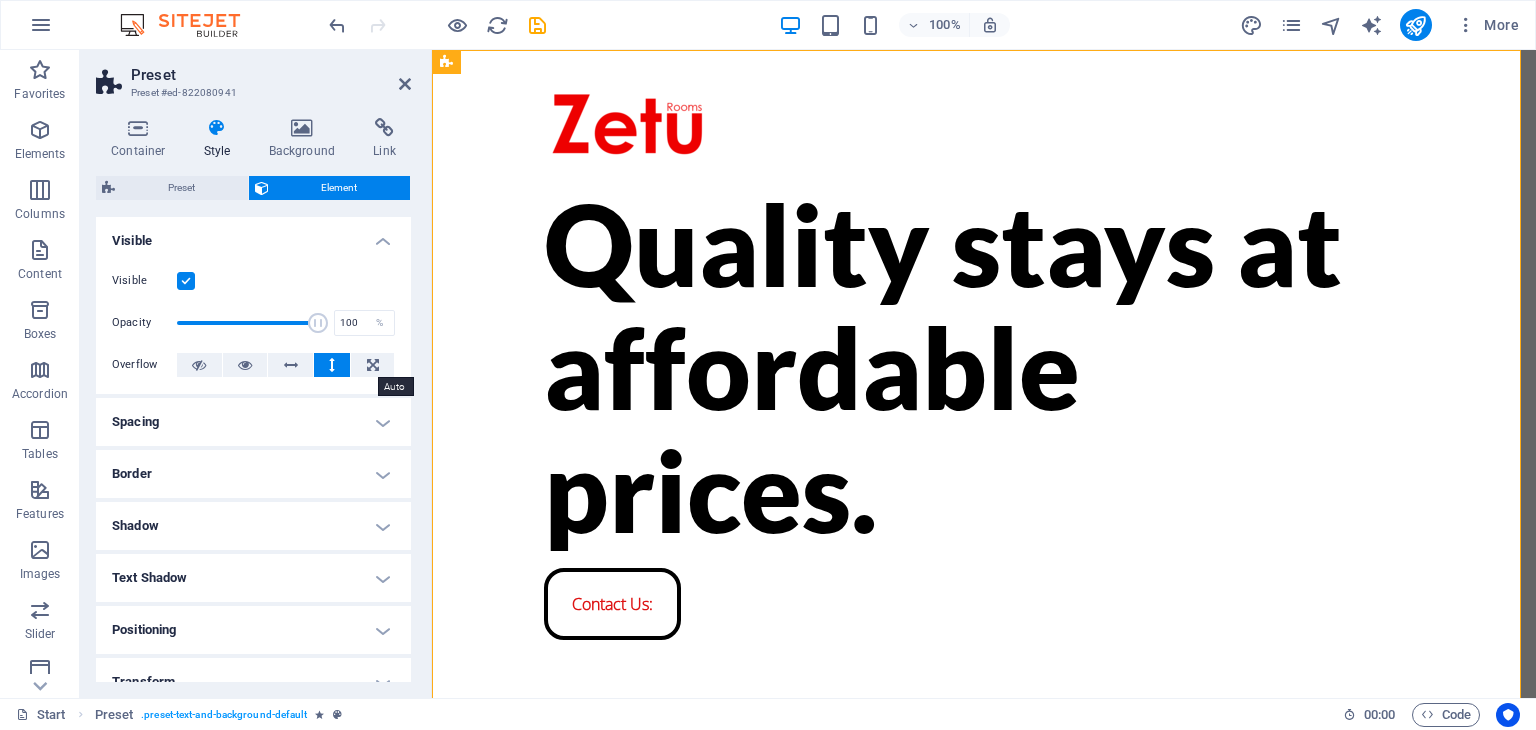 click at bounding box center (373, 365) 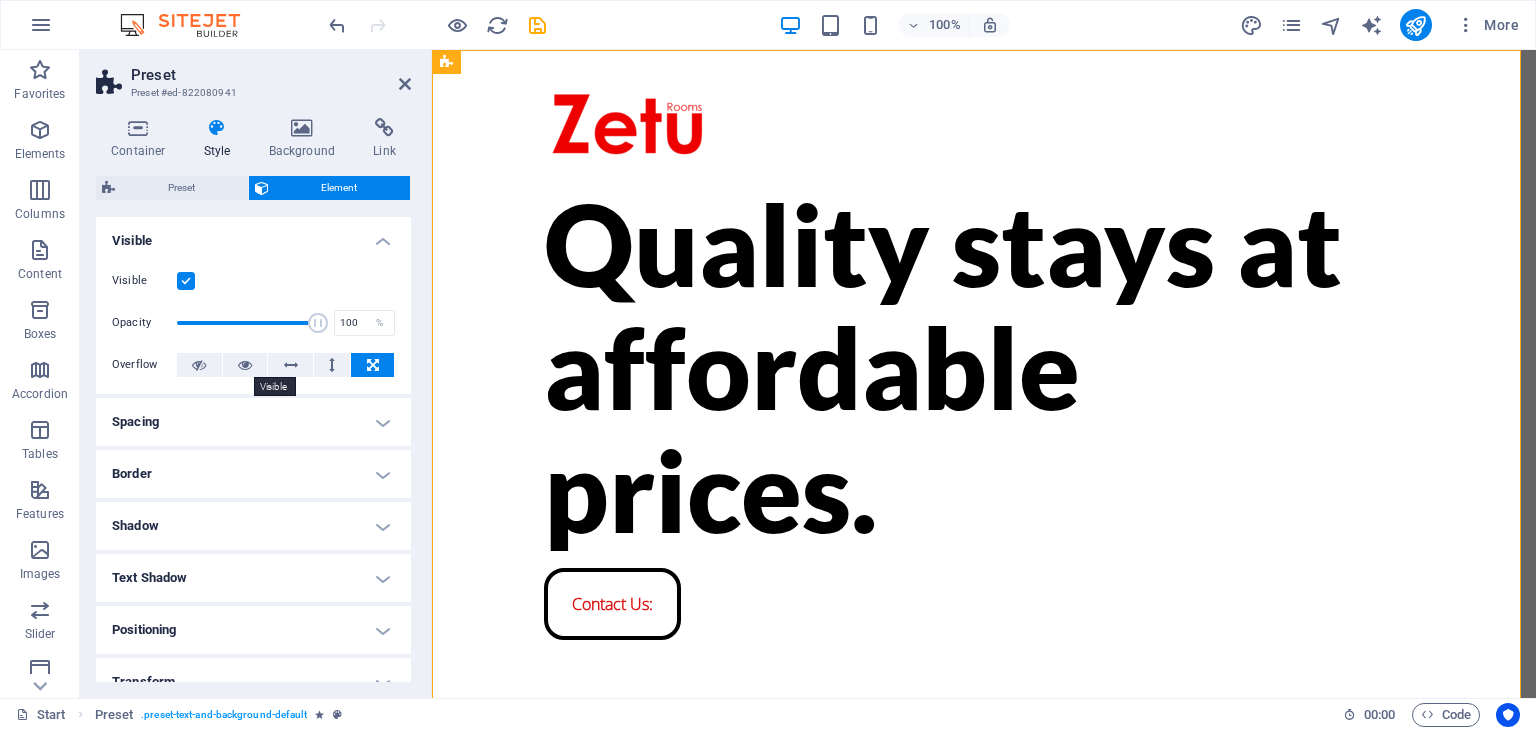 click at bounding box center (245, 365) 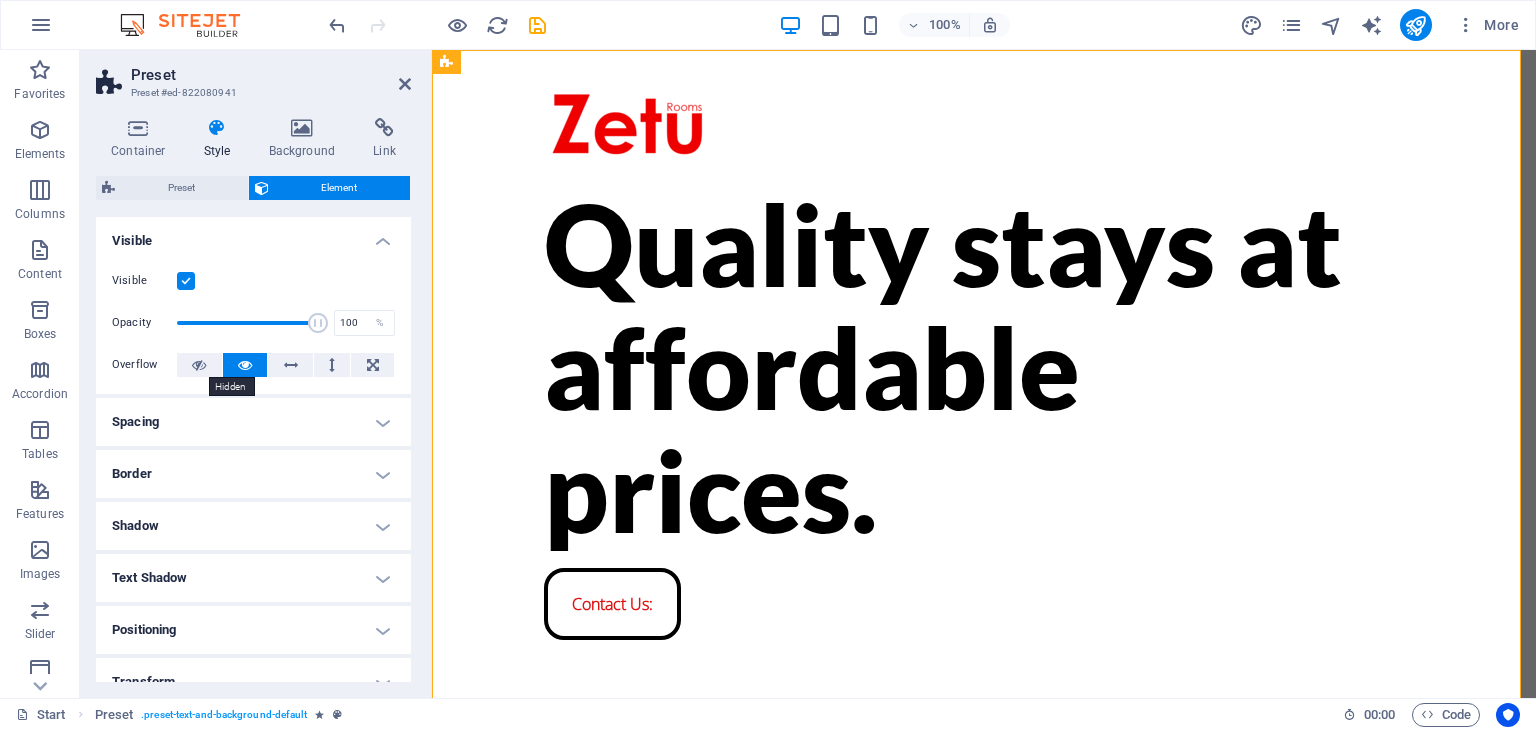 click at bounding box center [199, 365] 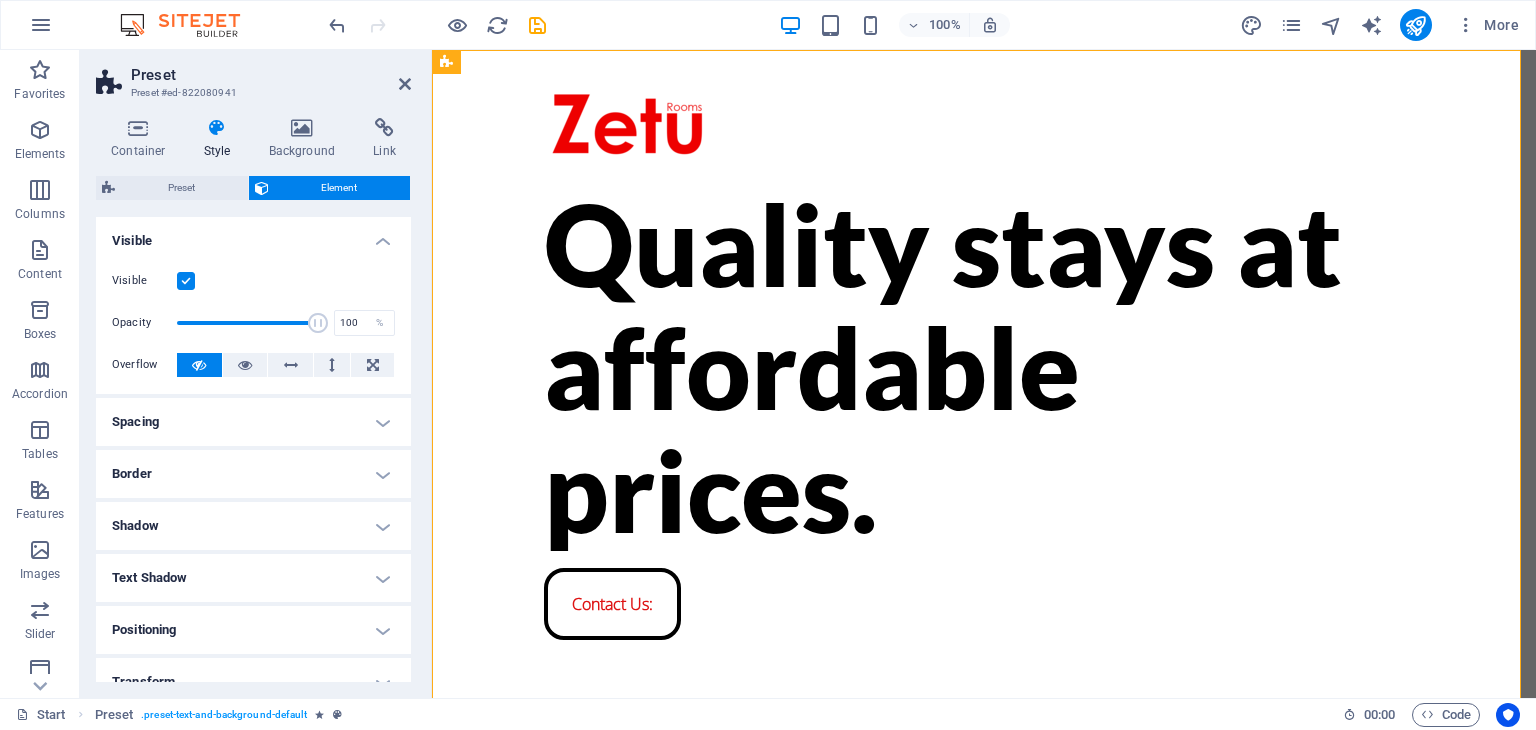 click at bounding box center [186, 281] 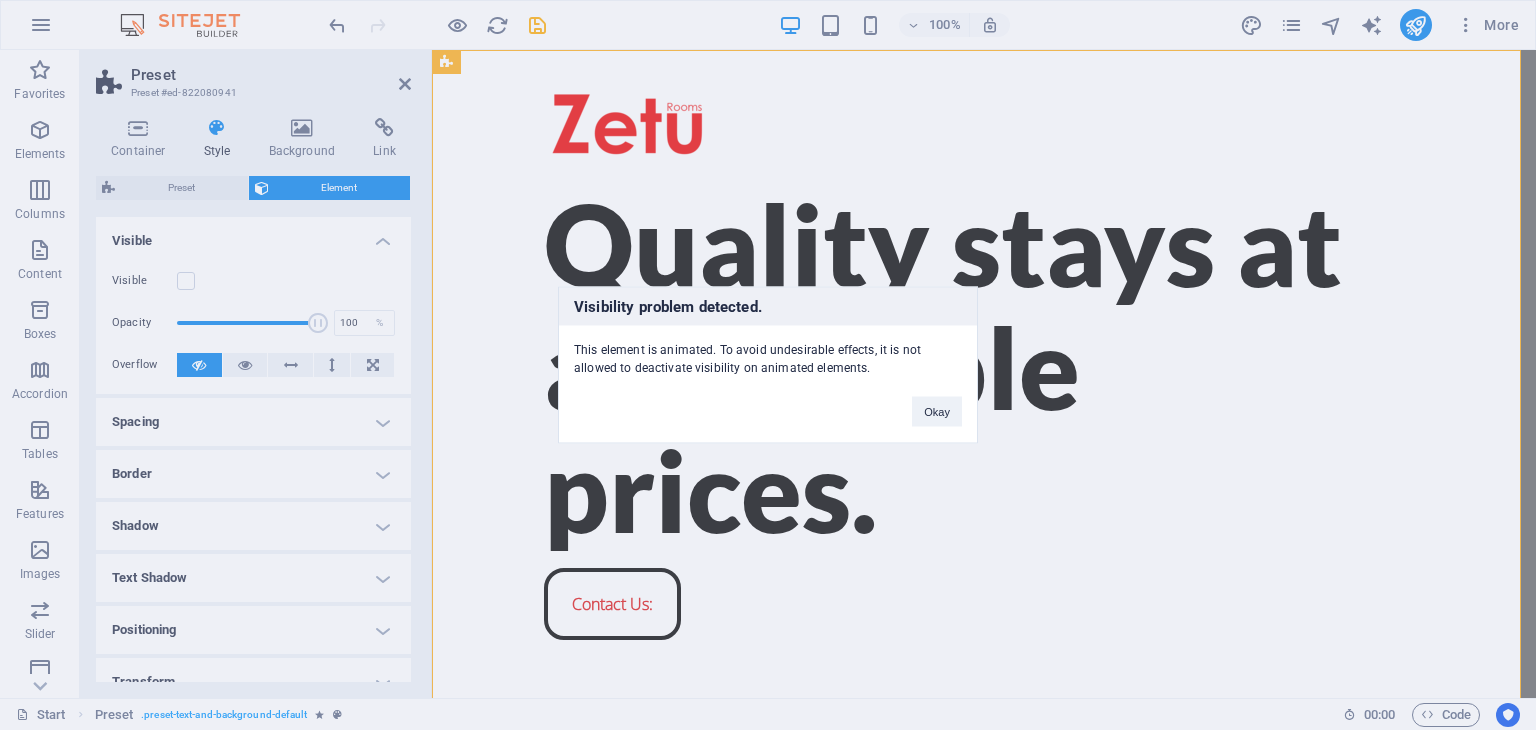click on "Visibility problem detected. This element is animated. To avoid undesirable effects, it is not allowed to deactivate visibility on animated elements. Okay" at bounding box center [768, 365] 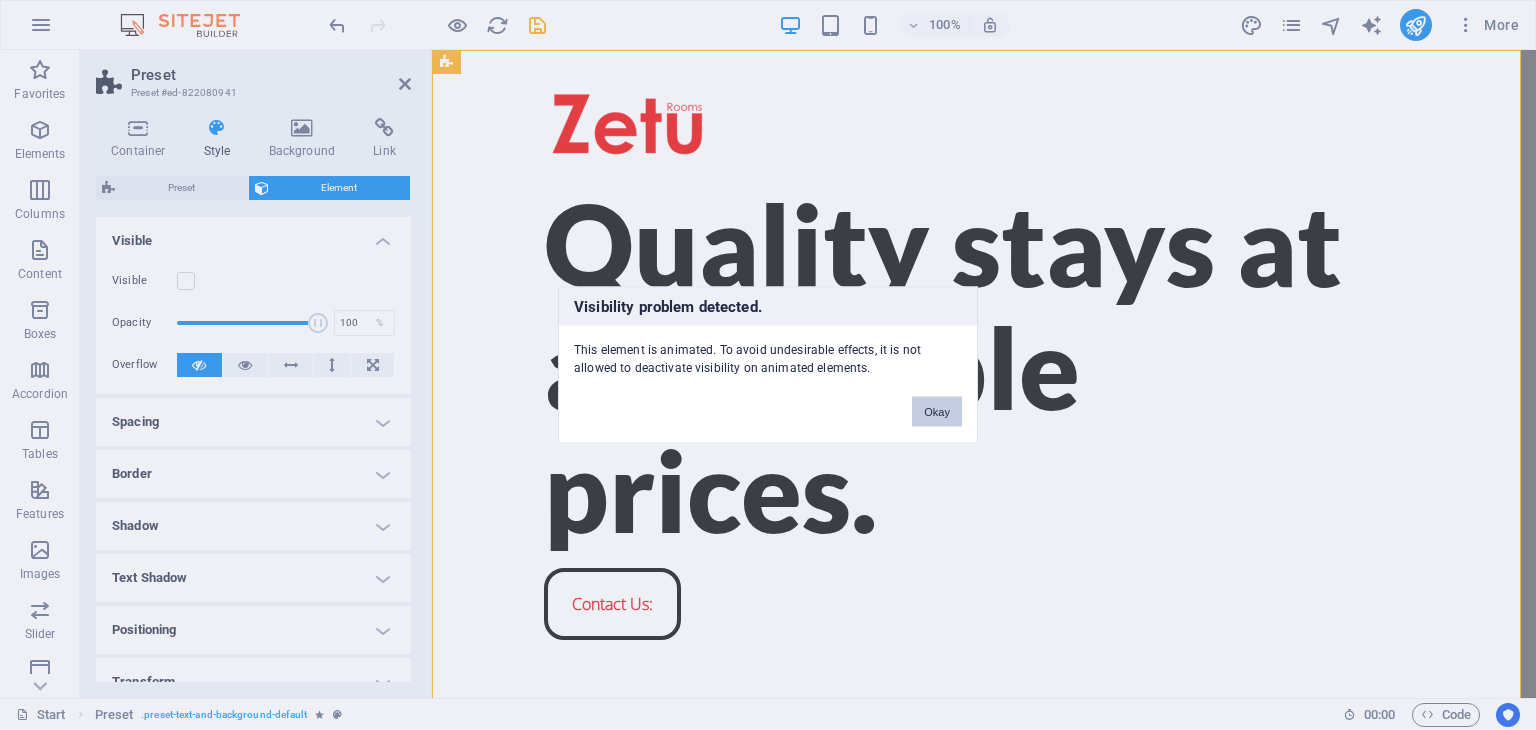 click on "Okay" at bounding box center (937, 412) 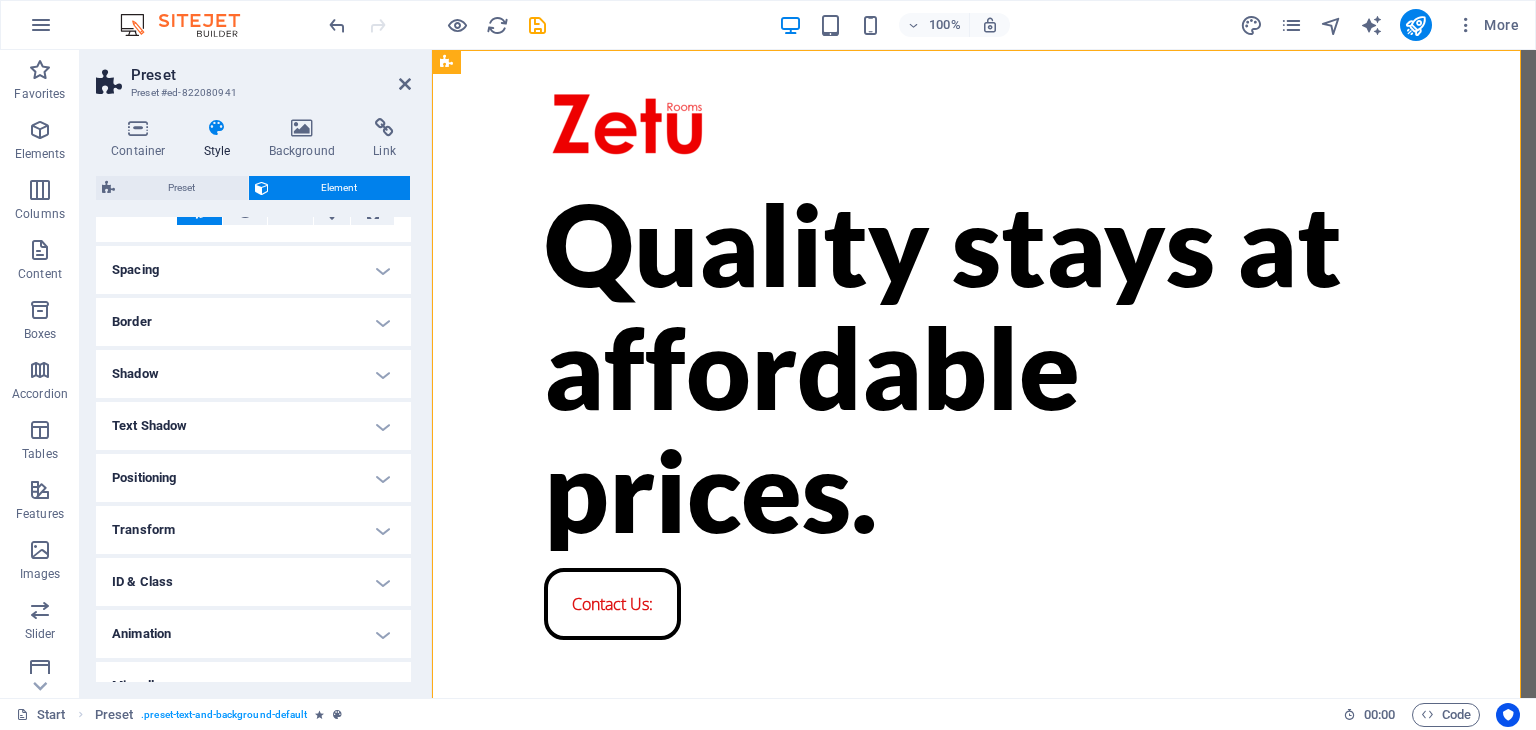 scroll, scrollTop: 154, scrollLeft: 0, axis: vertical 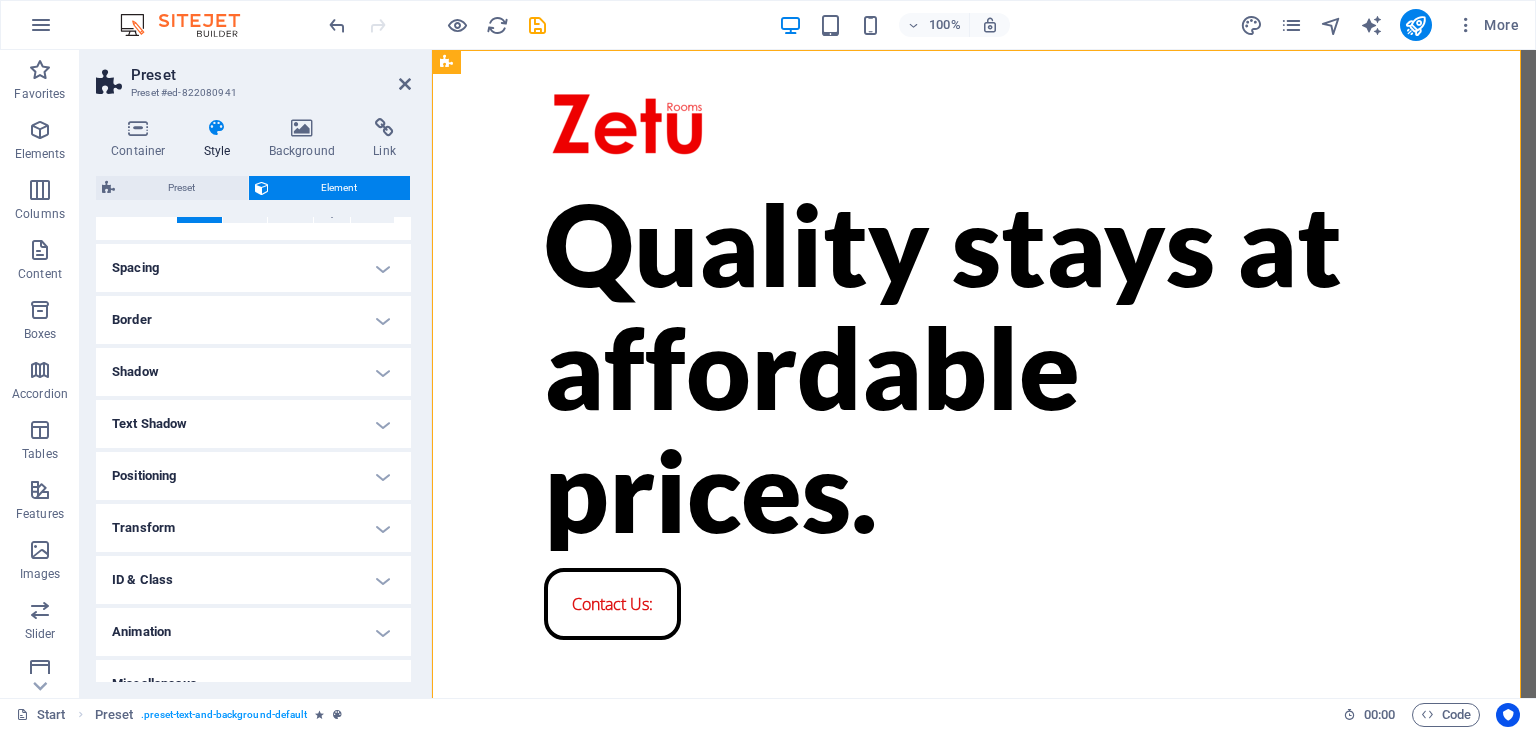 click on "Positioning" at bounding box center (253, 476) 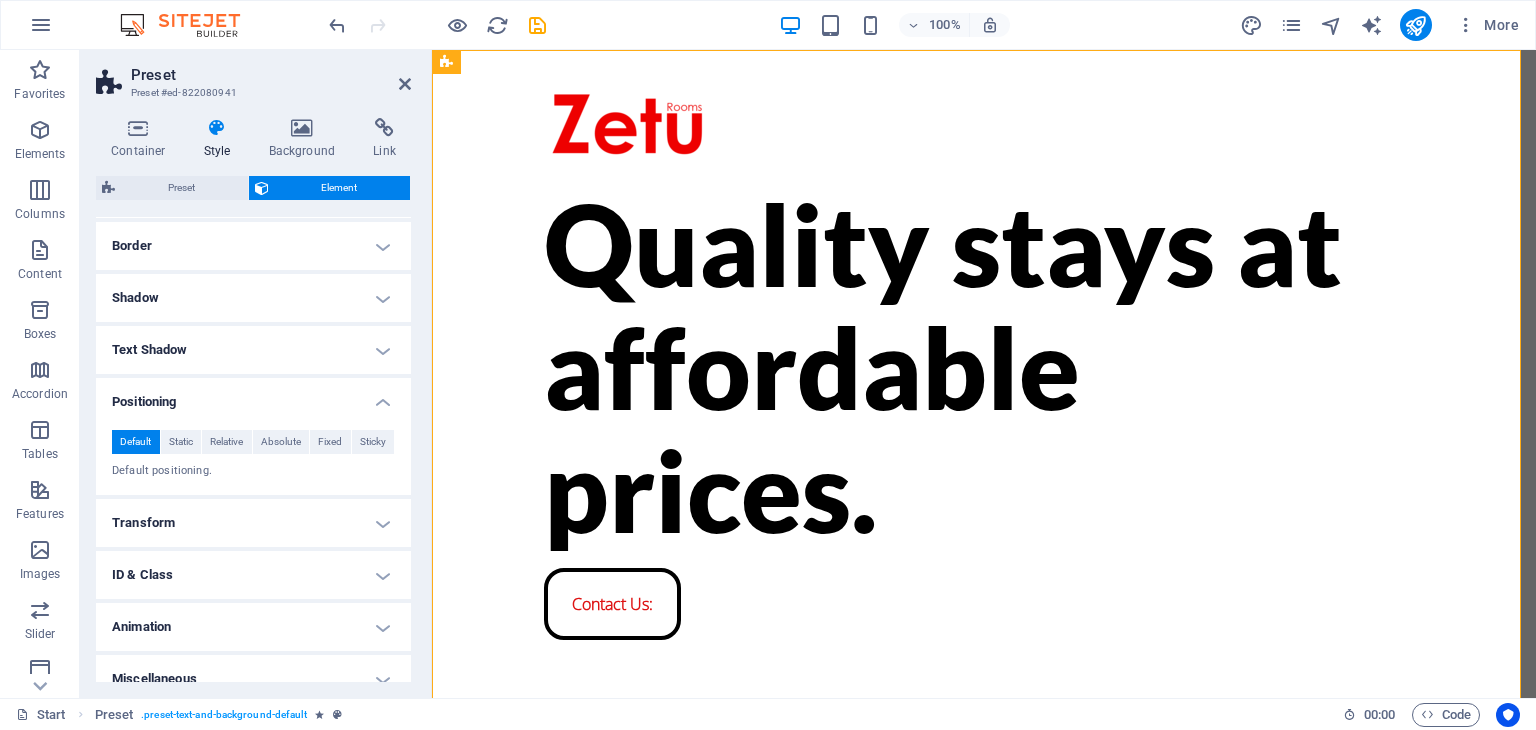 scroll, scrollTop: 238, scrollLeft: 0, axis: vertical 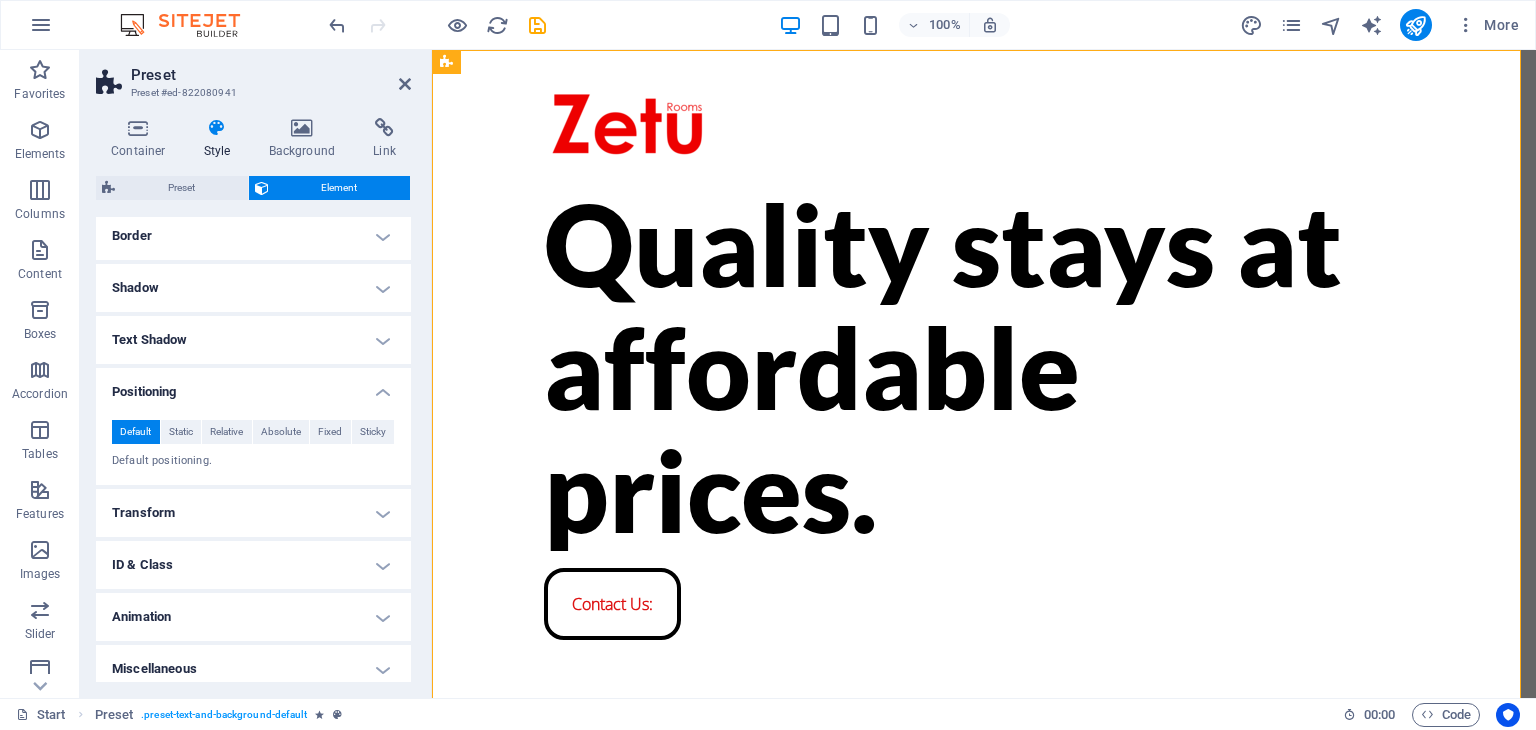 click on "Relative" at bounding box center (226, 432) 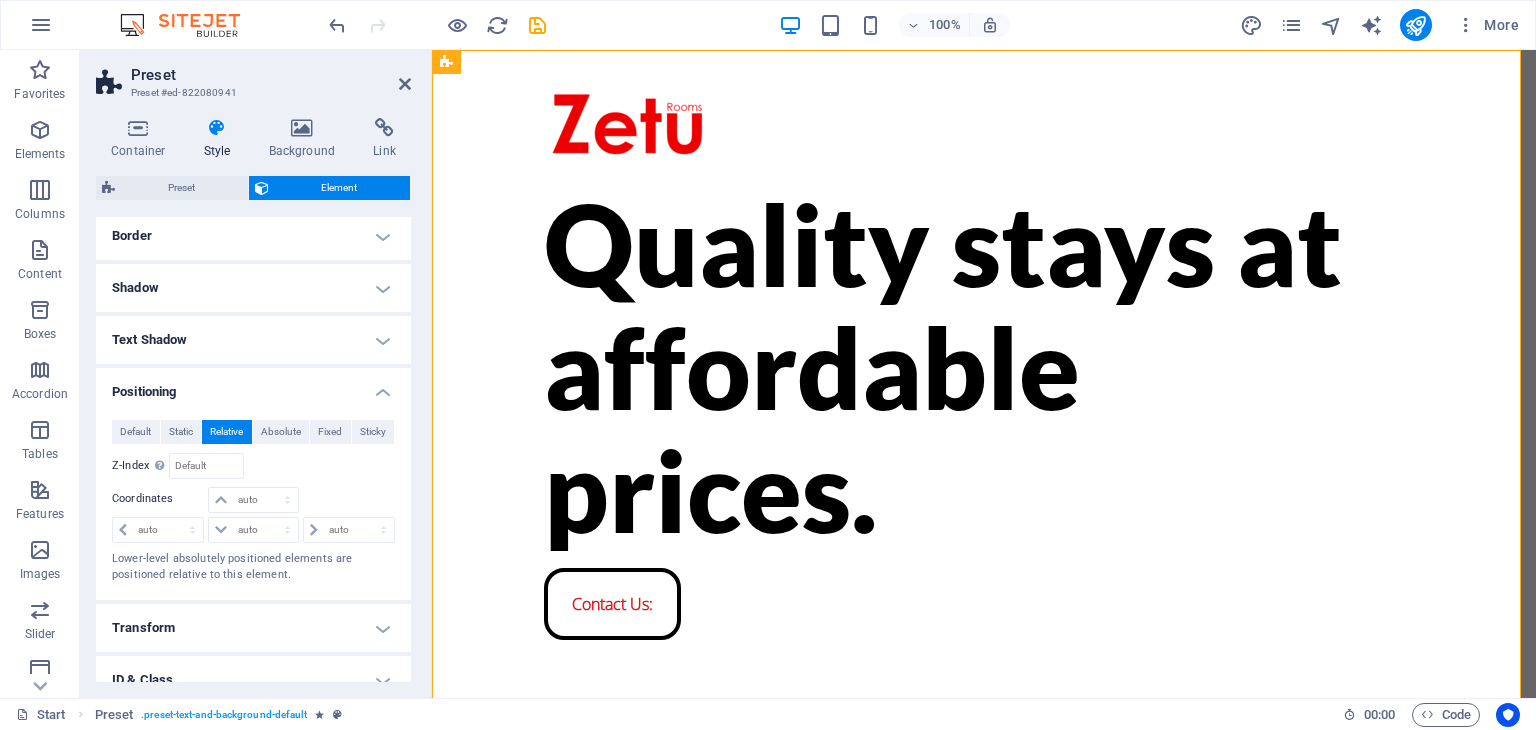 click on "Absolute" at bounding box center [281, 432] 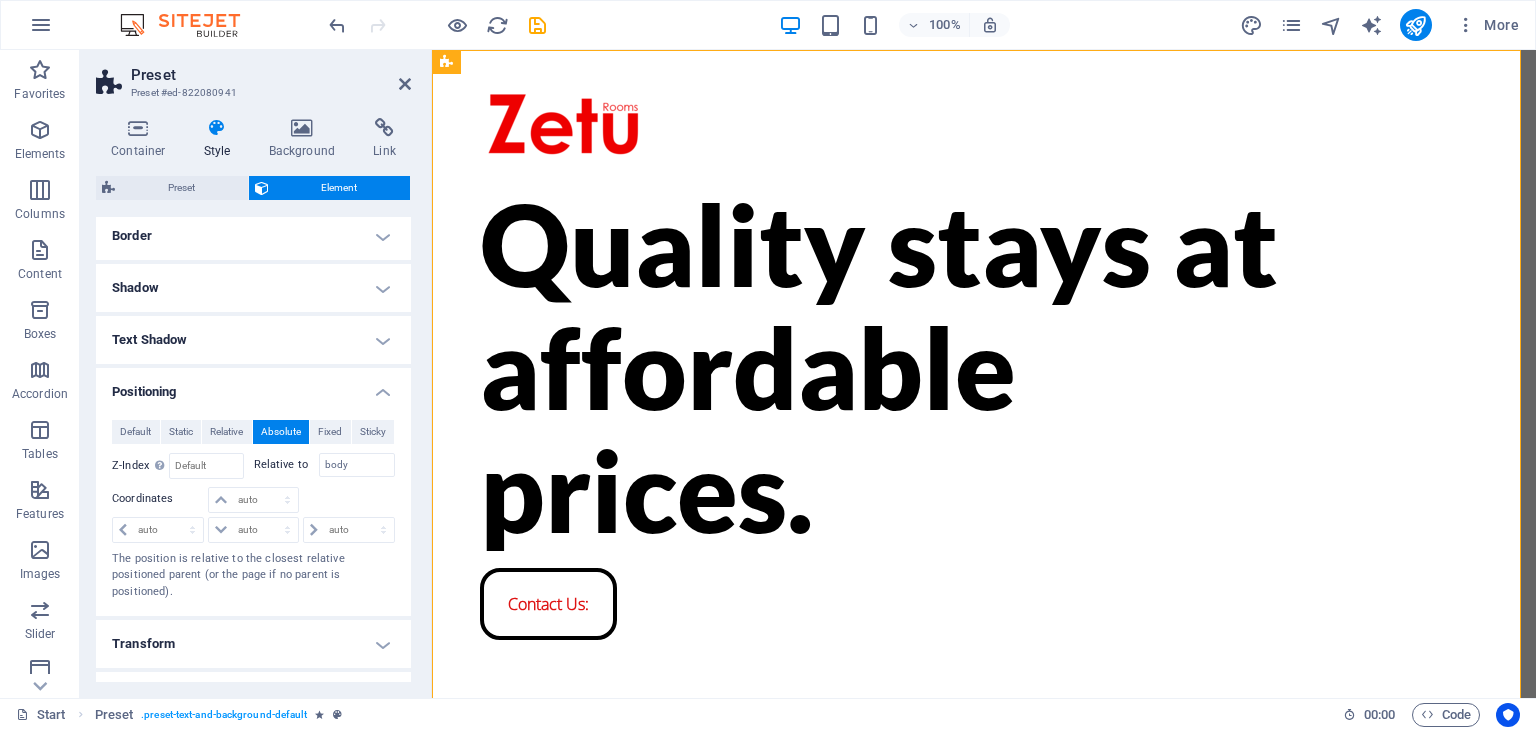 click on "Fixed" at bounding box center [330, 432] 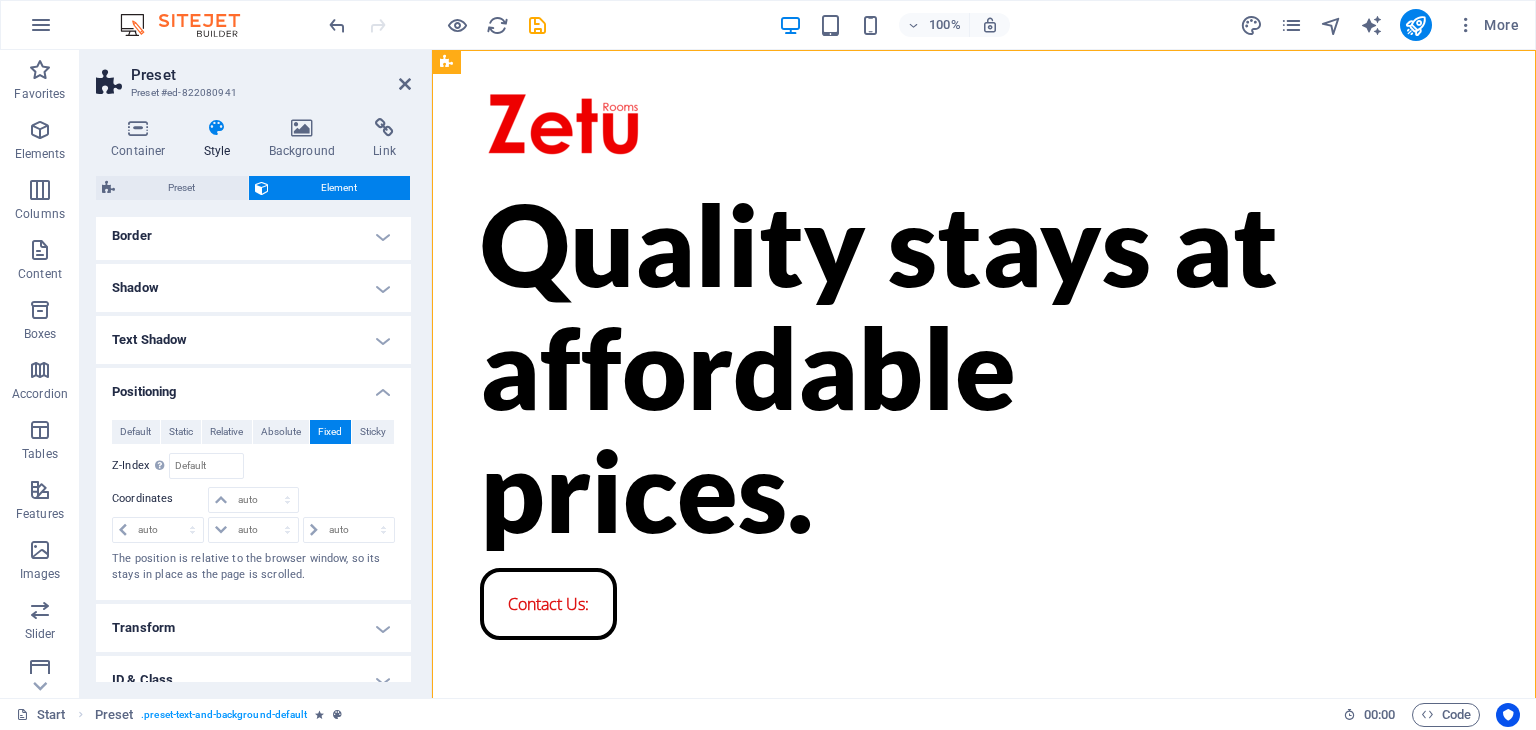 click on "Sticky" at bounding box center [373, 432] 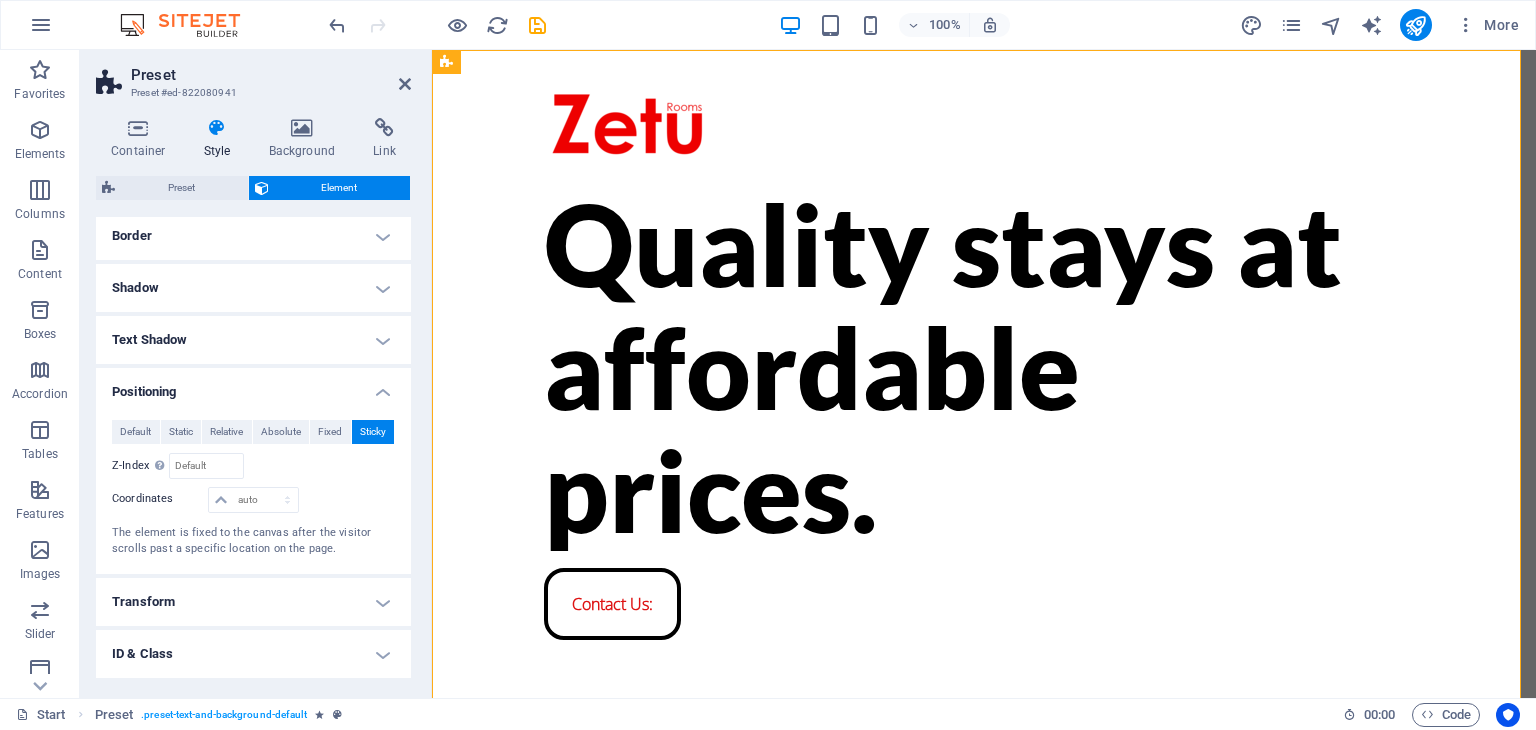 click on "Absolute" at bounding box center (281, 432) 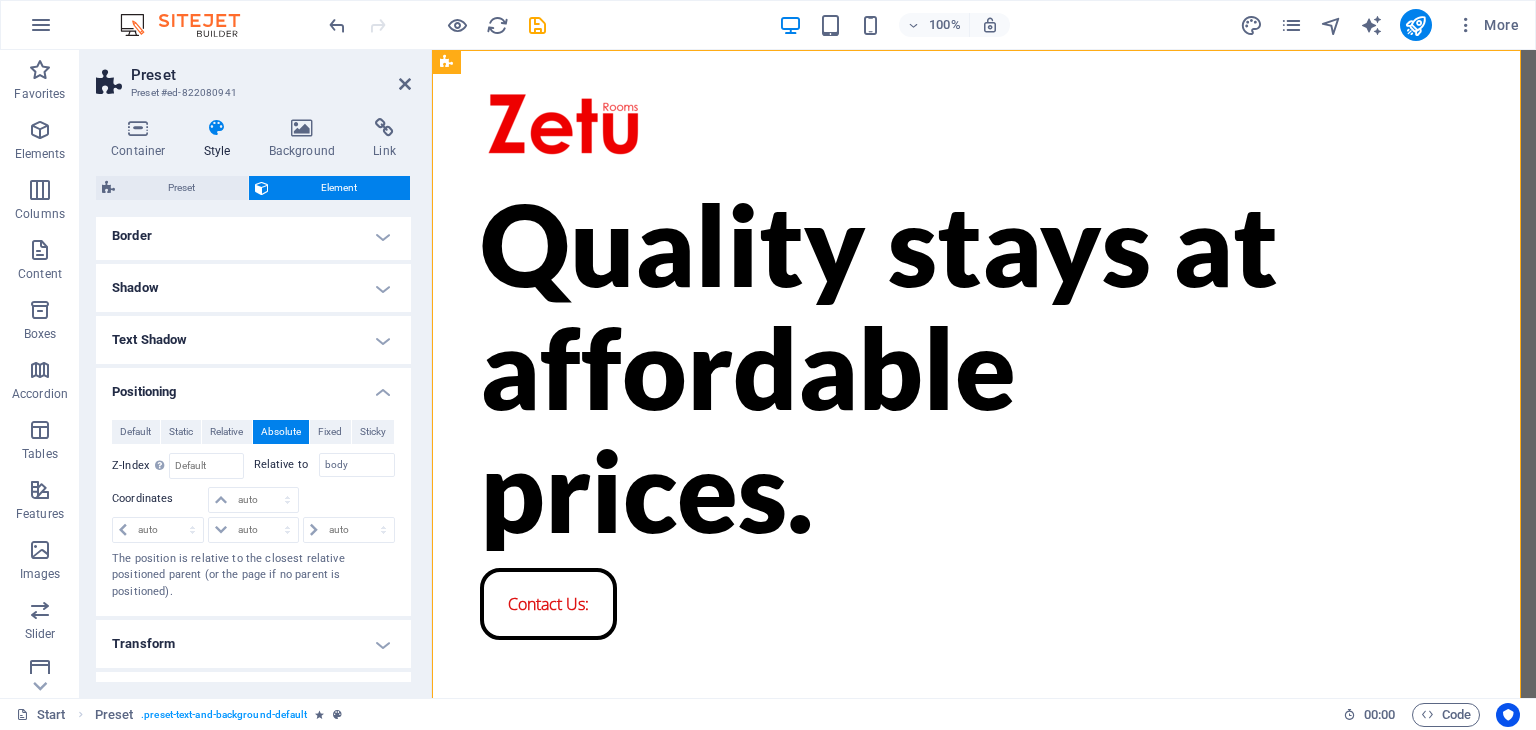 click on "Relative" at bounding box center [226, 432] 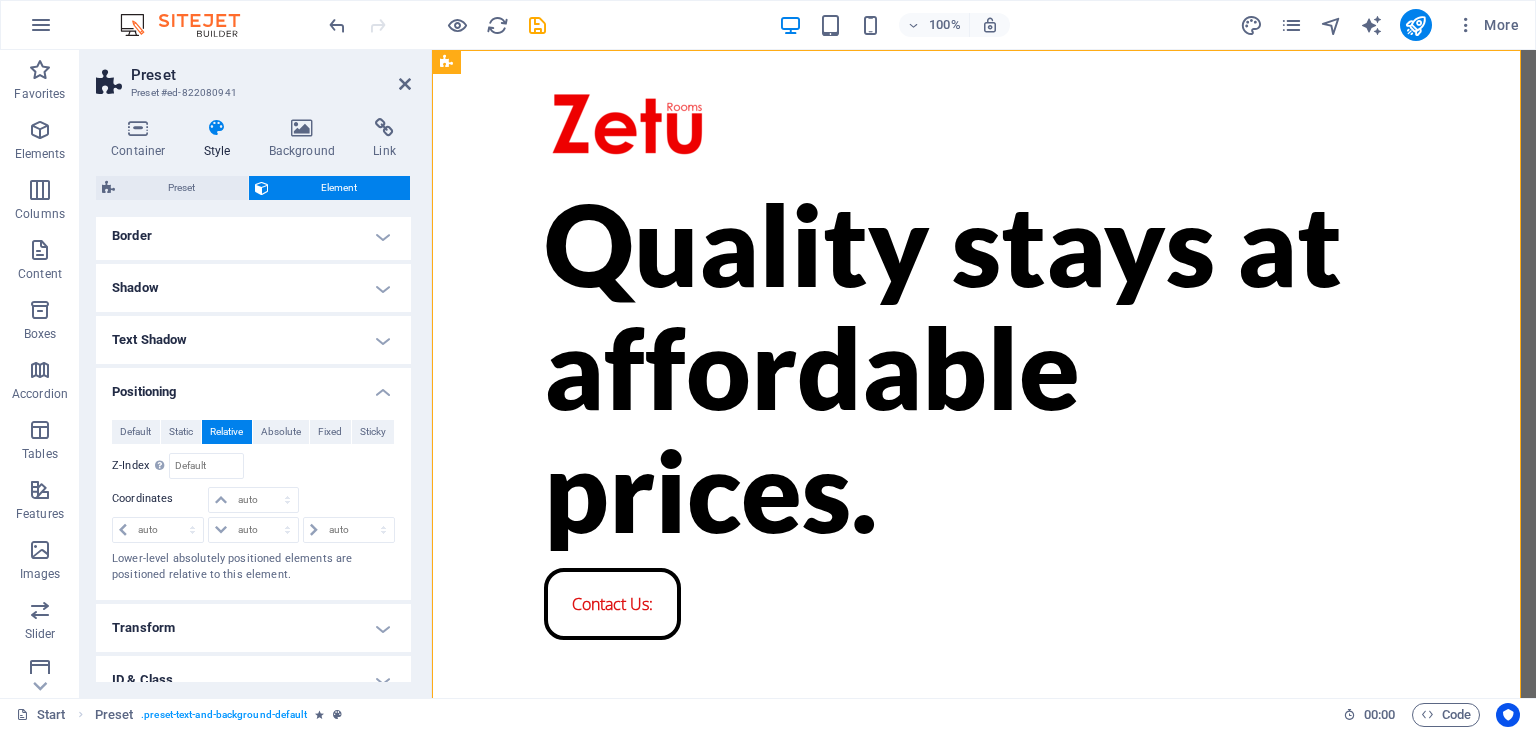 click on "Absolute" at bounding box center (281, 432) 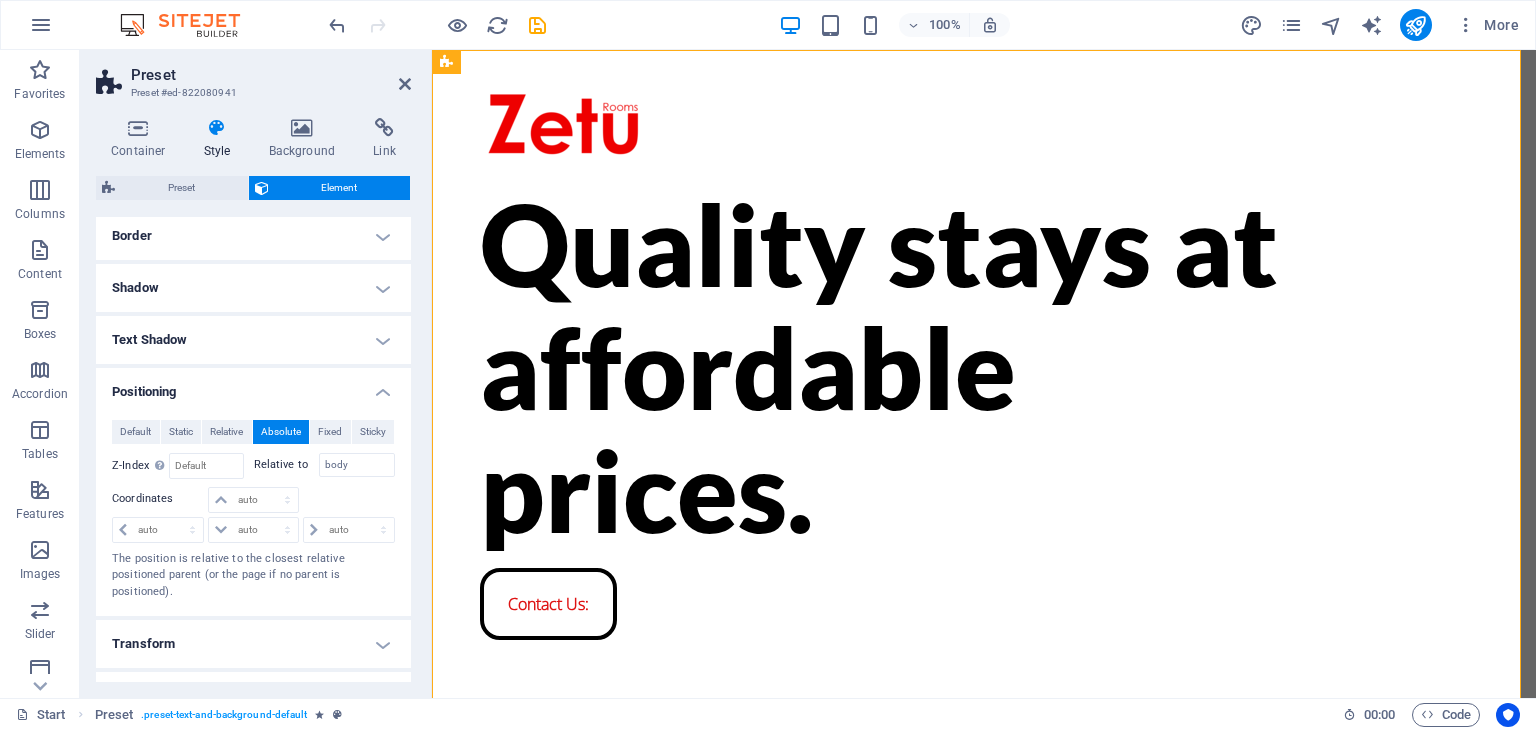click on "Static" at bounding box center [181, 432] 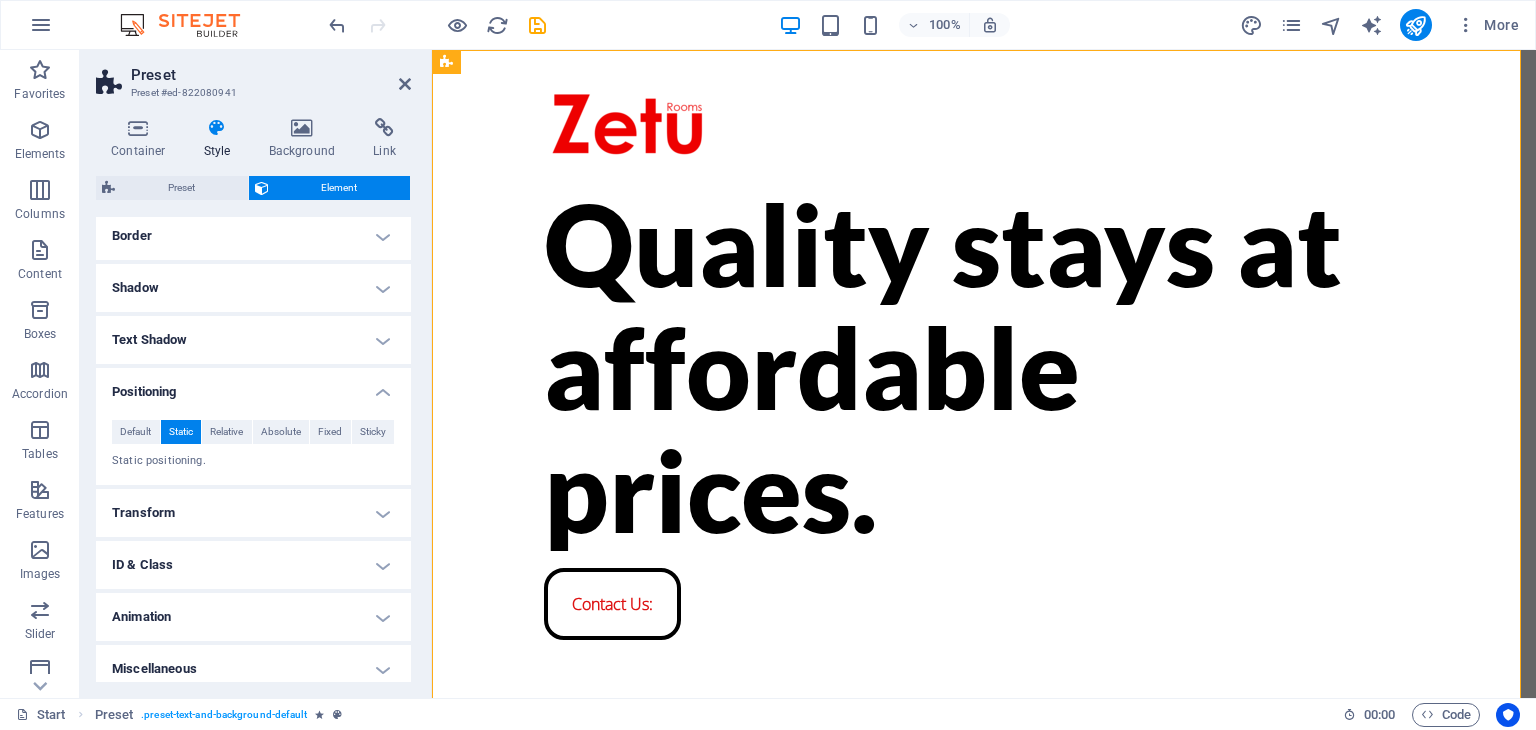 click on "Default" at bounding box center [135, 432] 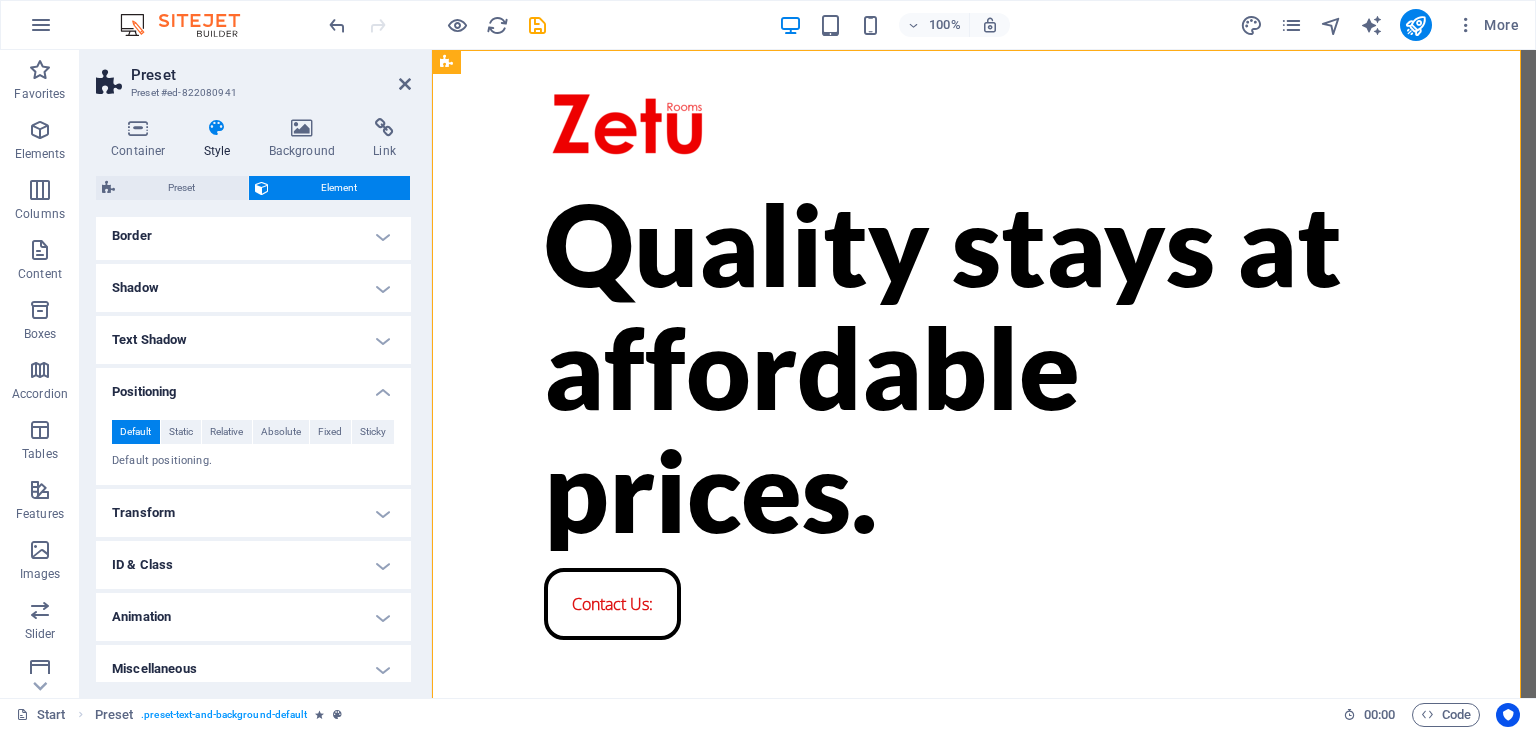 click on "Static" at bounding box center (181, 432) 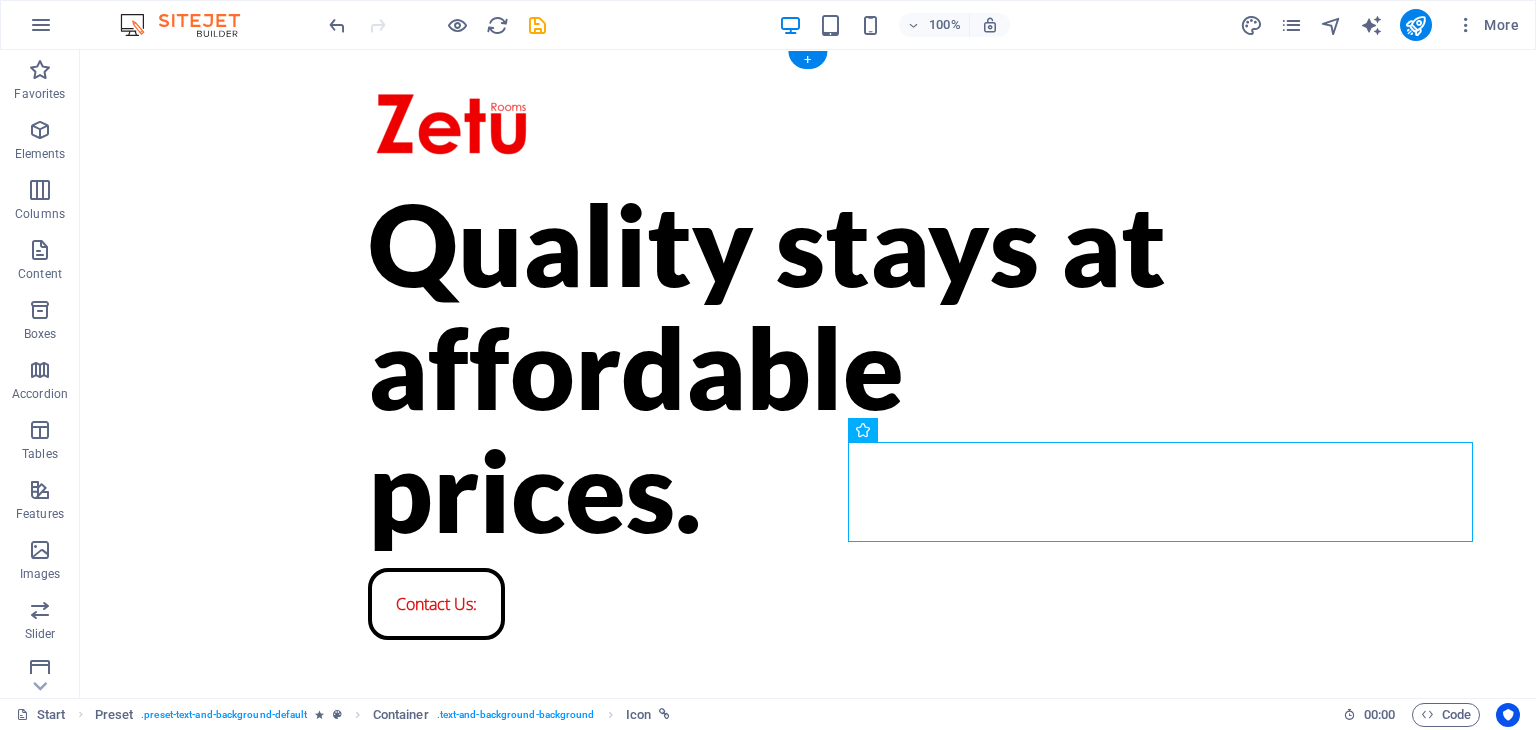 drag, startPoint x: 890, startPoint y: 482, endPoint x: 1144, endPoint y: 461, distance: 254.86664 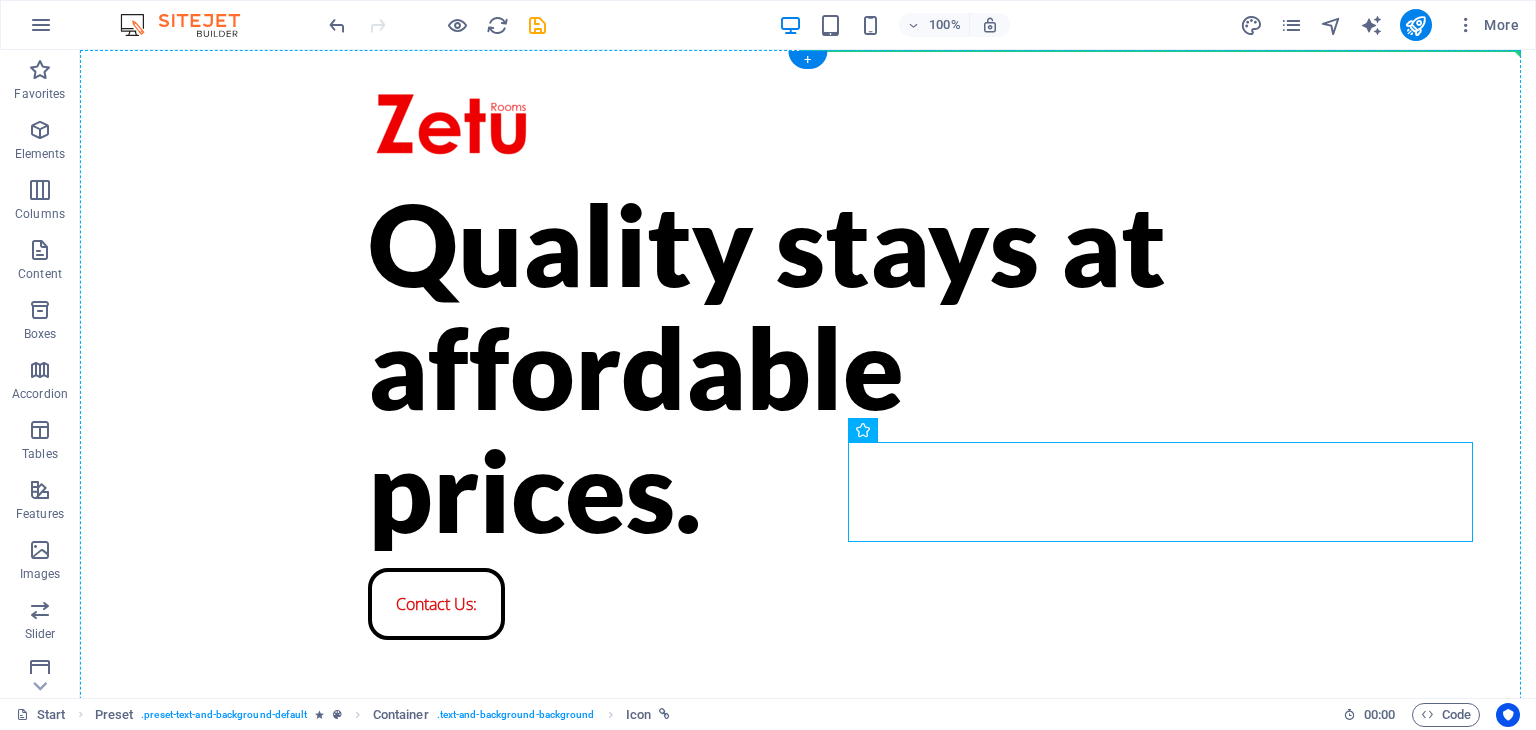 drag, startPoint x: 1163, startPoint y: 467, endPoint x: 1139, endPoint y: 420, distance: 52.773098 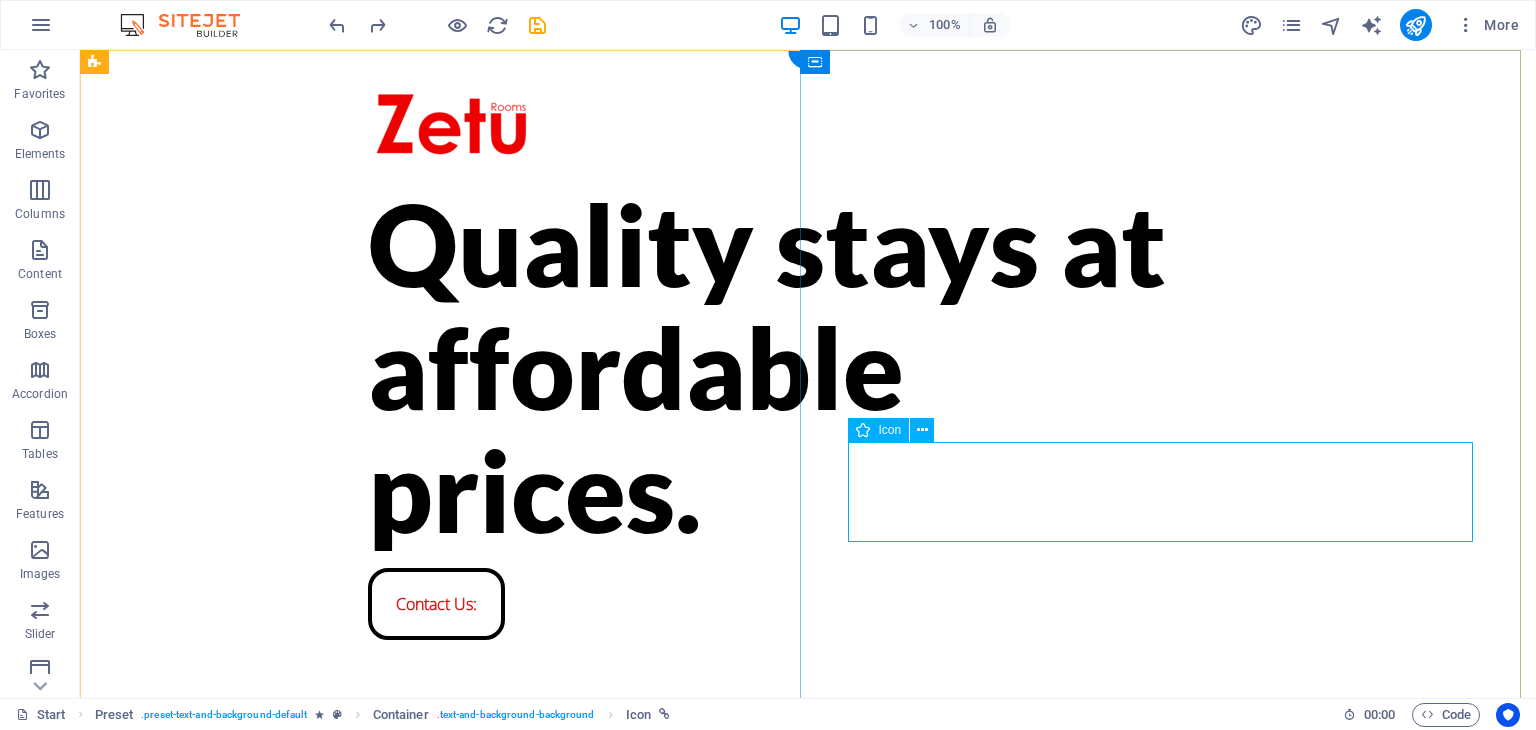 click on "Click to book:" at bounding box center (808, 970) 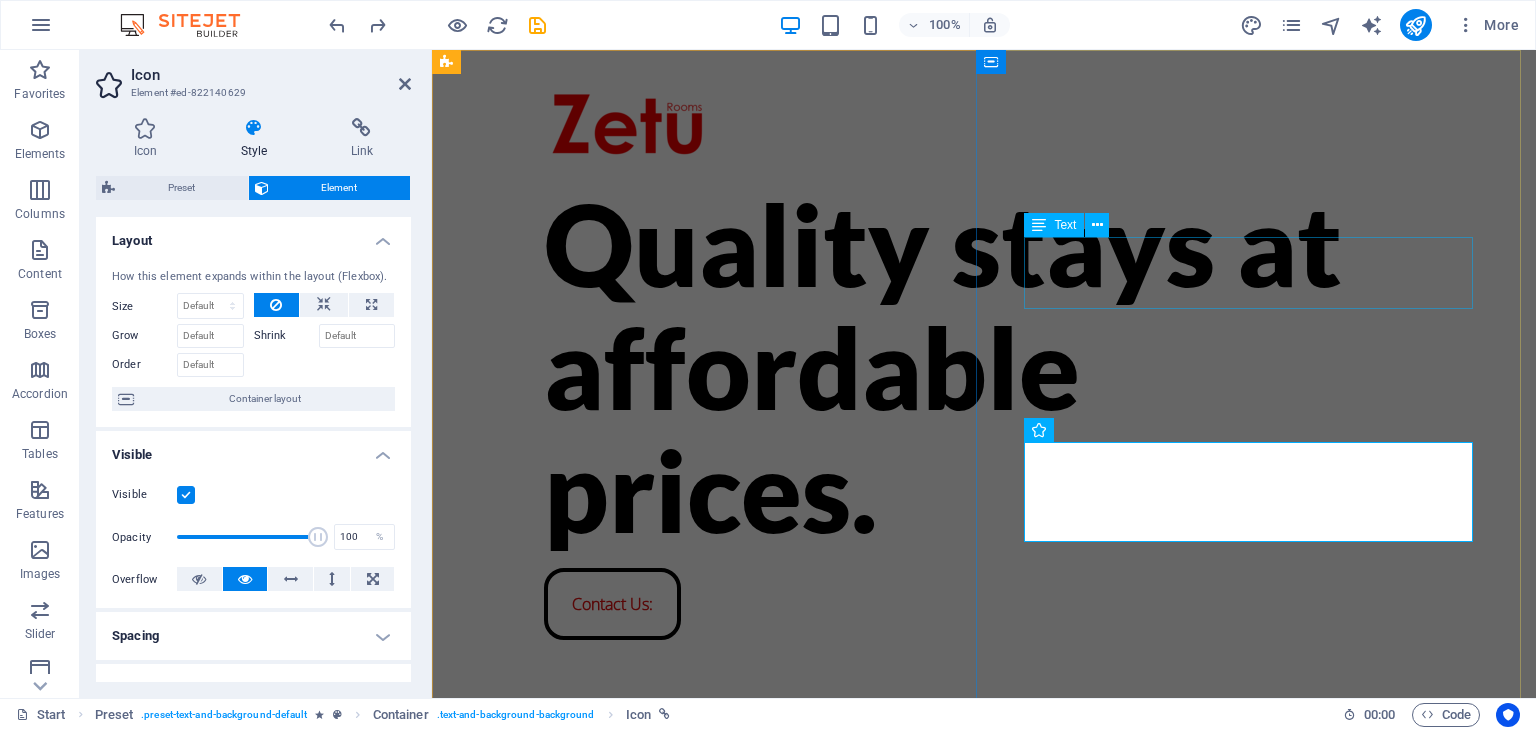 click on "Book via Whatsapp:" at bounding box center [984, 882] 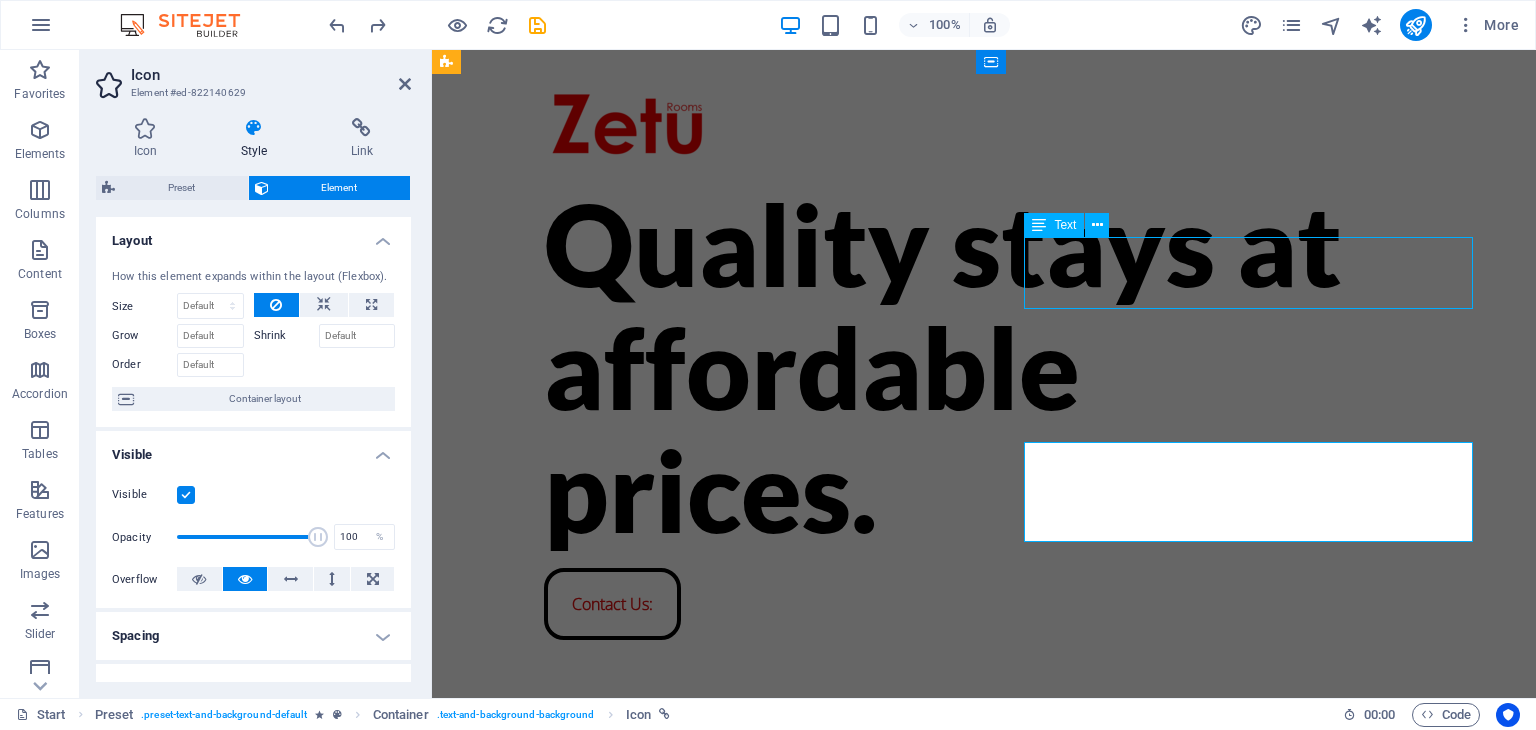 click on "Book via Whatsapp:" at bounding box center [984, 882] 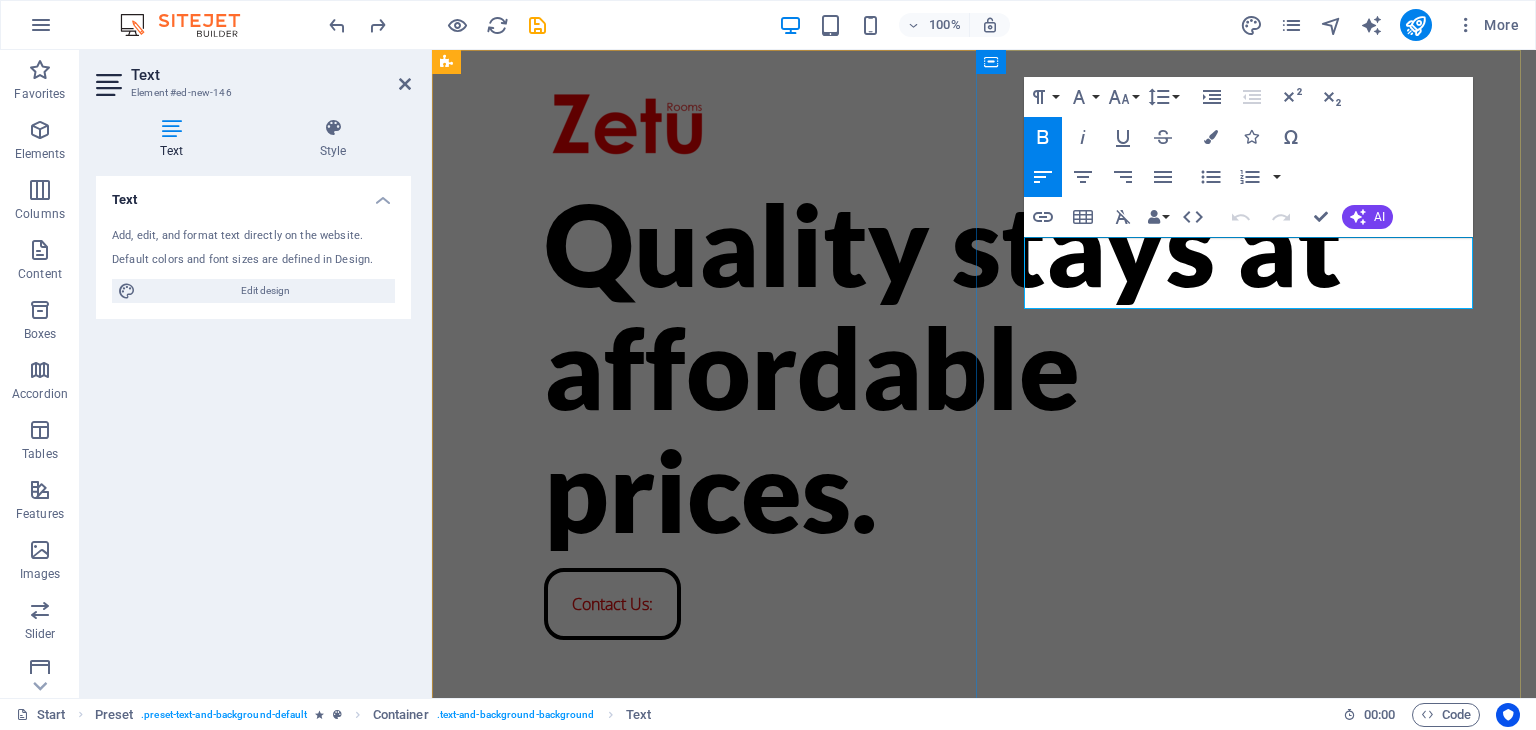 click on "Book via Whatsapp:" at bounding box center [689, 881] 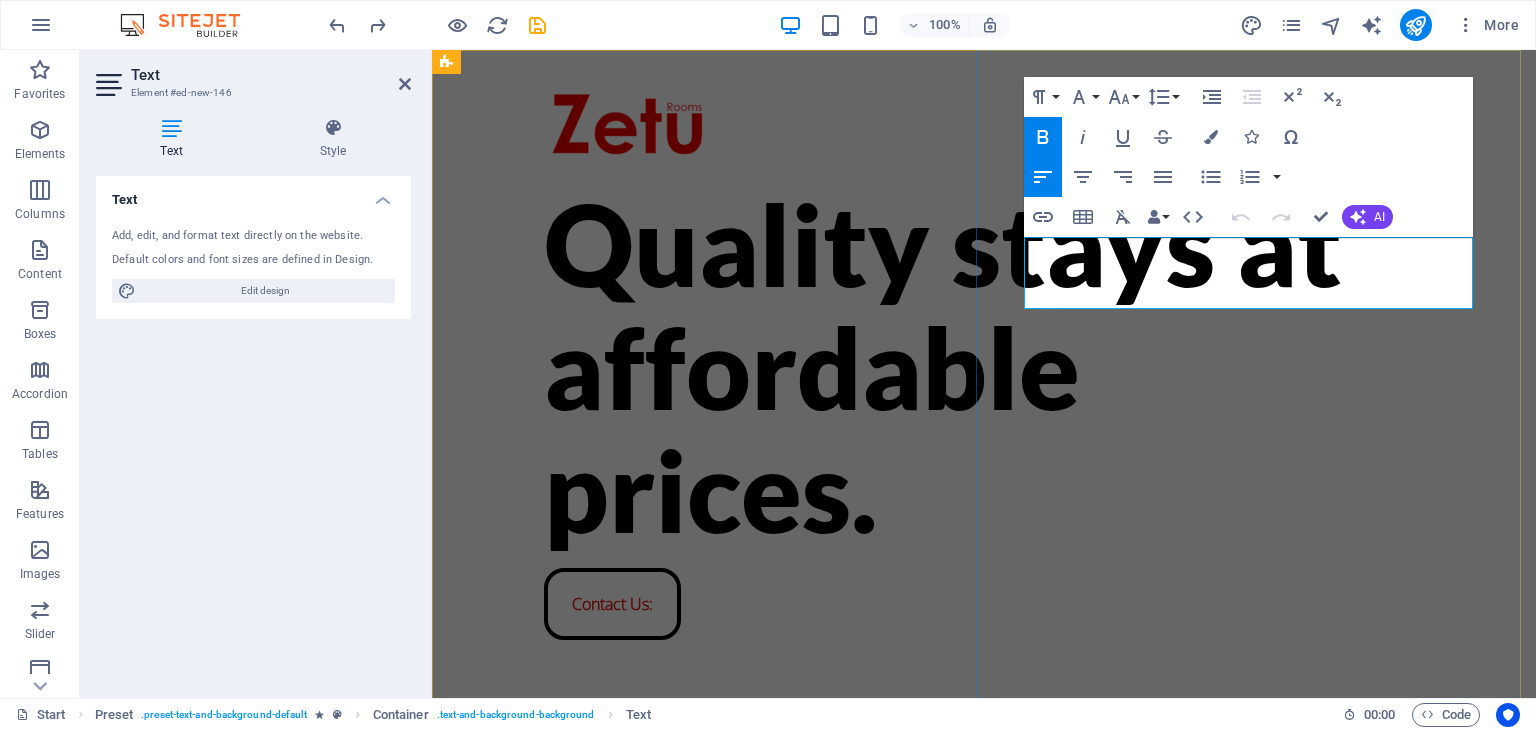 click on "Book via Whatsapp:" at bounding box center (689, 881) 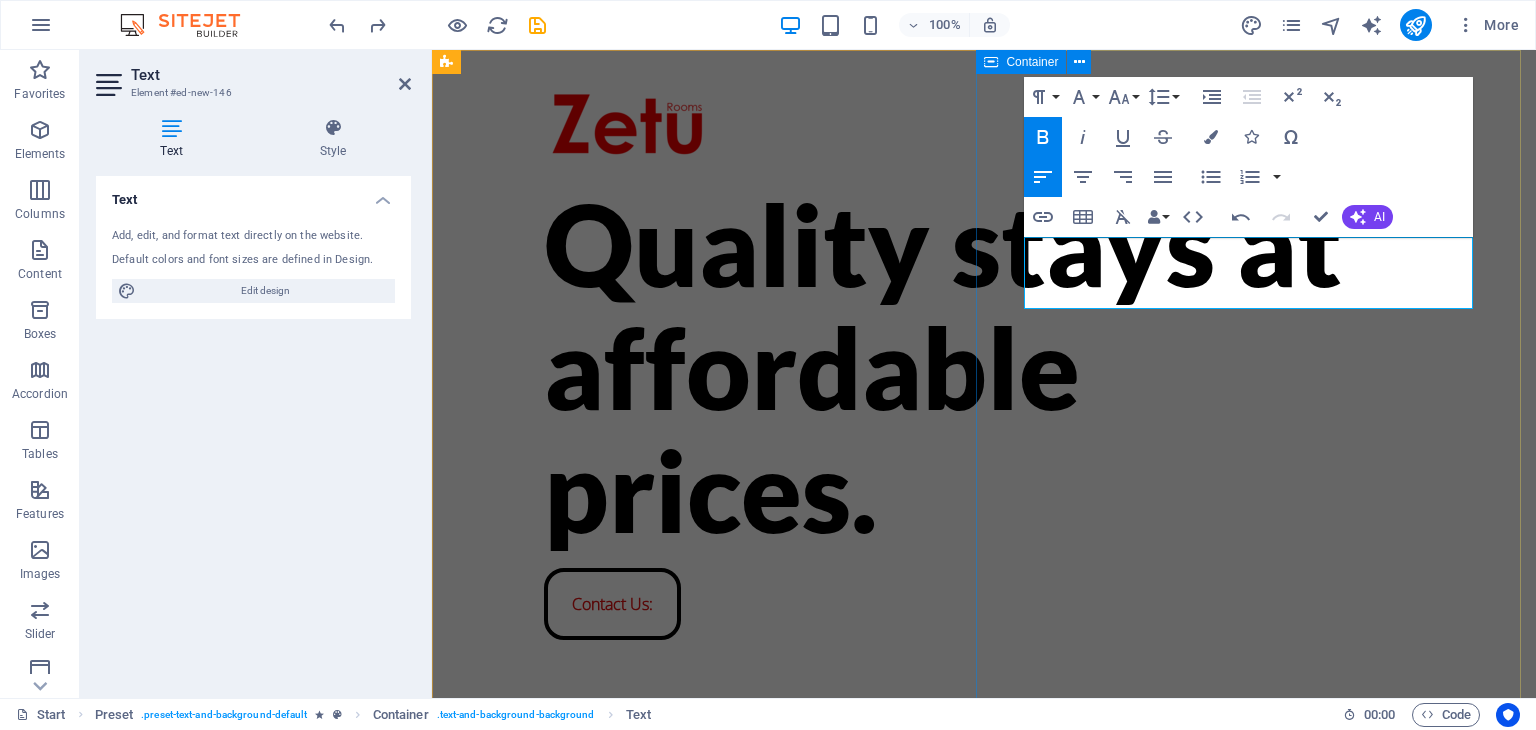 click on "Book via WhatsApp: 20 Days to launch" at bounding box center [984, 1022] 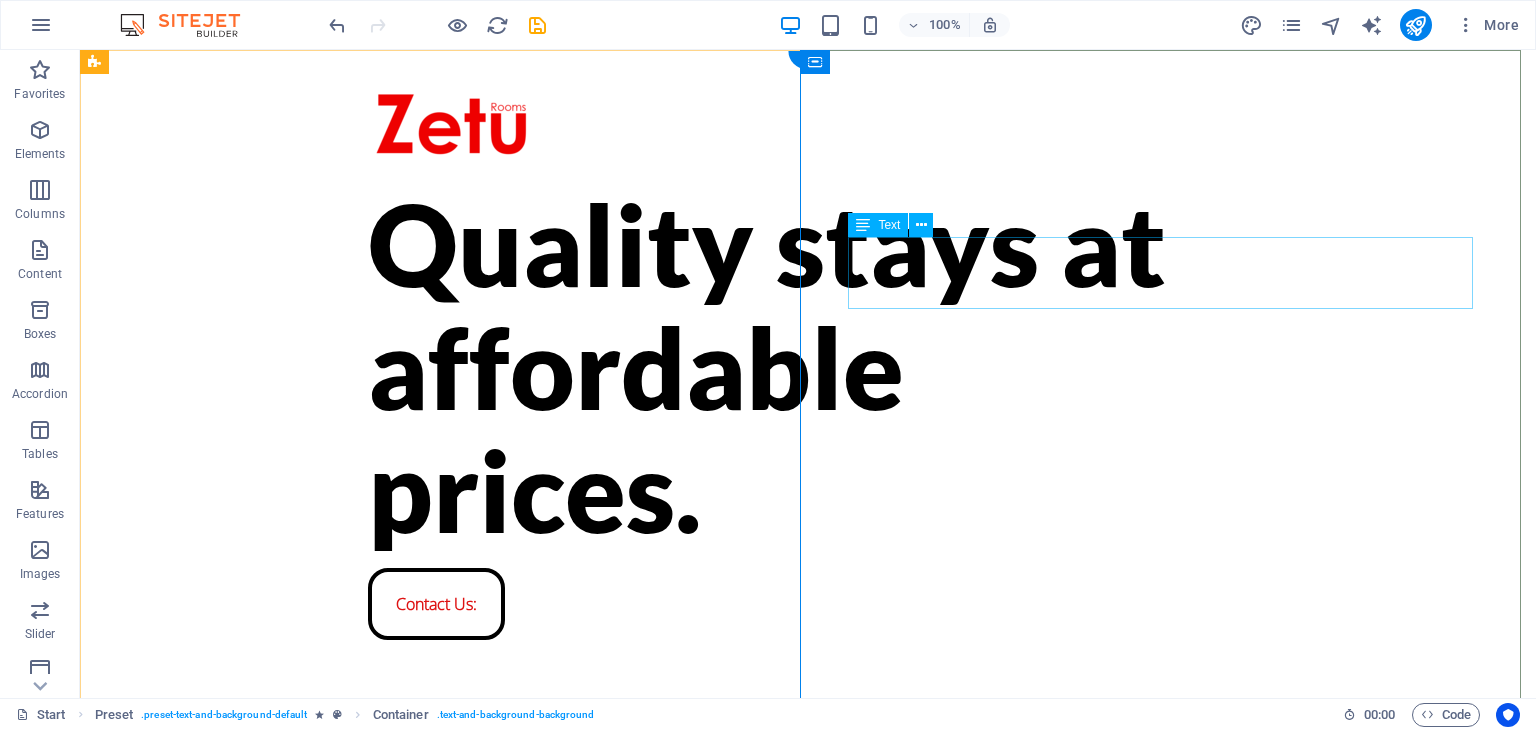 click on "Book via WhatsApp:" at bounding box center [808, 882] 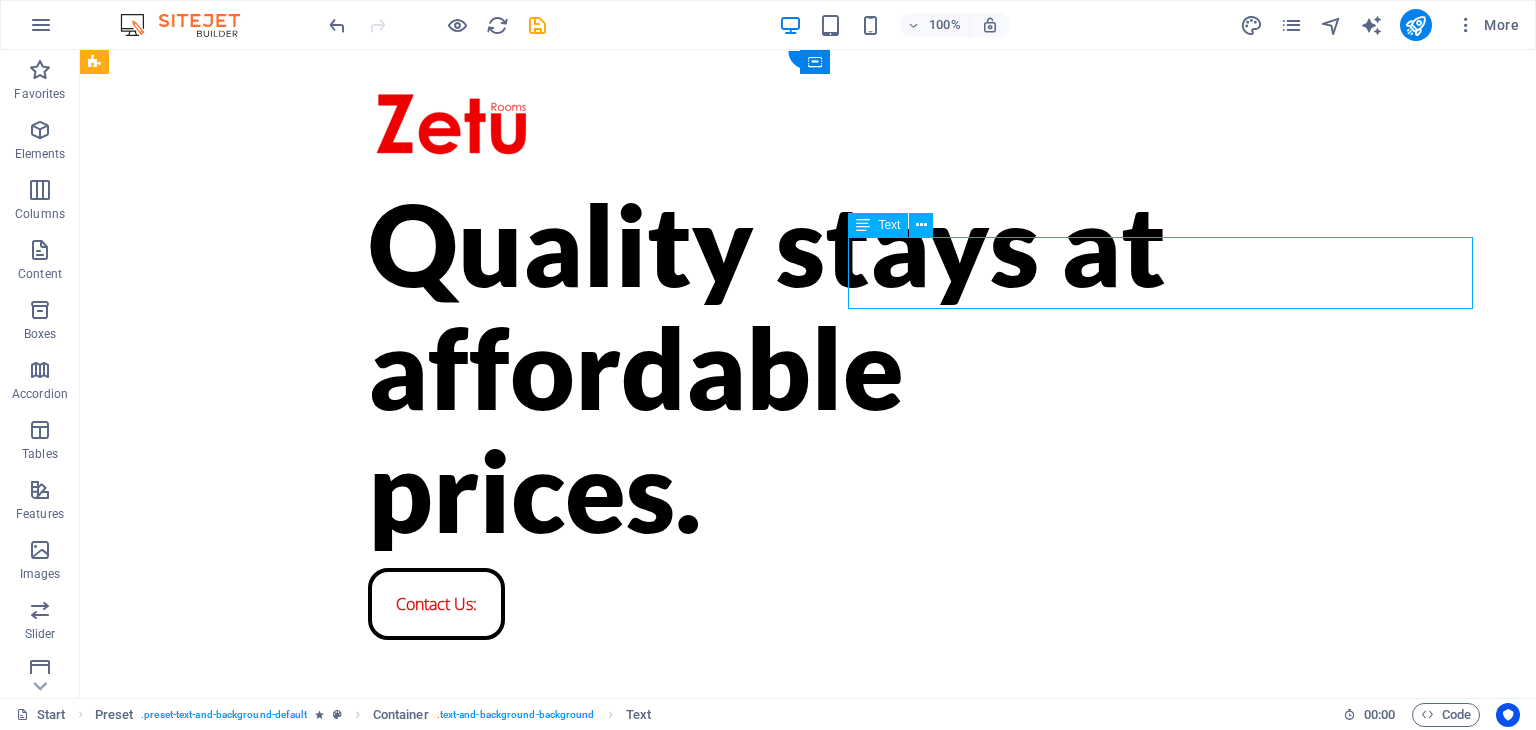 click on "Book via WhatsApp:" at bounding box center [808, 882] 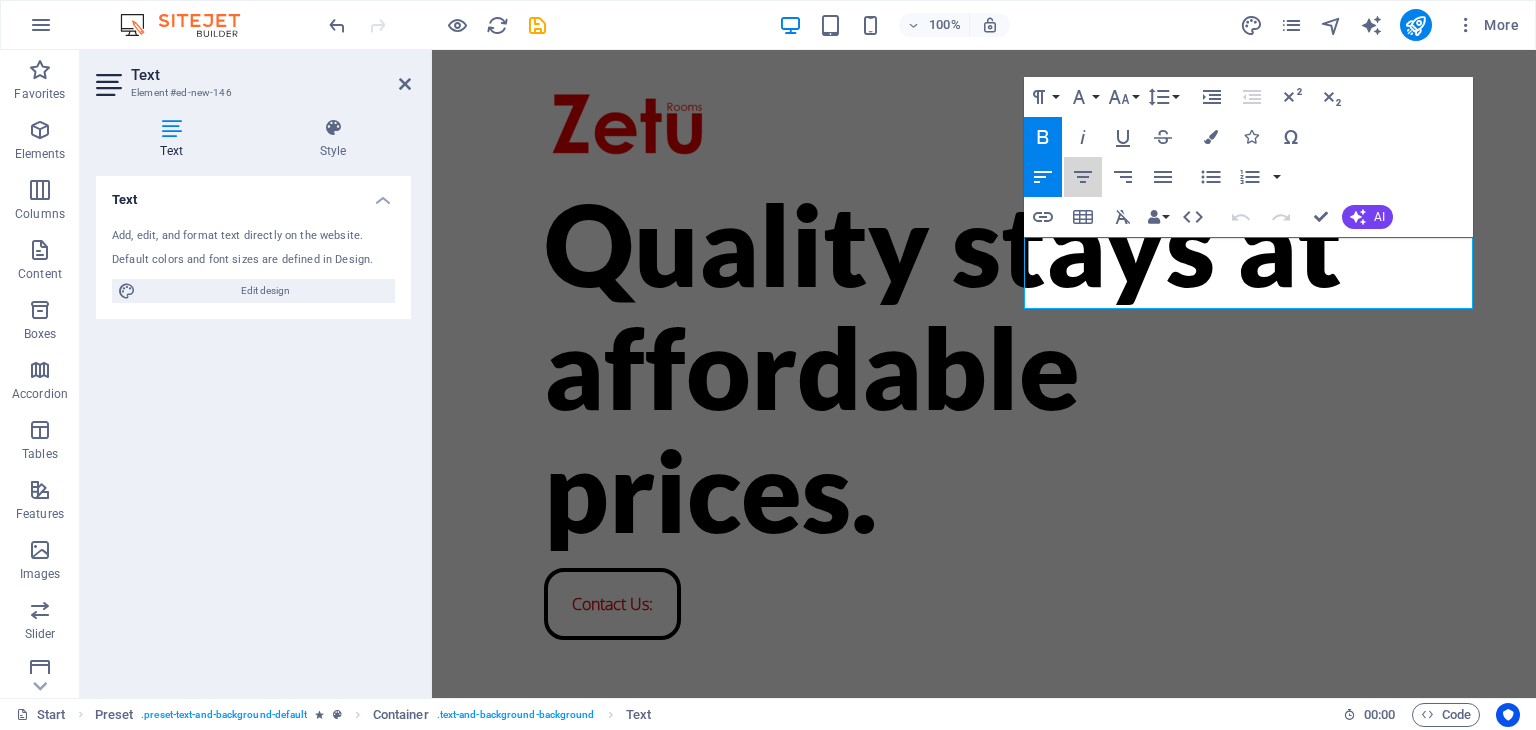 click 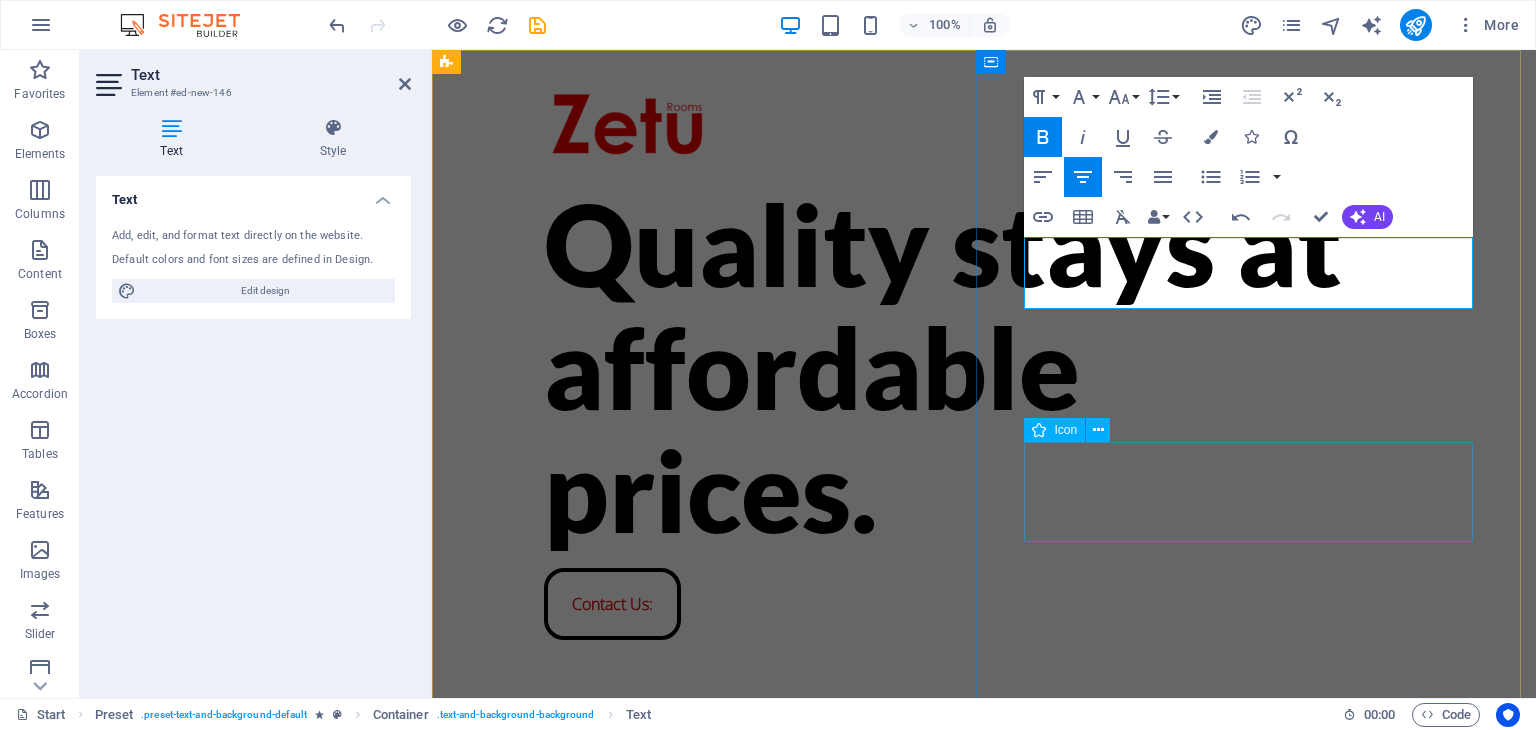click on "Click to book:" at bounding box center [984, 970] 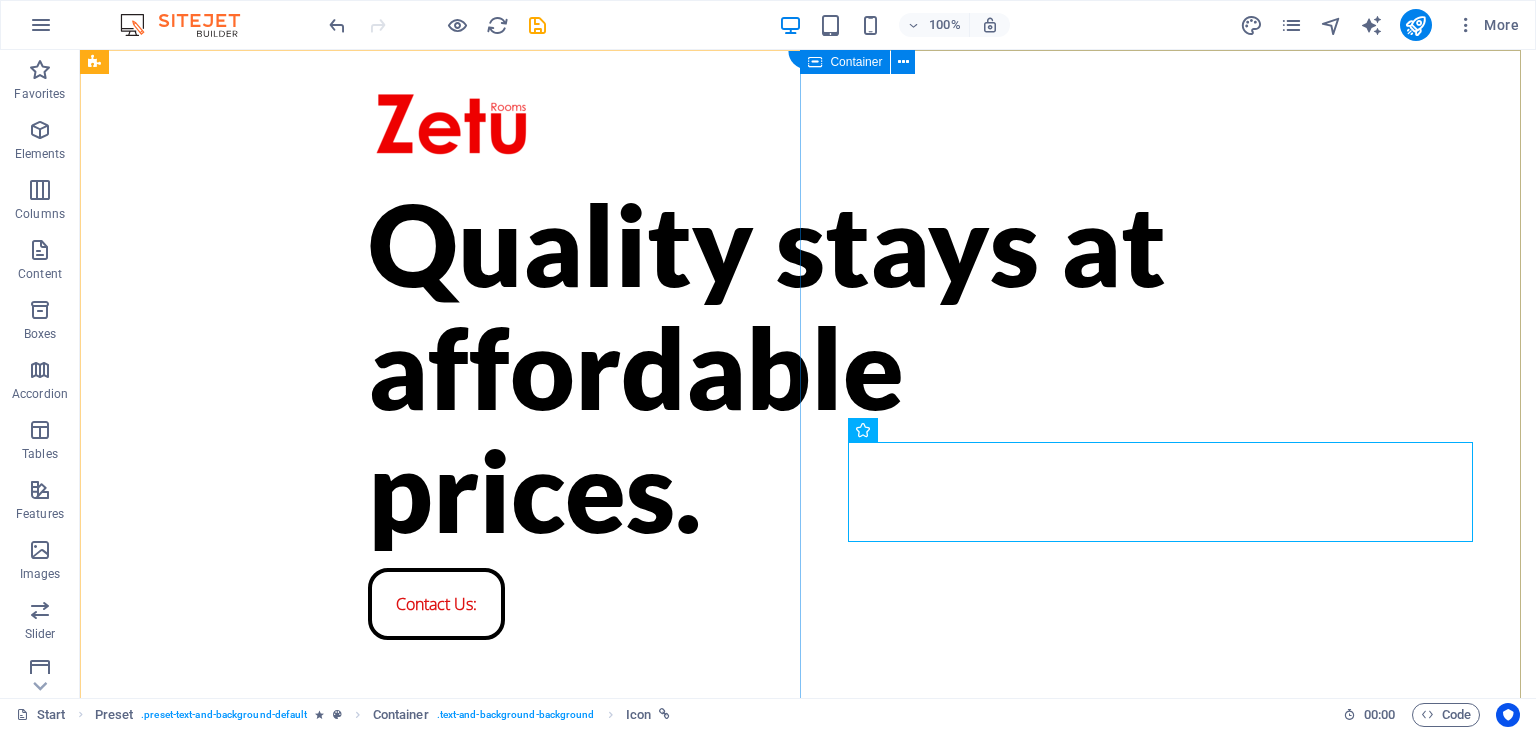 click on "Book via WhatsApp: 20 Days to launch" at bounding box center [808, 1022] 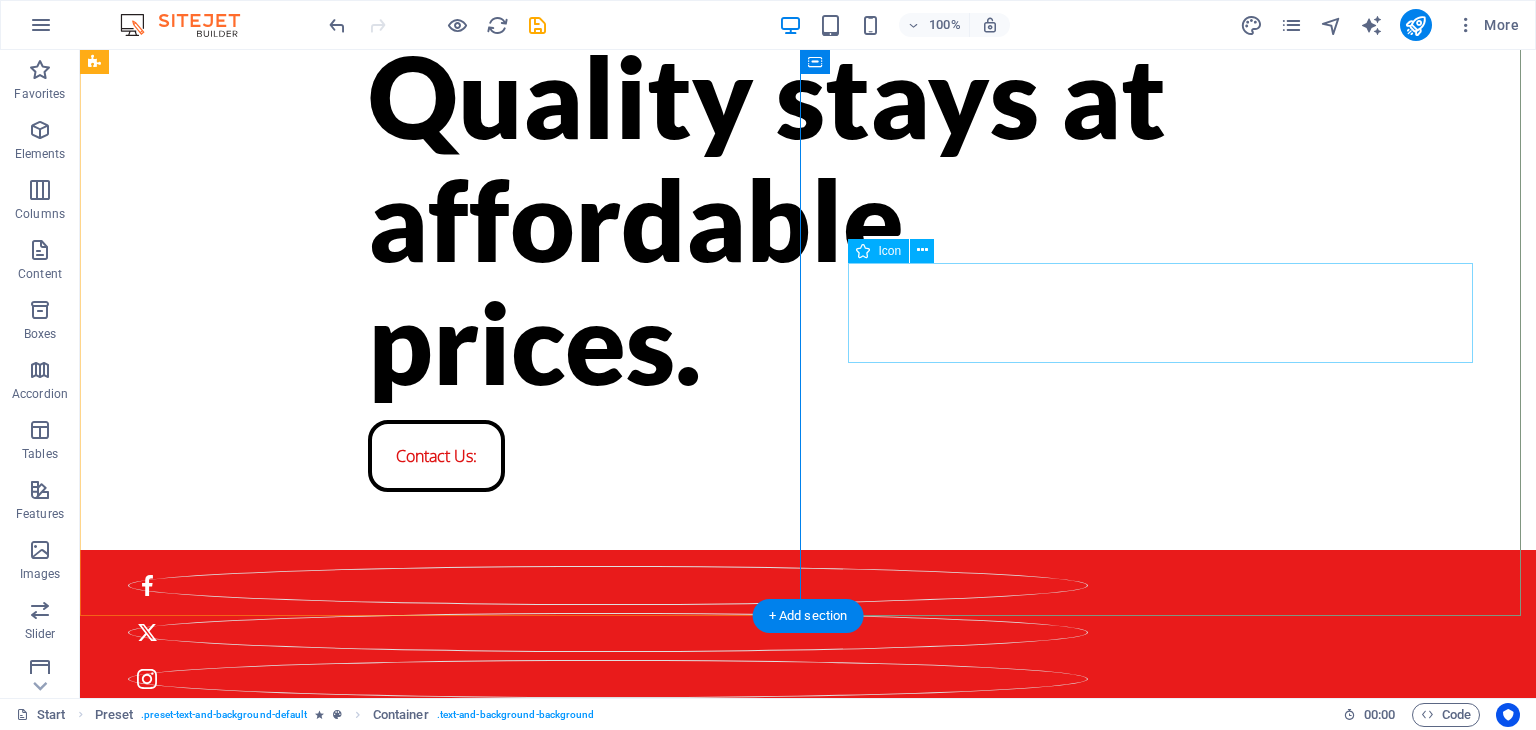 scroll, scrollTop: 179, scrollLeft: 0, axis: vertical 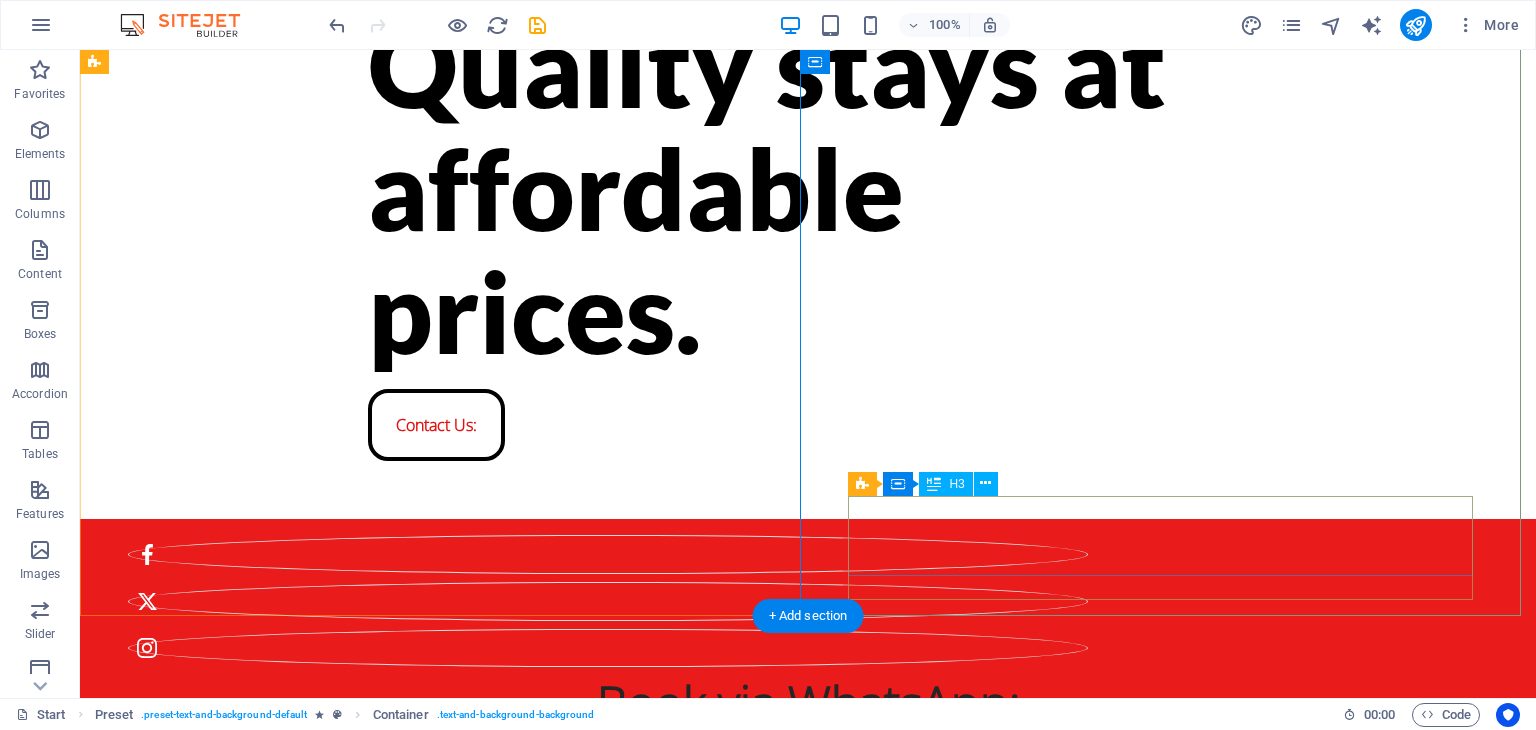 click on "20" at bounding box center [808, 876] 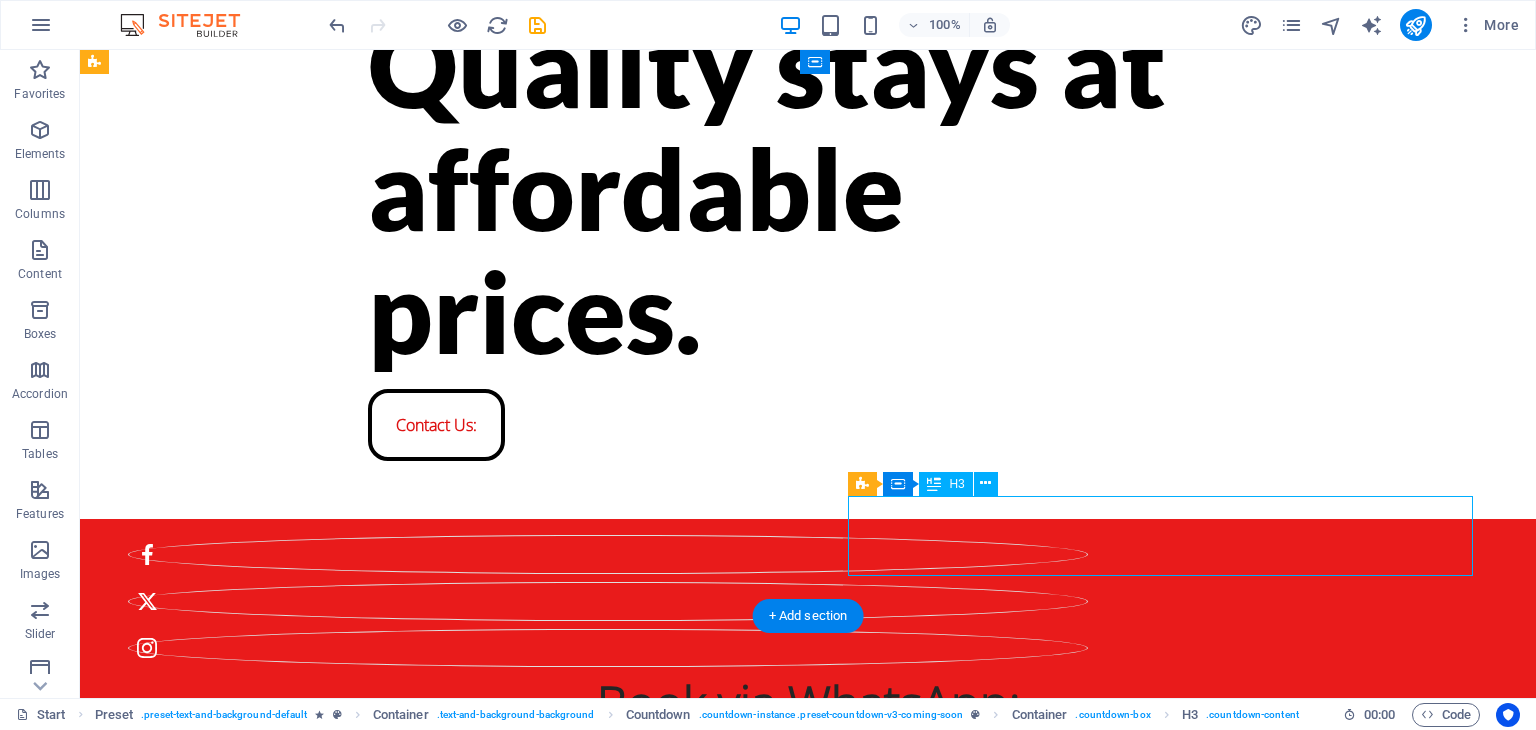click on "20" at bounding box center (808, 876) 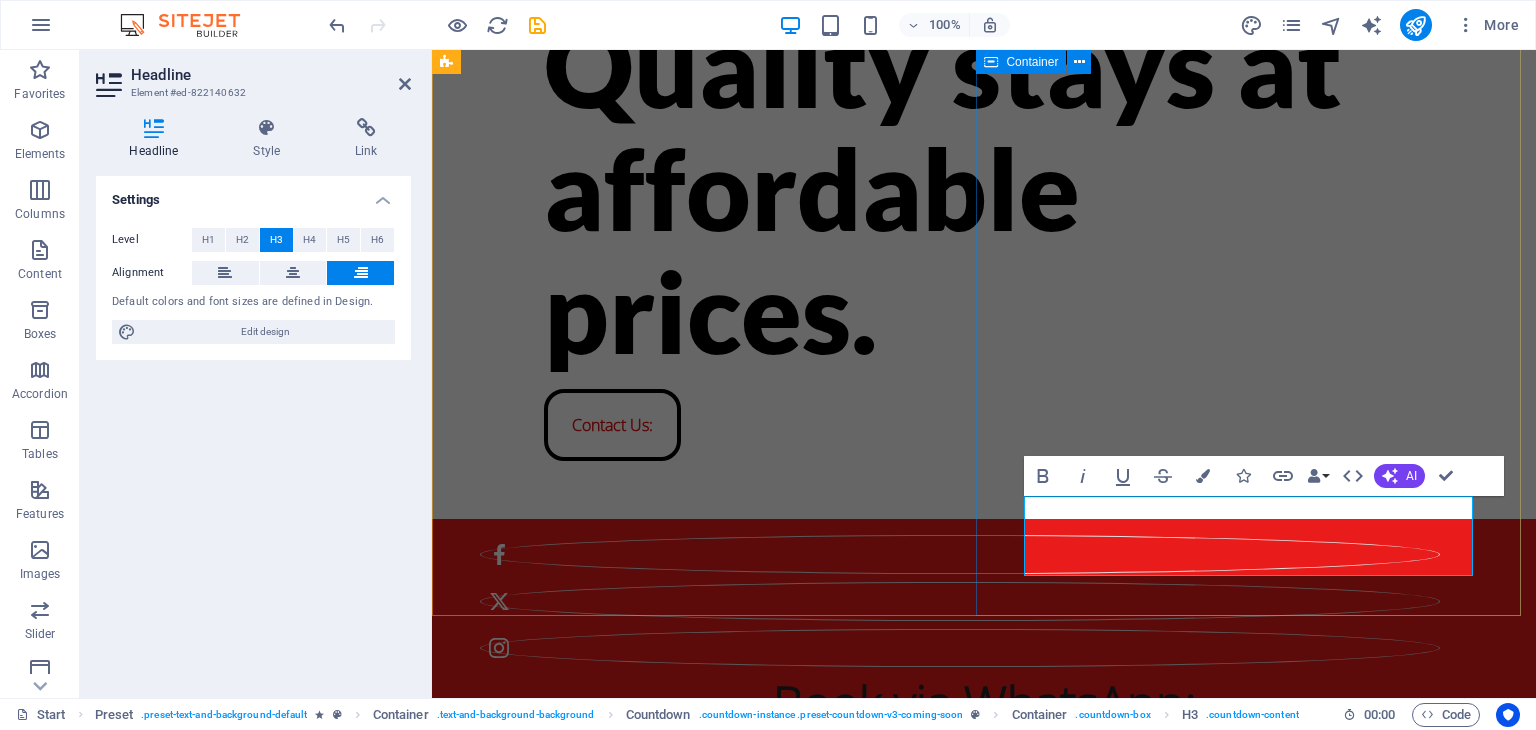 click on "Book via WhatsApp: 20 Days to launch" at bounding box center (984, 843) 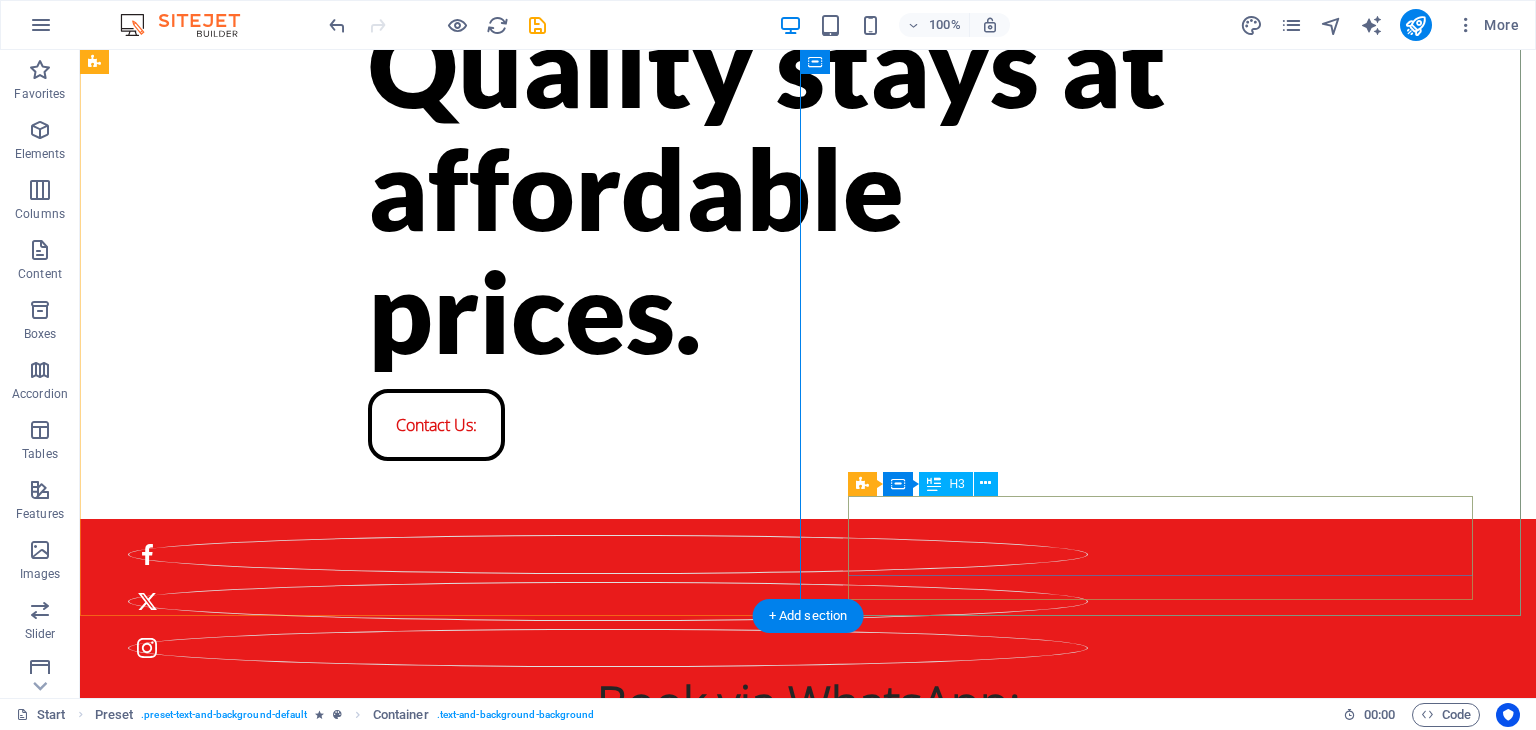 click on "20" at bounding box center [808, 876] 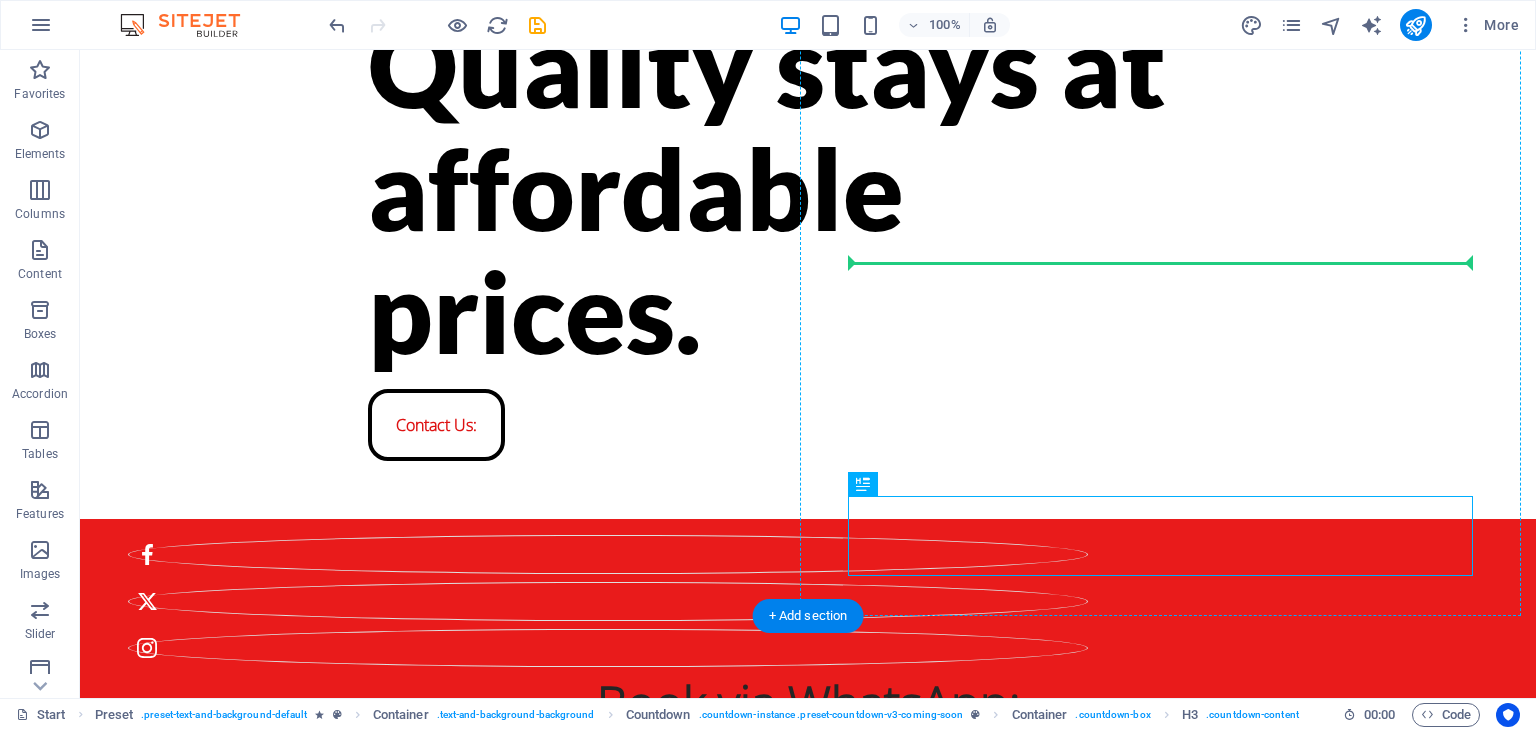 drag, startPoint x: 1344, startPoint y: 516, endPoint x: 1295, endPoint y: 283, distance: 238.09662 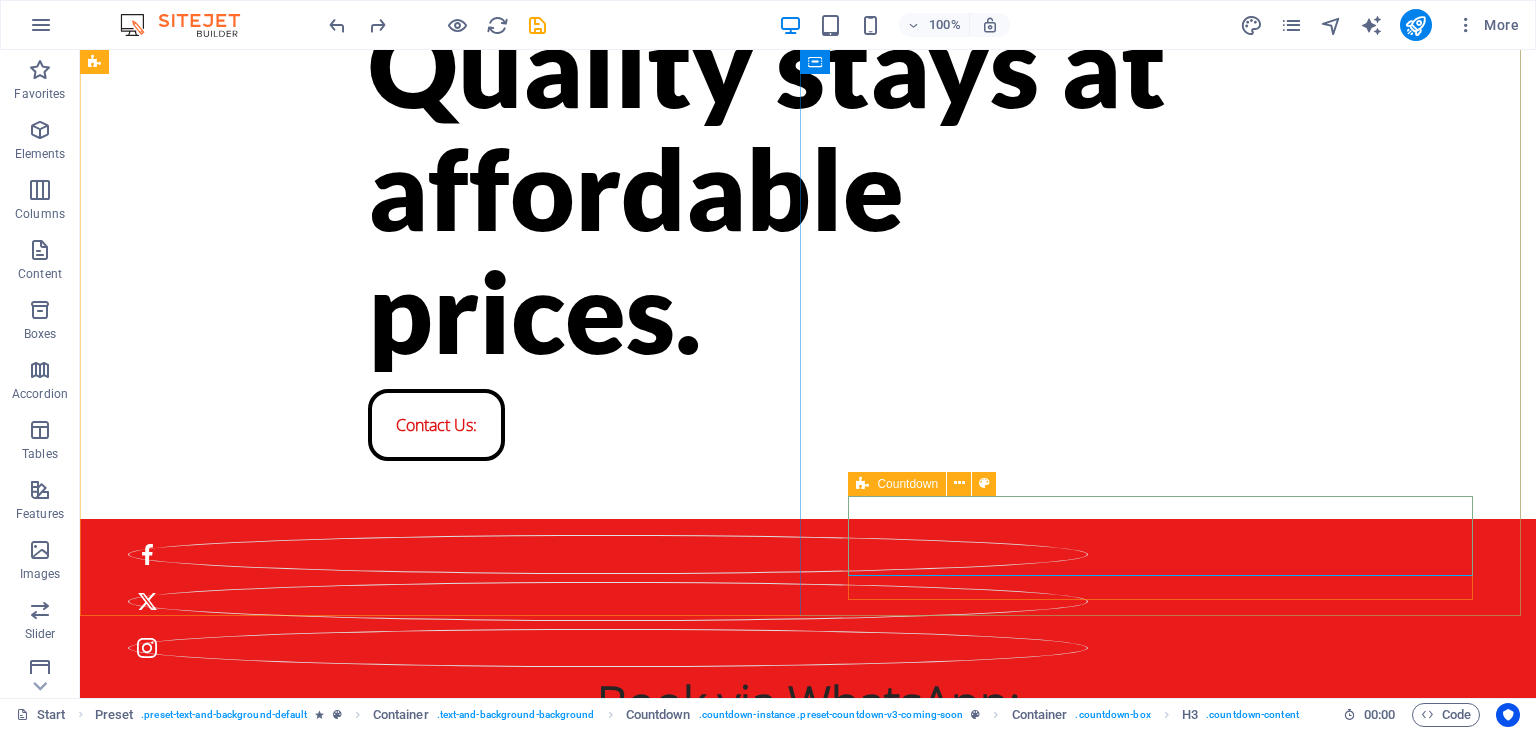 click on "Countdown" at bounding box center [907, 484] 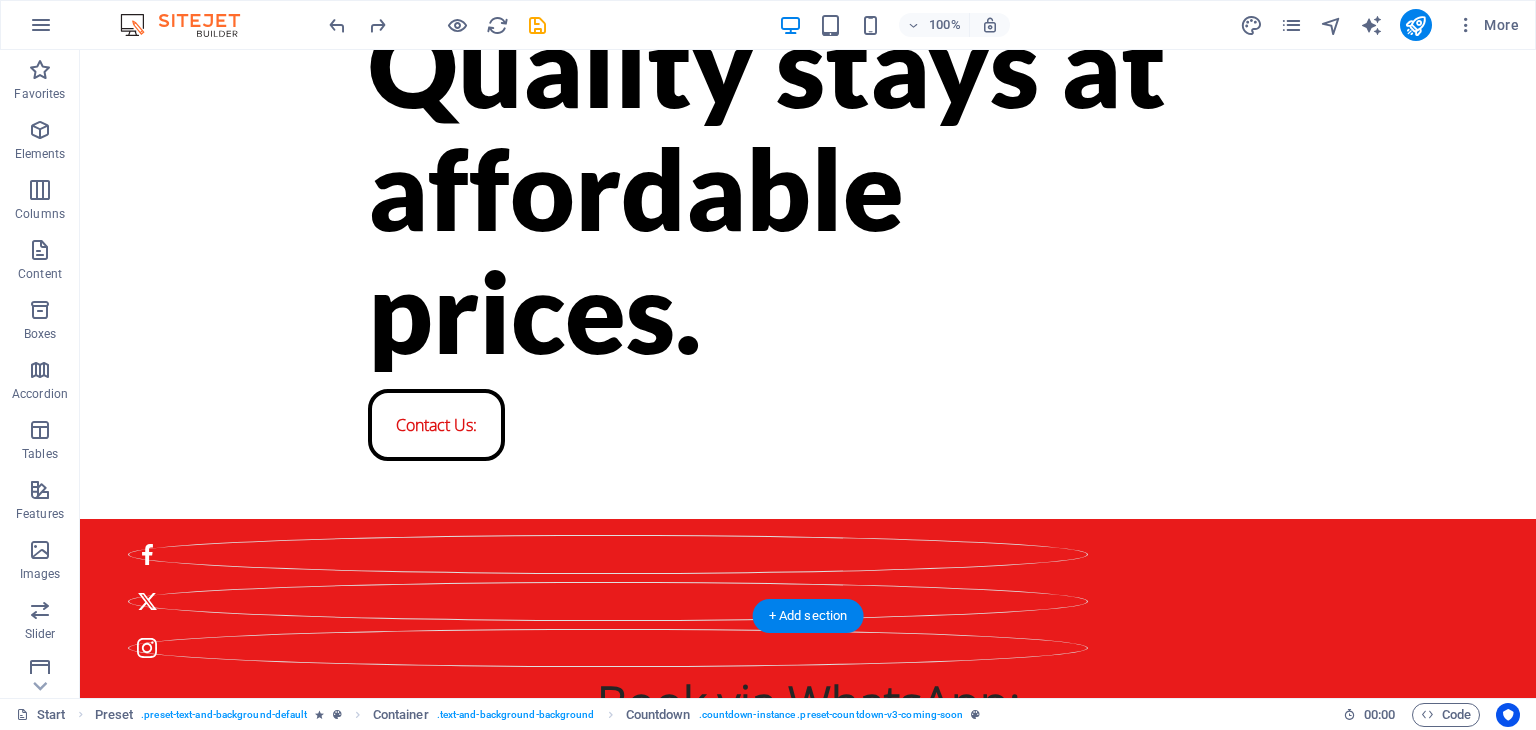 drag, startPoint x: 956, startPoint y: 535, endPoint x: 916, endPoint y: 292, distance: 246.27017 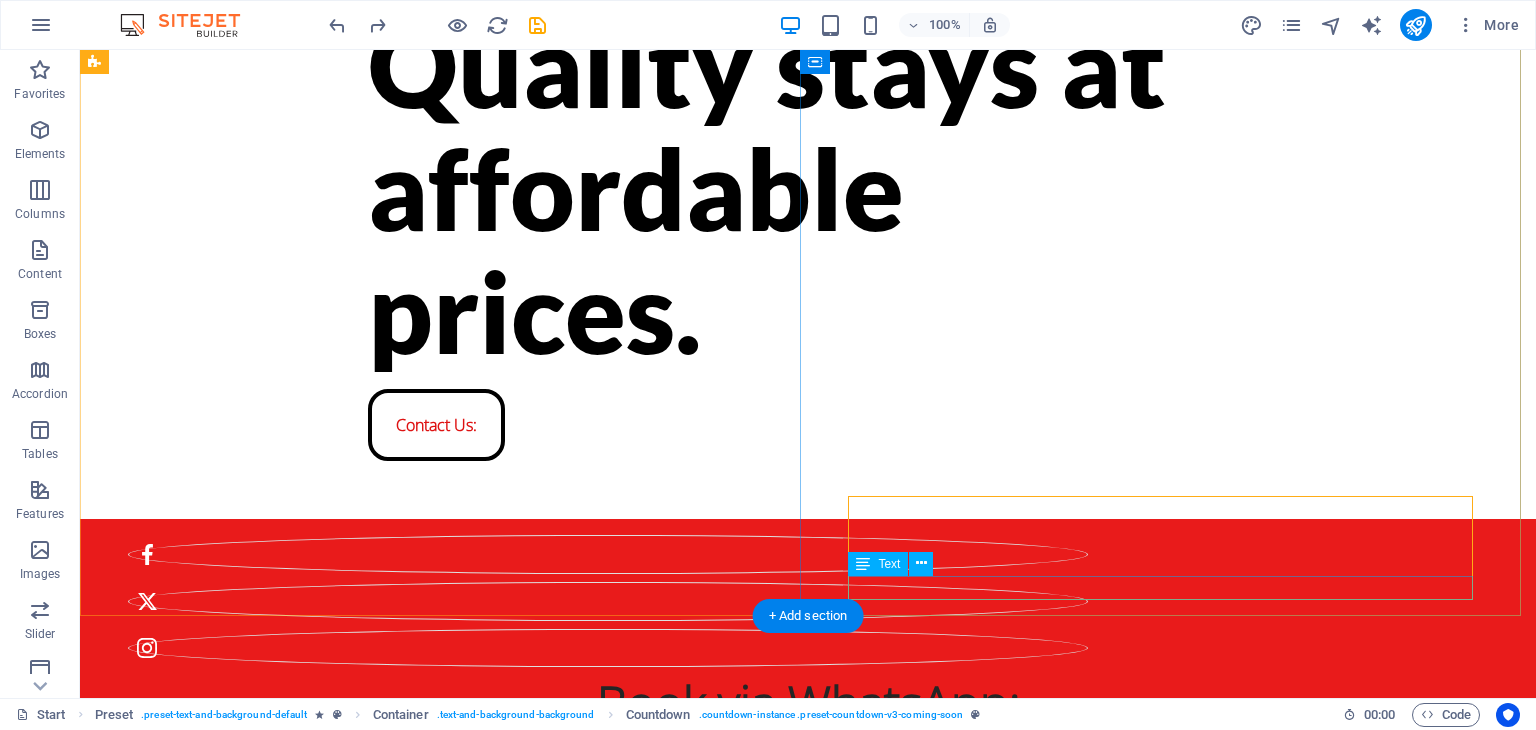 click on "Days to launch" at bounding box center [808, 936] 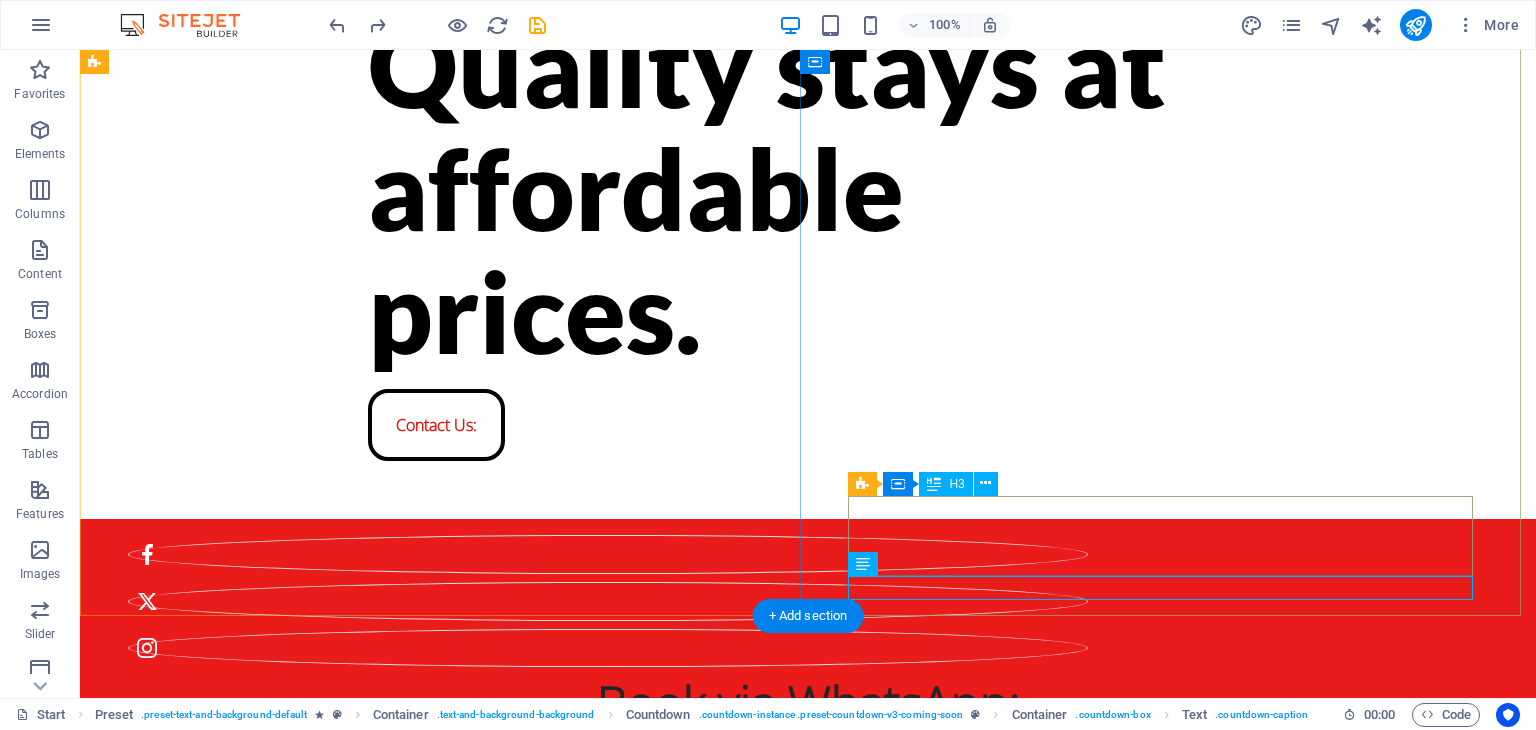 click on "20" at bounding box center [808, 876] 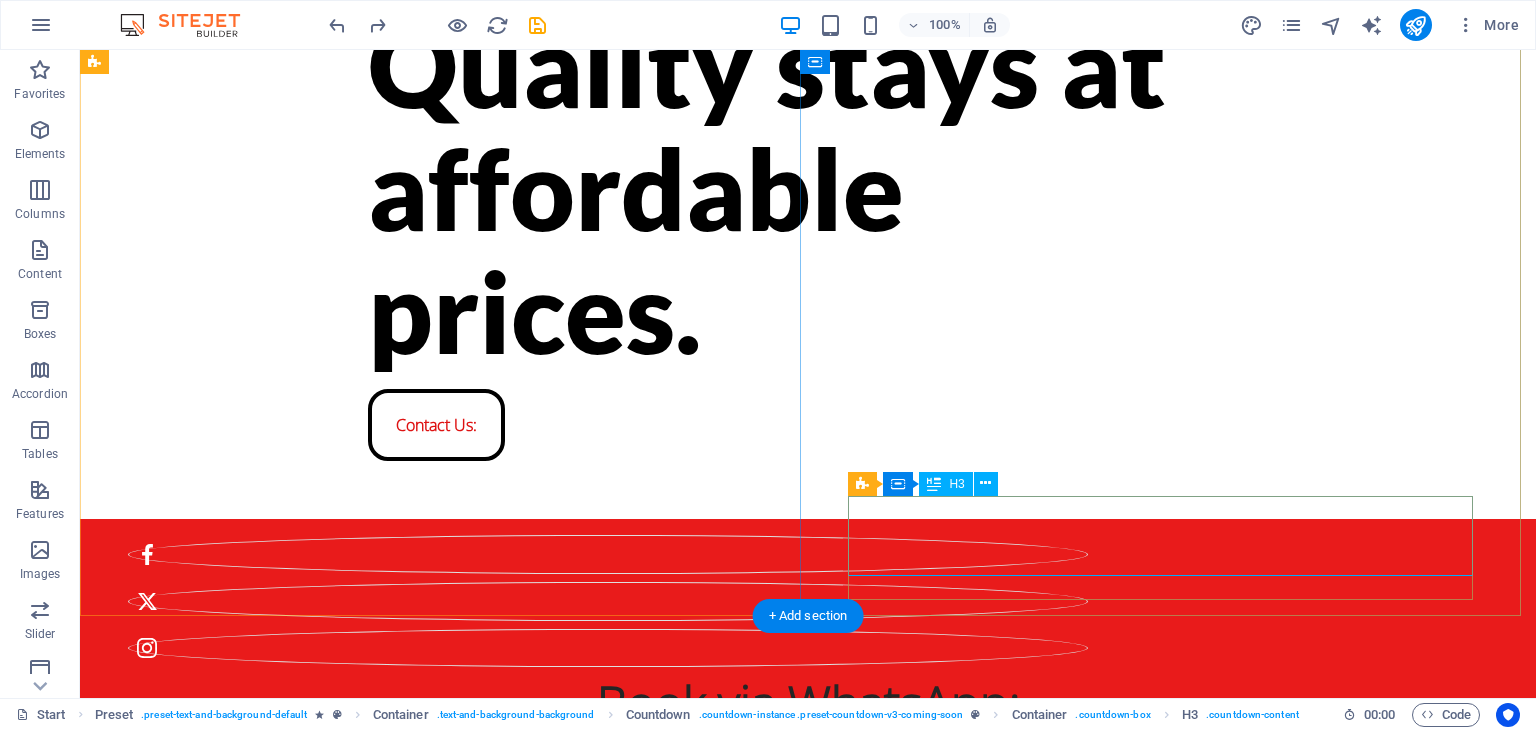 click on "20" at bounding box center [808, 876] 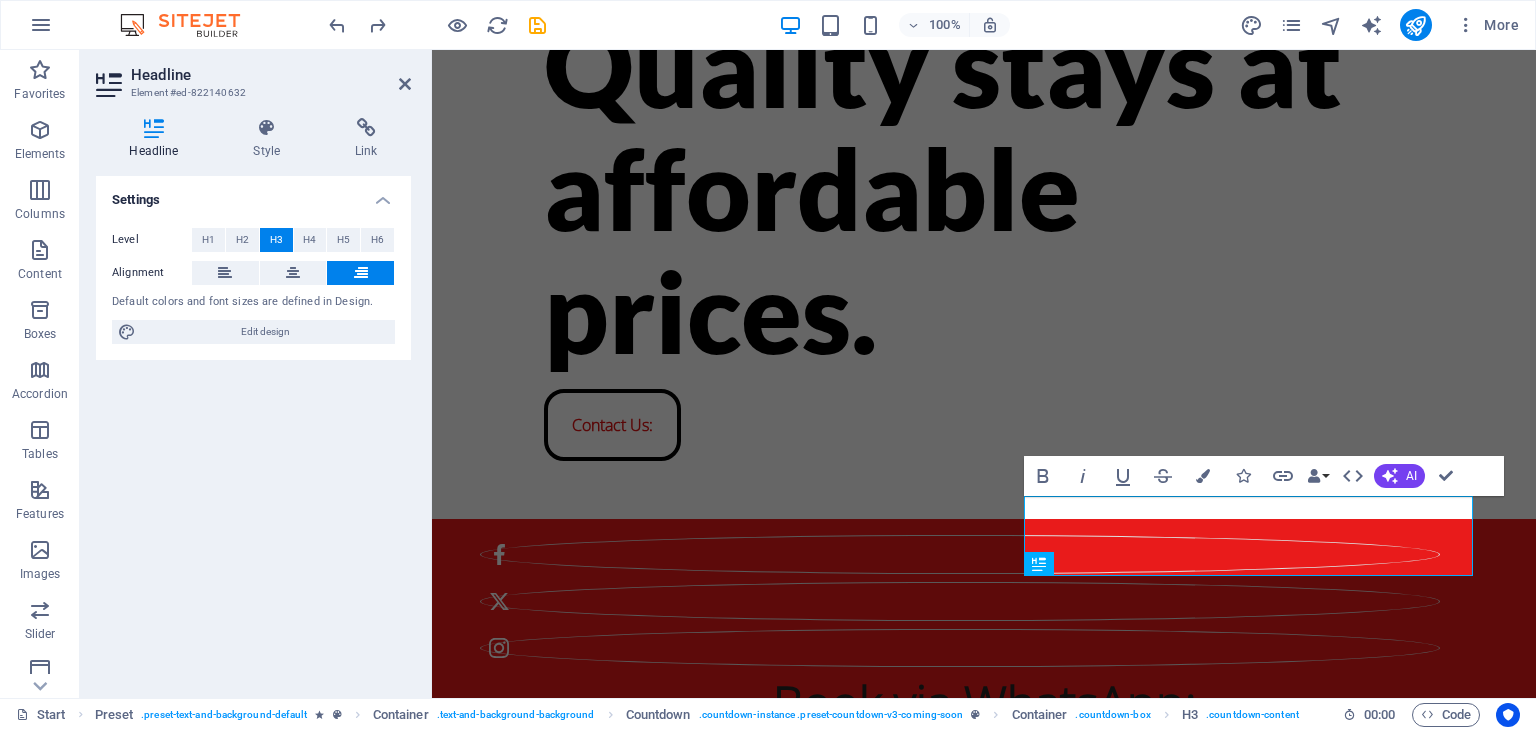 click on "Style" at bounding box center [271, 139] 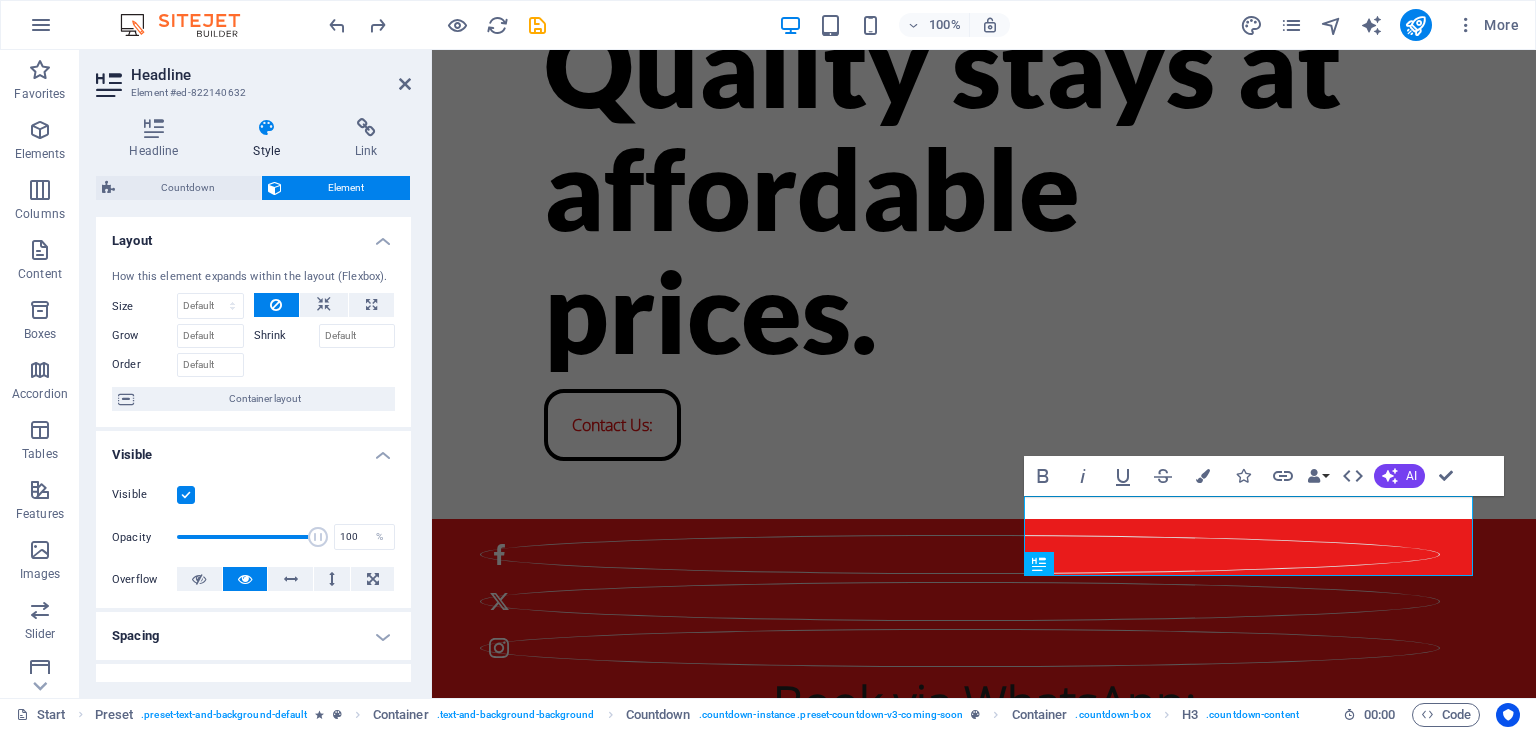 click at bounding box center (366, 128) 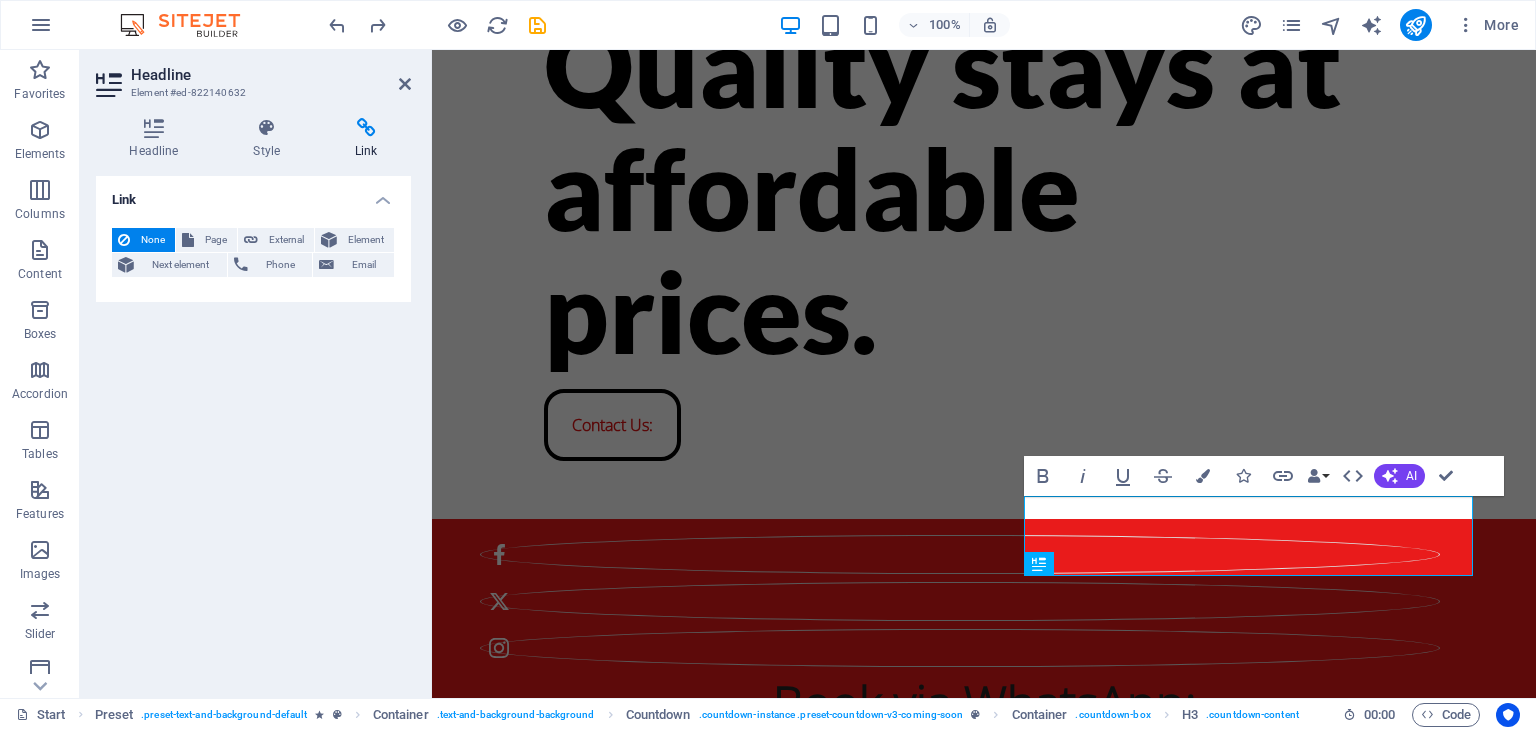 click on "Style" at bounding box center (271, 139) 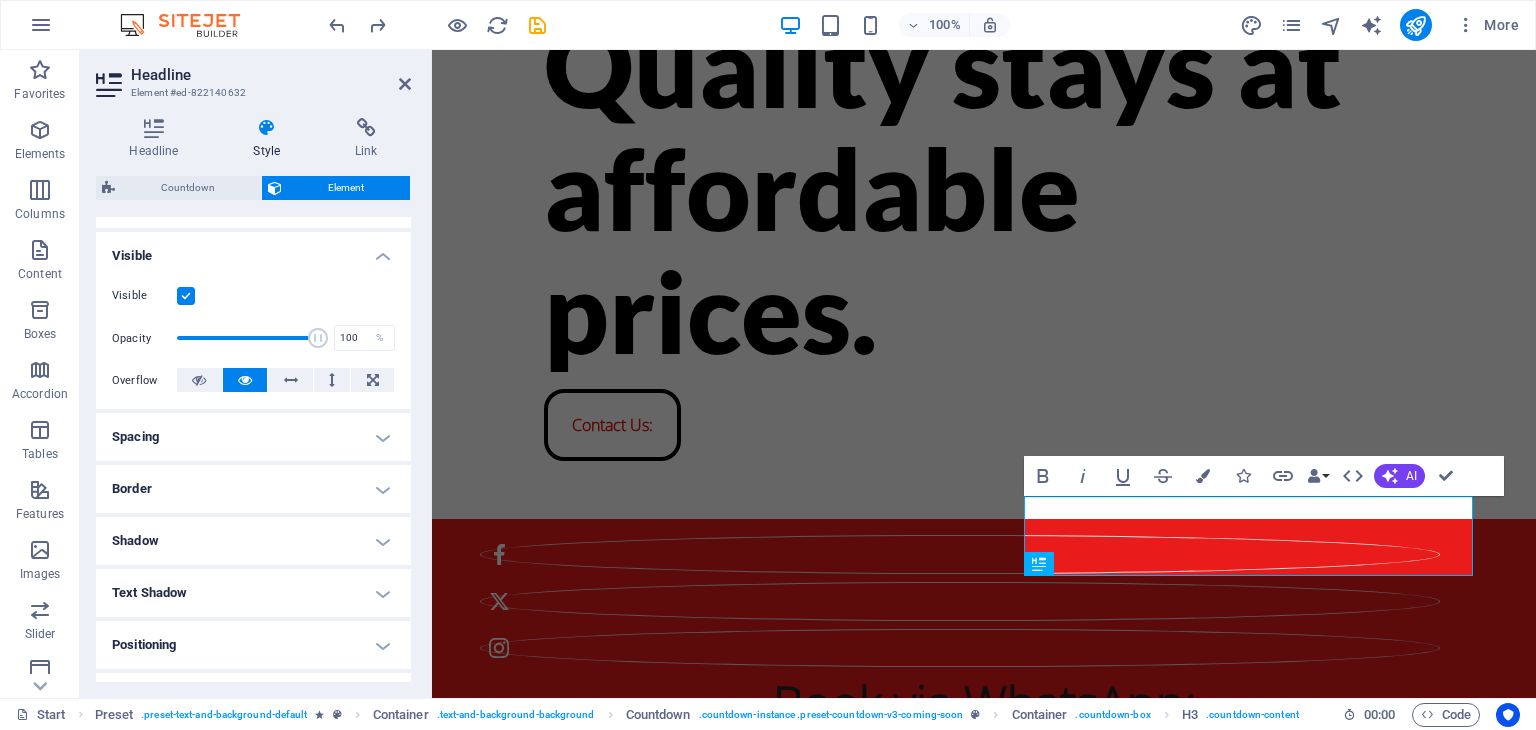 scroll, scrollTop: 200, scrollLeft: 0, axis: vertical 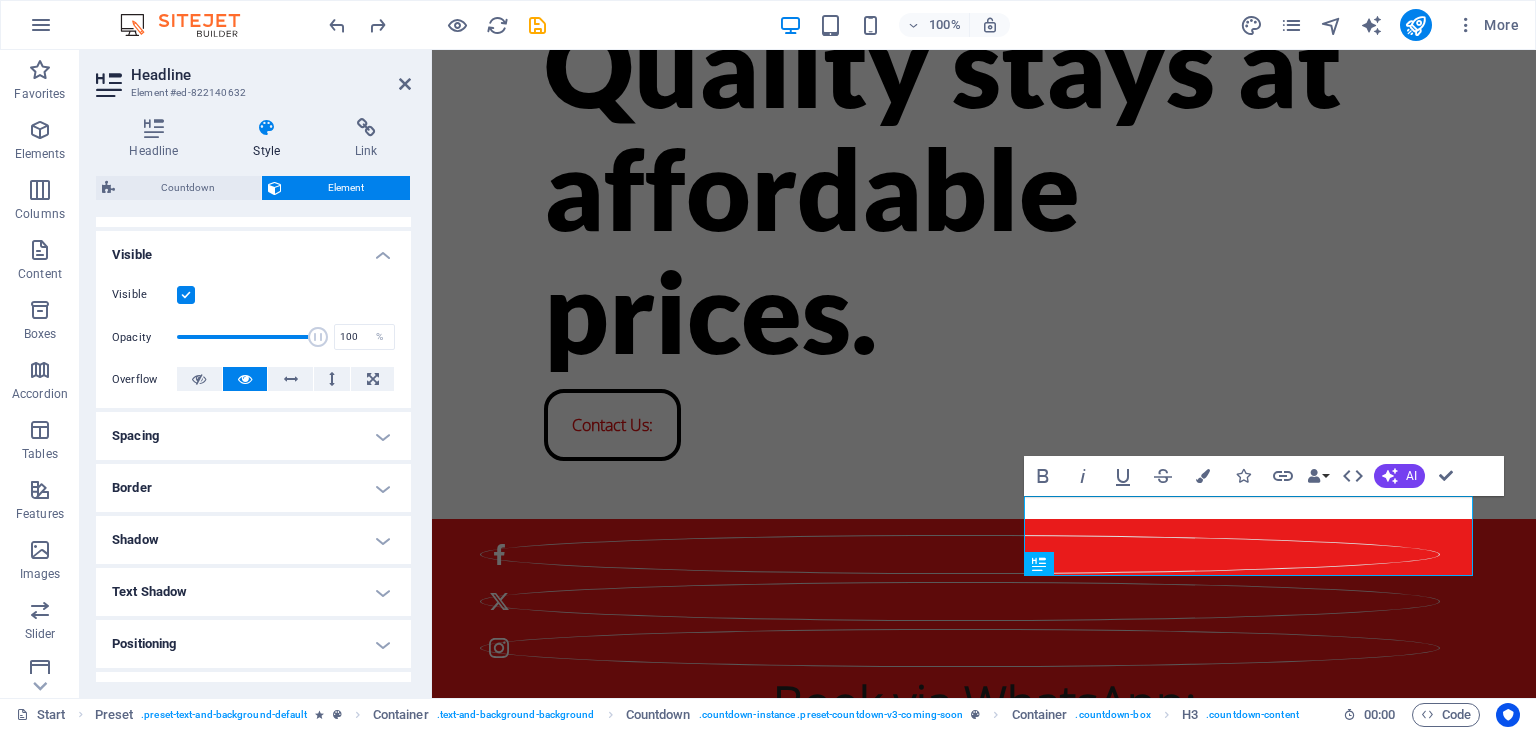 click on "Spacing" at bounding box center [253, 436] 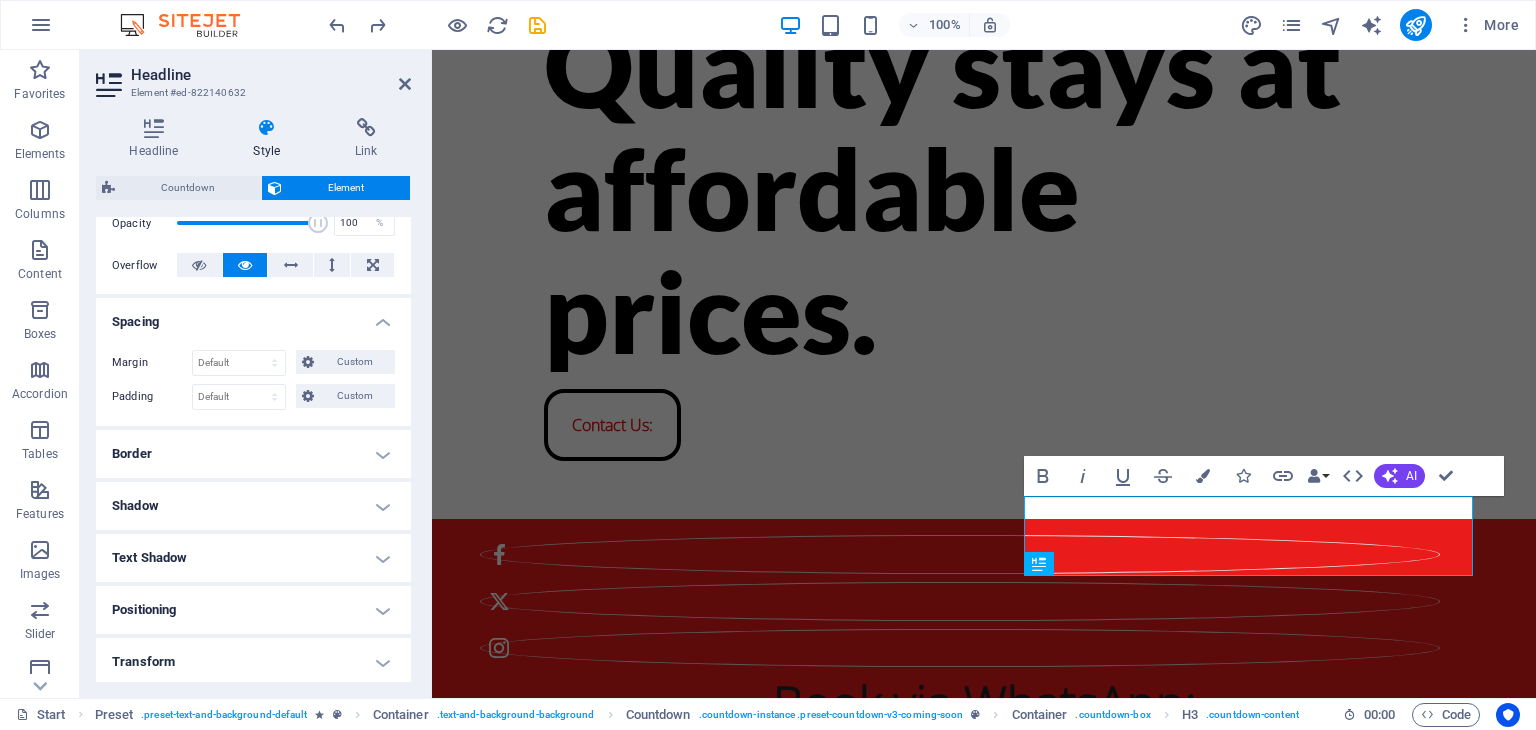 scroll, scrollTop: 327, scrollLeft: 0, axis: vertical 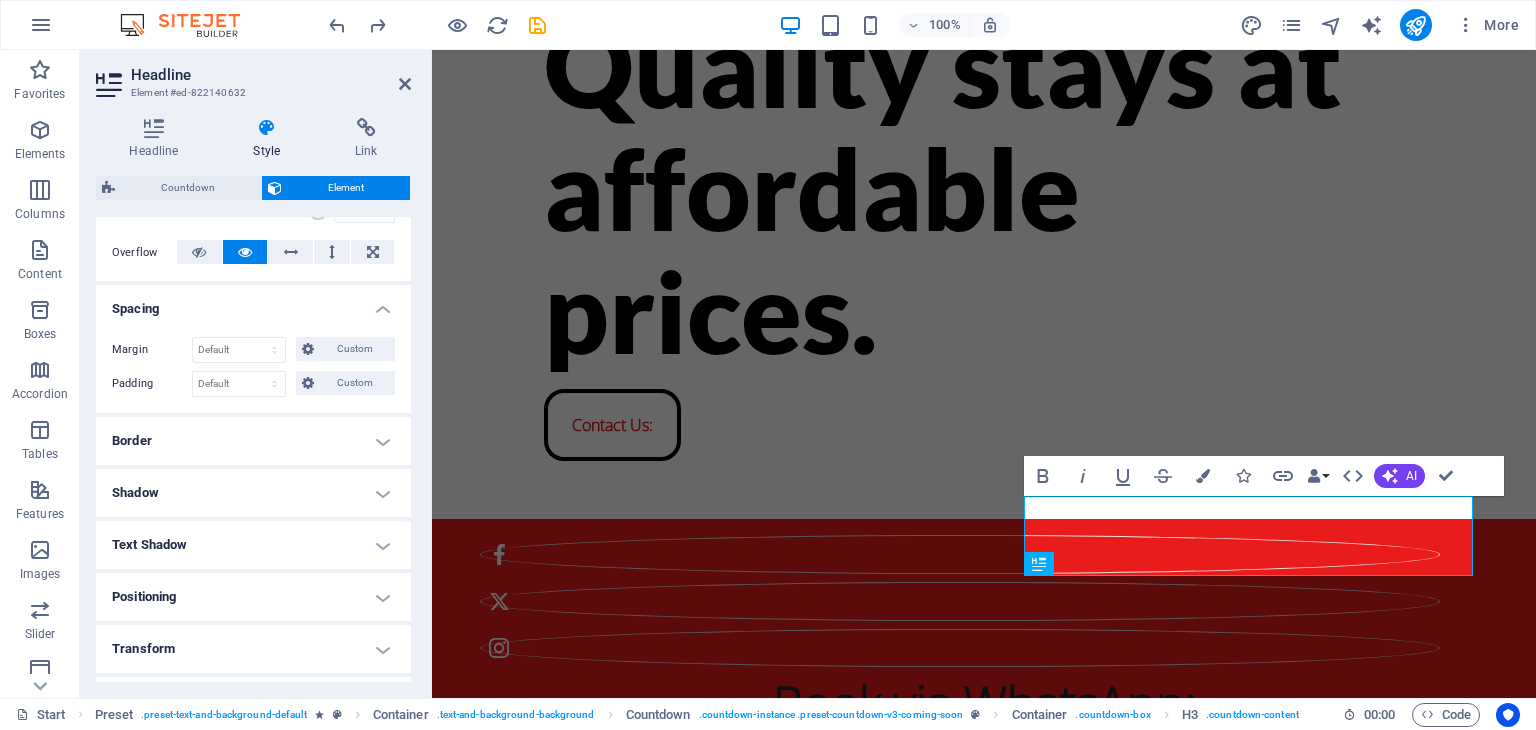 click on "Border" at bounding box center [253, 441] 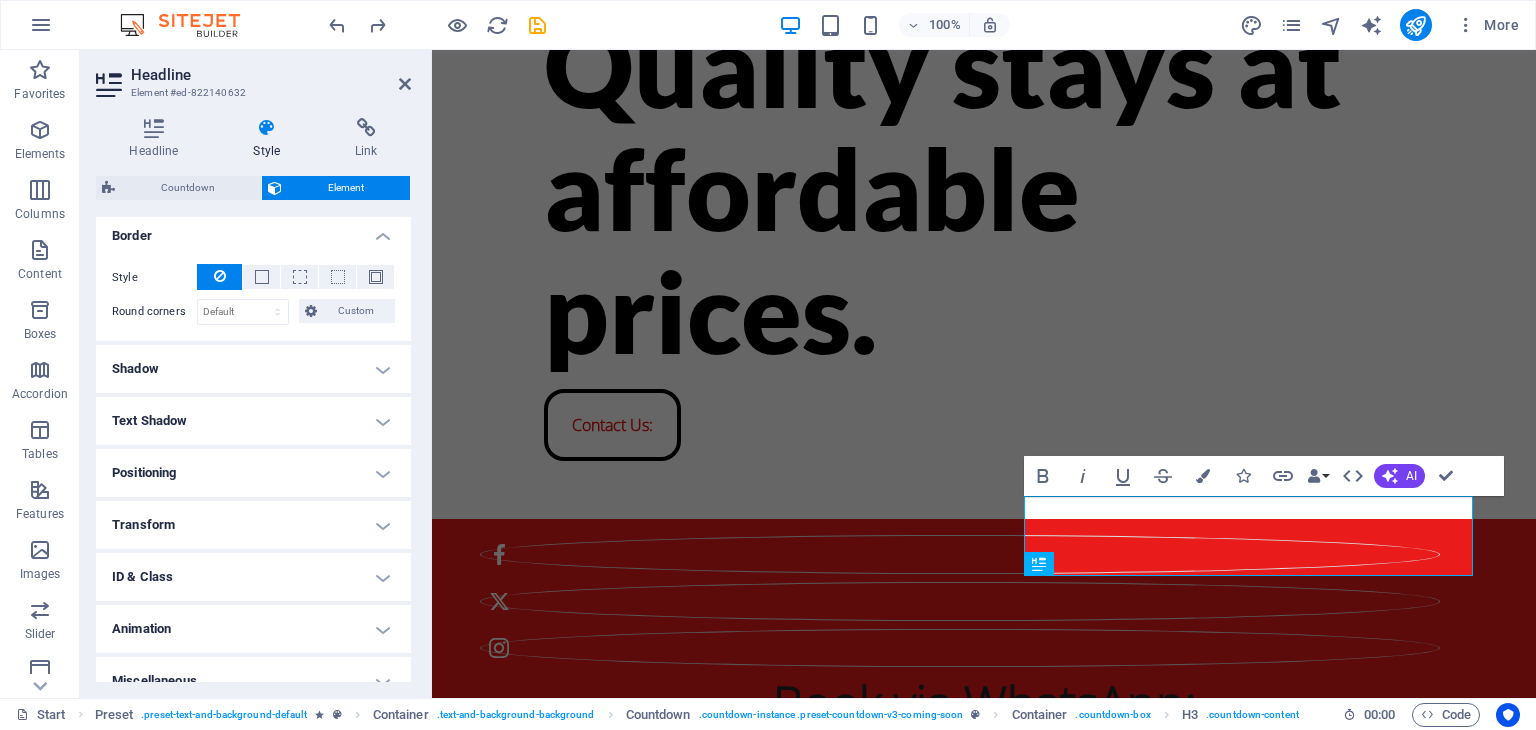 scroll, scrollTop: 536, scrollLeft: 0, axis: vertical 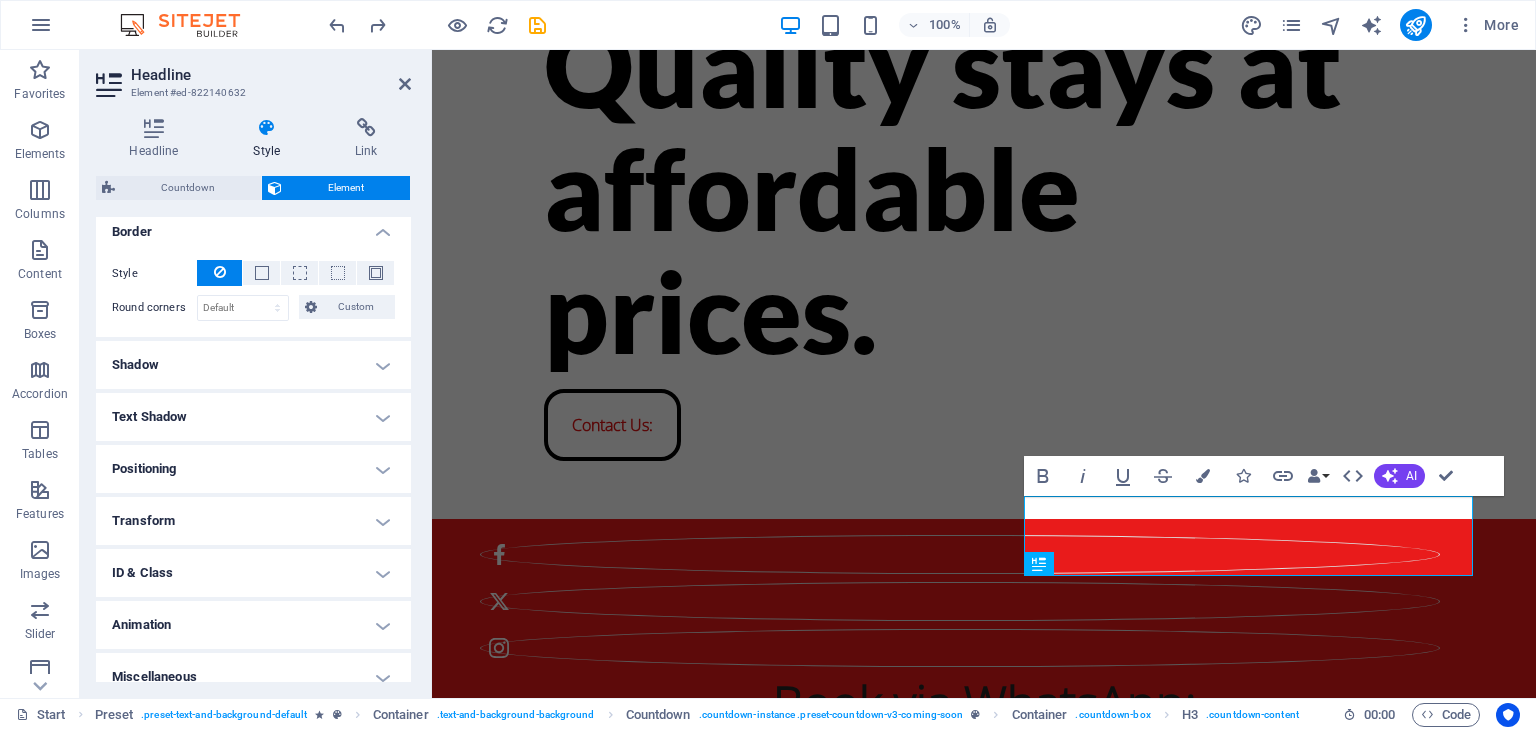 click on "Positioning" at bounding box center [253, 469] 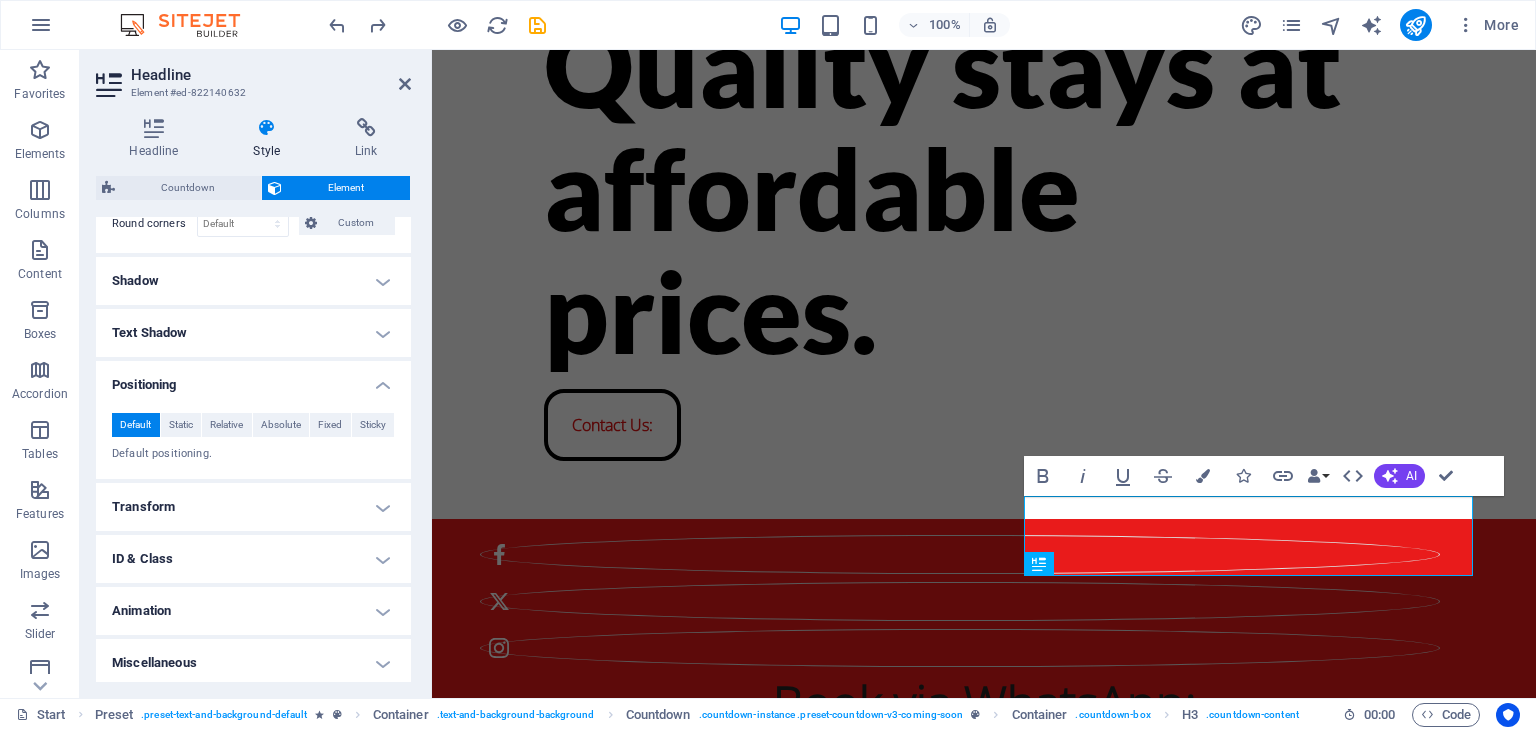 scroll, scrollTop: 623, scrollLeft: 0, axis: vertical 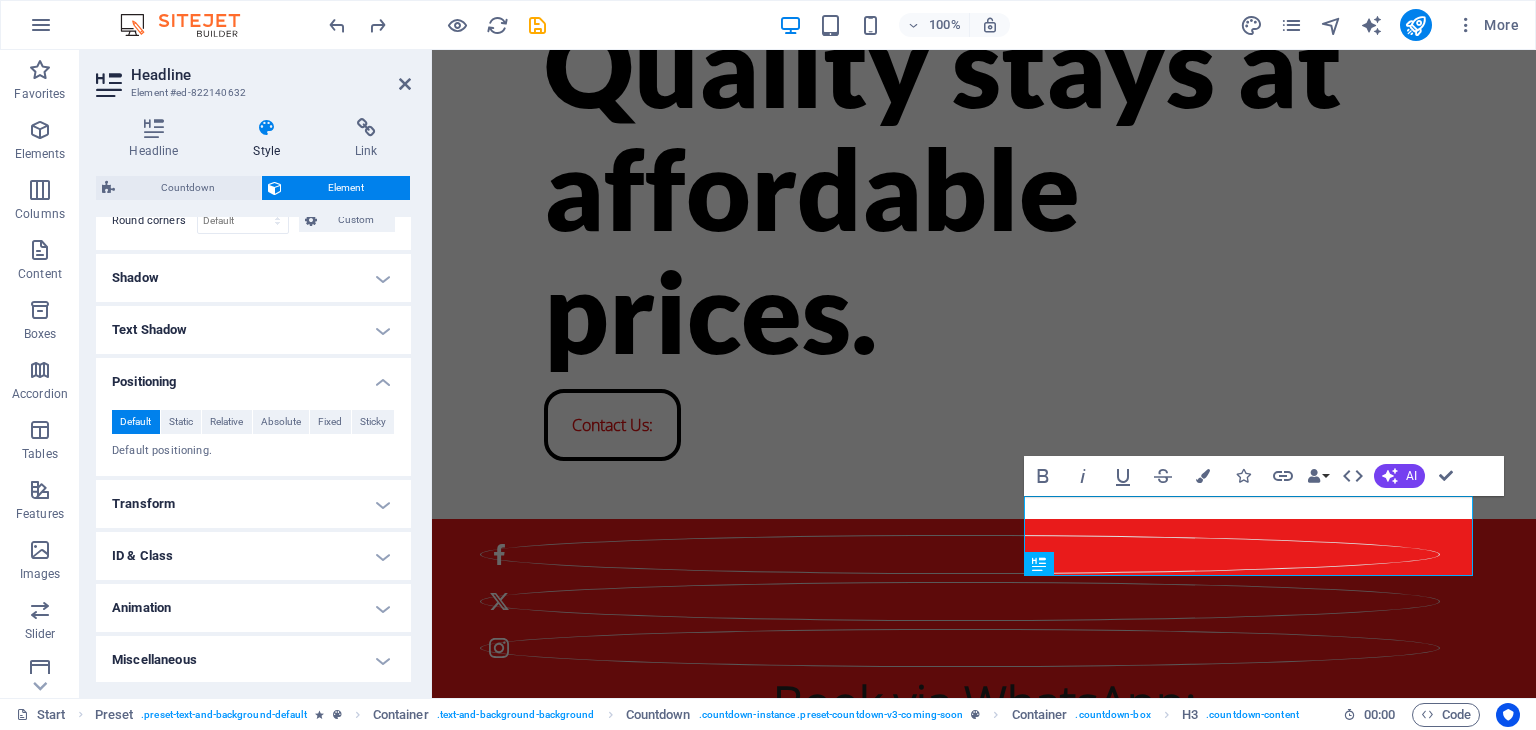 click on "Transform" at bounding box center [253, 504] 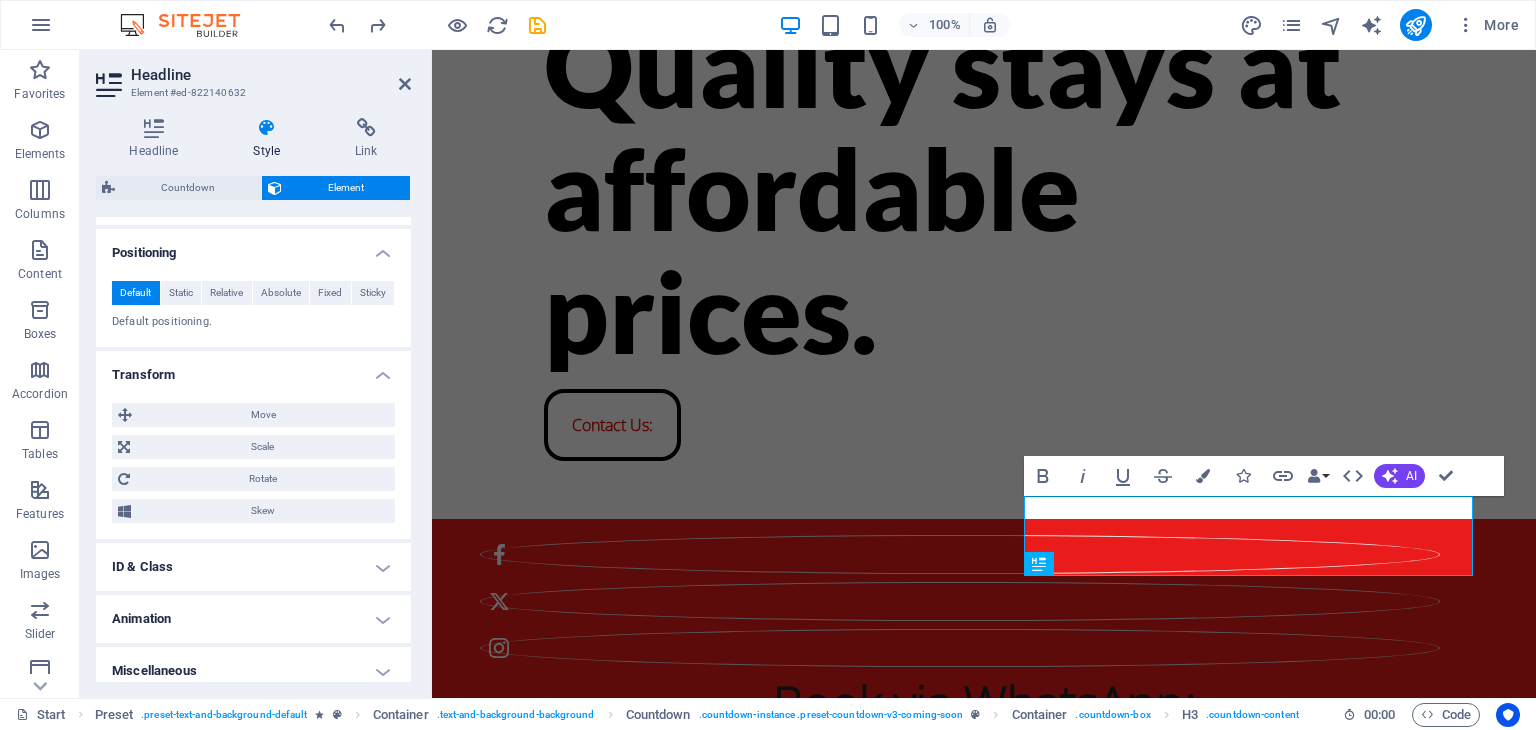scroll, scrollTop: 763, scrollLeft: 0, axis: vertical 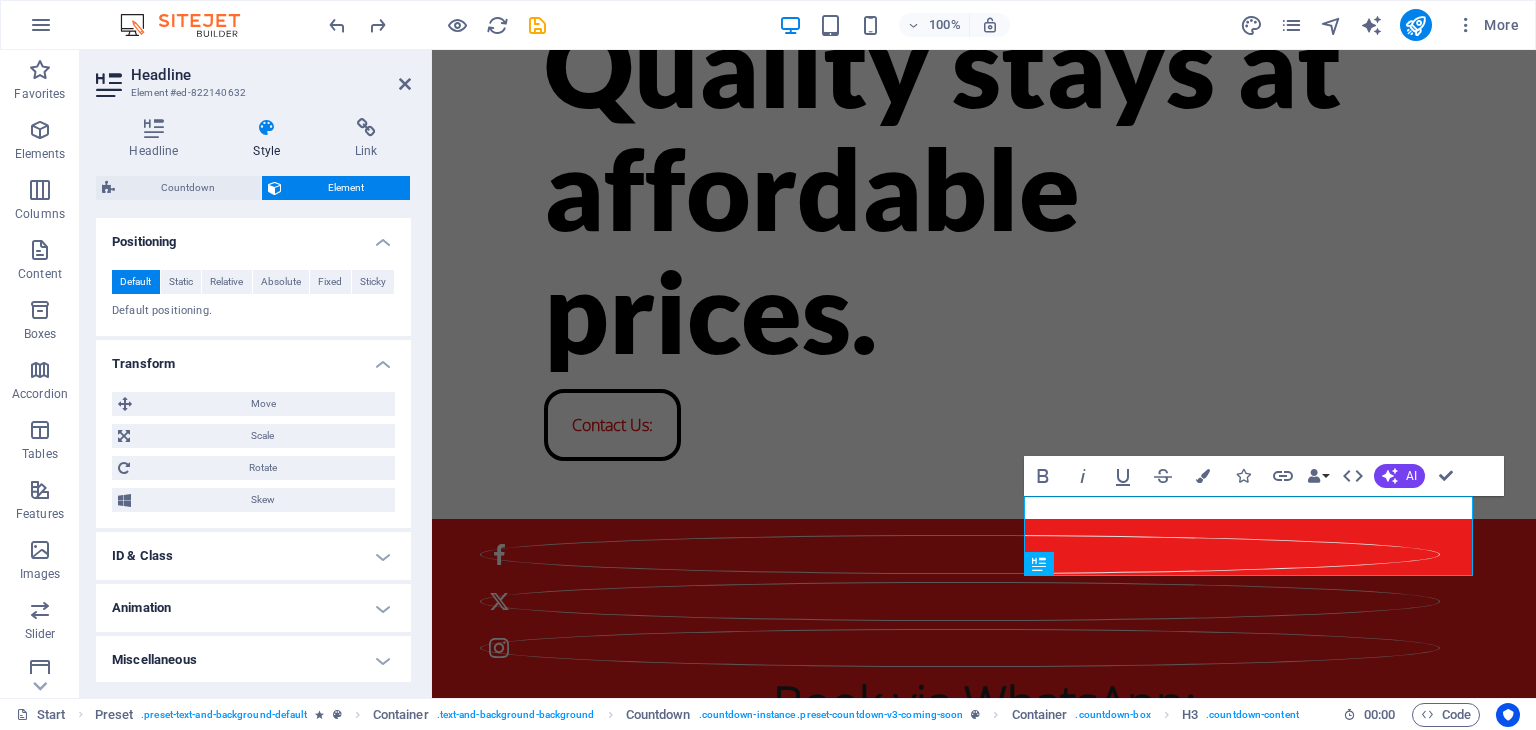 click on "Miscellaneous" at bounding box center (253, 660) 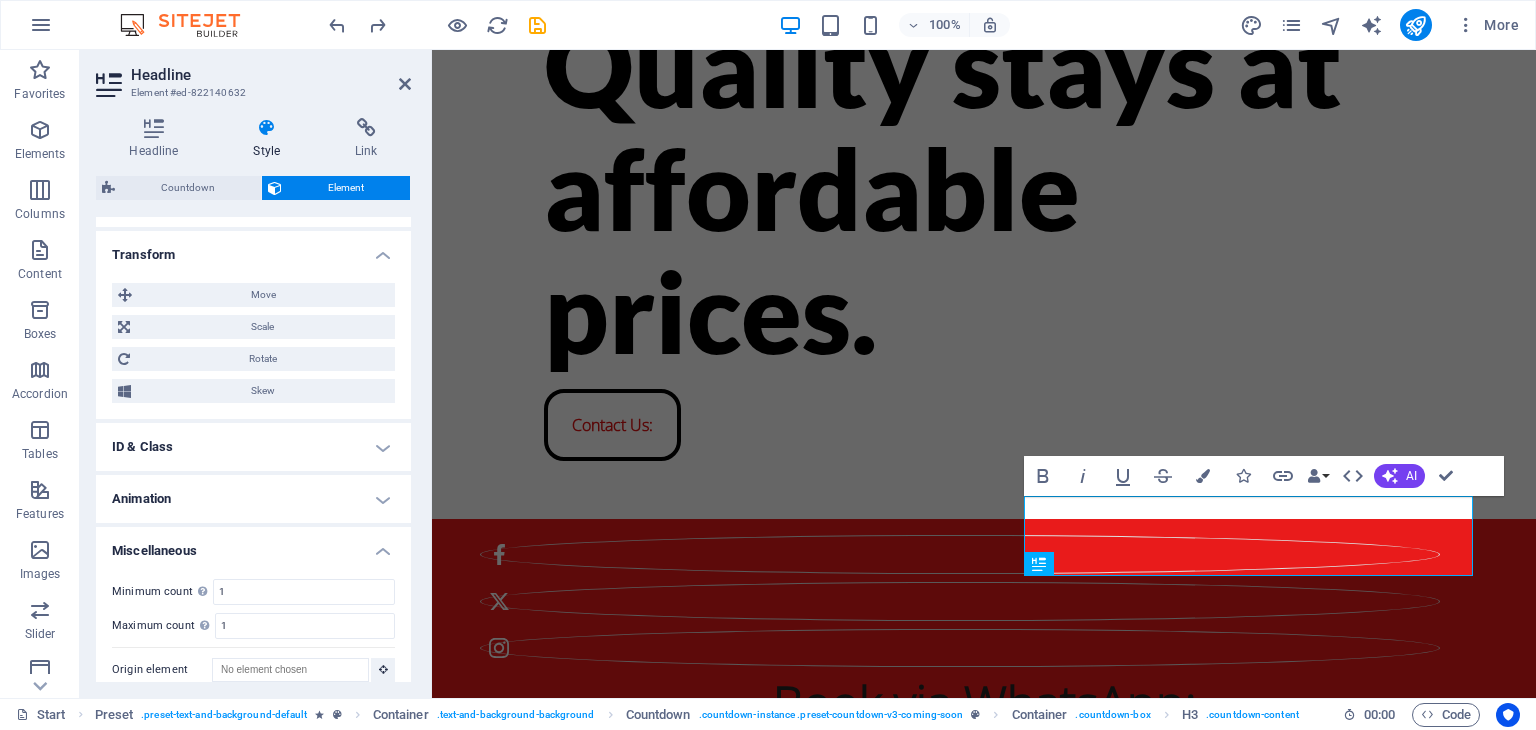 scroll, scrollTop: 886, scrollLeft: 0, axis: vertical 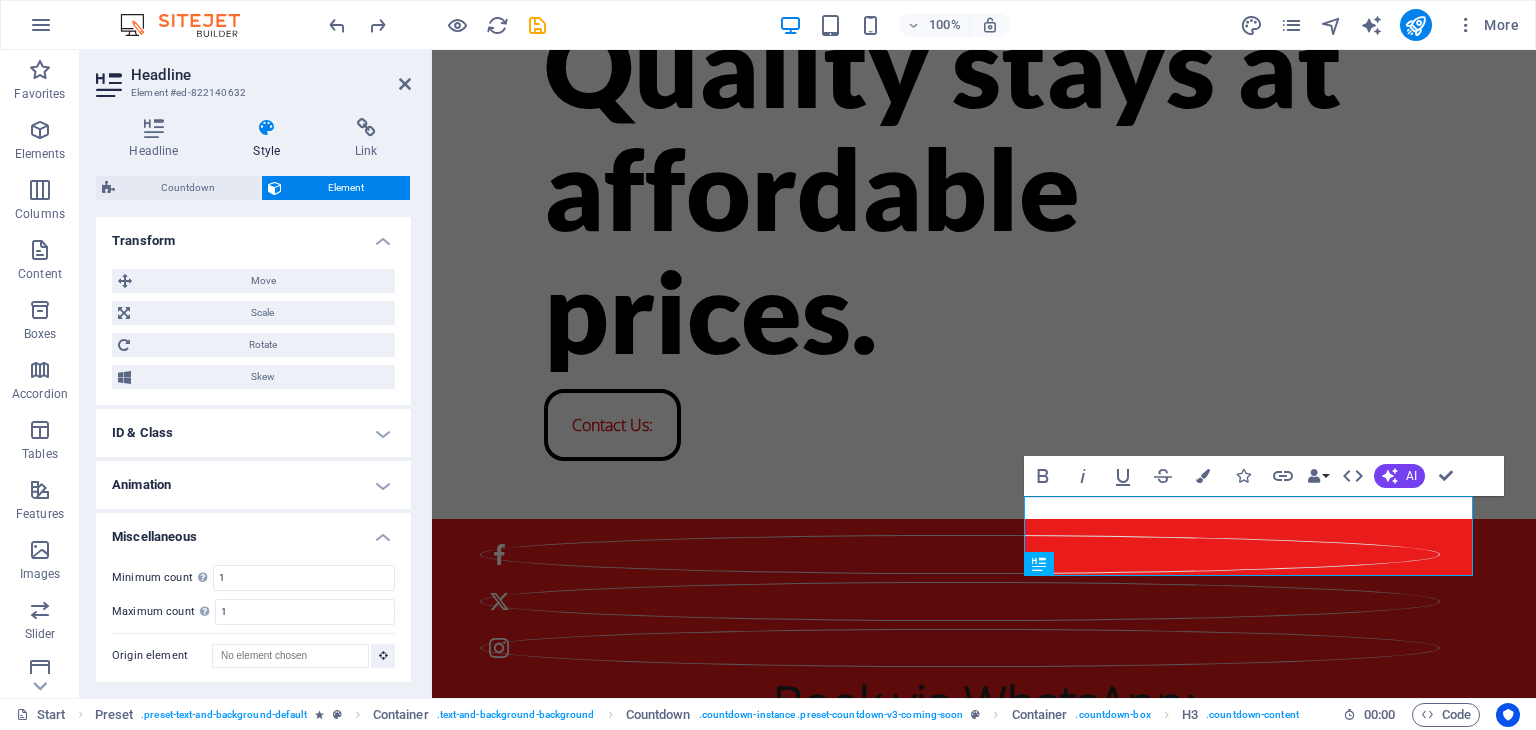 click on "Move" at bounding box center (263, 281) 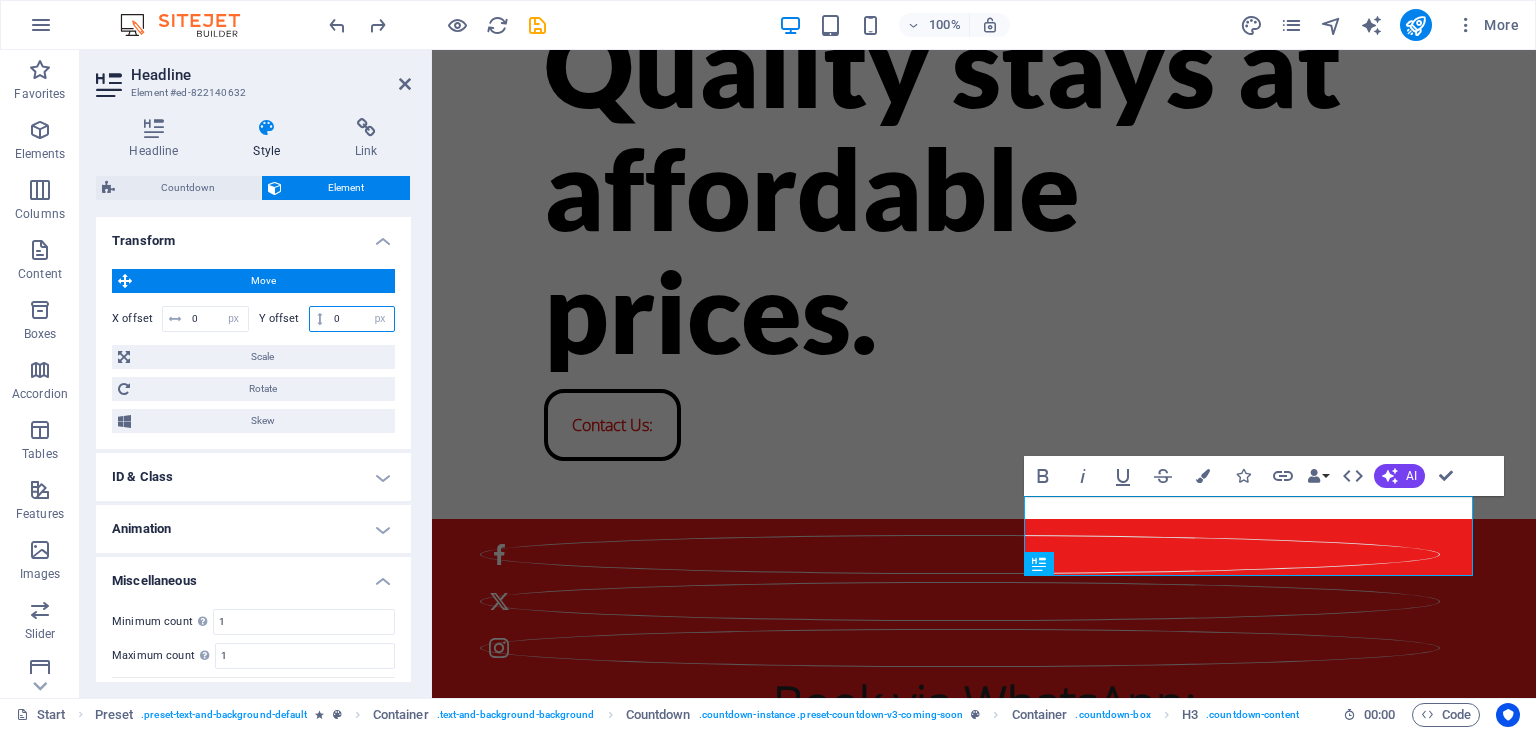 click on "0" at bounding box center [361, 319] 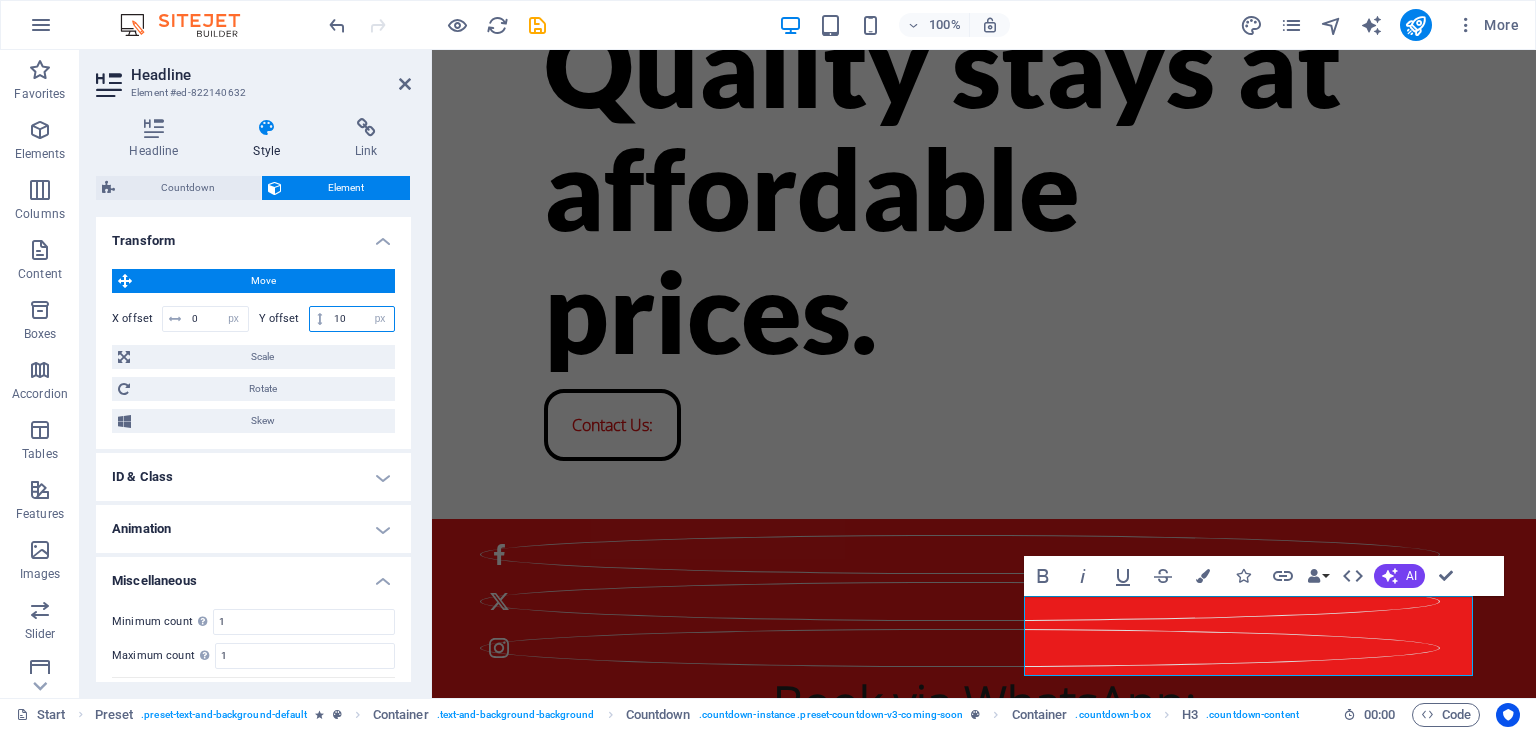 type on "1" 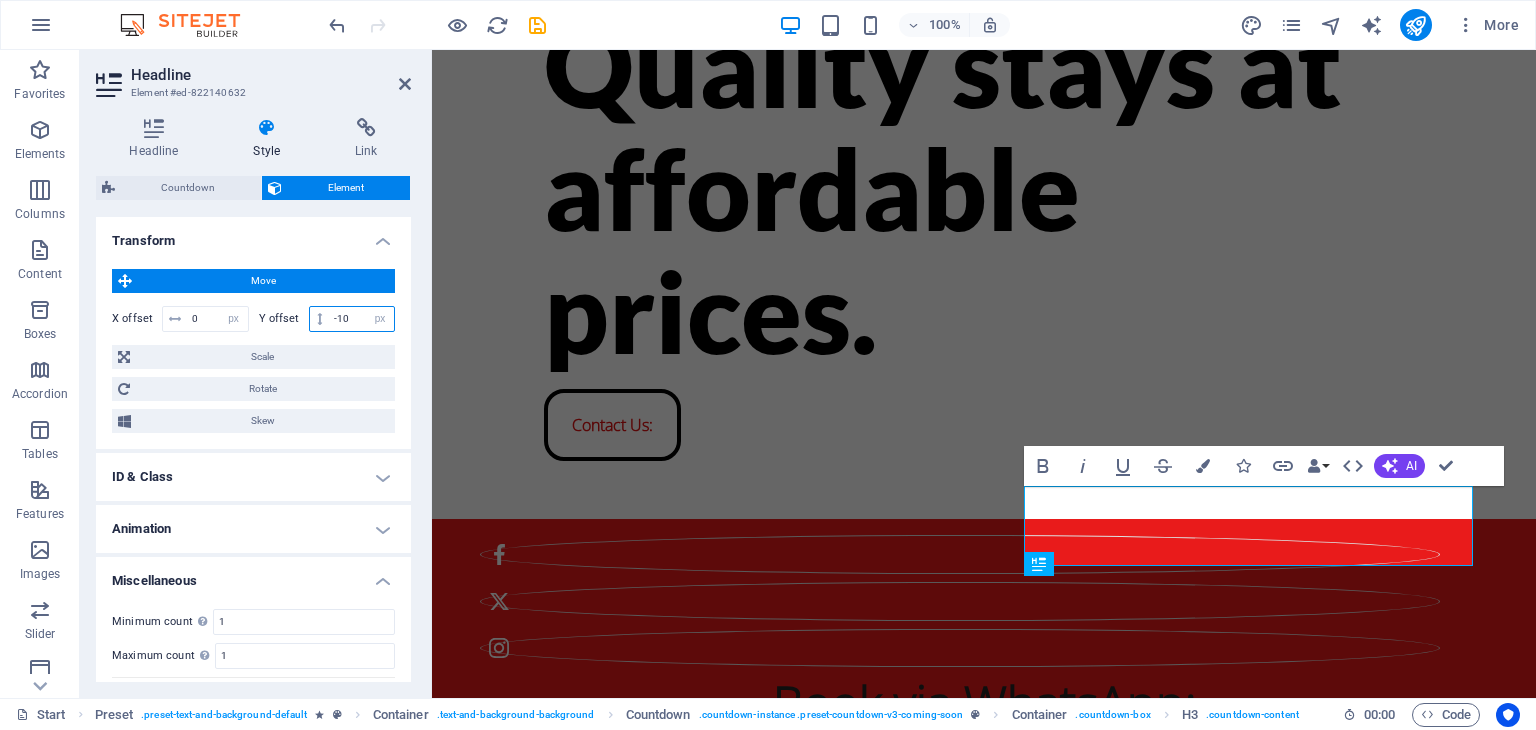 type on "-1" 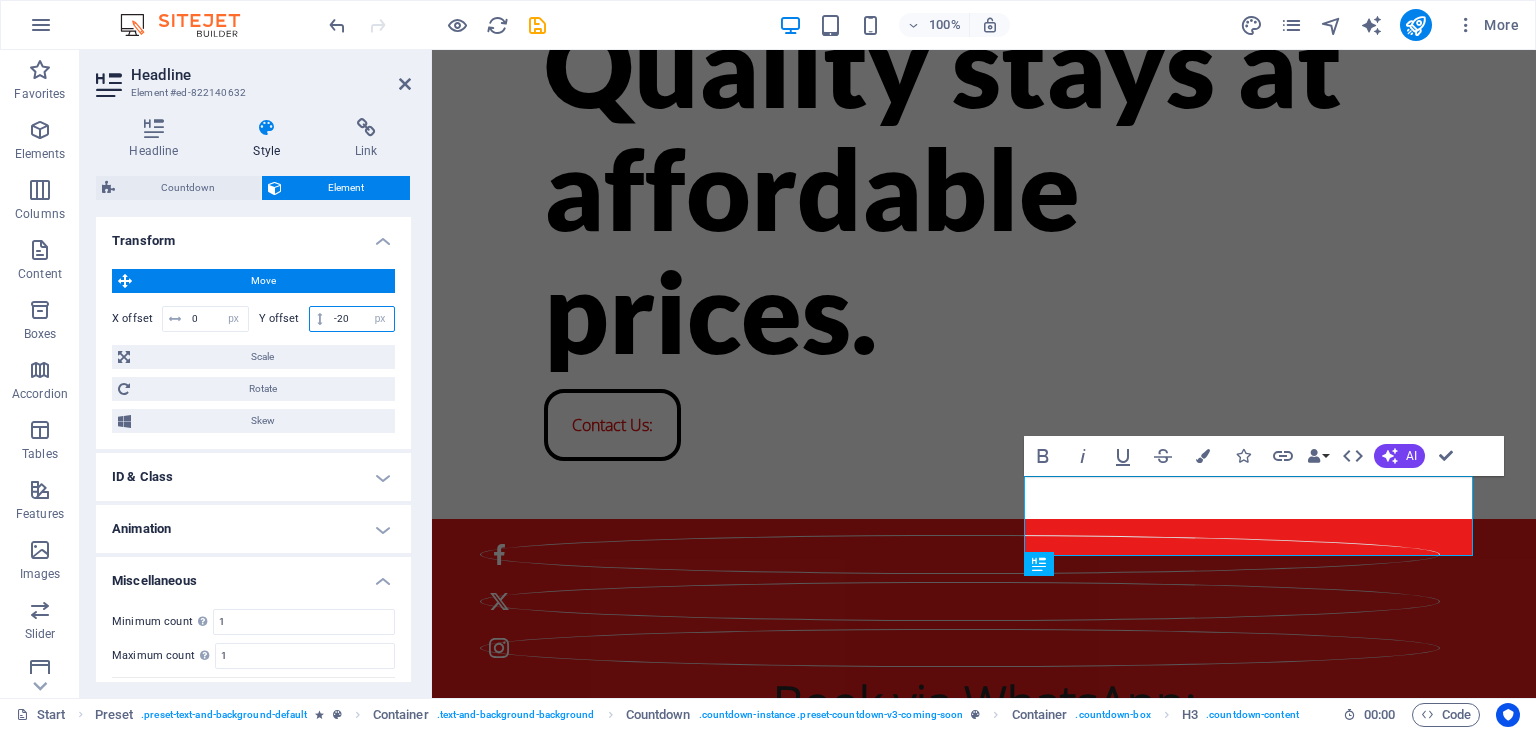 type on "-2" 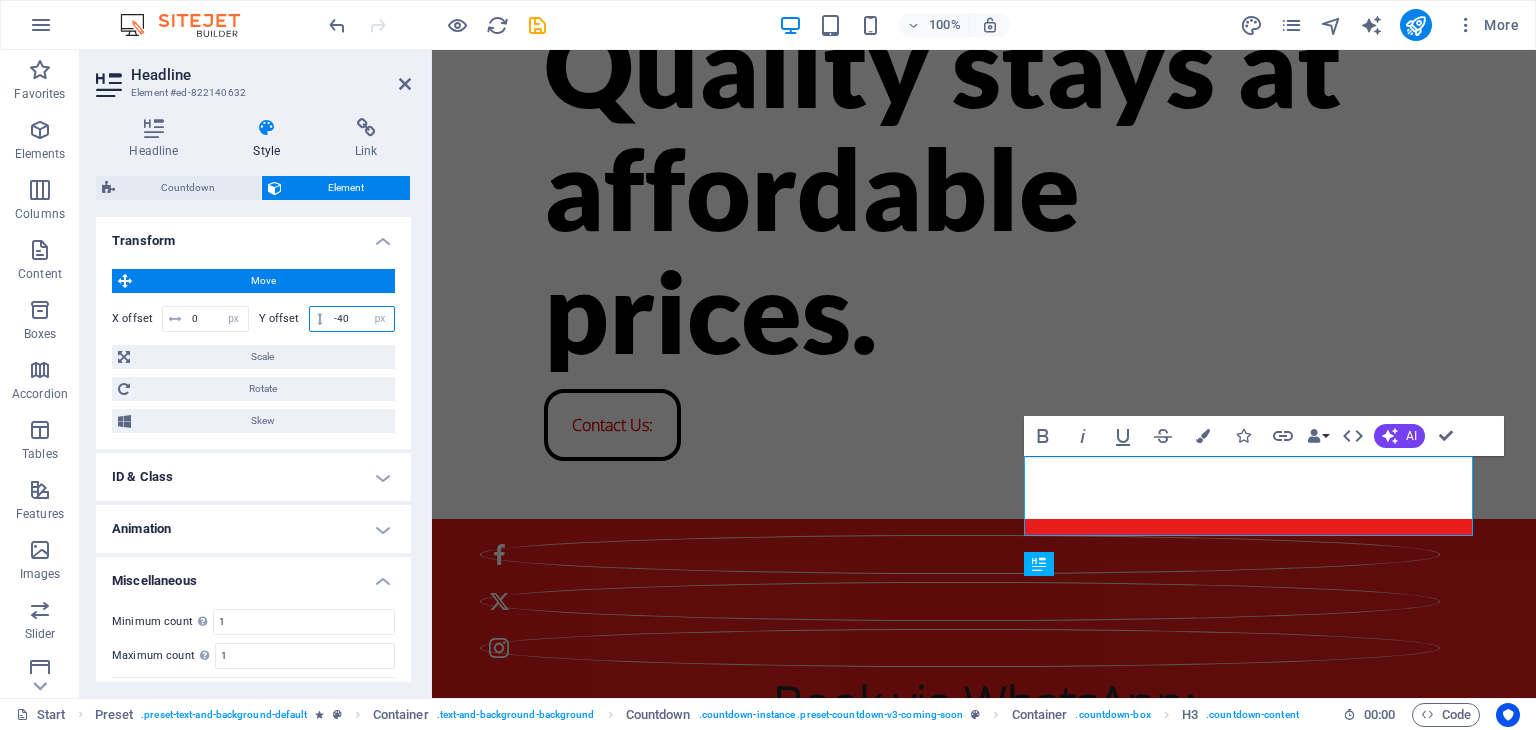 type on "-4" 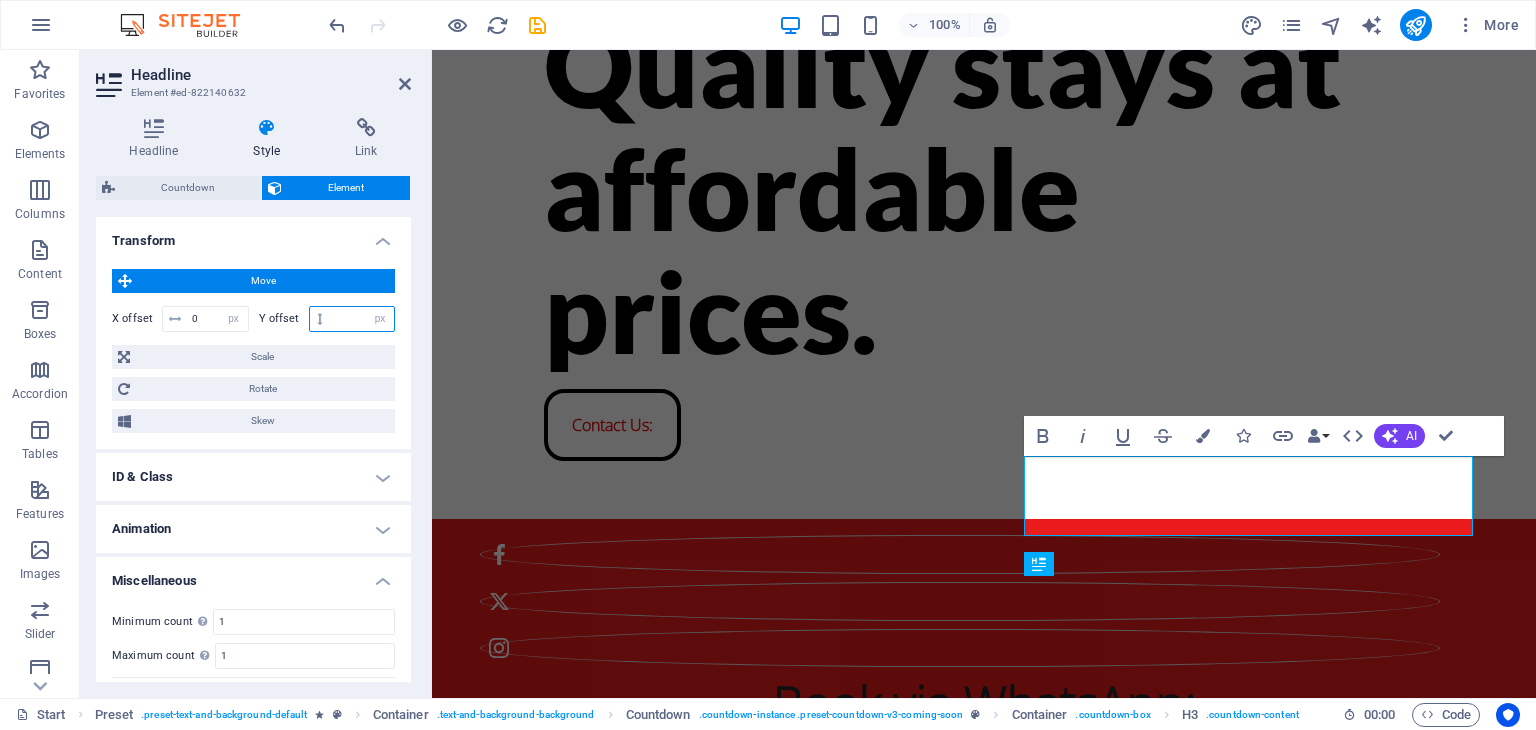 type on "0" 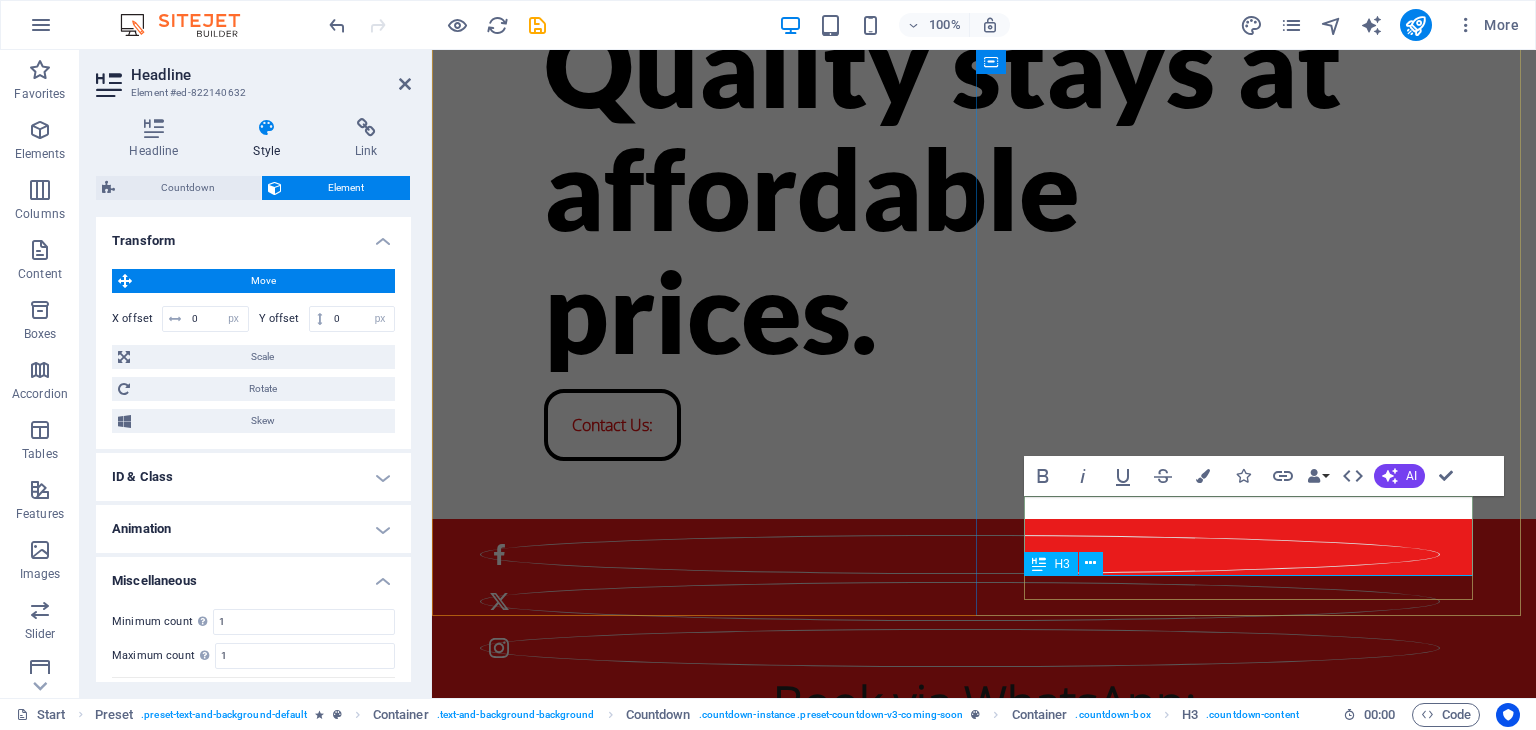 click on "20" at bounding box center [984, 876] 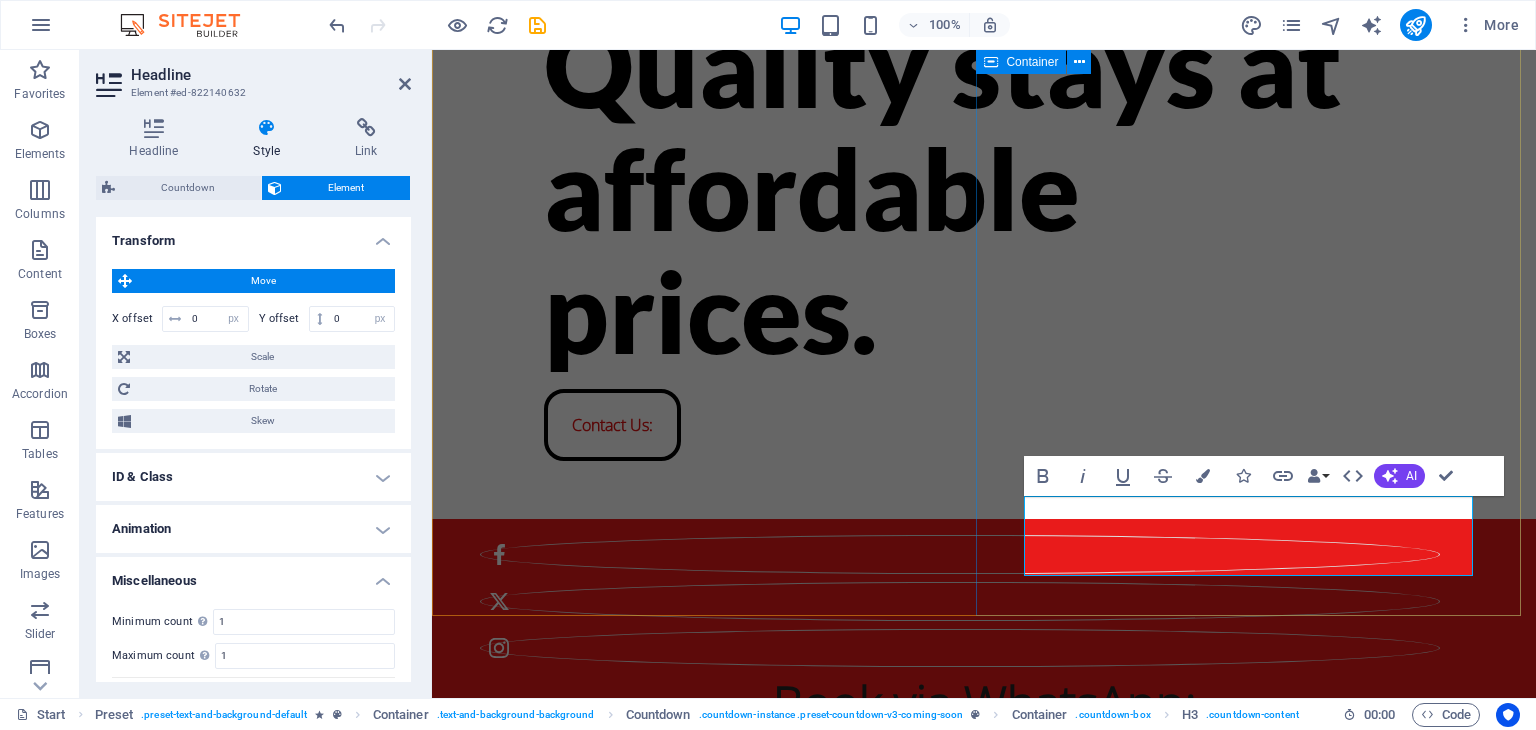 click on "Book via WhatsApp: 20 Days to launch" at bounding box center (984, 843) 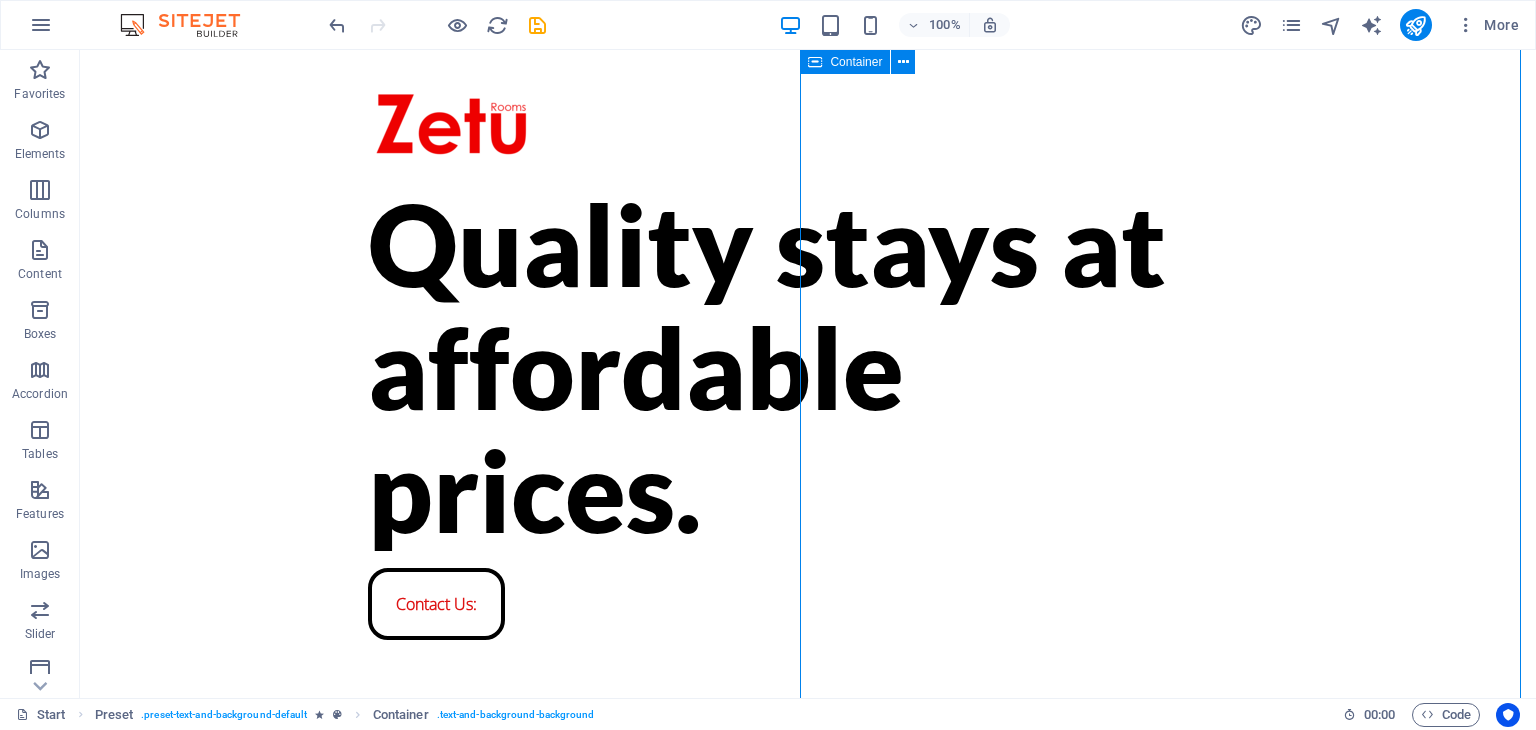 scroll, scrollTop: 0, scrollLeft: 0, axis: both 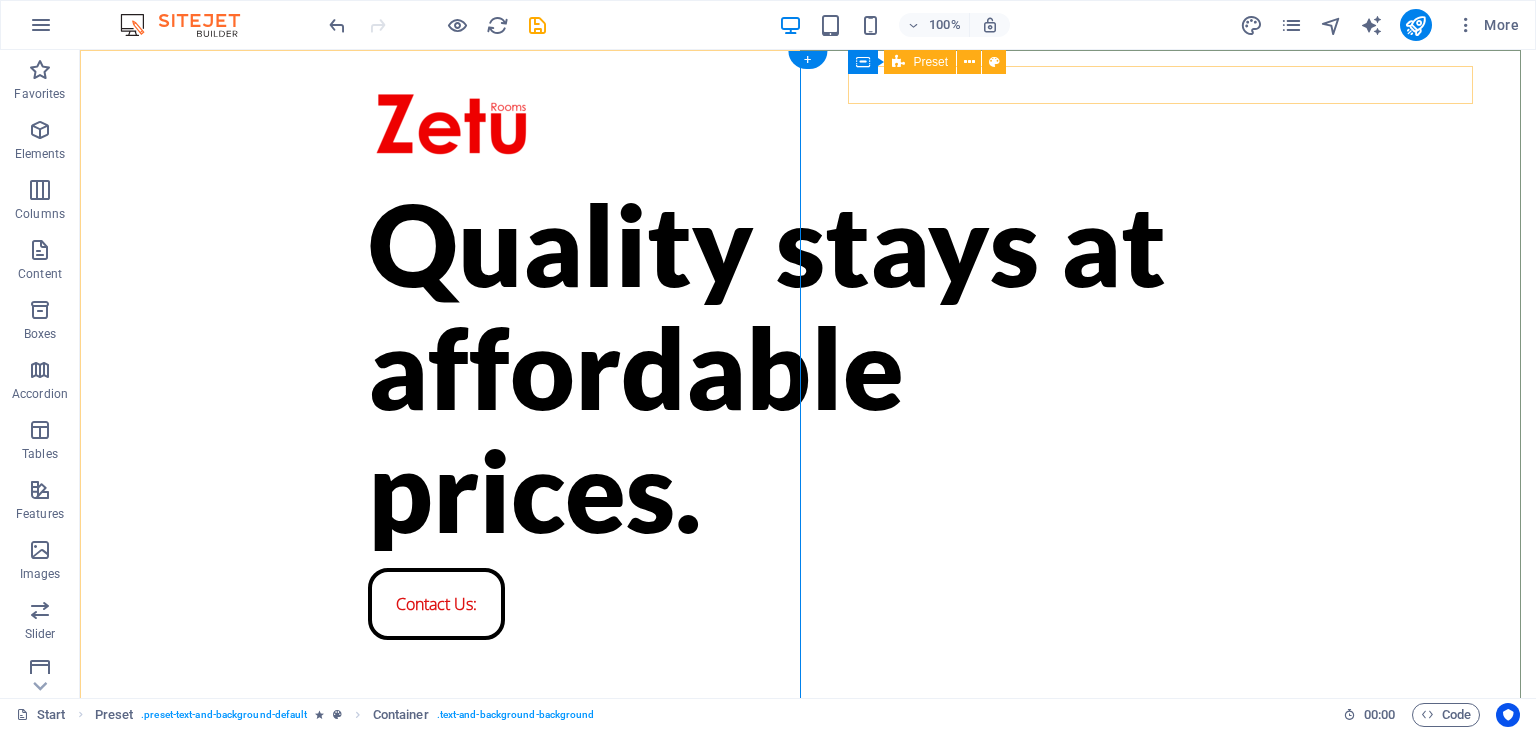 click at bounding box center [808, 780] 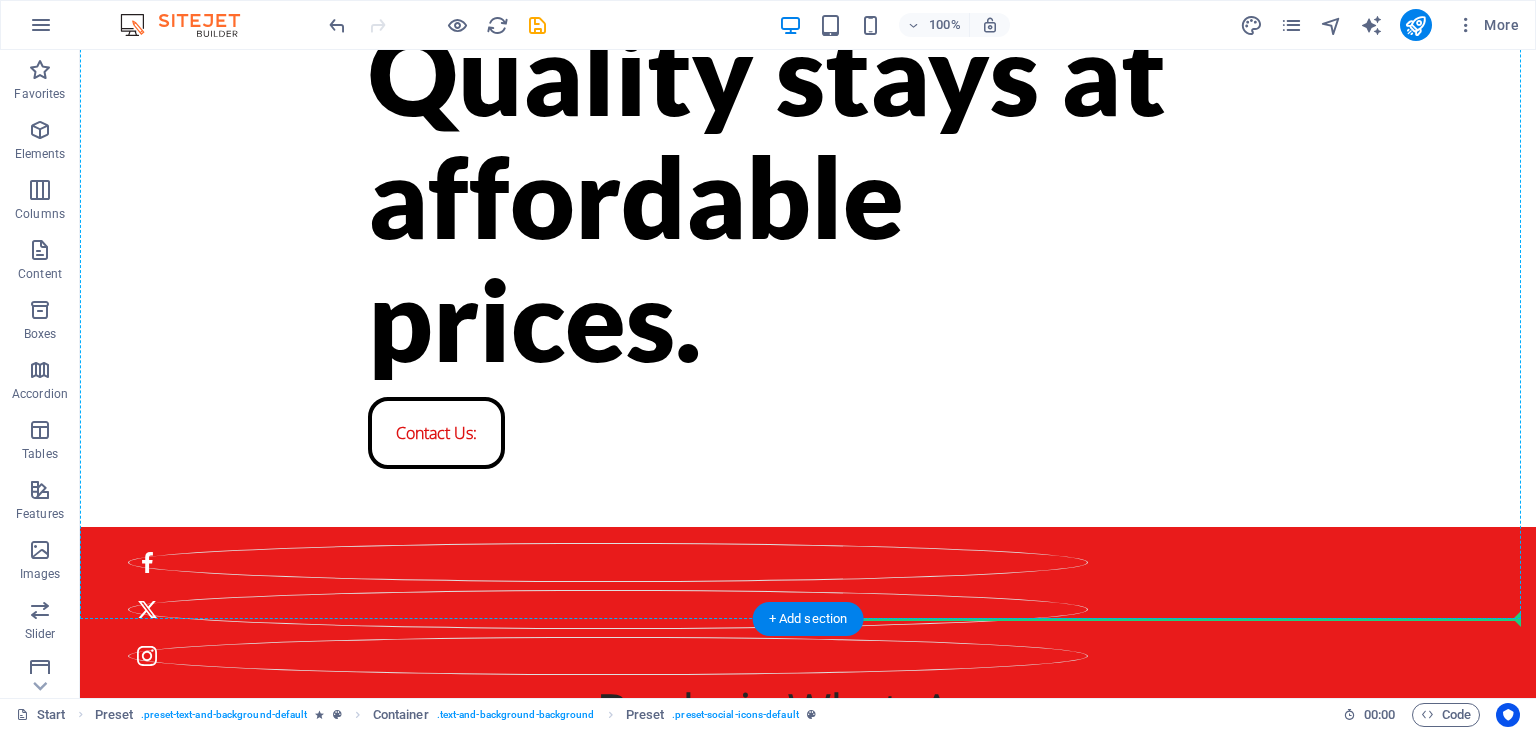 scroll, scrollTop: 176, scrollLeft: 0, axis: vertical 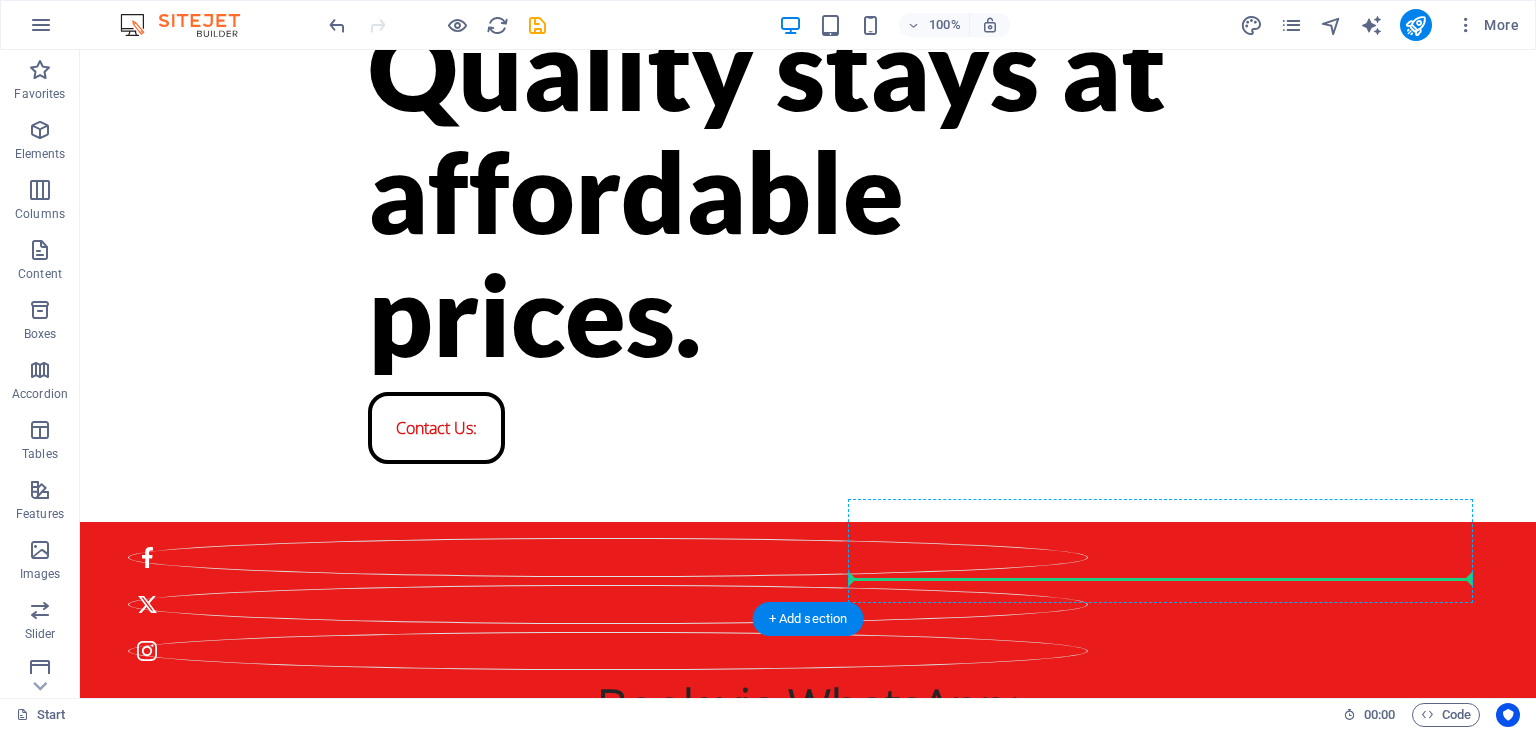 drag, startPoint x: 1206, startPoint y: 86, endPoint x: 1266, endPoint y: 589, distance: 506.5659 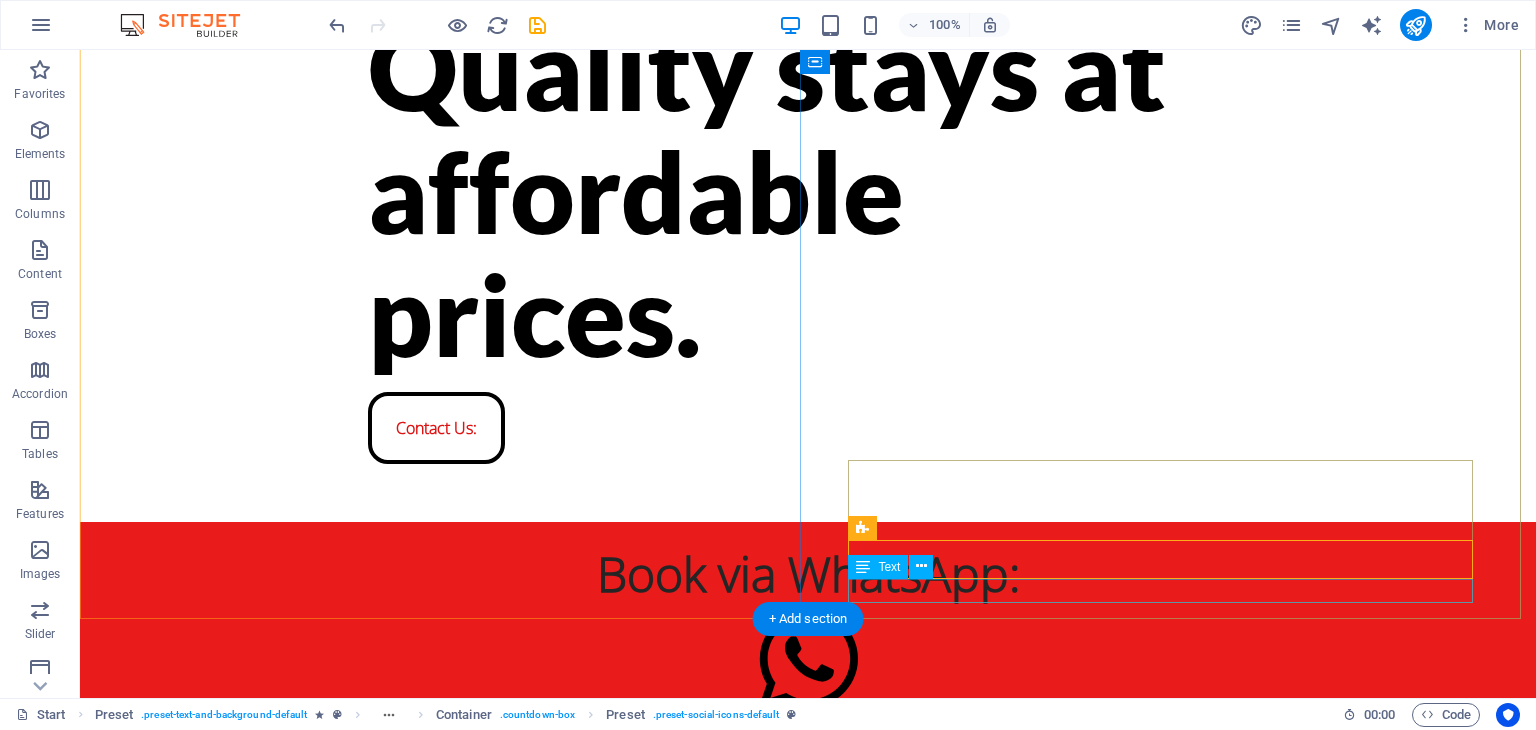 click on "Days to launch" at bounding box center [808, 939] 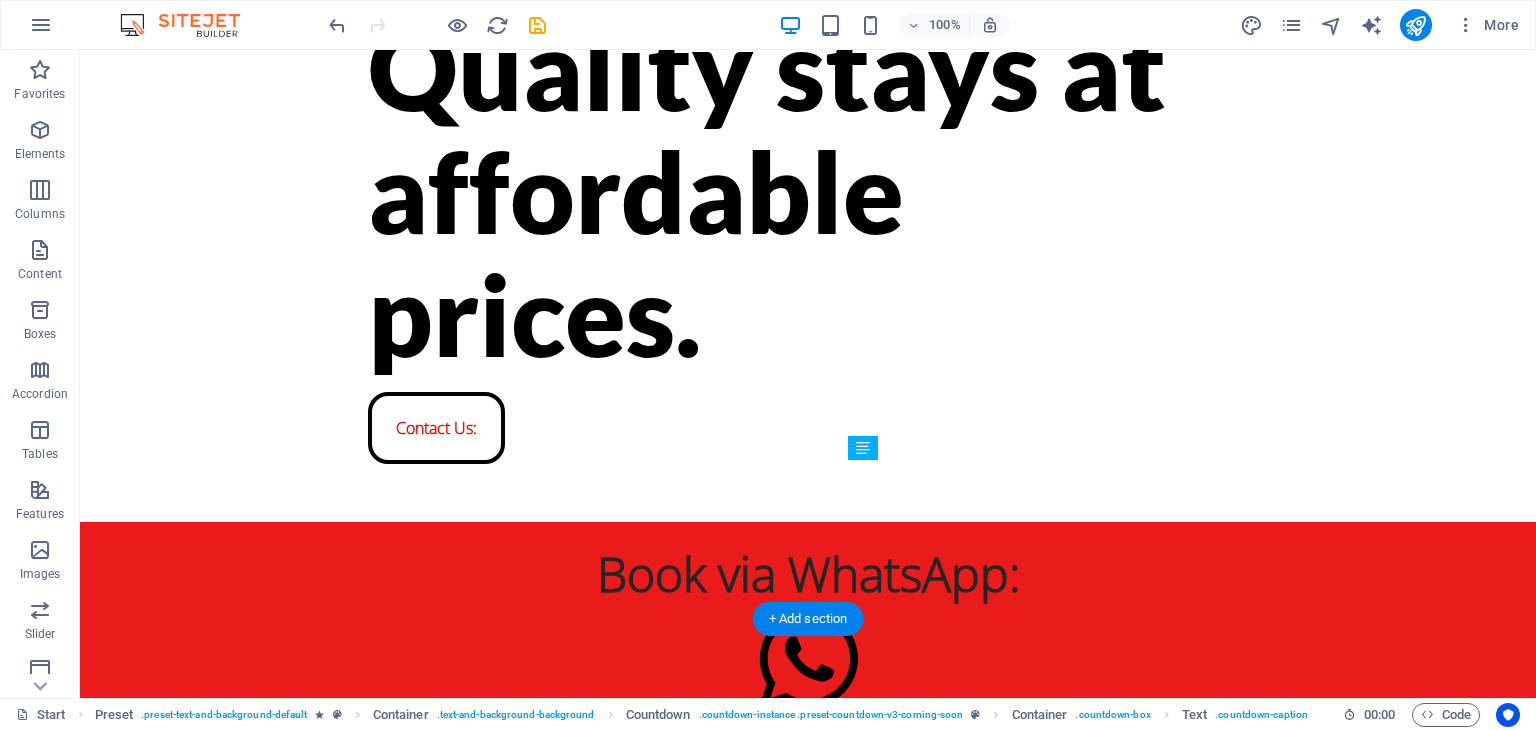 drag, startPoint x: 1288, startPoint y: 595, endPoint x: 1340, endPoint y: 481, distance: 125.299644 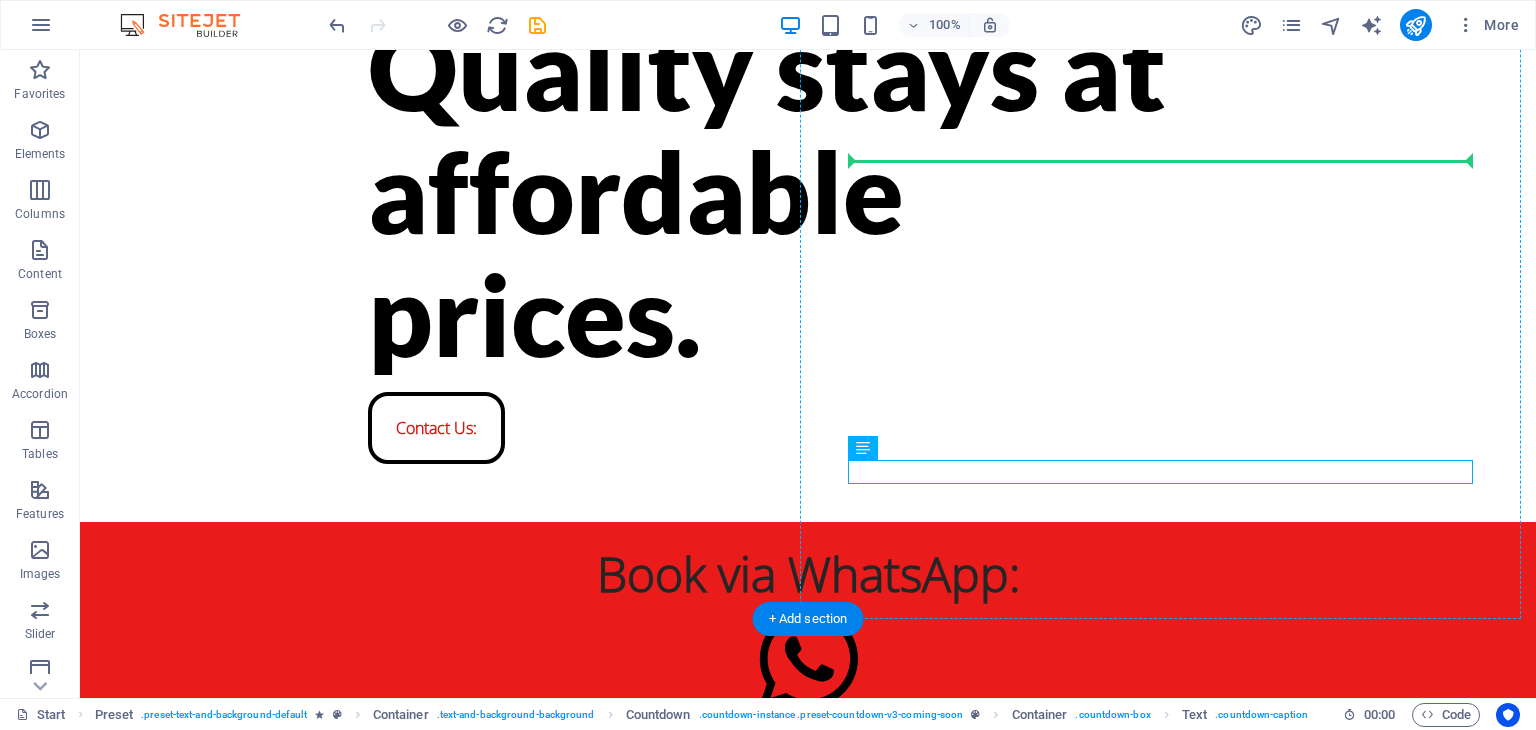 drag, startPoint x: 1262, startPoint y: 473, endPoint x: 1252, endPoint y: 182, distance: 291.17178 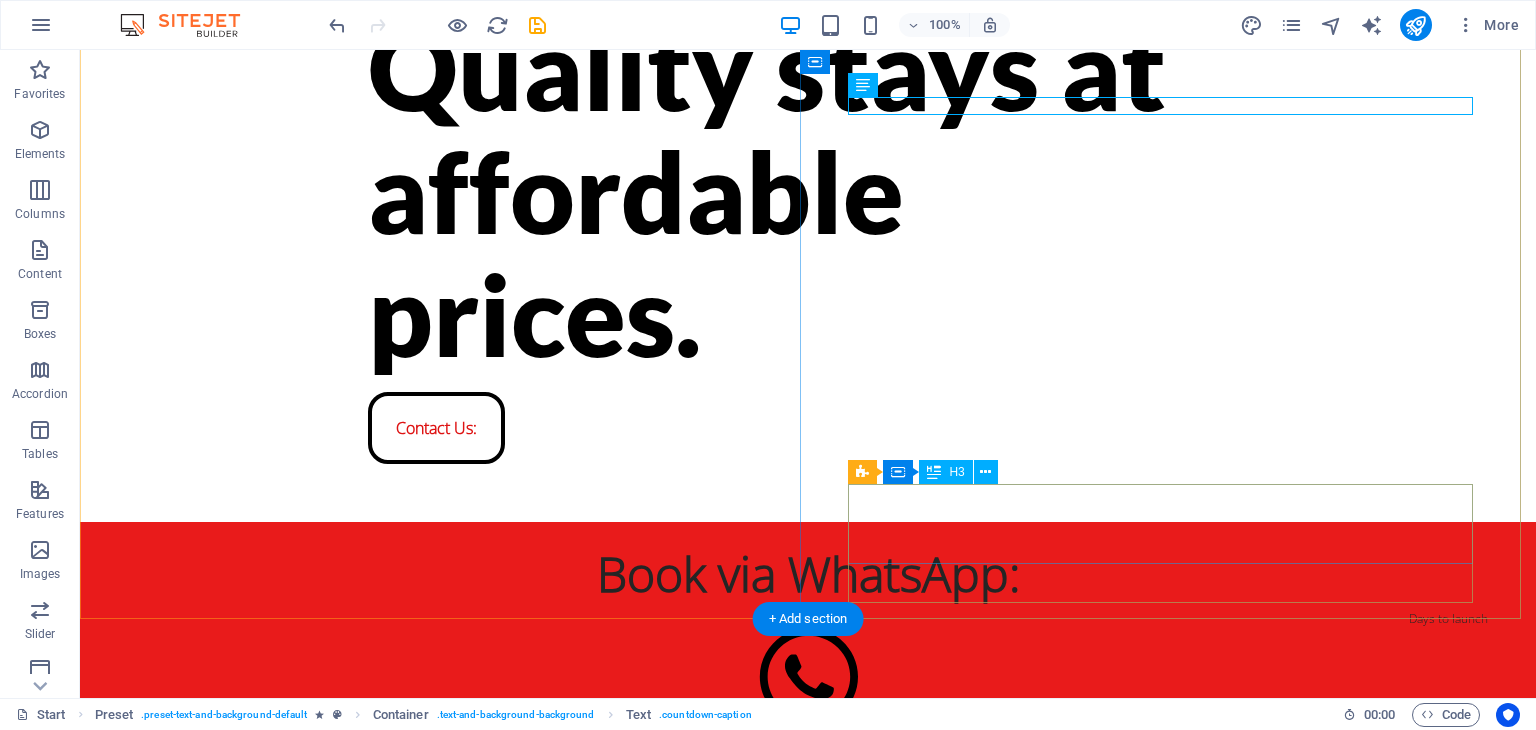 click on "20" at bounding box center (808, 765) 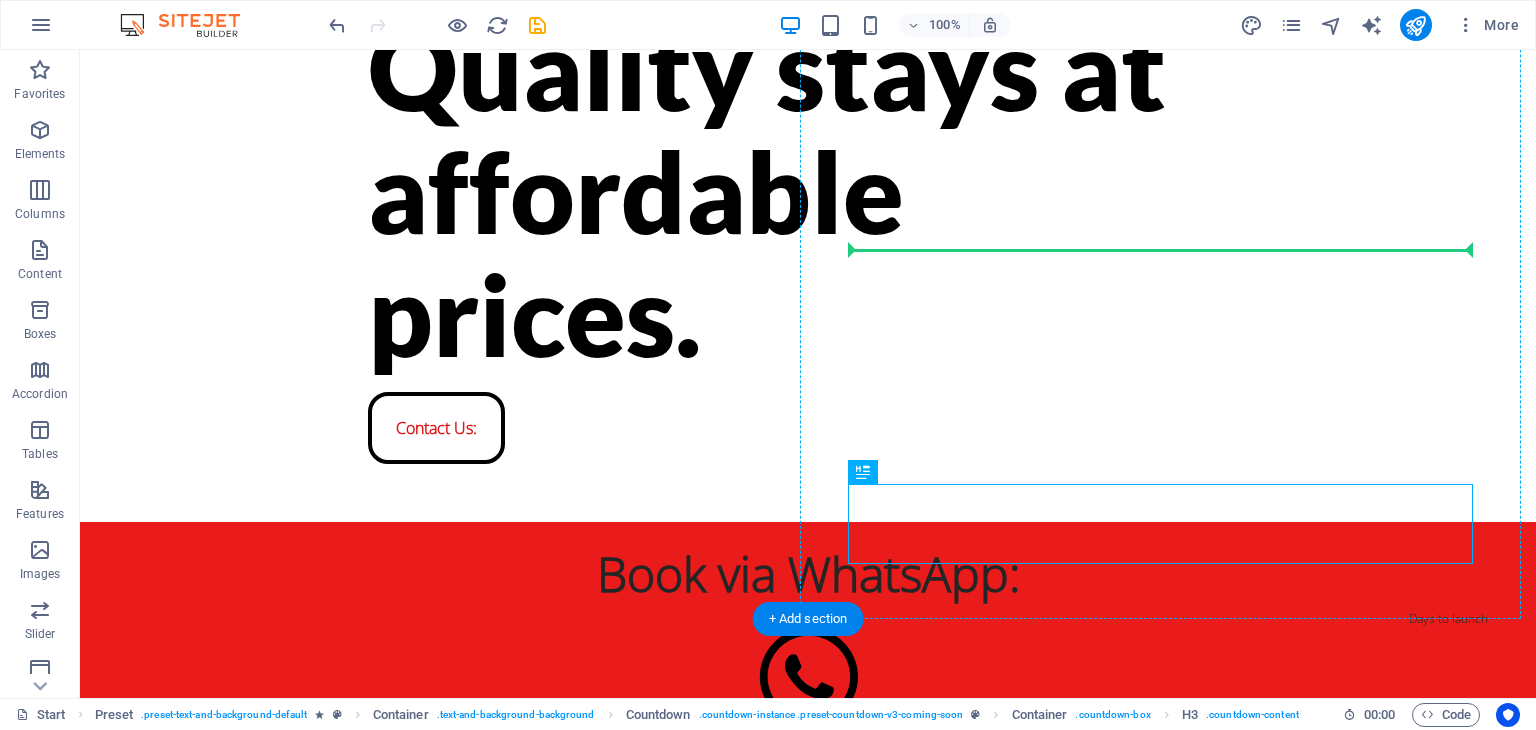 drag, startPoint x: 1321, startPoint y: 518, endPoint x: 1284, endPoint y: 289, distance: 231.96982 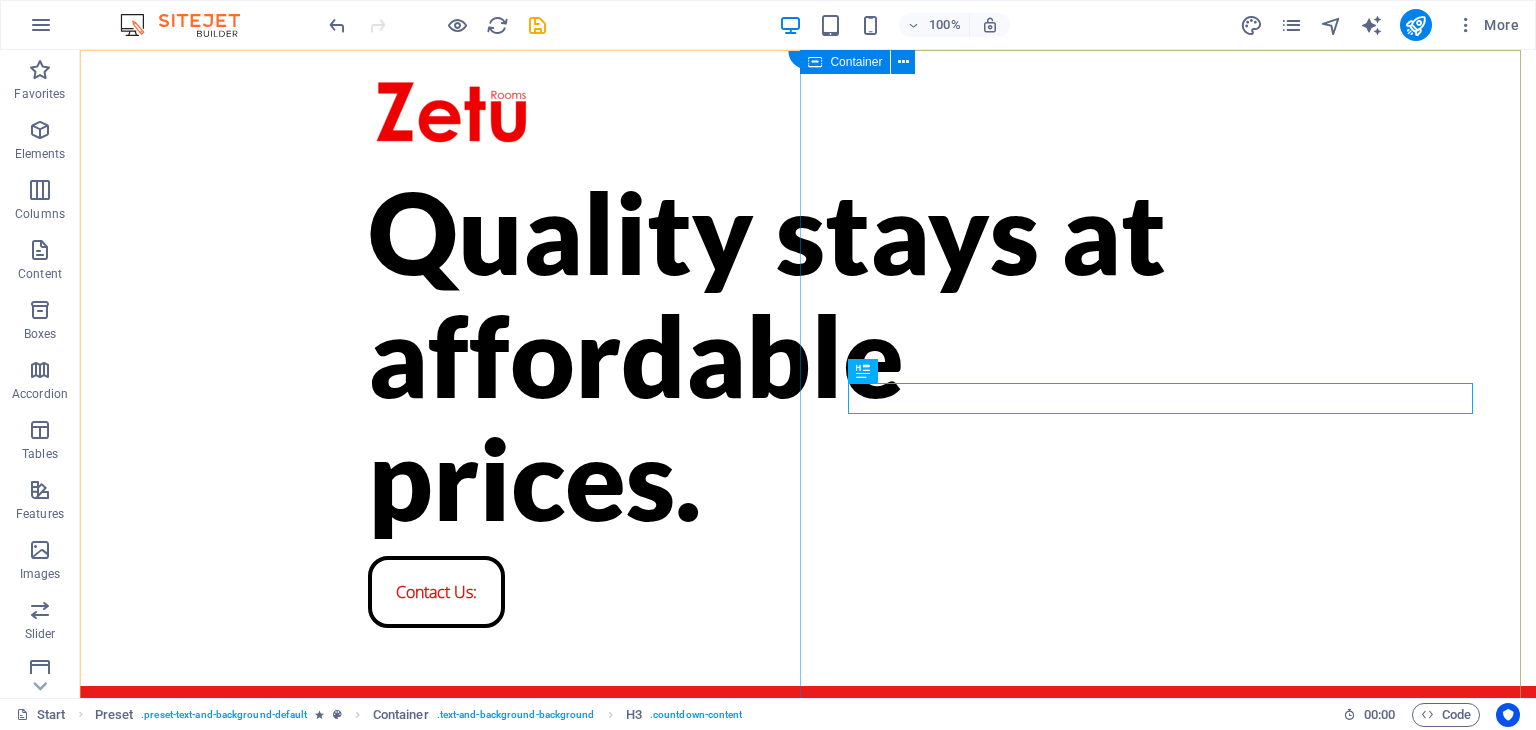 scroll, scrollTop: 0, scrollLeft: 0, axis: both 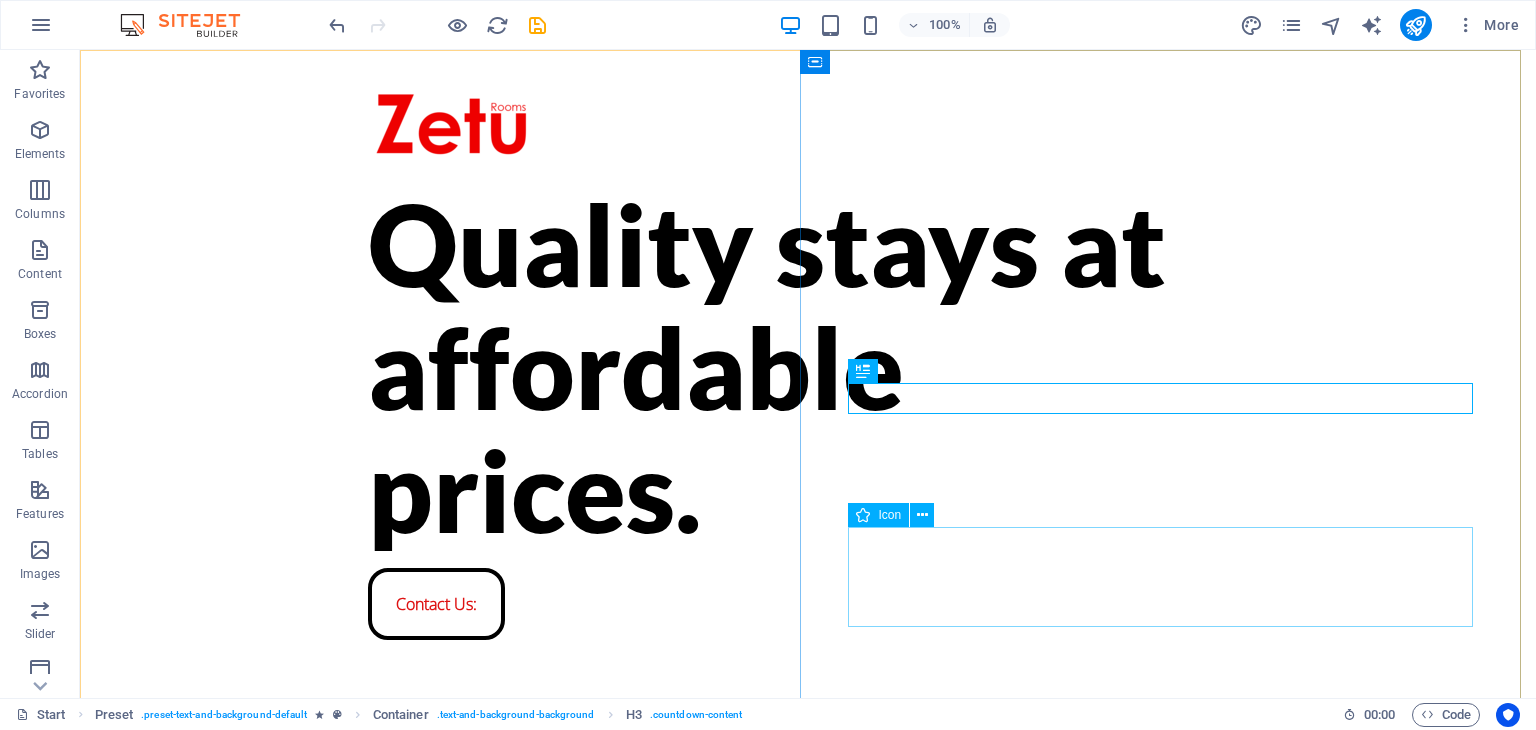 click on "Icon" at bounding box center [878, 515] 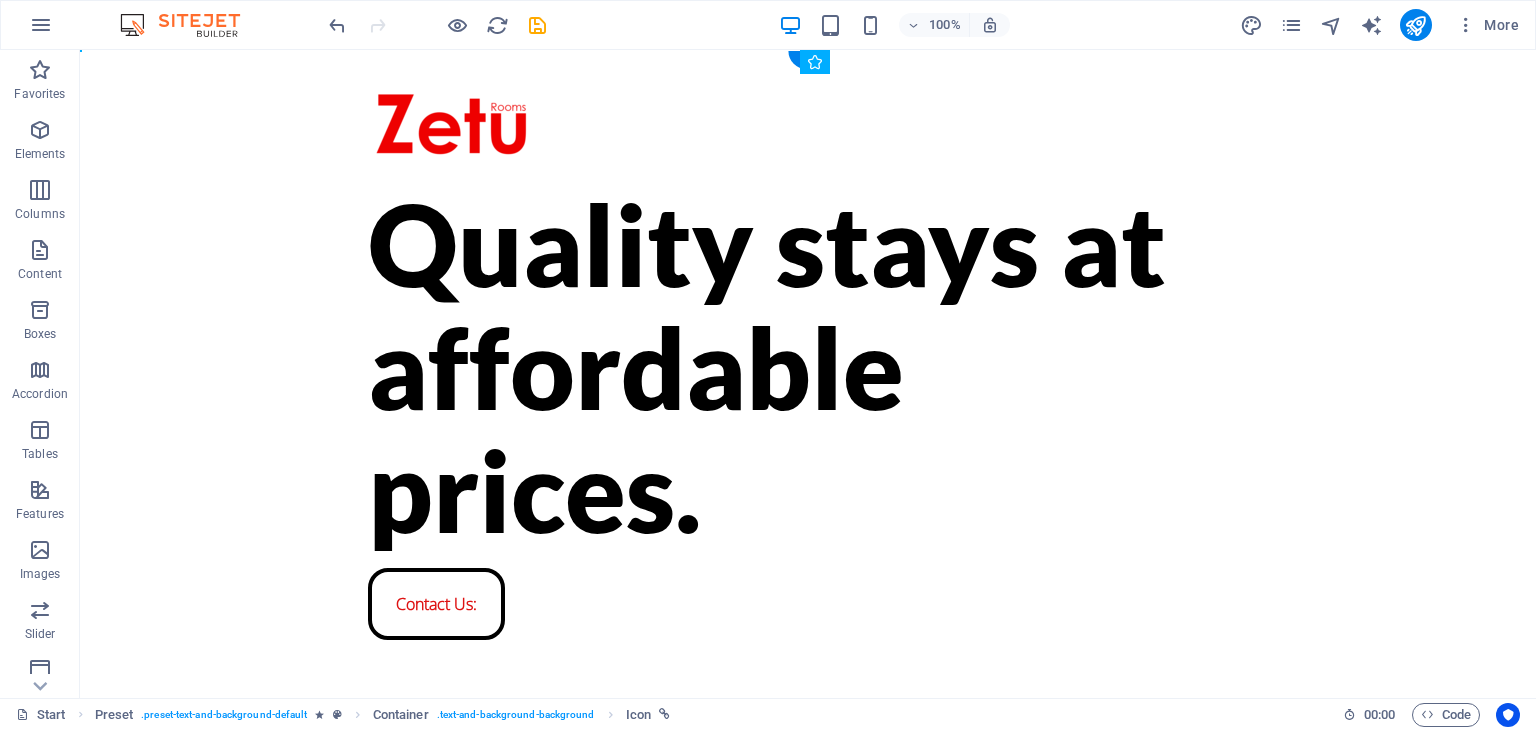 drag, startPoint x: 955, startPoint y: 570, endPoint x: 947, endPoint y: 283, distance: 287.11148 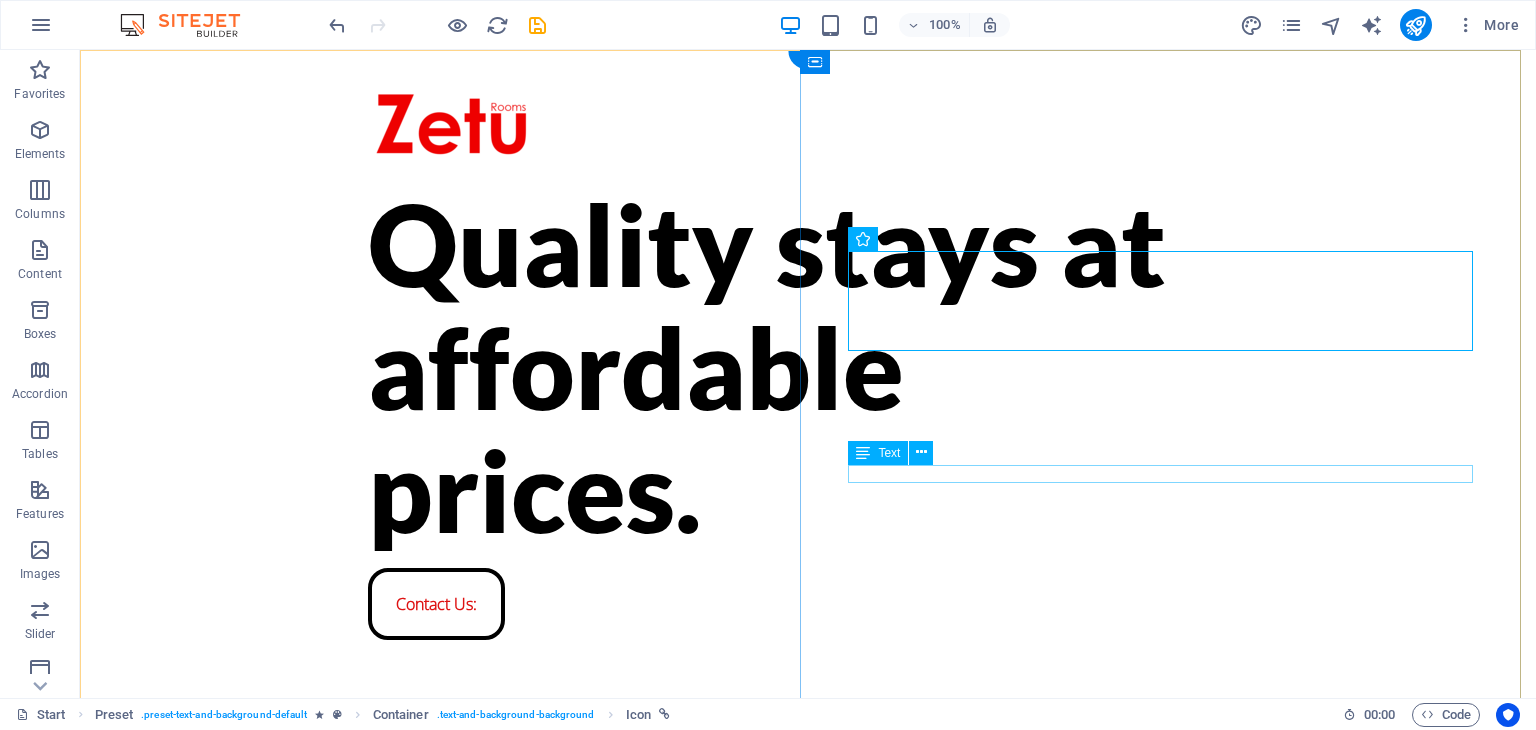 click on "Days to launch" at bounding box center (808, 900) 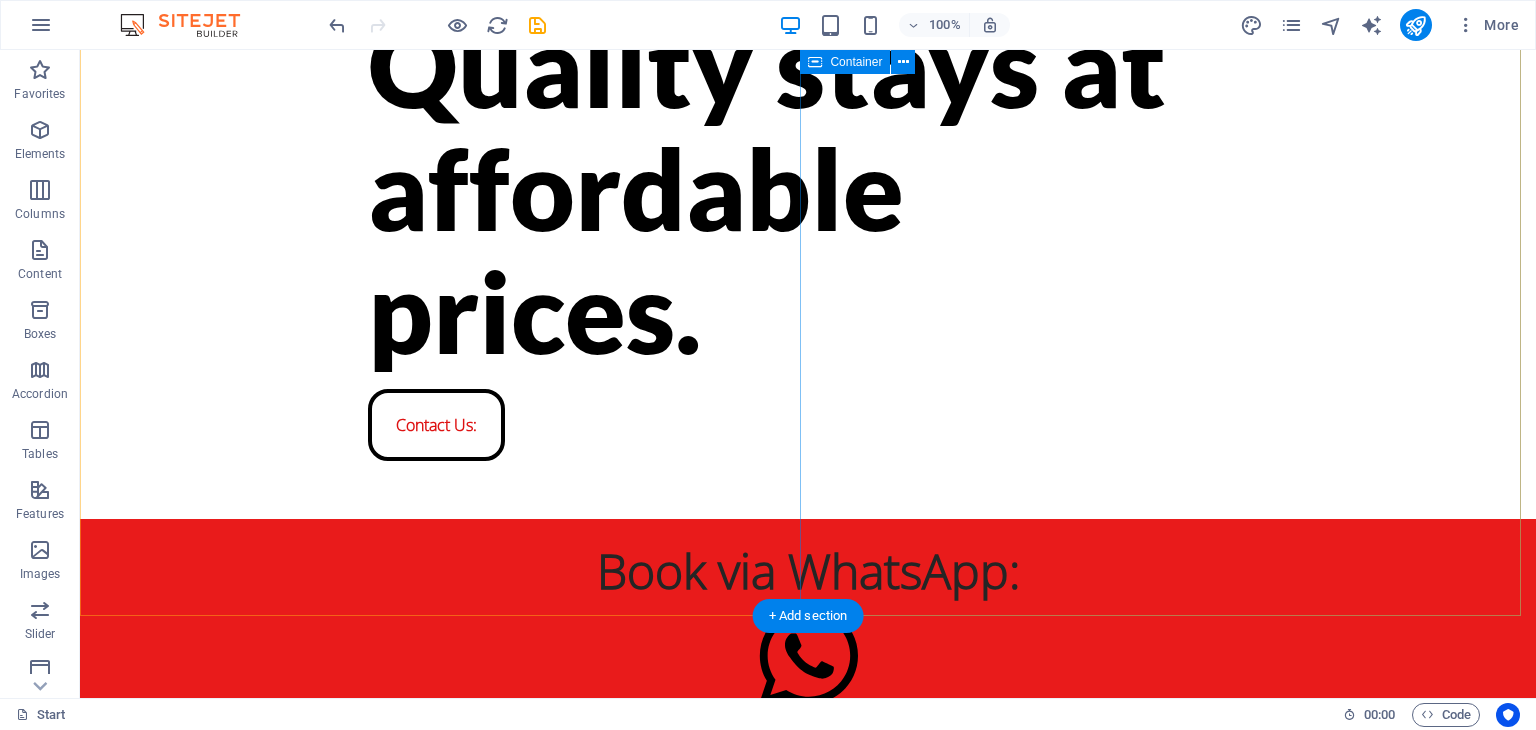 scroll, scrollTop: 178, scrollLeft: 0, axis: vertical 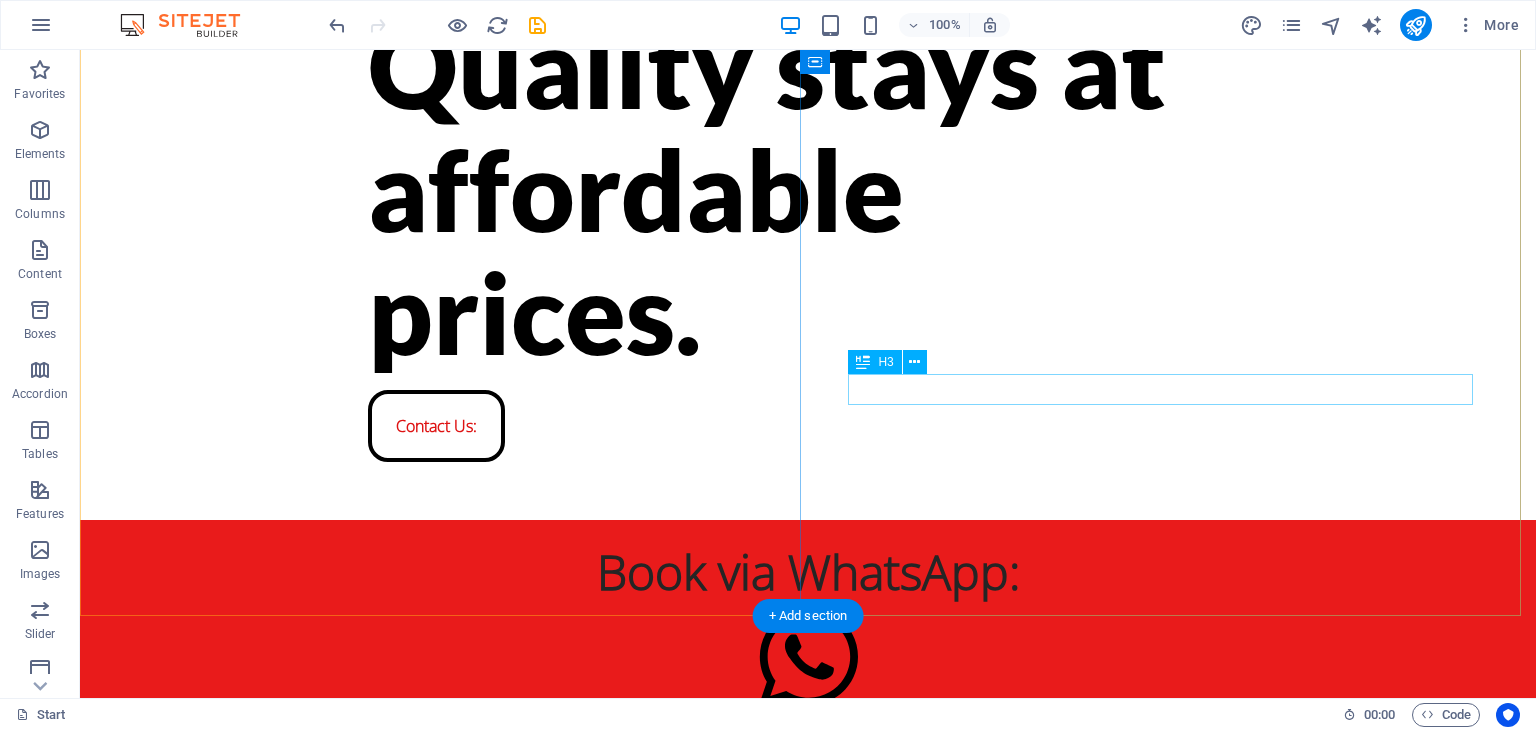 click on "20" at bounding box center [808, 728] 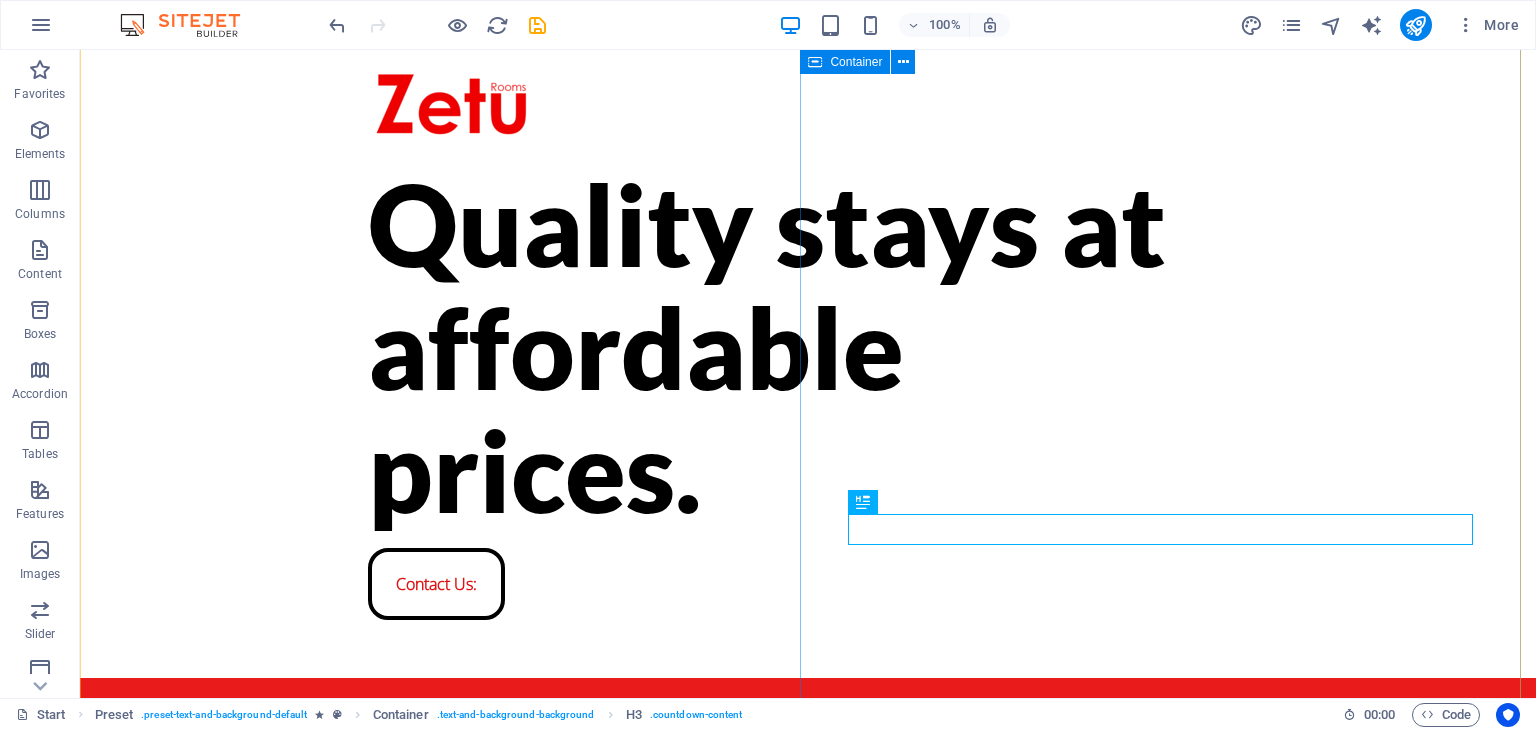 scroll, scrollTop: 0, scrollLeft: 0, axis: both 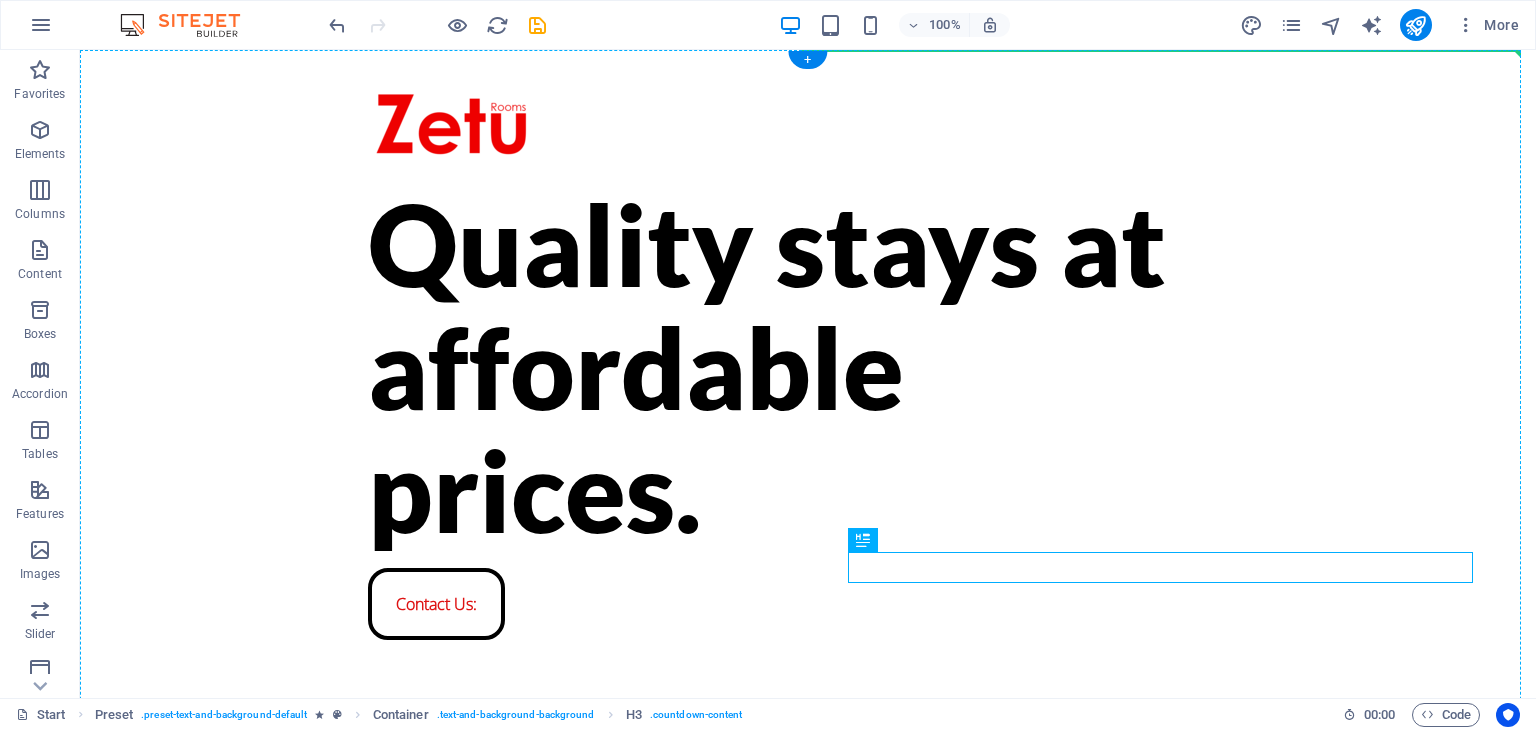 drag, startPoint x: 943, startPoint y: 589, endPoint x: 910, endPoint y: 189, distance: 401.35895 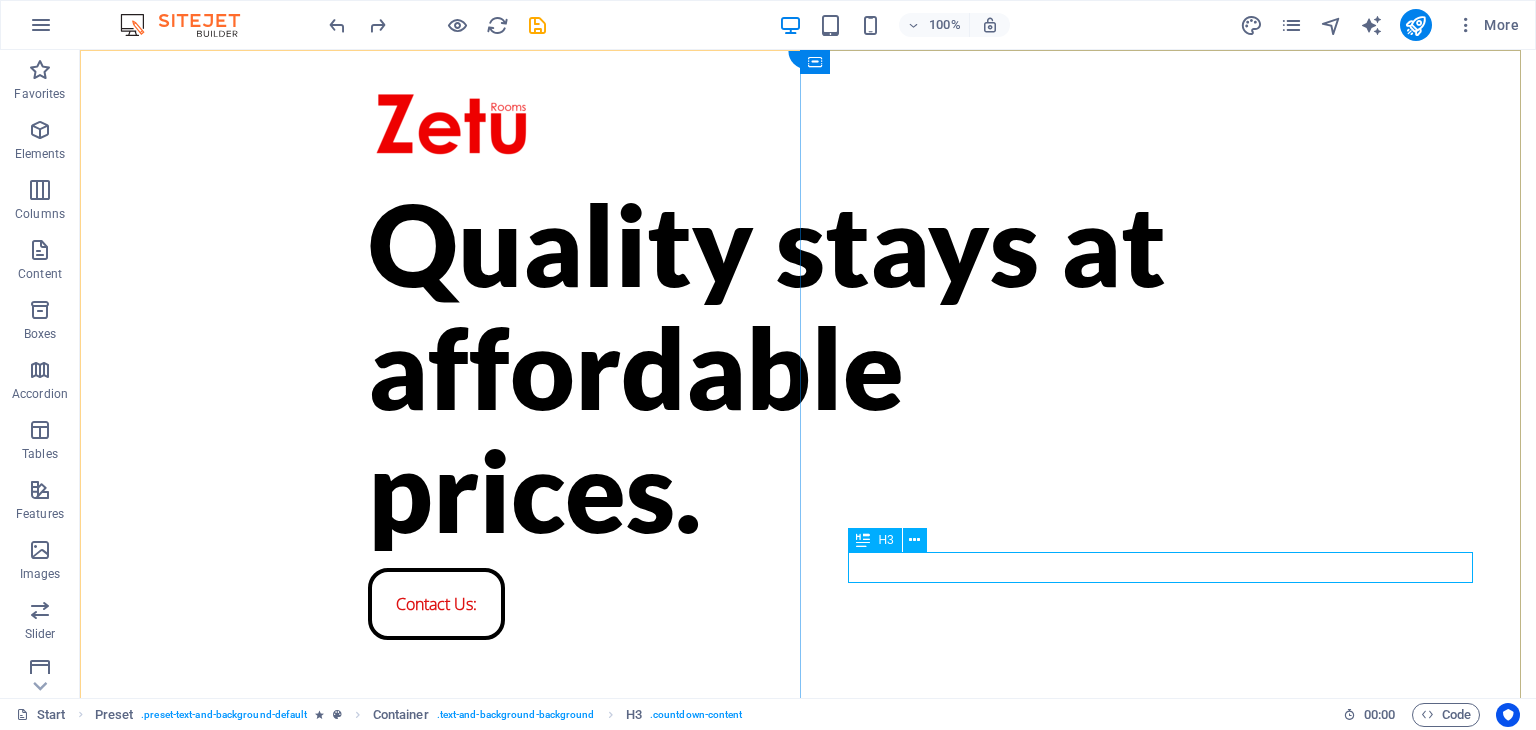 click on "20" at bounding box center (808, 906) 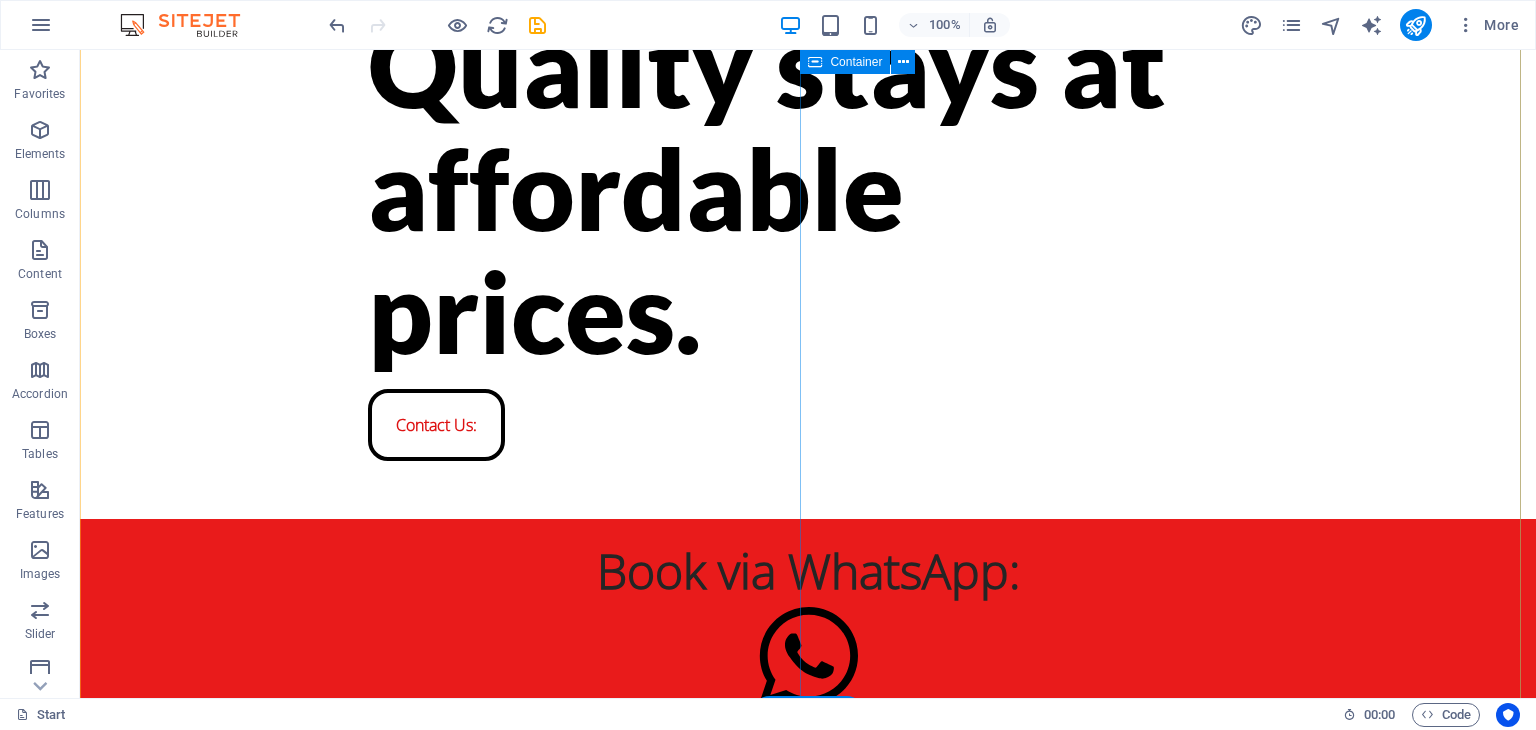 scroll, scrollTop: 0, scrollLeft: 0, axis: both 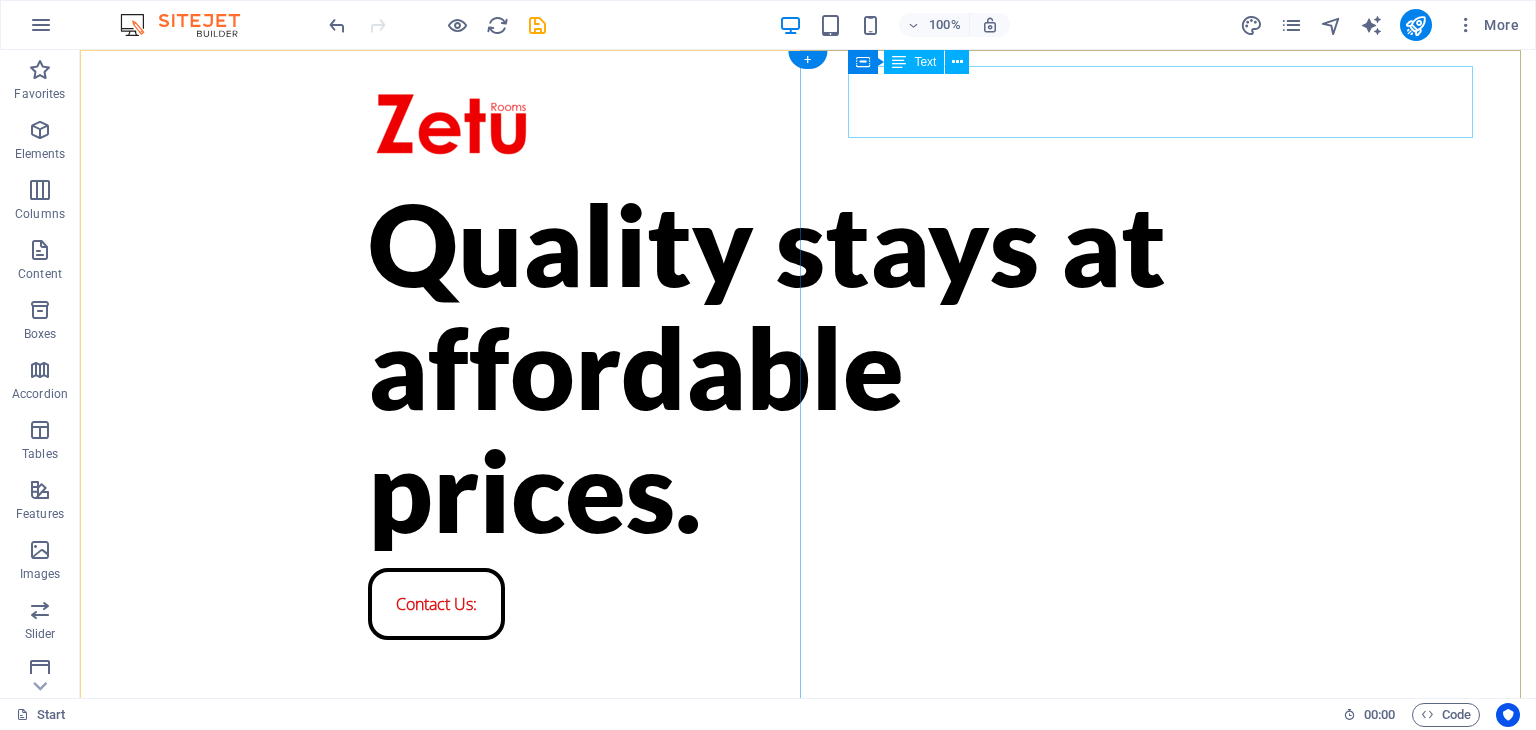 click on "Book via WhatsApp:" at bounding box center [808, 750] 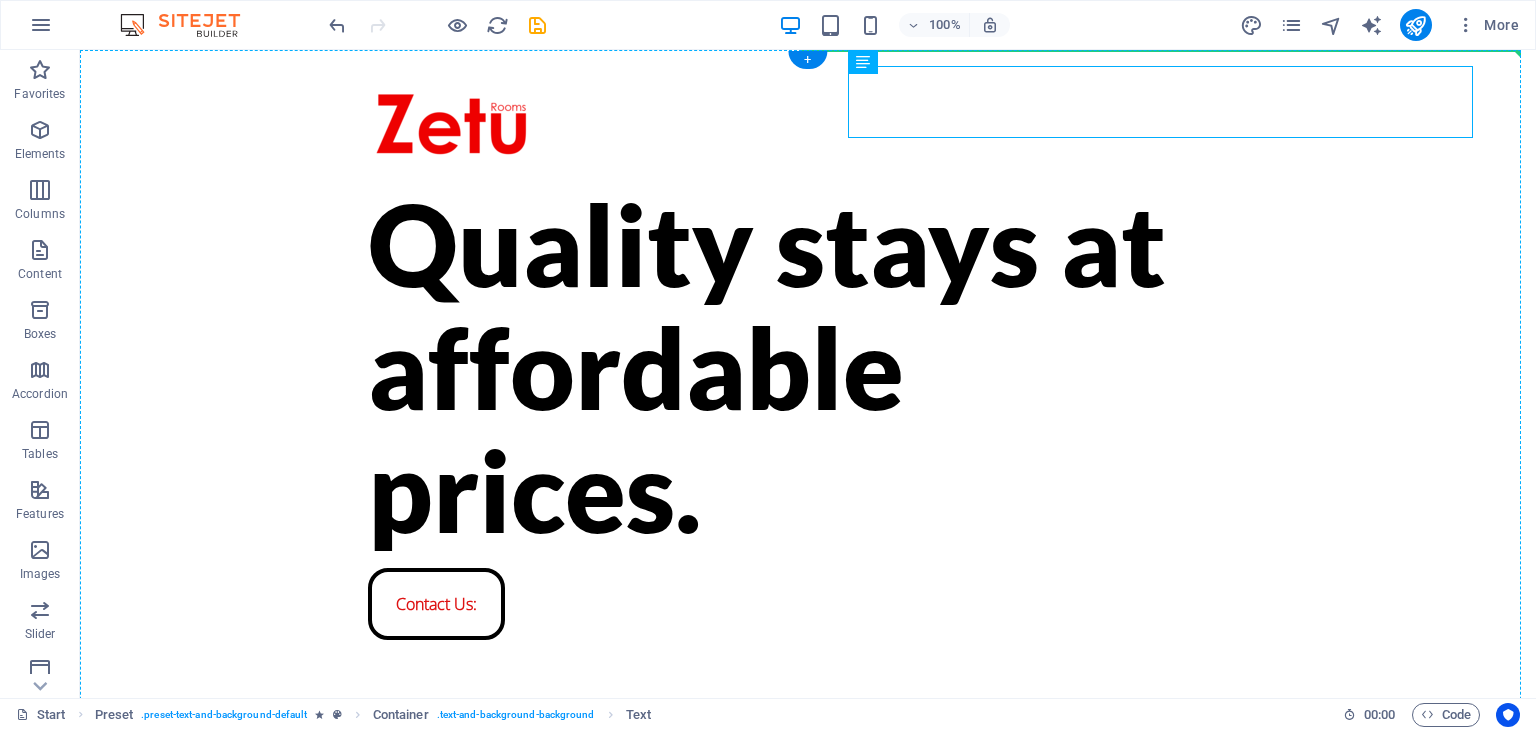 drag, startPoint x: 1092, startPoint y: 104, endPoint x: 1108, endPoint y: 369, distance: 265.48257 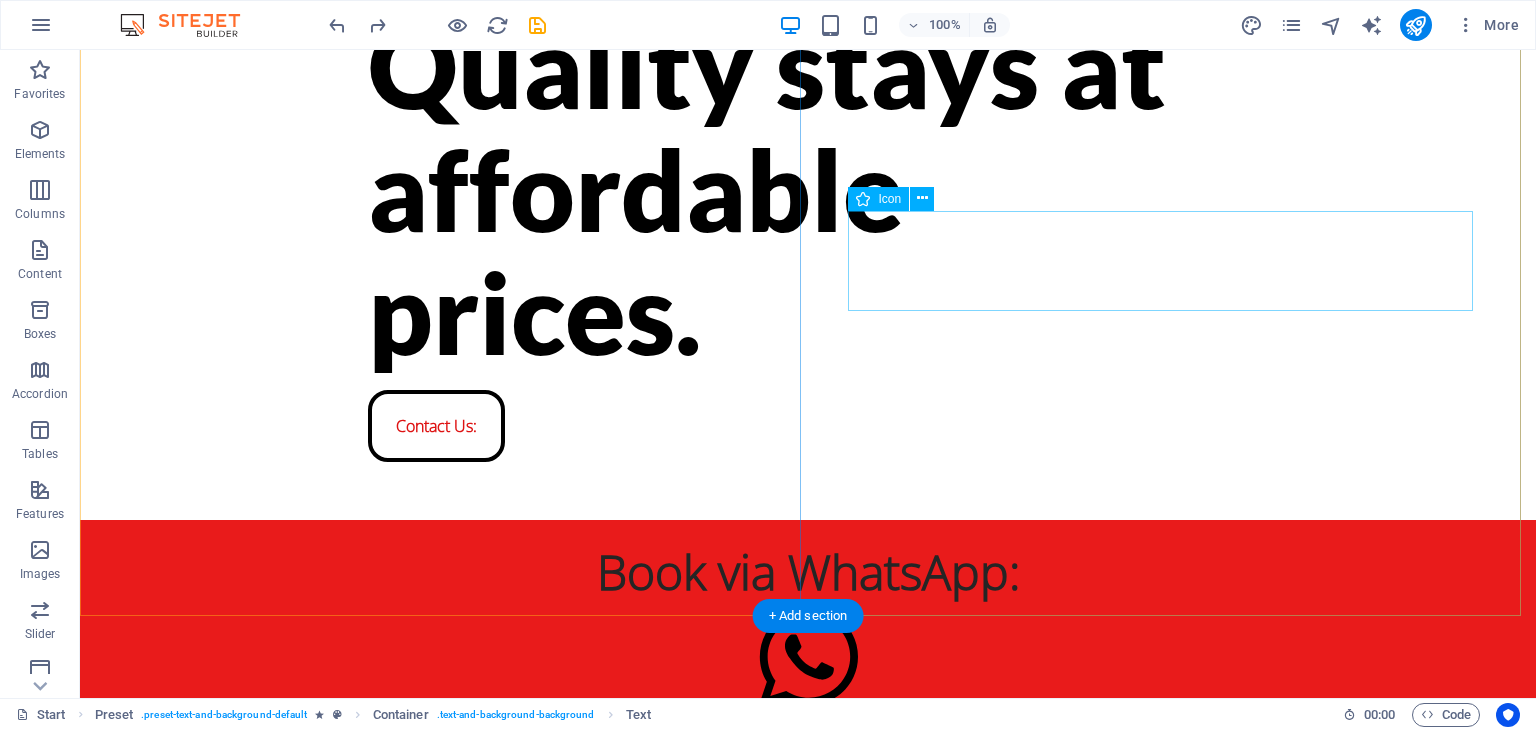 scroll, scrollTop: 0, scrollLeft: 0, axis: both 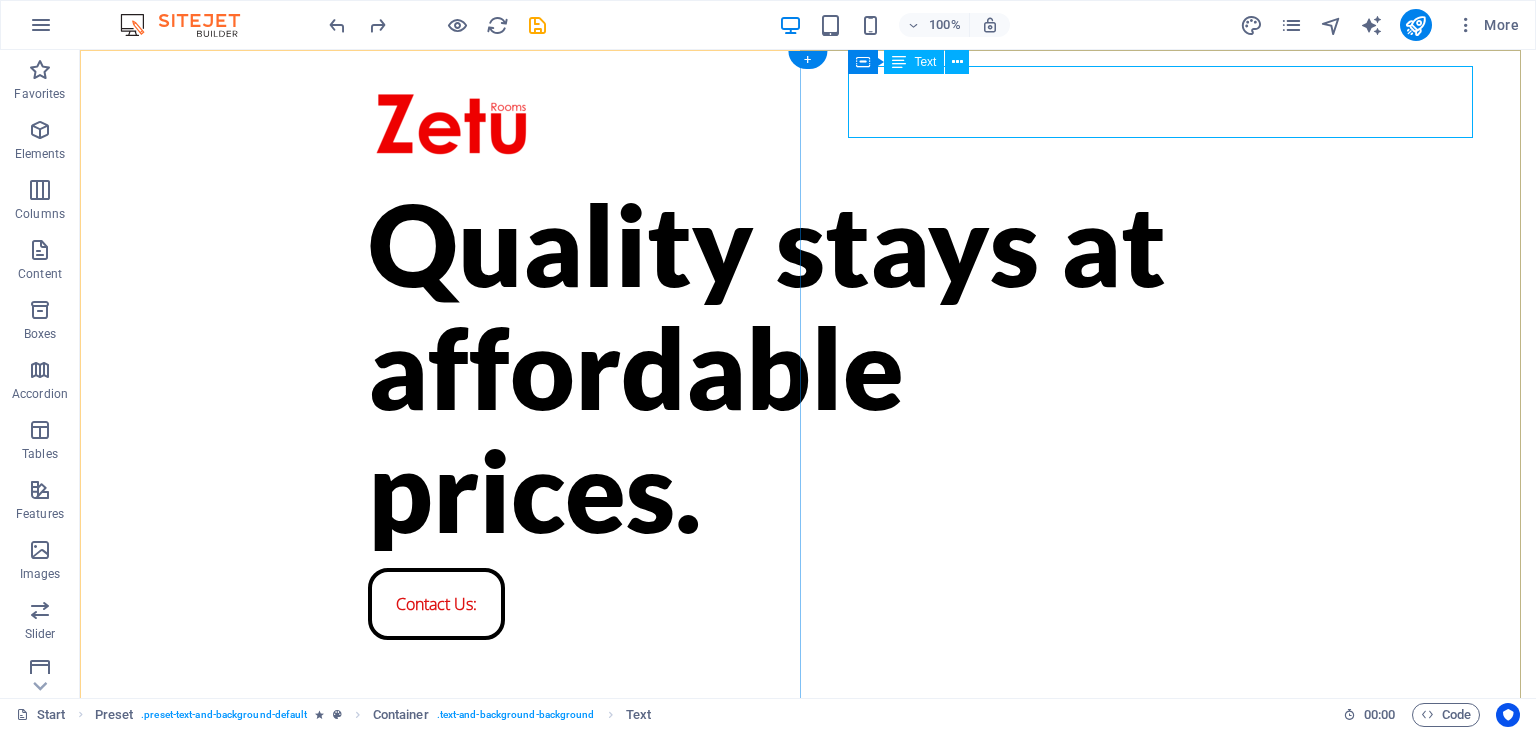 click on "Book via WhatsApp:" at bounding box center [808, 750] 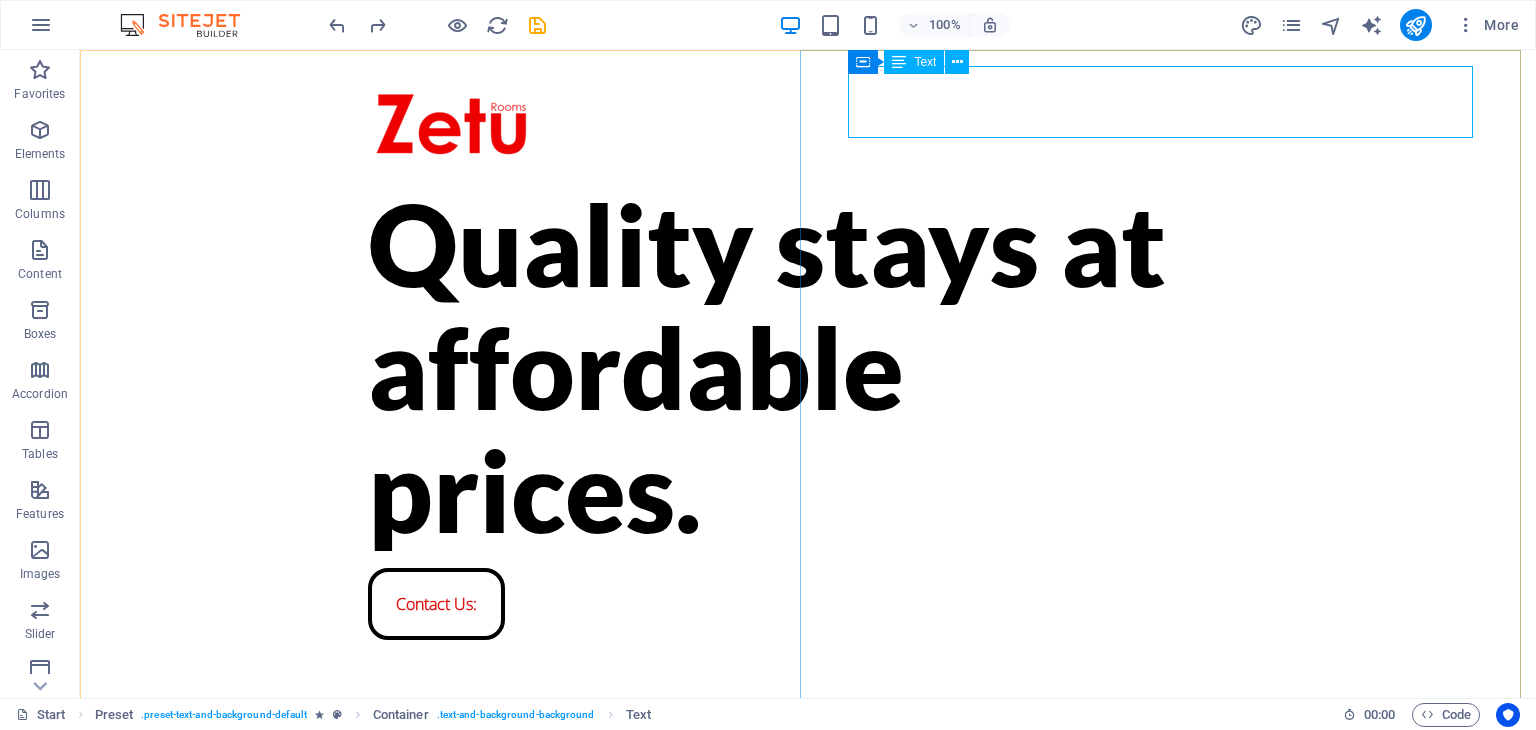 click on "Text" at bounding box center [925, 62] 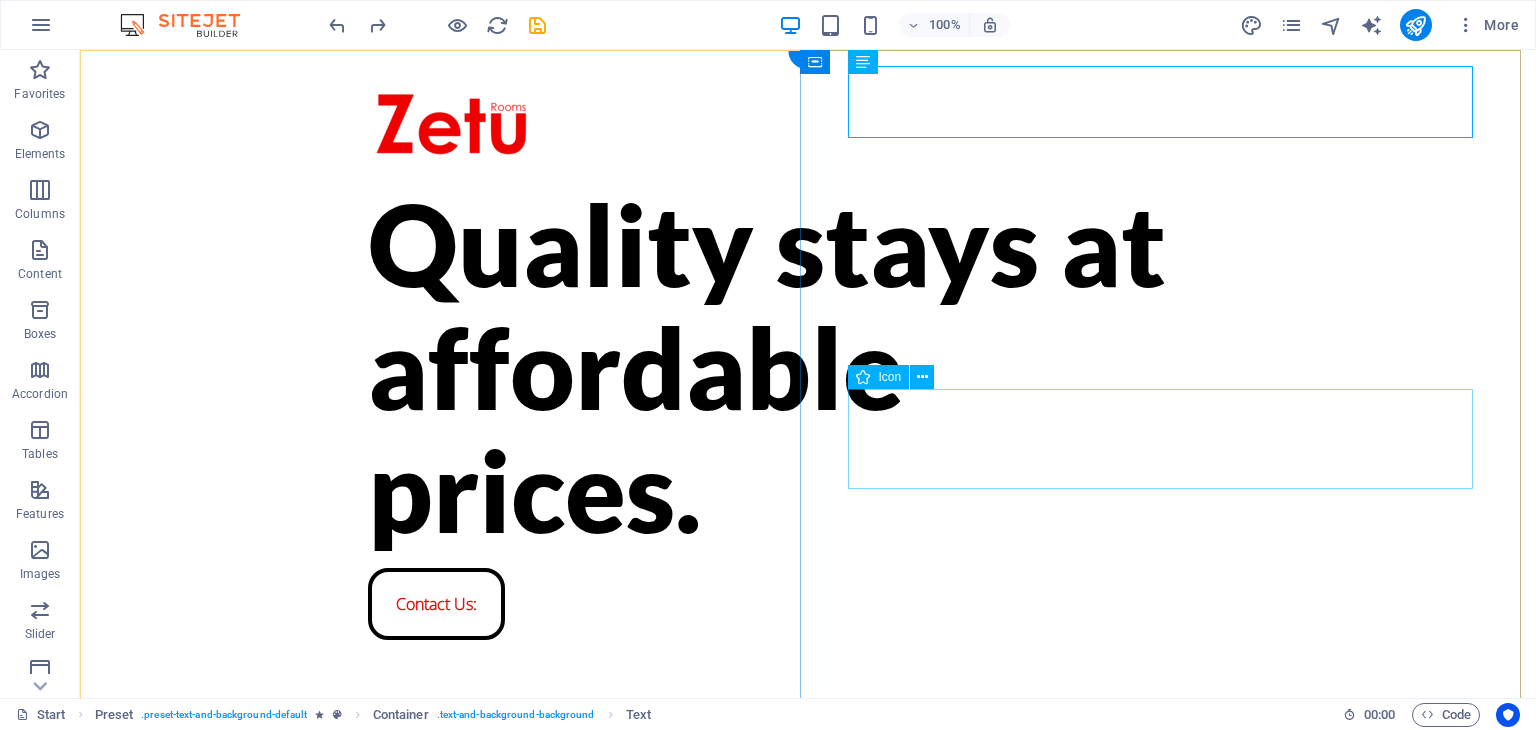 click on "Click to book:" at bounding box center [808, 838] 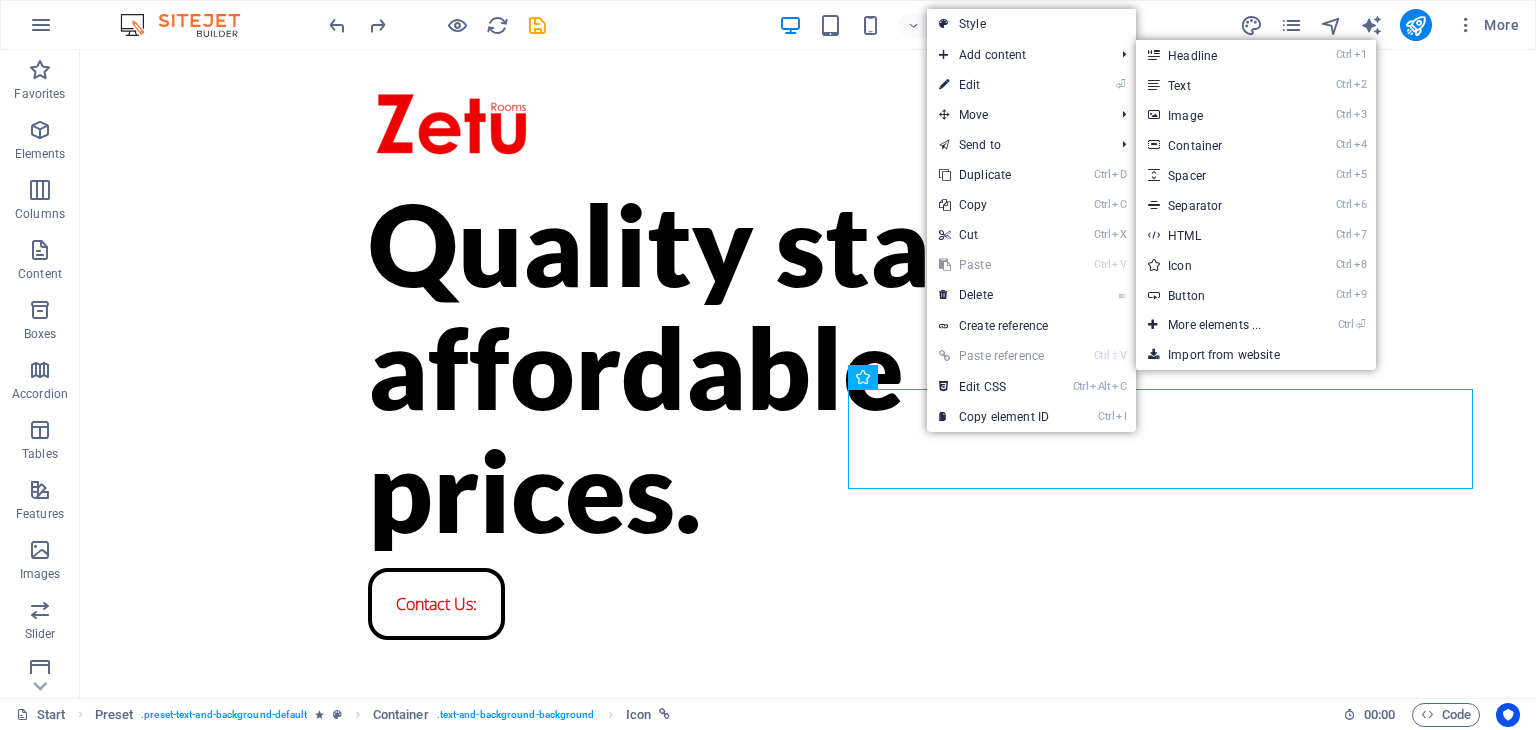 click on "Ctrl 1  Headline" at bounding box center (1218, 55) 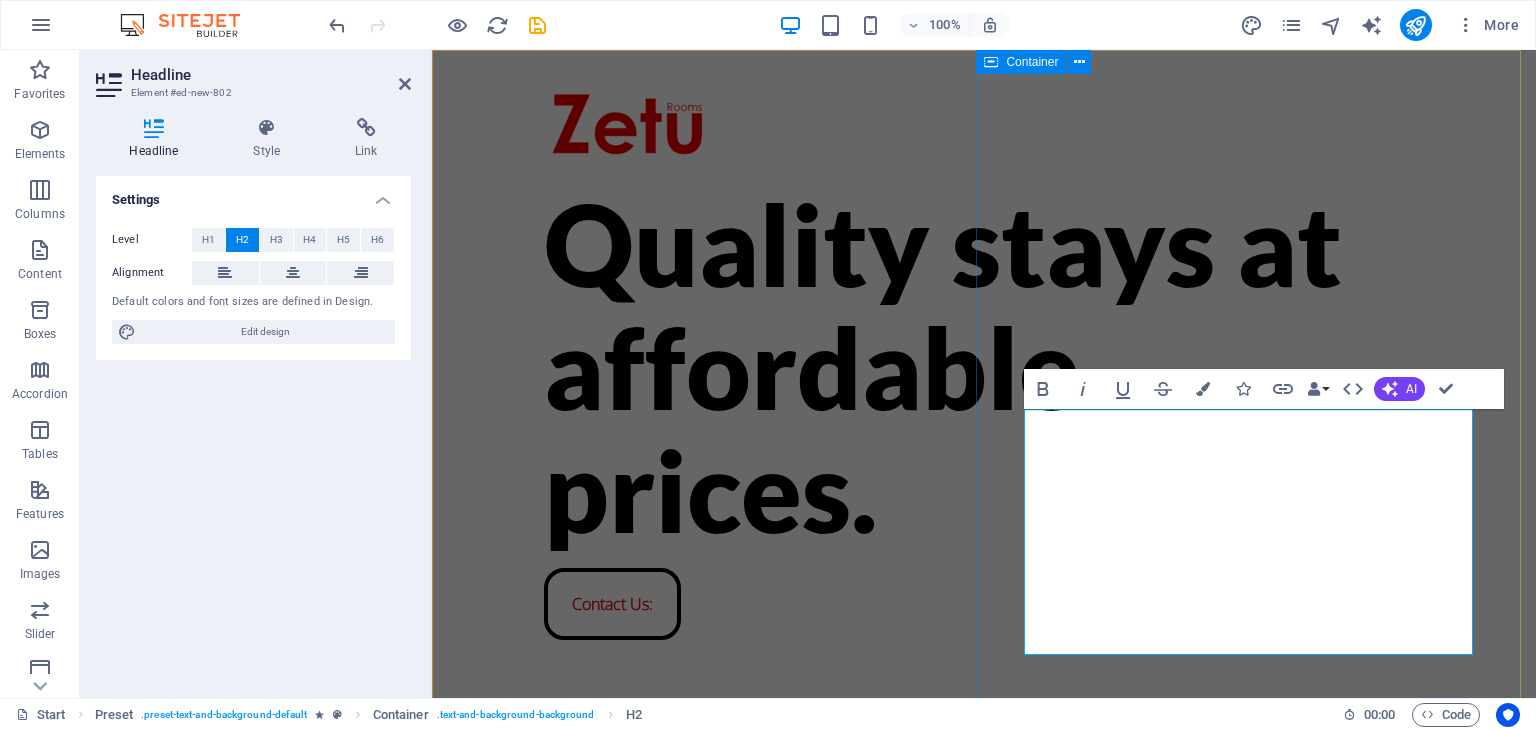 type 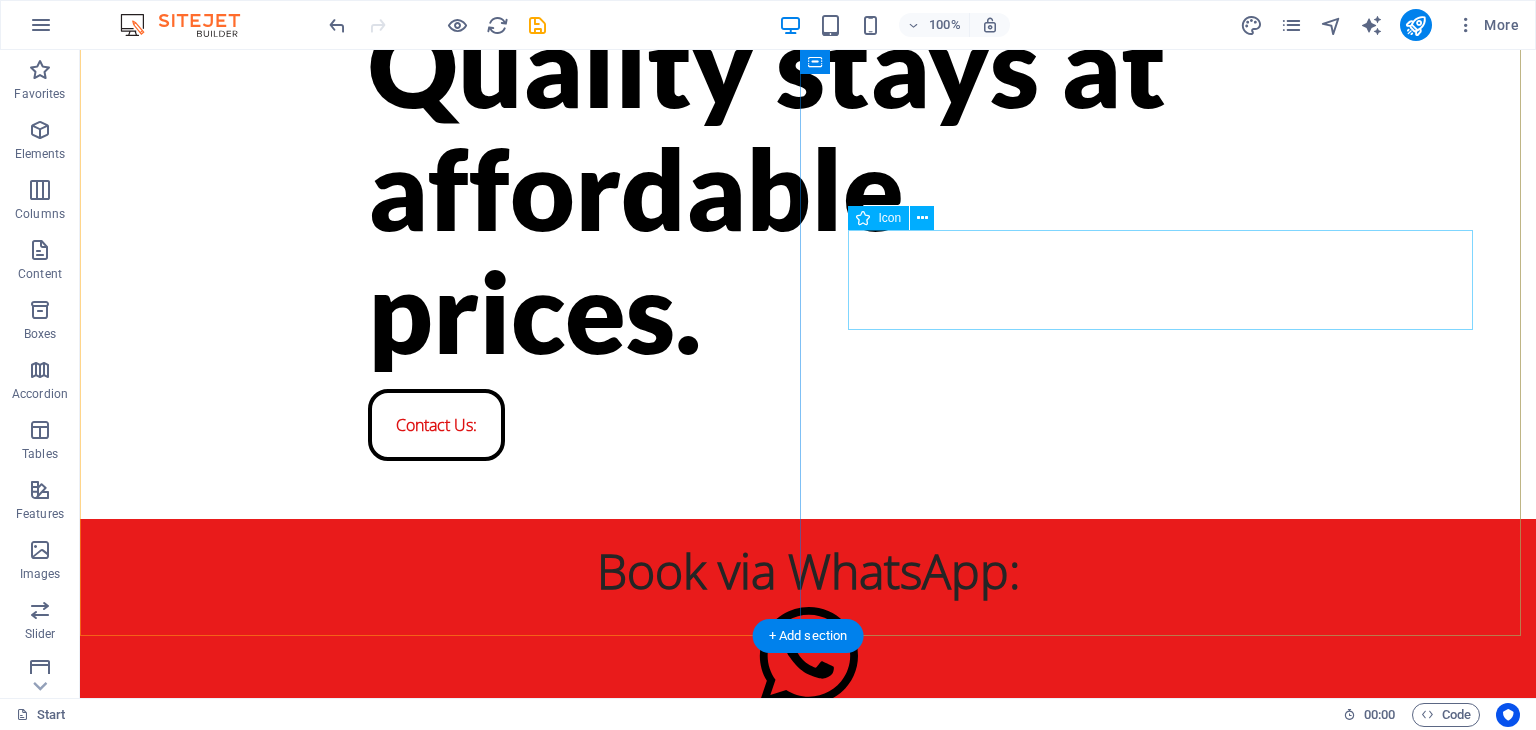 scroll, scrollTop: 0, scrollLeft: 0, axis: both 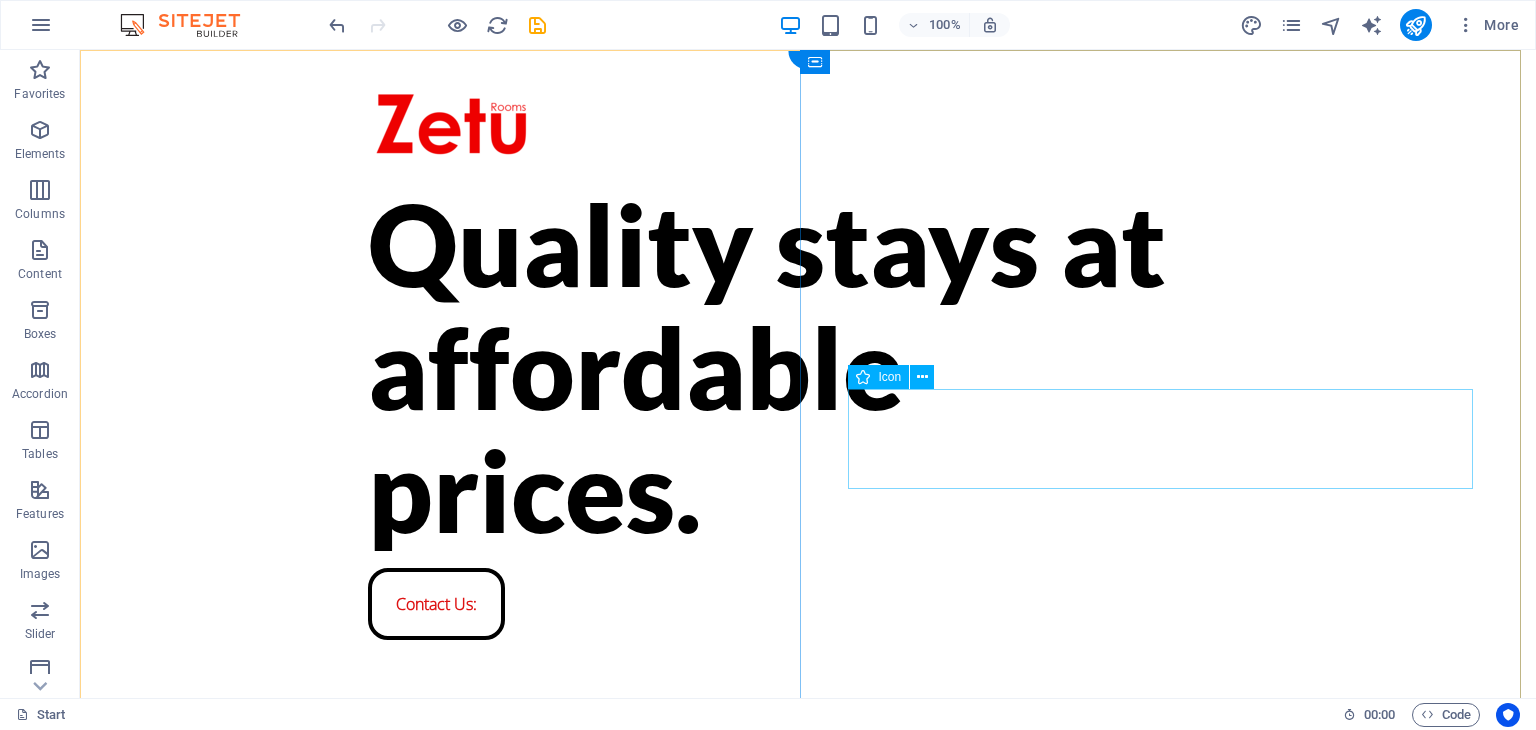 click on "Click to book:" at bounding box center [808, 838] 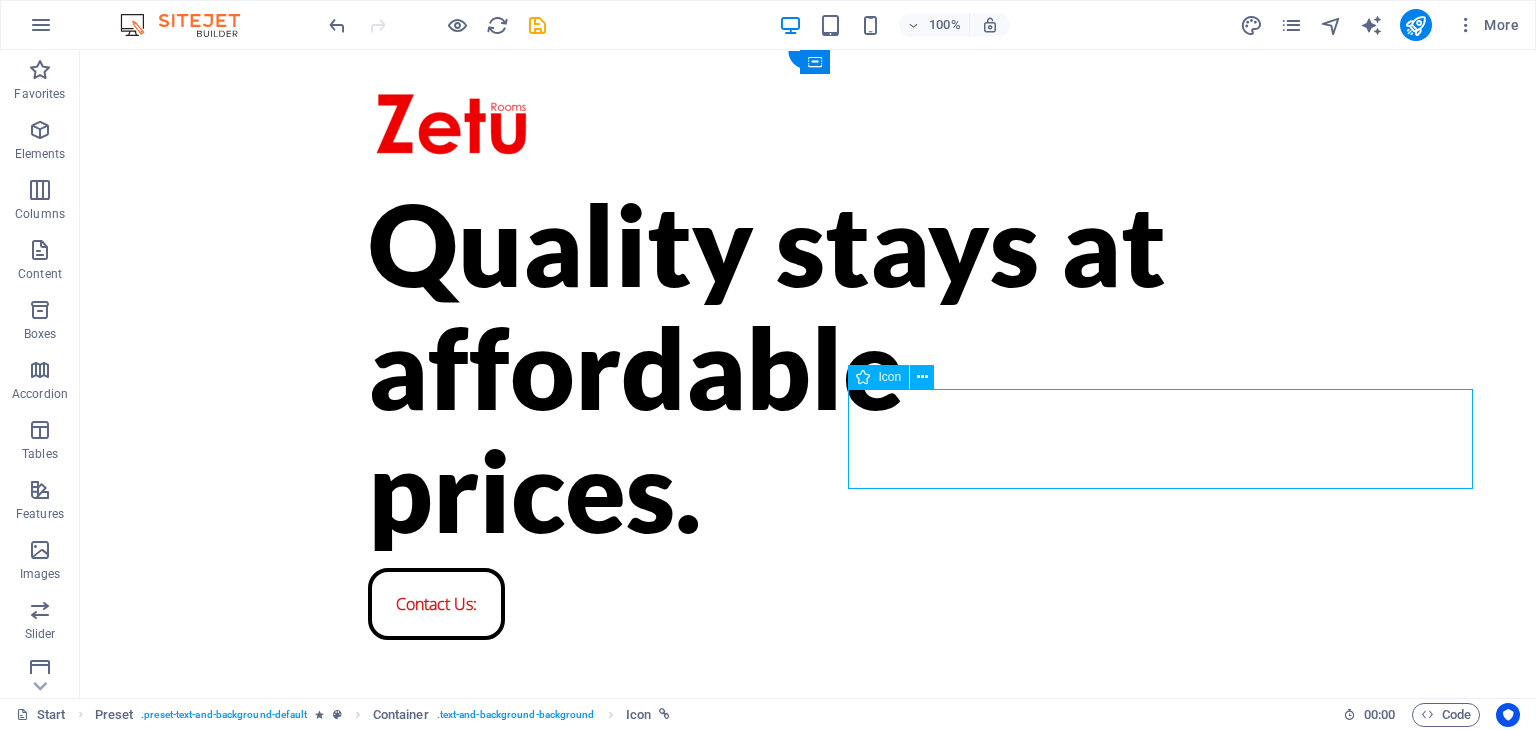 click on "Click to book:" at bounding box center [808, 838] 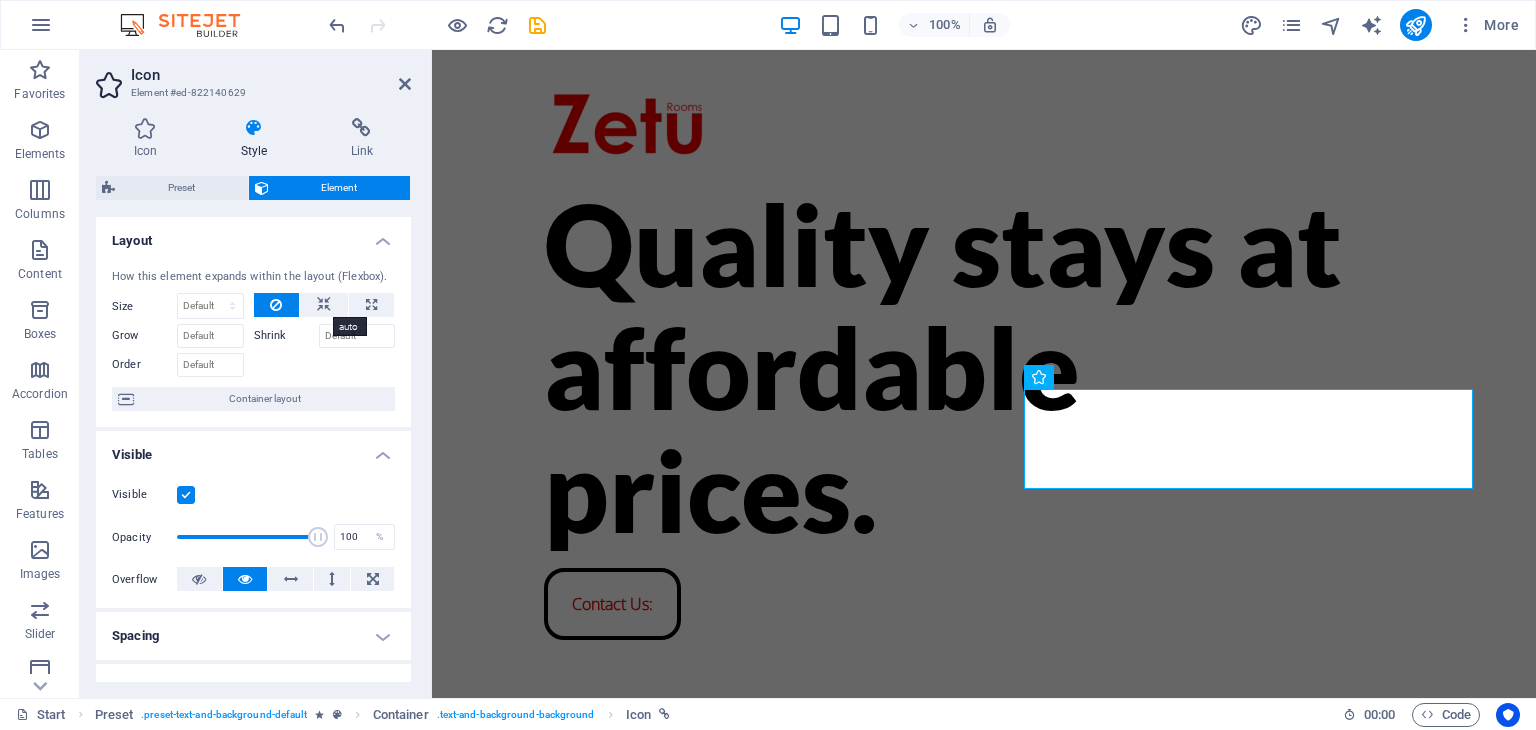 click at bounding box center [324, 305] 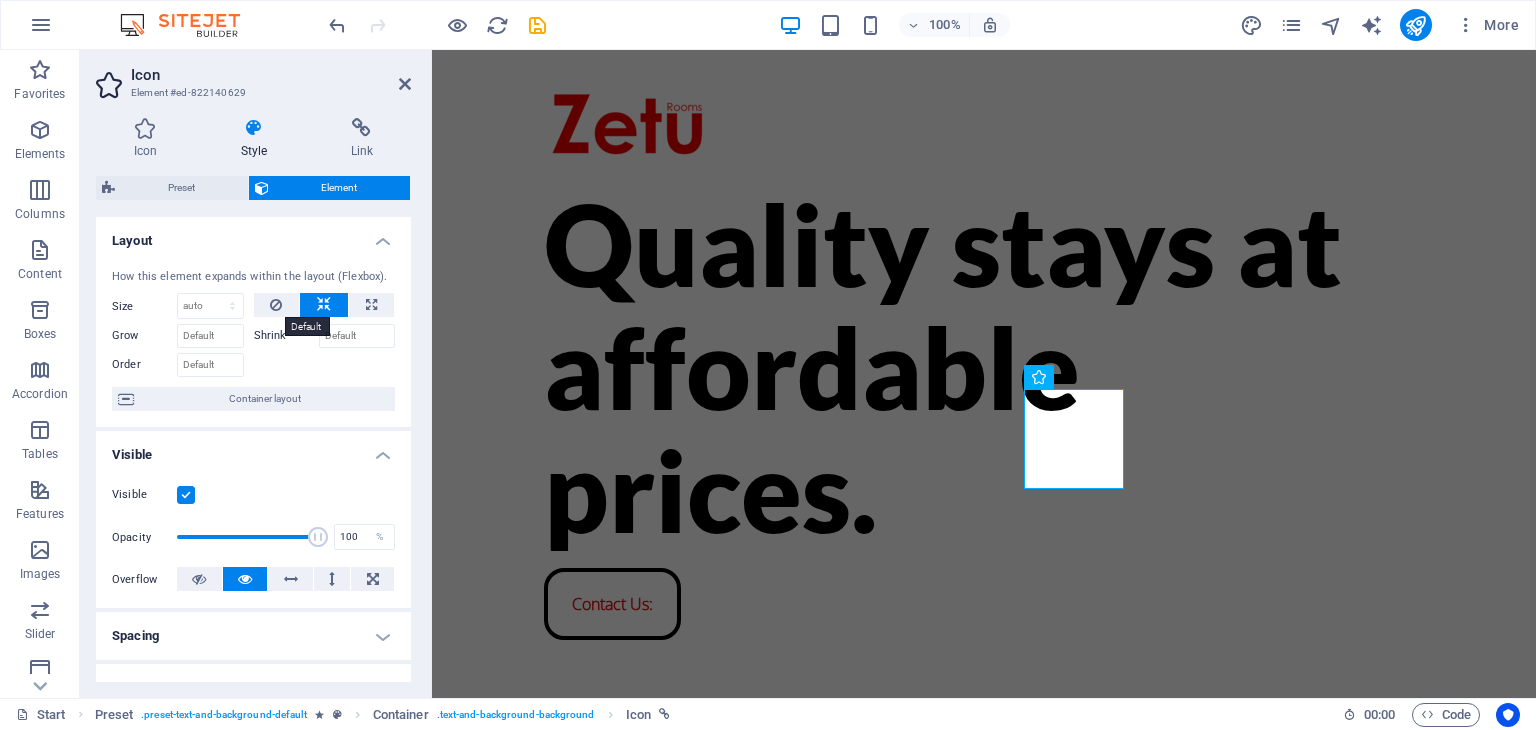 click at bounding box center [277, 305] 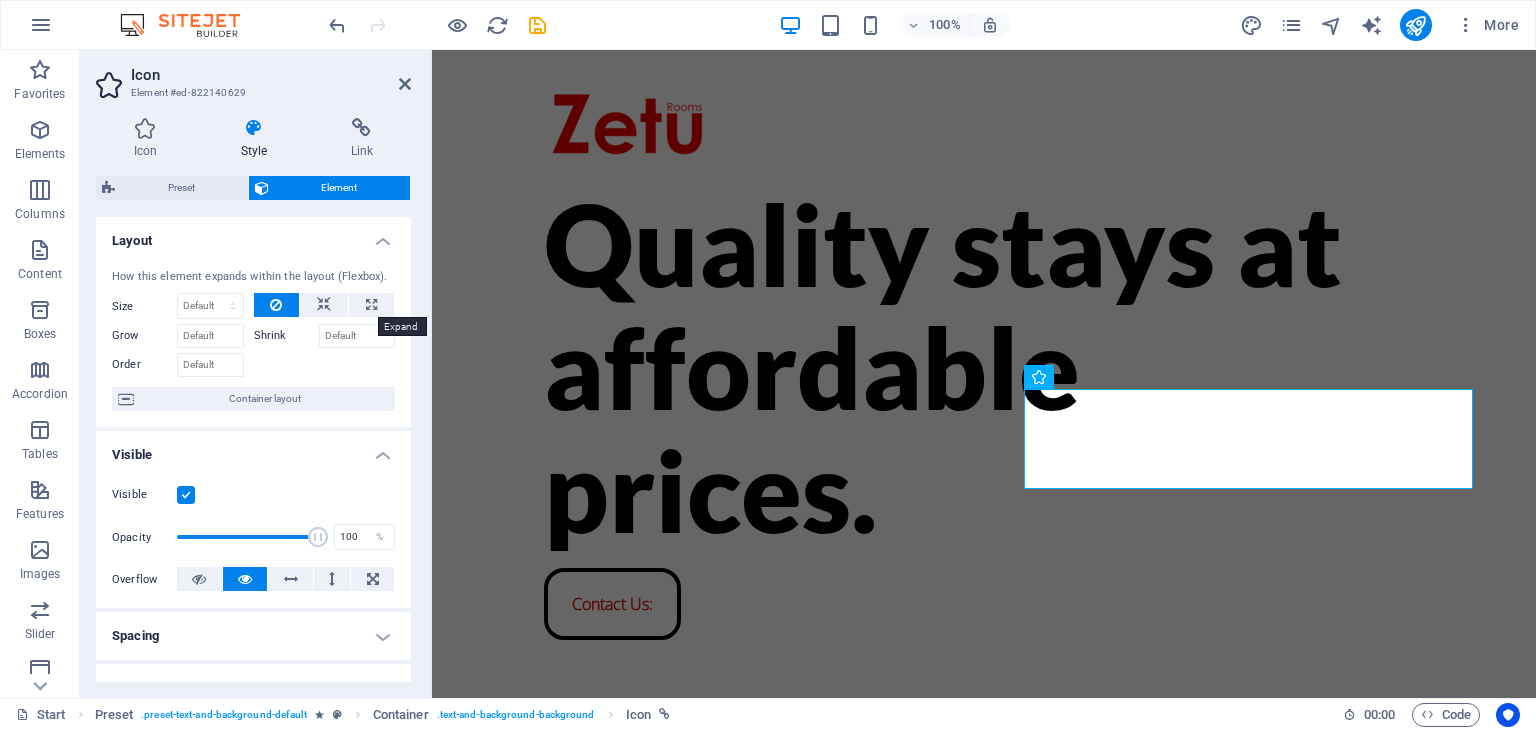 click at bounding box center (371, 305) 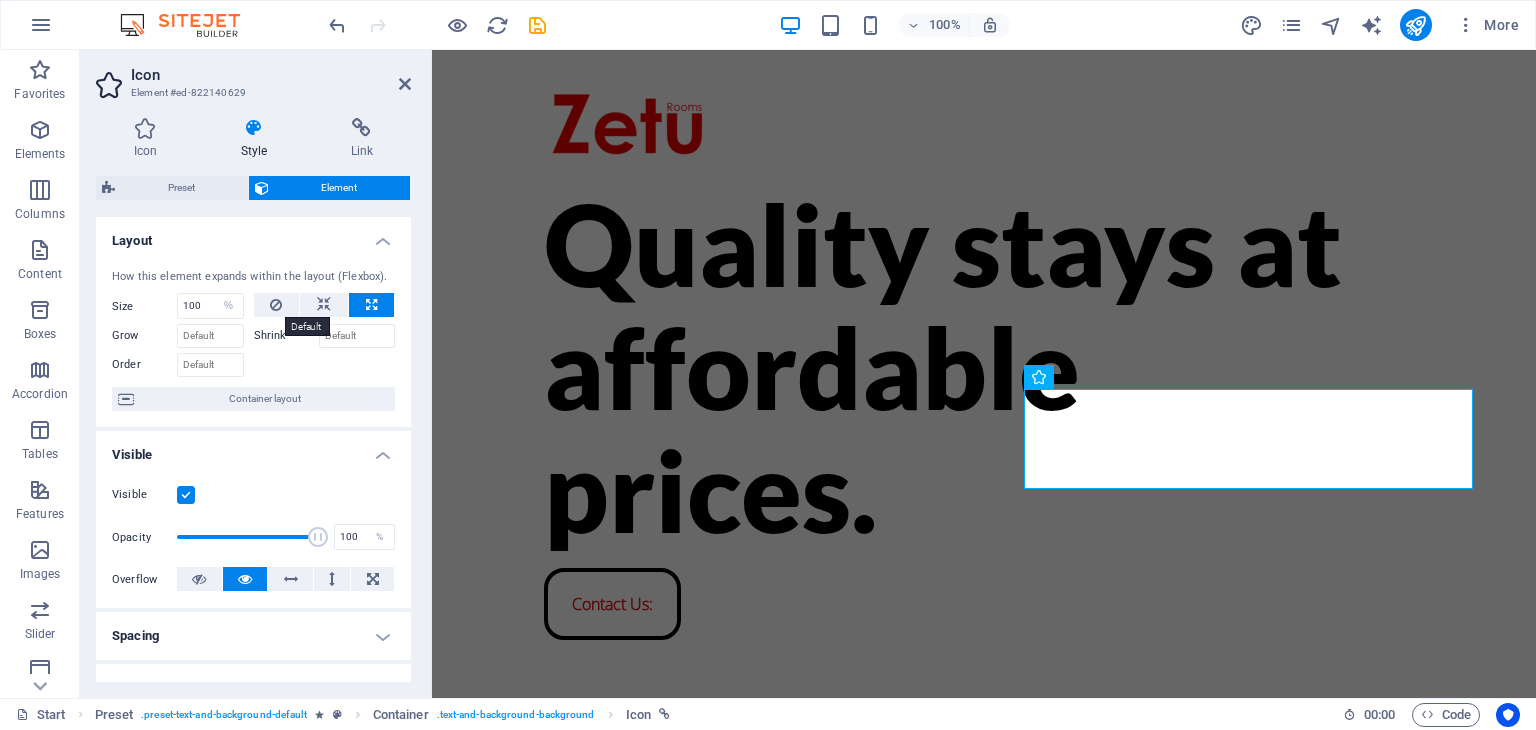 click at bounding box center [276, 305] 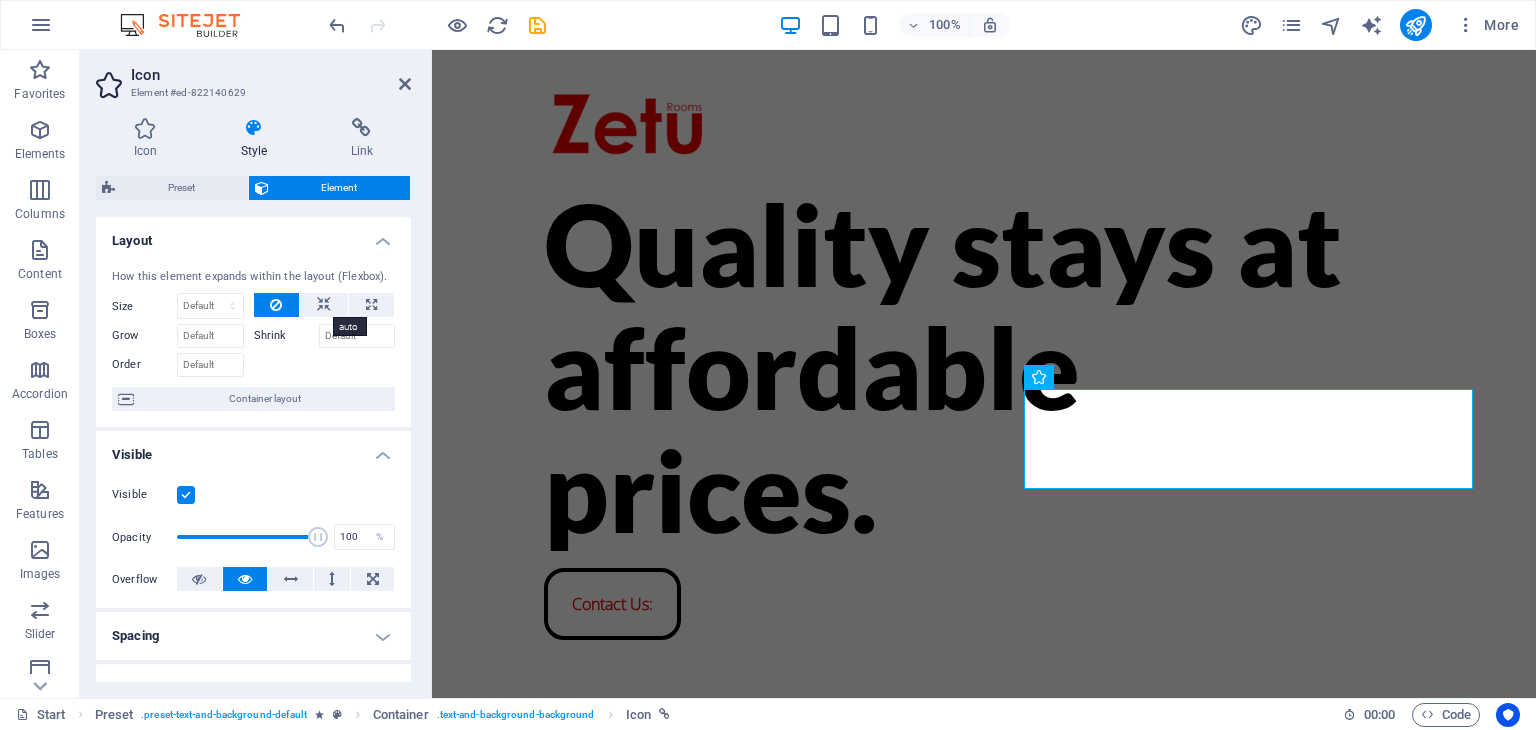 click at bounding box center (324, 305) 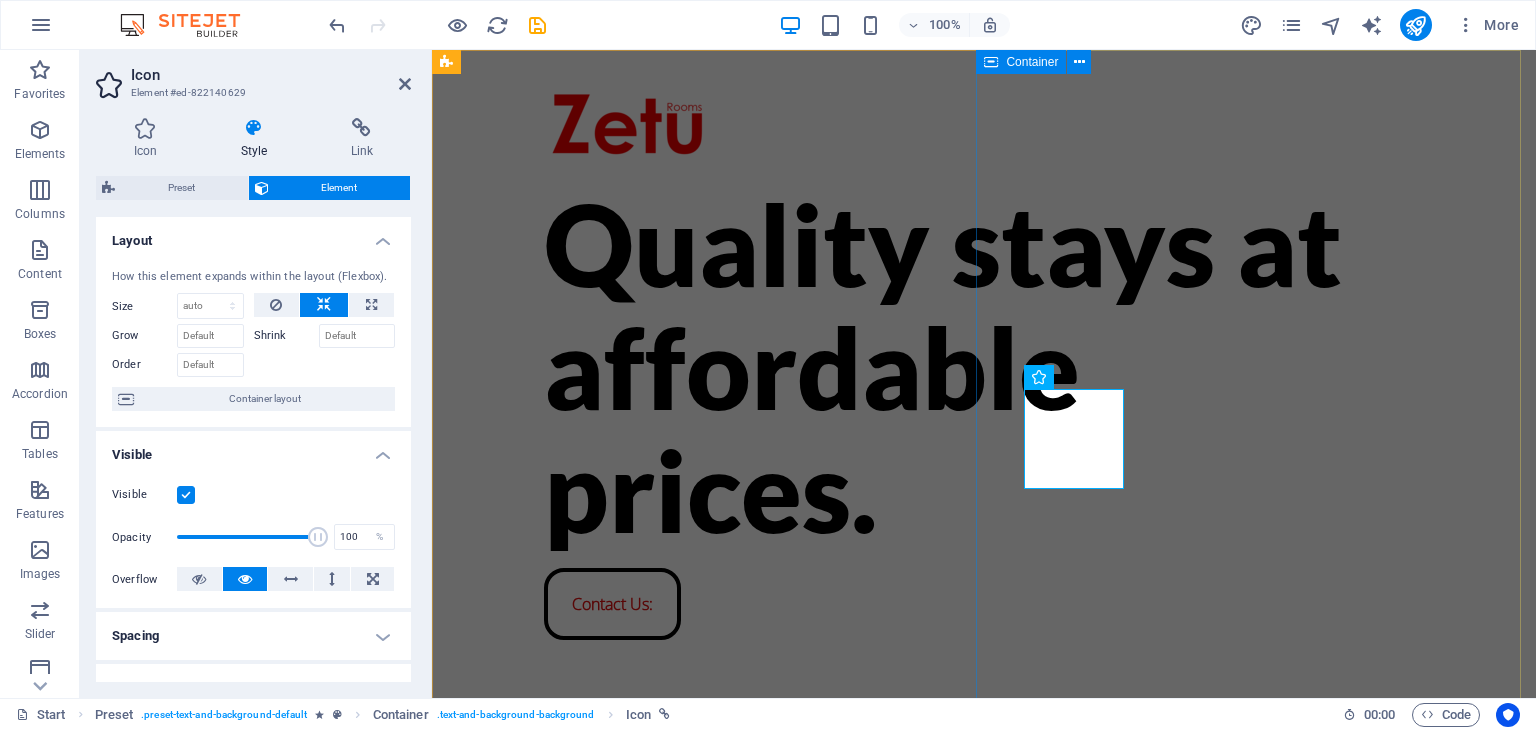 click on "Whatsapp to book:" at bounding box center [984, 1022] 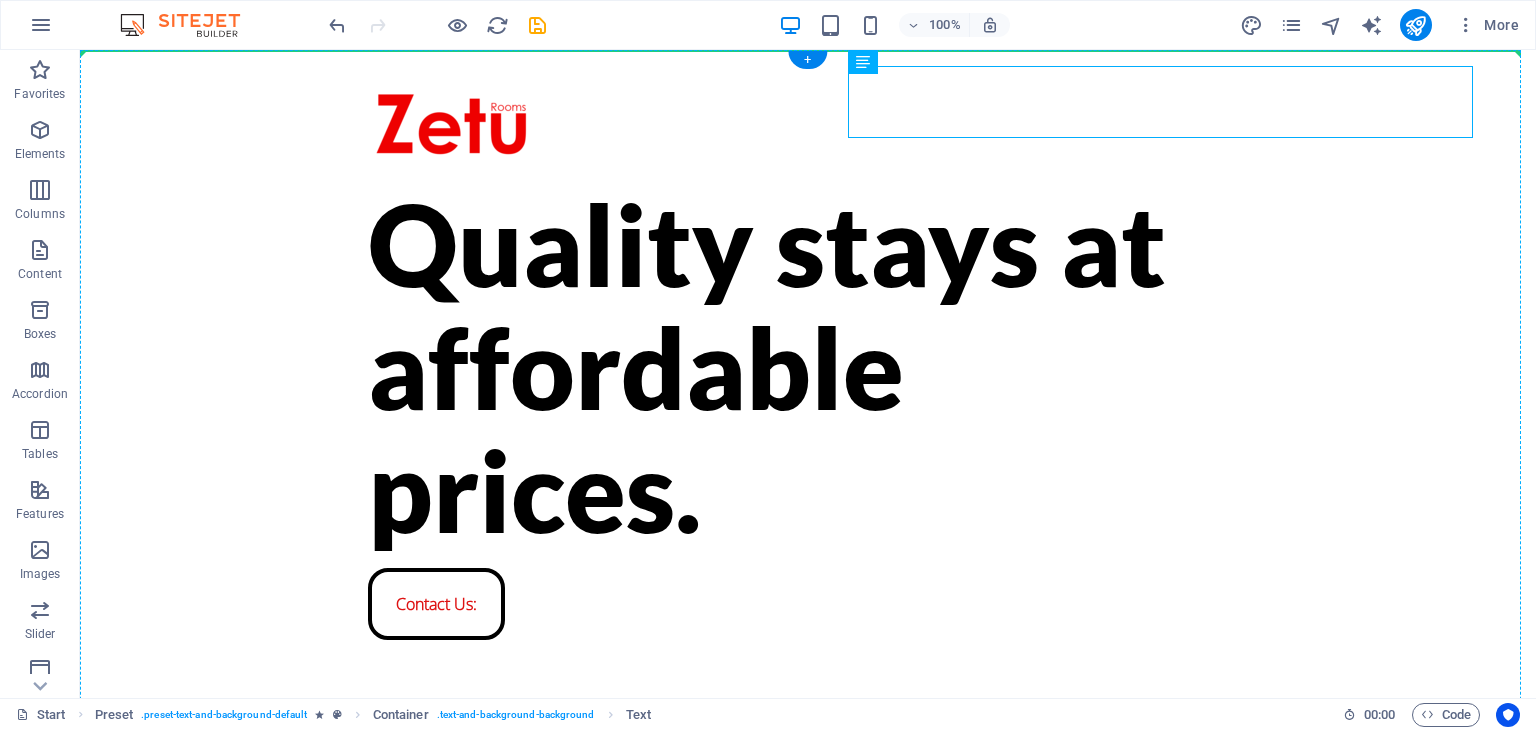drag, startPoint x: 1132, startPoint y: 109, endPoint x: 1045, endPoint y: 405, distance: 308.52066 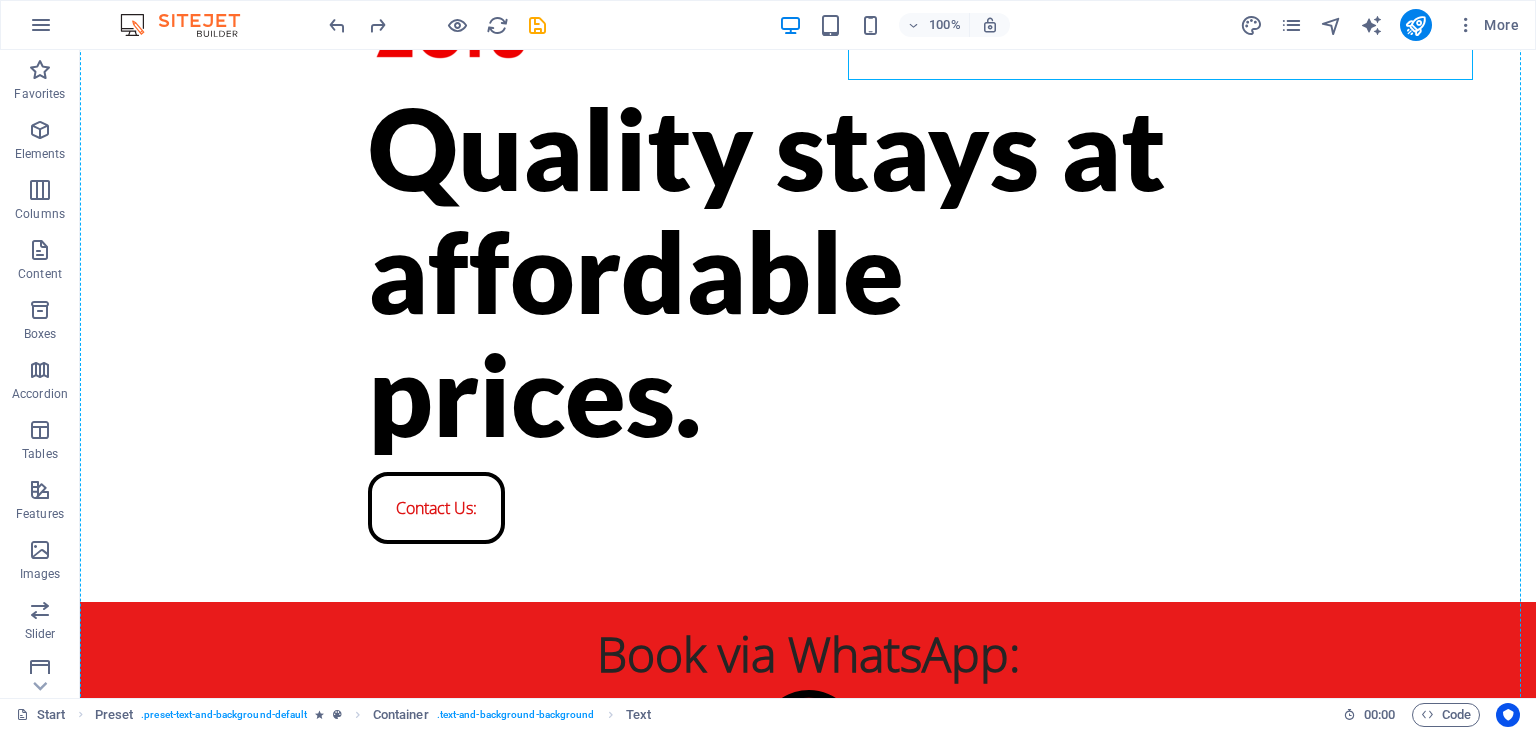 scroll, scrollTop: 179, scrollLeft: 0, axis: vertical 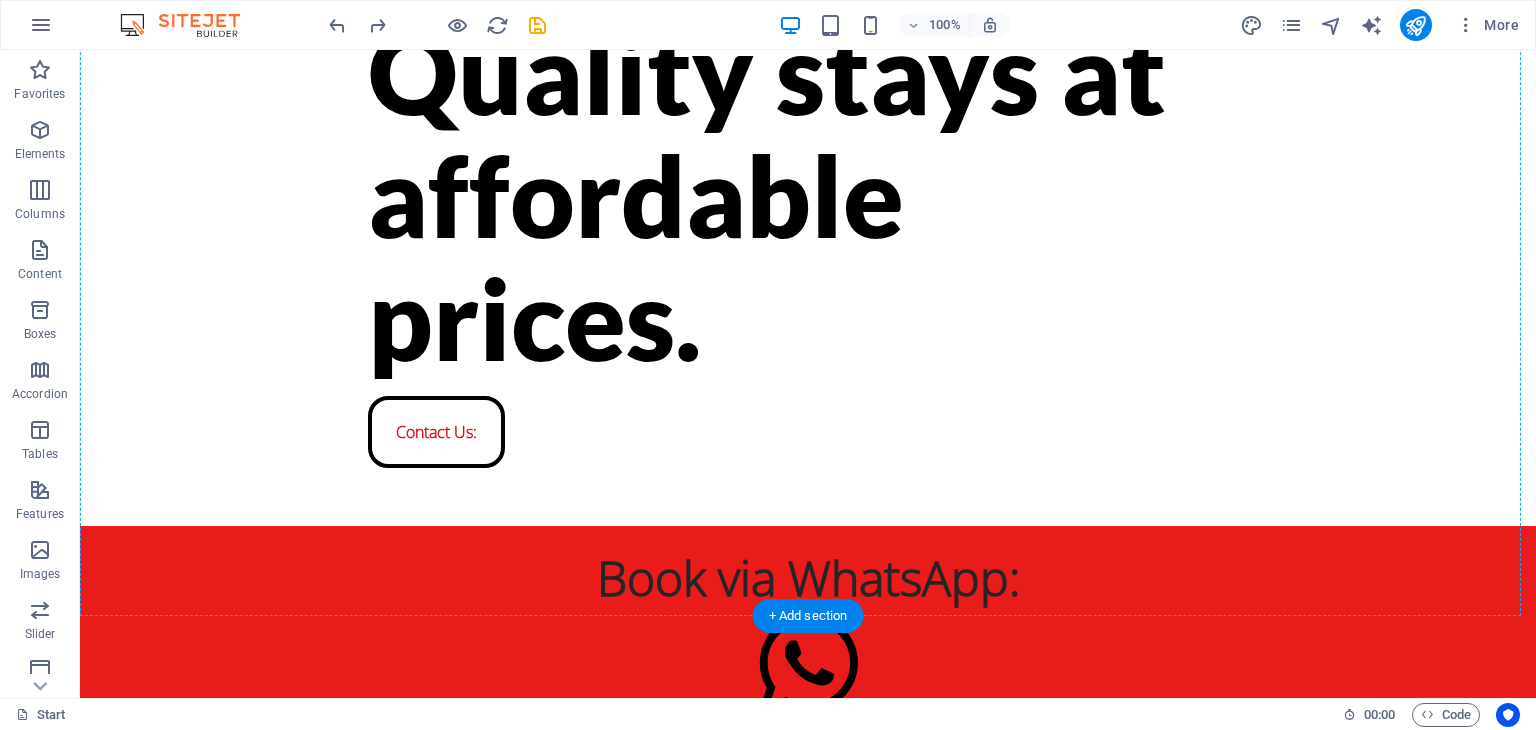 drag, startPoint x: 1106, startPoint y: 111, endPoint x: 988, endPoint y: 122, distance: 118.511604 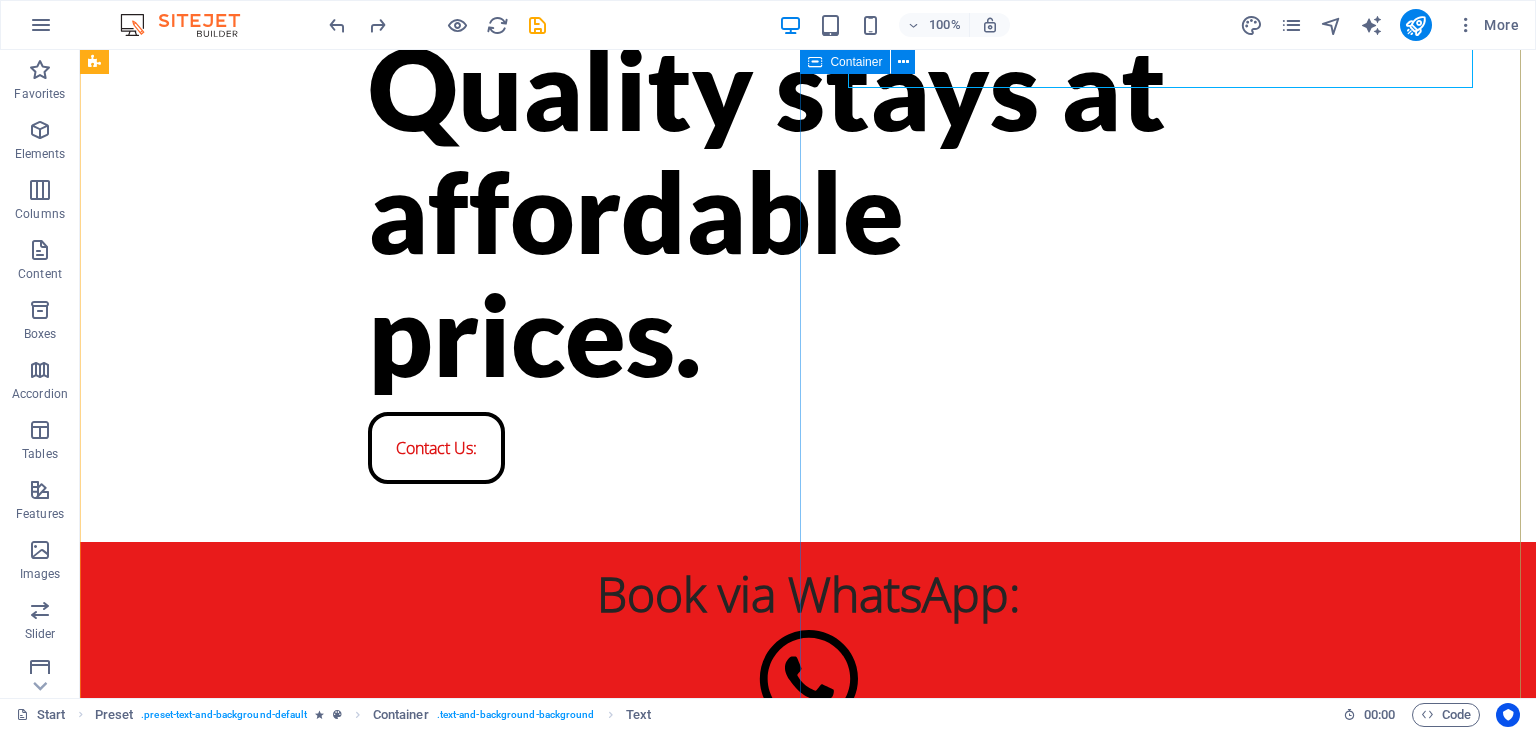 scroll, scrollTop: 0, scrollLeft: 0, axis: both 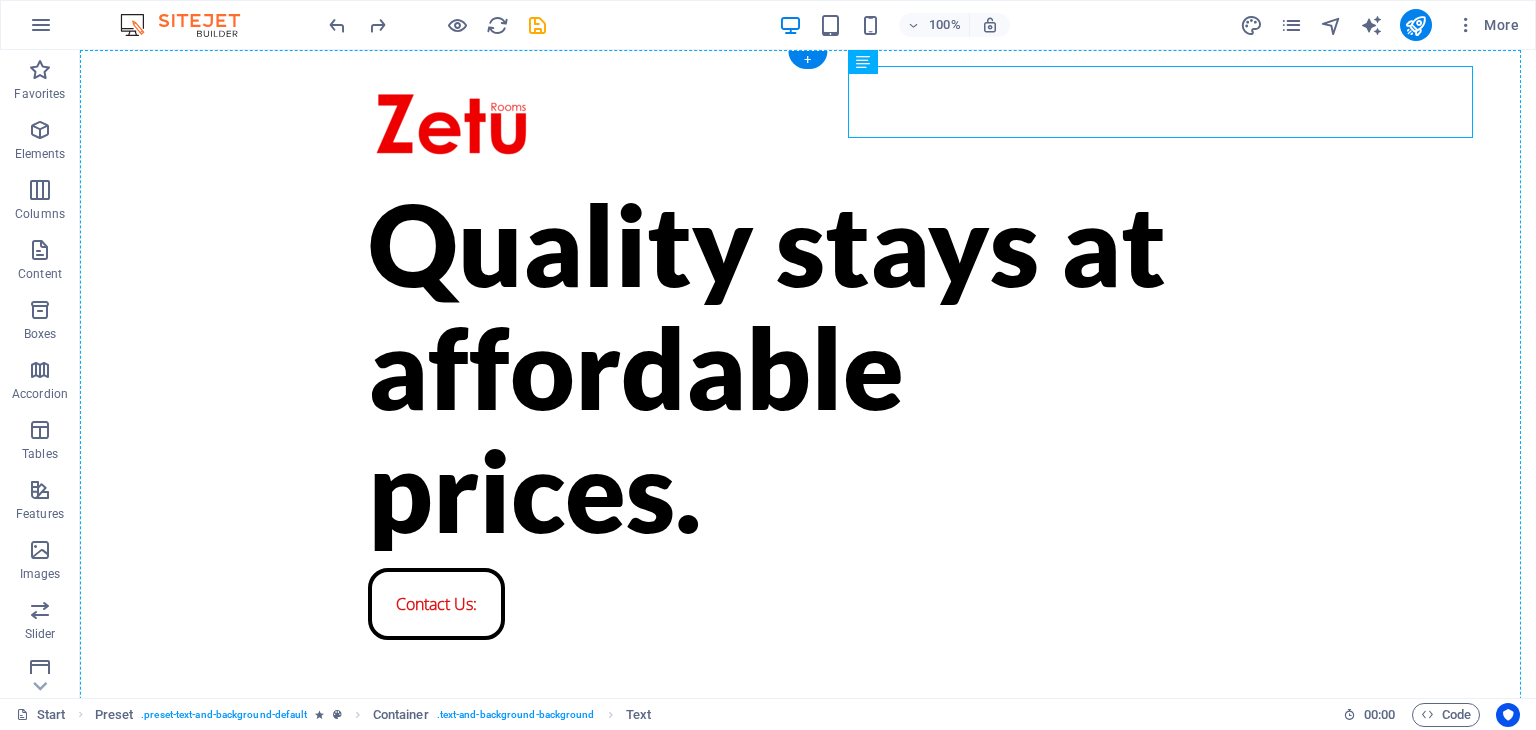 drag, startPoint x: 997, startPoint y: 111, endPoint x: 1012, endPoint y: 434, distance: 323.3481 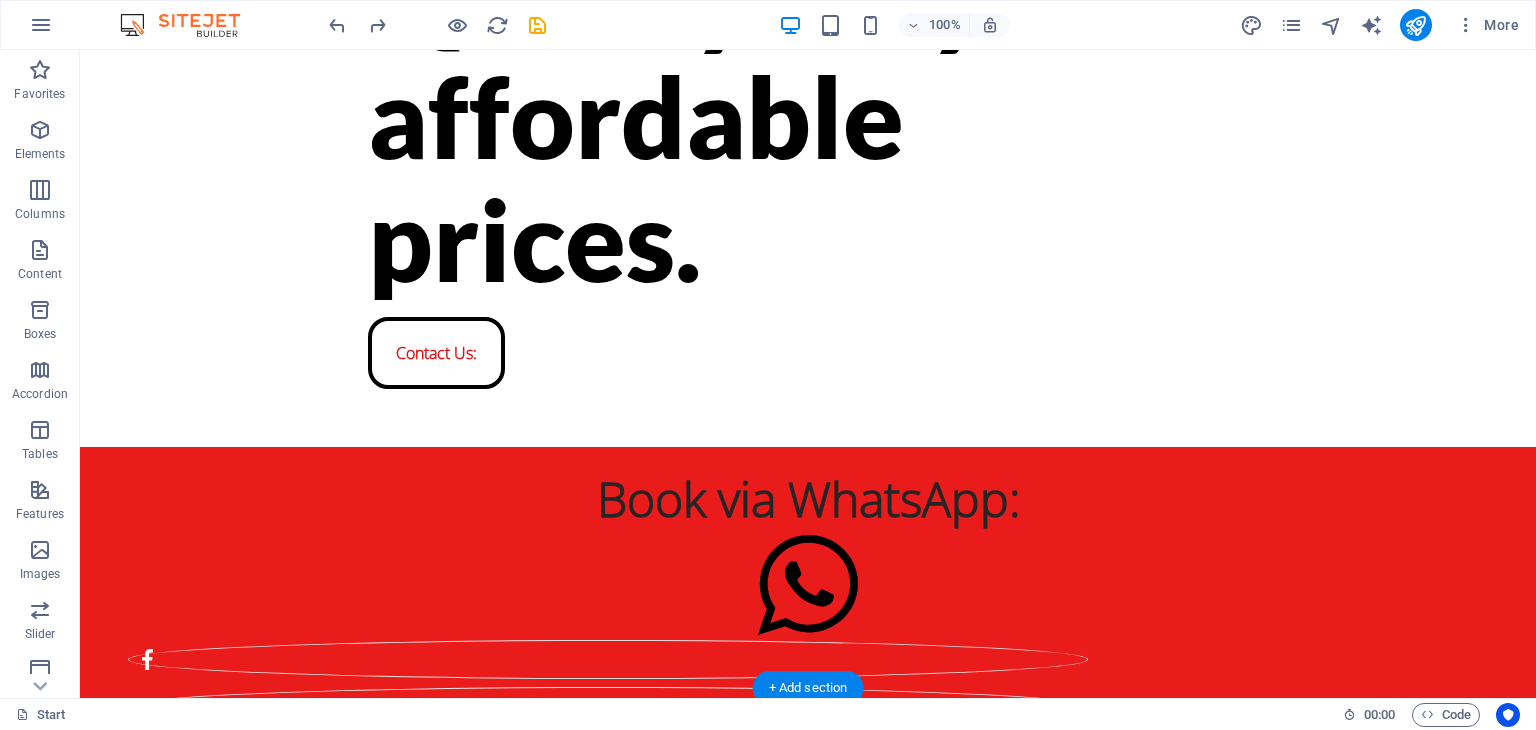 scroll, scrollTop: 0, scrollLeft: 0, axis: both 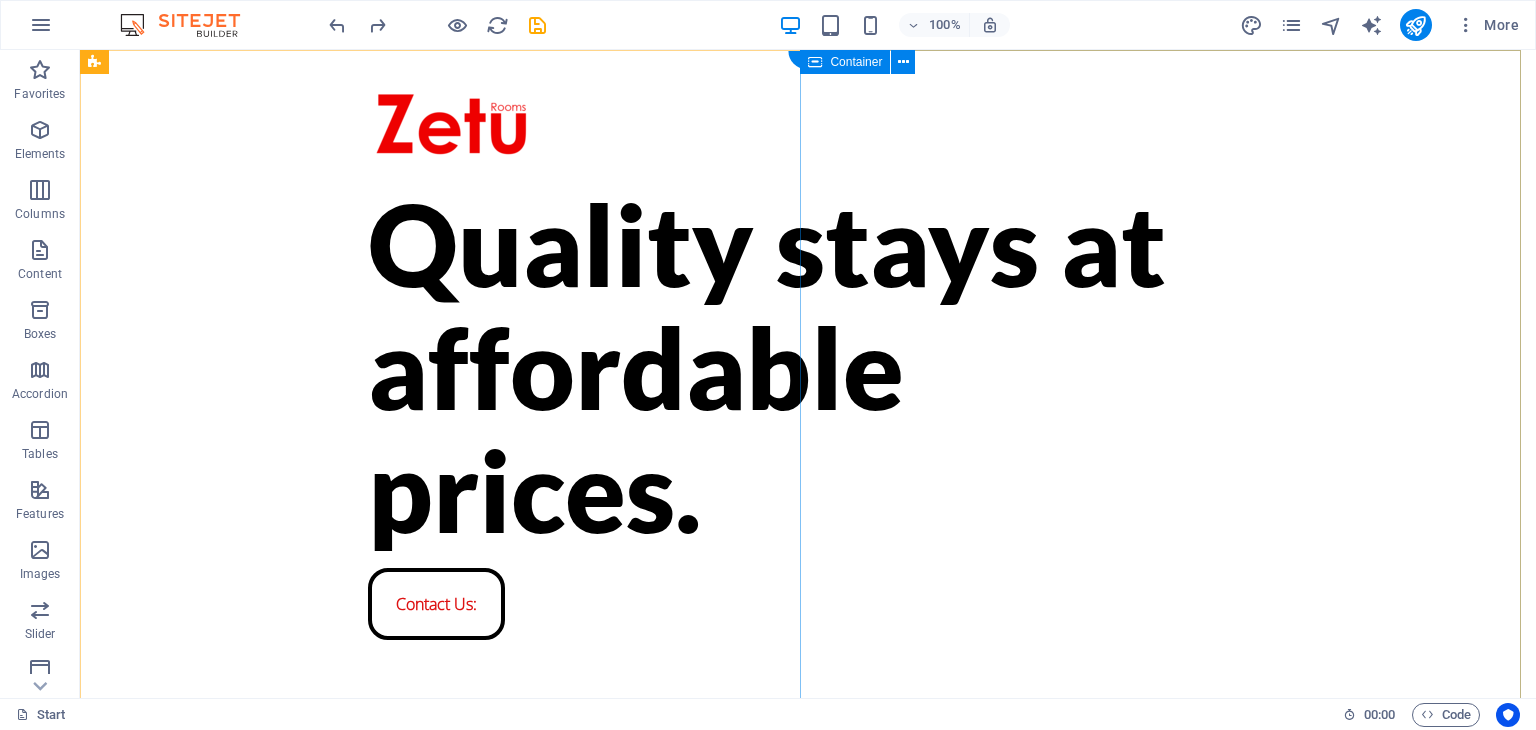 click on "Whatsapp to book:" at bounding box center [808, 1022] 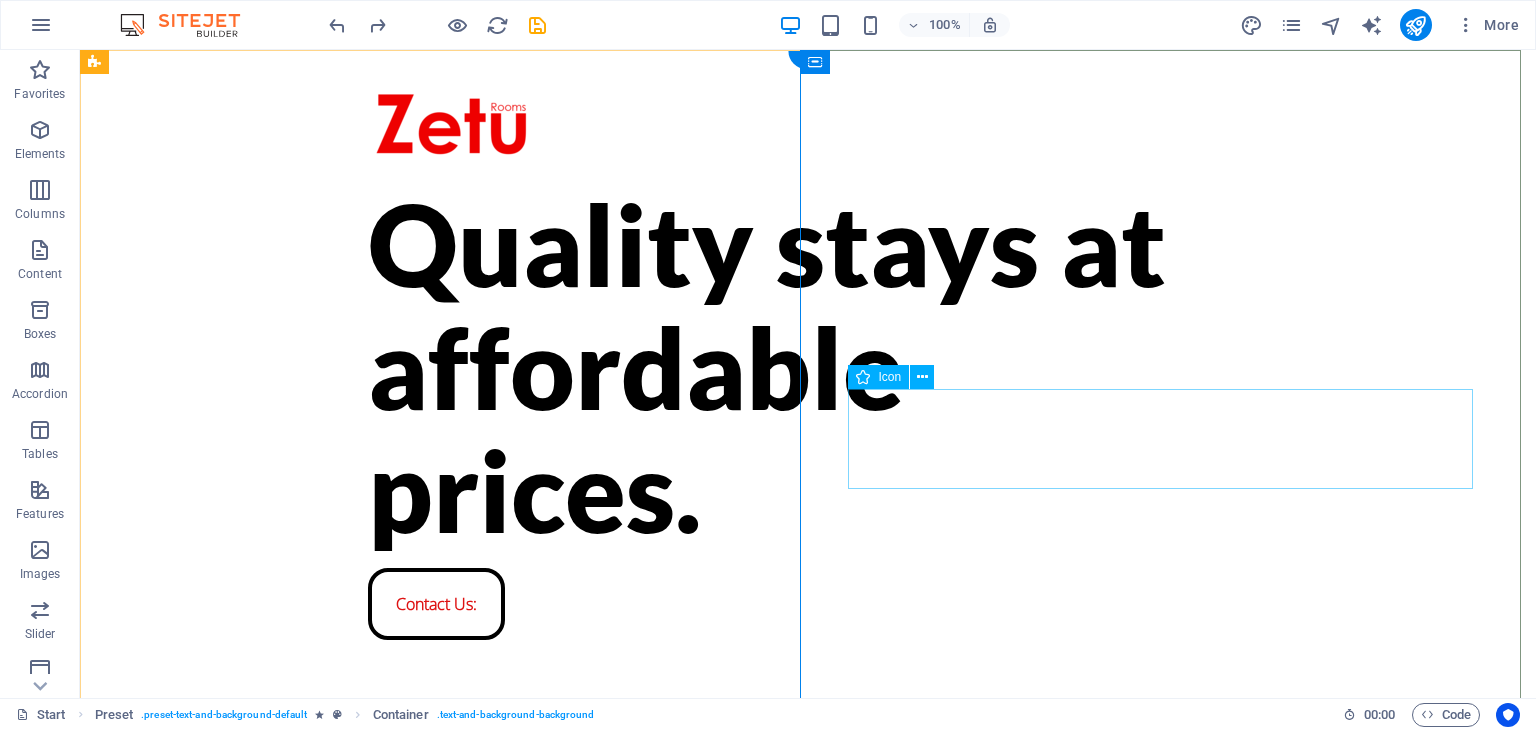 click on "Click to book:" at bounding box center [808, 838] 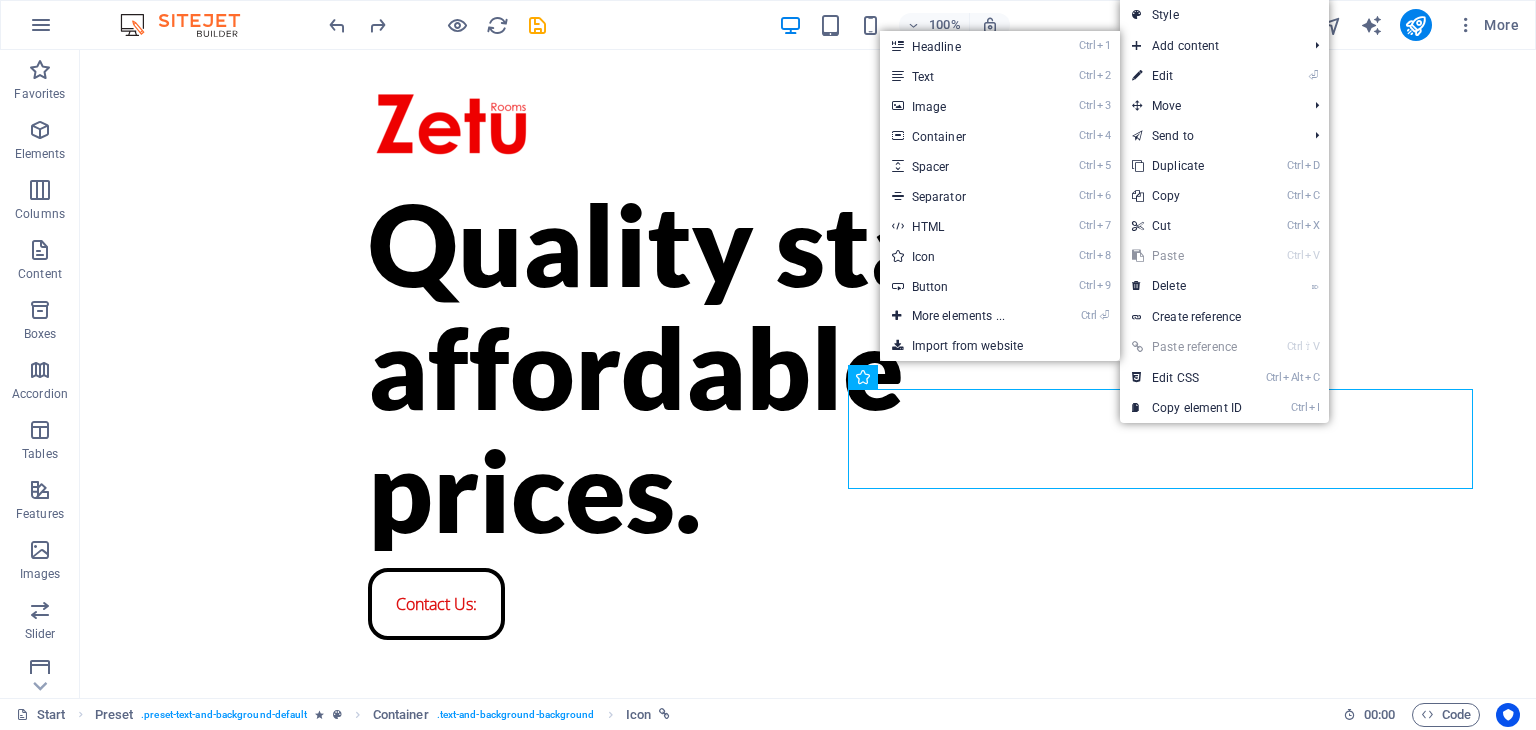 click on "Ctrl 6  Separator" at bounding box center [962, 196] 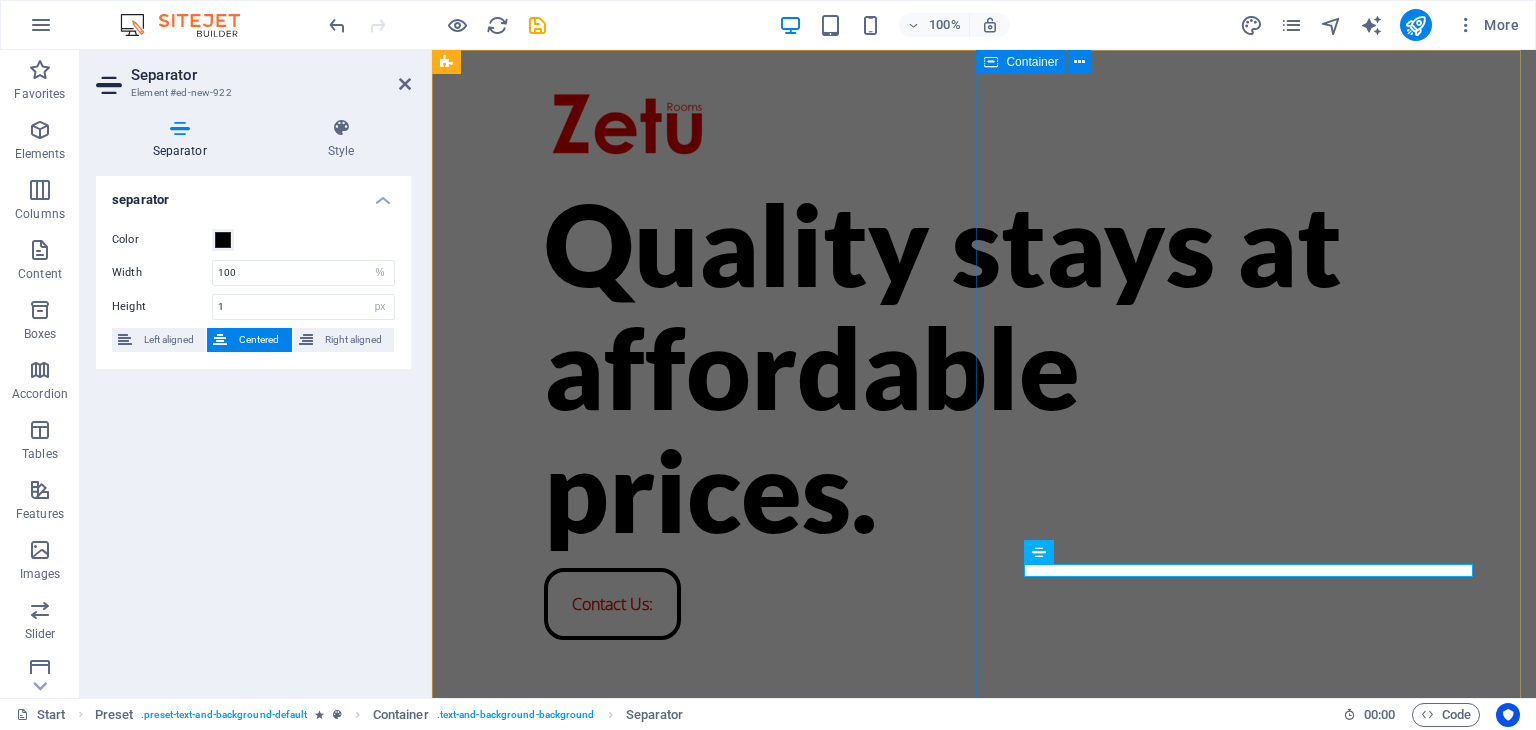 click on "Whatsapp to book:" at bounding box center (984, 1022) 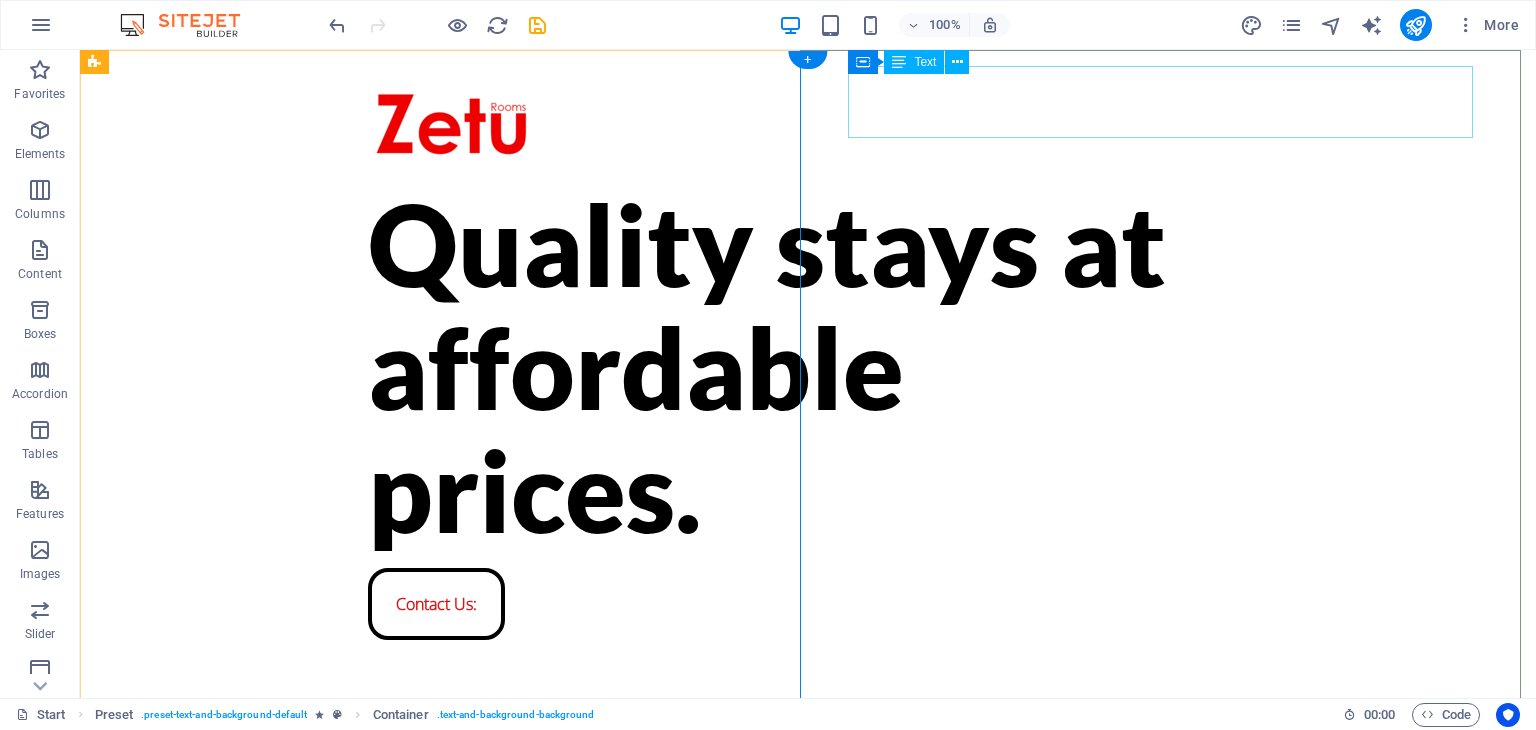click on "Book via WhatsApp:" at bounding box center (808, 750) 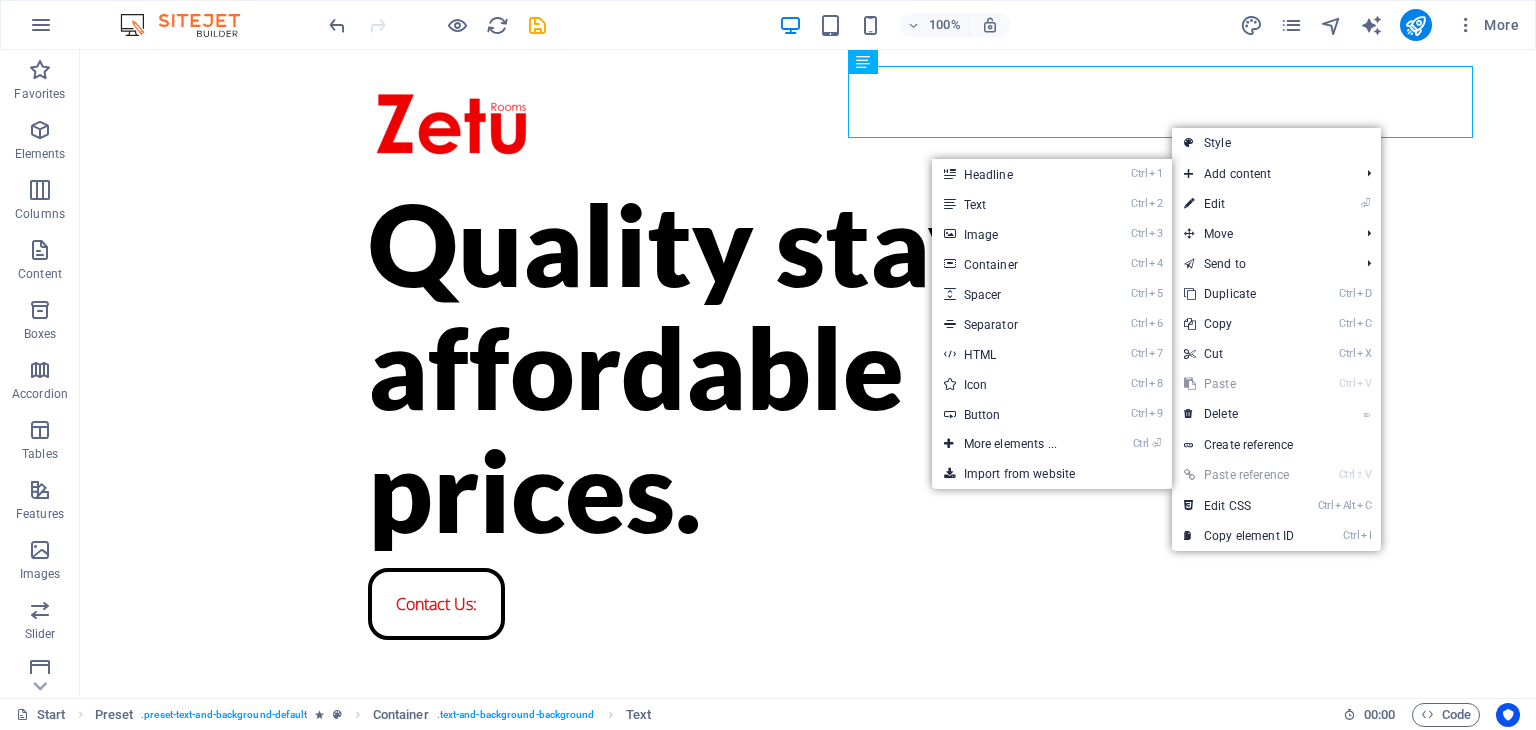 click on "Ctrl 6  Separator" at bounding box center [1014, 324] 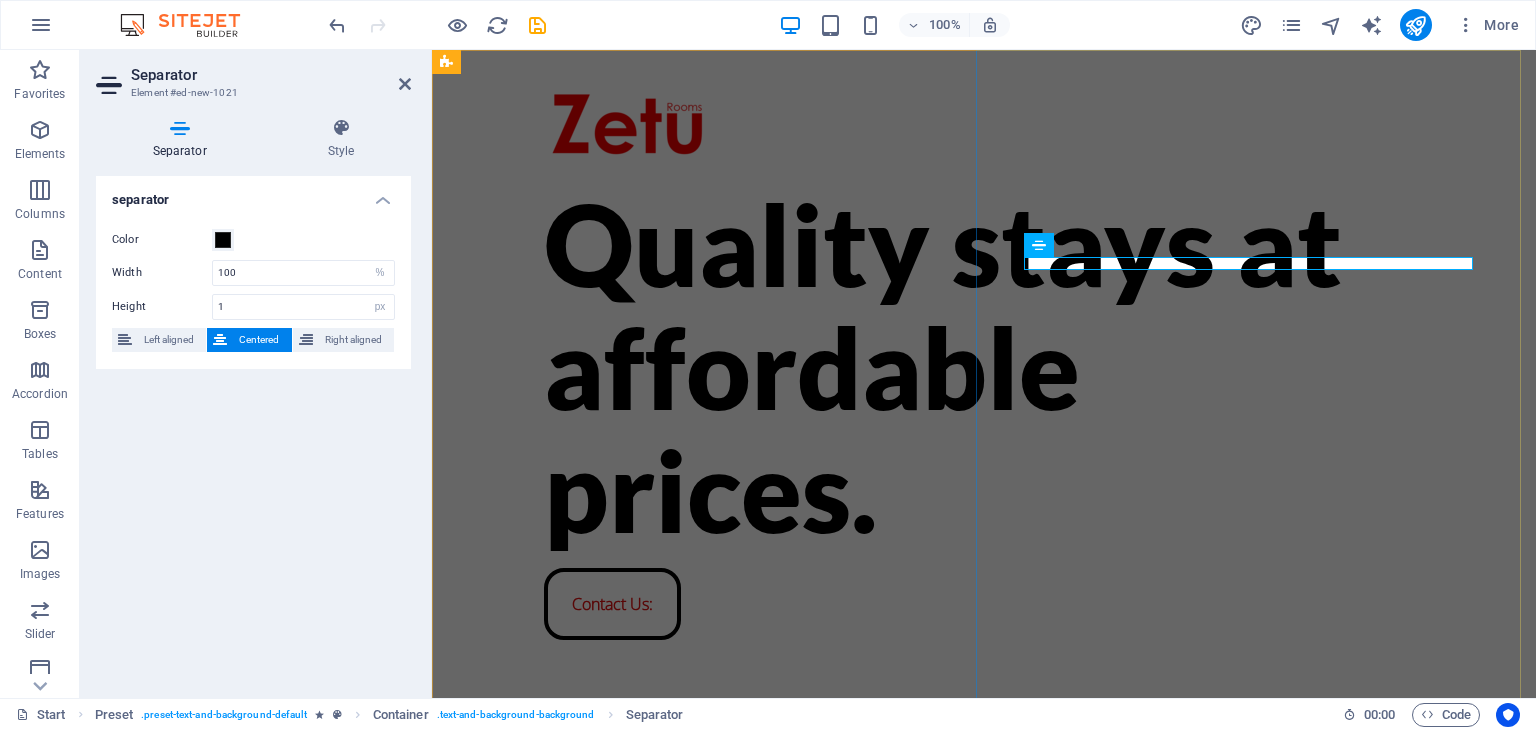 click on "Whatsapp to book:" at bounding box center (984, 1022) 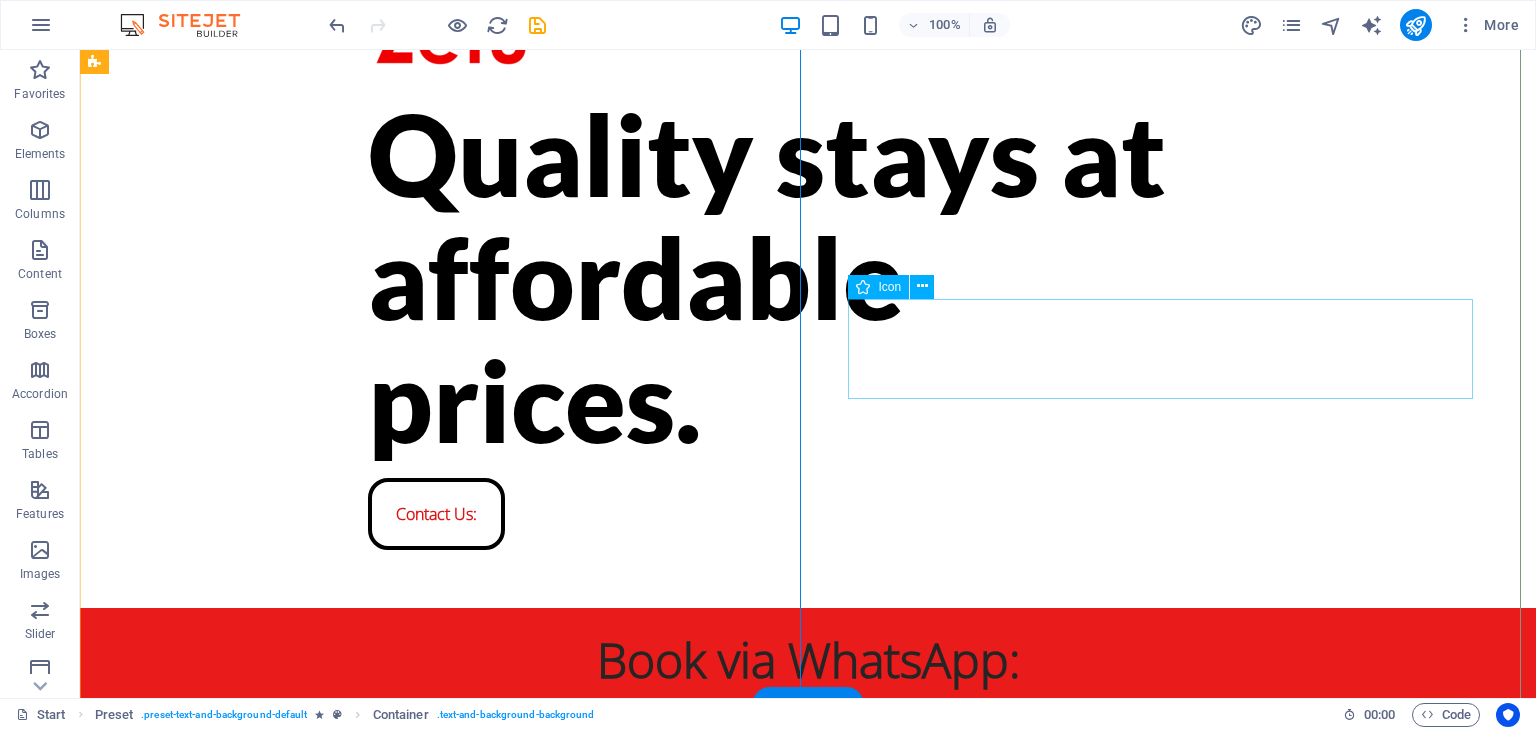 scroll, scrollTop: 91, scrollLeft: 0, axis: vertical 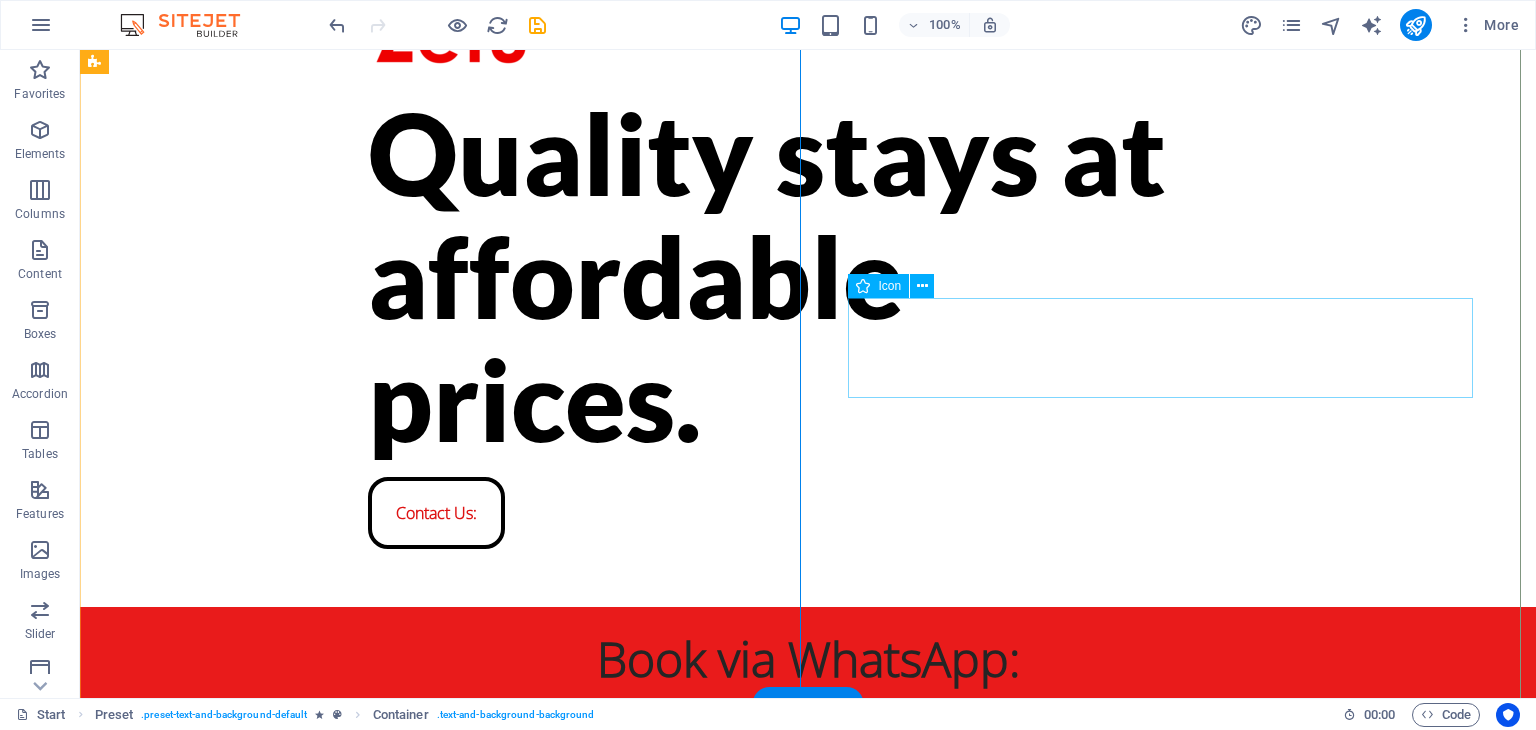 click on "Click to book:" at bounding box center [808, 760] 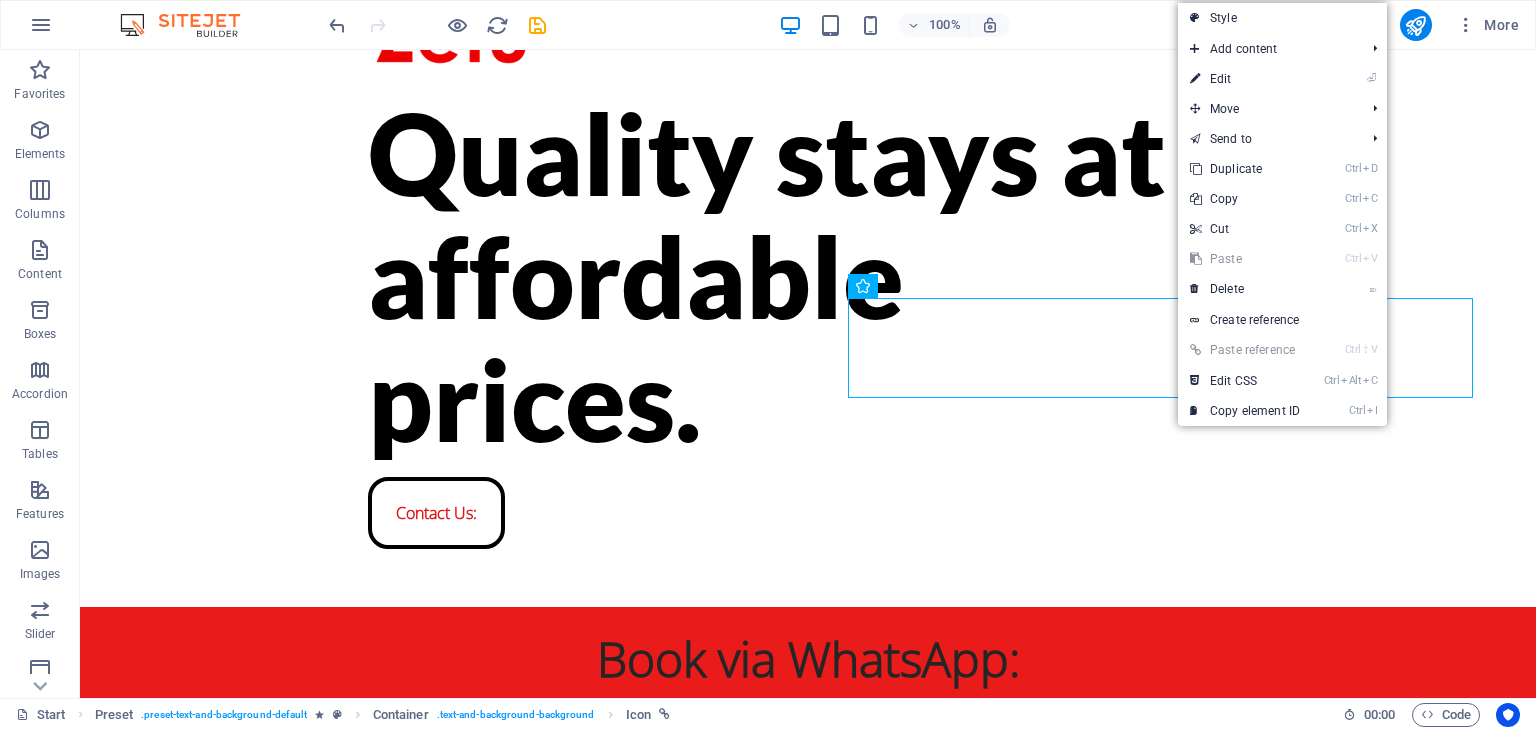 click on "Ctrl D  Duplicate" at bounding box center [1245, 169] 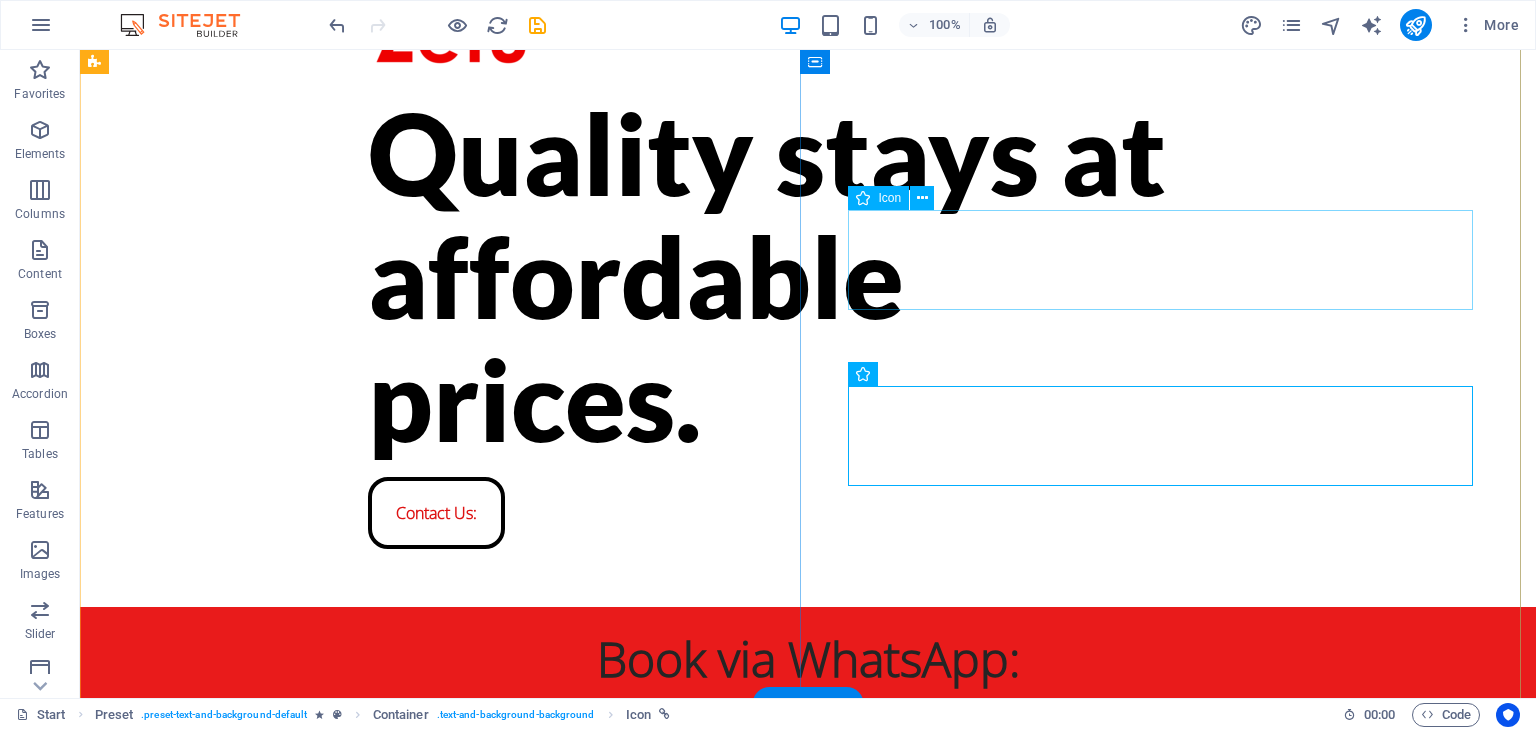 click on "Click to book:" at bounding box center (808, 760) 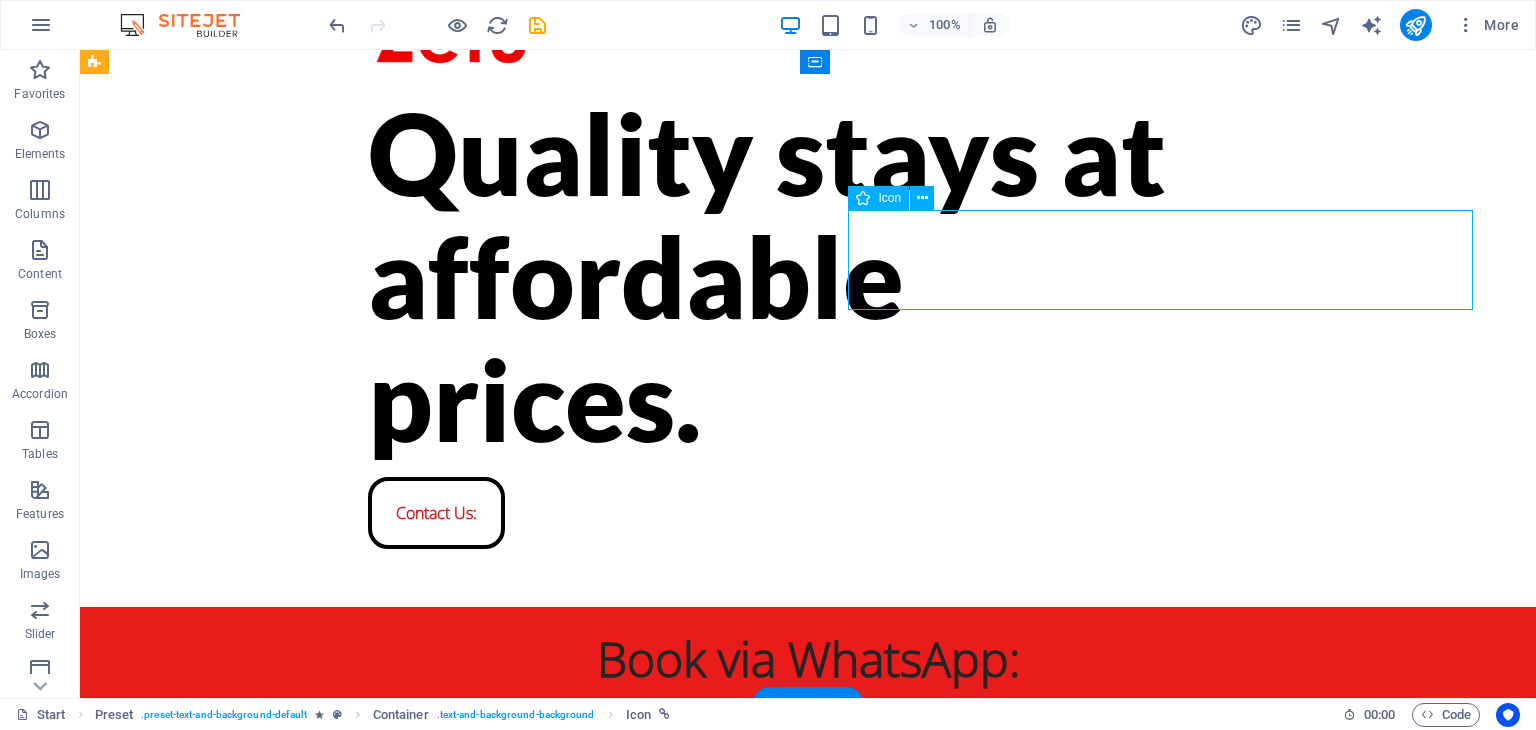click on "Click to book:" at bounding box center [808, 760] 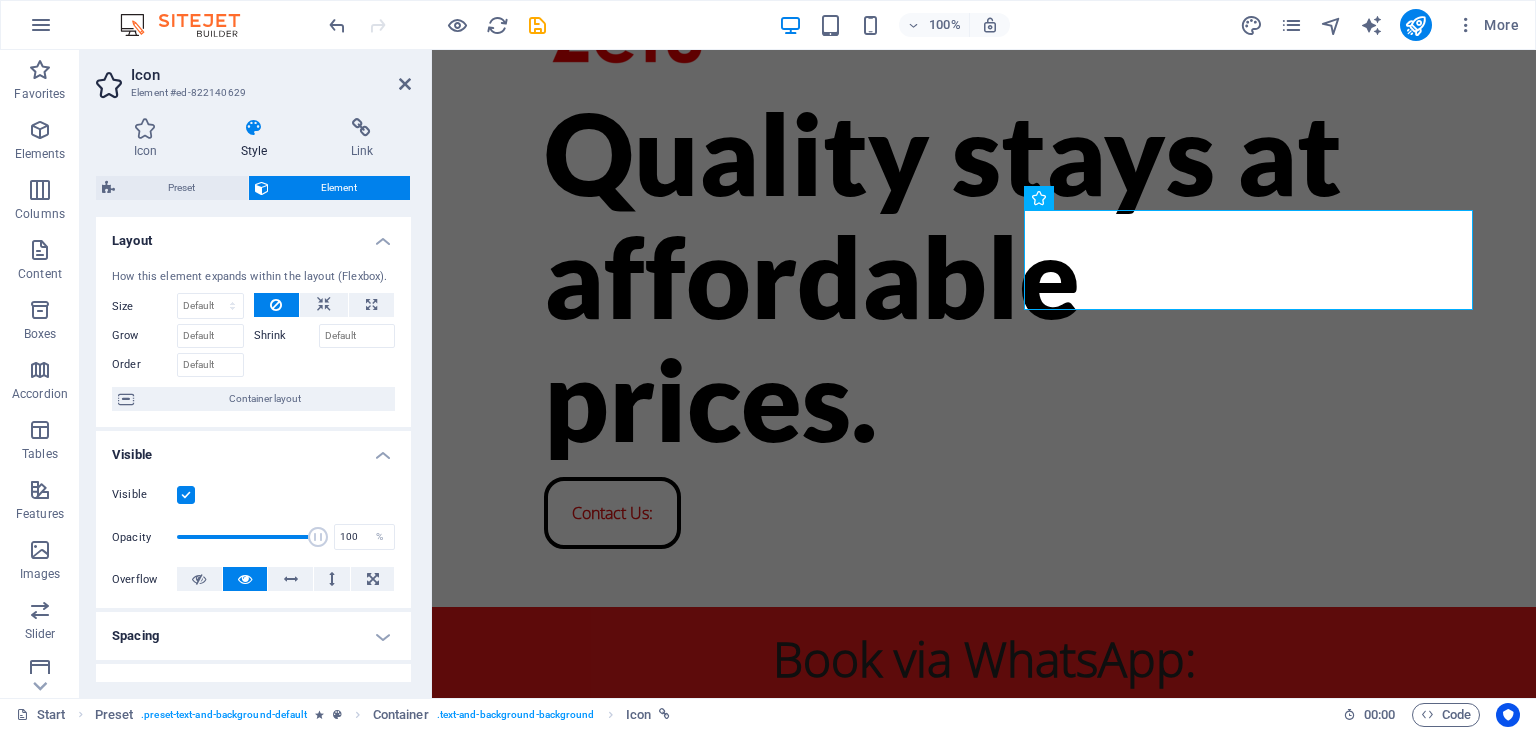 click at bounding box center [405, 84] 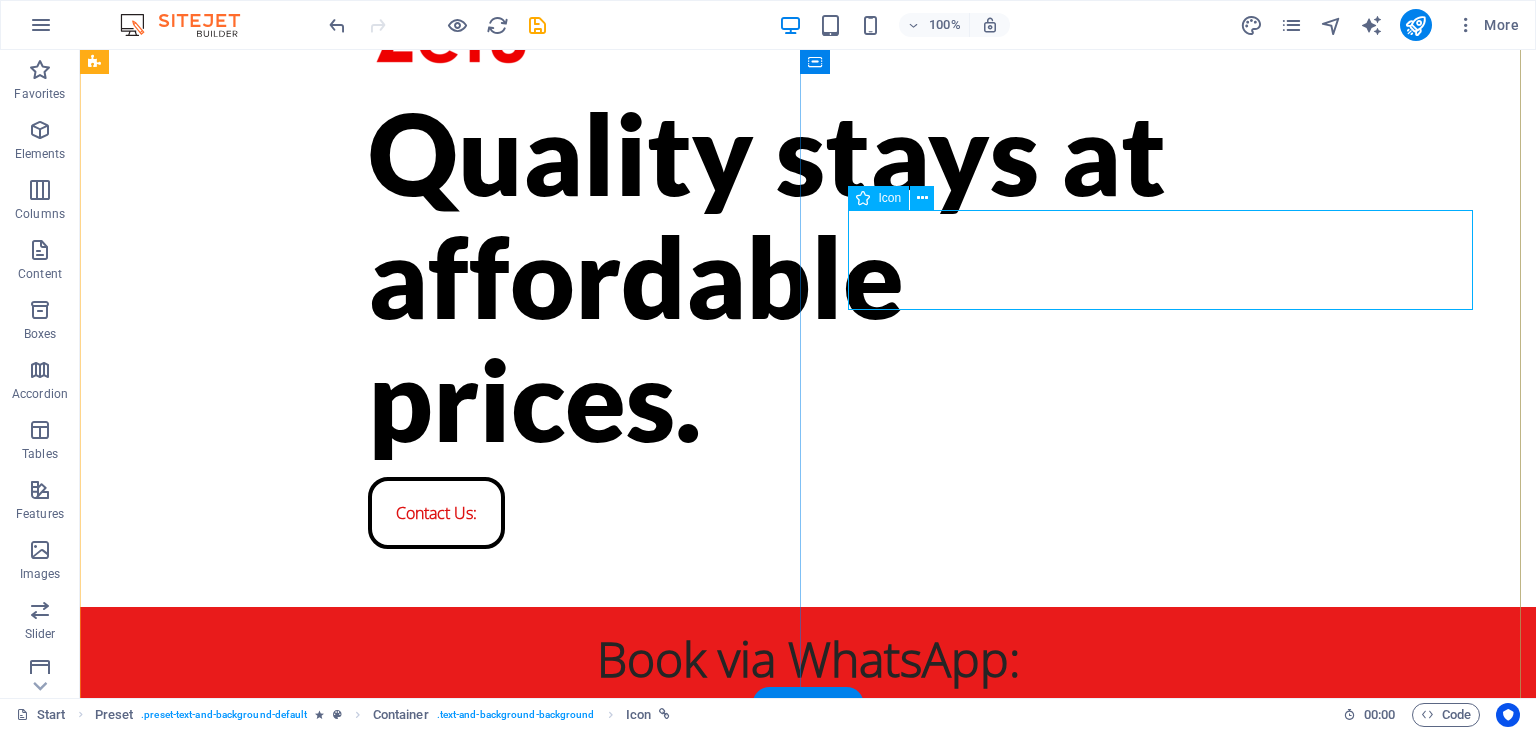 click on "Click to book:" at bounding box center [808, 760] 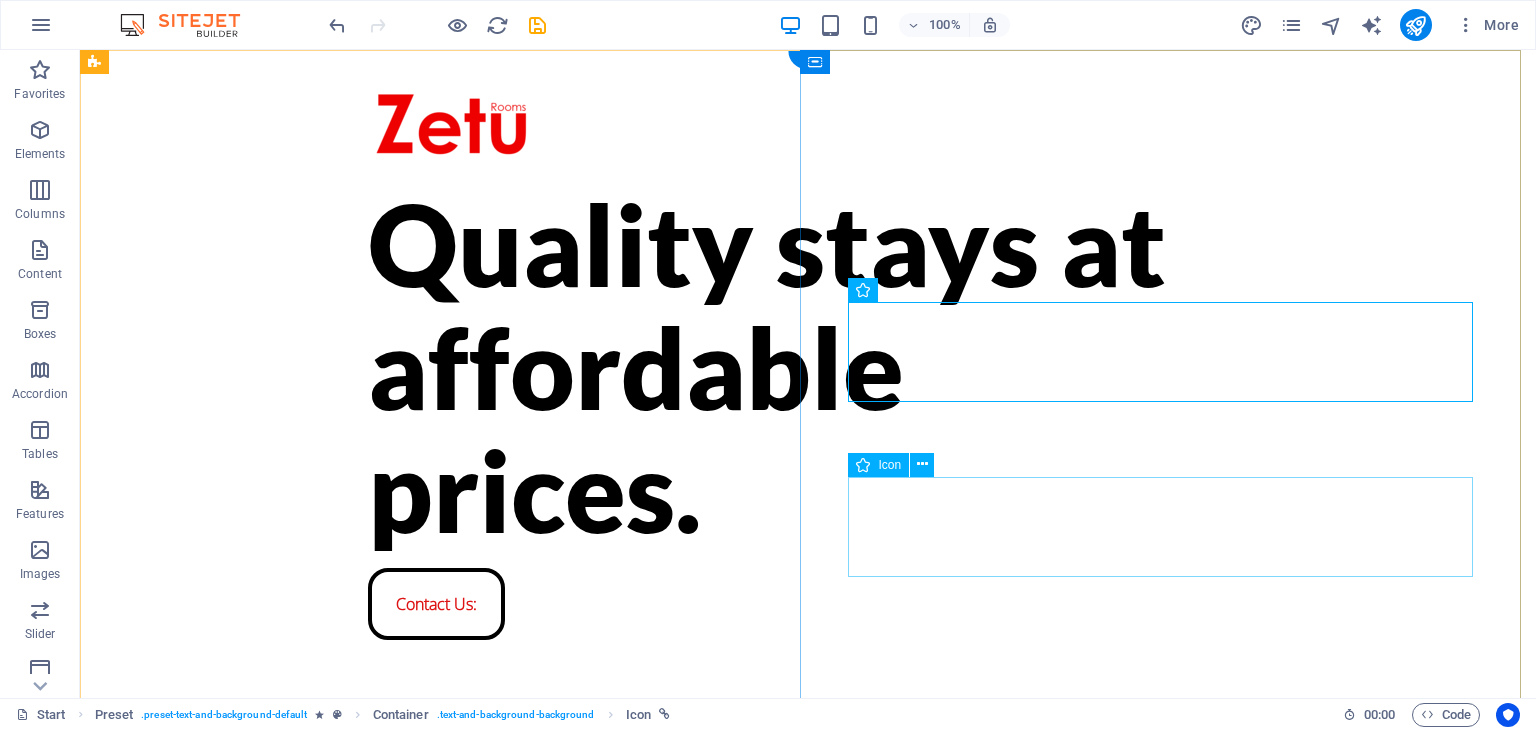 click on "Click to book:" at bounding box center (808, 956) 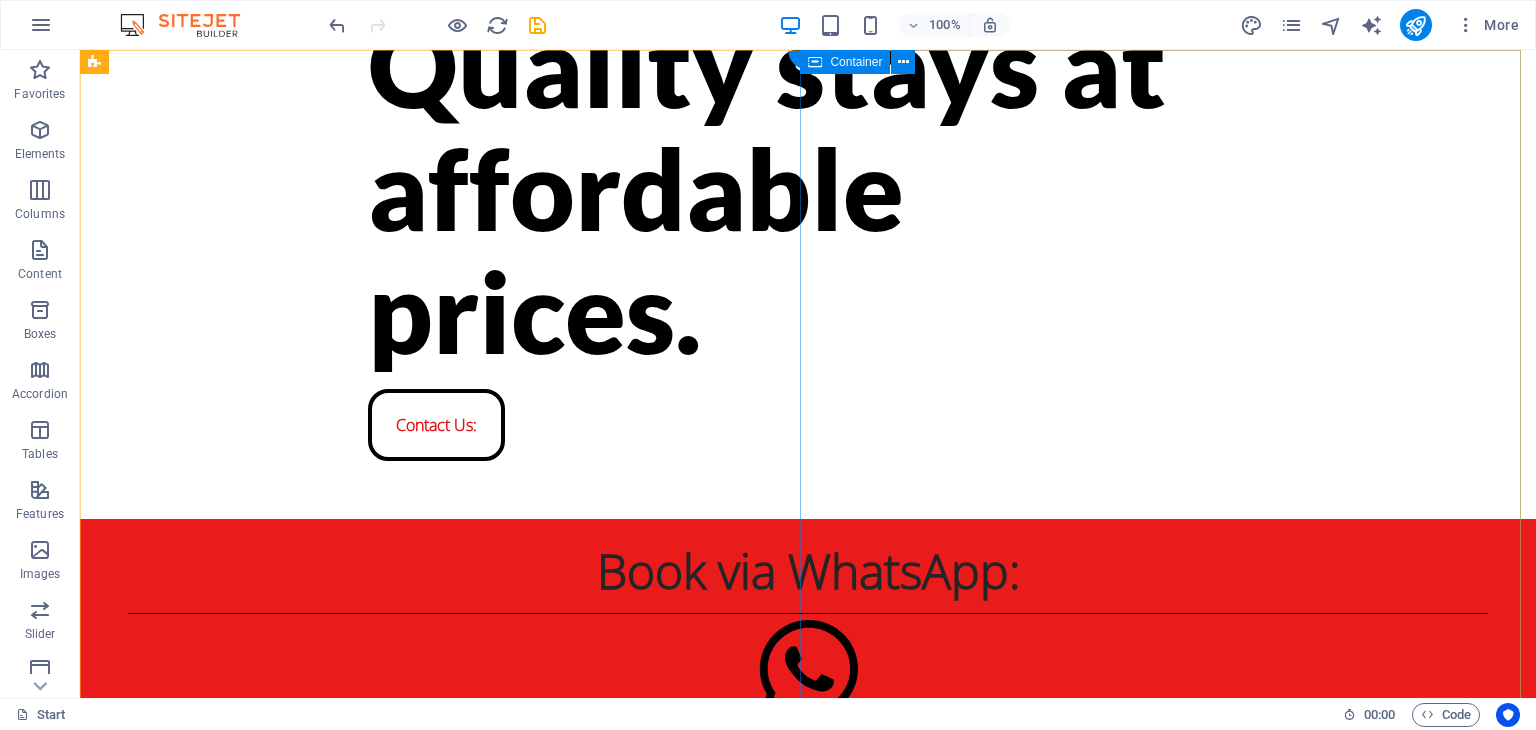 scroll, scrollTop: 0, scrollLeft: 0, axis: both 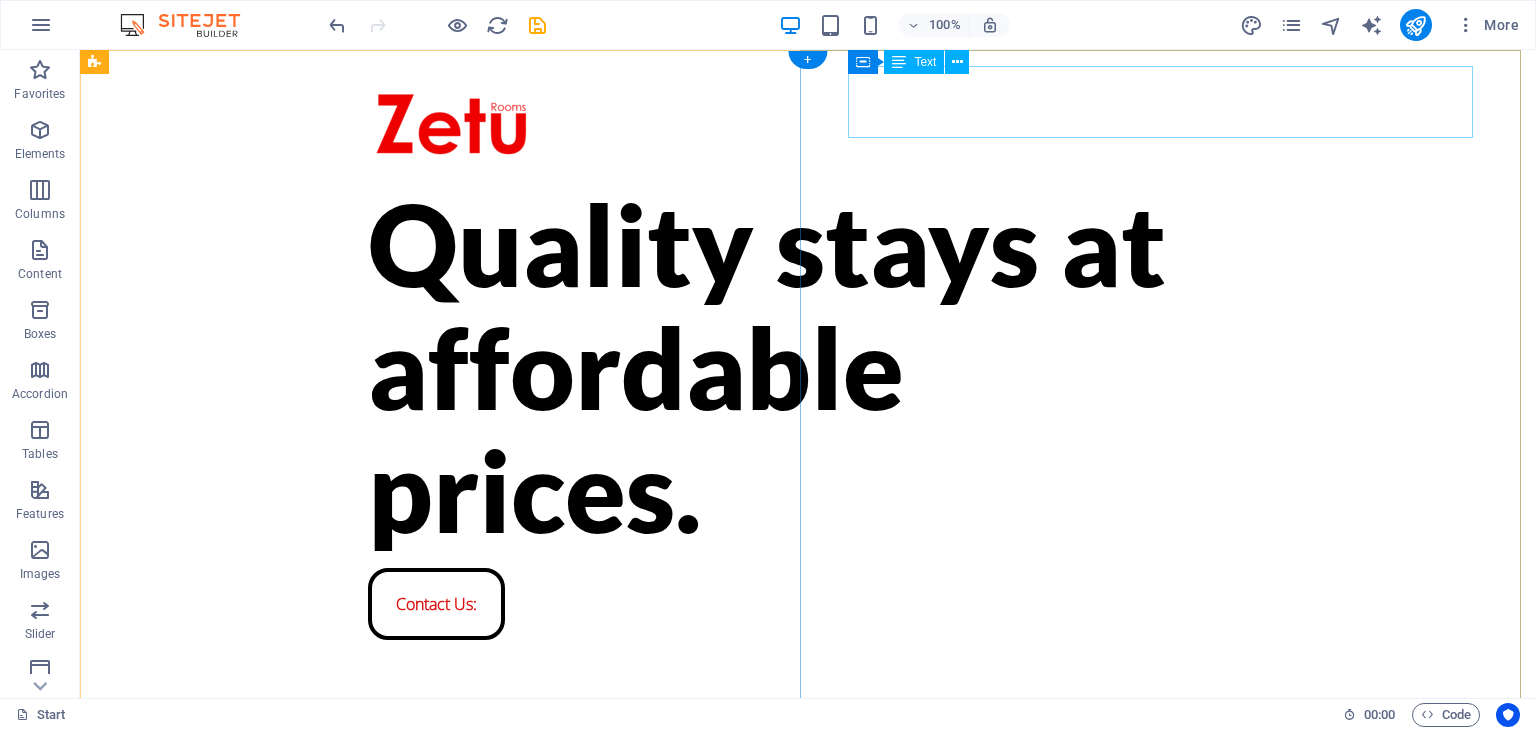 click on "Book via WhatsApp:" at bounding box center [808, 750] 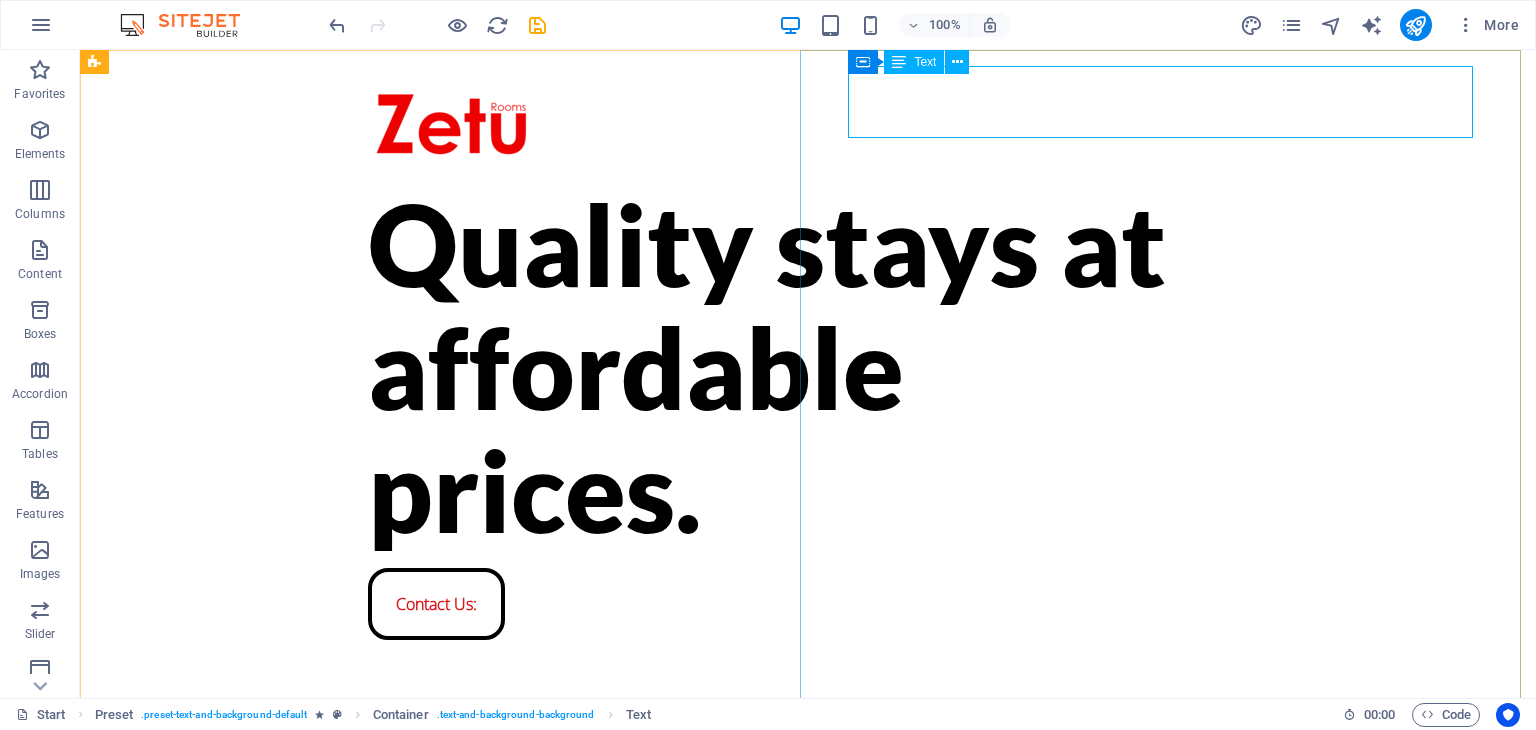 click on "Text" at bounding box center (925, 62) 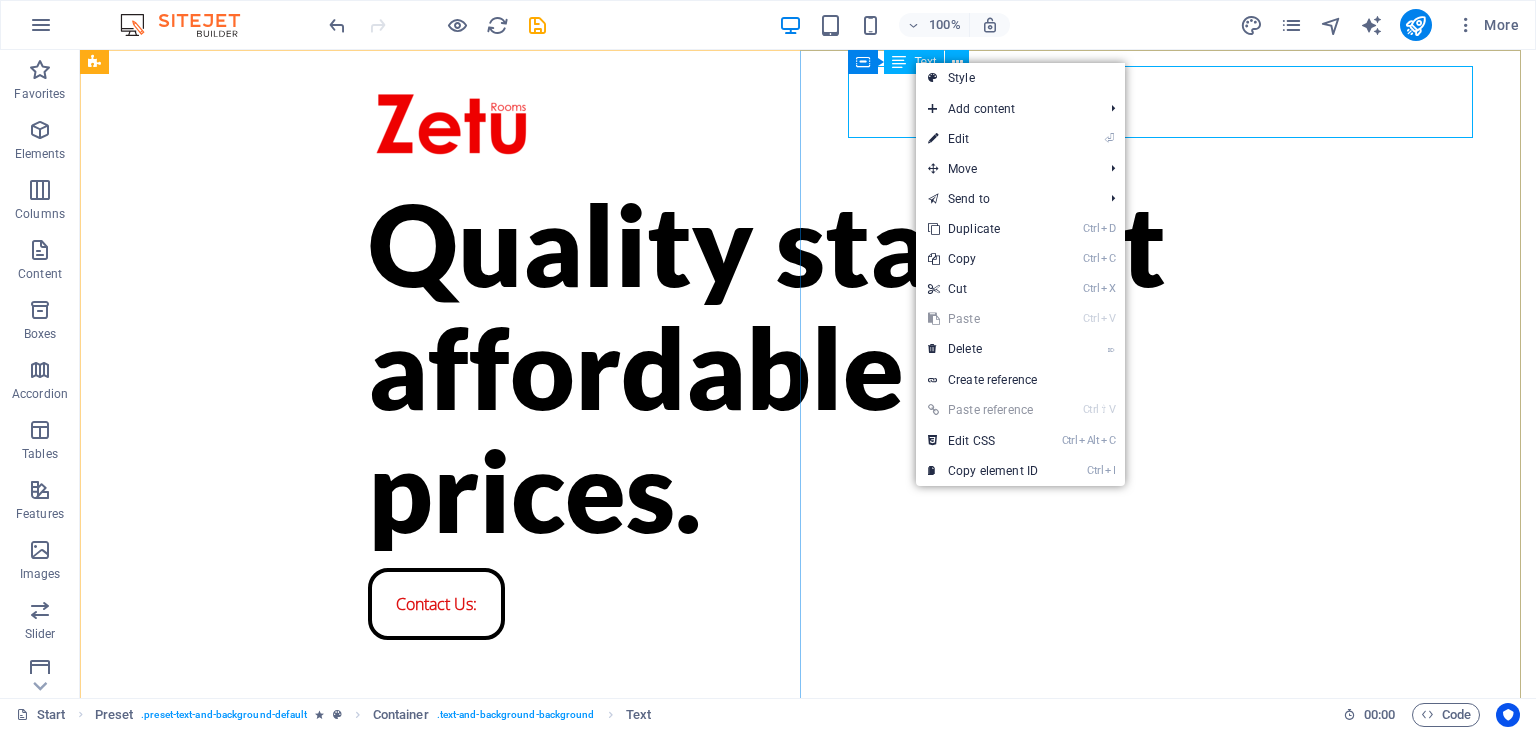 click on "Text" at bounding box center [925, 62] 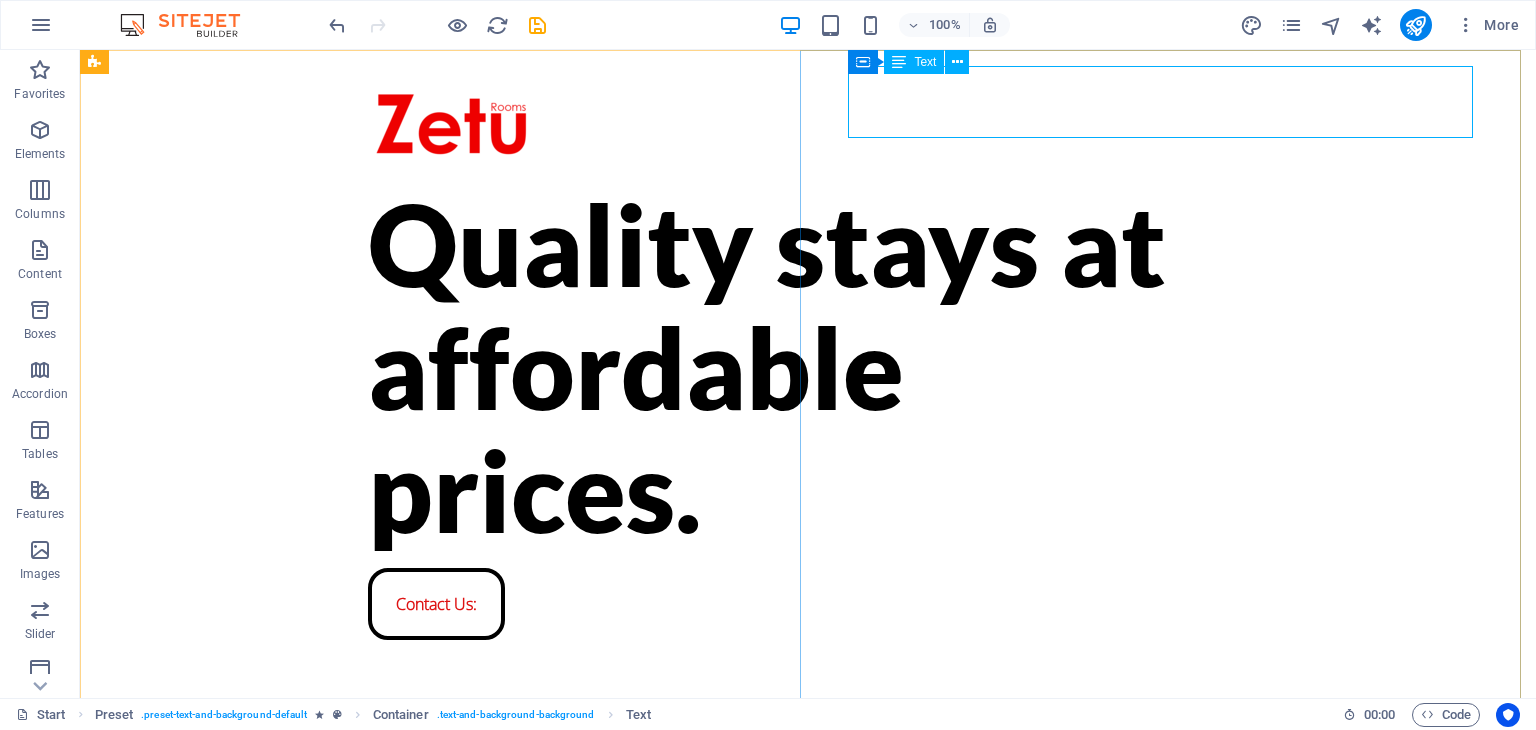 click at bounding box center [957, 62] 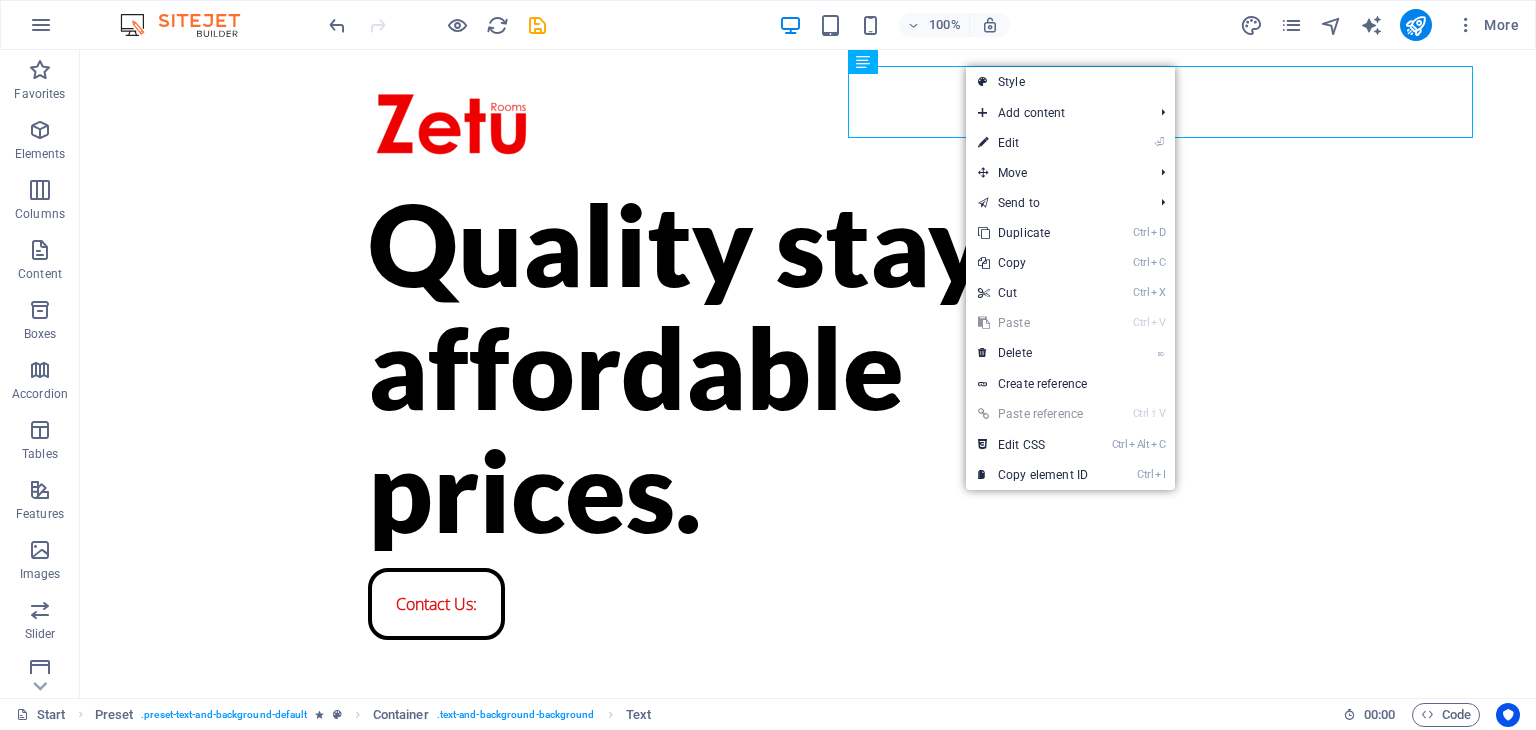 click on "⏎  Edit" at bounding box center [1033, 143] 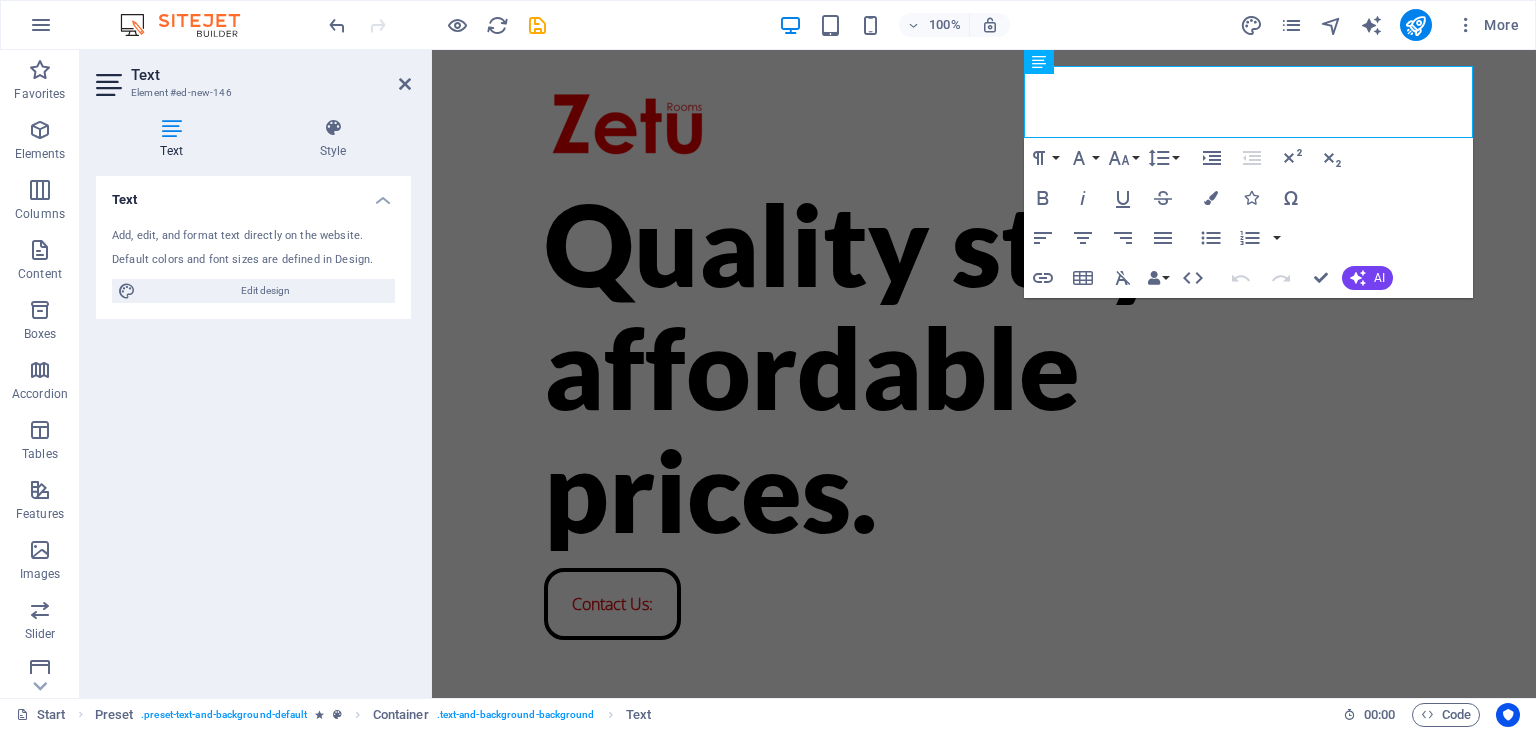 click on "Style" at bounding box center (333, 139) 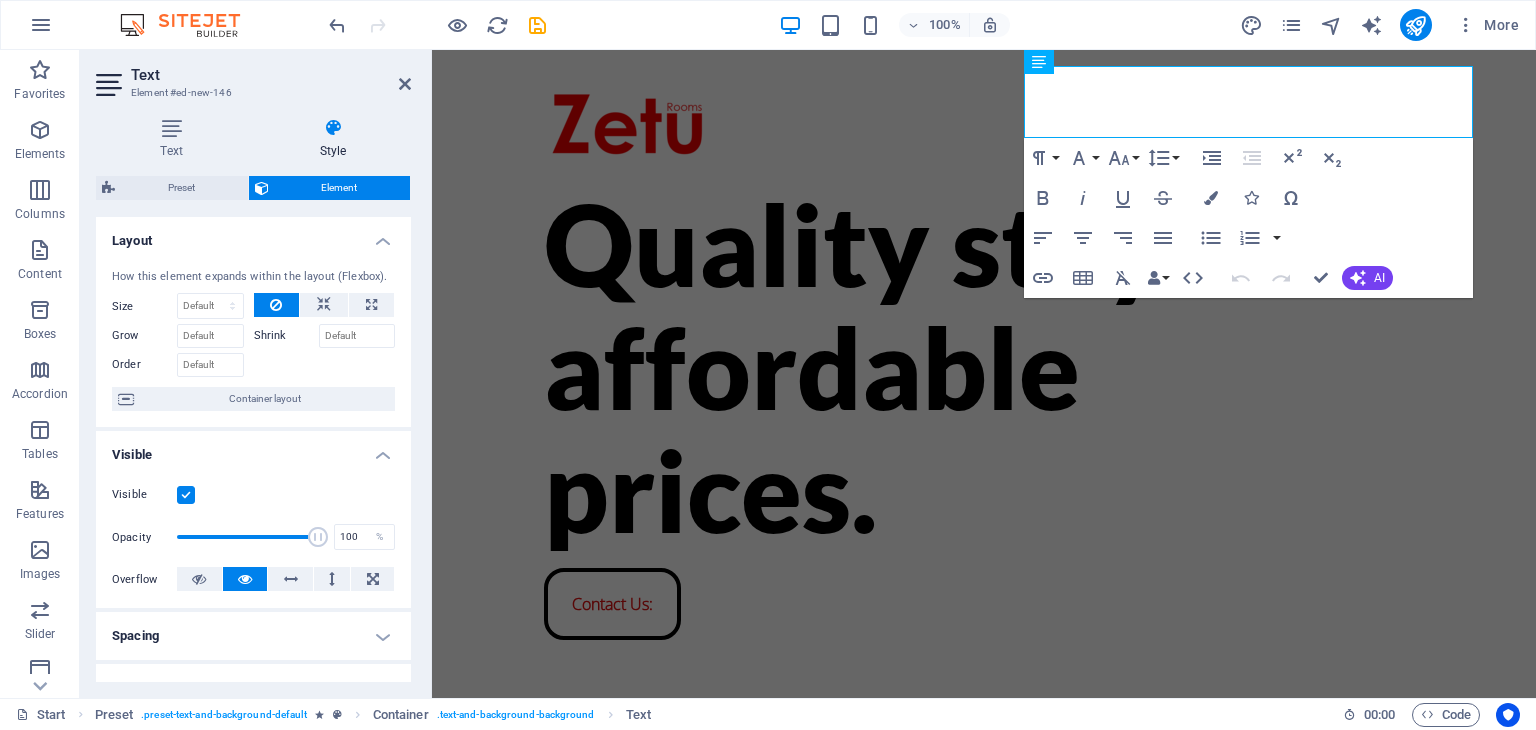 click on "Container layout" at bounding box center [264, 399] 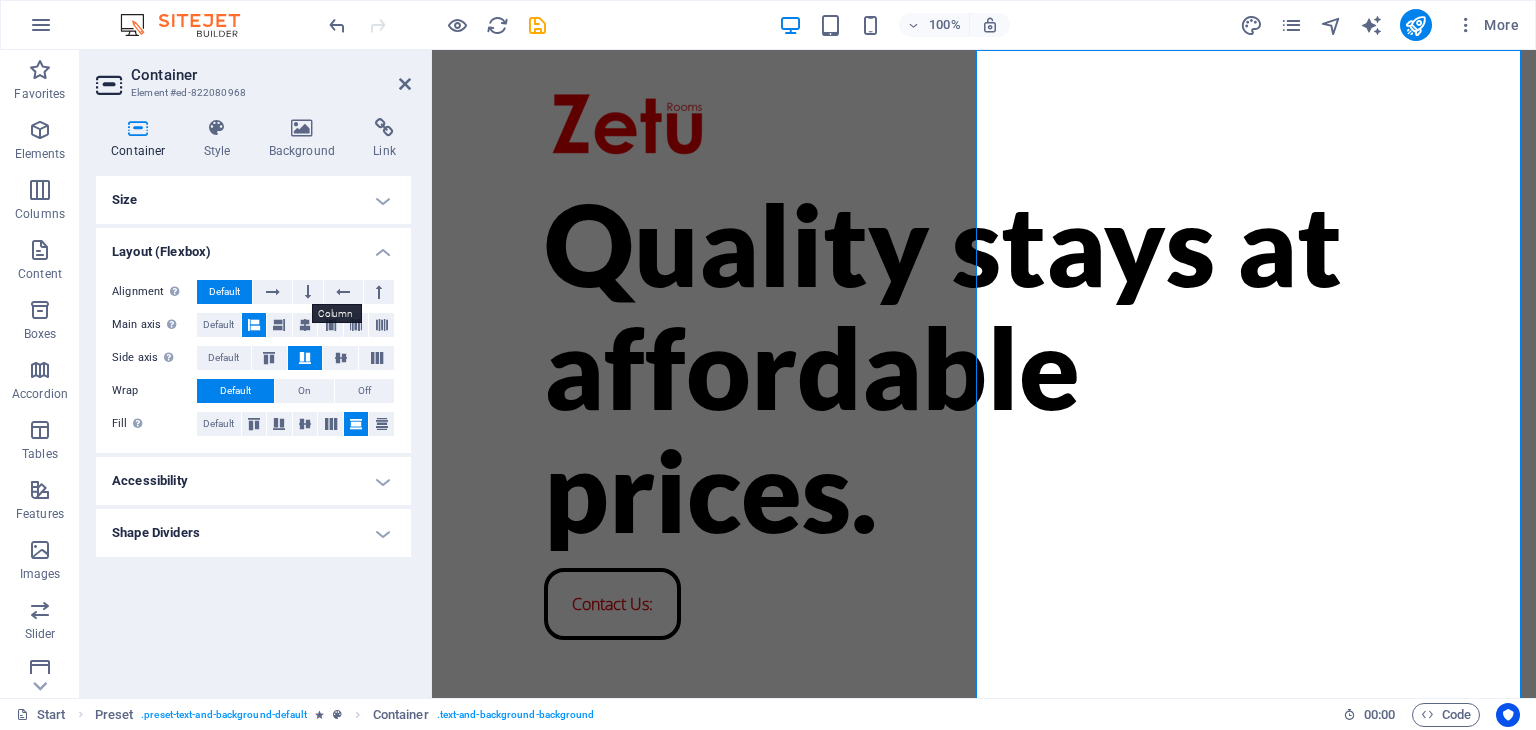 click at bounding box center [308, 292] 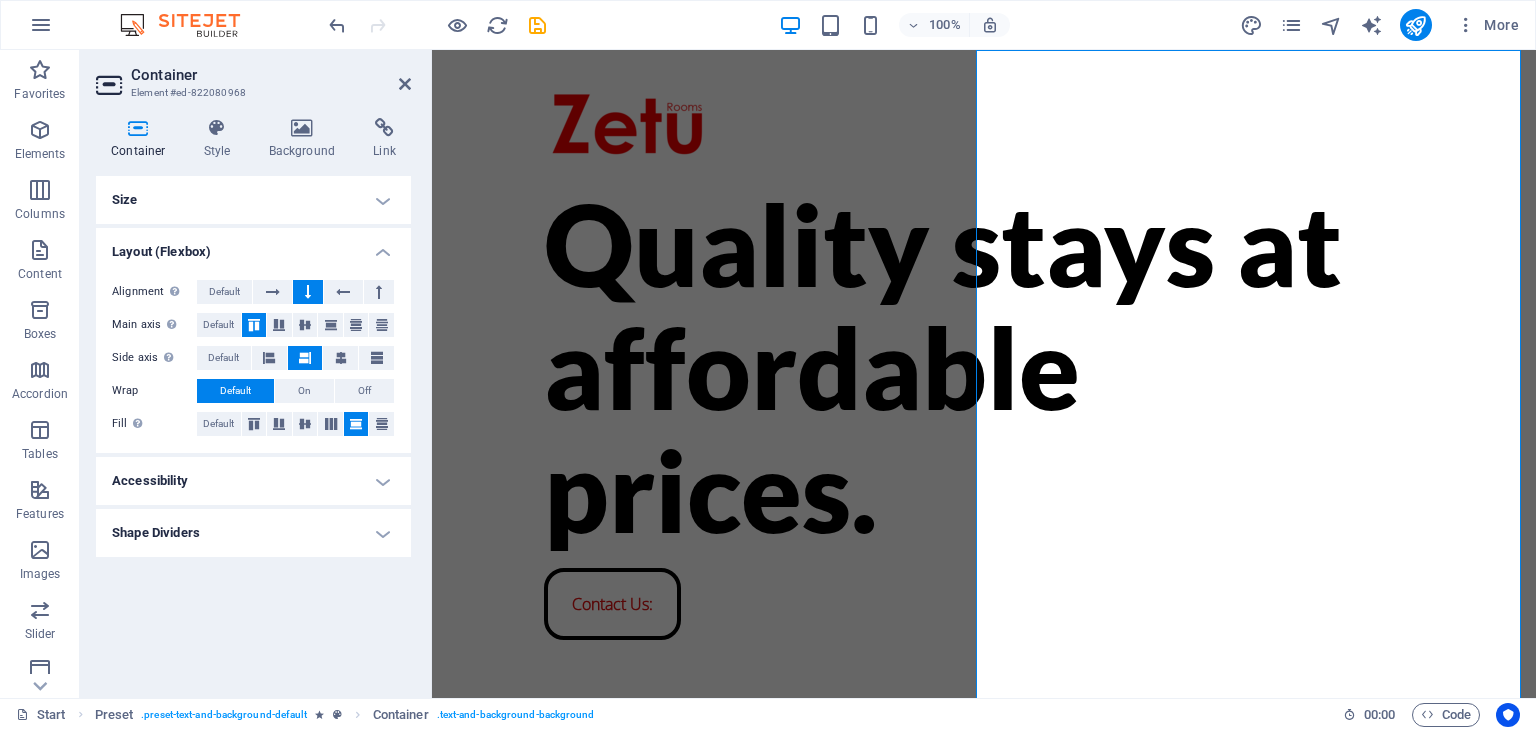 click at bounding box center (308, 292) 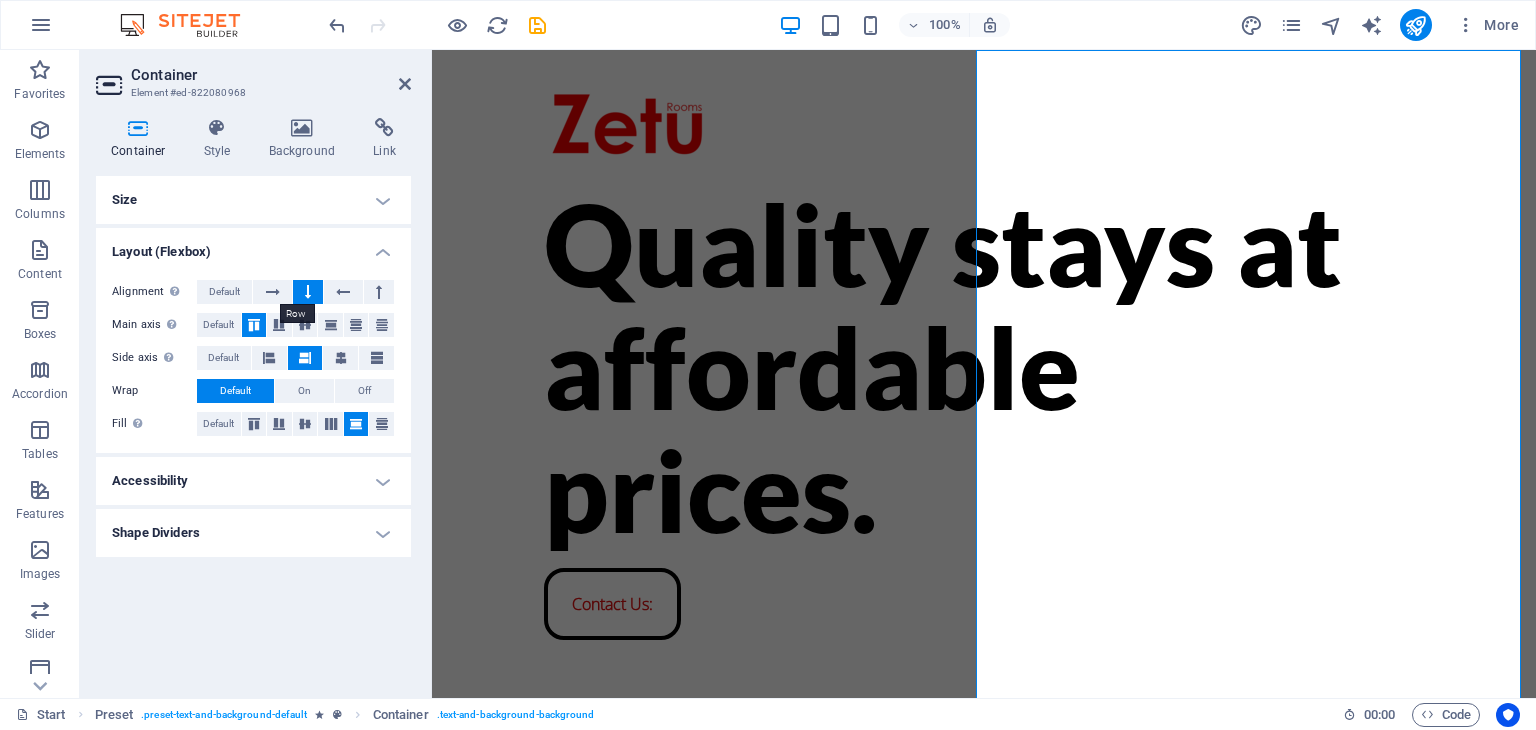 click at bounding box center (273, 292) 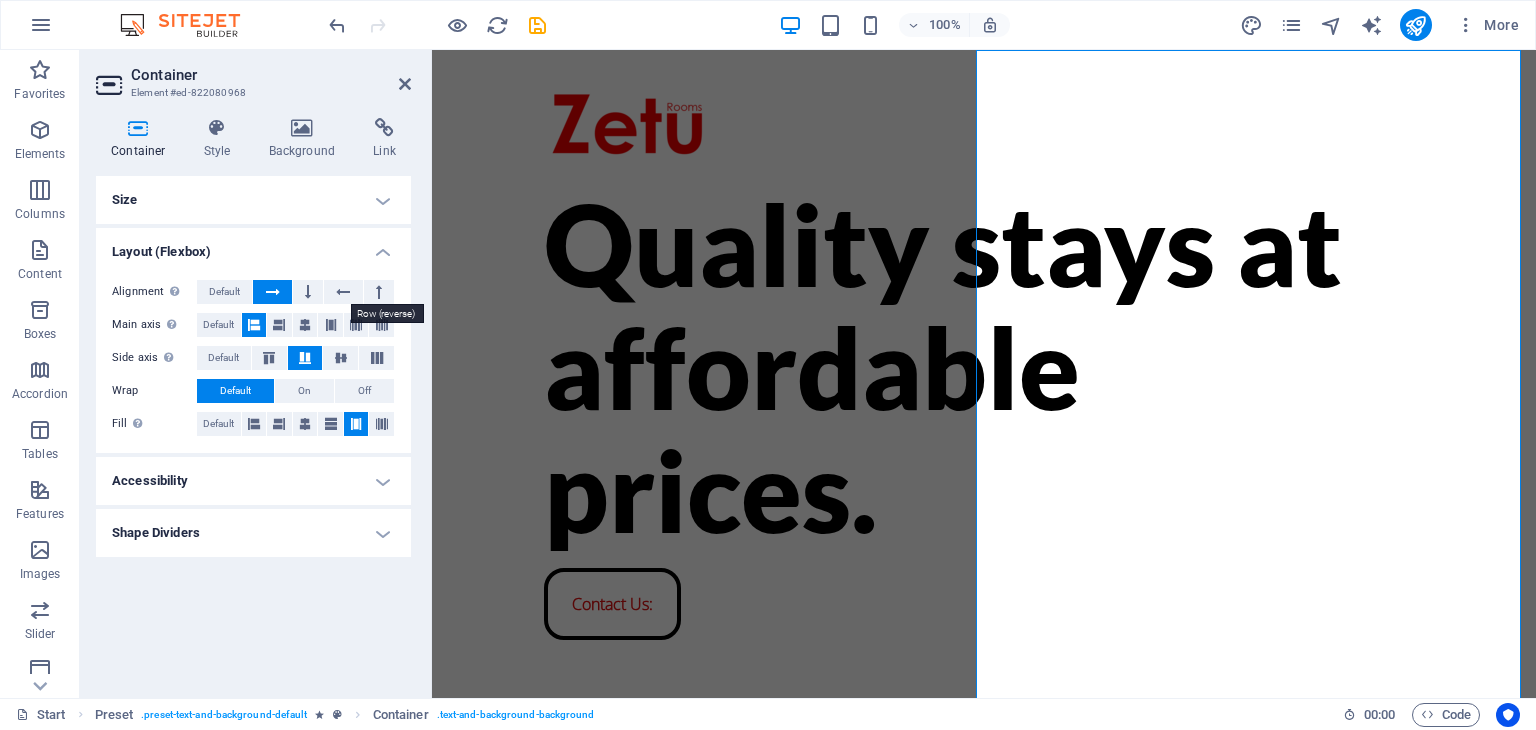 click at bounding box center [343, 292] 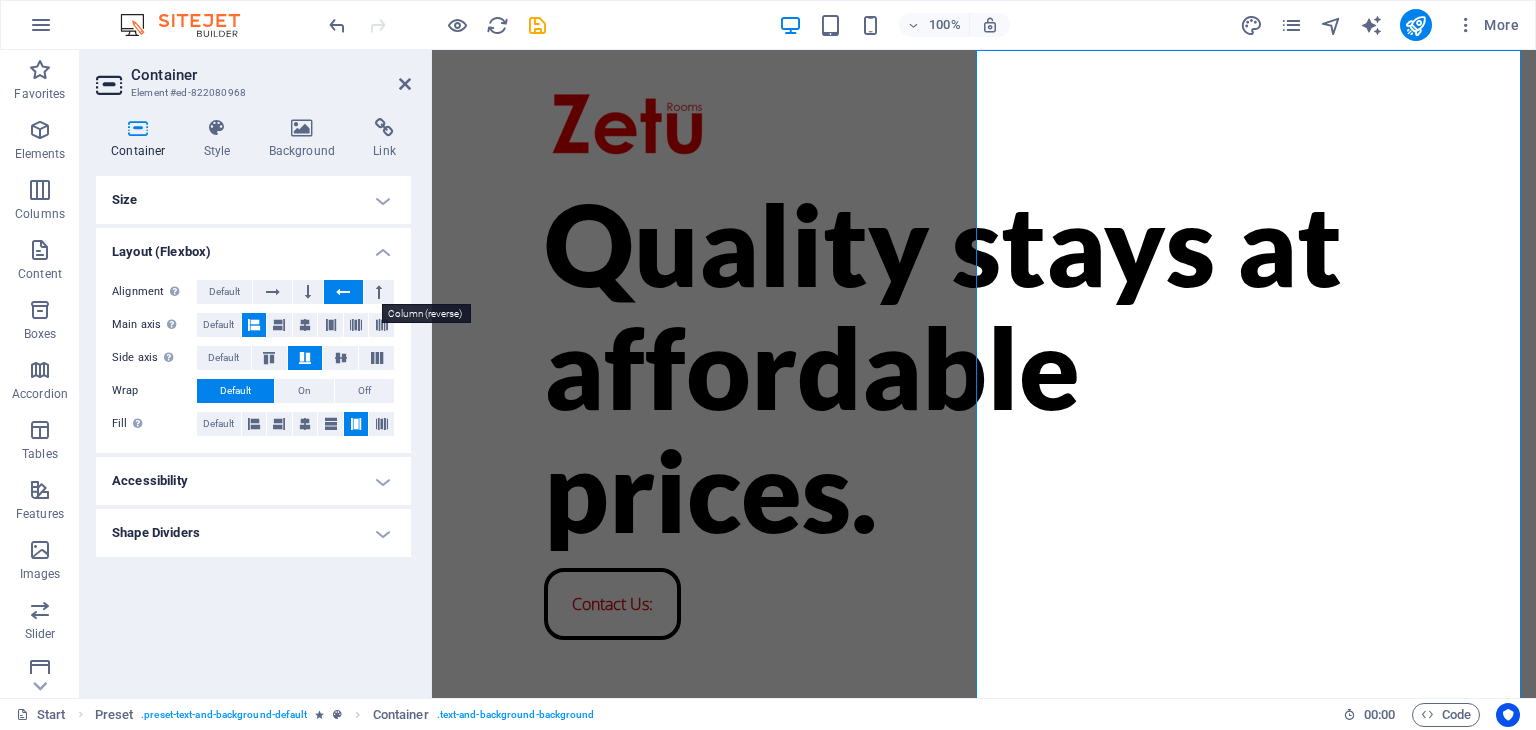 click at bounding box center (379, 292) 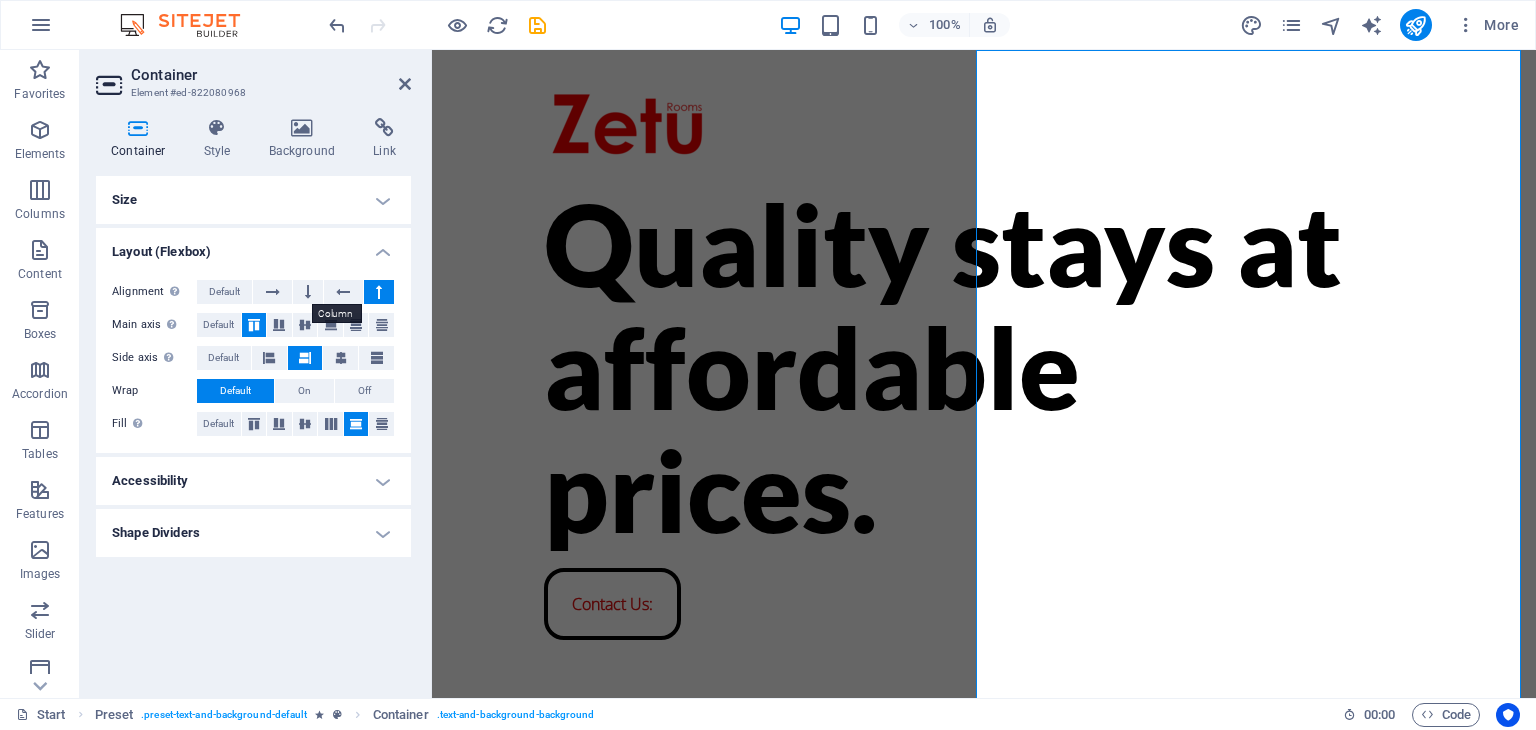 click at bounding box center [308, 292] 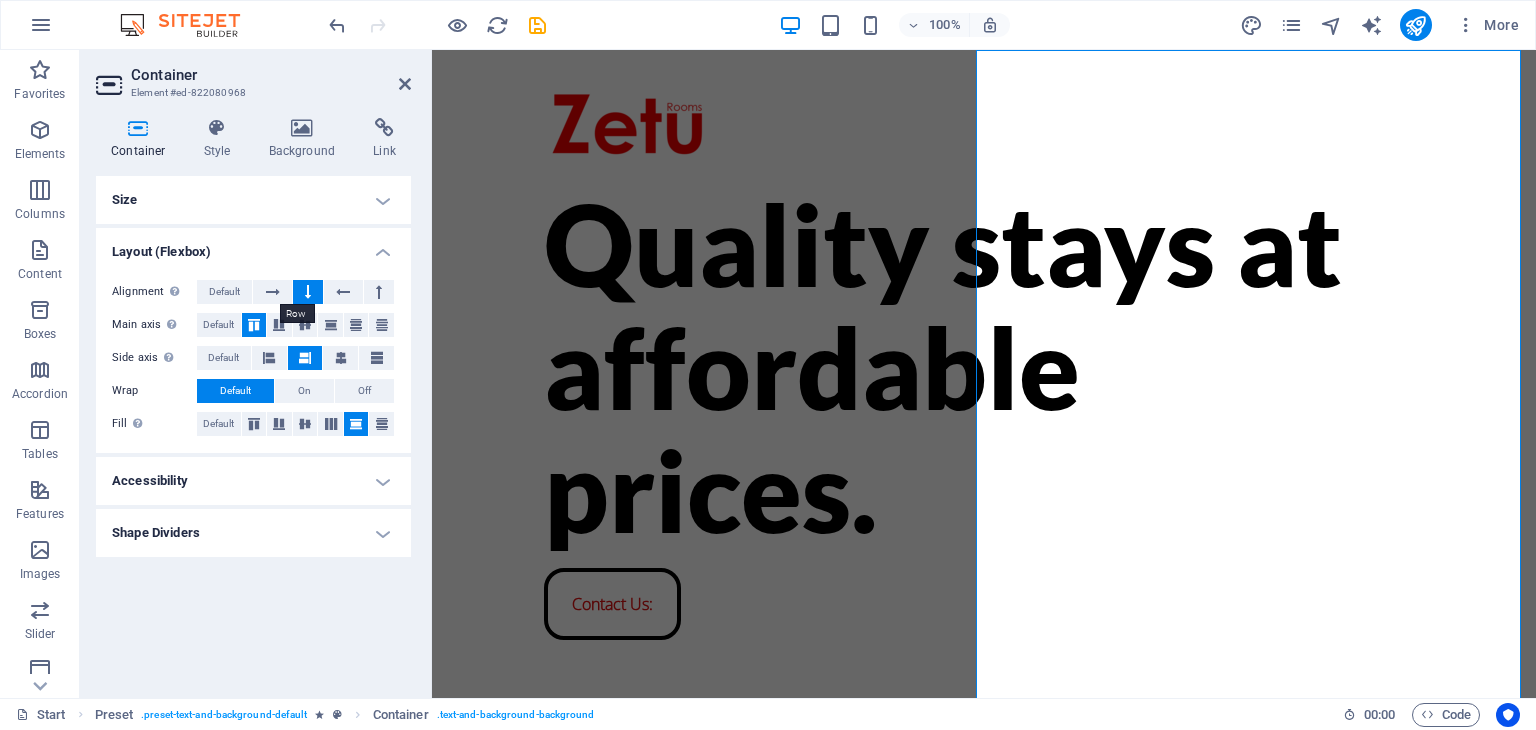 click at bounding box center [273, 292] 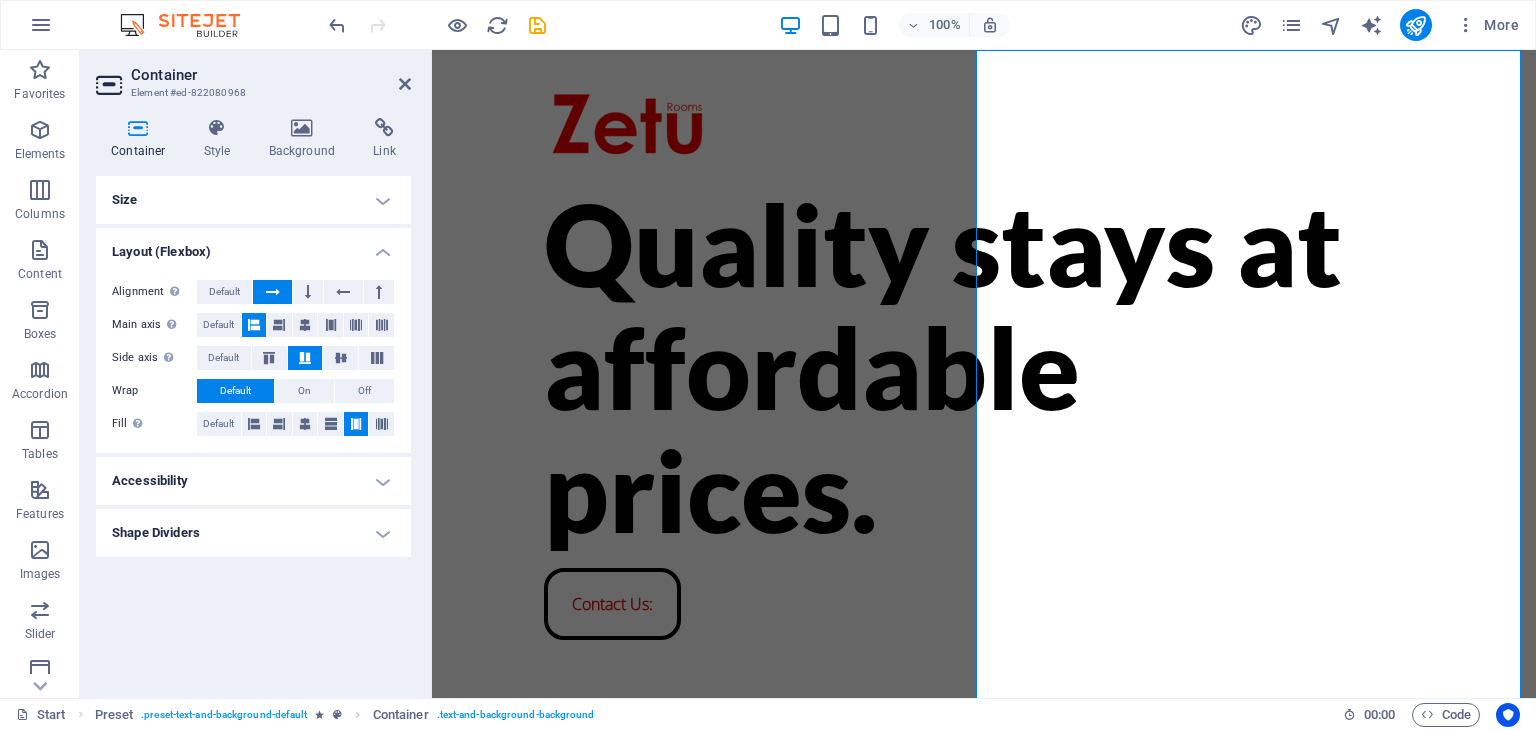 click on "Default" at bounding box center [224, 292] 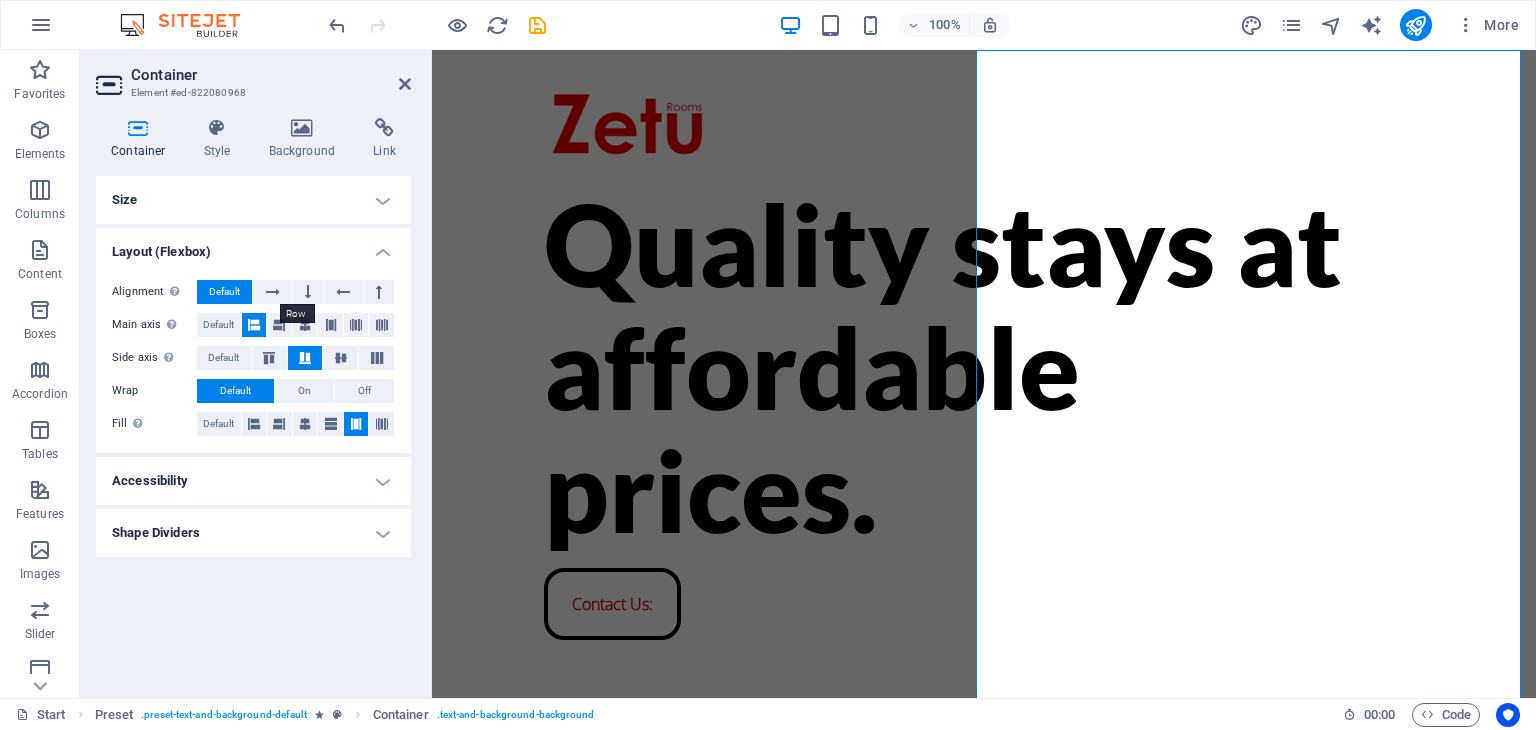 click at bounding box center [273, 292] 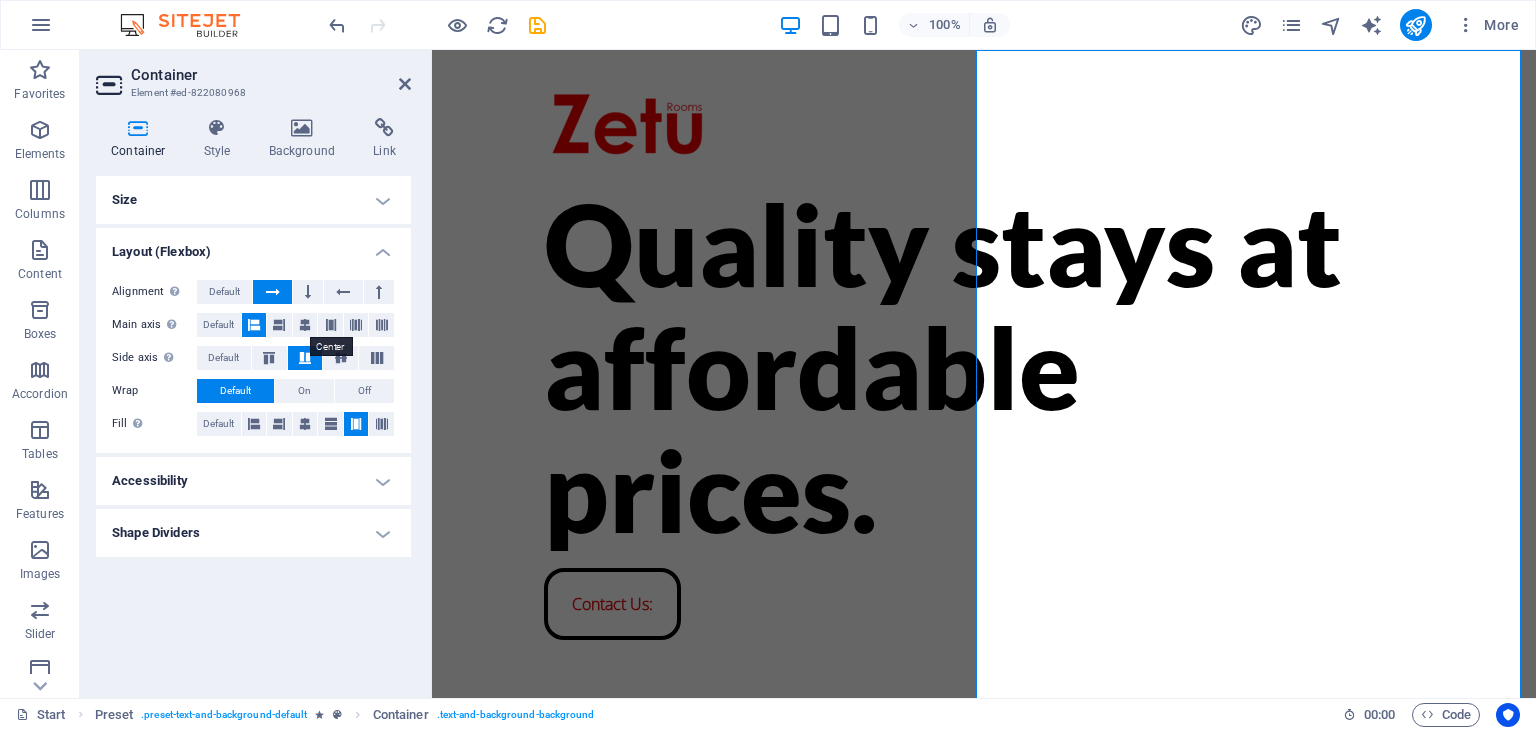 click at bounding box center (305, 325) 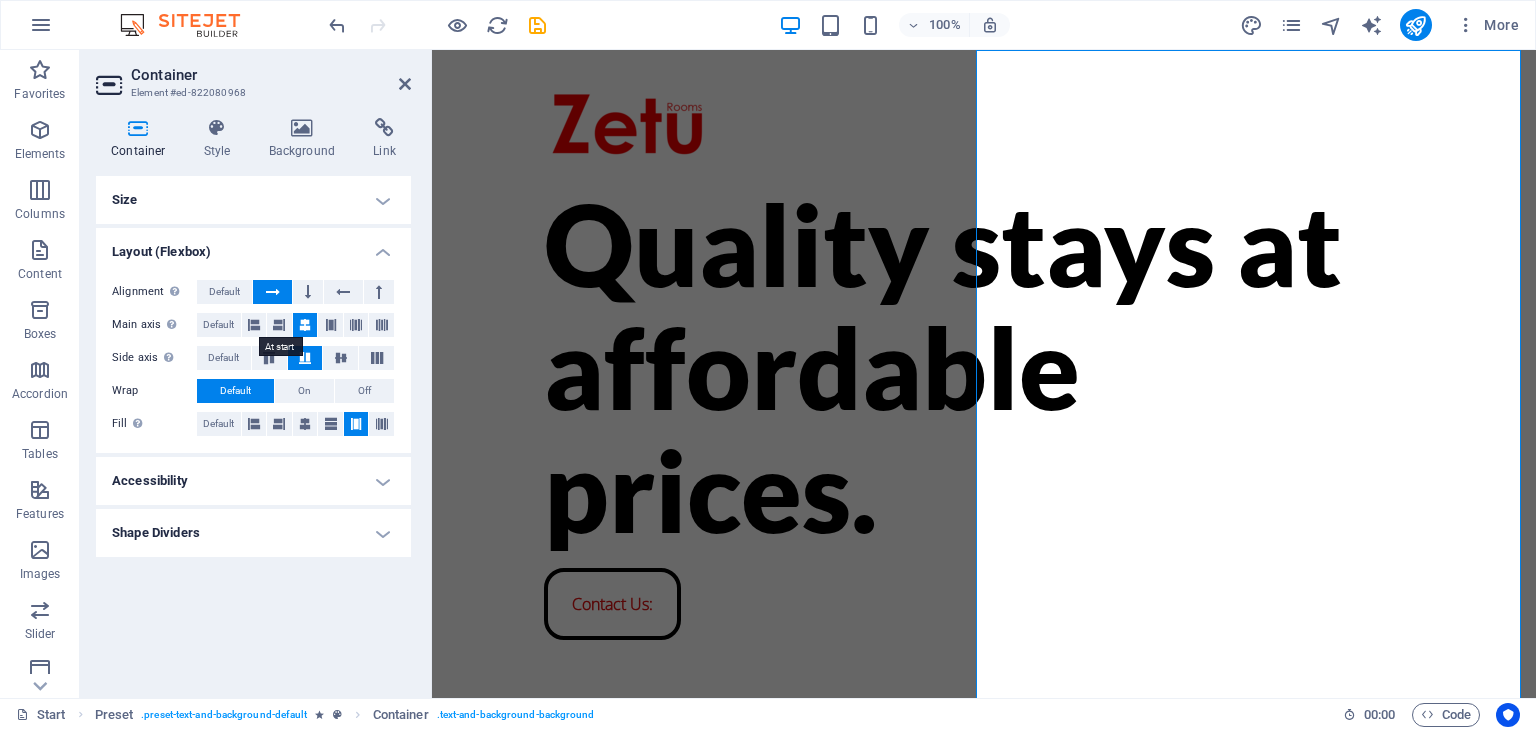 click at bounding box center (254, 325) 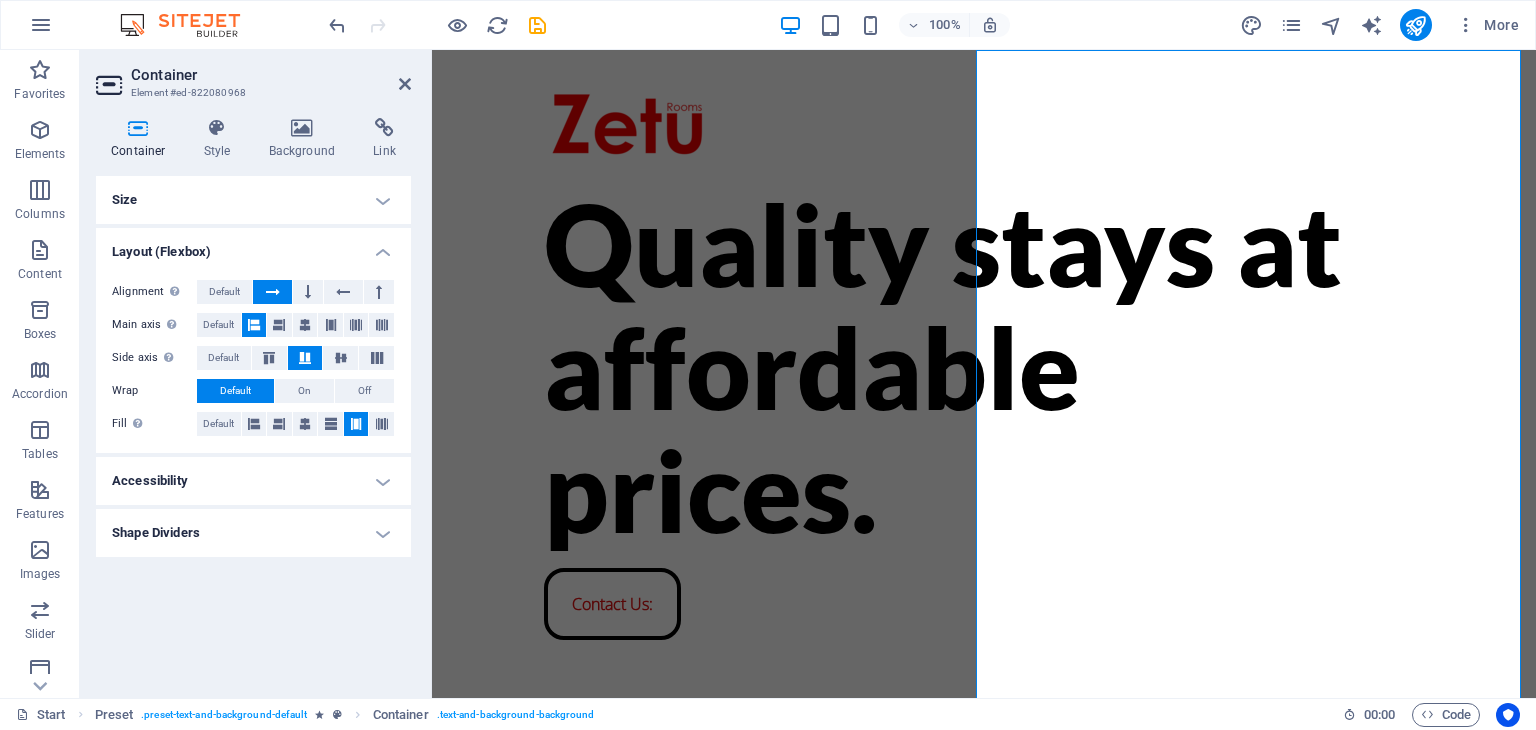 click on "On" at bounding box center [304, 391] 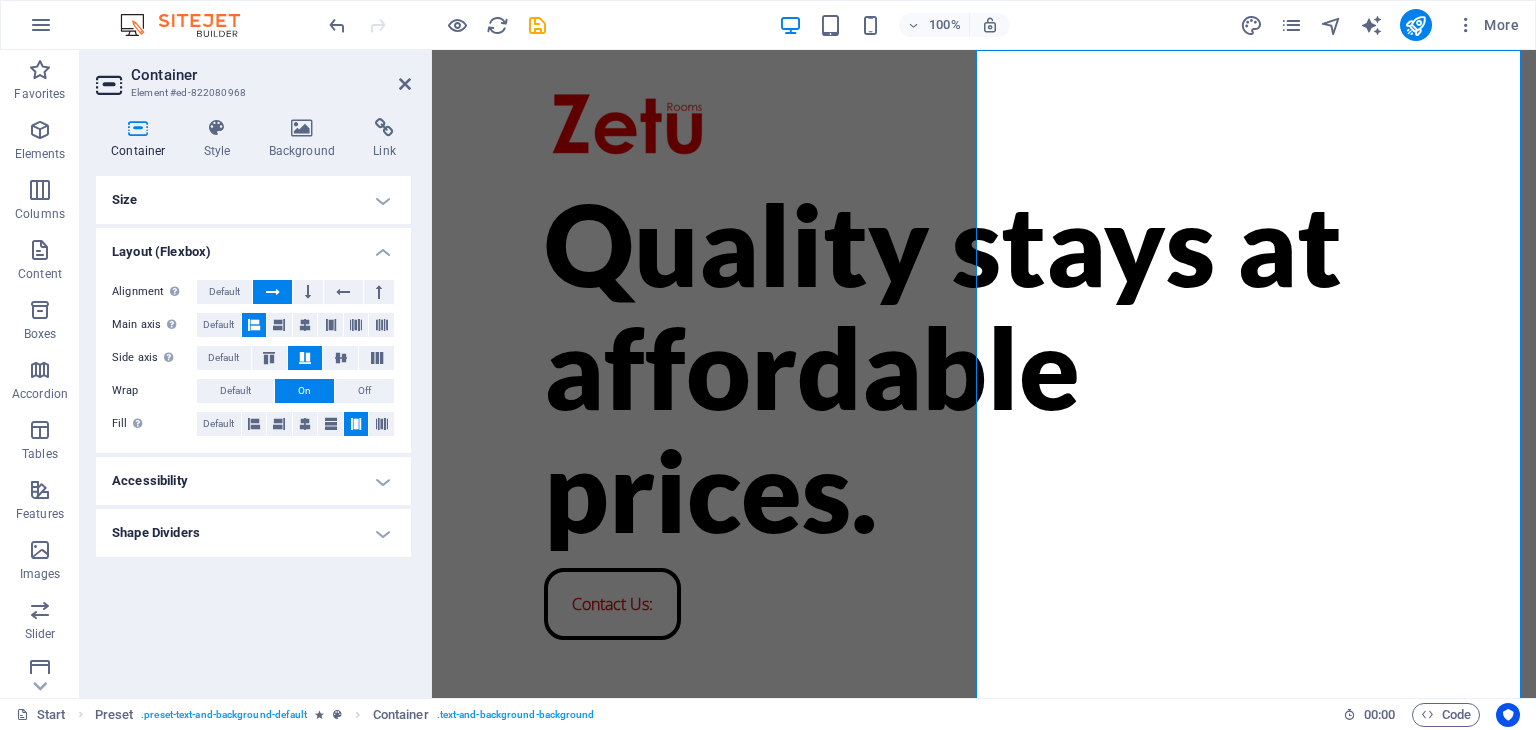 click on "Default" at bounding box center [235, 391] 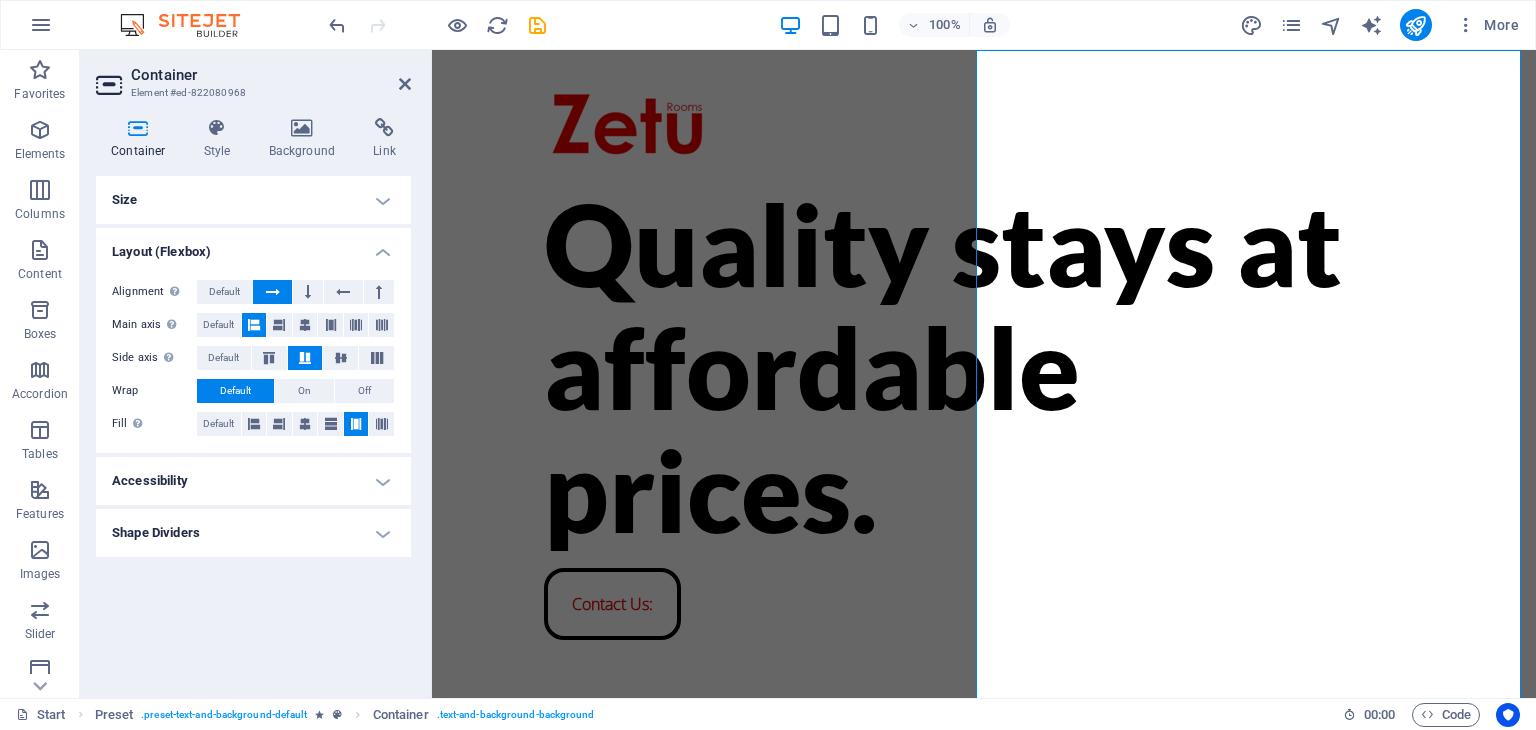 click at bounding box center [217, 128] 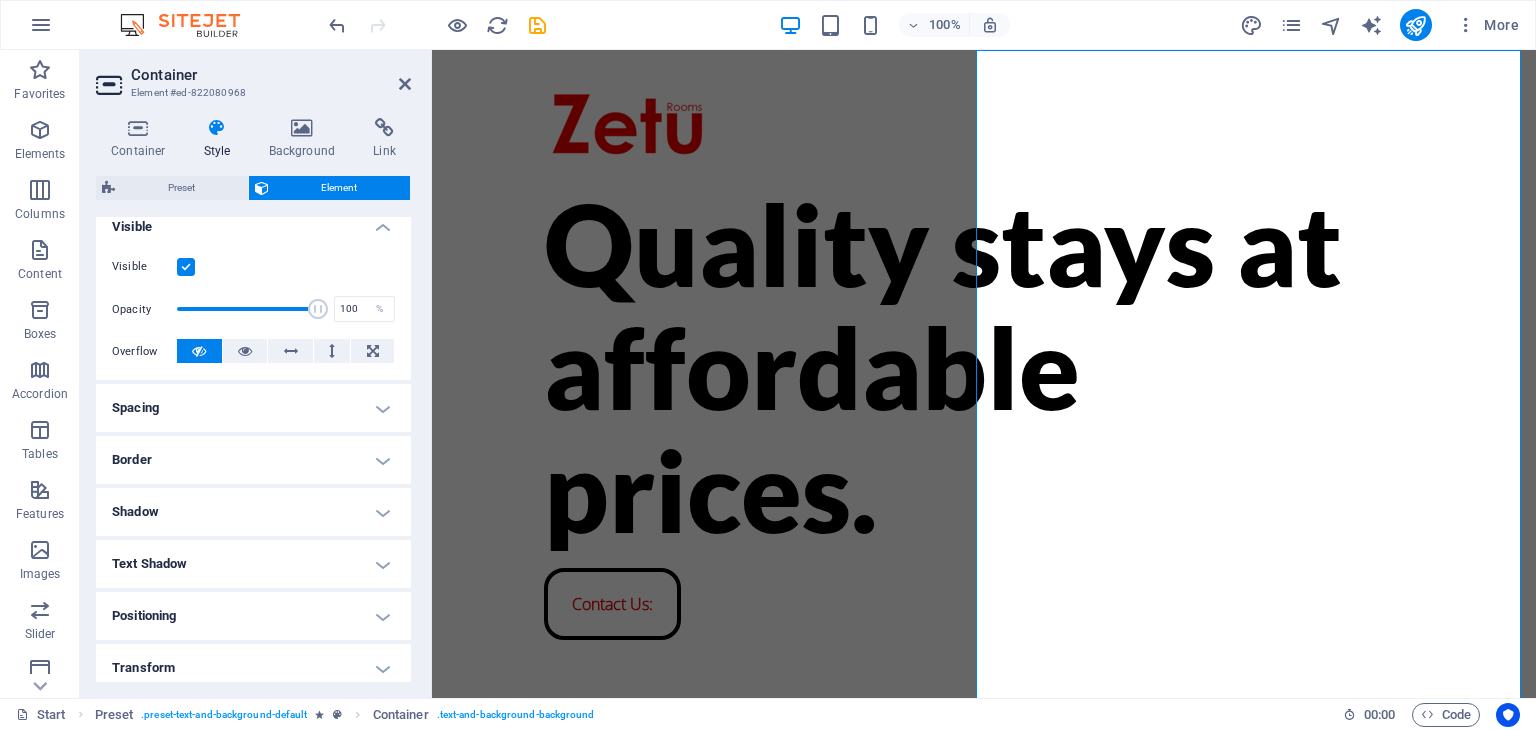 scroll, scrollTop: 231, scrollLeft: 0, axis: vertical 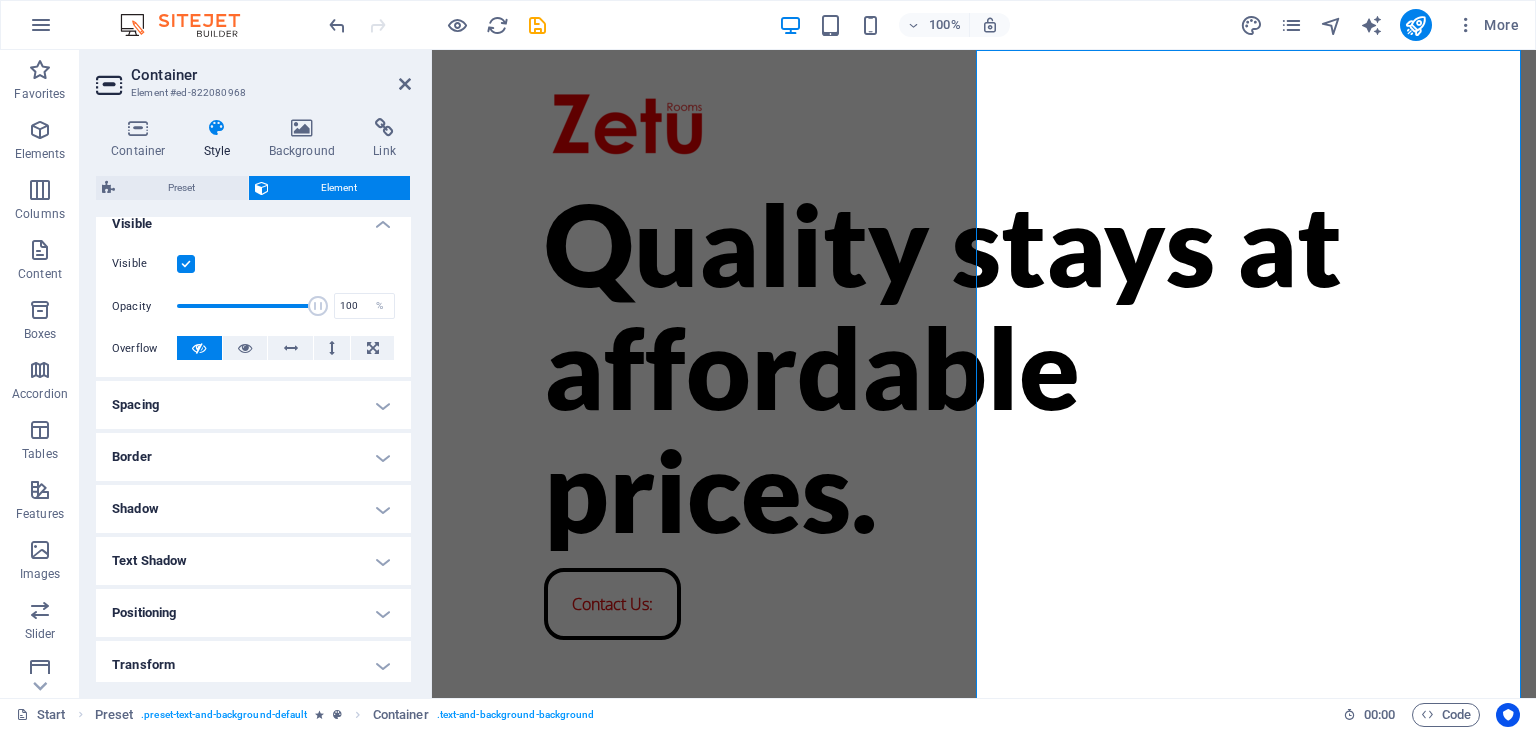 click on "Spacing" at bounding box center [253, 405] 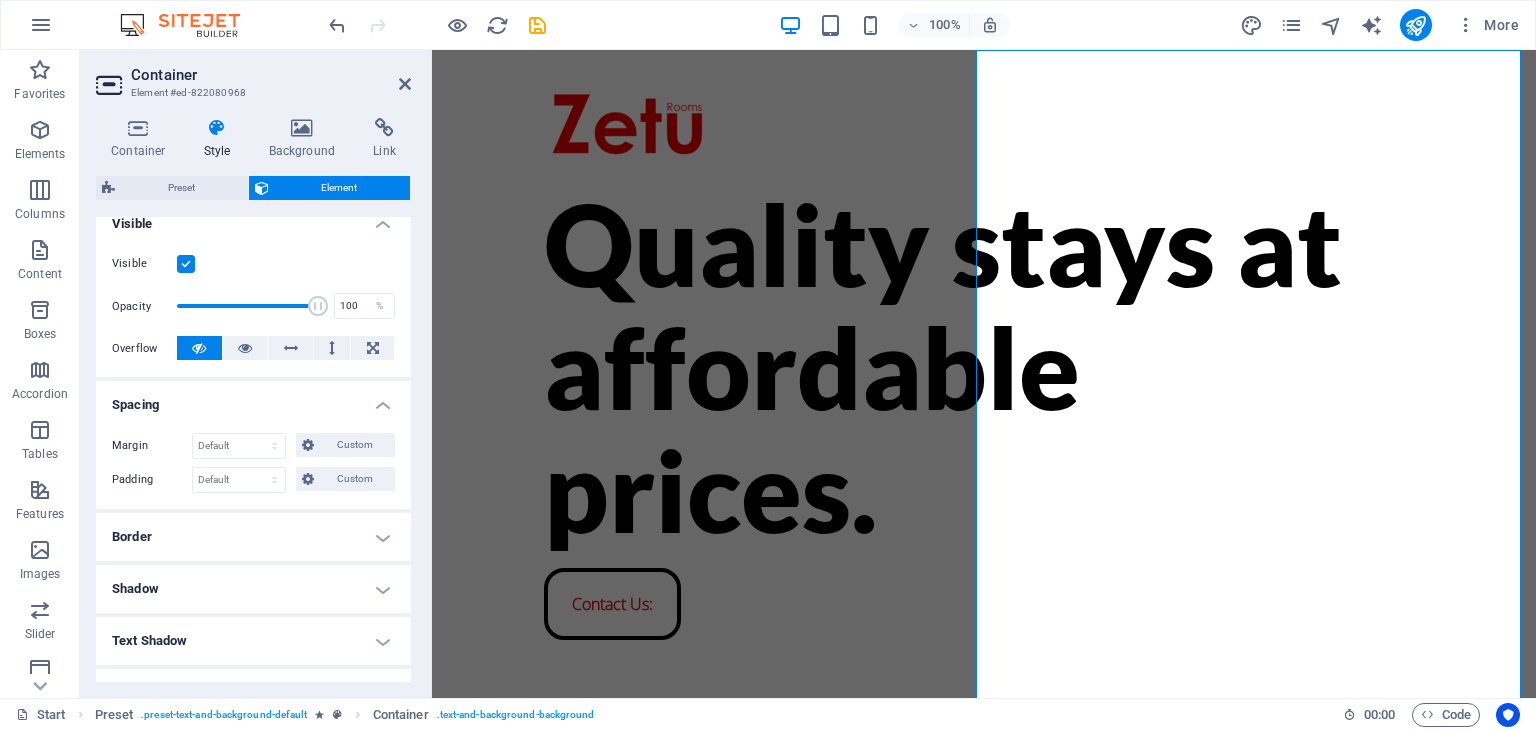 click on "Custom" at bounding box center [354, 445] 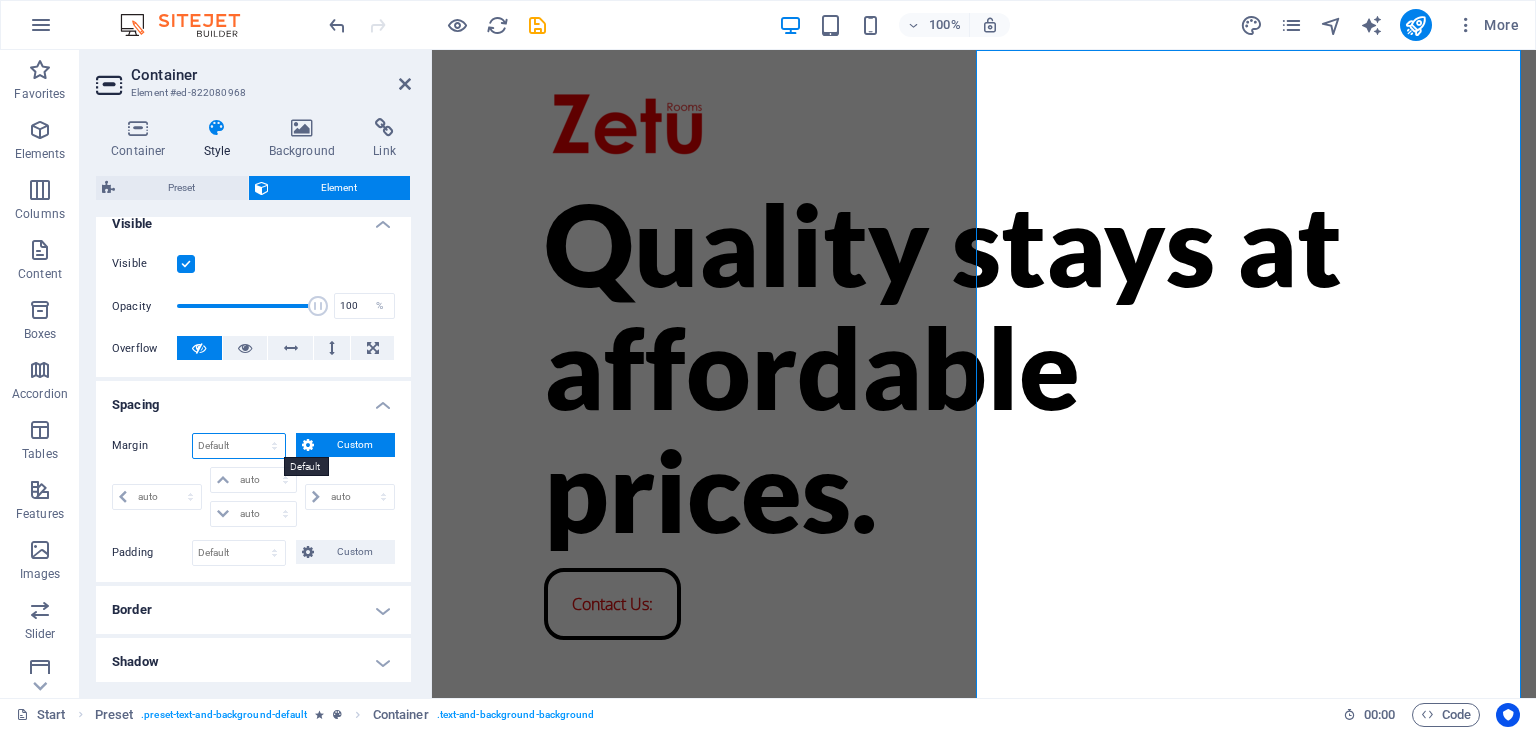click on "Default auto px % rem vw vh Custom" at bounding box center [239, 446] 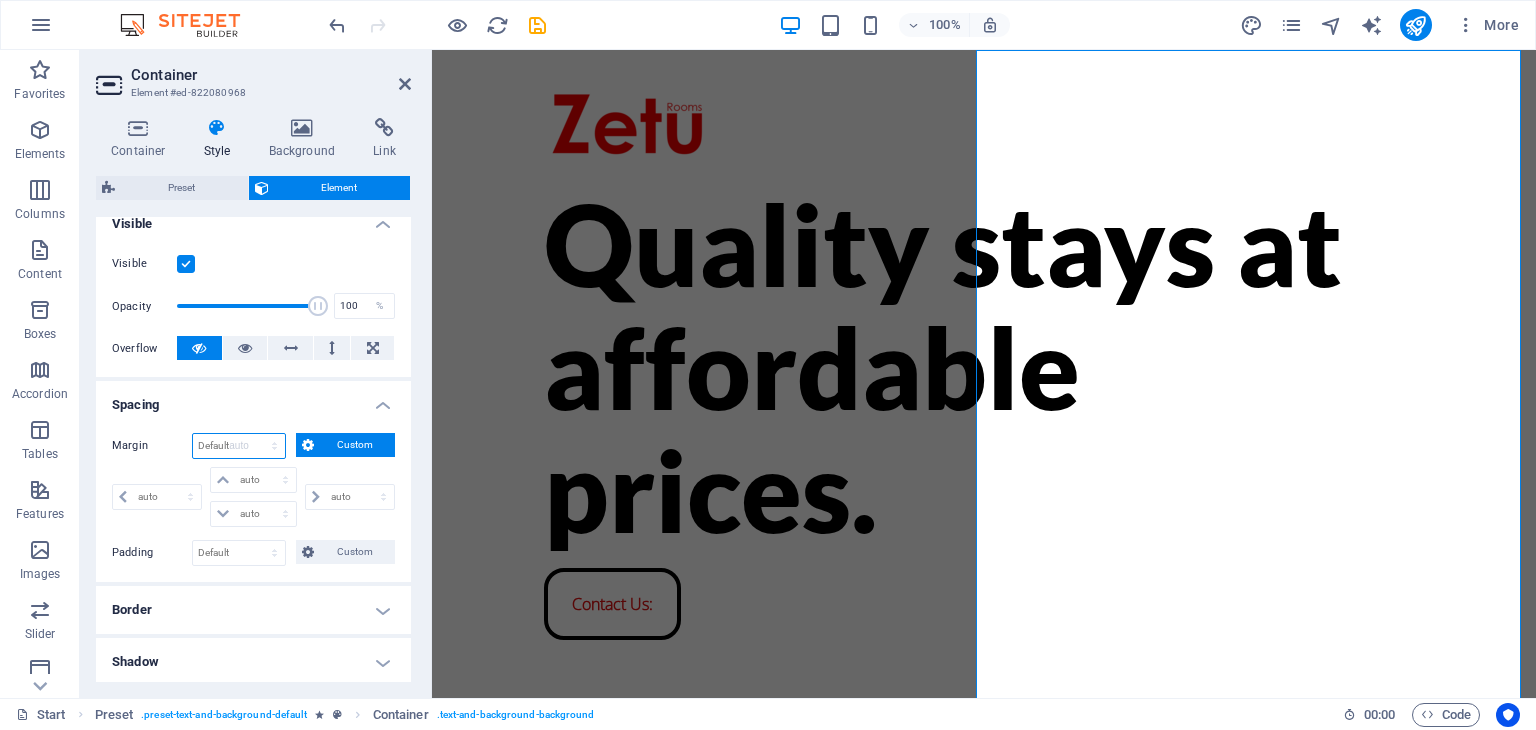 click on "Default auto px % rem vw vh Custom" at bounding box center (239, 446) 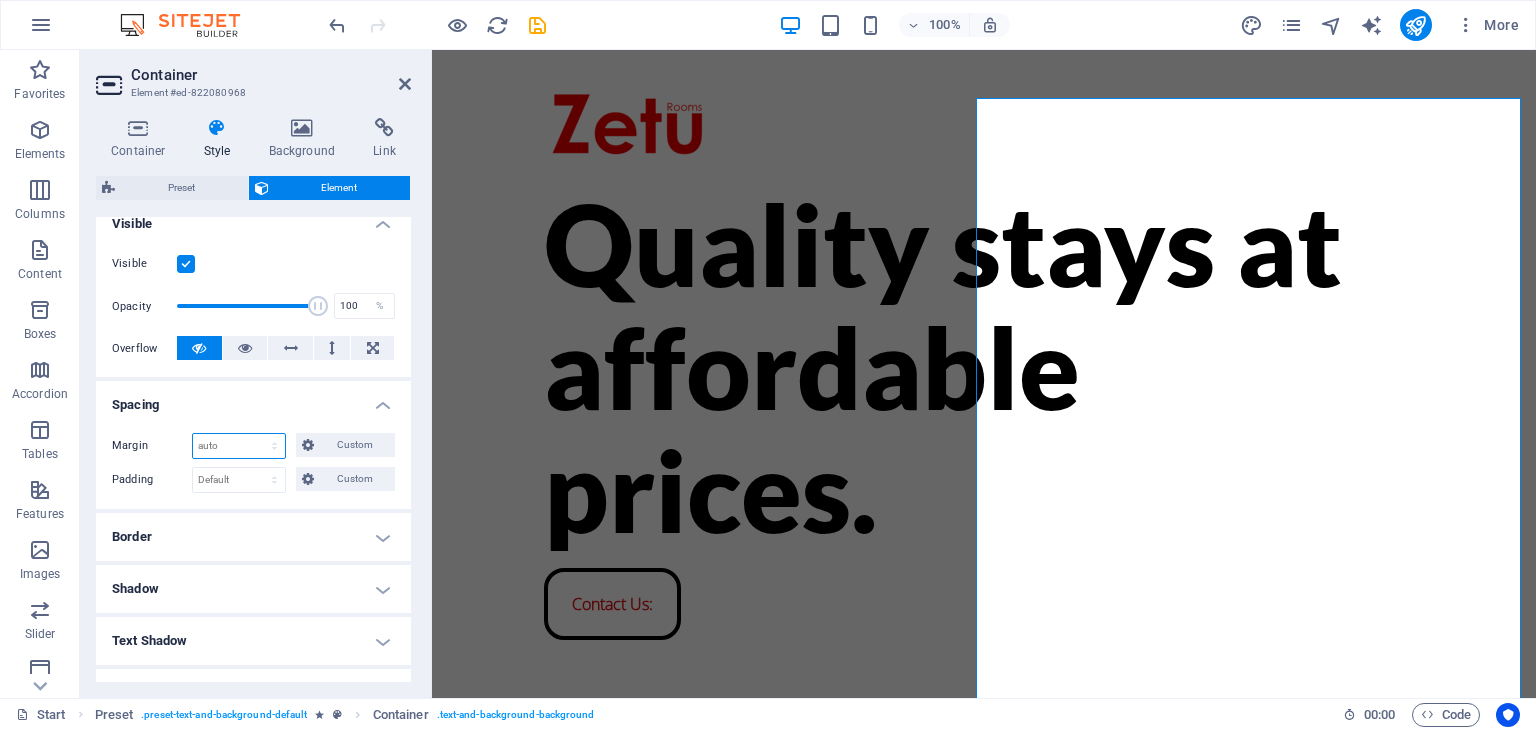 click on "Default auto px % rem vw vh Custom" at bounding box center (239, 446) 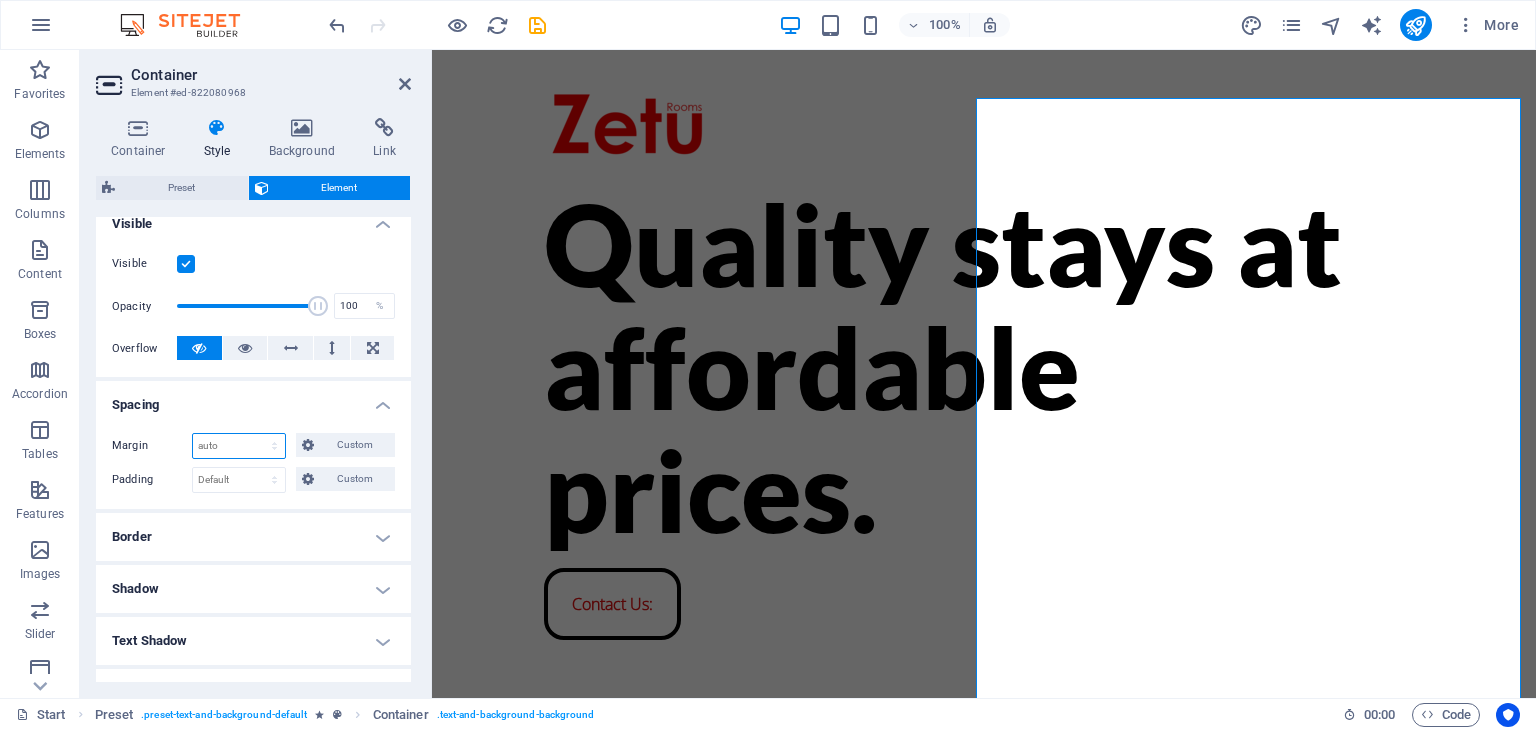 select on "%" 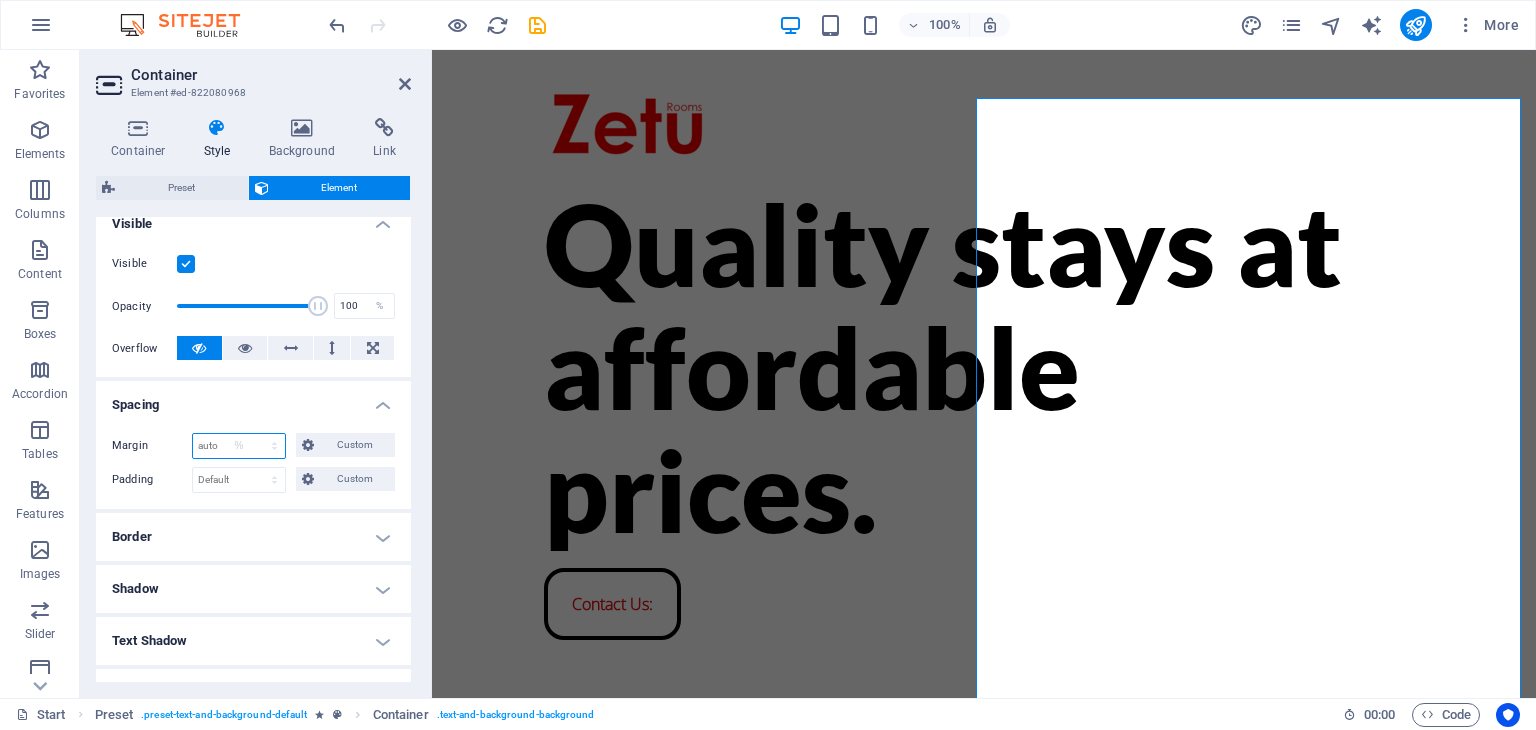 click on "Default auto px % rem vw vh Custom" at bounding box center (239, 446) 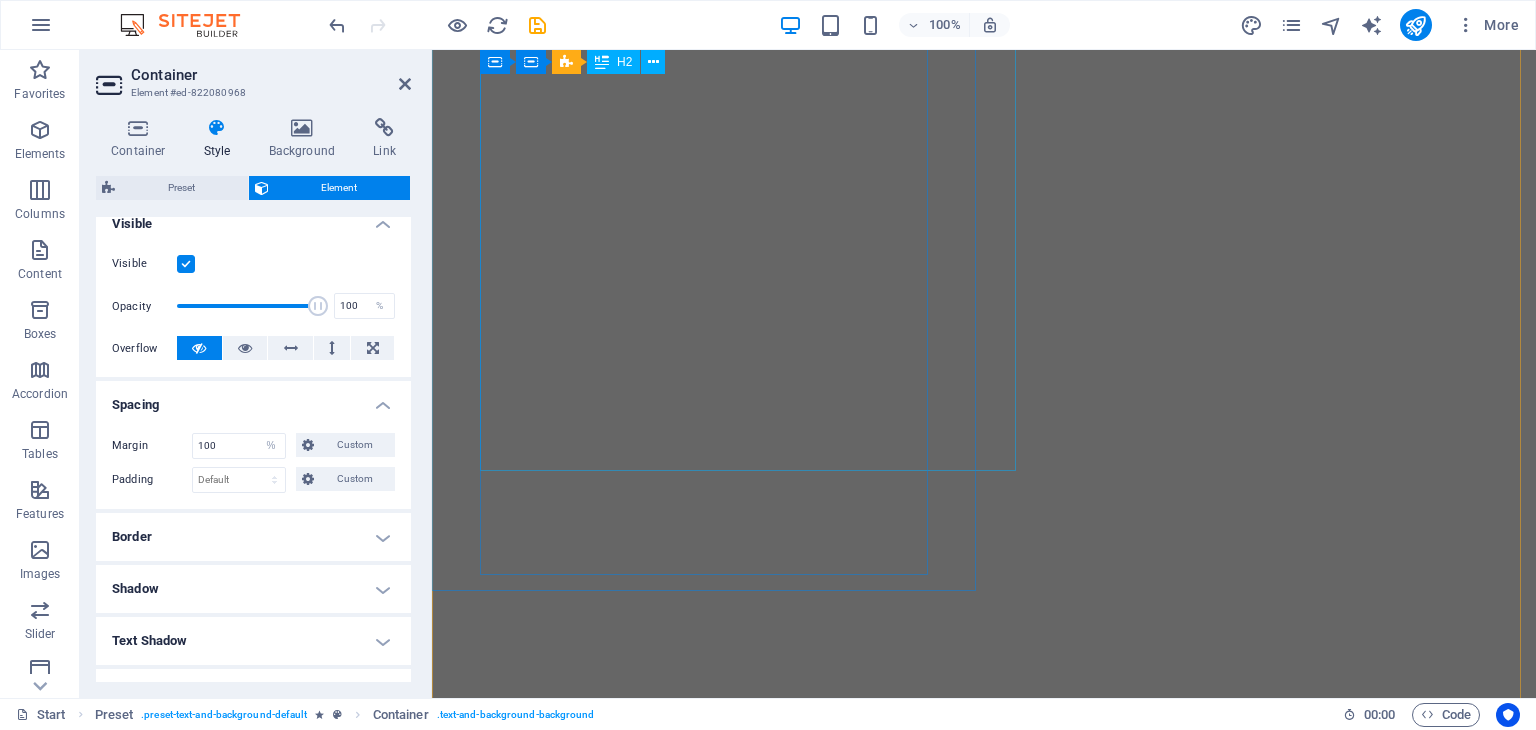scroll, scrollTop: 0, scrollLeft: 0, axis: both 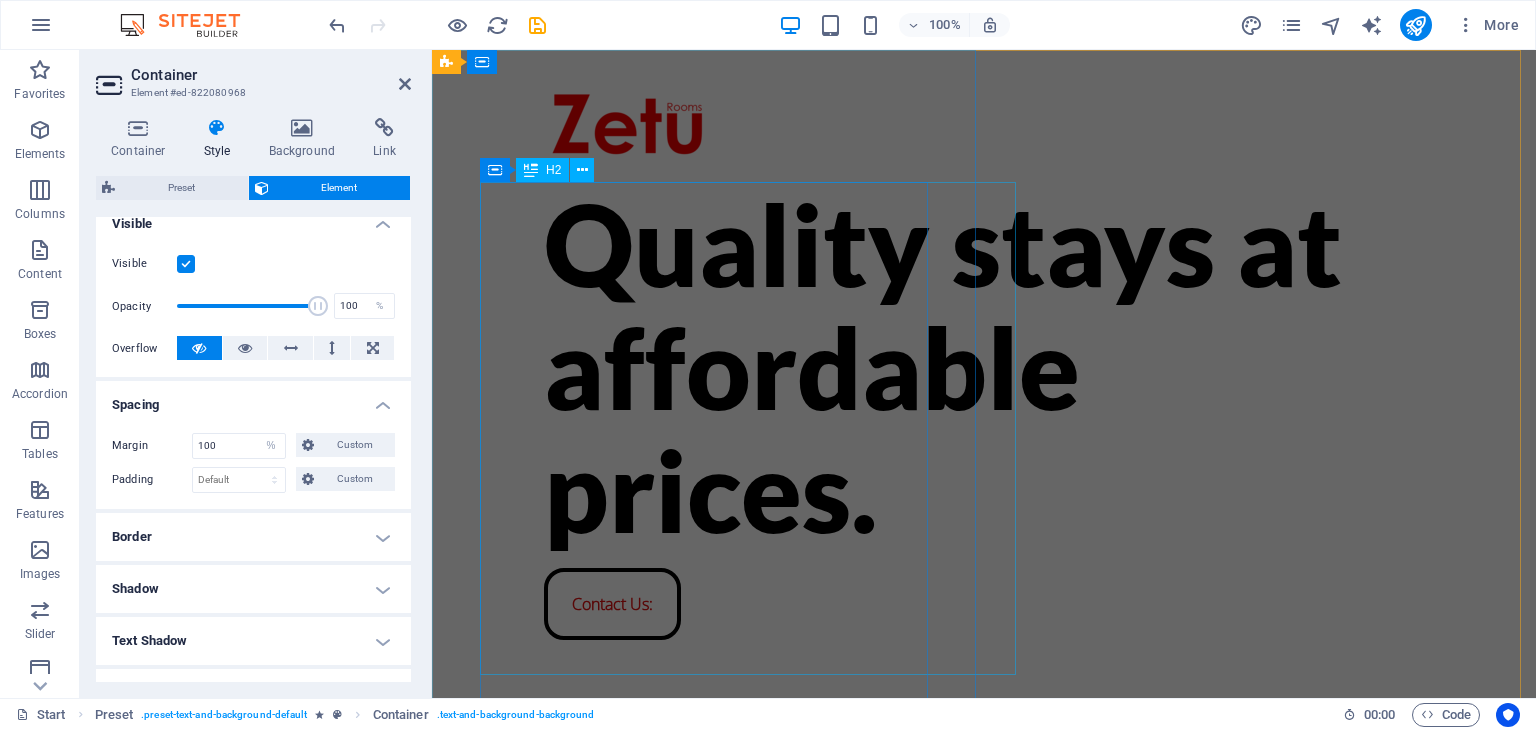 type 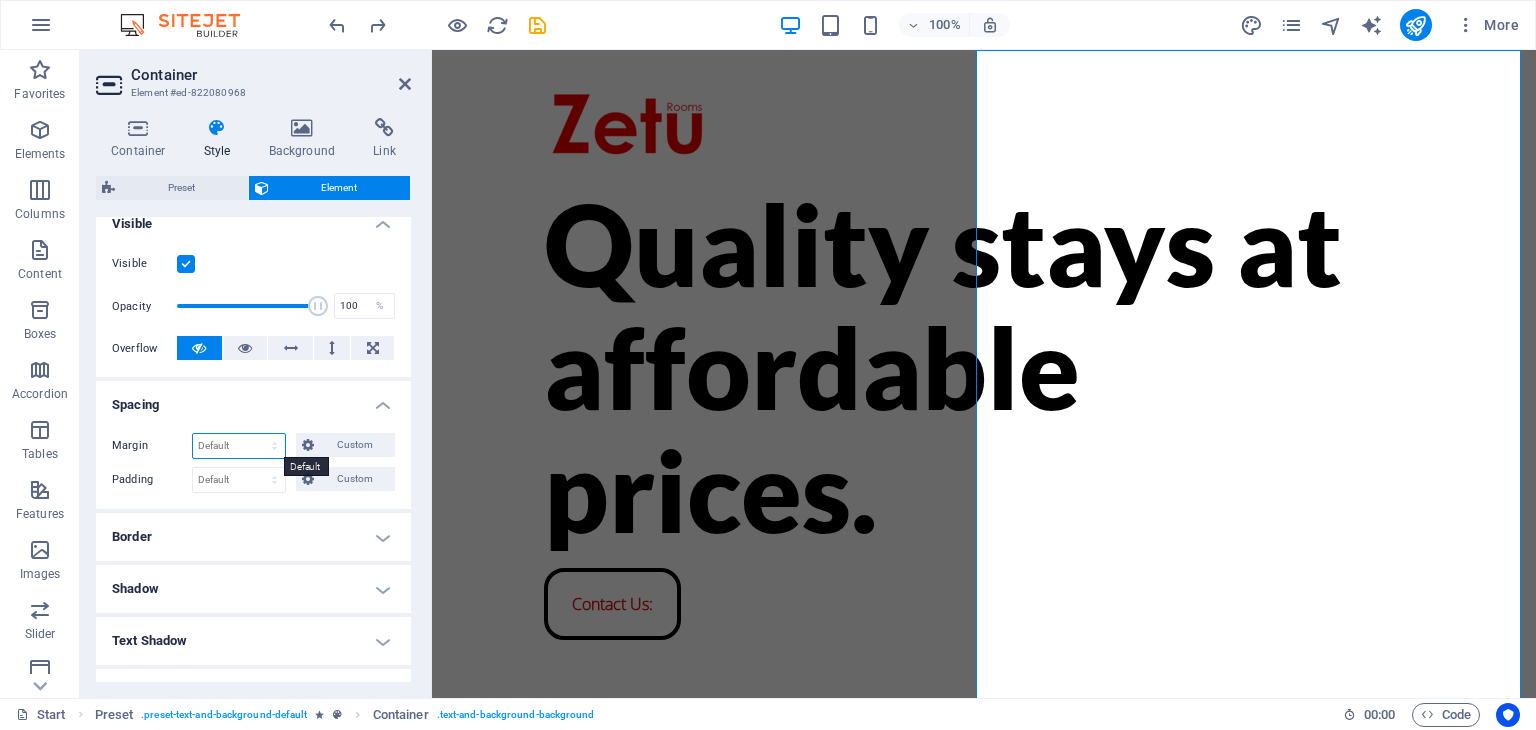 click on "Default auto px % rem vw vh Custom" at bounding box center (239, 446) 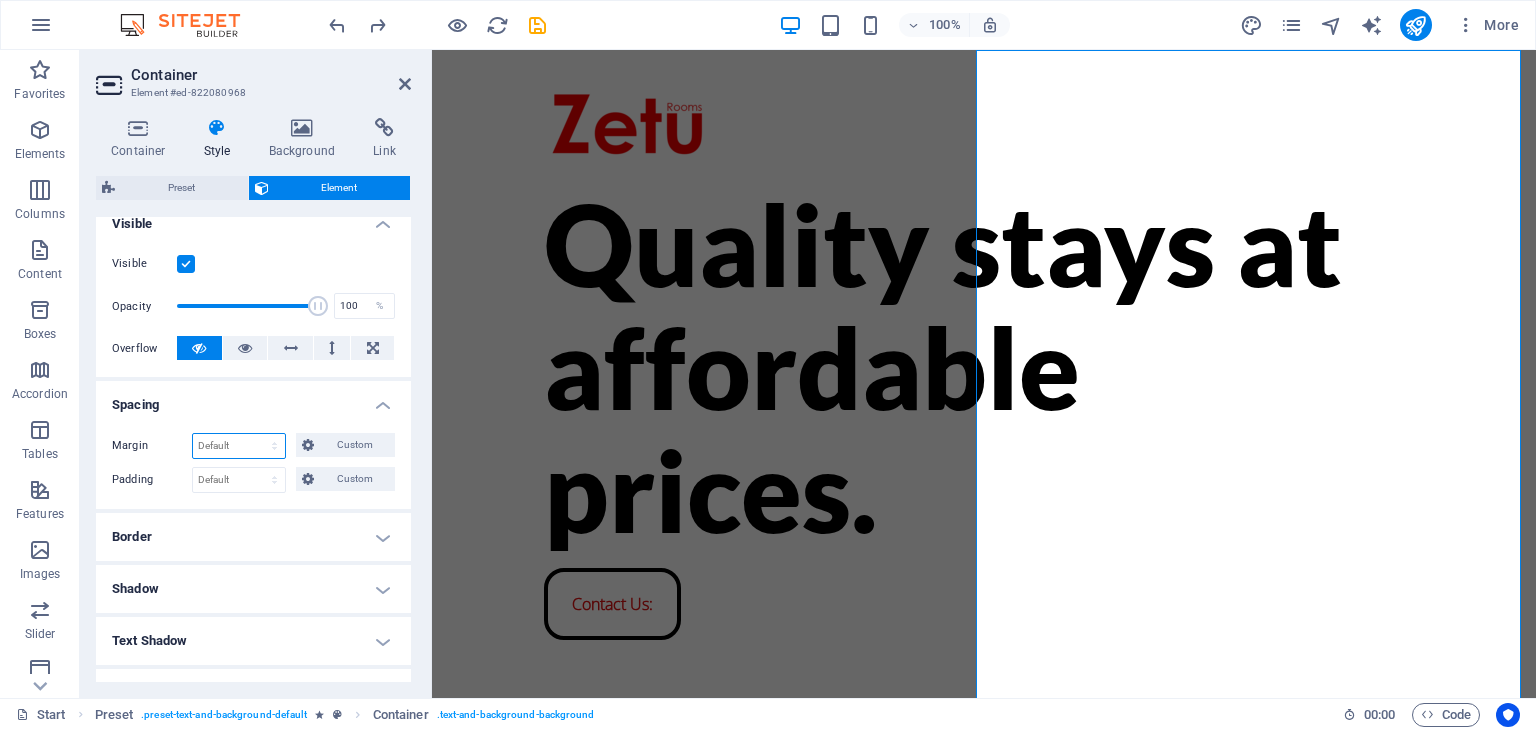 select on "px" 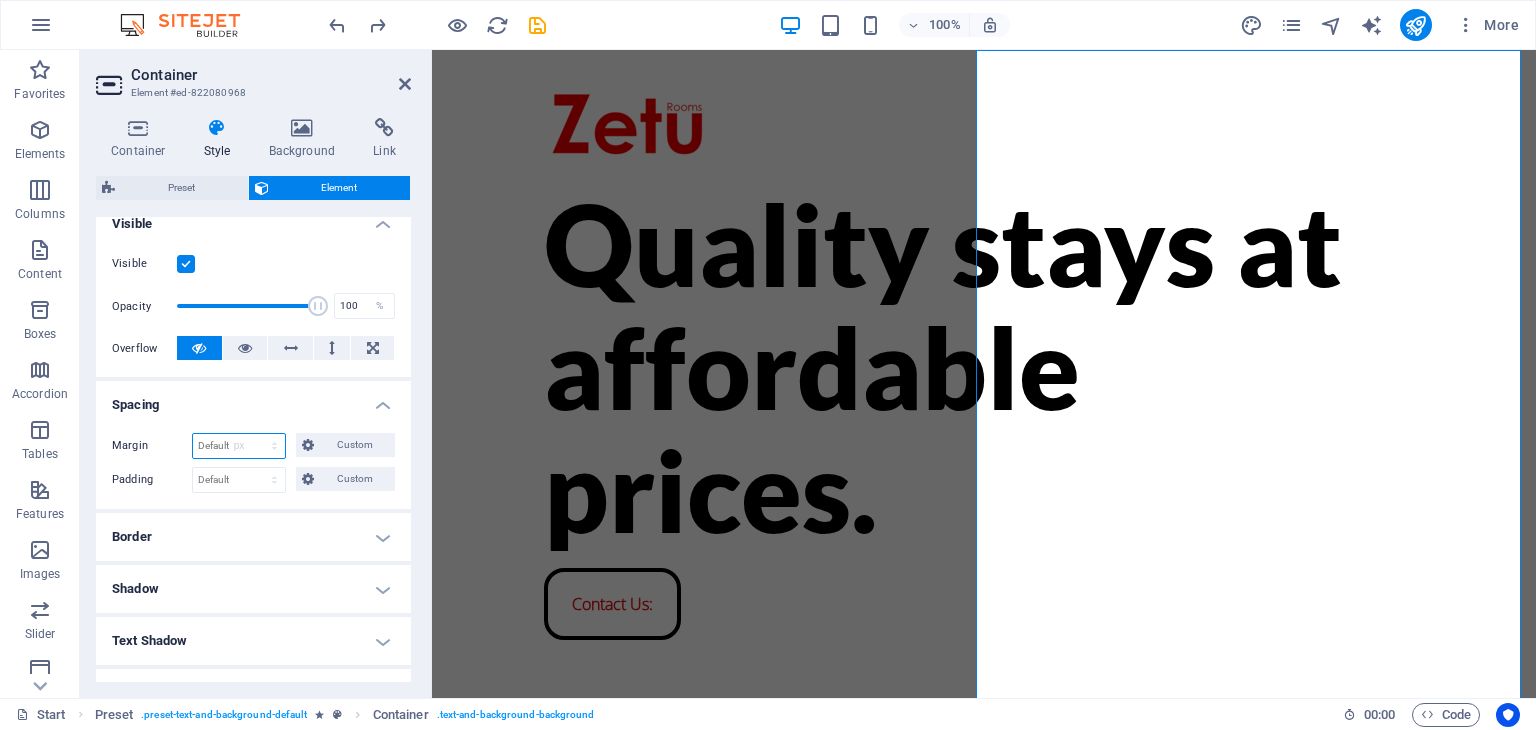 click on "Default auto px % rem vw vh Custom" at bounding box center [239, 446] 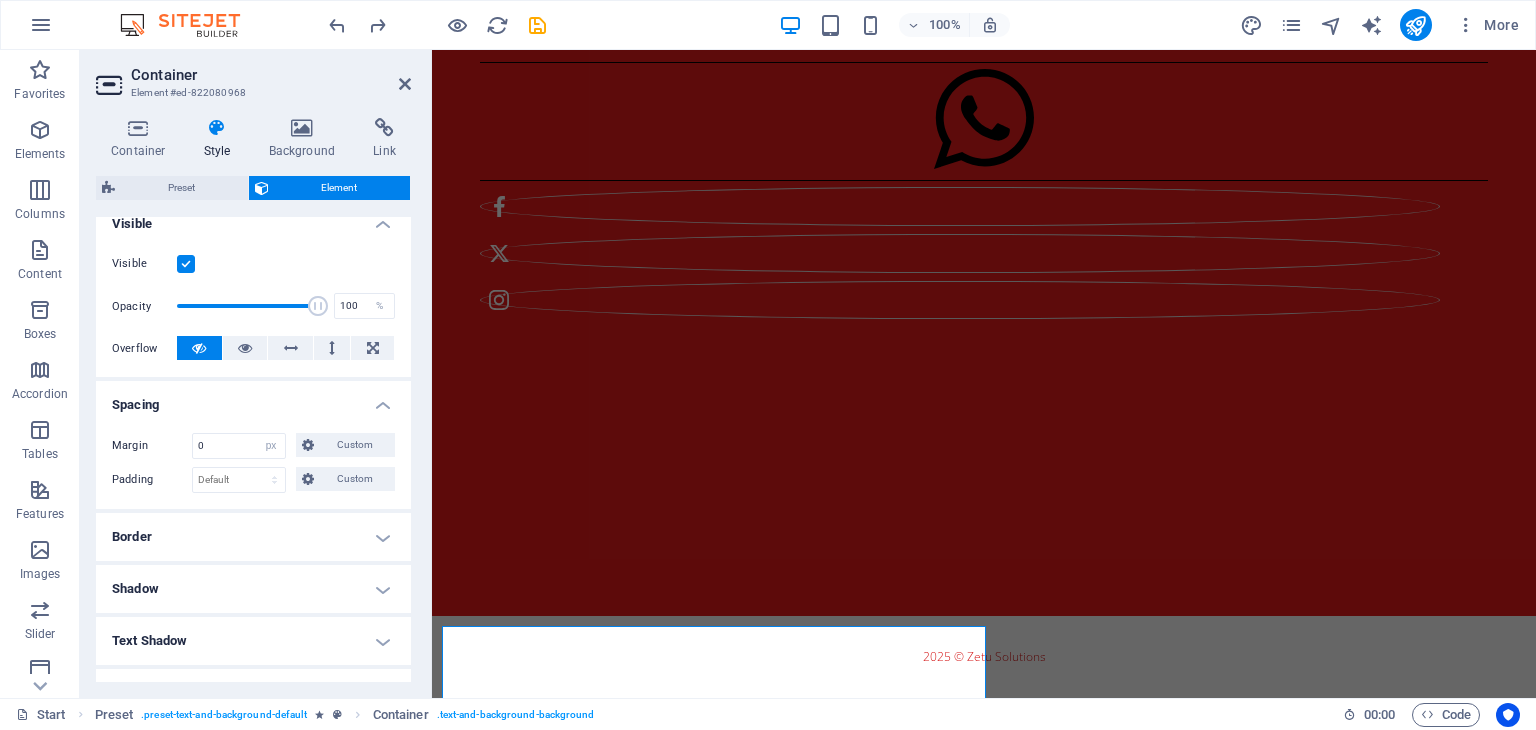 scroll, scrollTop: 179, scrollLeft: 0, axis: vertical 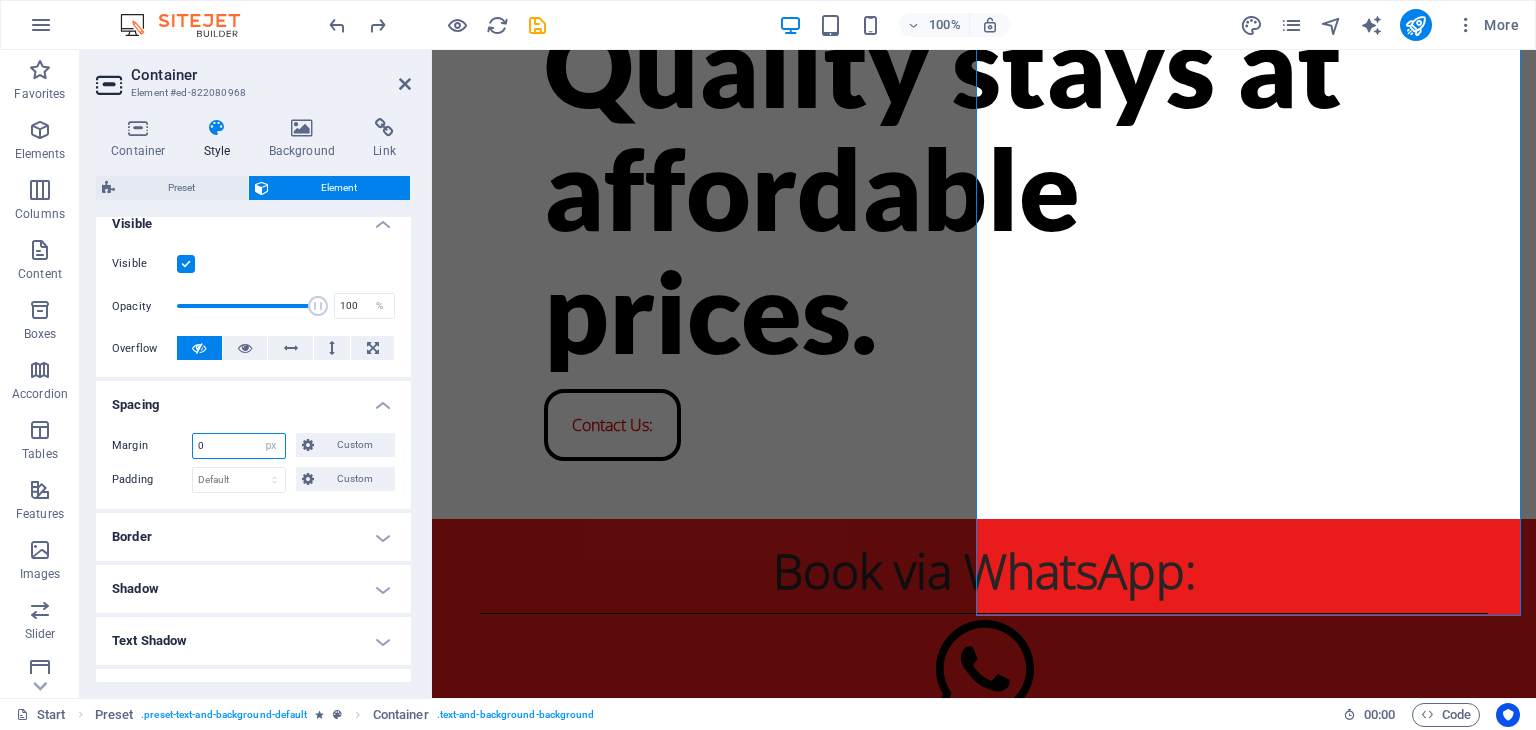 click on "0" at bounding box center [239, 446] 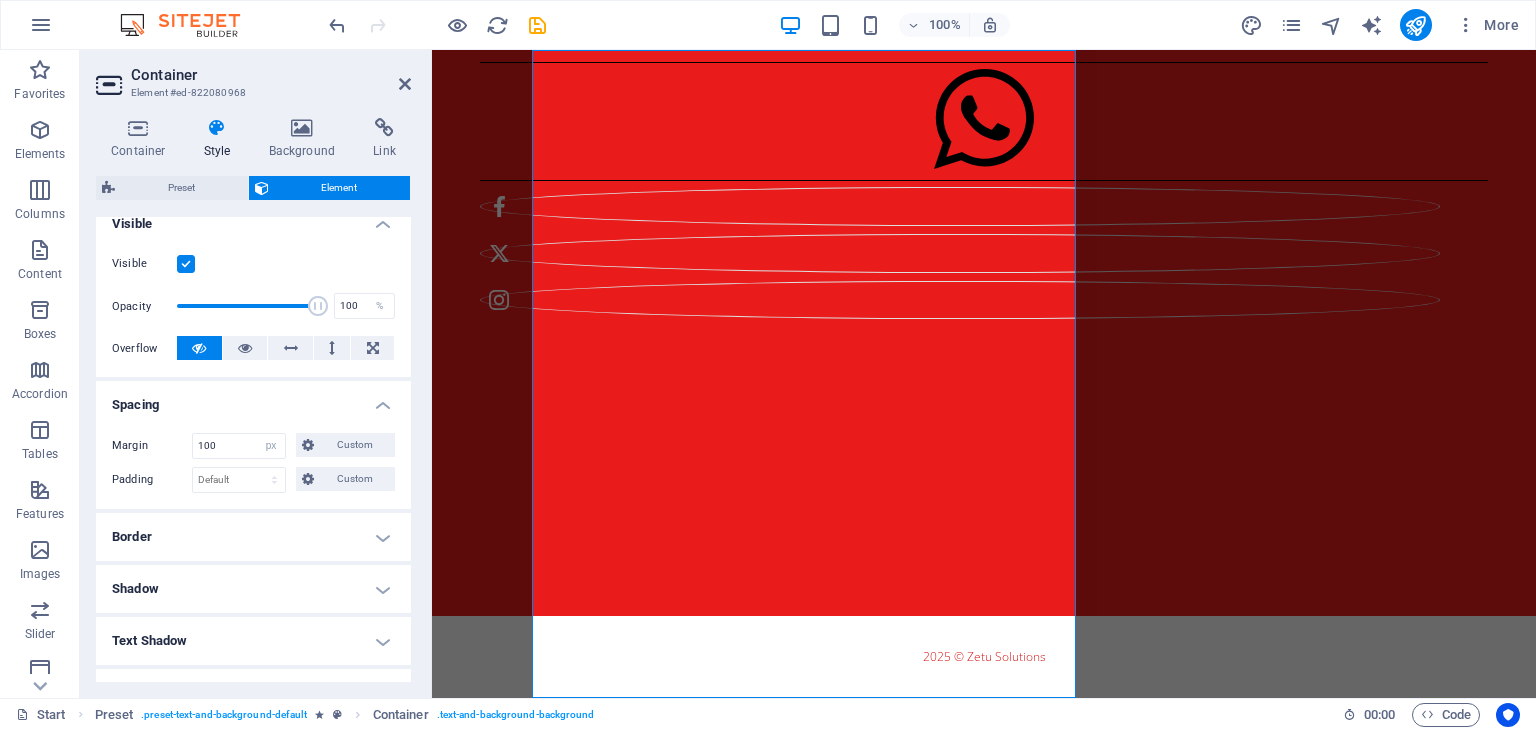 type on "0" 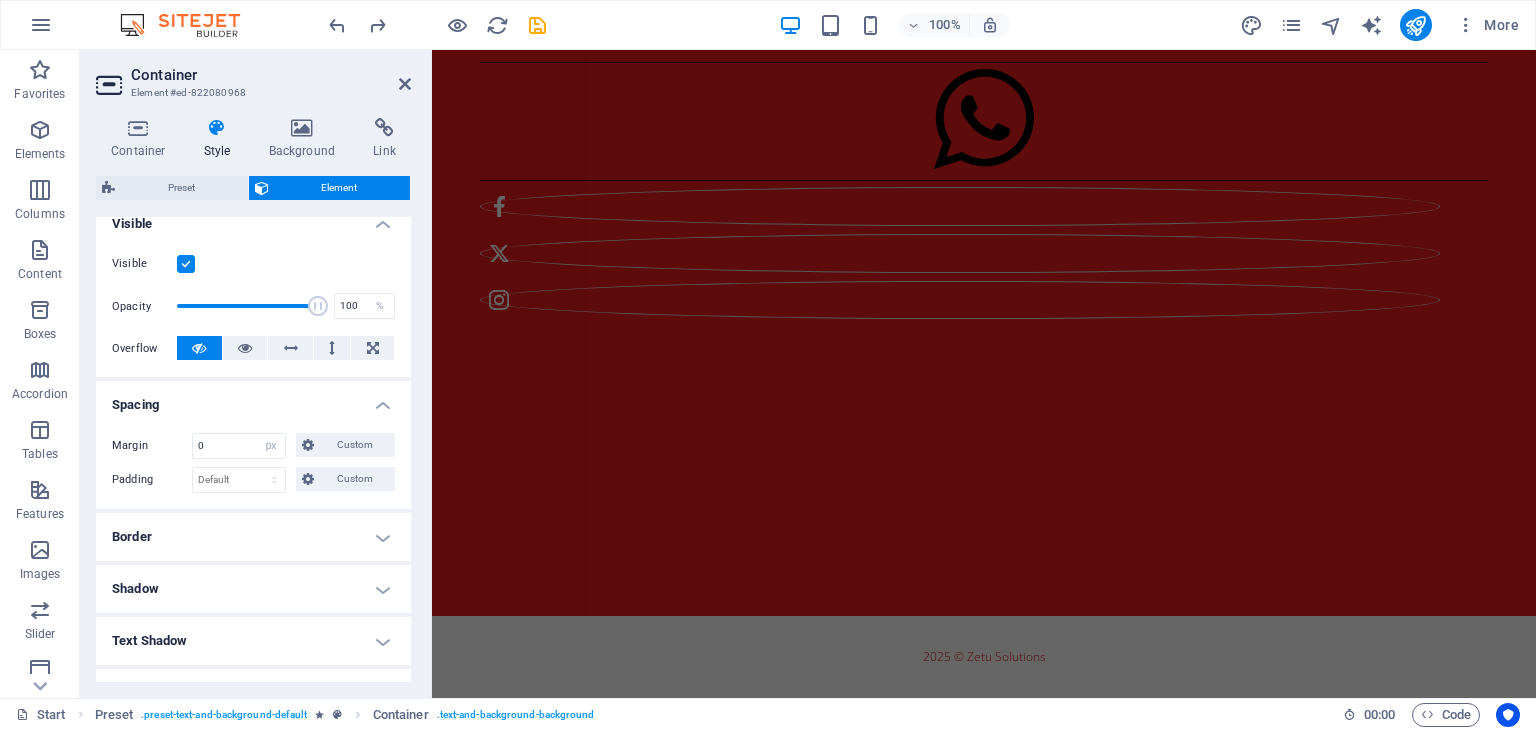 scroll, scrollTop: 179, scrollLeft: 0, axis: vertical 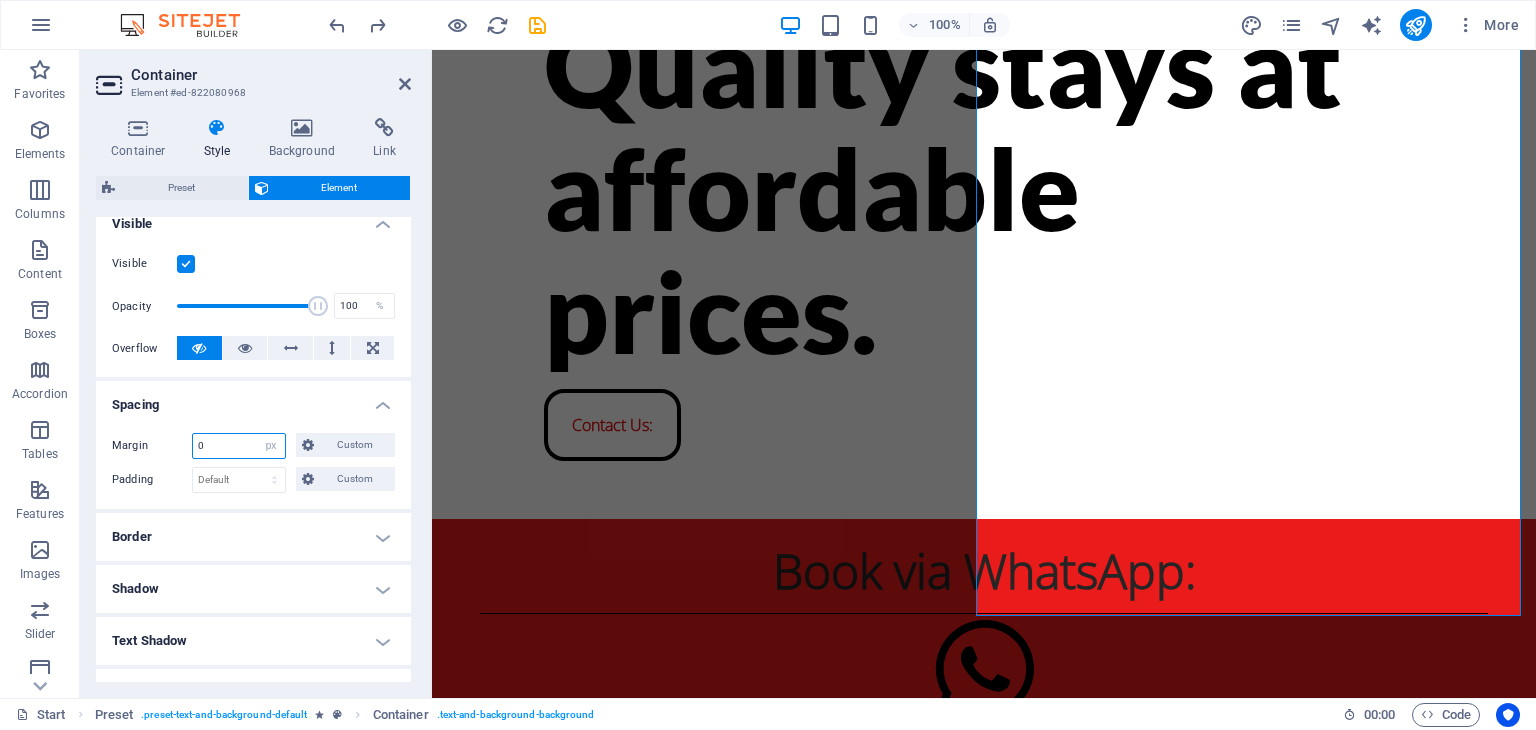click on "0" at bounding box center (239, 446) 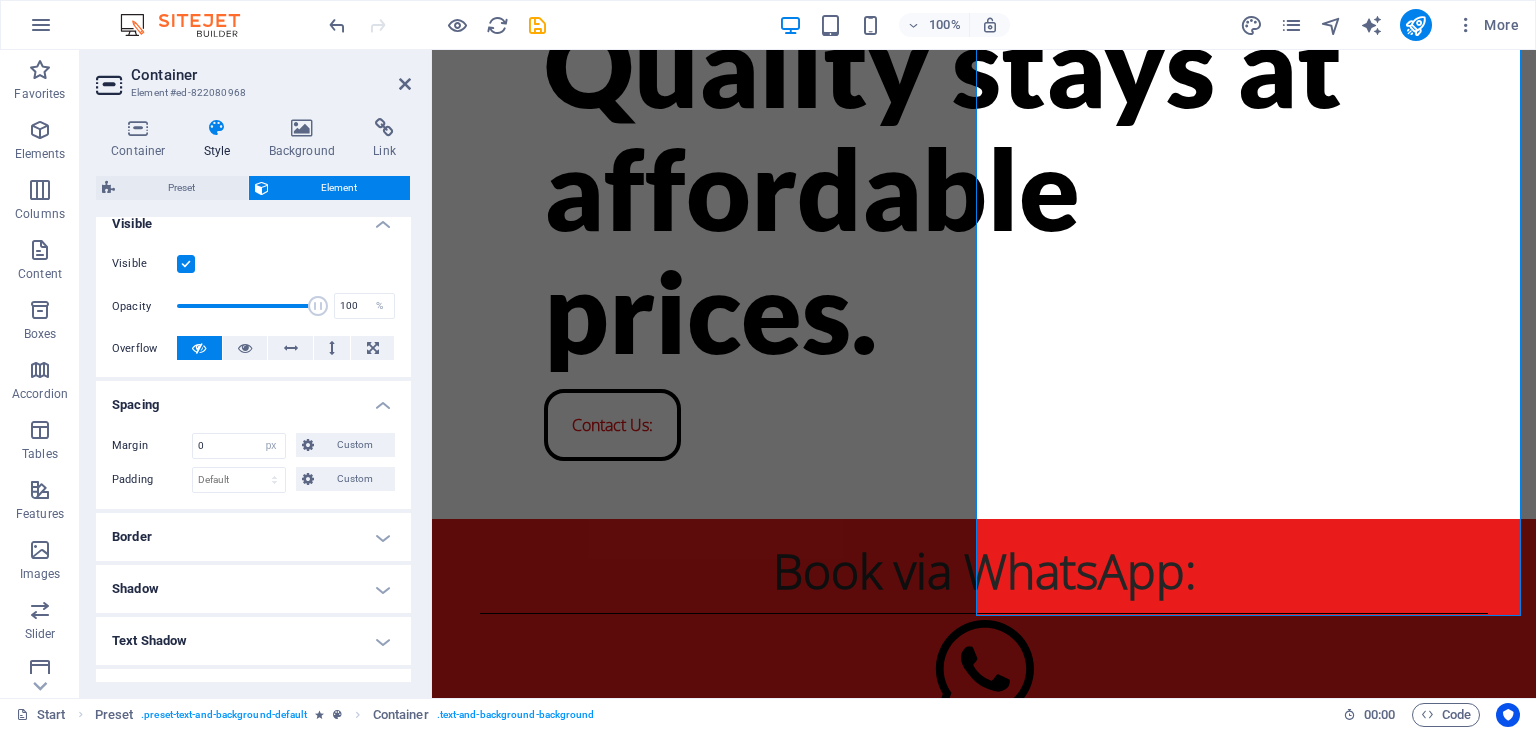 click on "Custom" at bounding box center (345, 445) 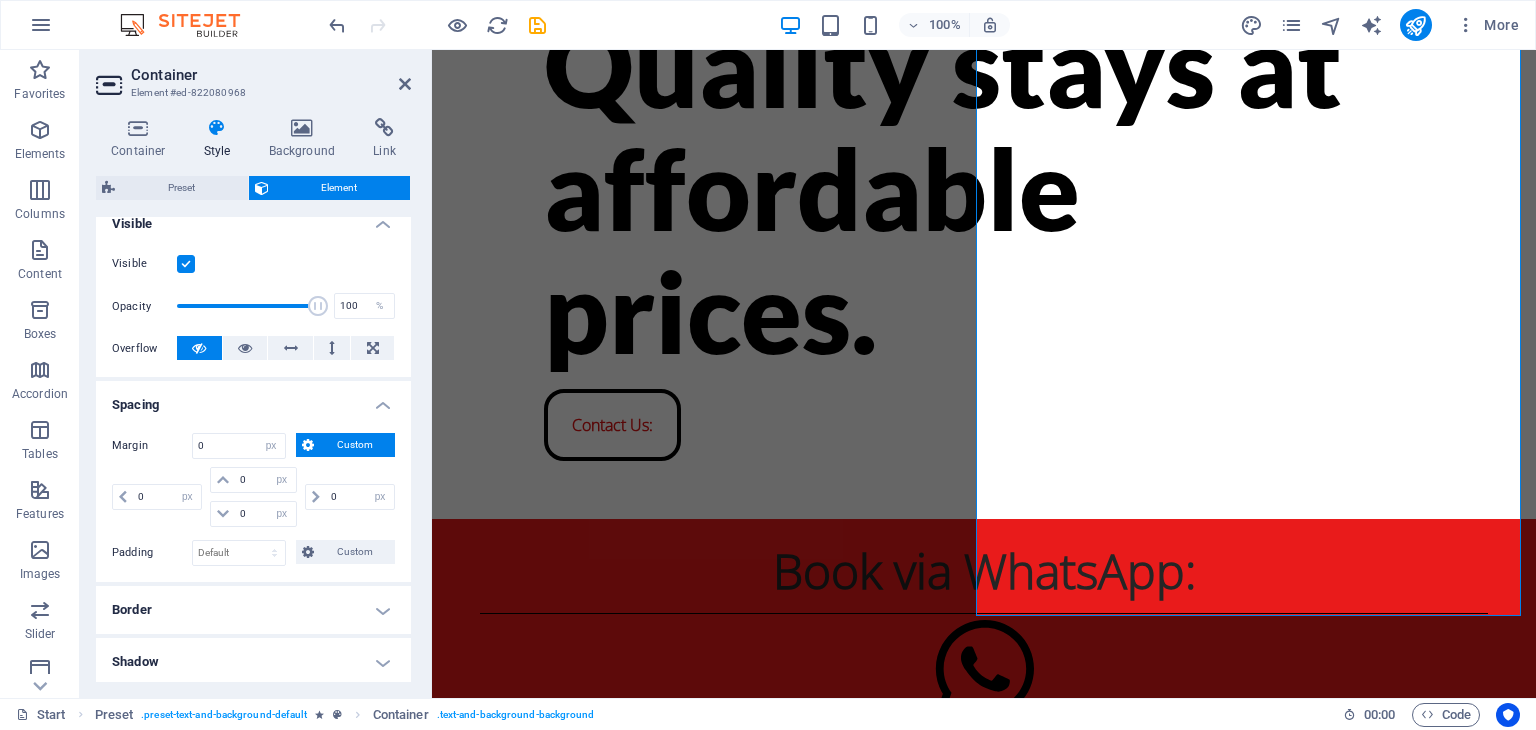 click at bounding box center (223, 514) 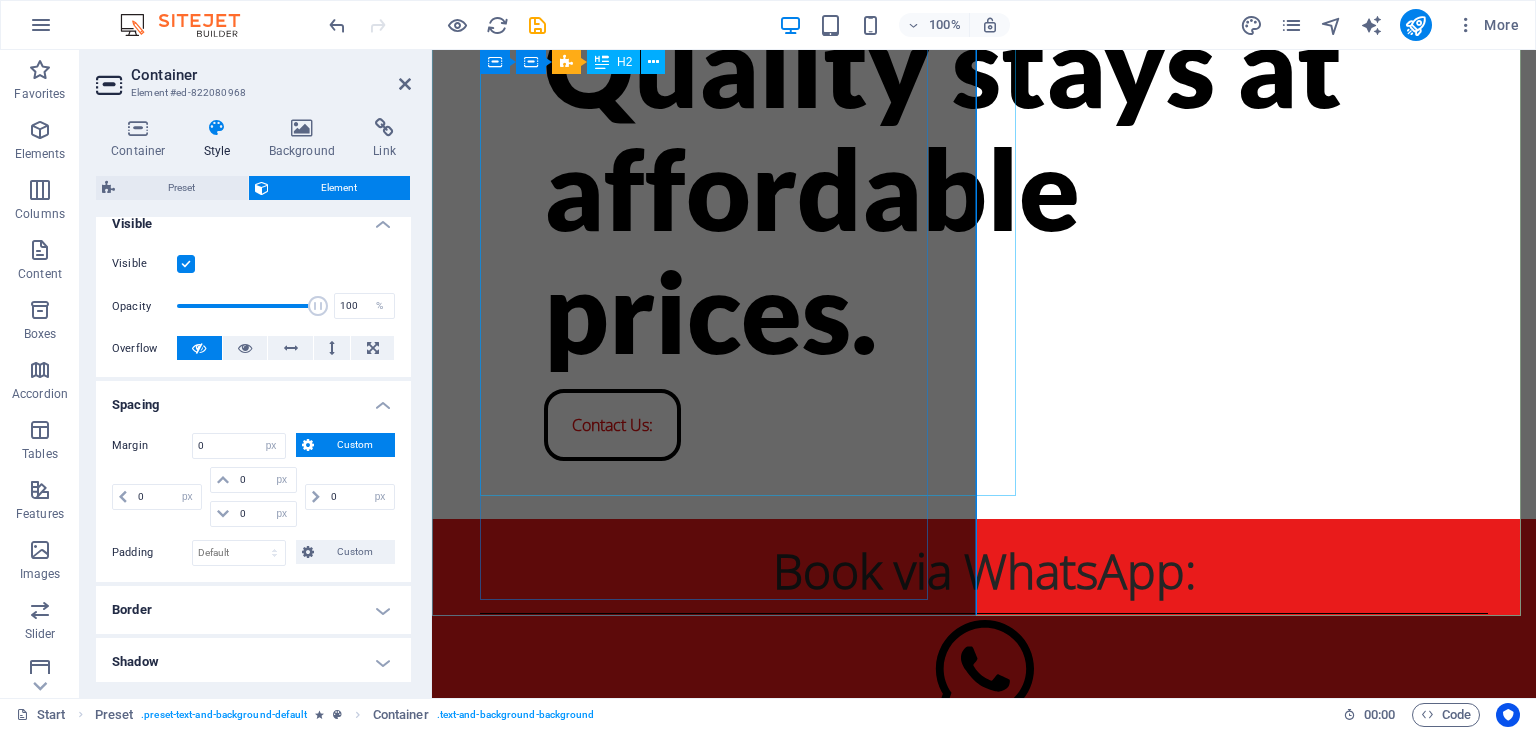 scroll, scrollTop: 0, scrollLeft: 0, axis: both 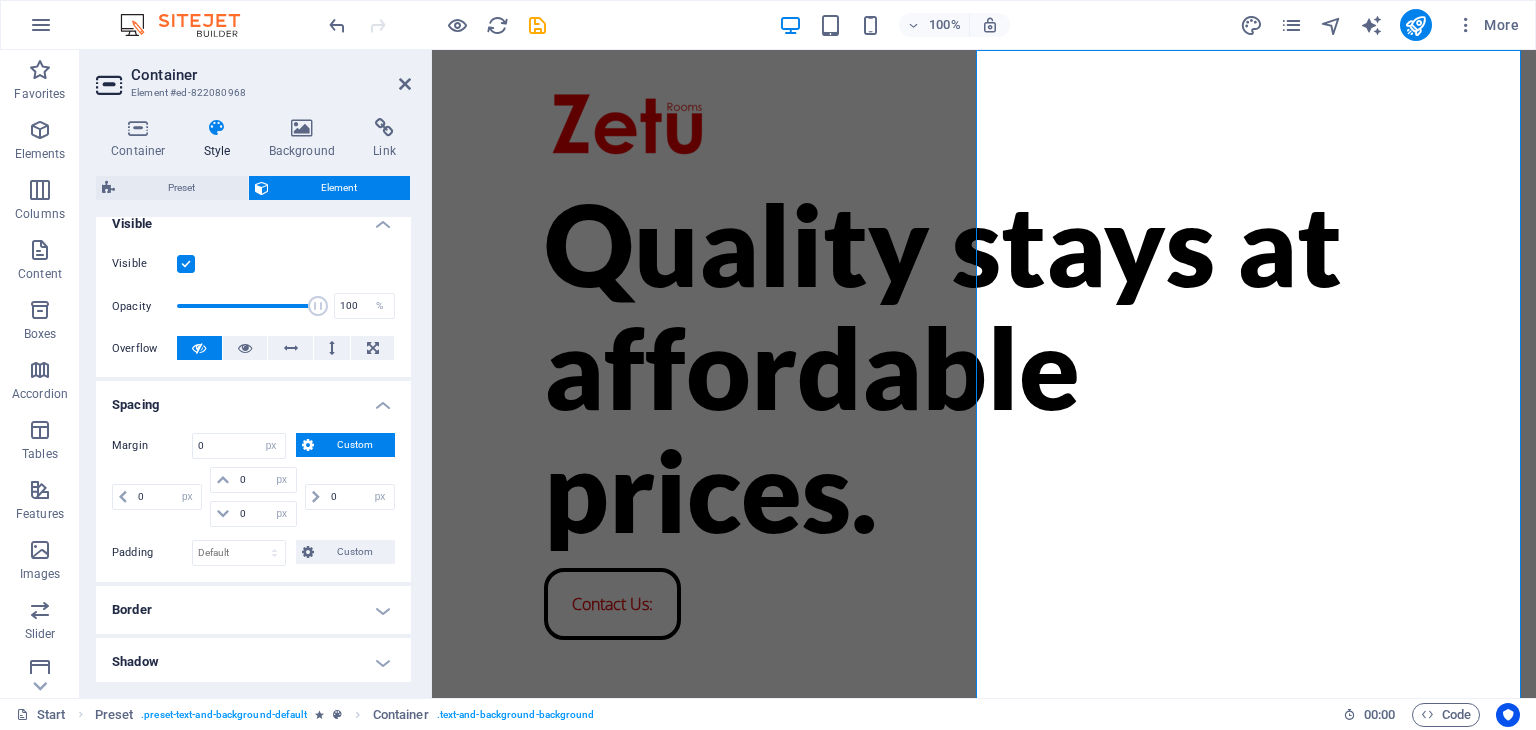 click at bounding box center [223, 514] 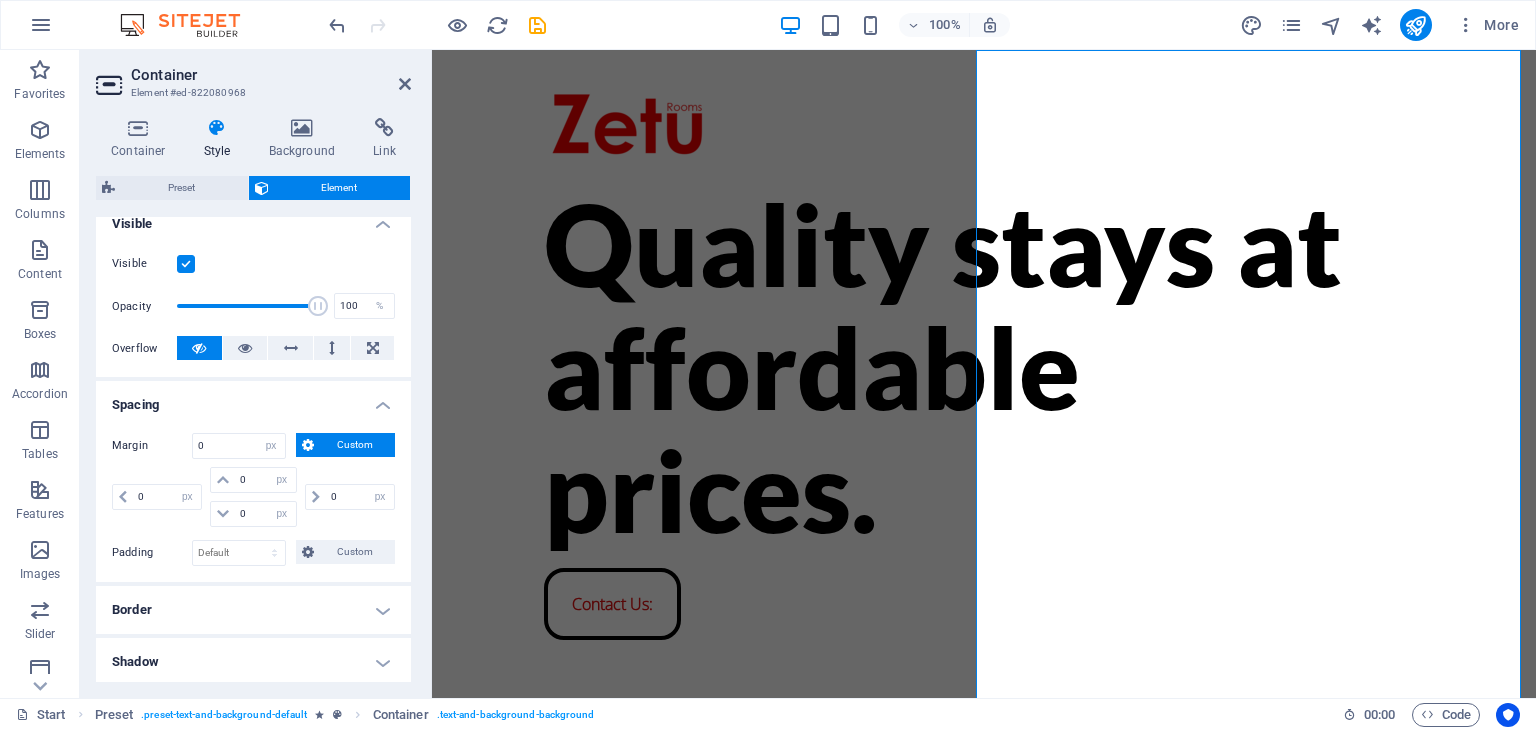 click at bounding box center (223, 480) 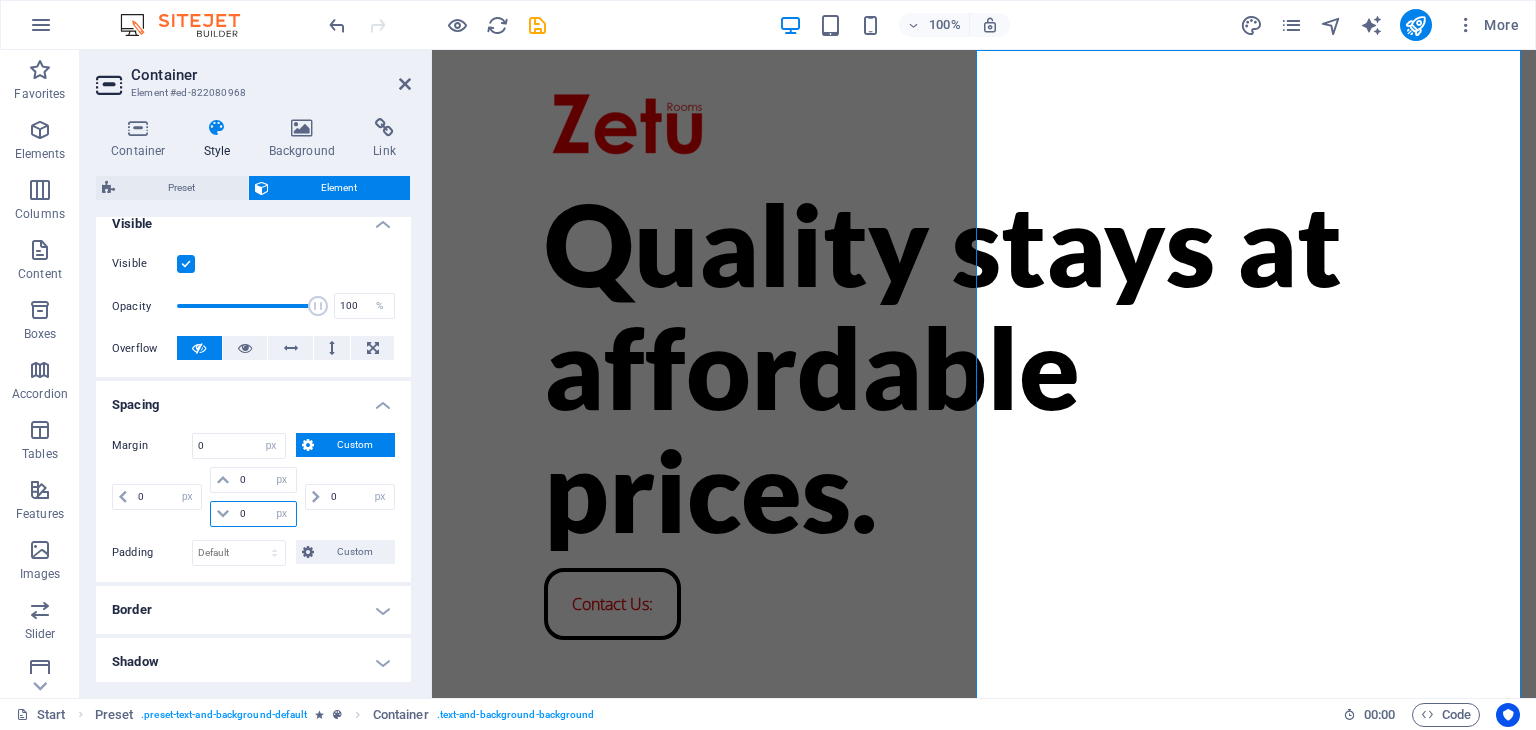 click on "0" at bounding box center (265, 514) 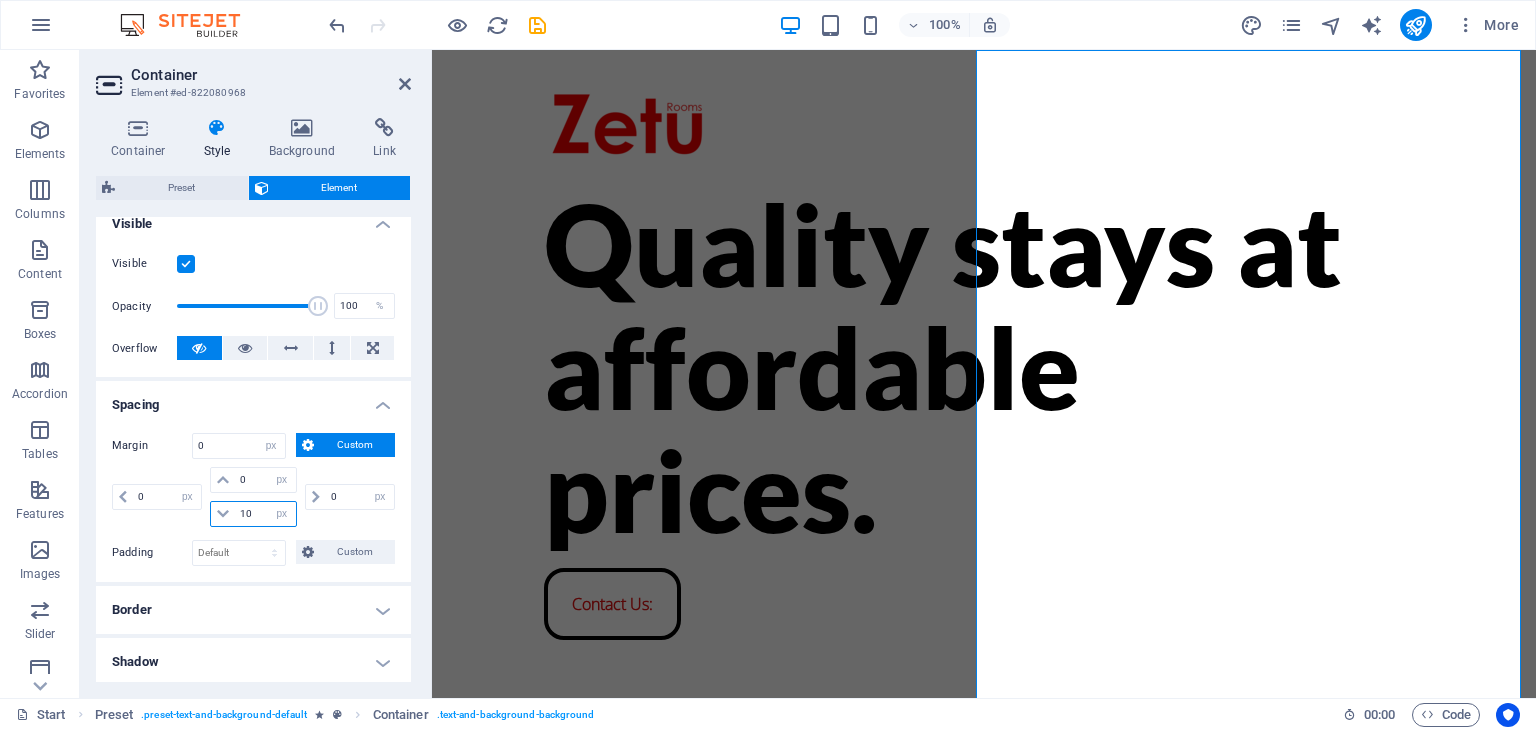 type on "10" 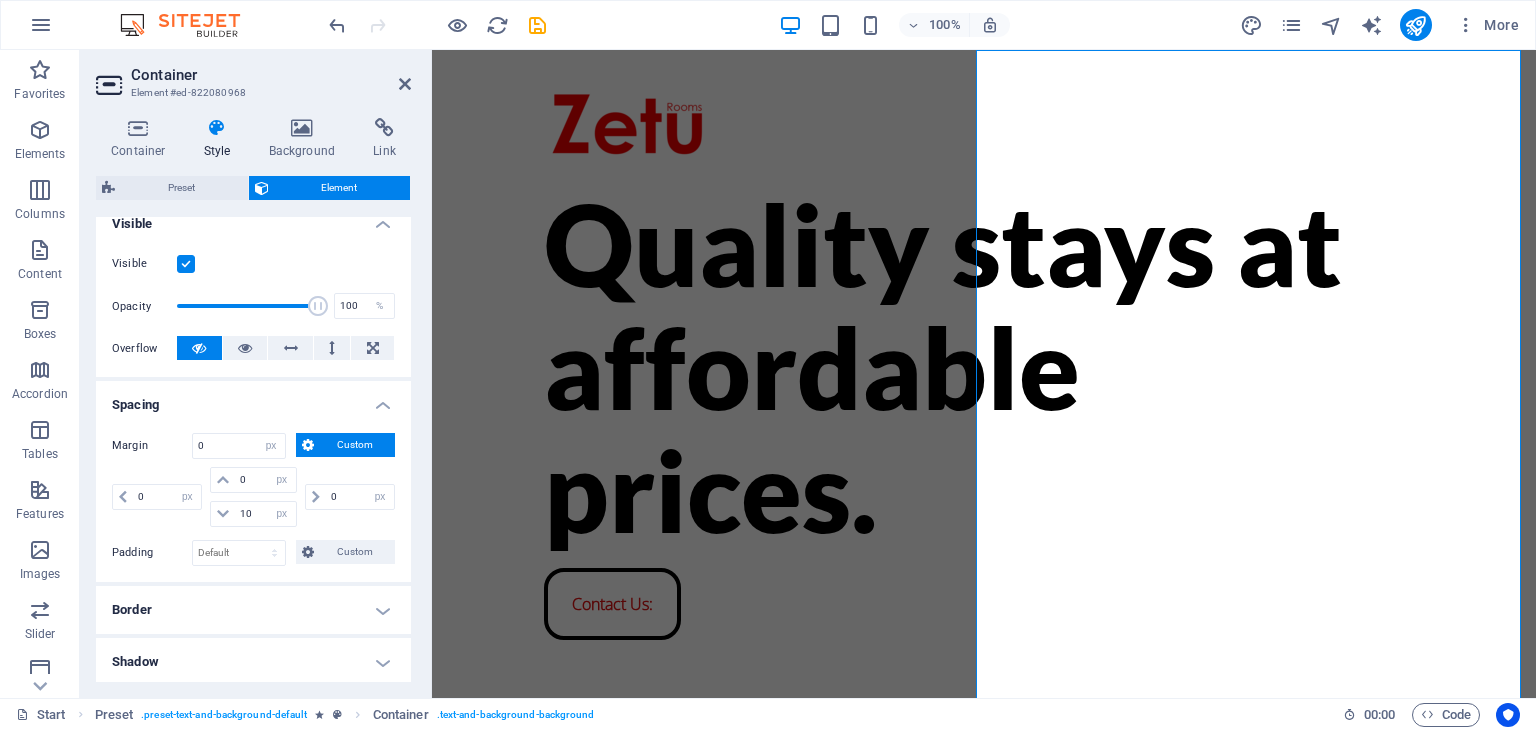 type 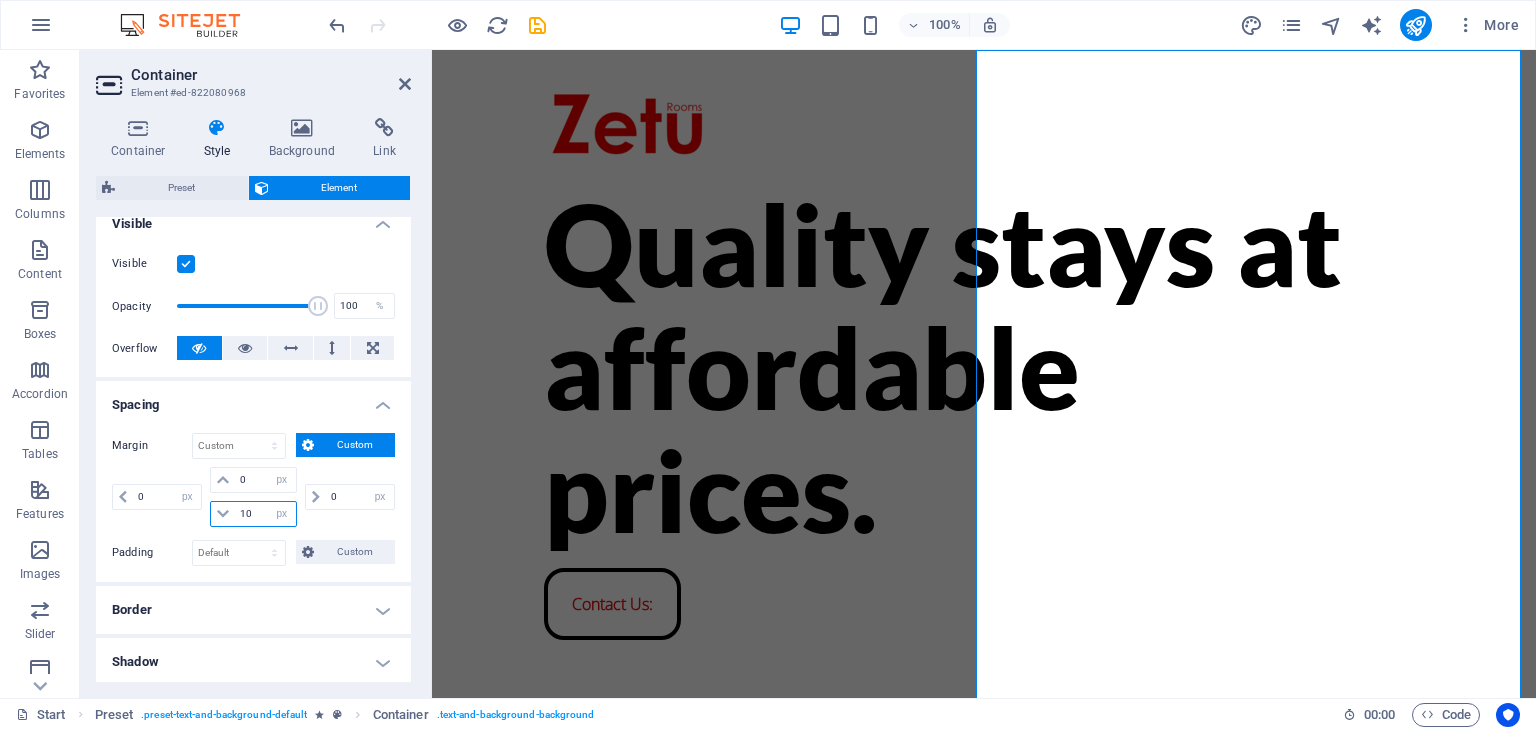 click on "10" at bounding box center (265, 514) 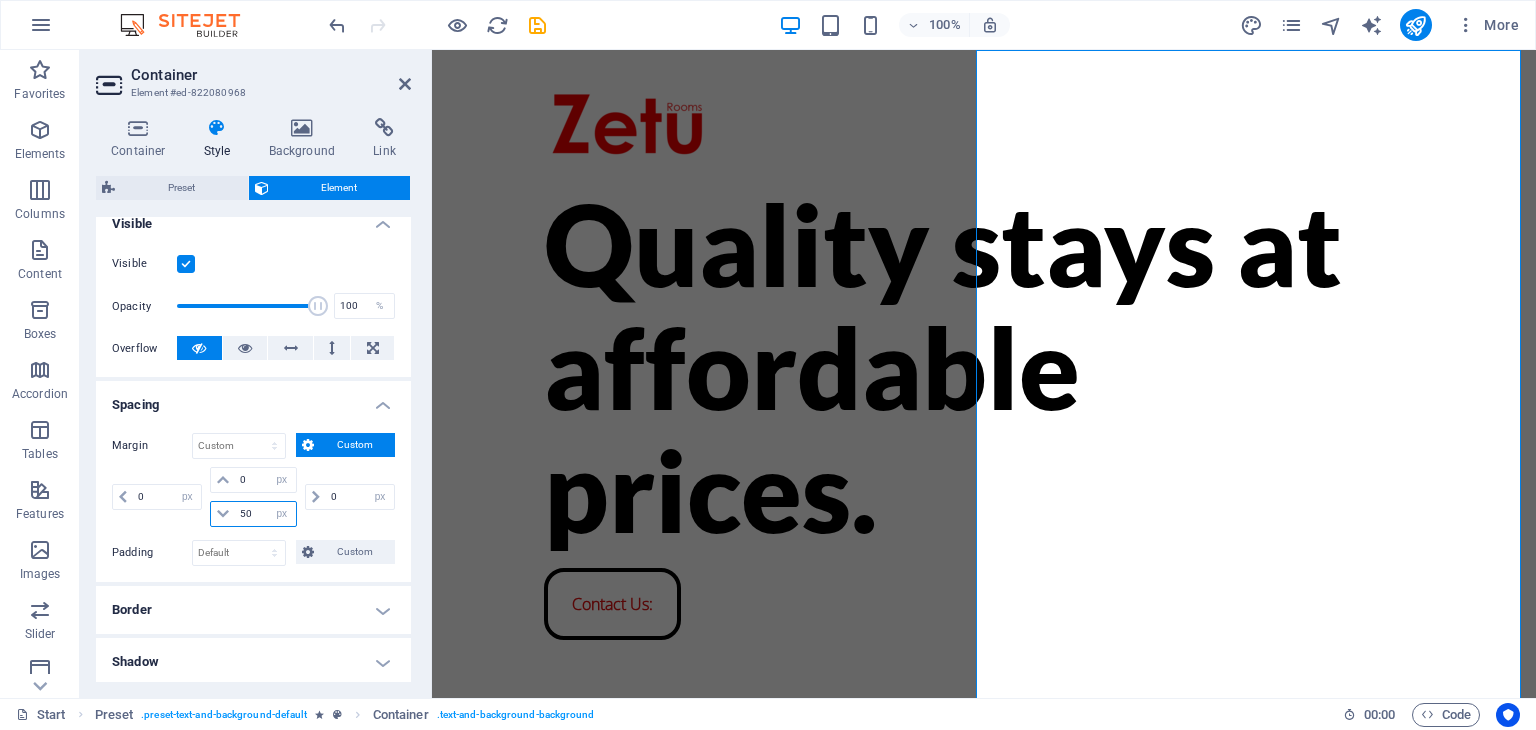 type on "50" 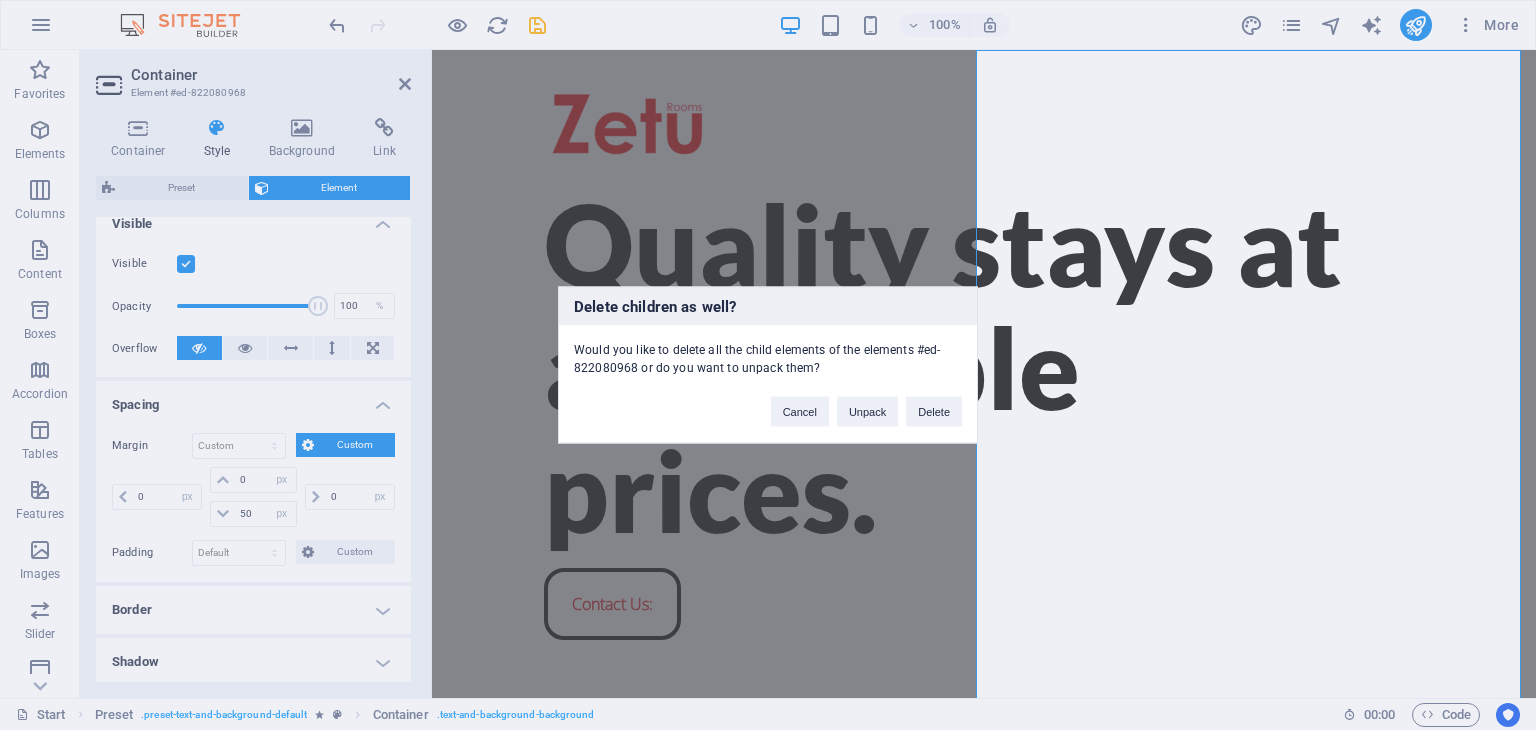 type 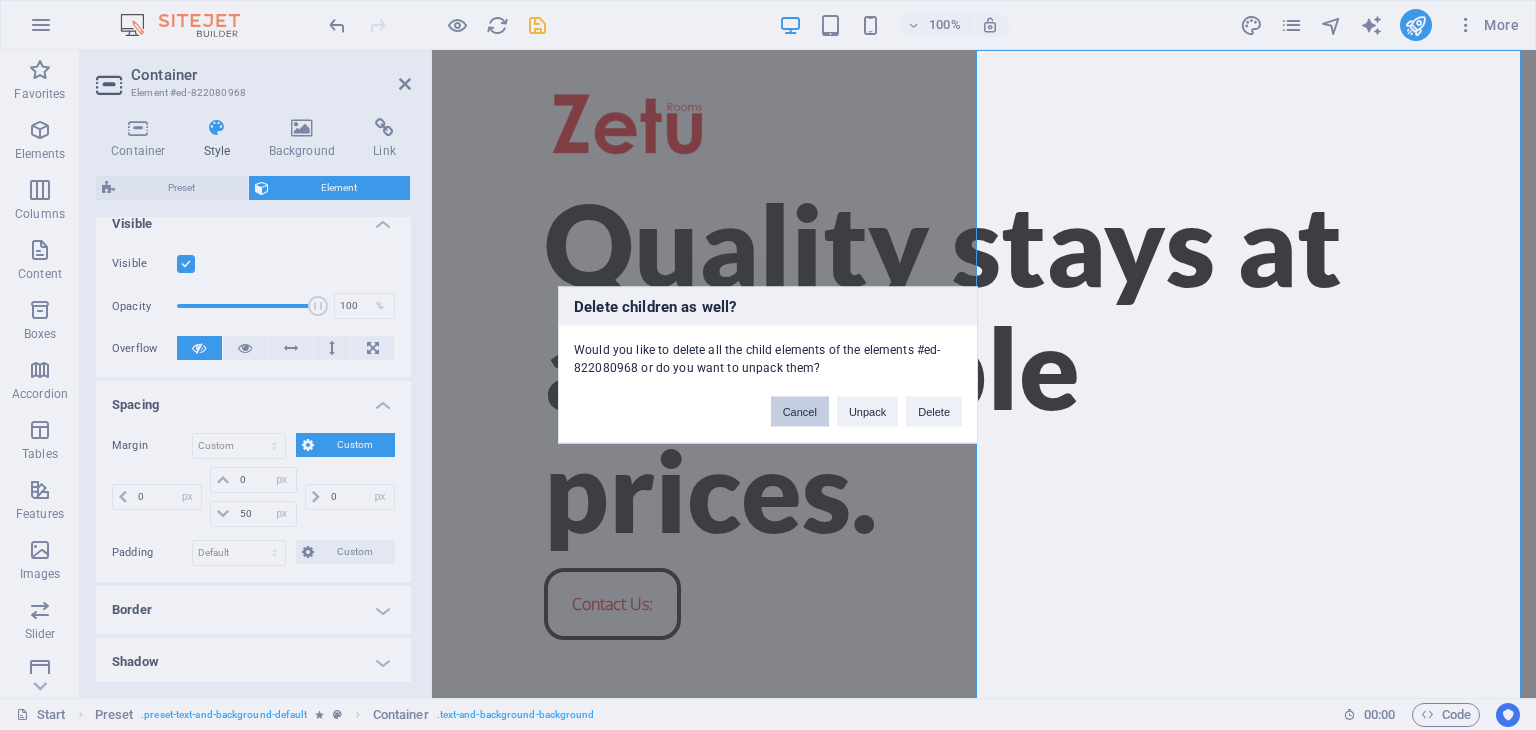 click on "Cancel" at bounding box center [800, 412] 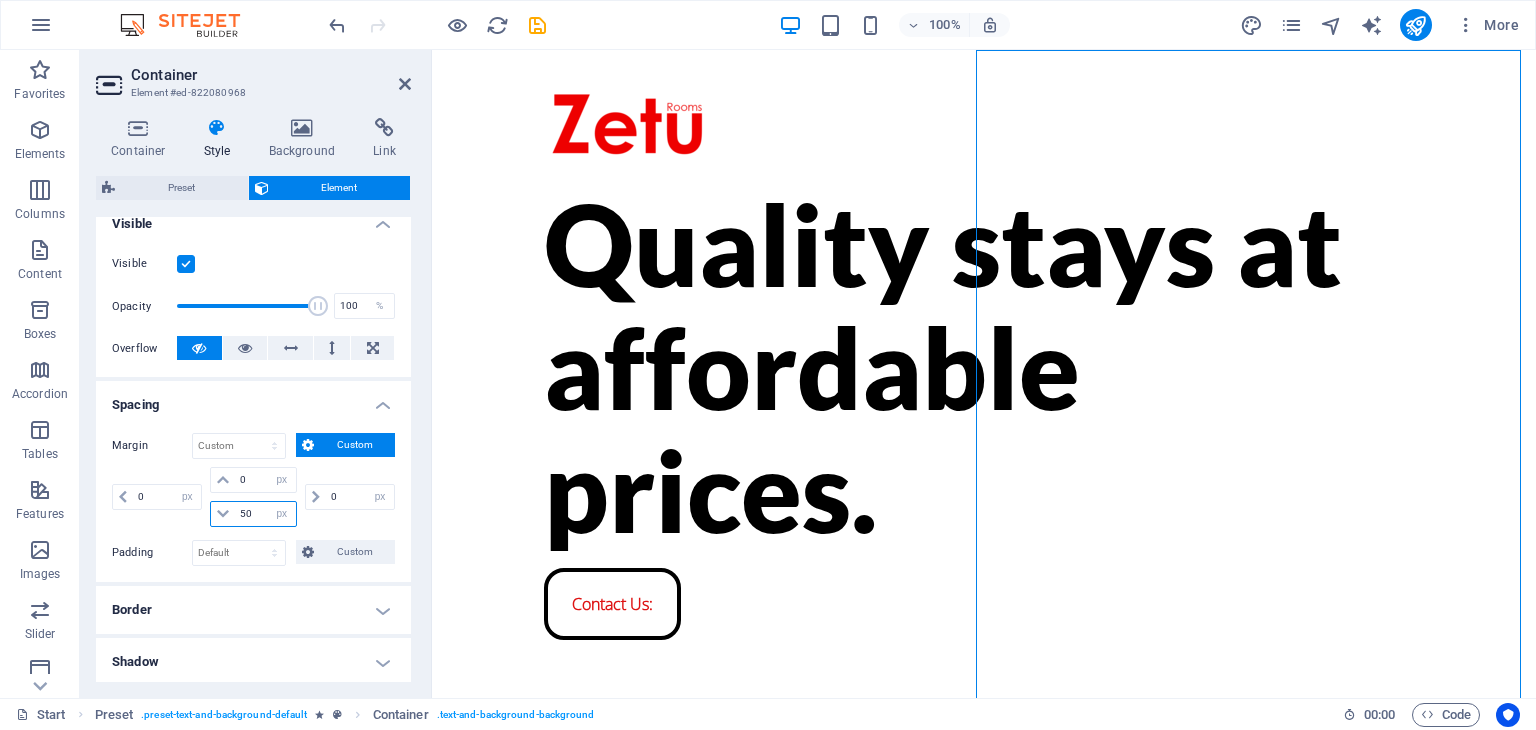 click on "50" at bounding box center [265, 514] 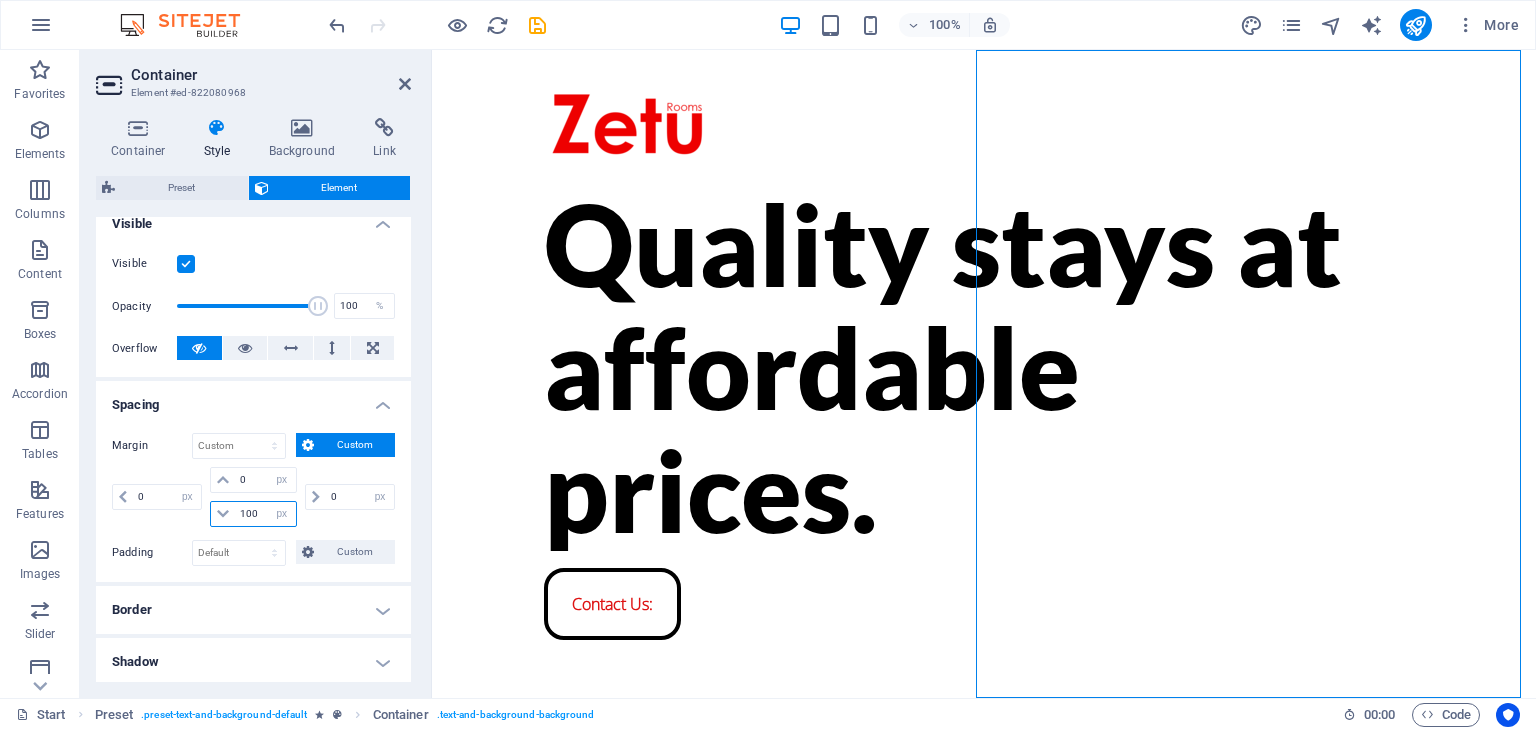 click on "100" at bounding box center [265, 514] 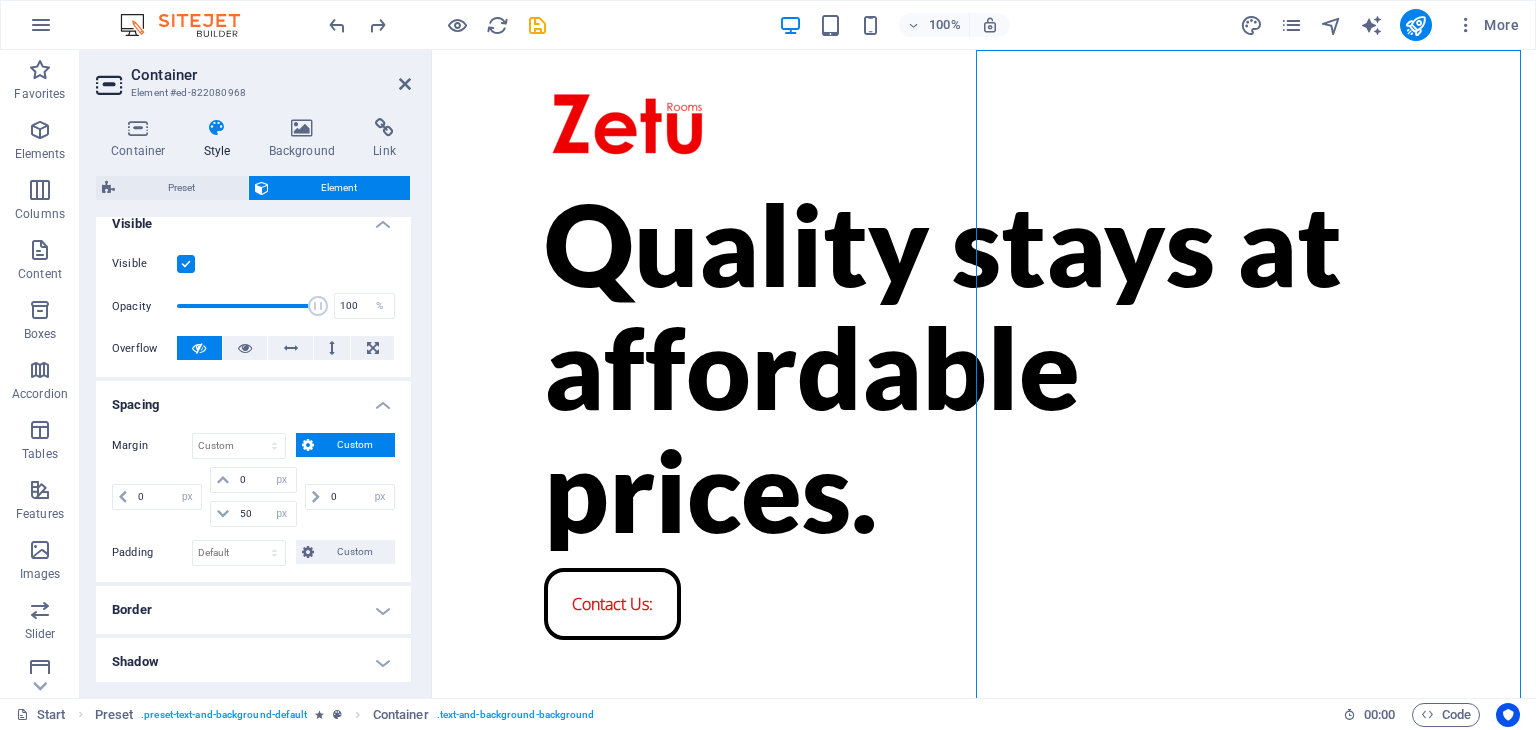 type on "10" 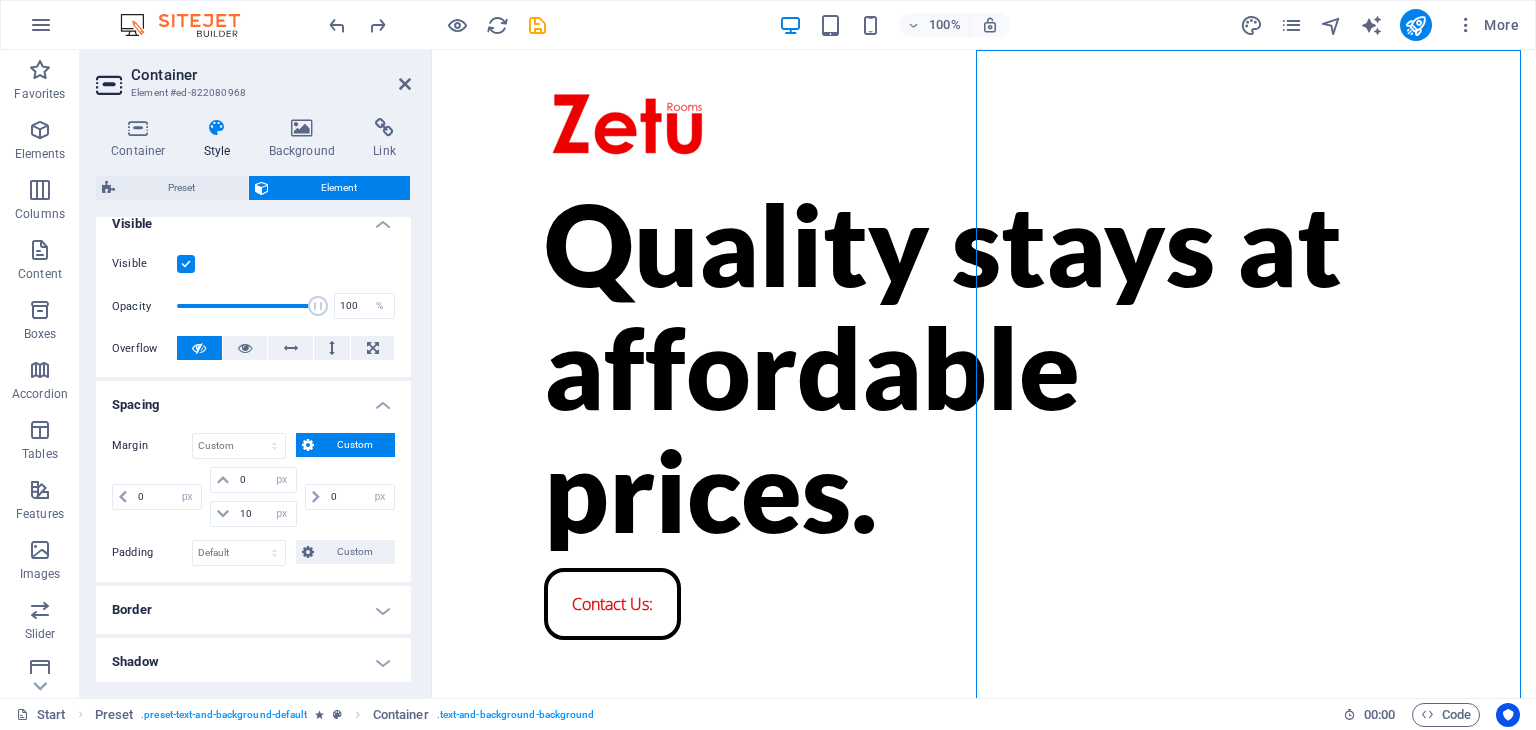 type on "0" 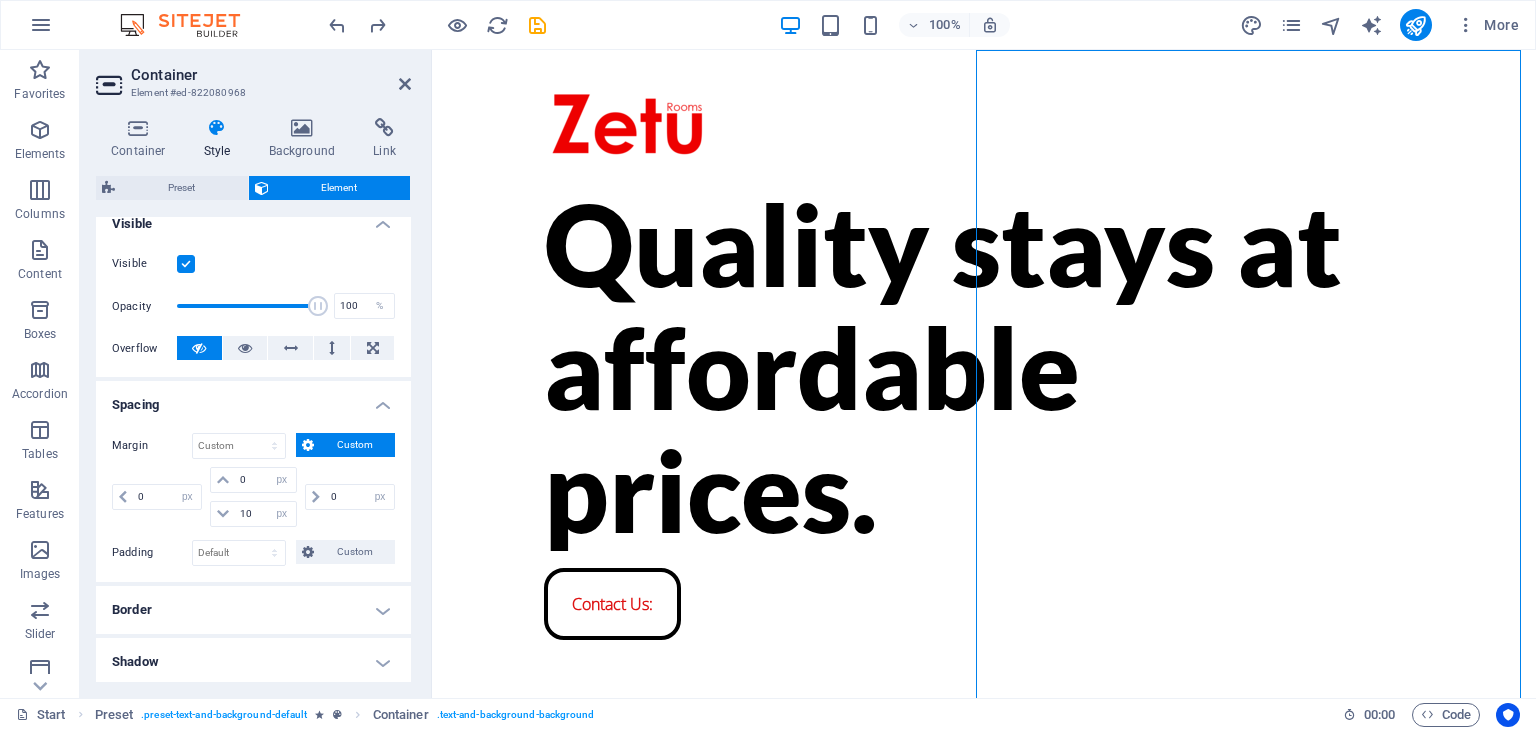 select on "px" 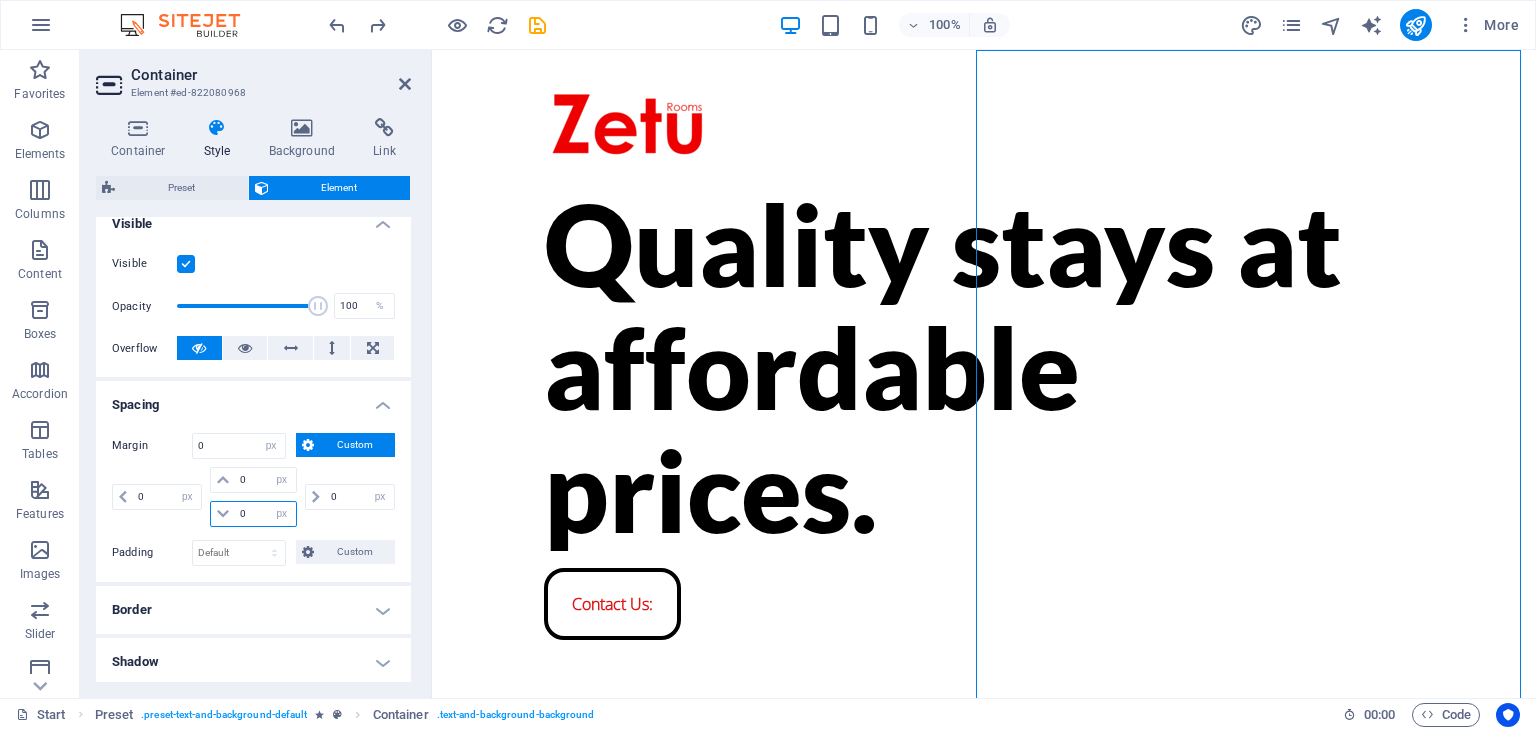 click on "0" at bounding box center (265, 514) 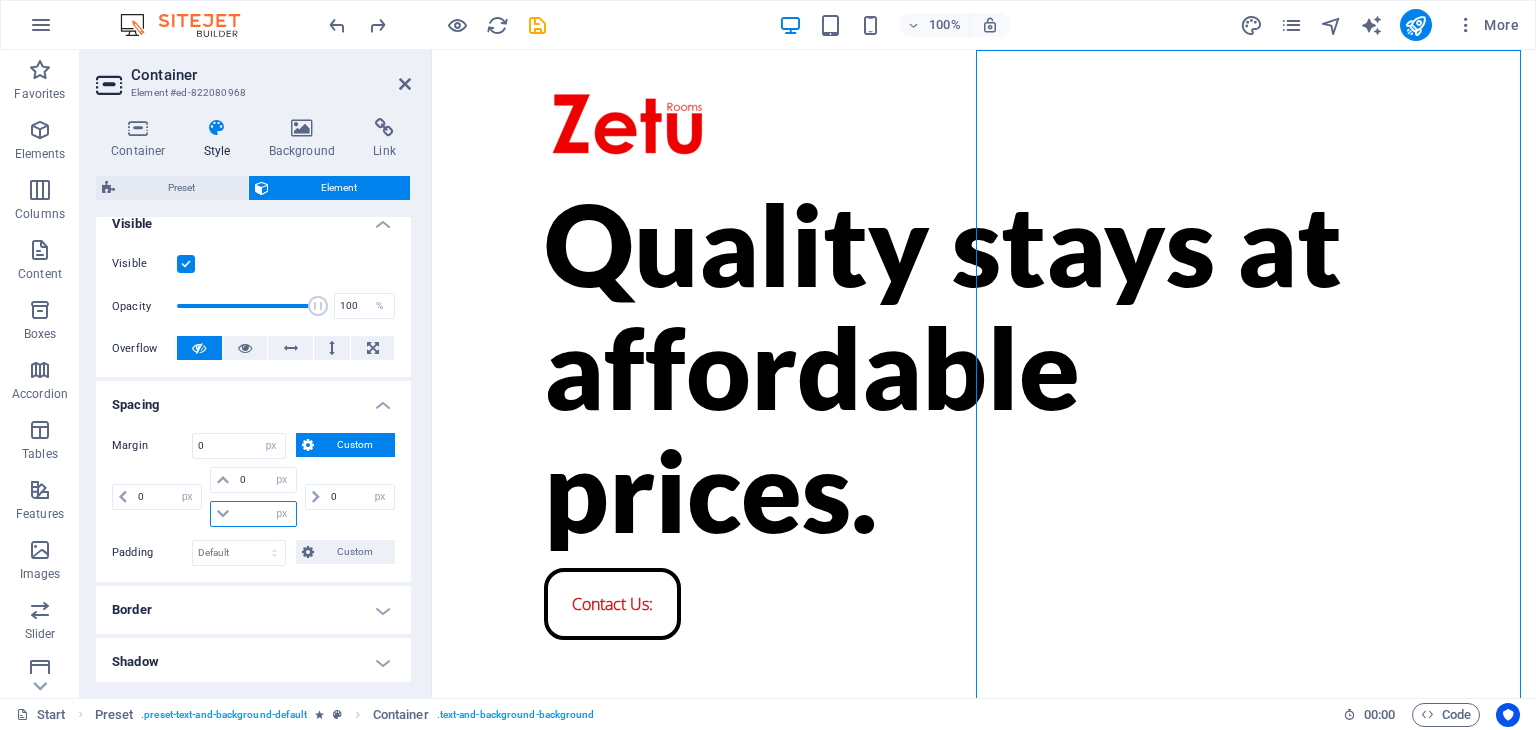 type on "2" 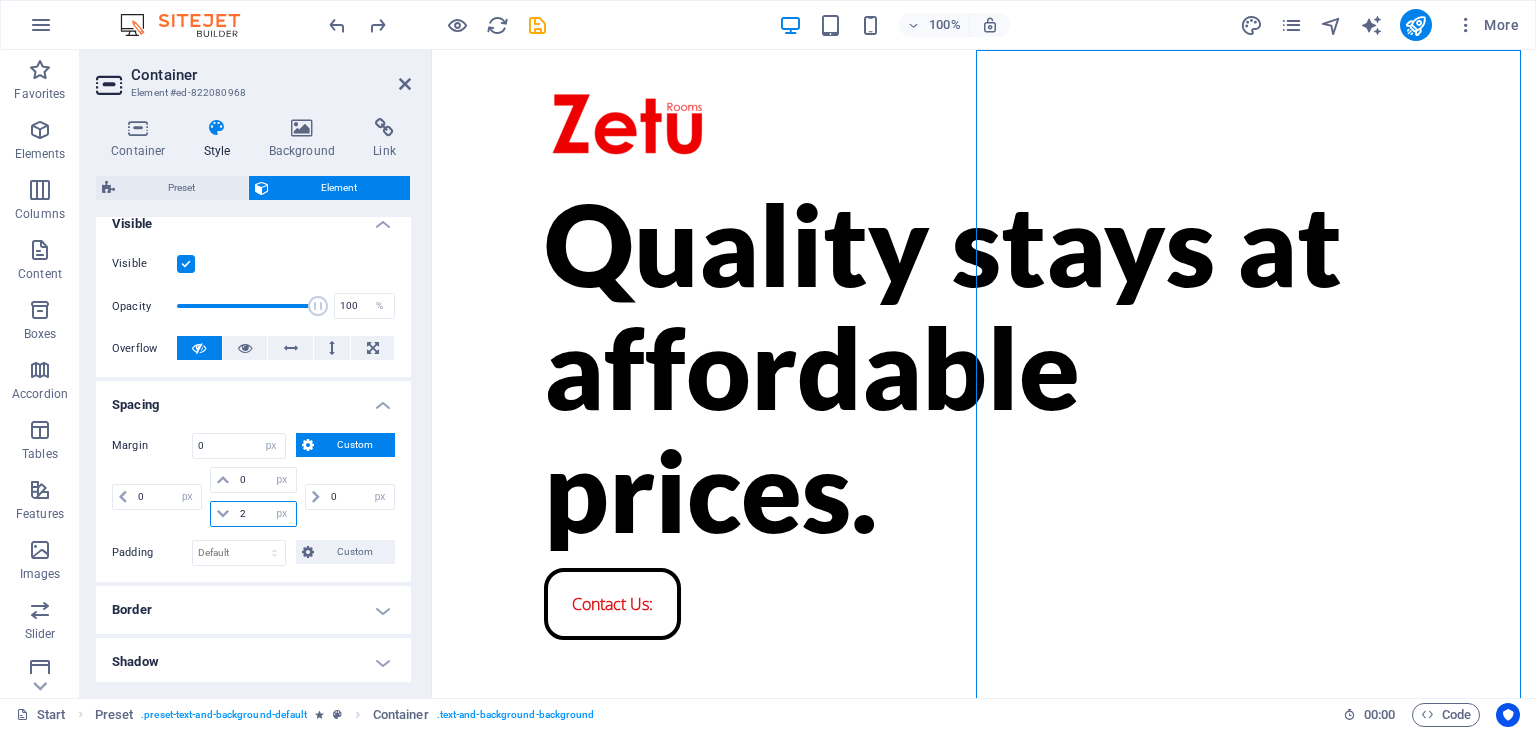 type 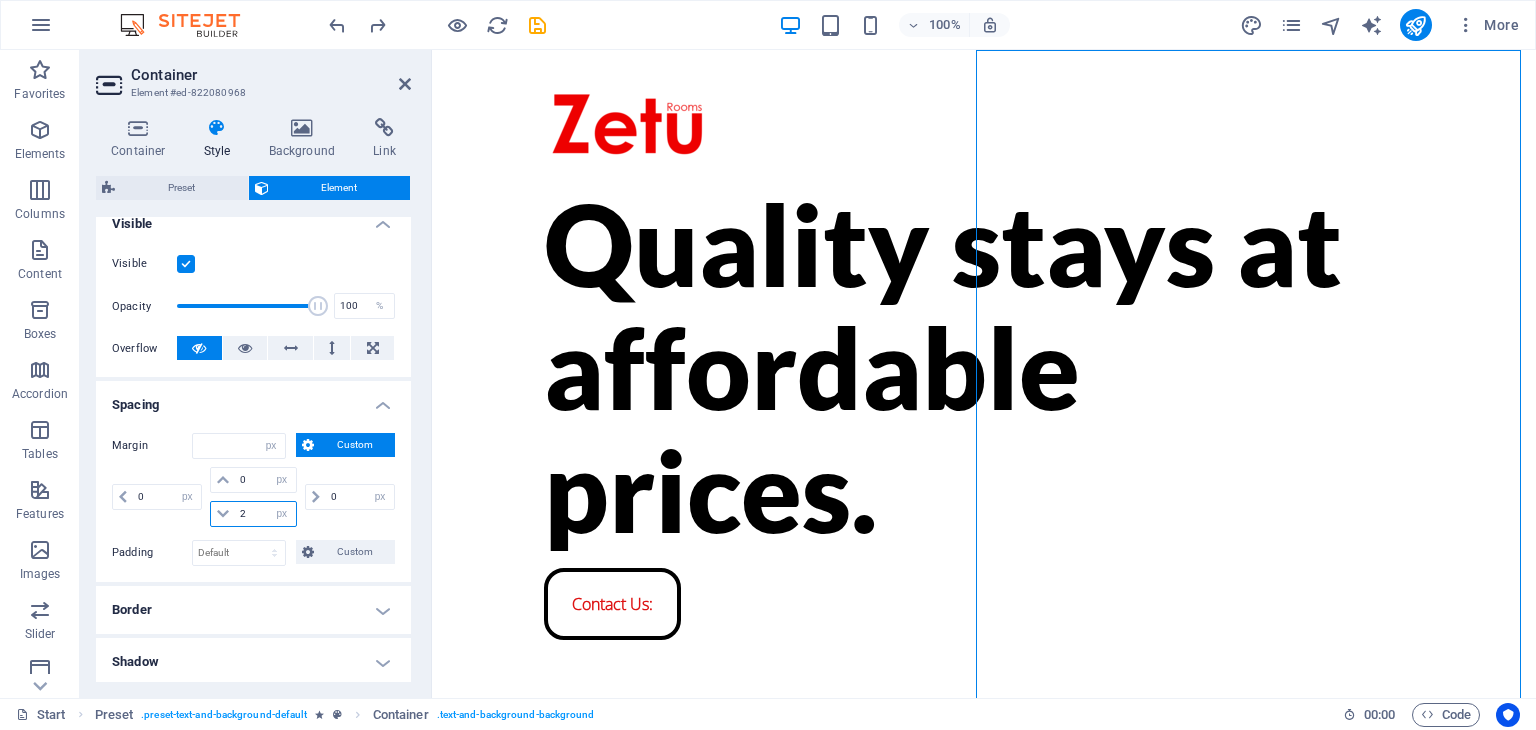 select on "DISABLED_OPTION_VALUE" 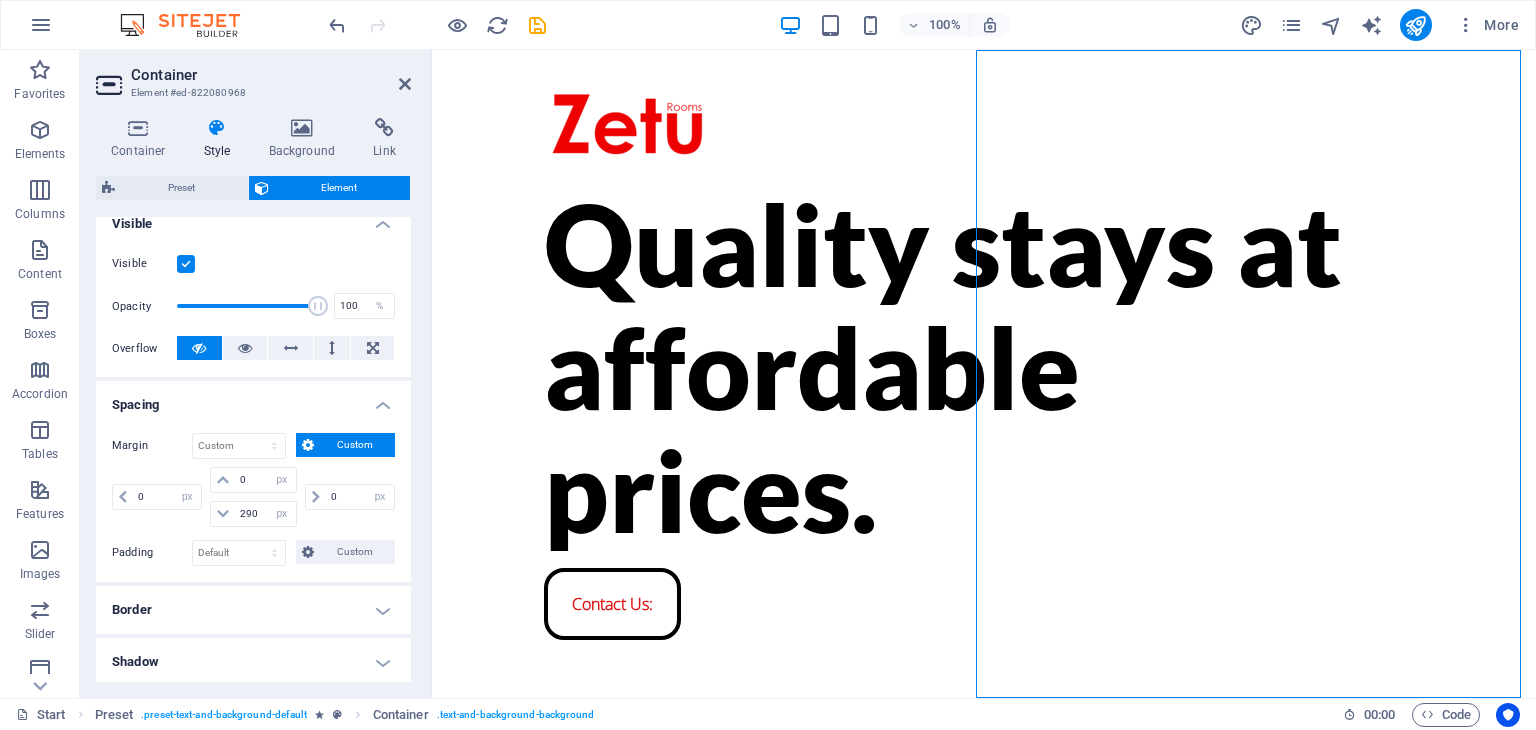 type on "2" 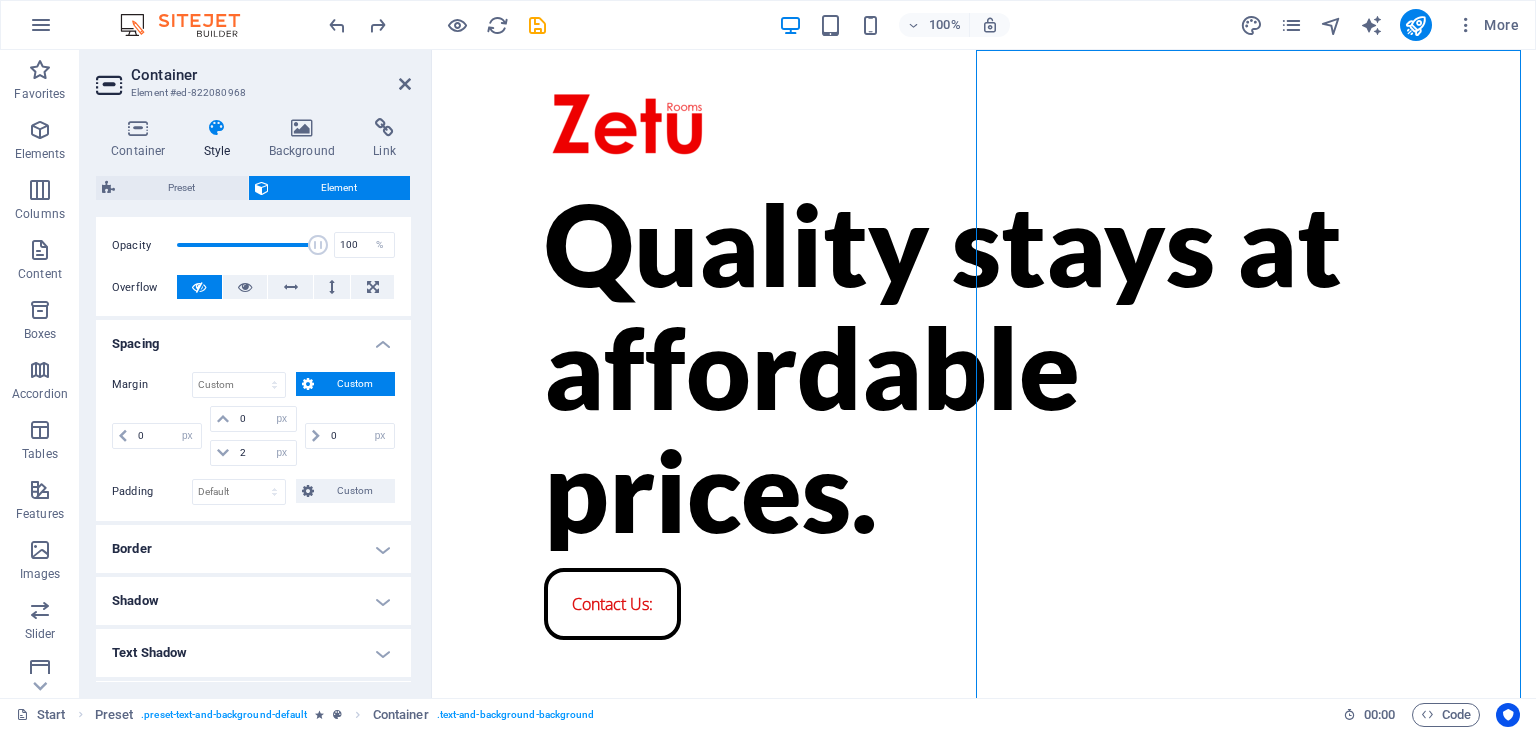 scroll, scrollTop: 296, scrollLeft: 0, axis: vertical 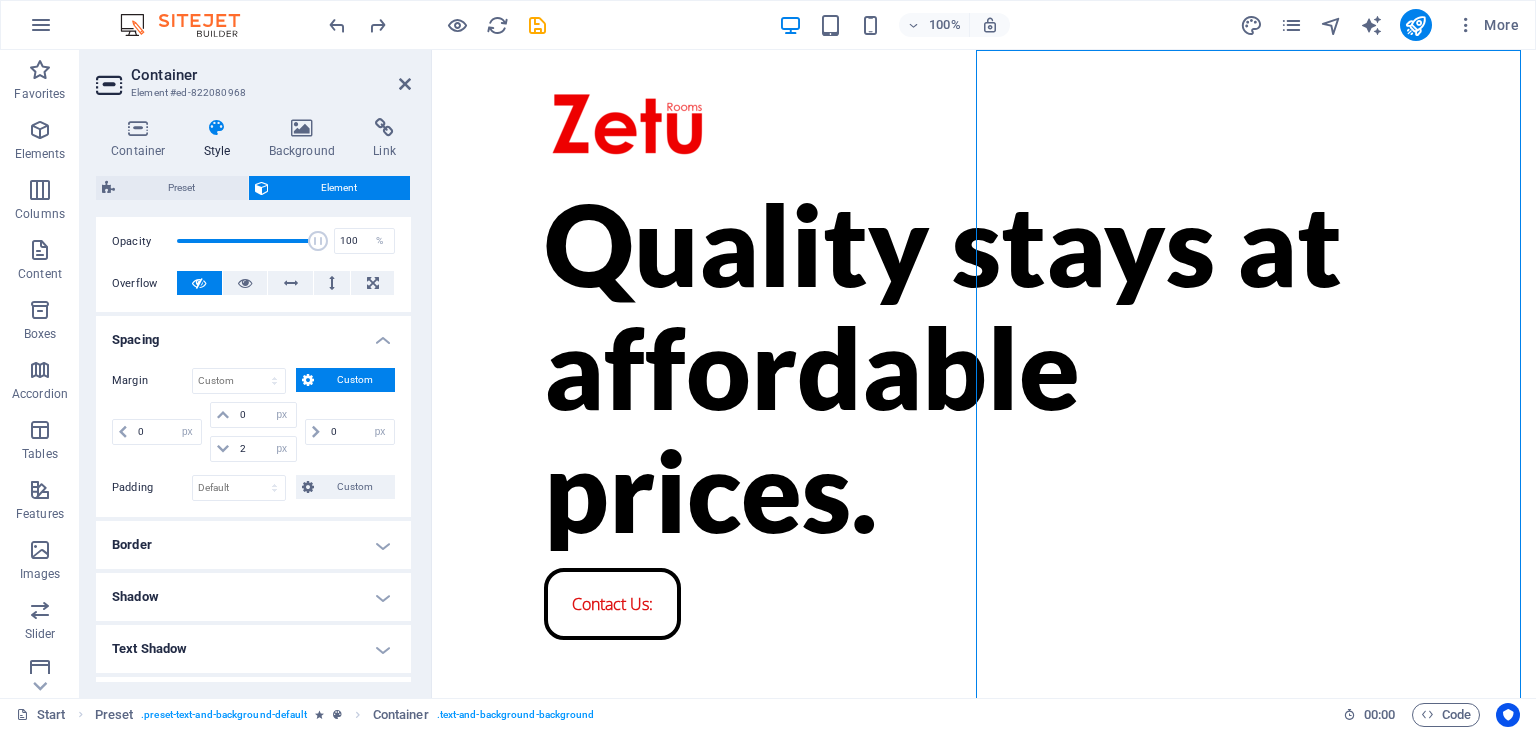 click on "Border" at bounding box center (253, 545) 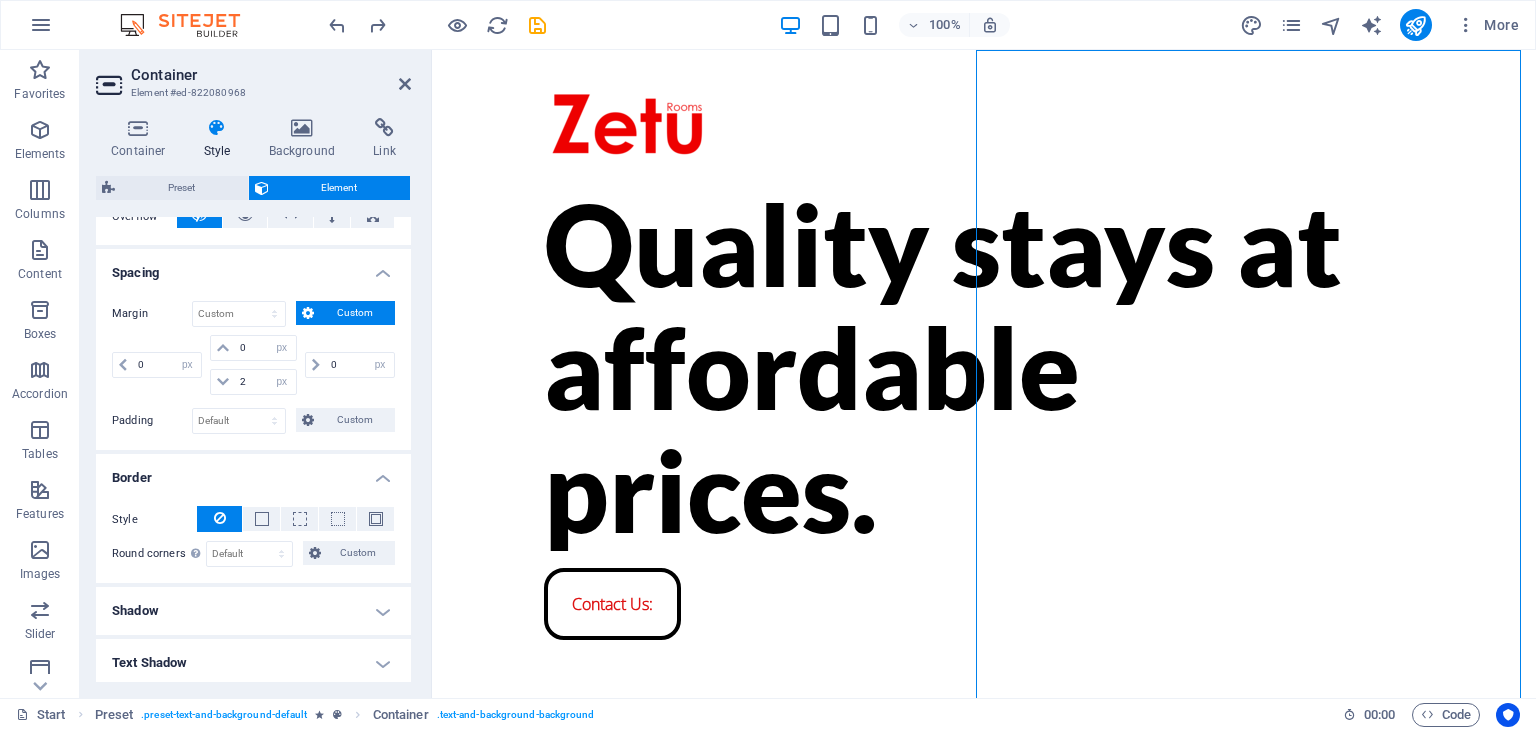 scroll, scrollTop: 387, scrollLeft: 0, axis: vertical 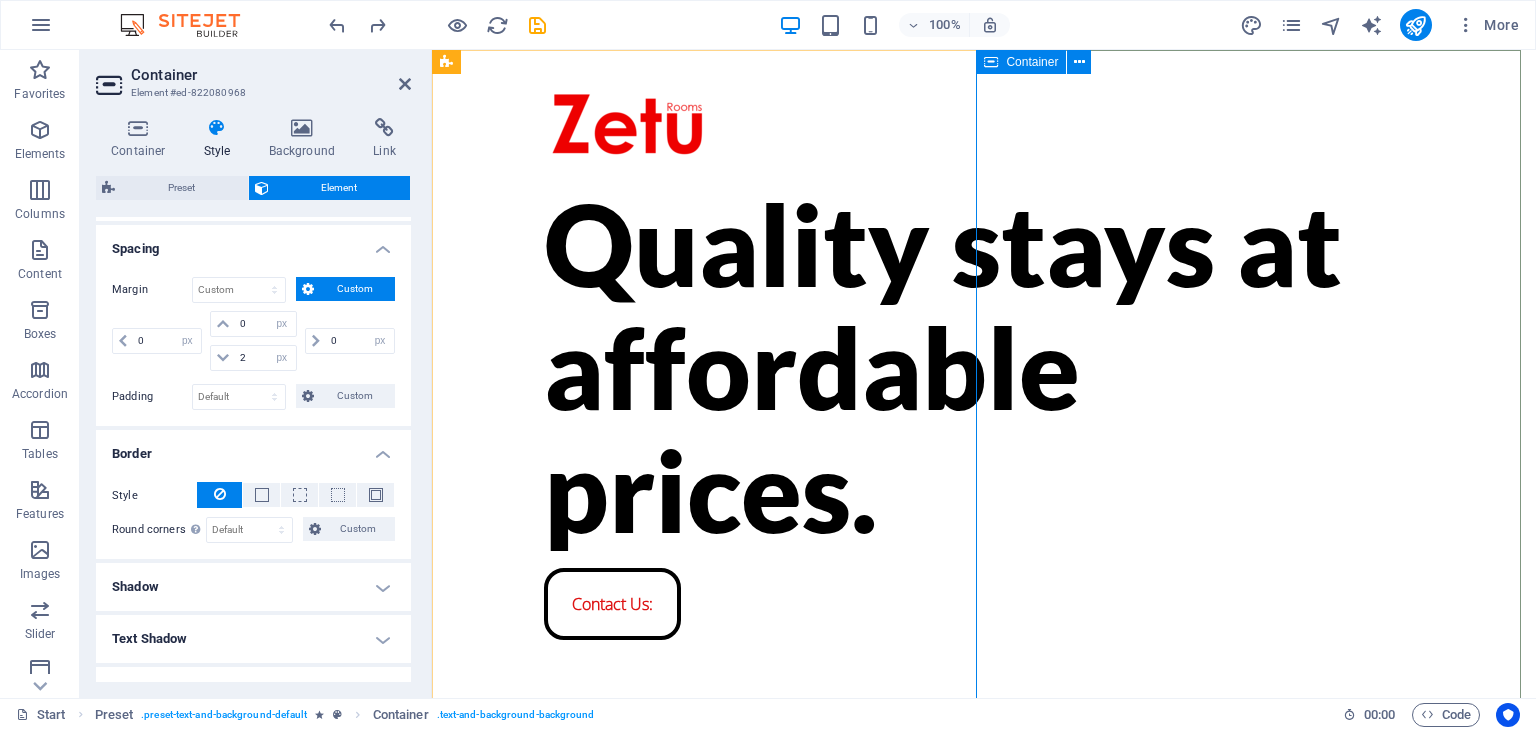 click on "Whatsapp to book:" at bounding box center [984, 1022] 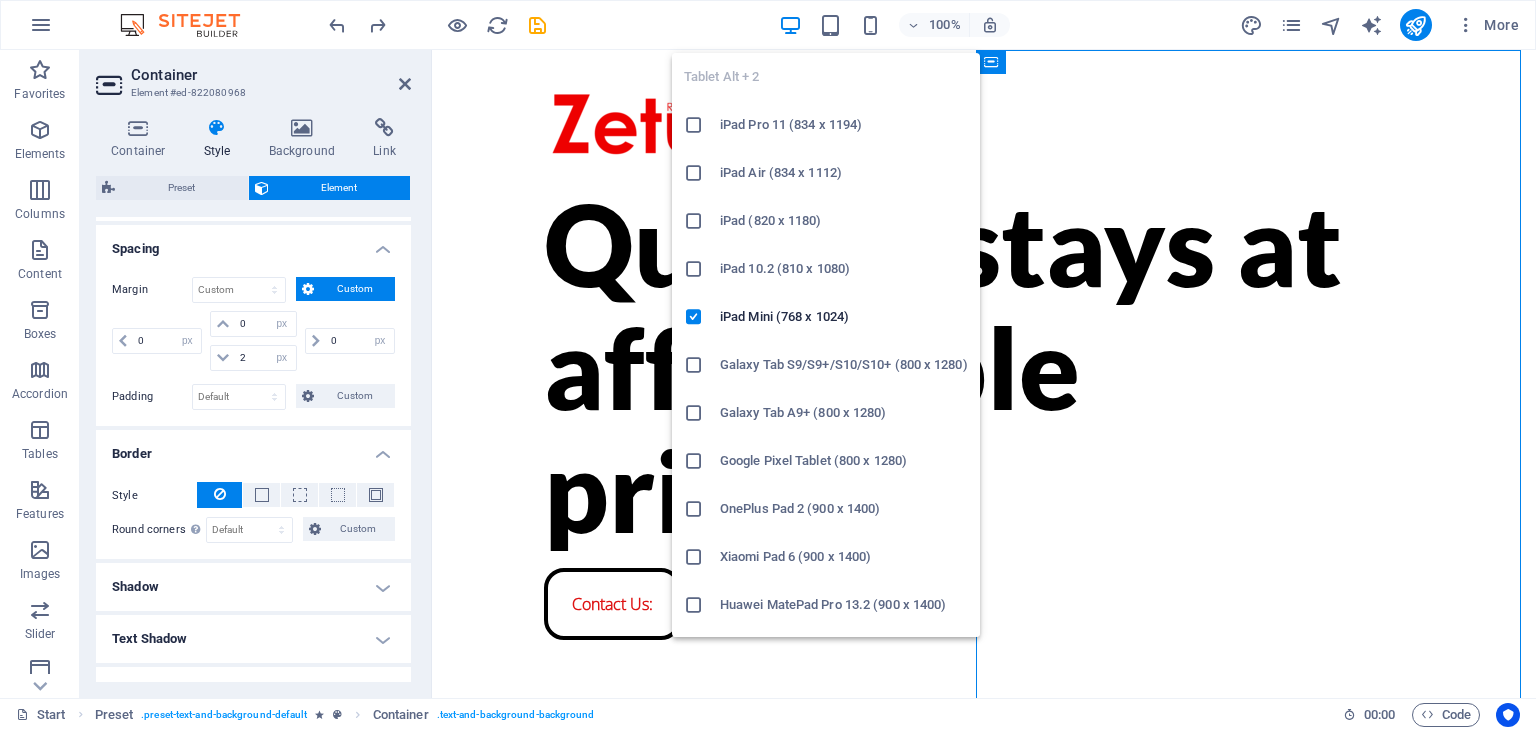click at bounding box center [830, 25] 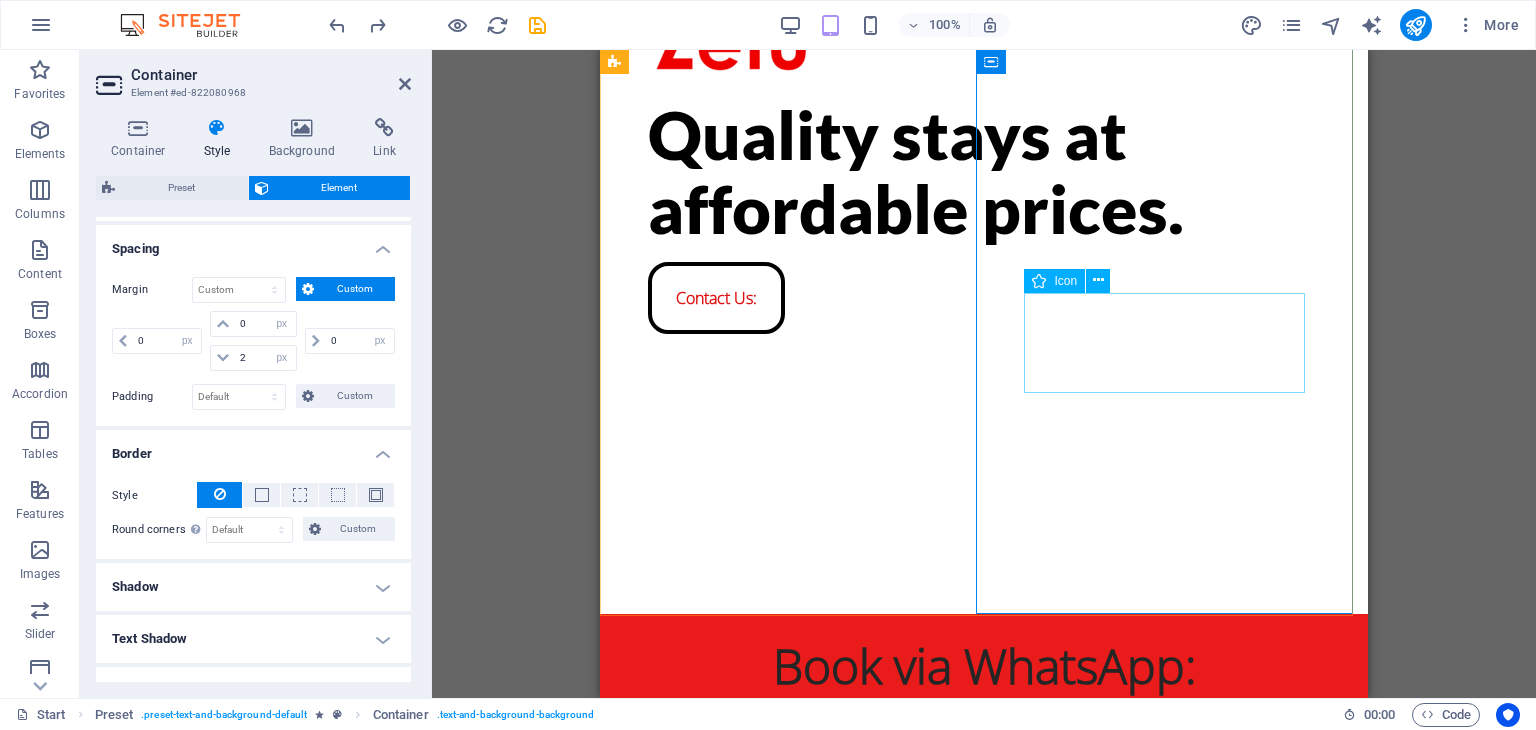 scroll, scrollTop: 0, scrollLeft: 0, axis: both 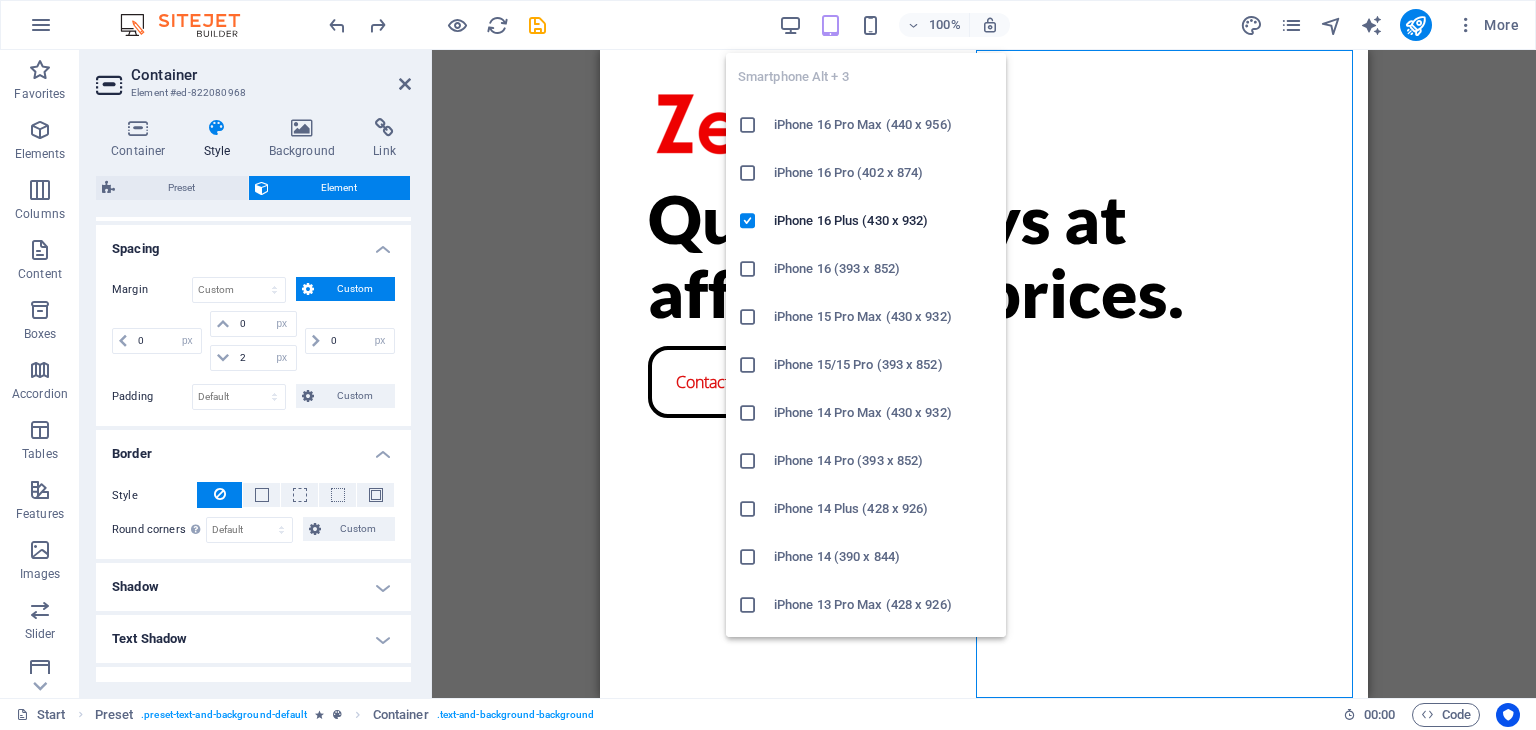 click at bounding box center [870, 25] 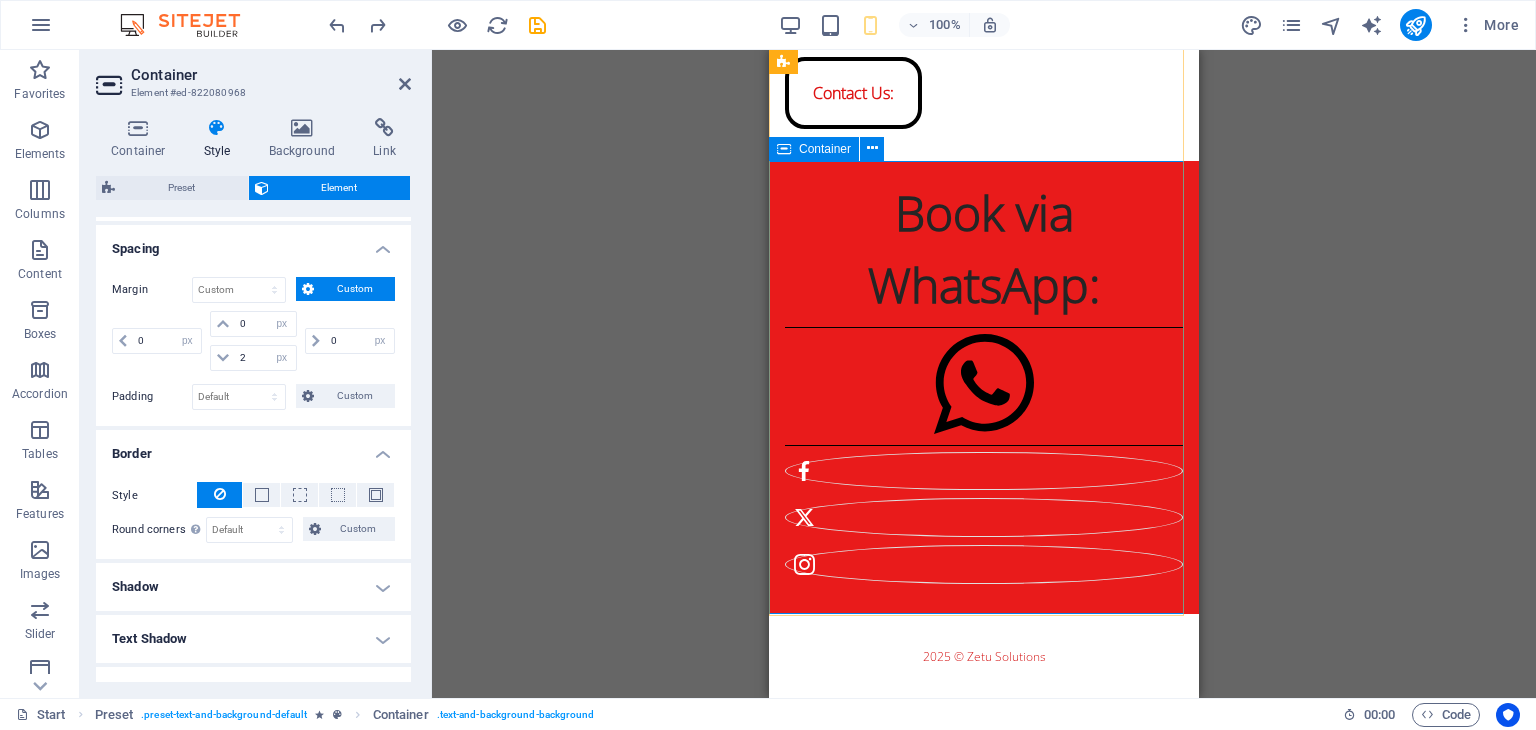 scroll, scrollTop: 0, scrollLeft: 0, axis: both 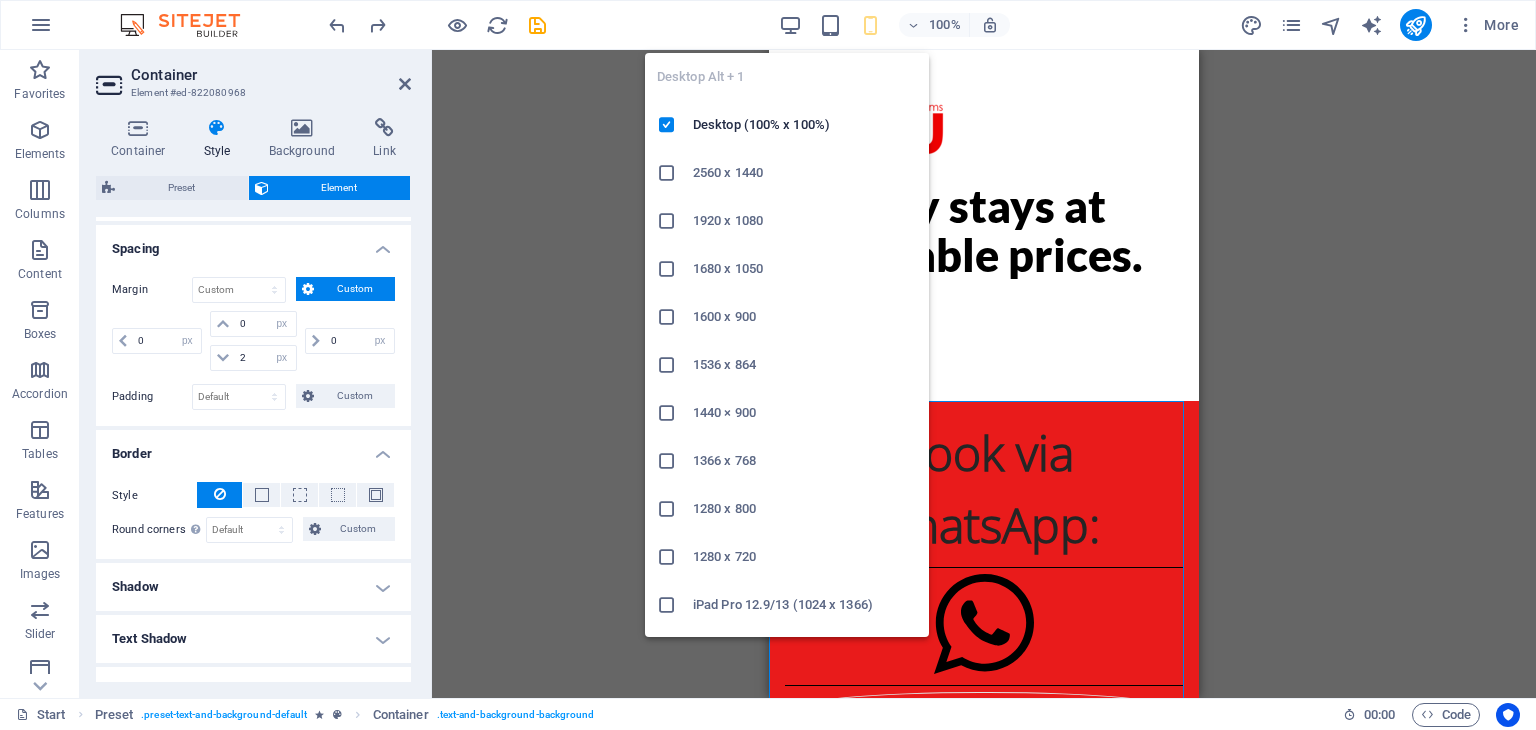 click at bounding box center (790, 25) 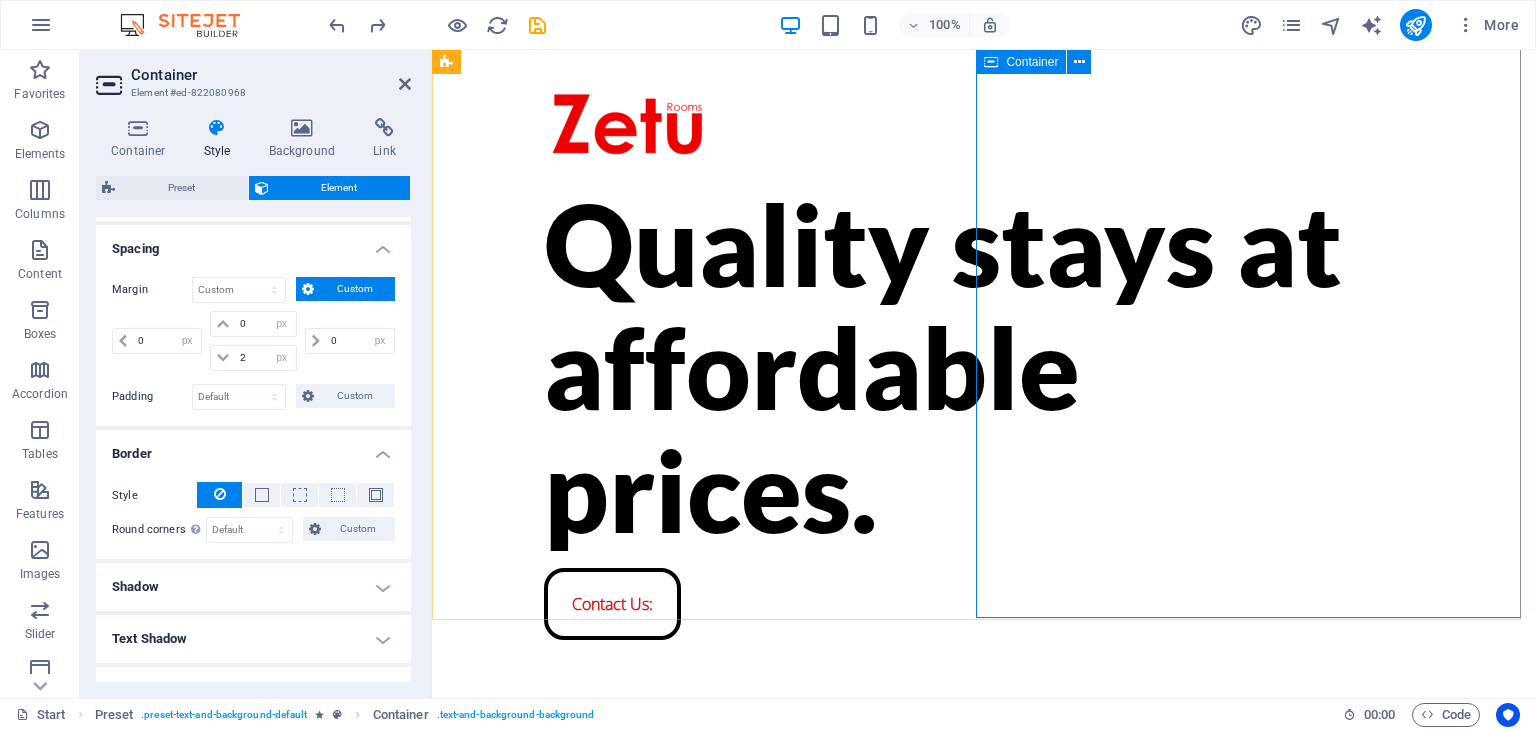 scroll, scrollTop: 179, scrollLeft: 0, axis: vertical 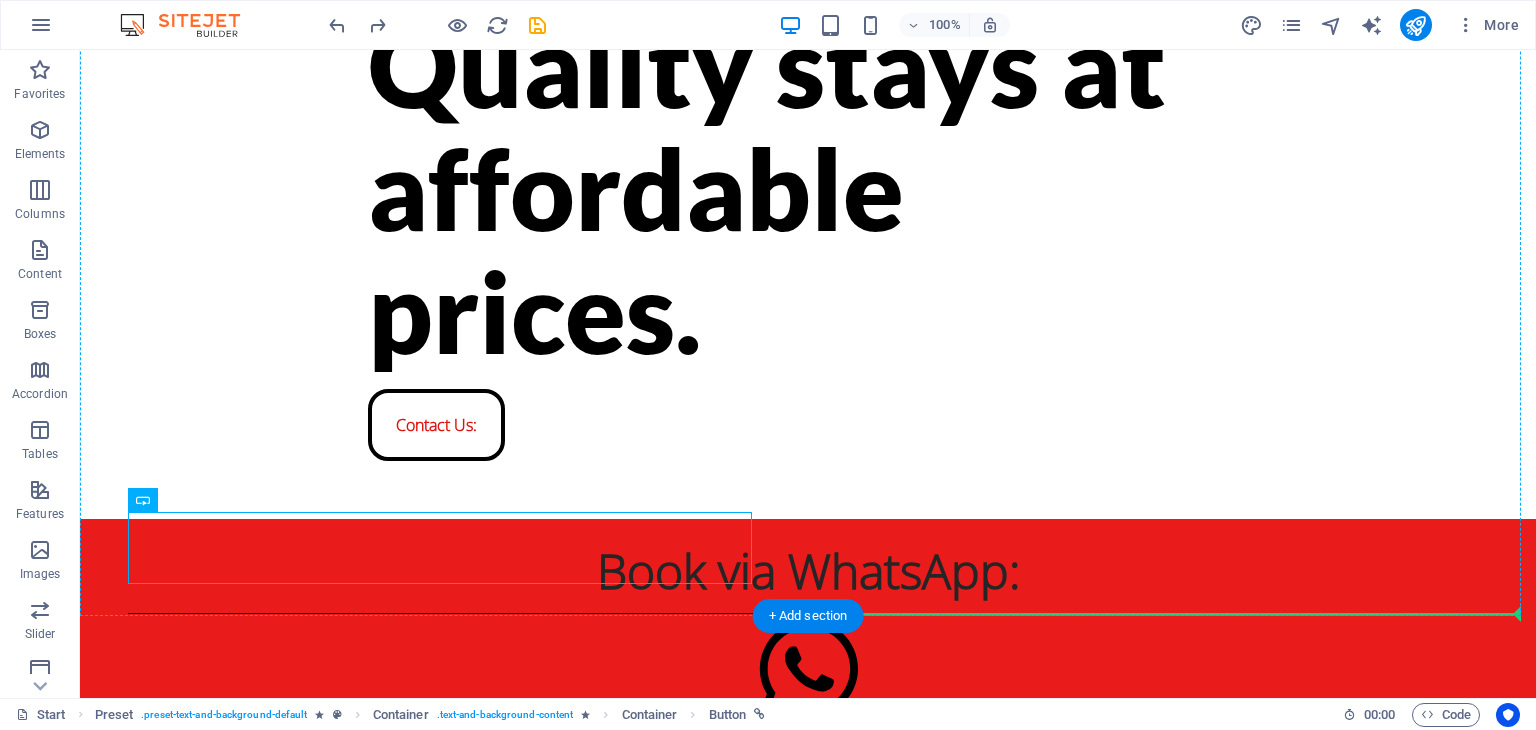 drag, startPoint x: 185, startPoint y: 545, endPoint x: 944, endPoint y: 462, distance: 763.5247 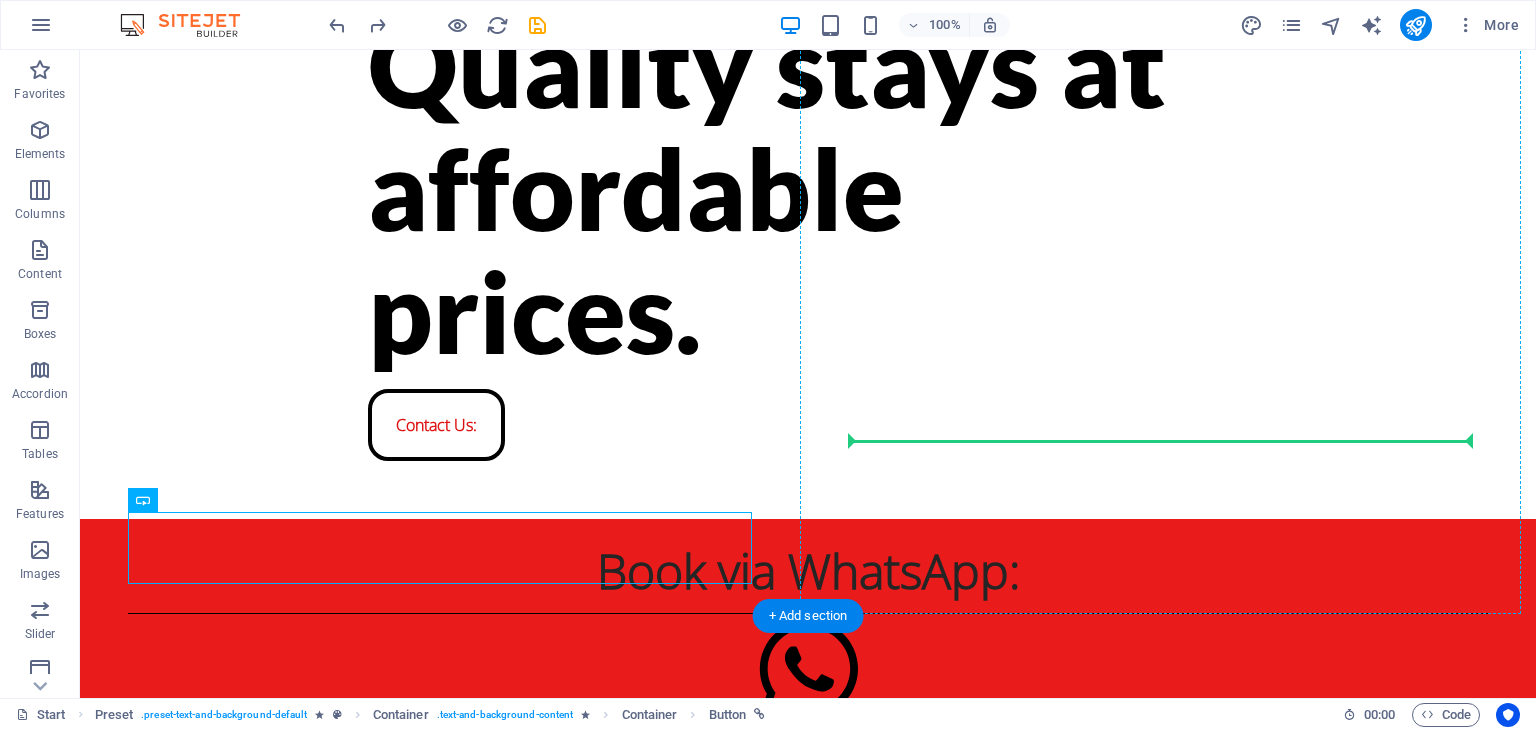 drag, startPoint x: 362, startPoint y: 549, endPoint x: 884, endPoint y: 438, distance: 533.67126 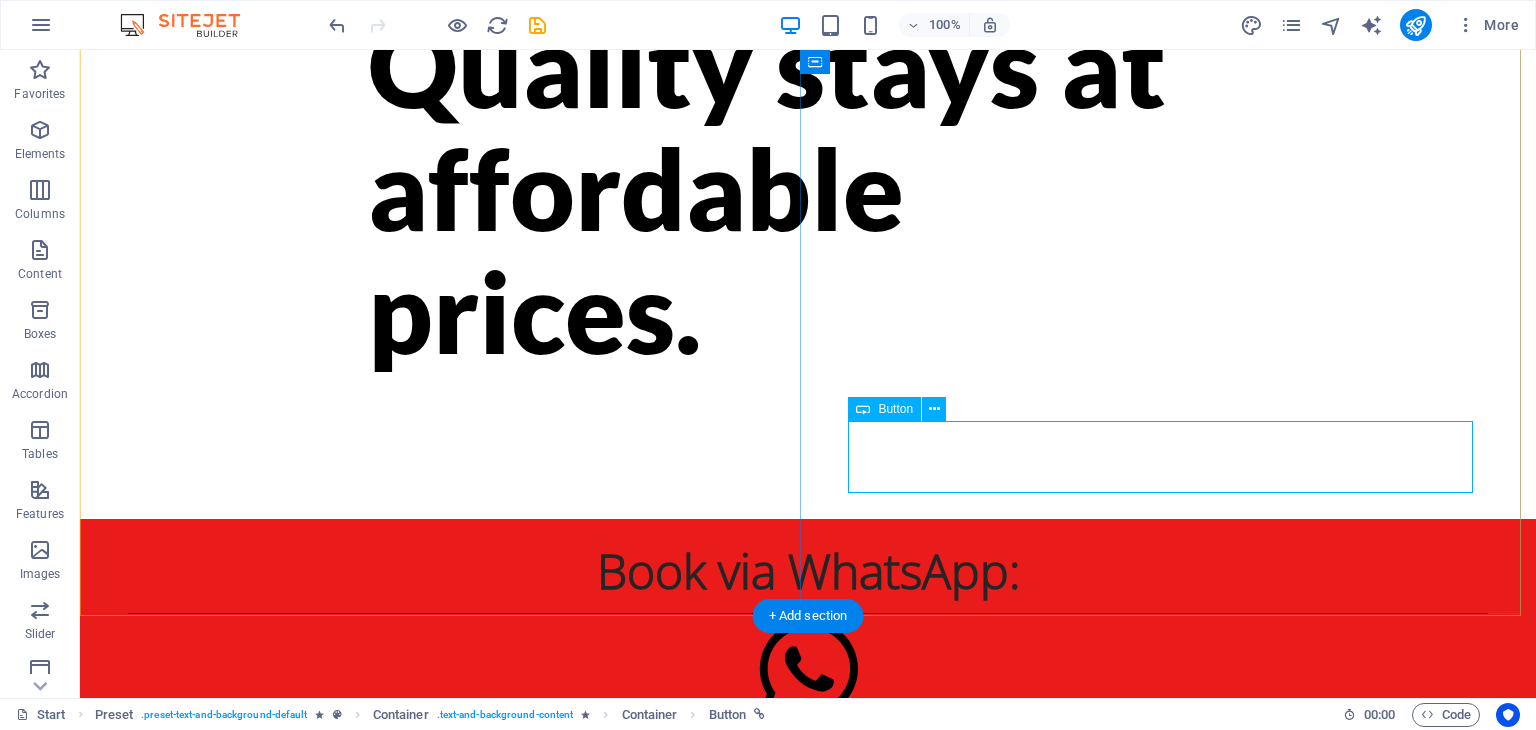 scroll, scrollTop: 107, scrollLeft: 0, axis: vertical 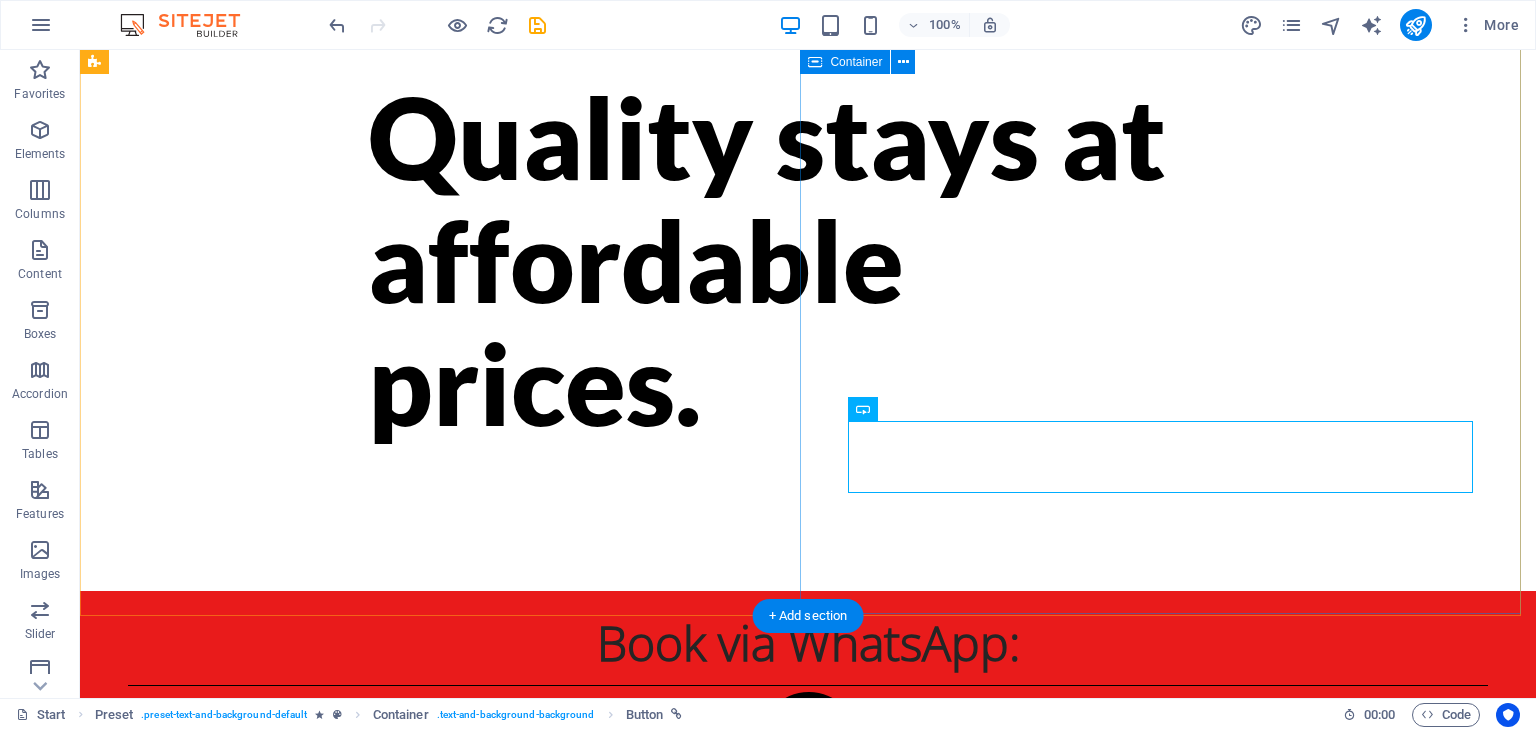 click on "Whatsapp to book: Contact Us:" at bounding box center [808, 915] 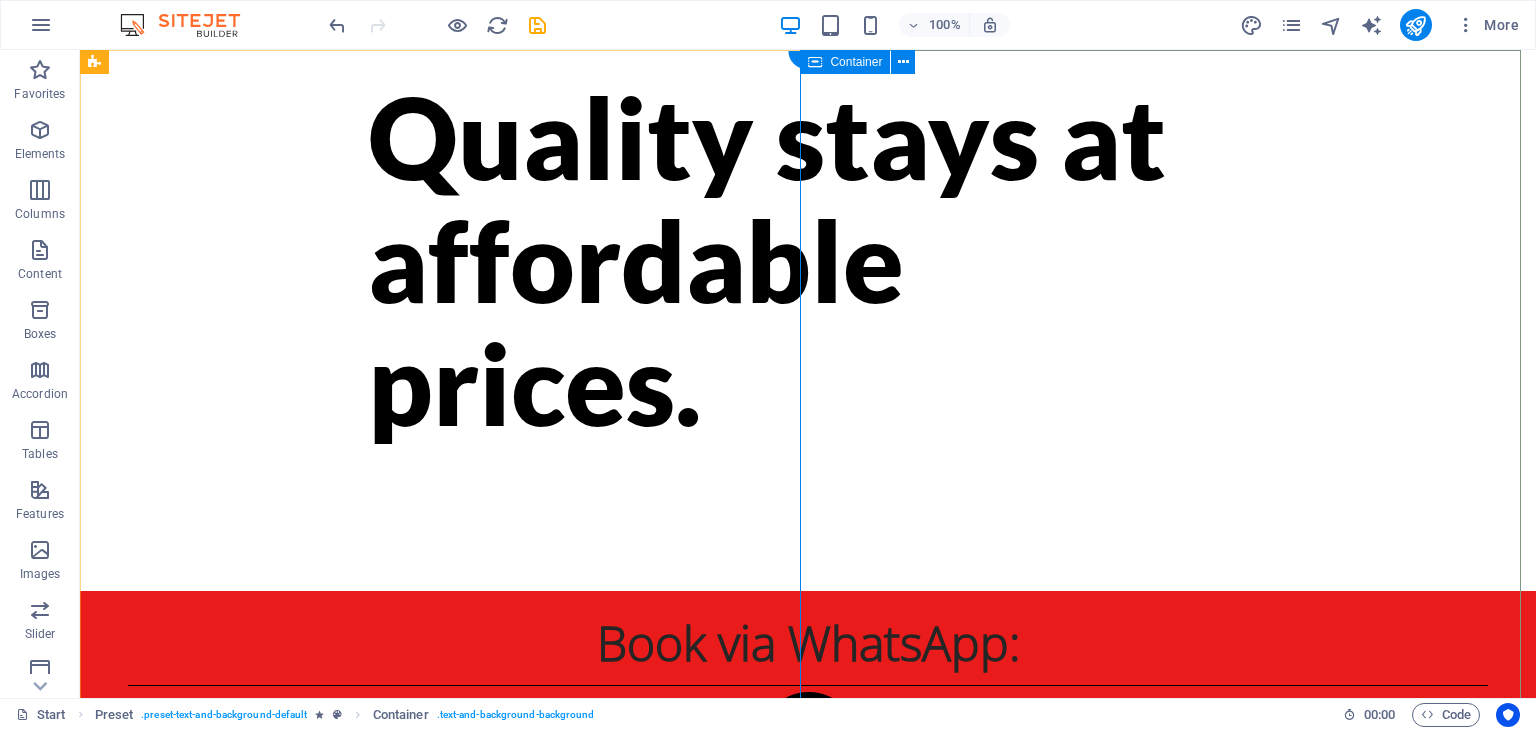 scroll, scrollTop: 0, scrollLeft: 0, axis: both 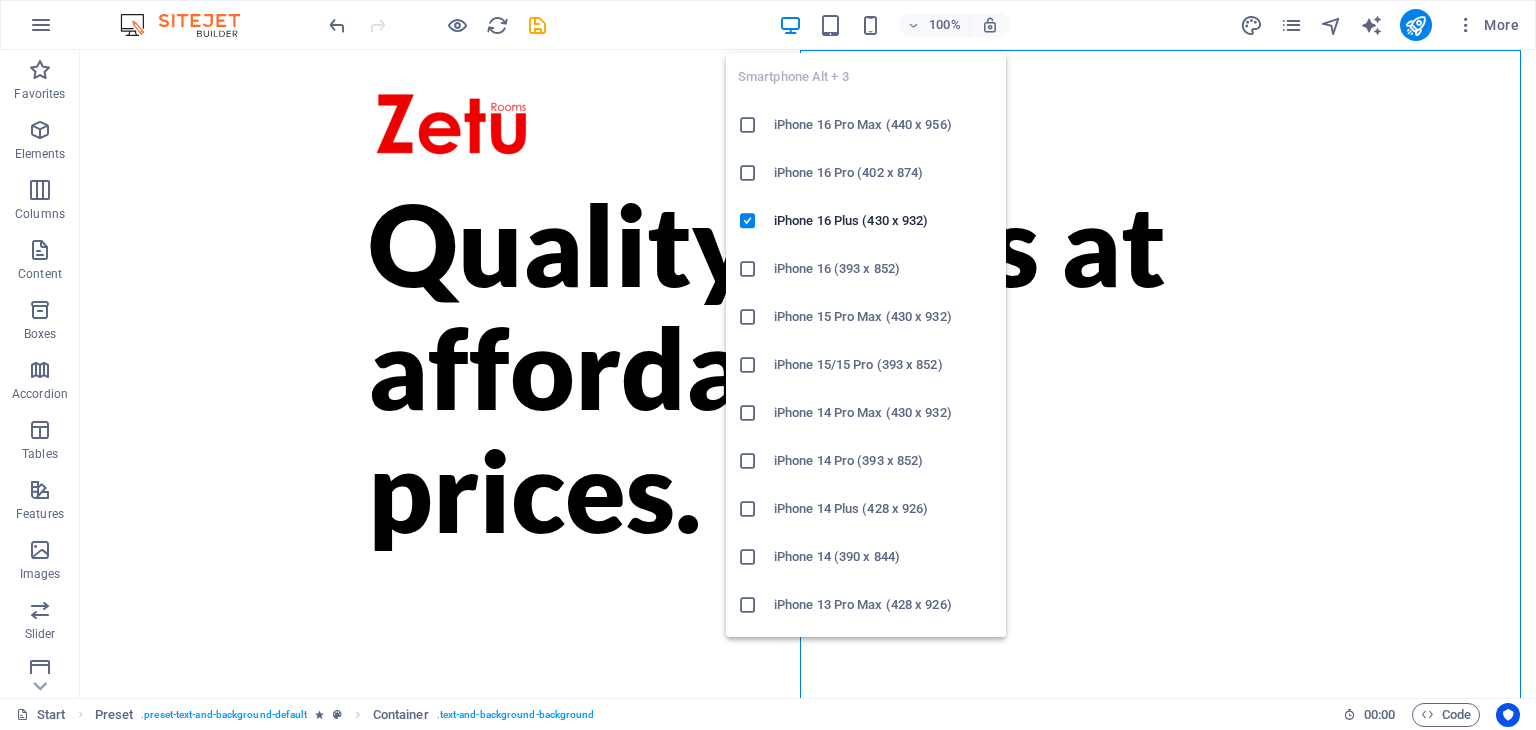 click at bounding box center [870, 25] 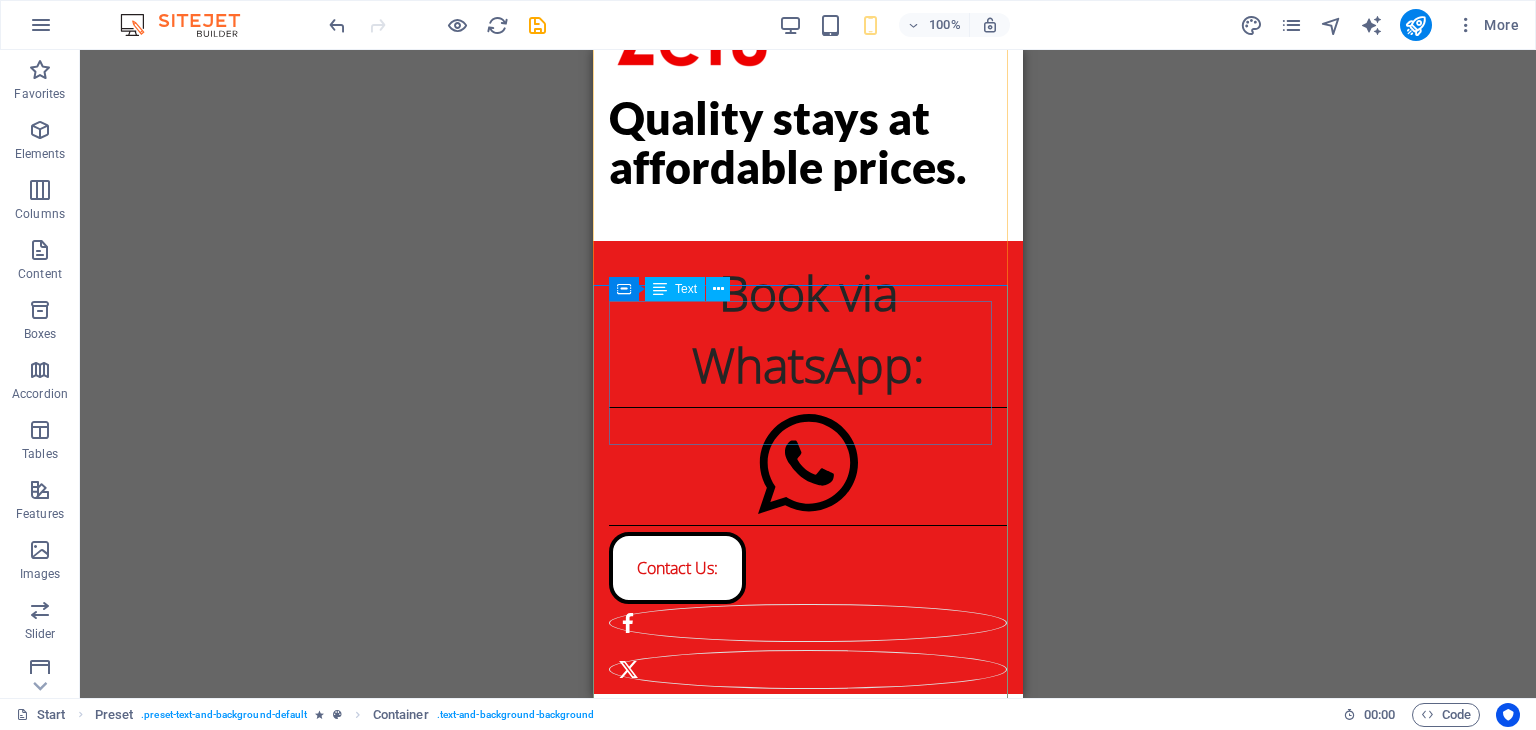 scroll, scrollTop: 95, scrollLeft: 0, axis: vertical 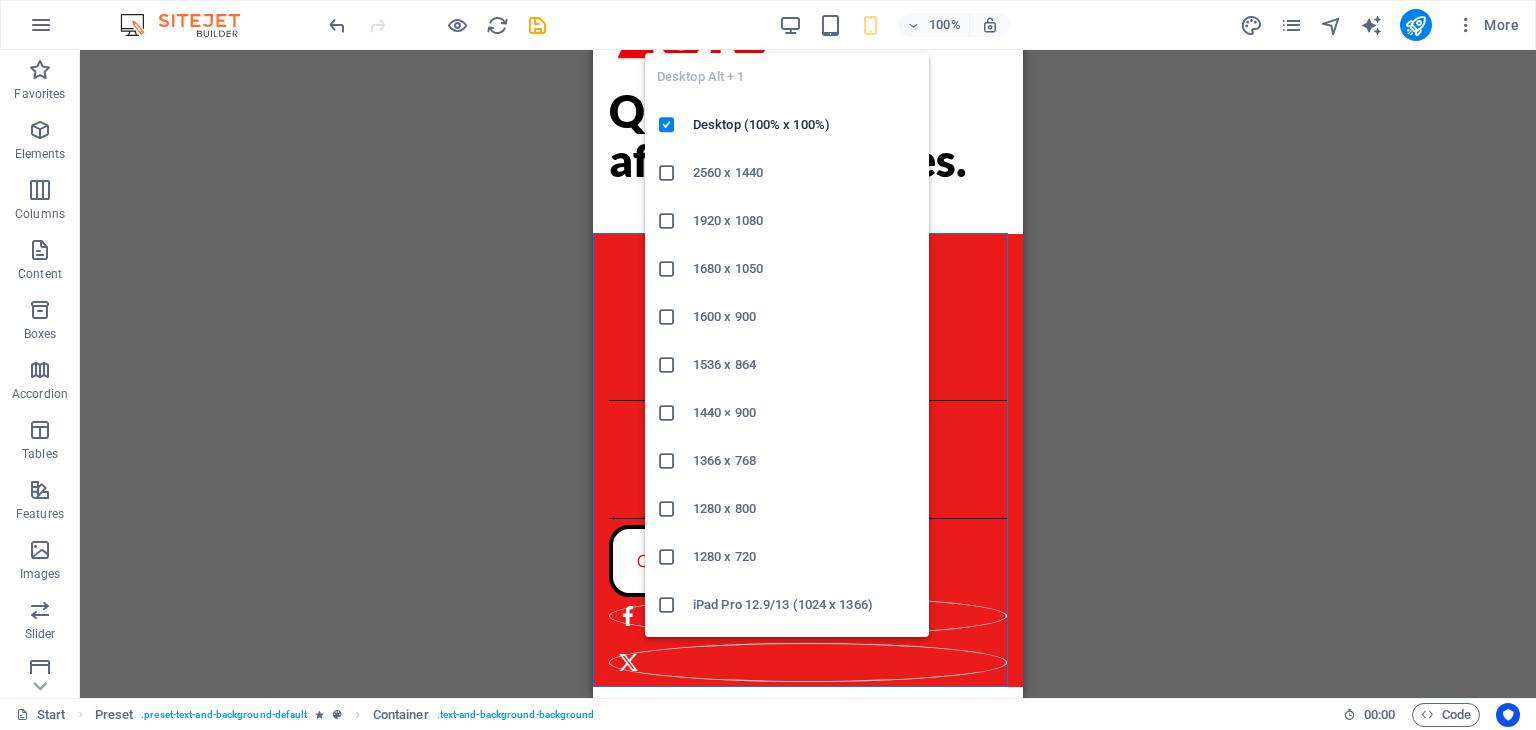 click at bounding box center (790, 25) 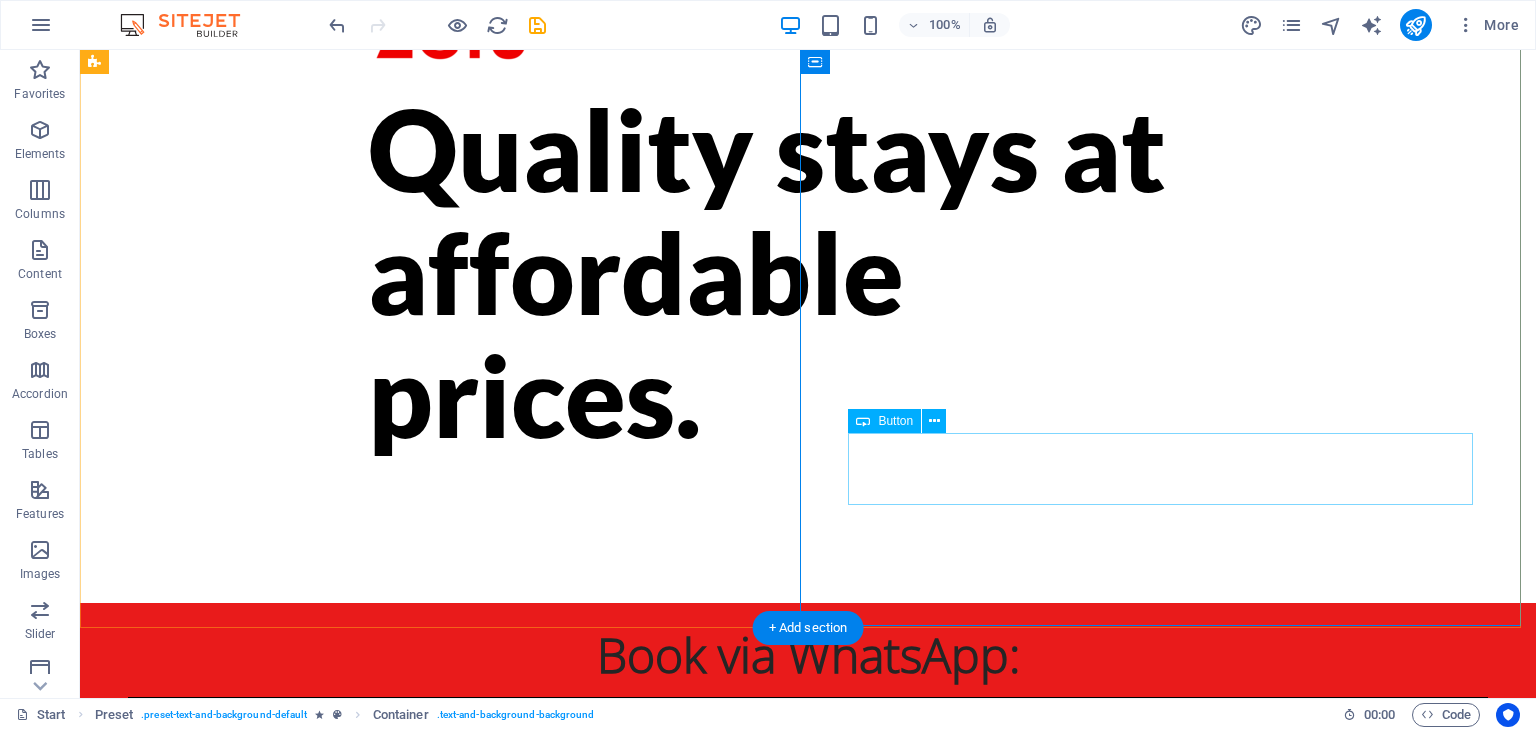 click on "Contact Us:" at bounding box center (808, 858) 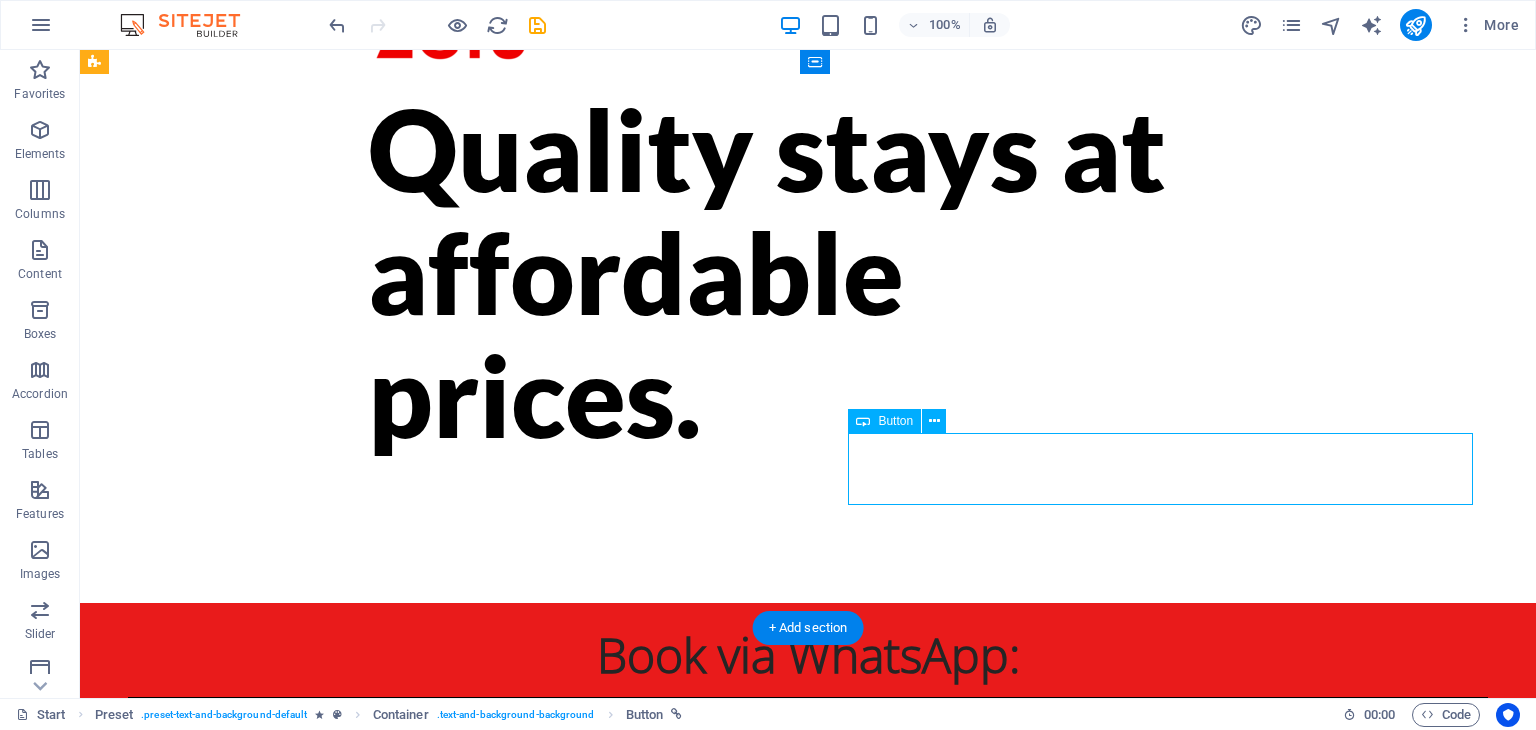 click on "Contact Us:" at bounding box center [808, 858] 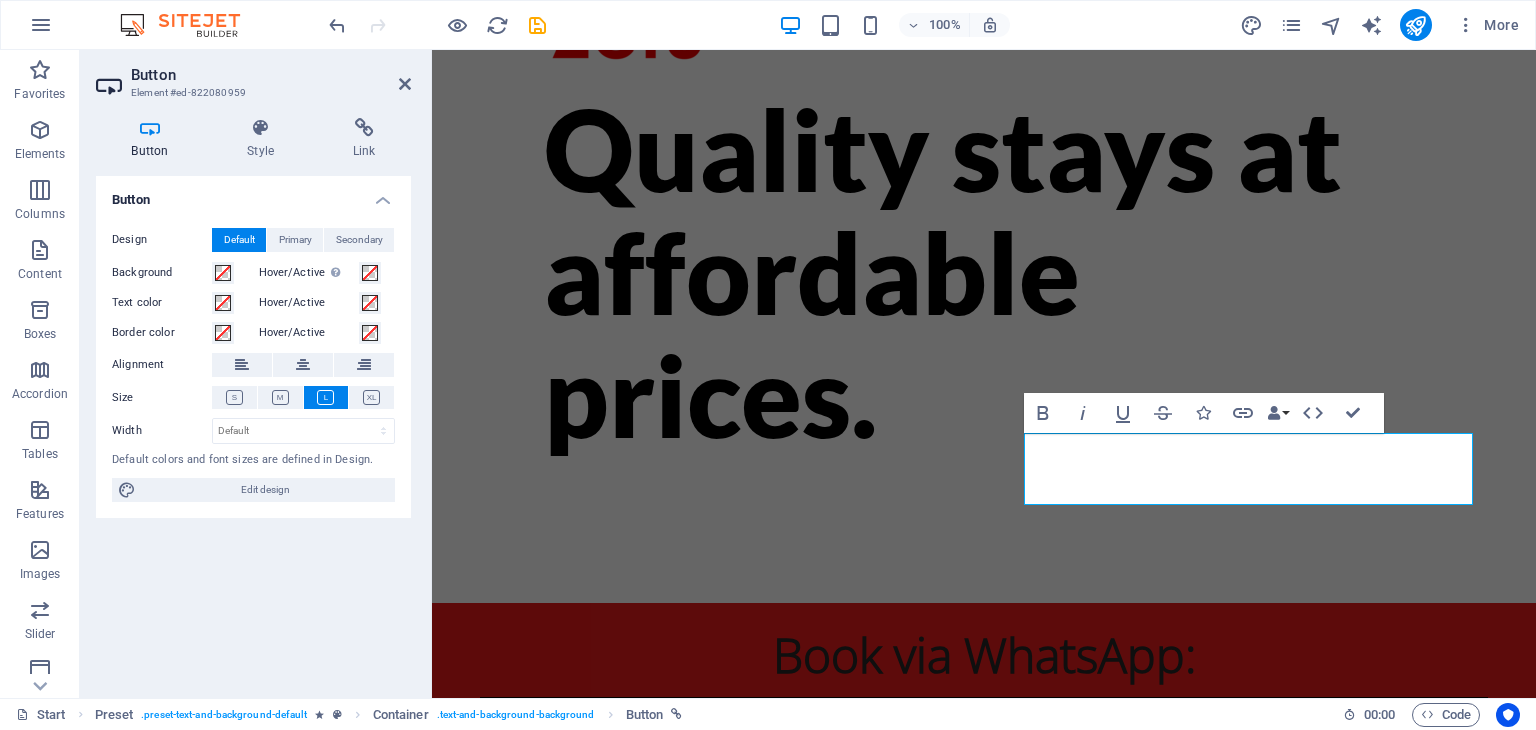 click at bounding box center (261, 128) 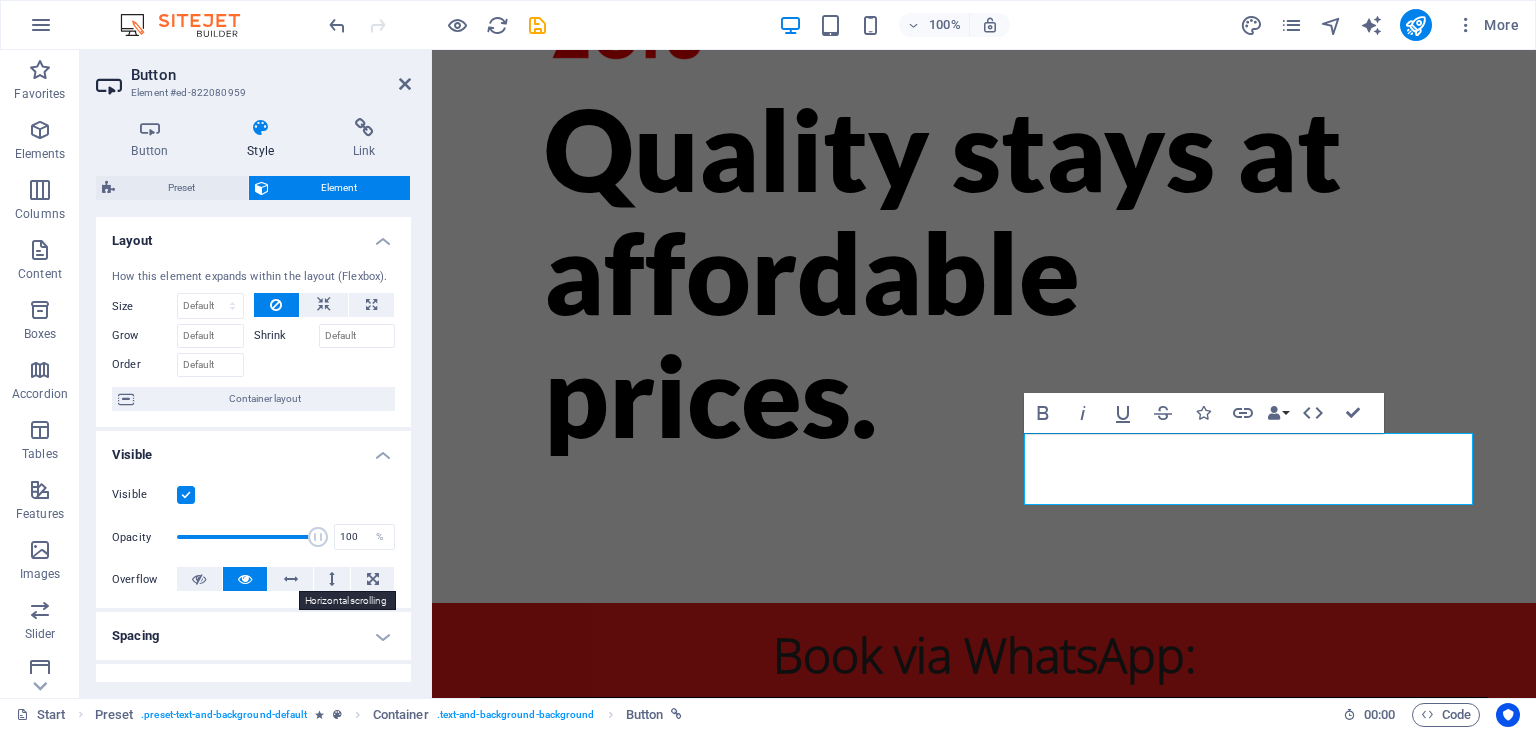 click at bounding box center (291, 579) 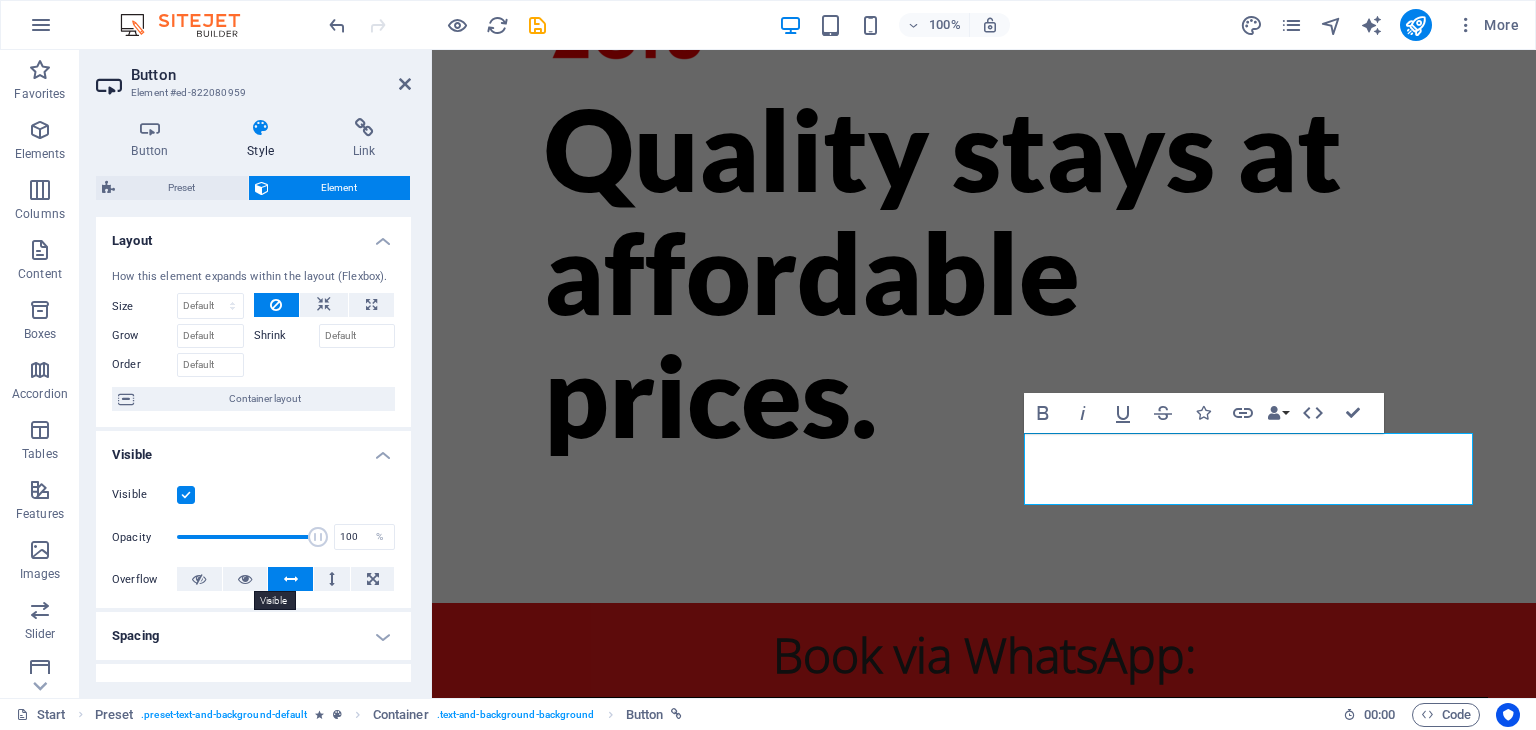 click at bounding box center (245, 579) 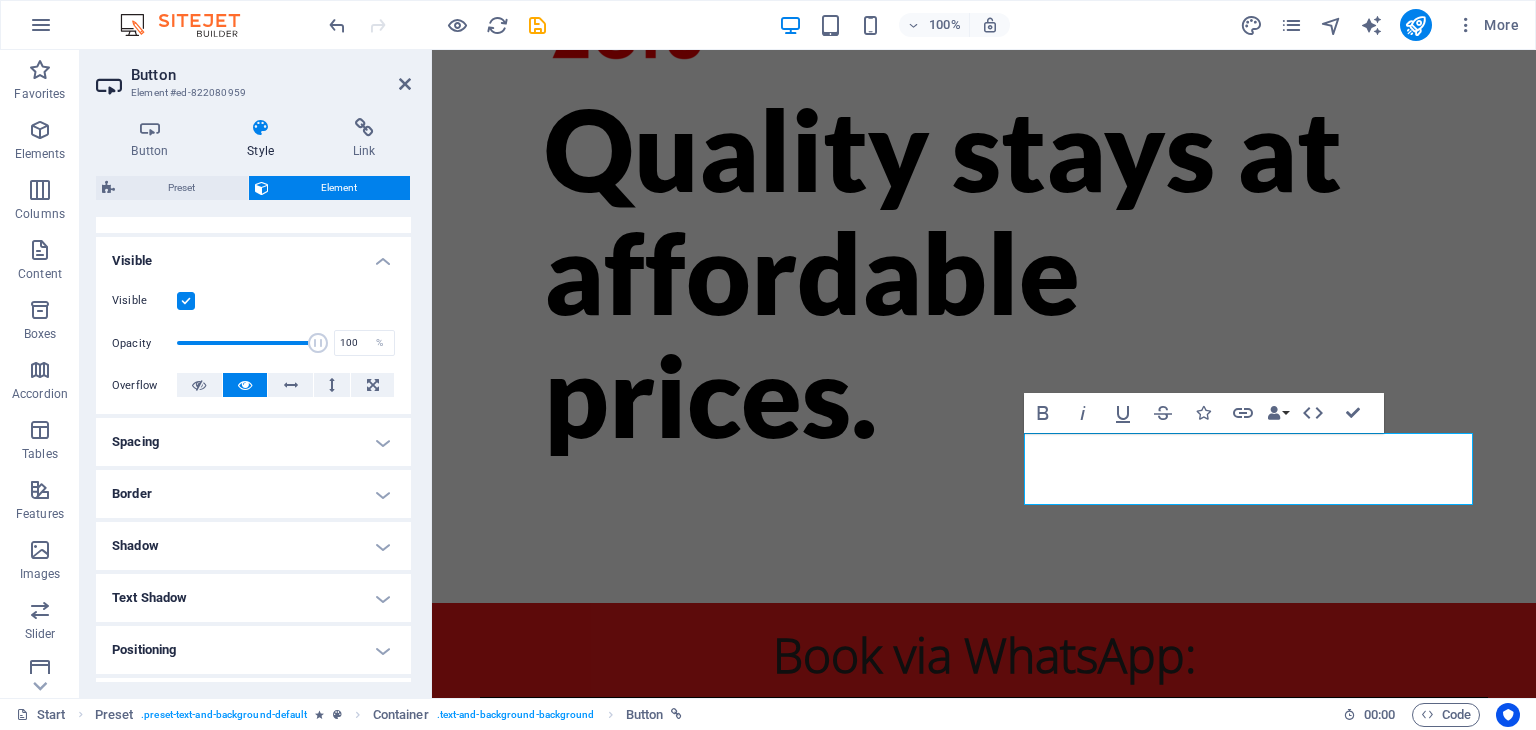 scroll, scrollTop: 196, scrollLeft: 0, axis: vertical 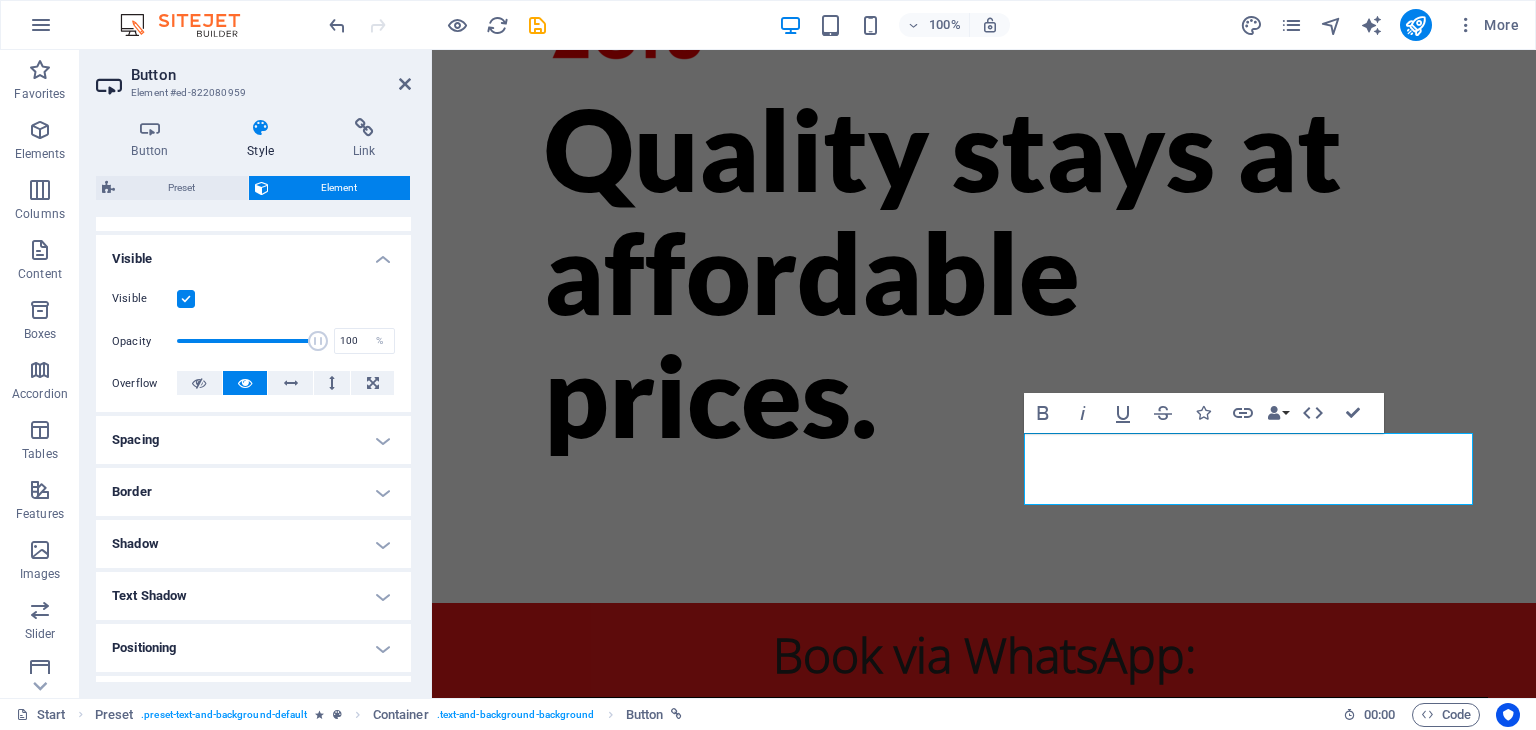 click on "Positioning" at bounding box center [253, 648] 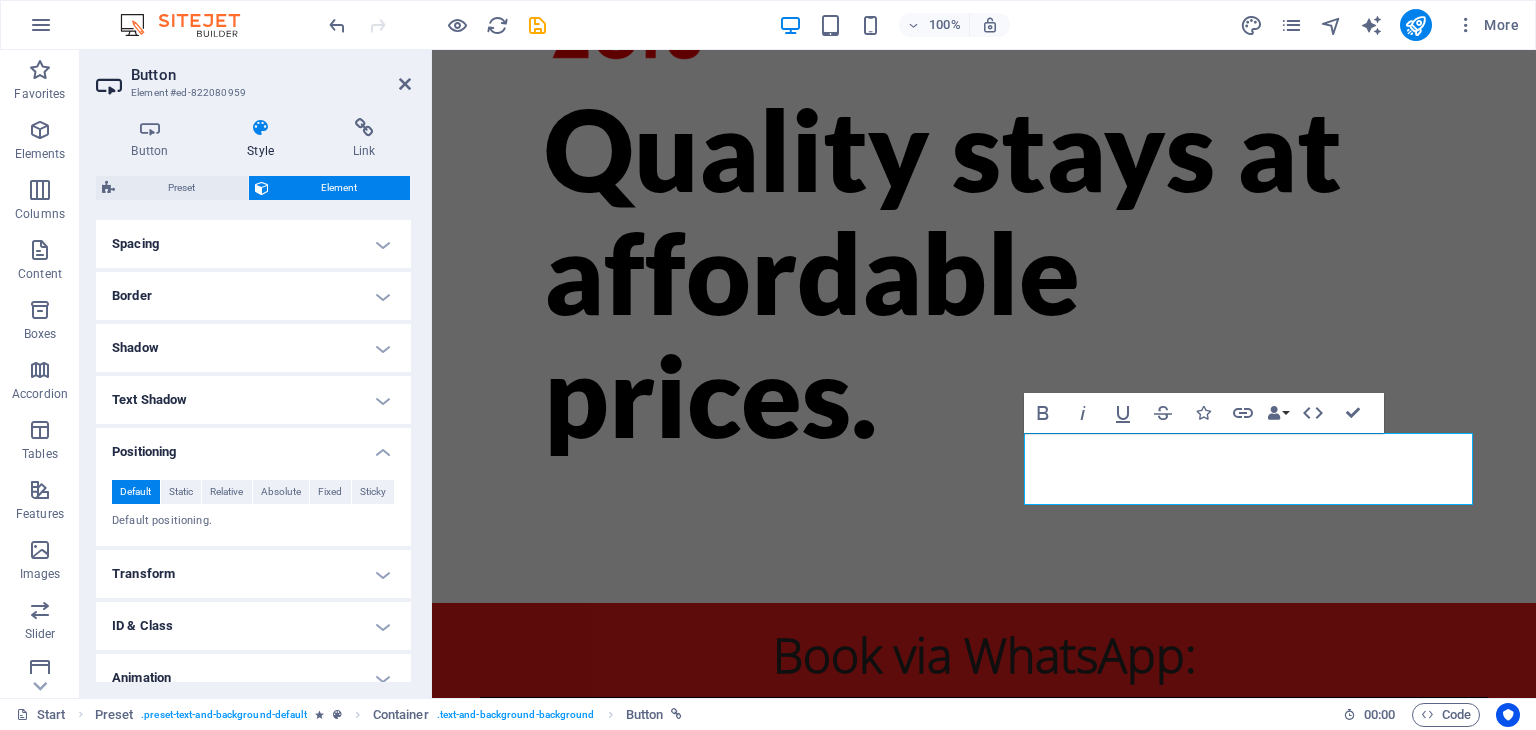 scroll, scrollTop: 464, scrollLeft: 0, axis: vertical 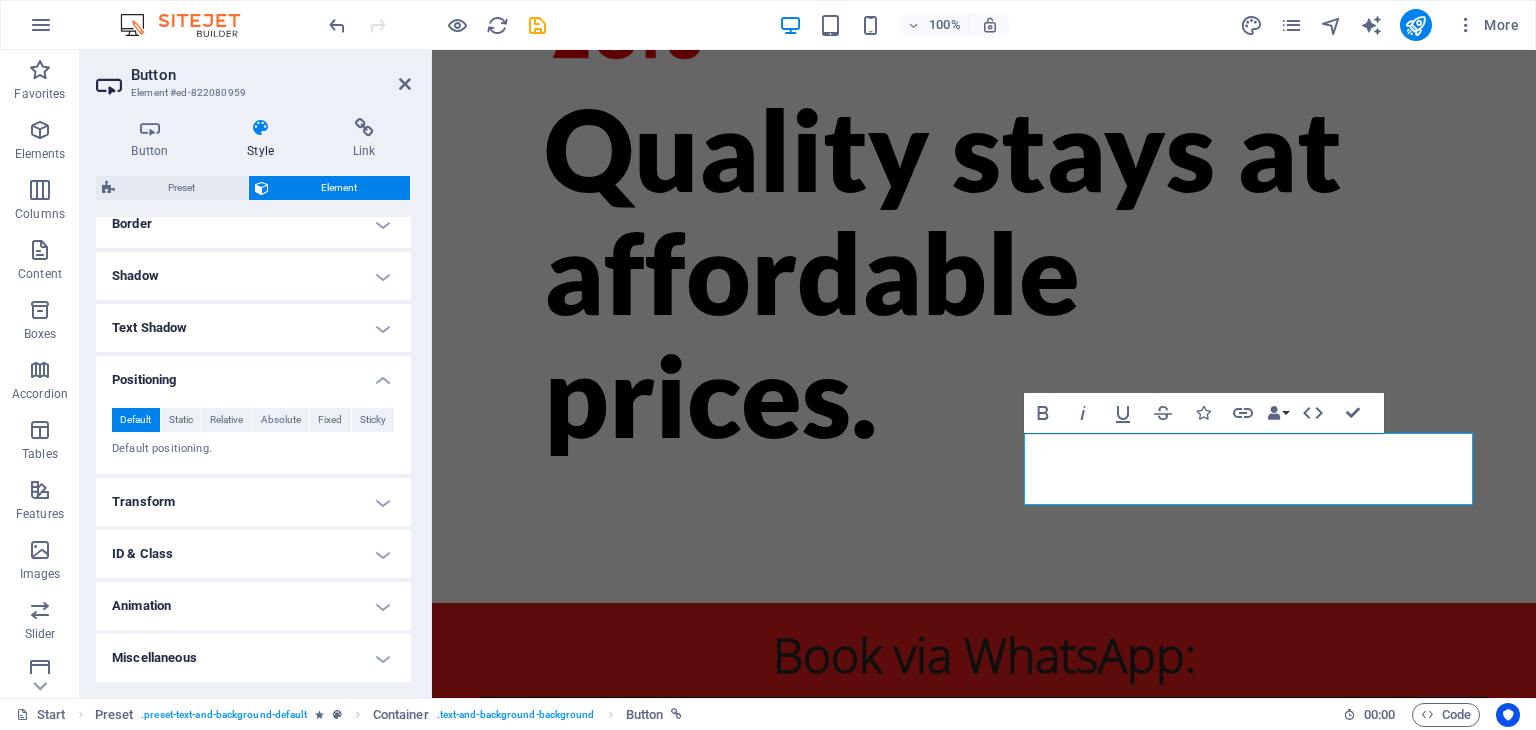 click on "Static" at bounding box center (181, 420) 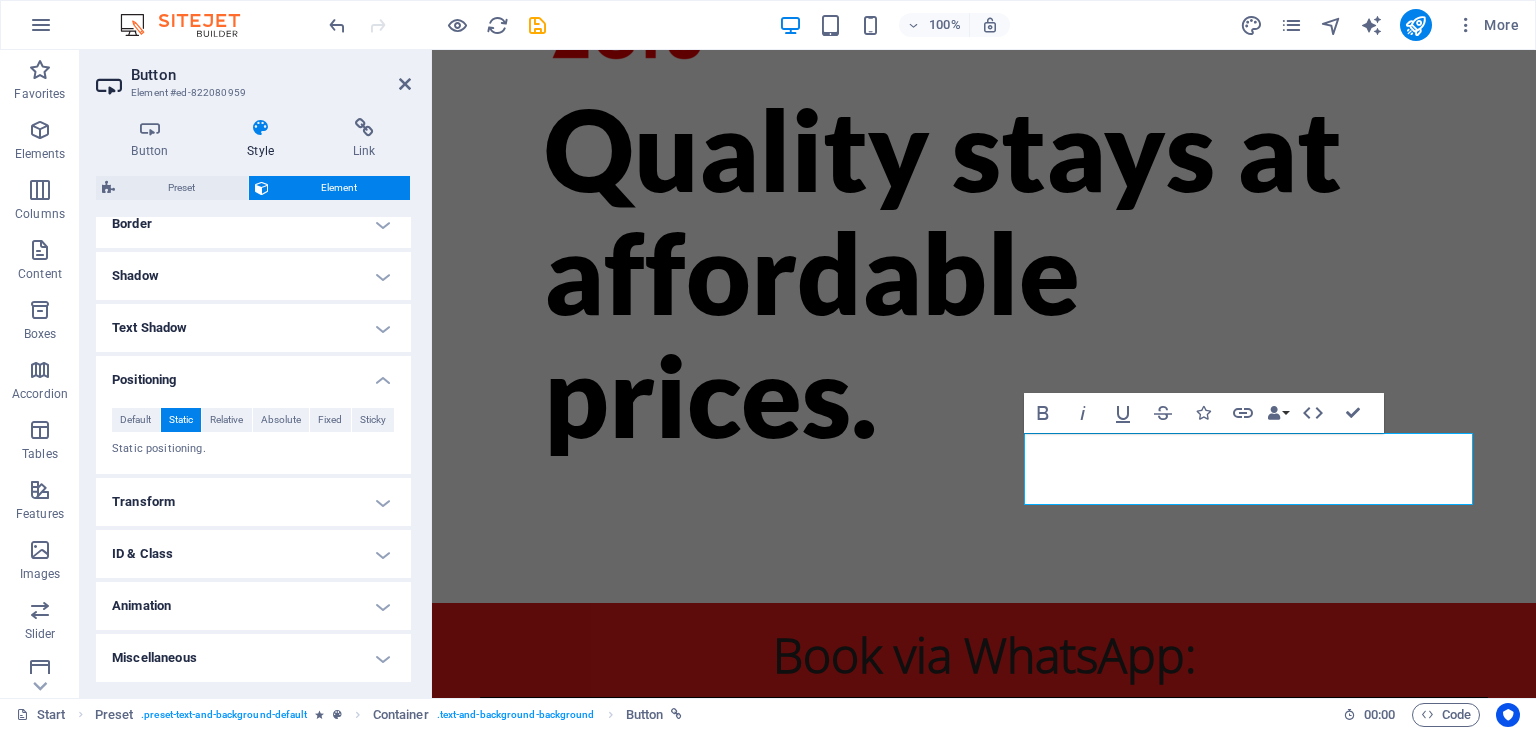 click on "Relative" at bounding box center [226, 420] 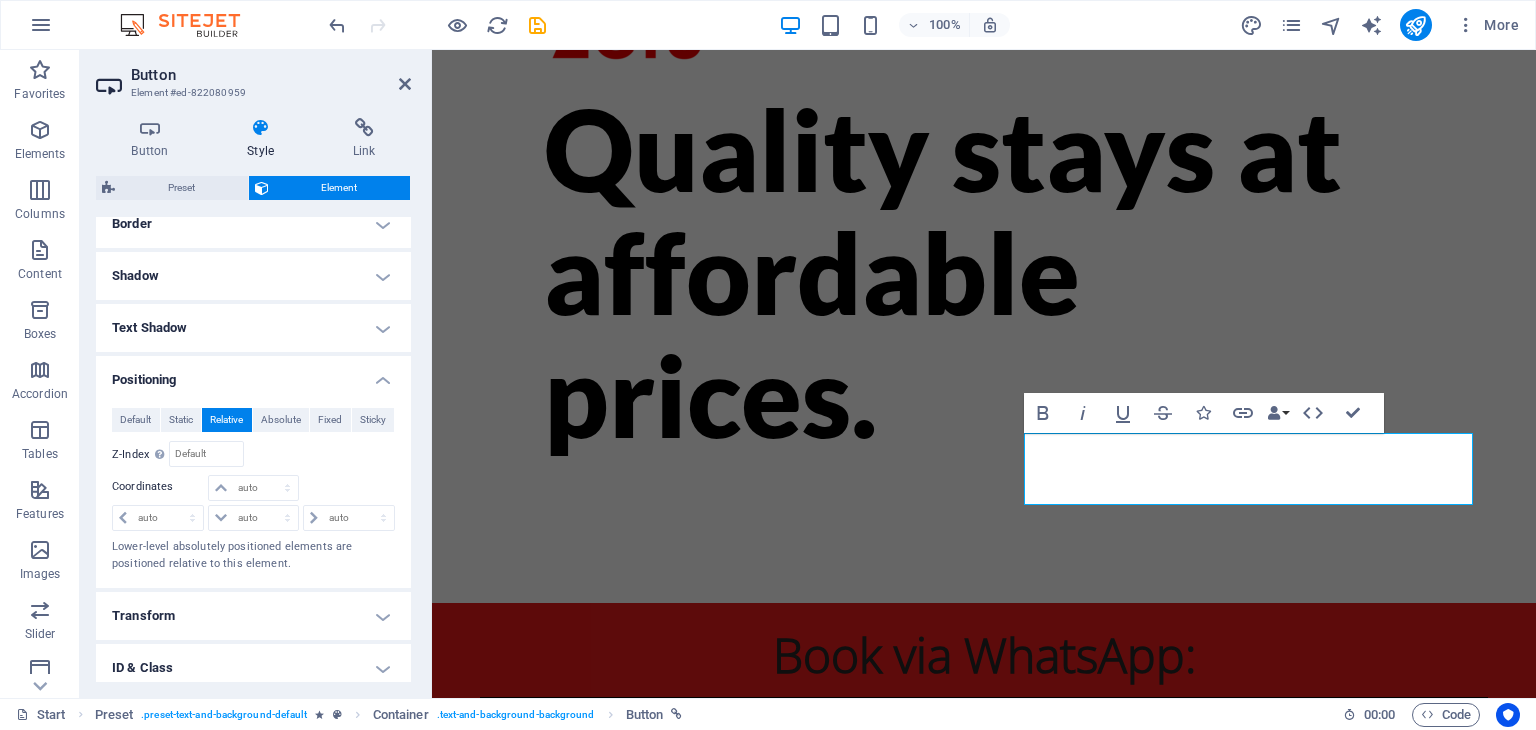 click on "Absolute" at bounding box center [281, 420] 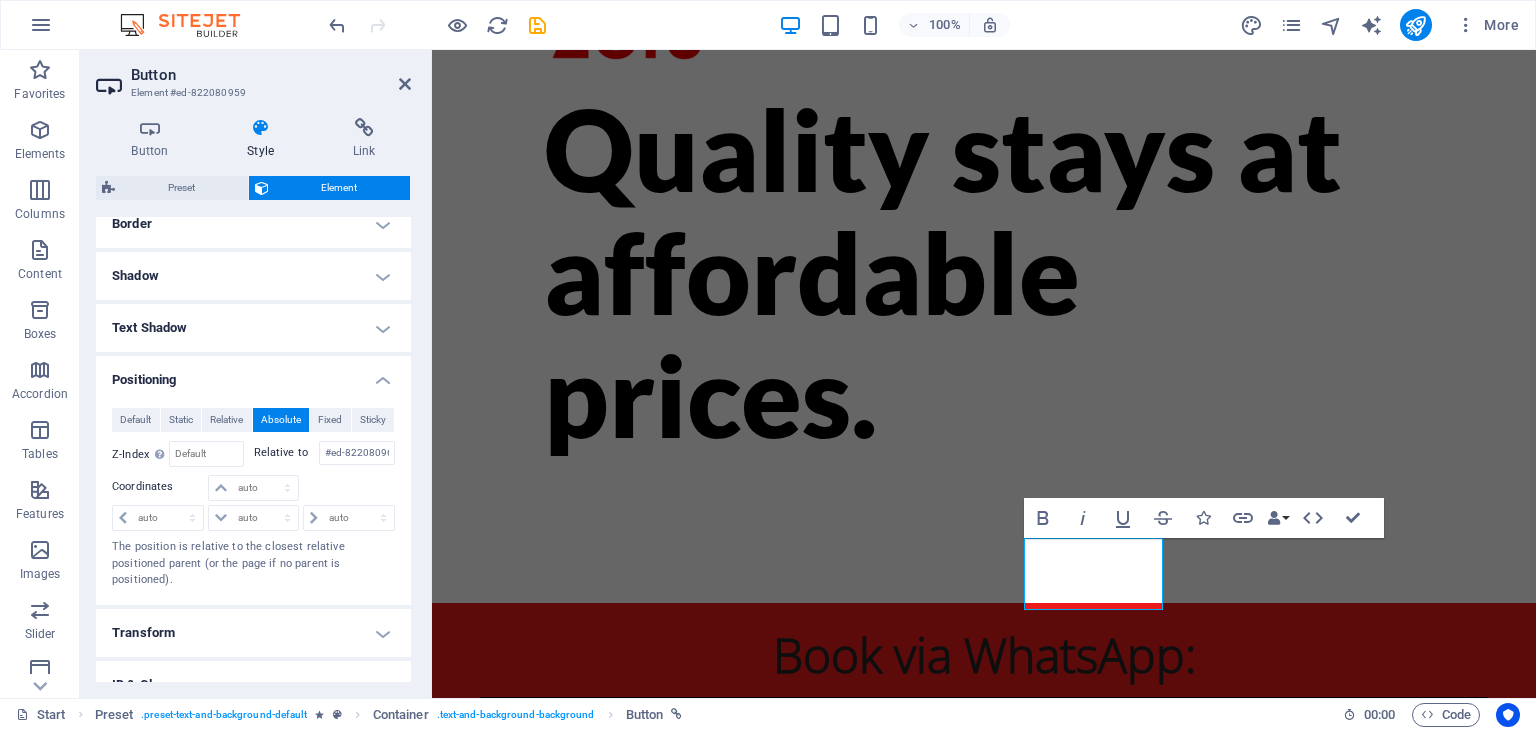click on "Default" at bounding box center (135, 420) 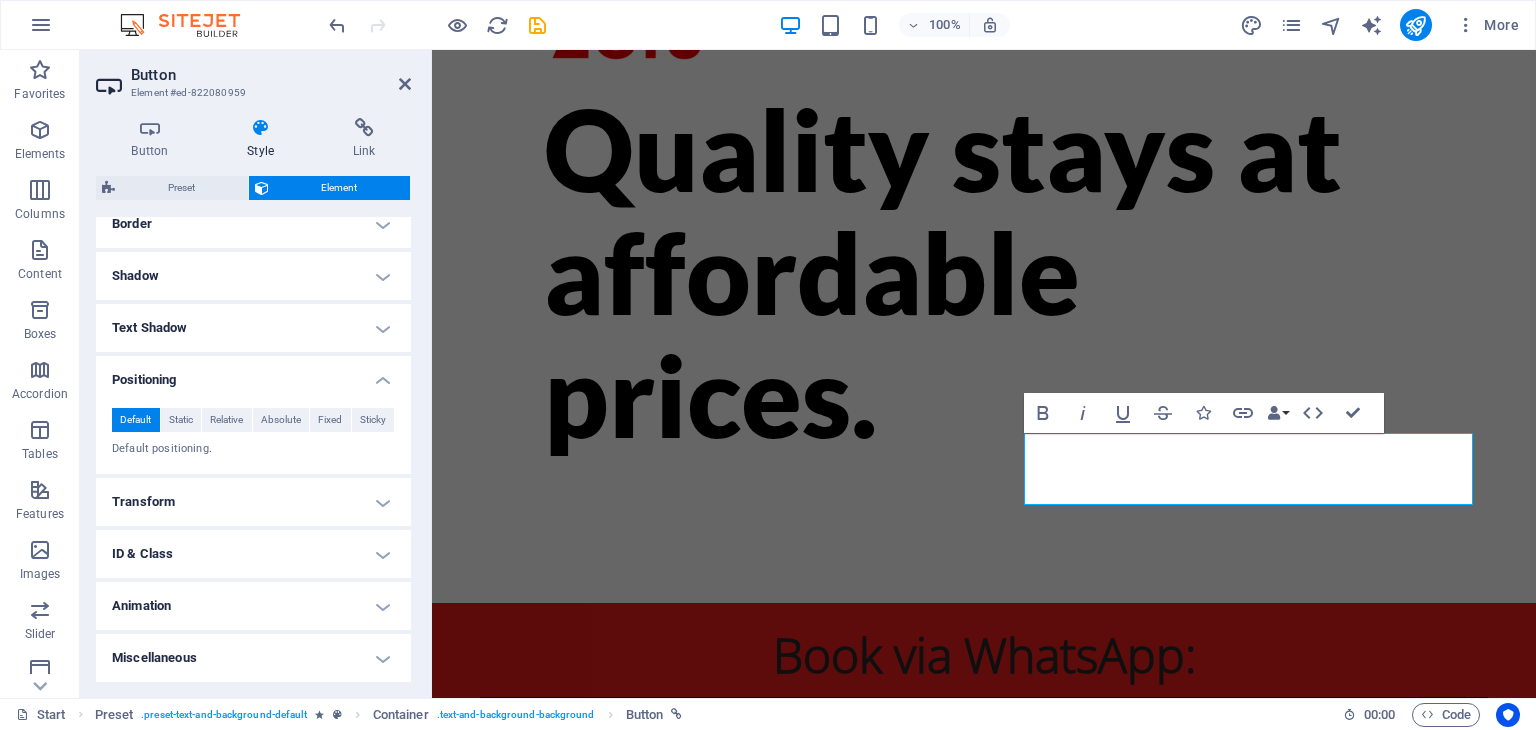 click on "Absolute" at bounding box center (281, 420) 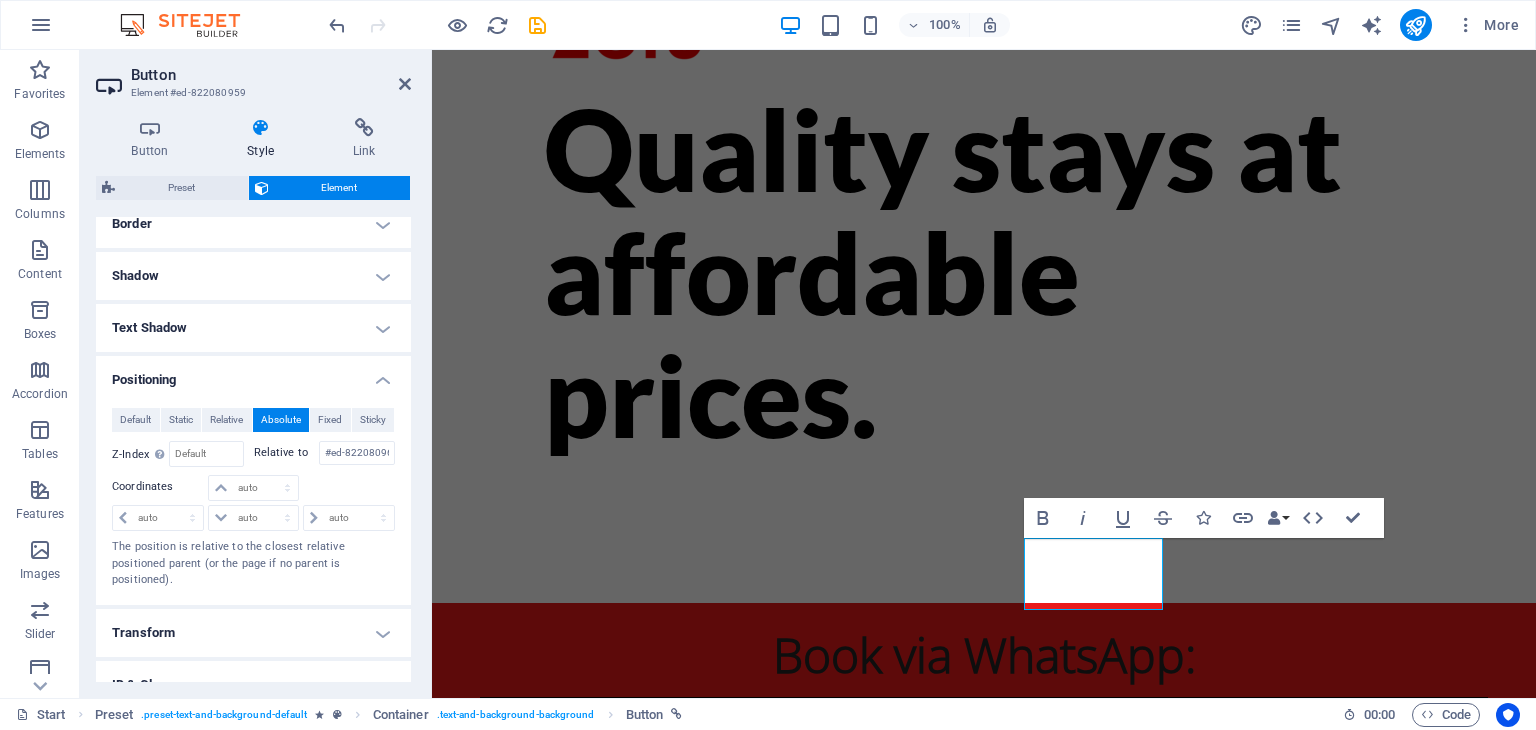 click on "Fixed" at bounding box center (330, 420) 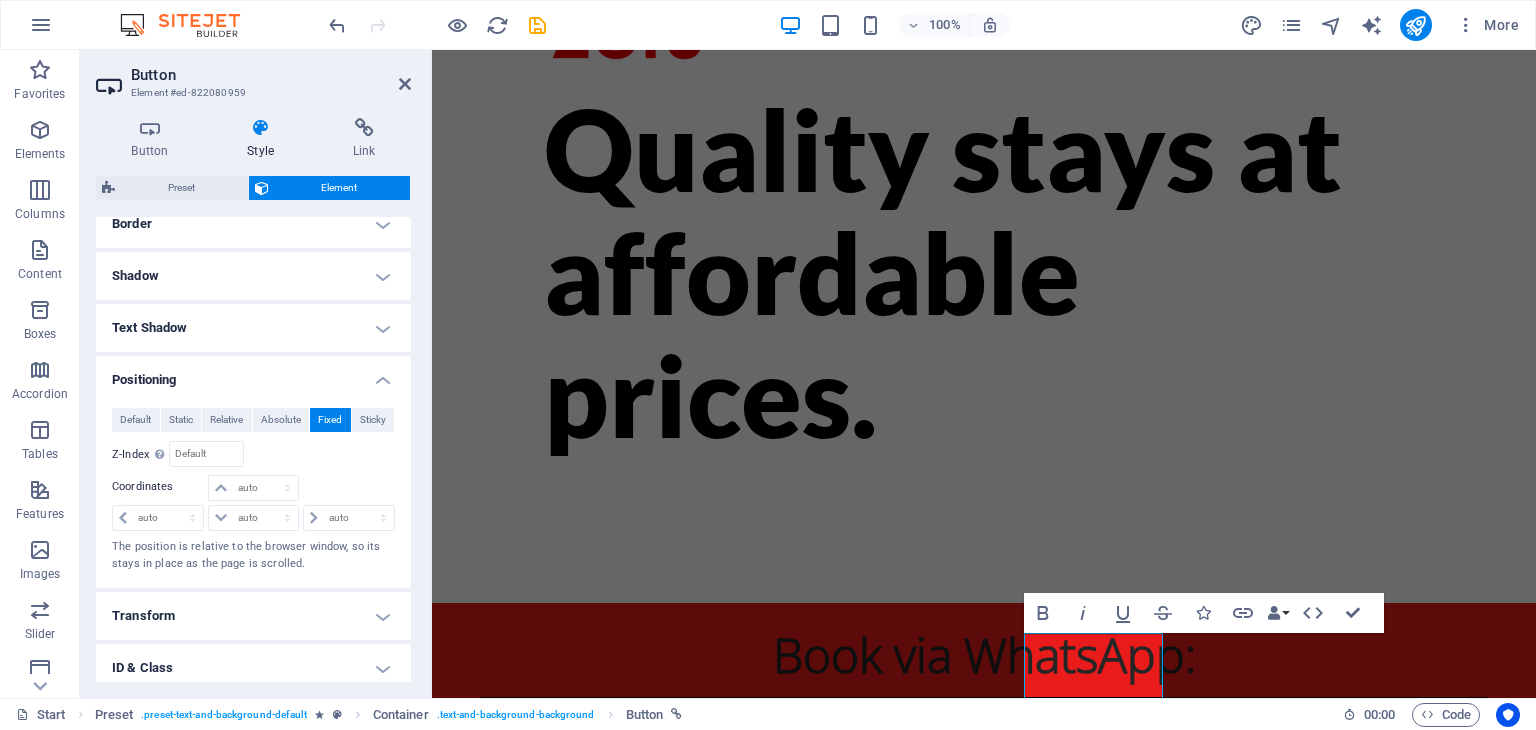 click on "Sticky" at bounding box center [373, 420] 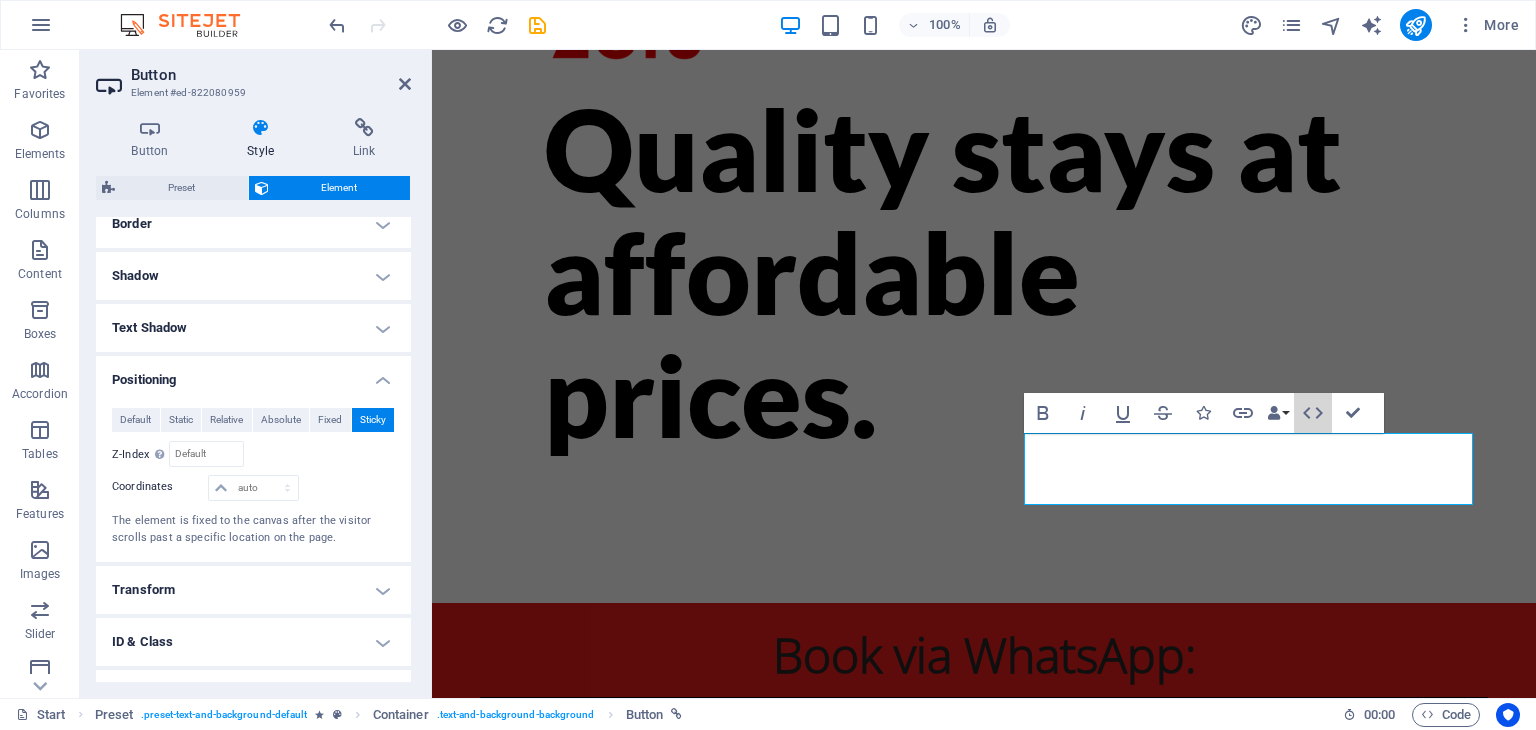click 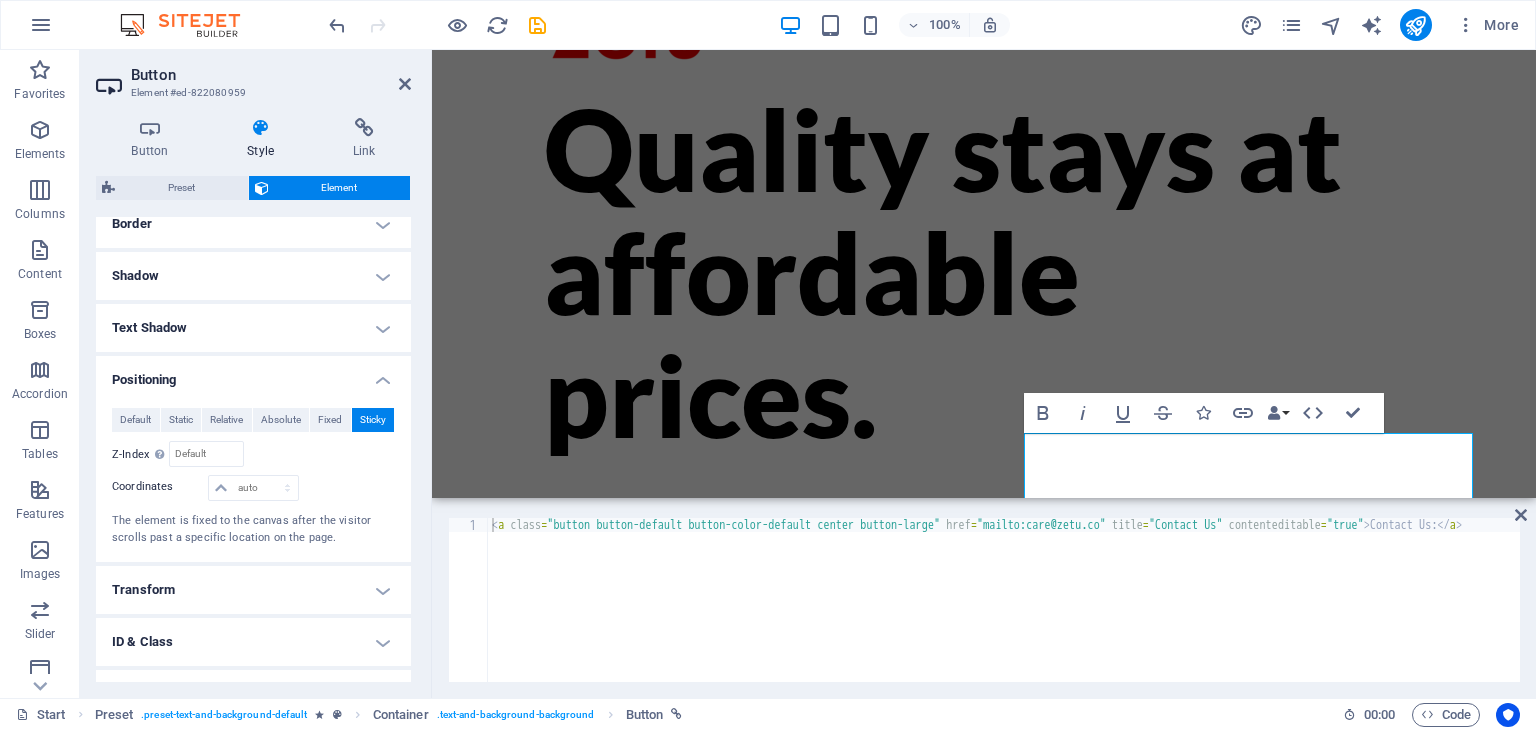 type 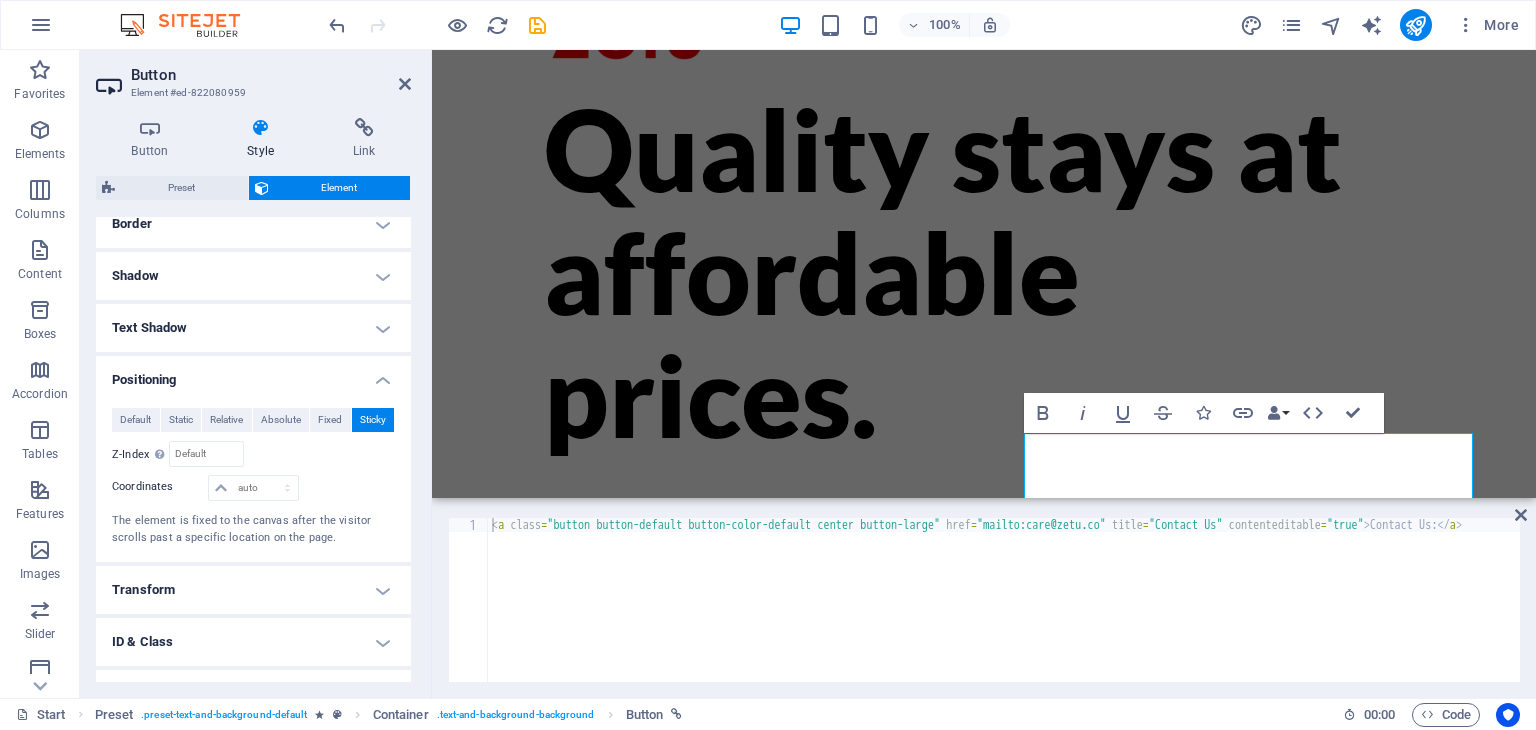 scroll, scrollTop: 307, scrollLeft: 0, axis: vertical 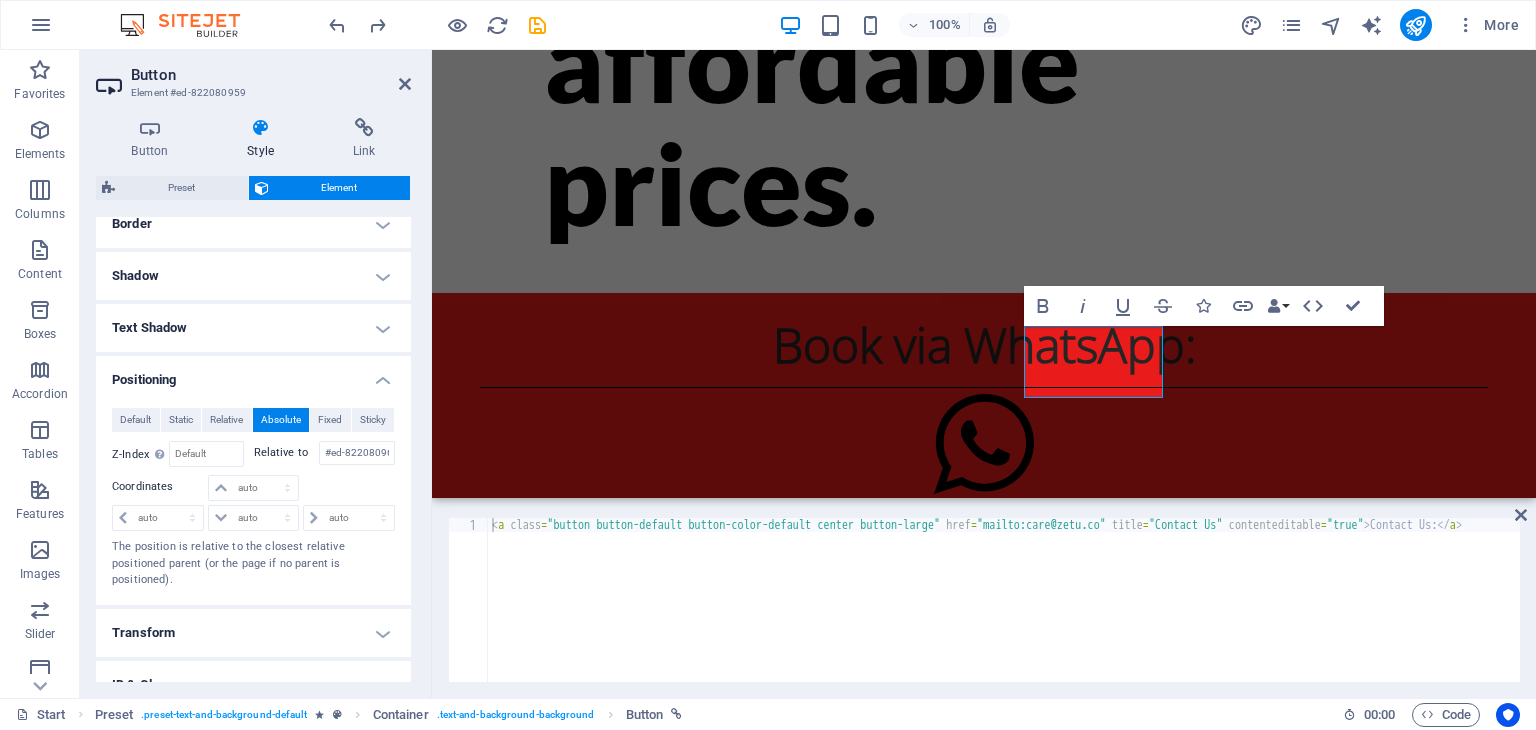 click on "1 < a   class = "button button-default button-color-default center button-large"   href = "mailto:care@zetu.co"   title = "Contact Us"   contenteditable = "true" > Contact Us: </ a >     XXXXXXXXXXXXXXXXXXXXXXXXXXXXXXXXXXXXXXXXXXXXXXXXXXXXXXXXXXXXXXXXXXXXXXXXXXXXXXXXXXXXXXXXXXXXXXXXXXXXXXXXXXXXXXXXXXXXXXXXXXXXXXXXXXXXXXXXXXXXXXXXXXXXXXXXXXXXXXXXXXXXXXXXXXXXXXXXXXXXXXXXXXXXXXXXXXXXXXXXXXXXXXXXXXXXXXXXXXXXXXXXXXXXXXXXXXXXXXXXXXXXXXXXXXXXXXXX" at bounding box center [984, 600] 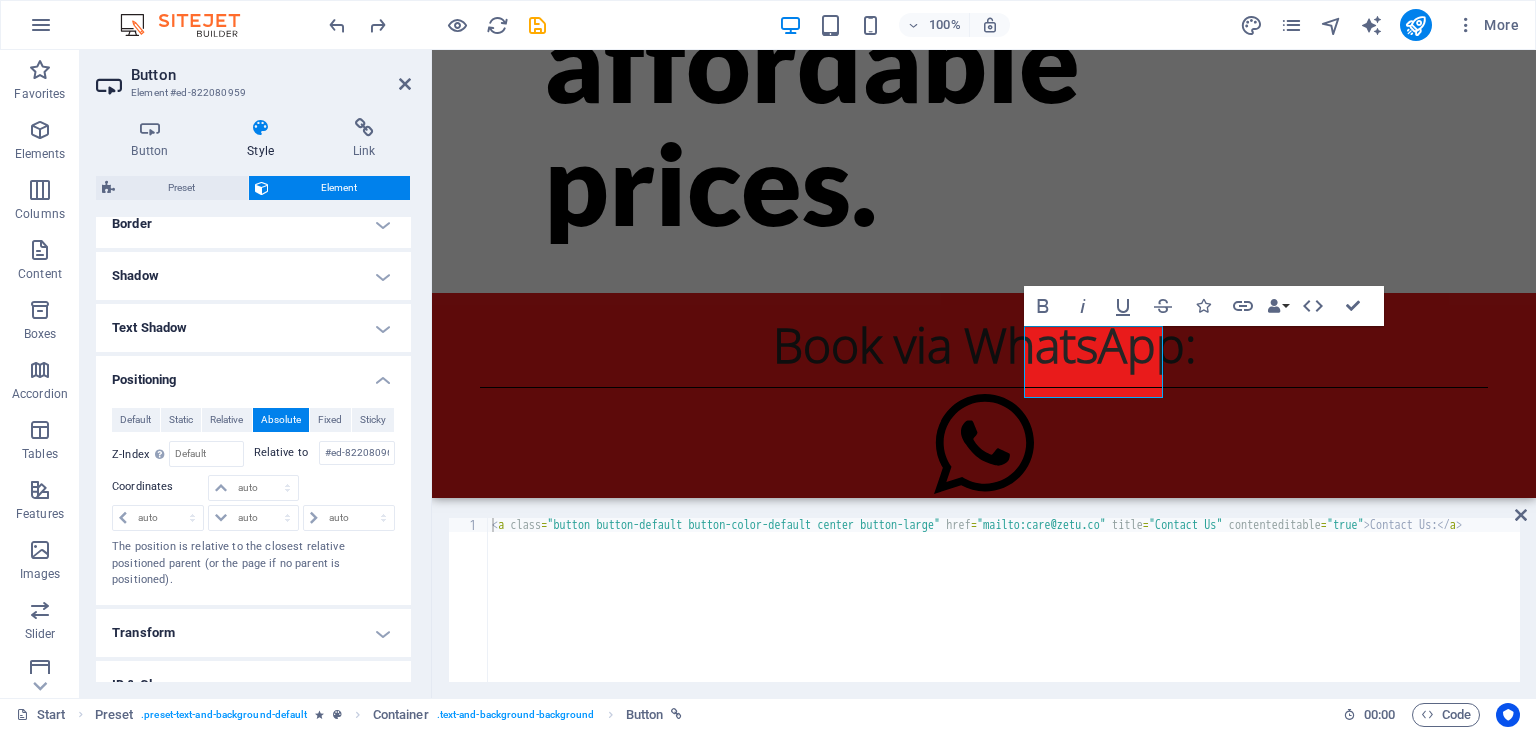 click at bounding box center (1521, 515) 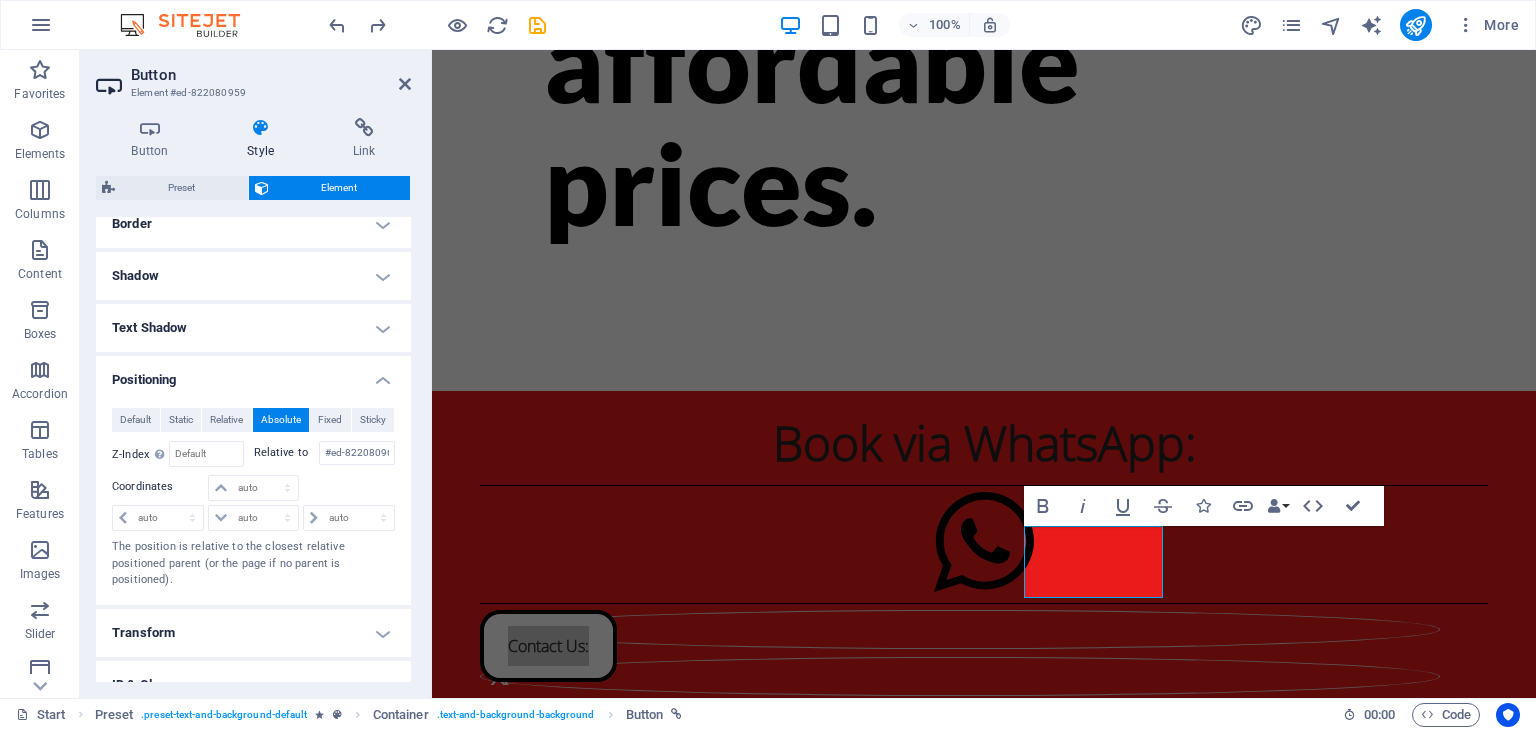 scroll, scrollTop: 107, scrollLeft: 0, axis: vertical 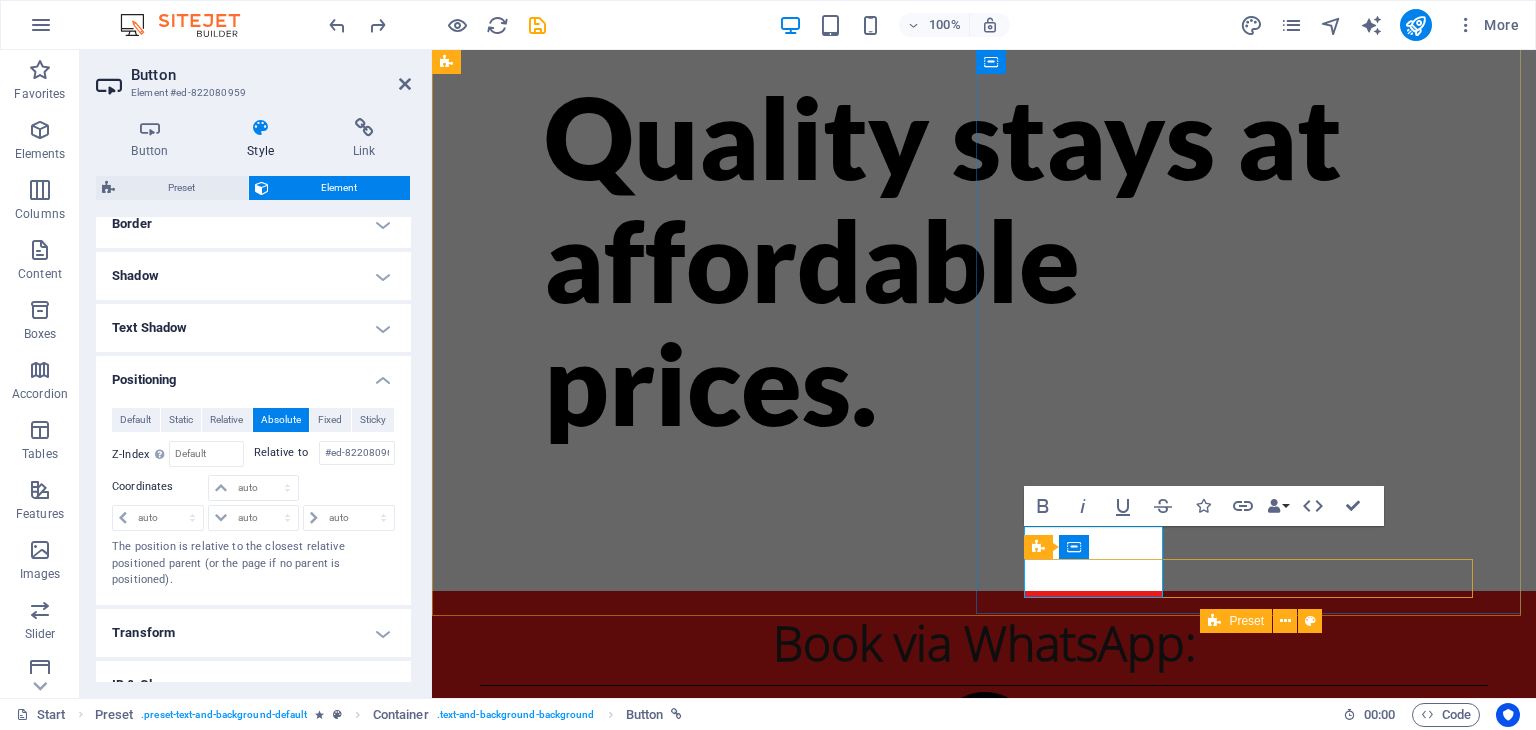 click at bounding box center [984, 876] 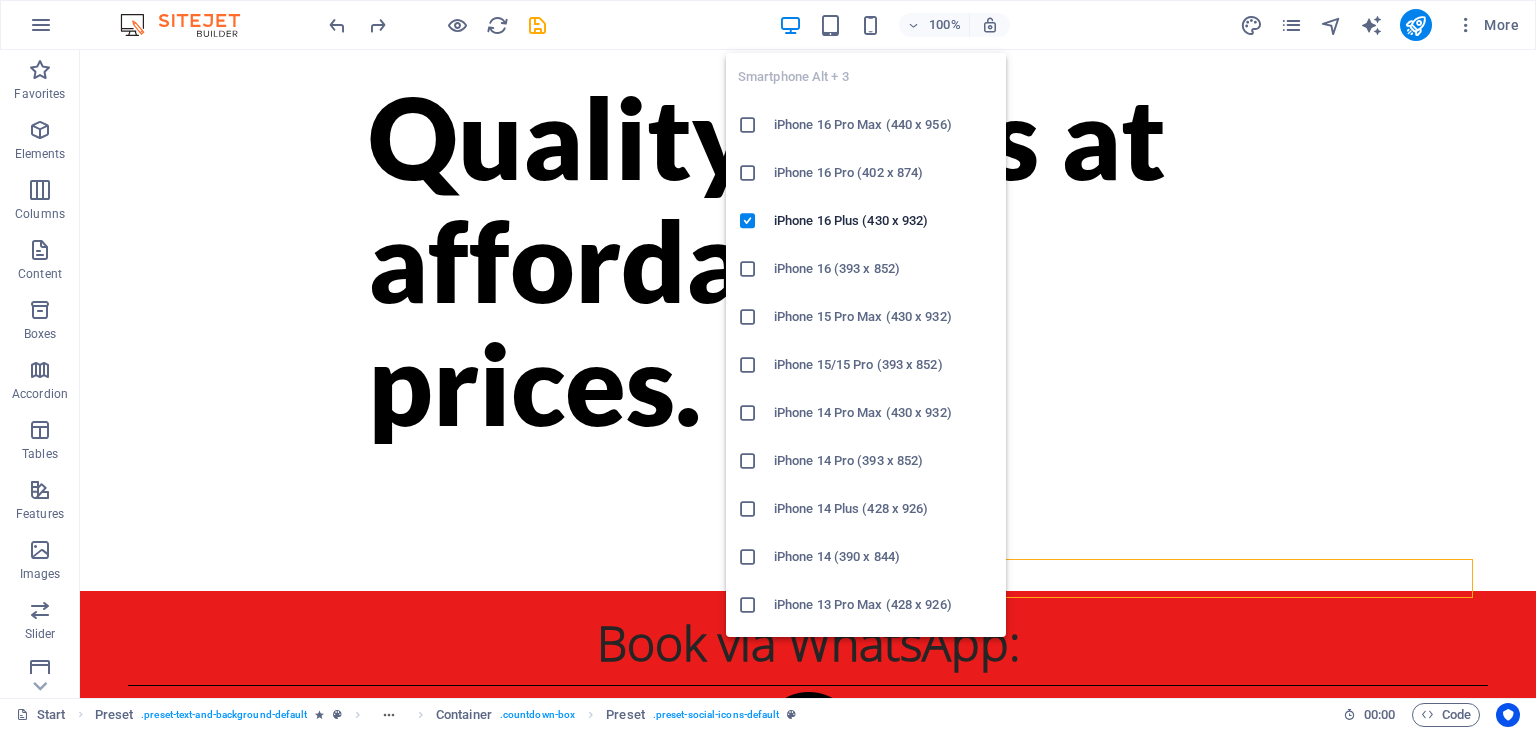 click at bounding box center (870, 25) 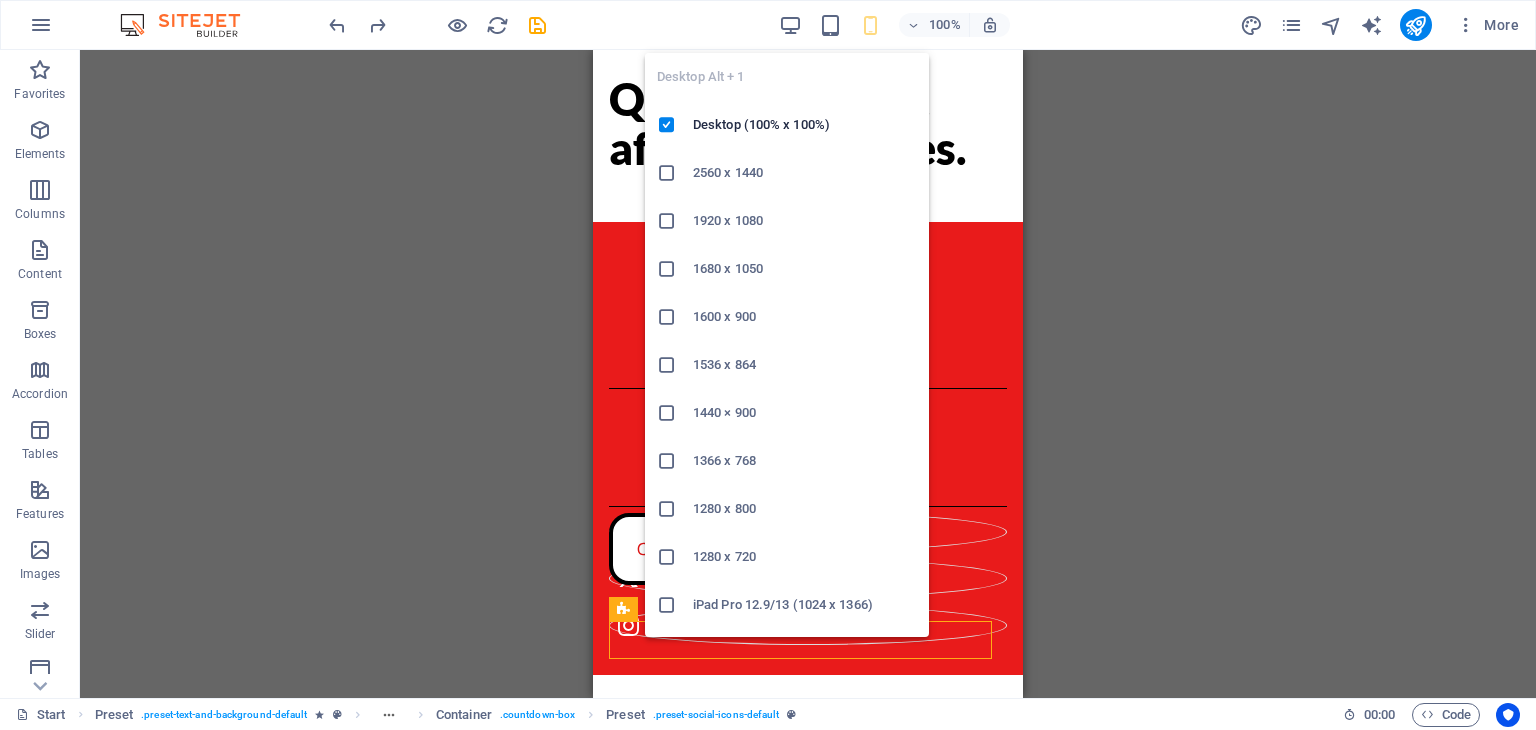 click at bounding box center (790, 25) 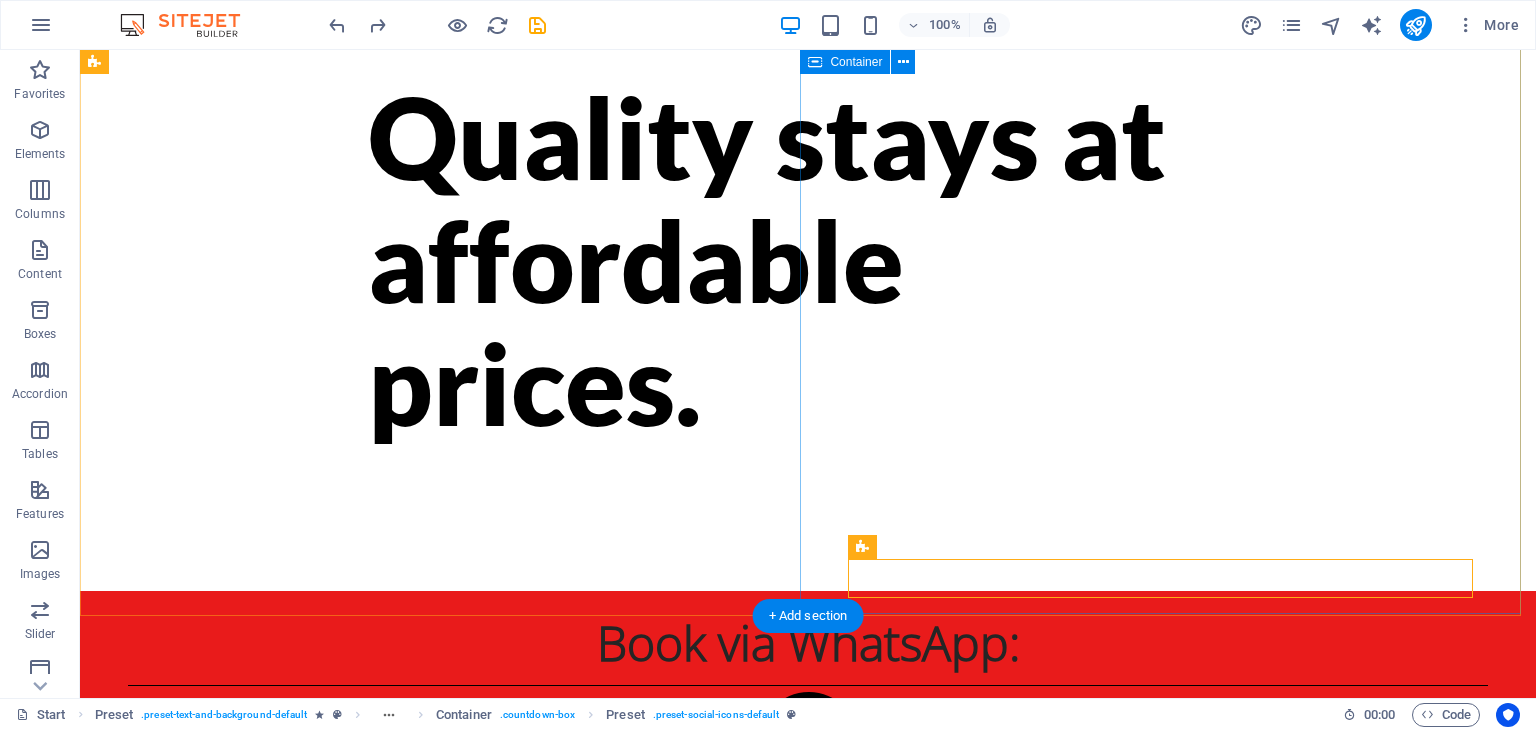 scroll, scrollTop: 0, scrollLeft: 0, axis: both 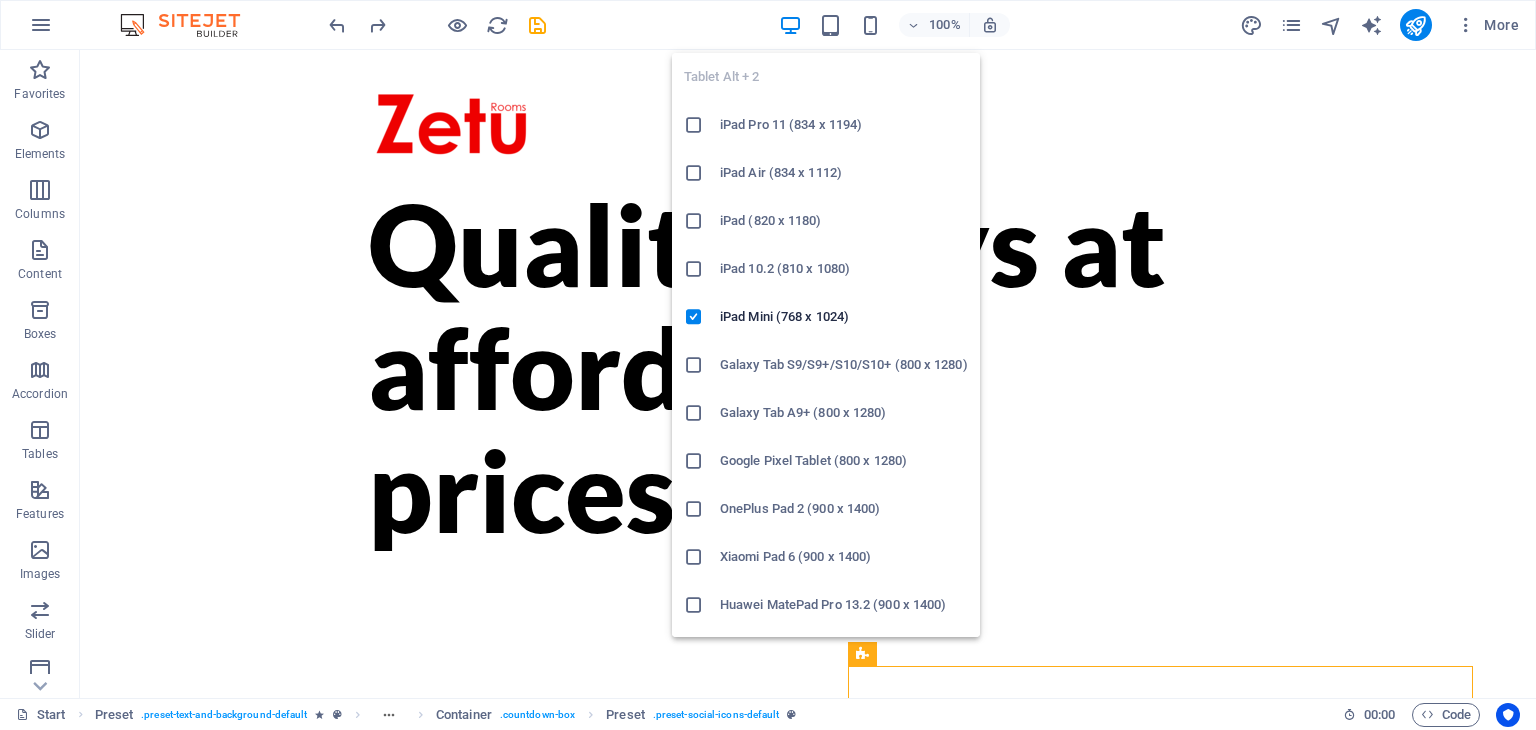 click at bounding box center [830, 25] 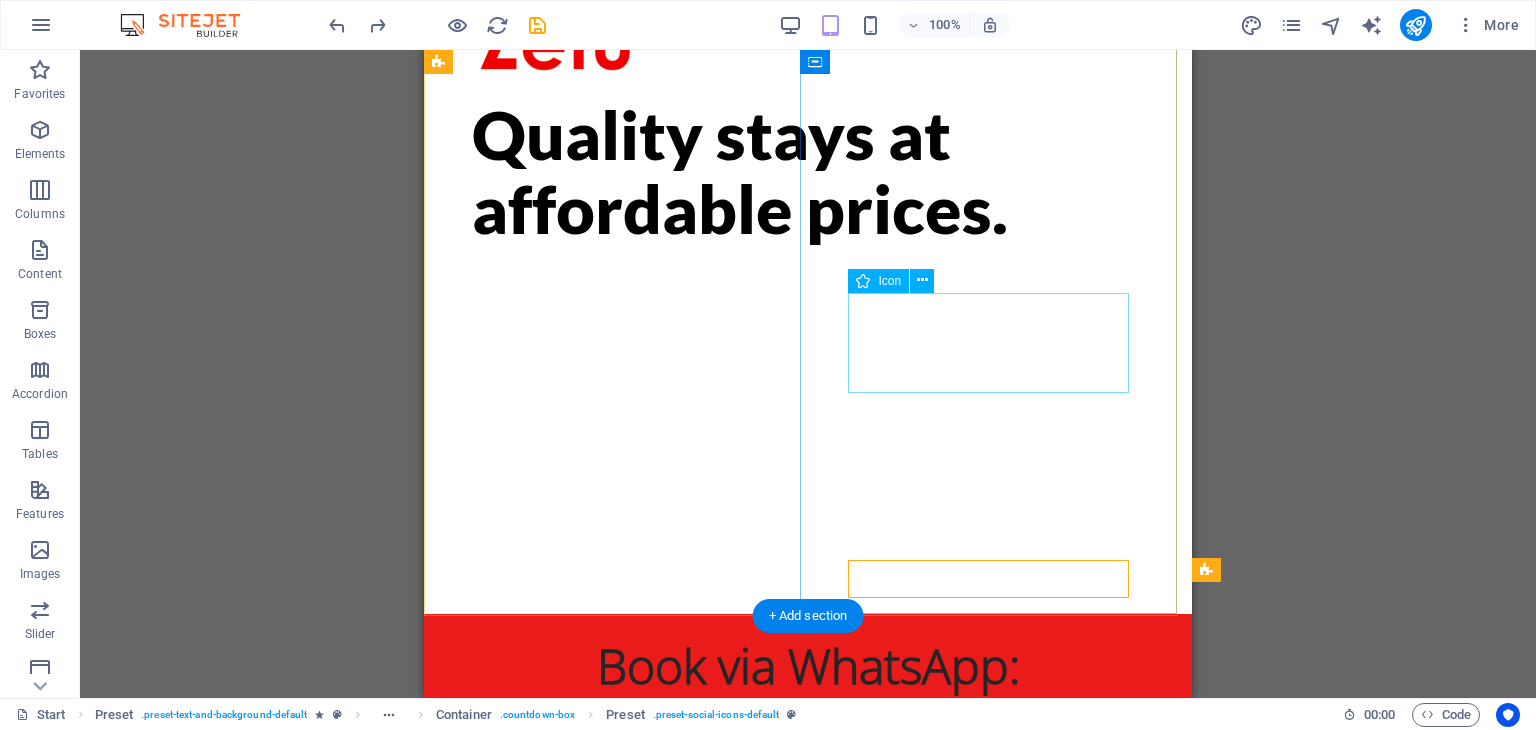 scroll, scrollTop: 0, scrollLeft: 0, axis: both 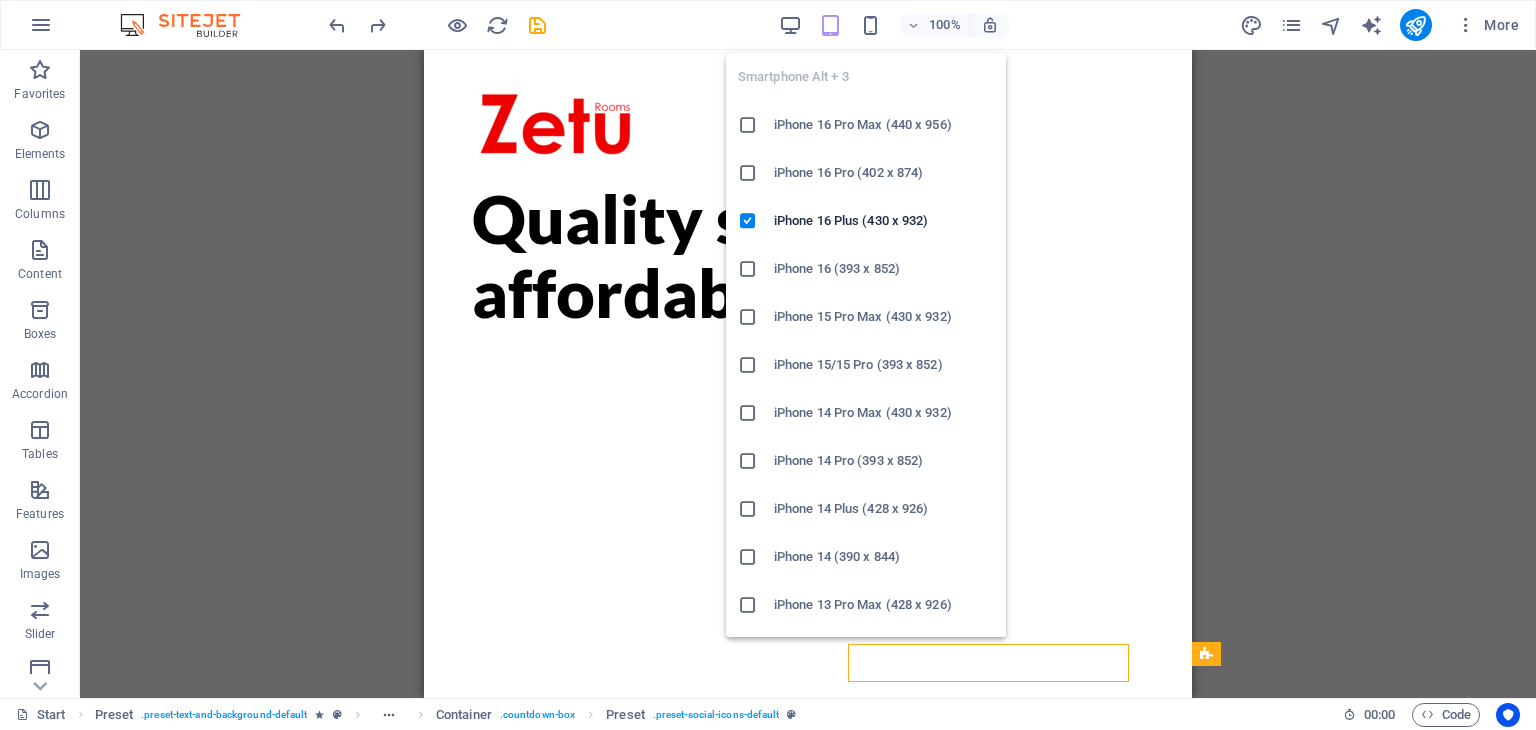 click at bounding box center [870, 25] 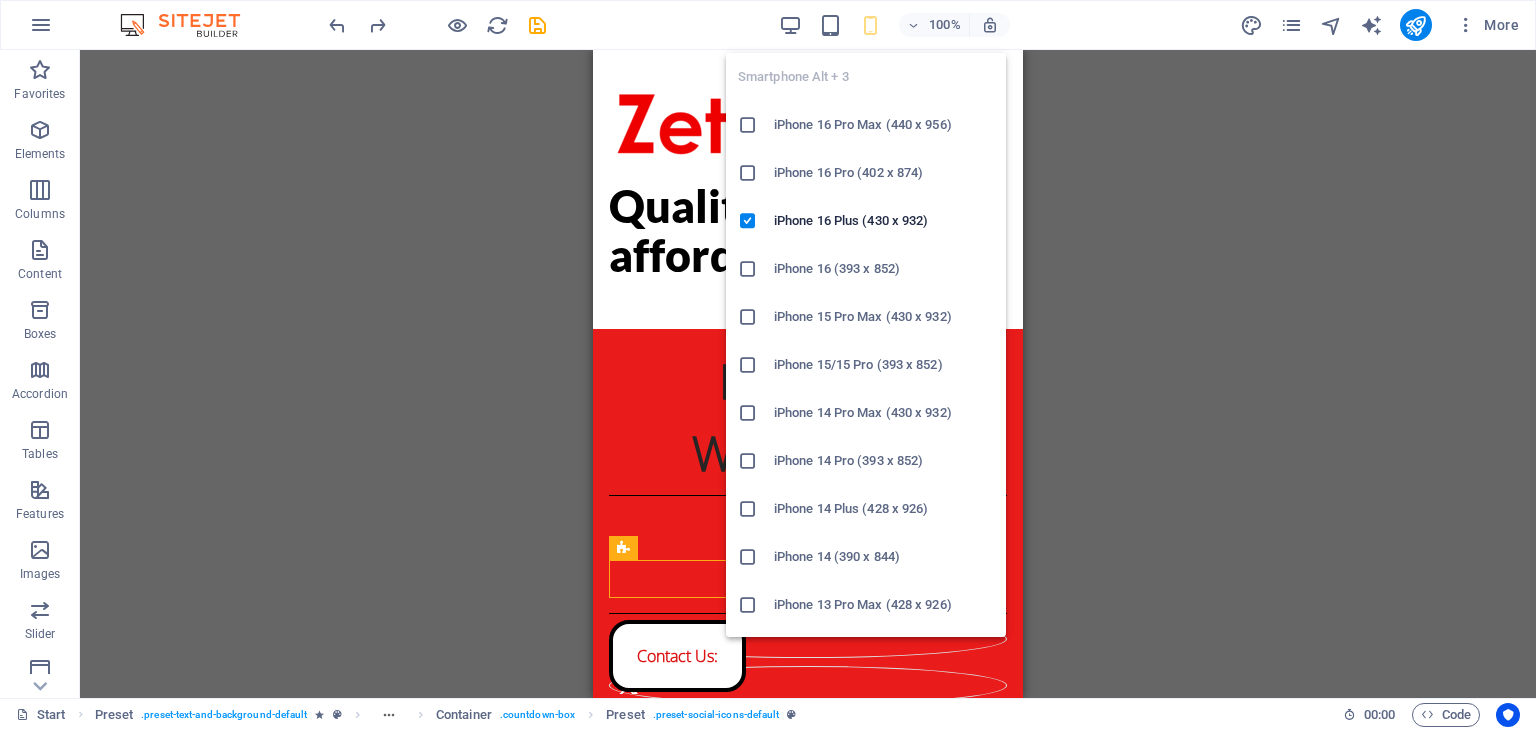 scroll, scrollTop: 168, scrollLeft: 0, axis: vertical 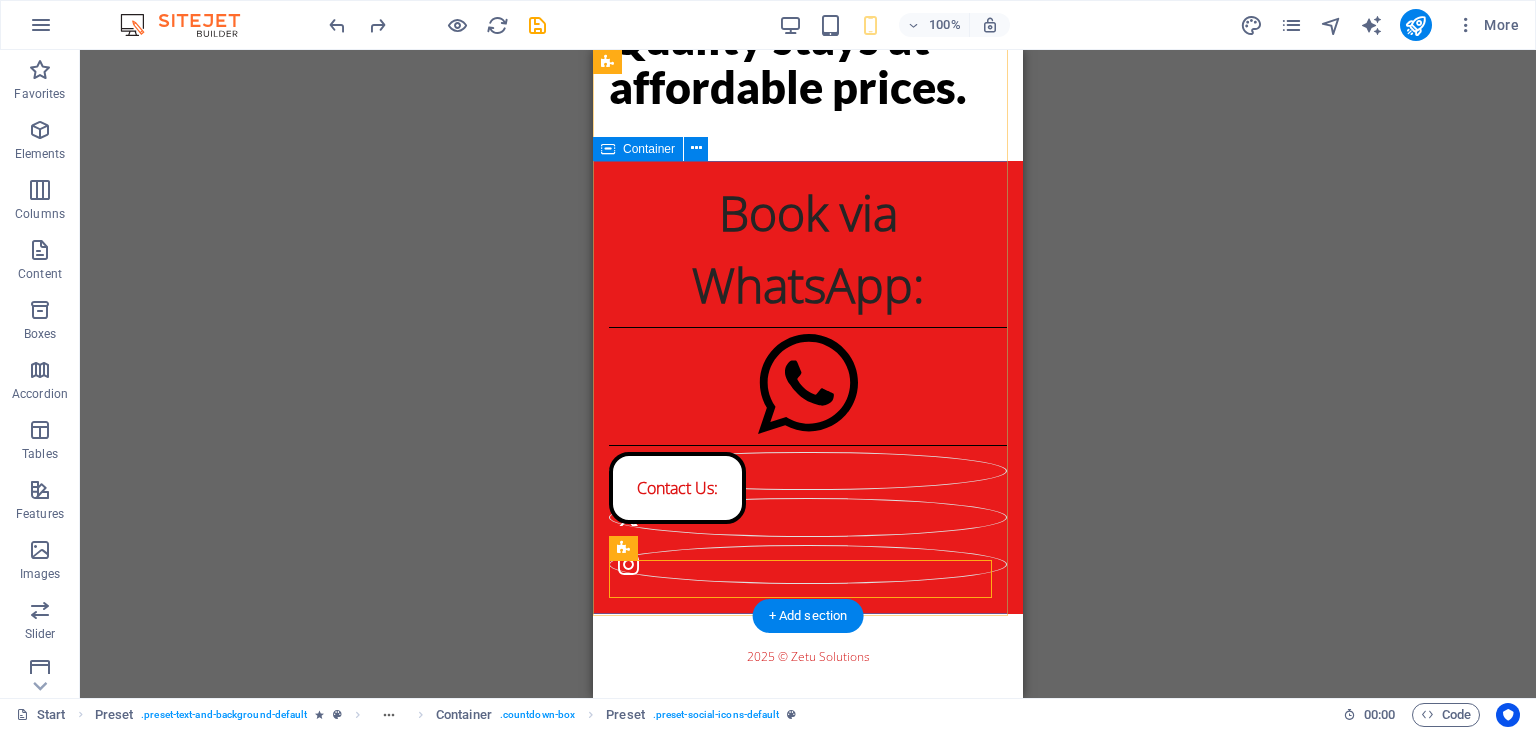 click on "Whatsapp to book: Contact Us:" at bounding box center [808, 388] 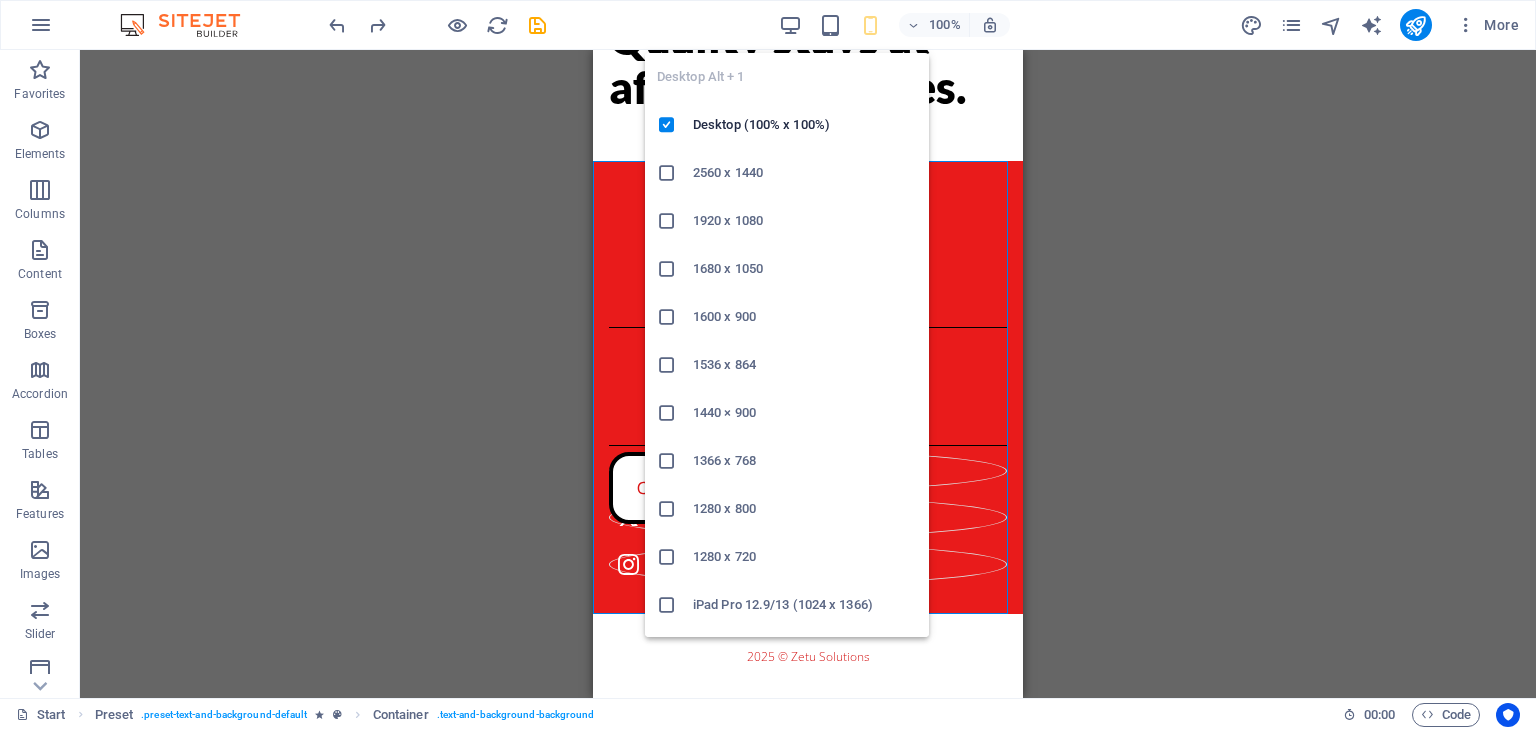 click at bounding box center [790, 25] 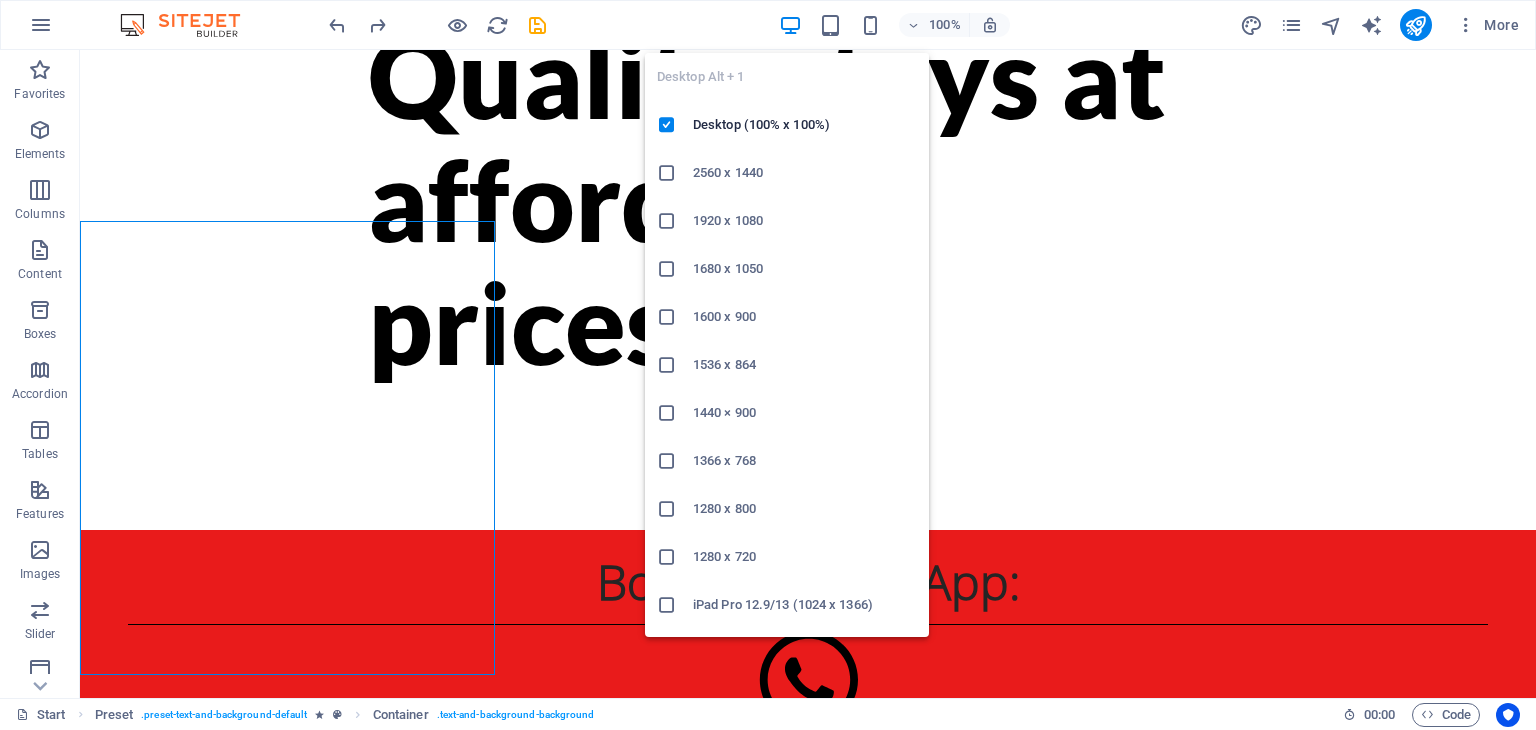 scroll, scrollTop: 107, scrollLeft: 0, axis: vertical 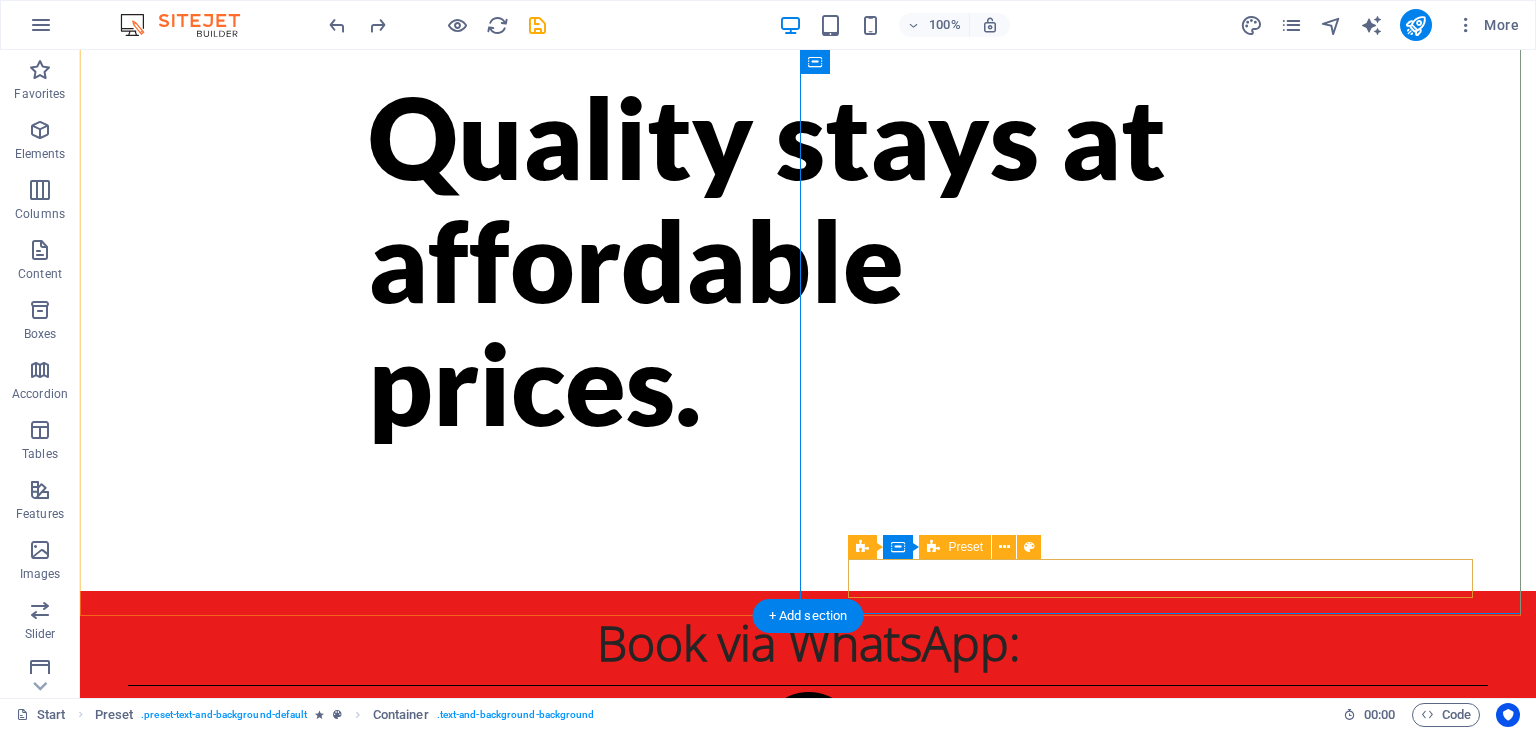 click at bounding box center (808, 876) 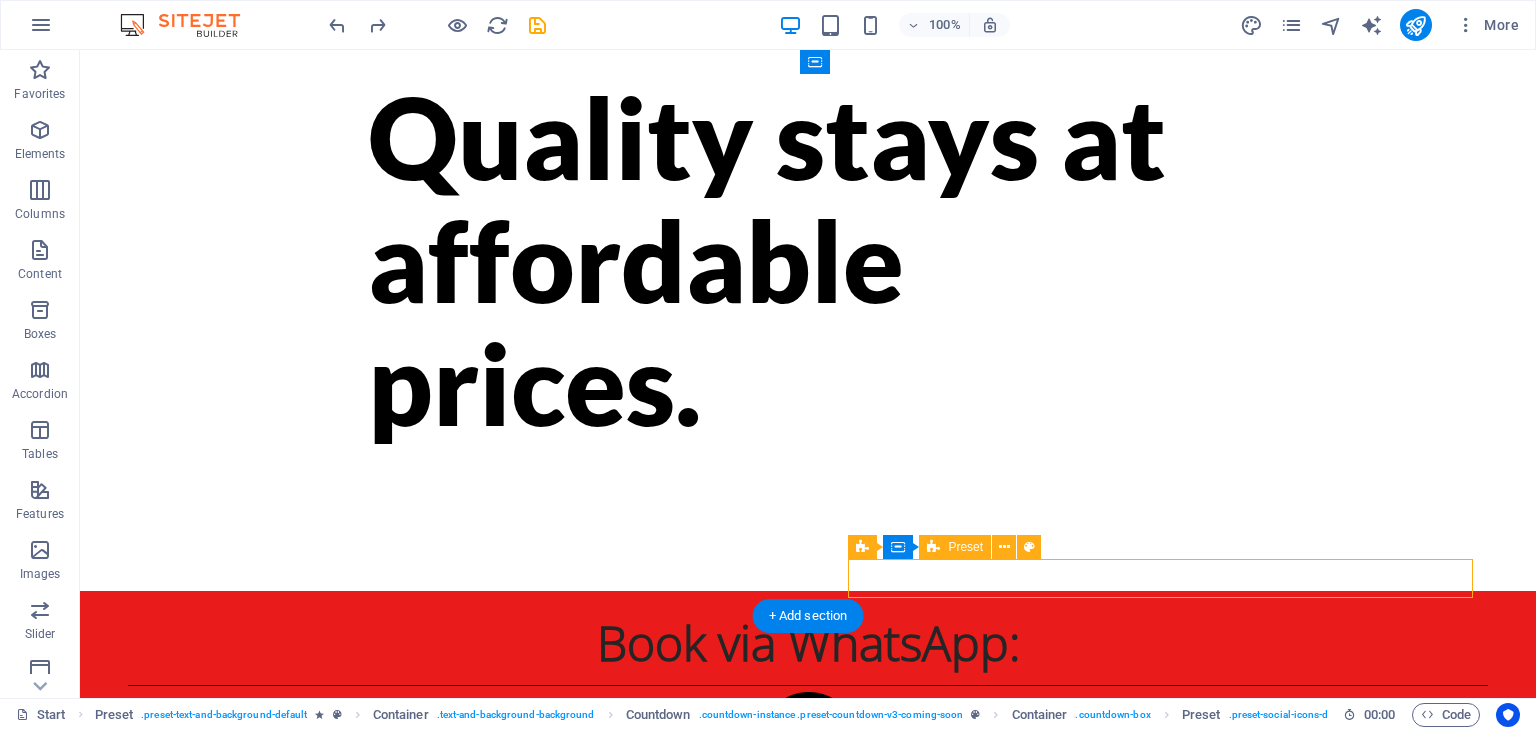 click at bounding box center [808, 876] 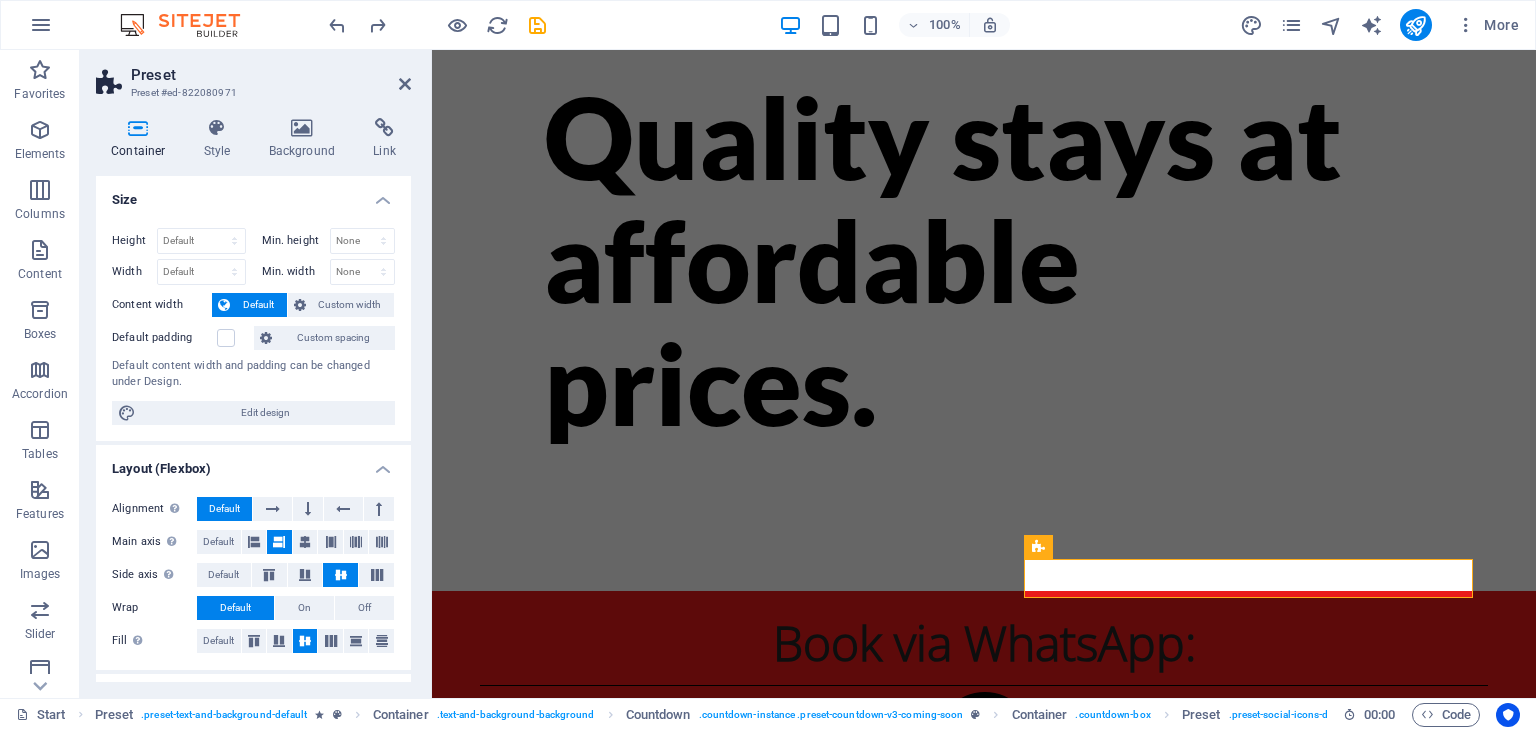 click at bounding box center (384, 128) 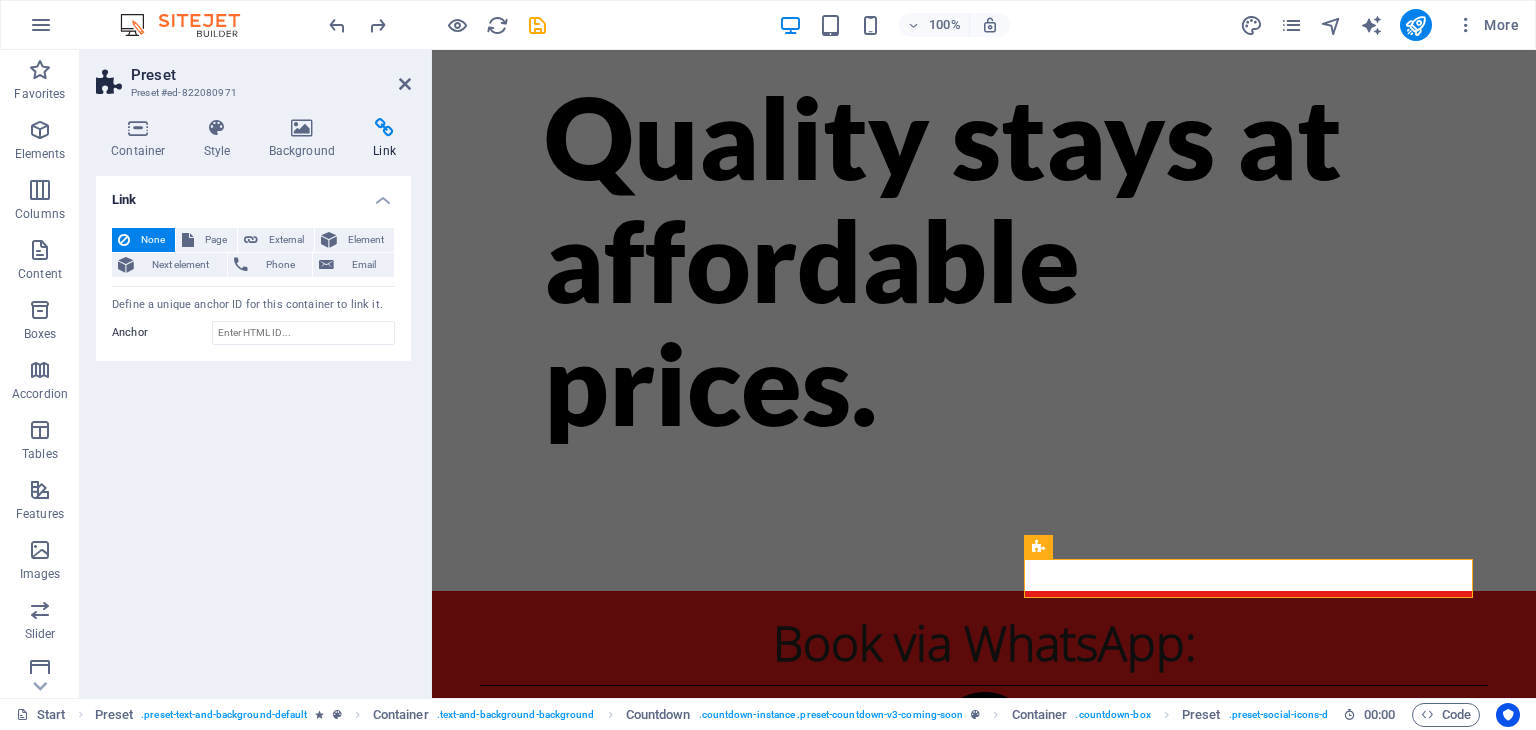 click at bounding box center [302, 128] 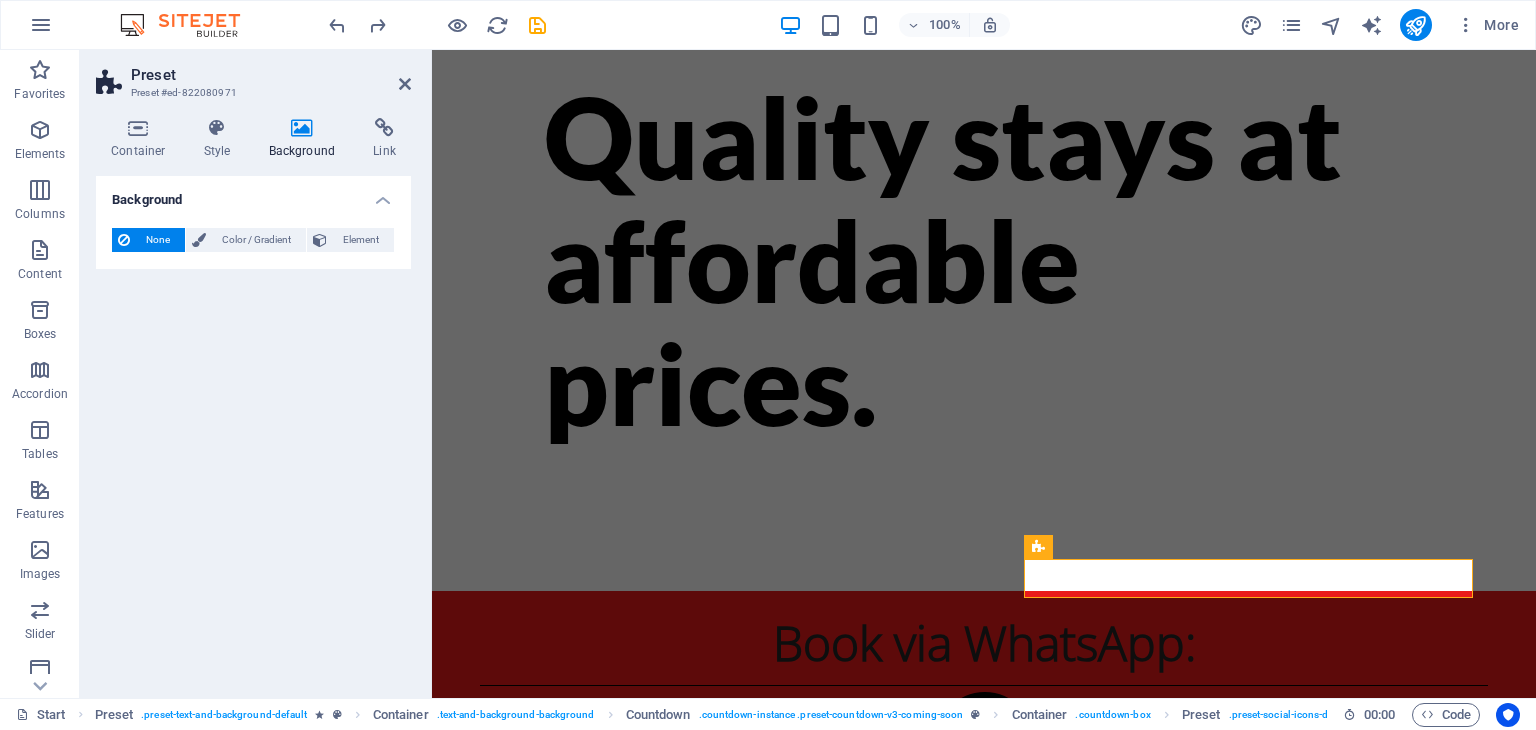 click at bounding box center [217, 128] 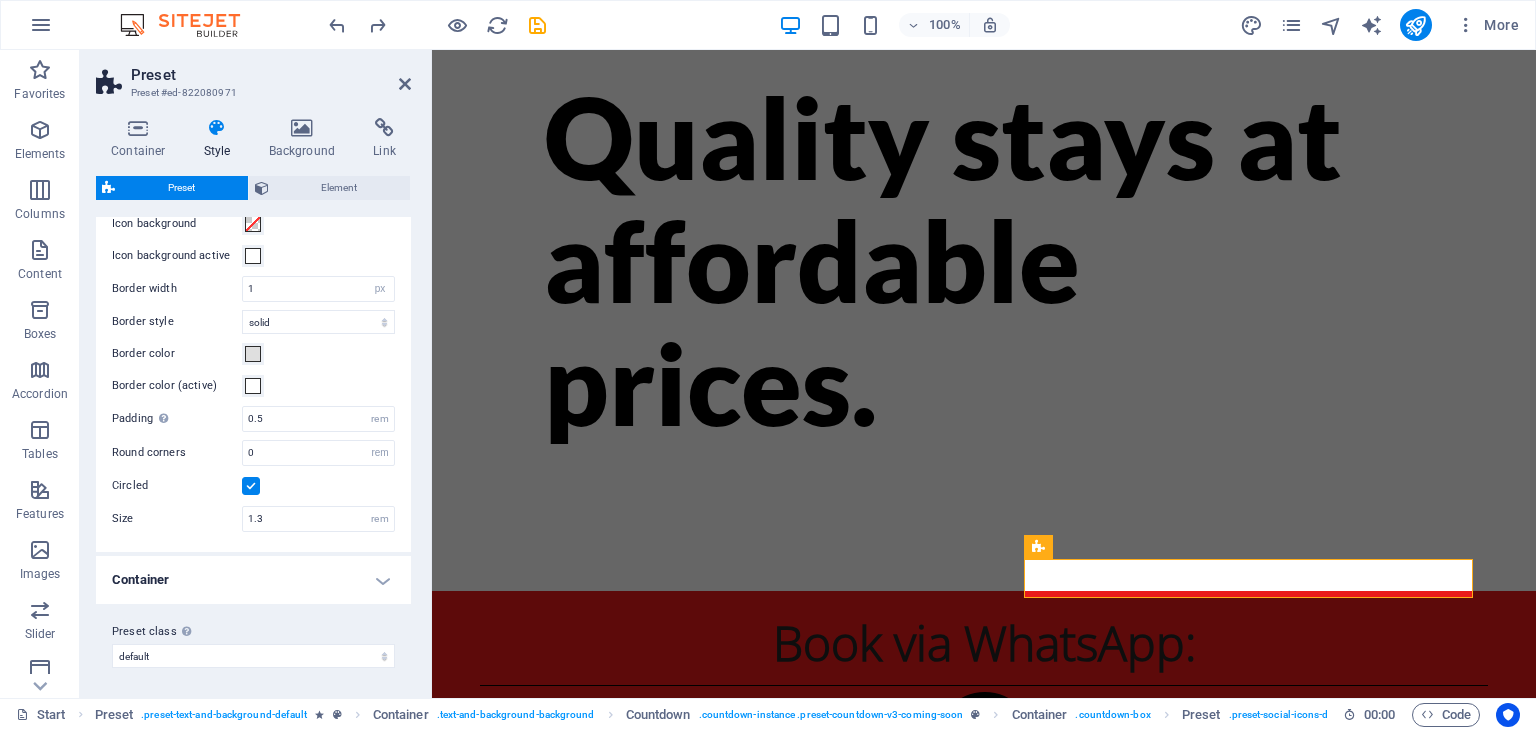 scroll, scrollTop: 0, scrollLeft: 0, axis: both 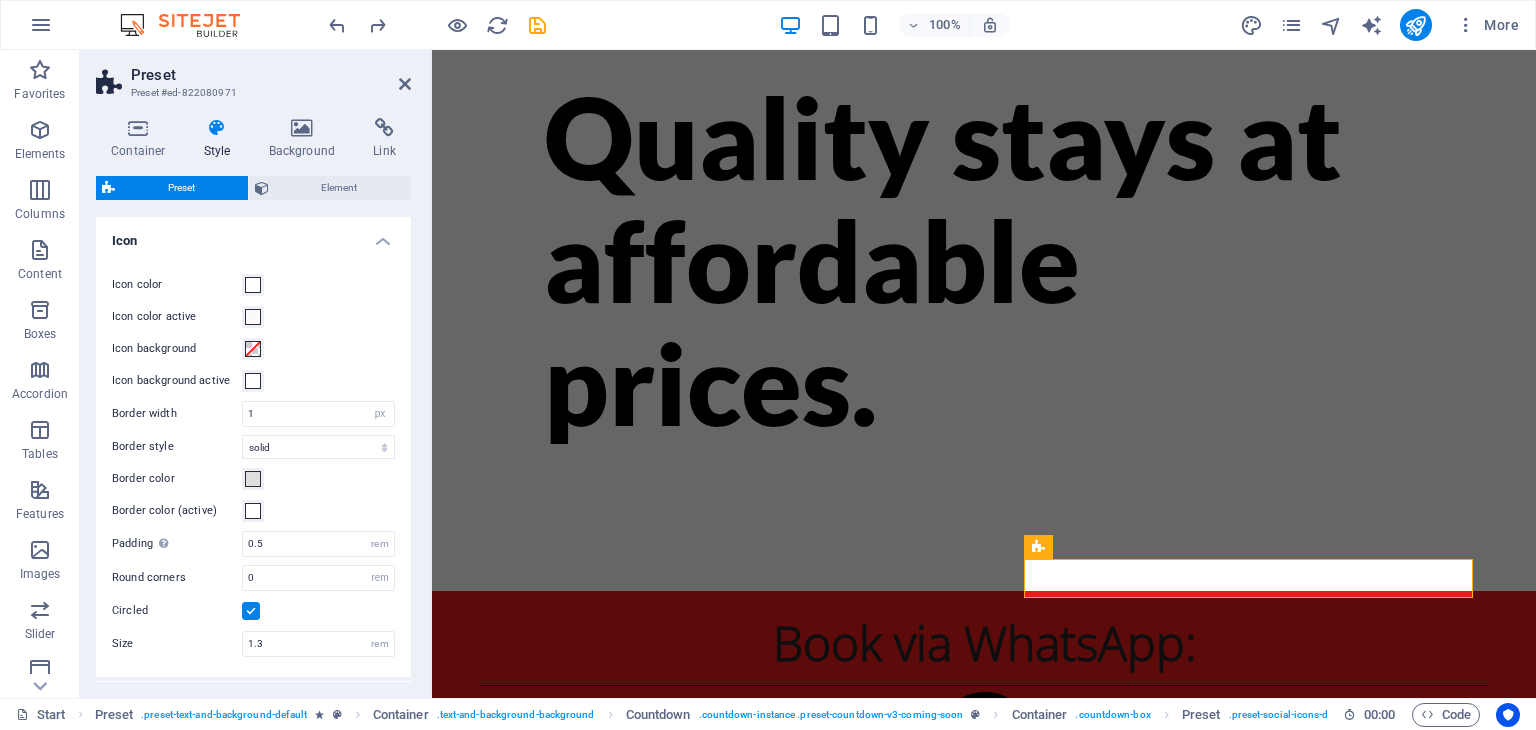 click at bounding box center (138, 128) 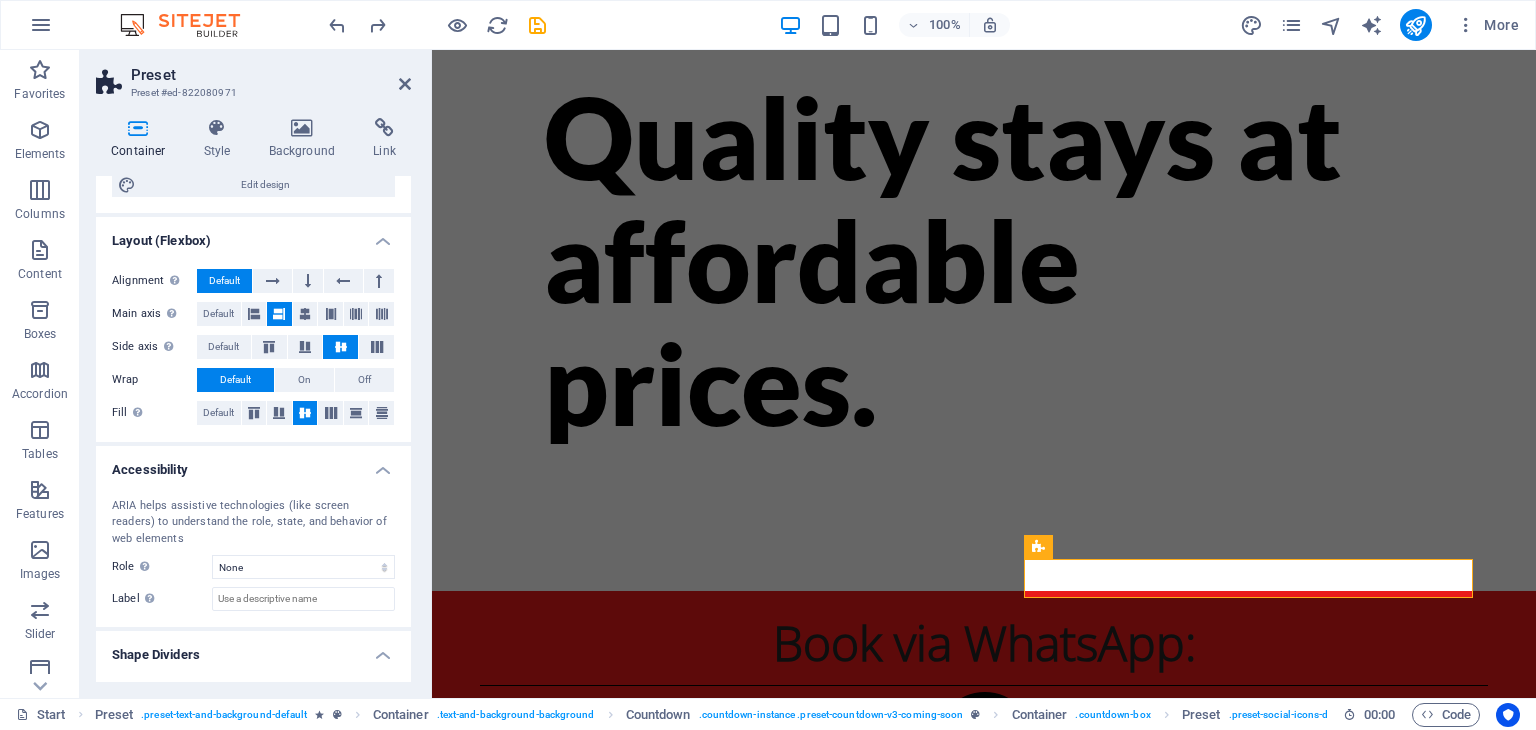 scroll, scrollTop: 268, scrollLeft: 0, axis: vertical 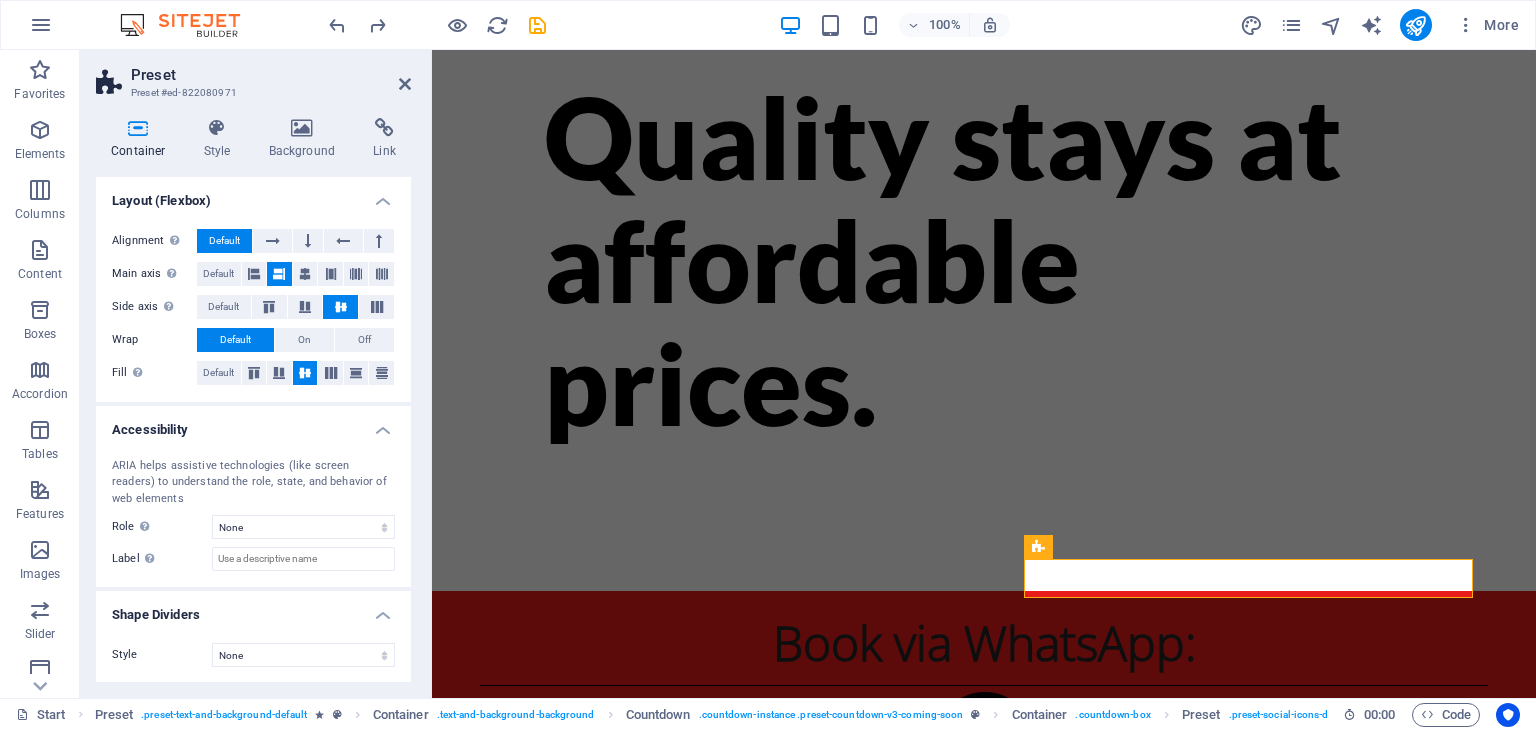 click on "Style" at bounding box center [221, 139] 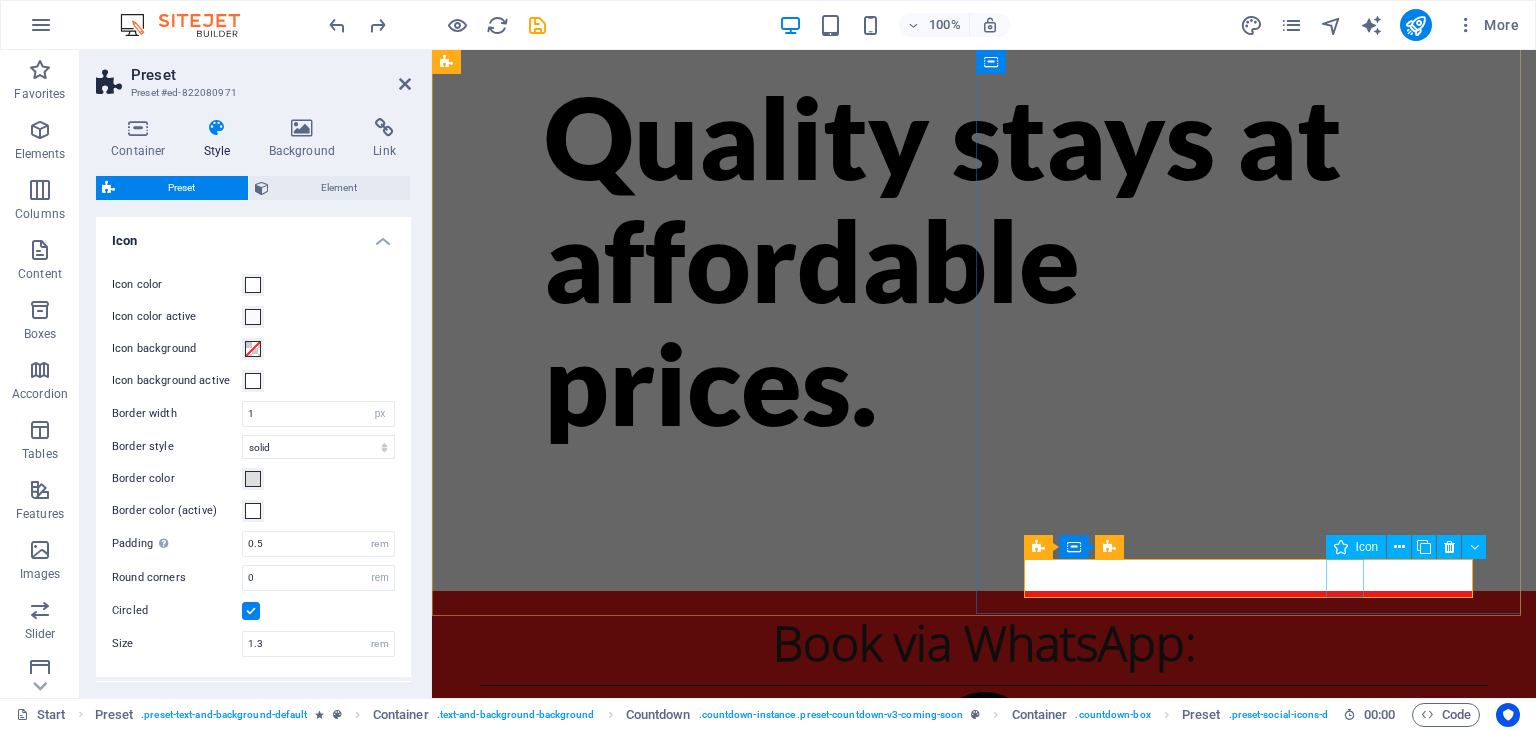 click at bounding box center [960, 829] 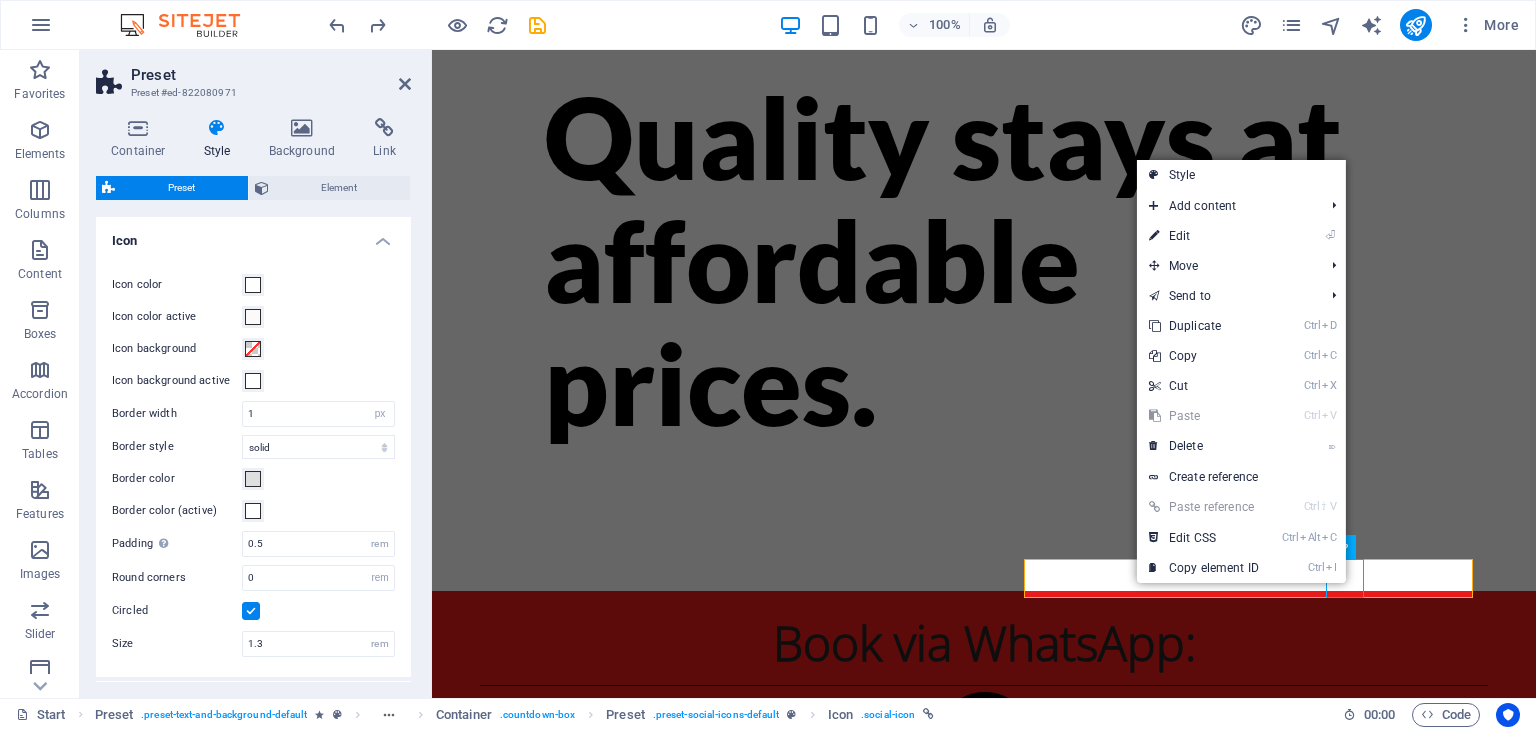 click on "Ctrl D  Duplicate" at bounding box center [1204, 326] 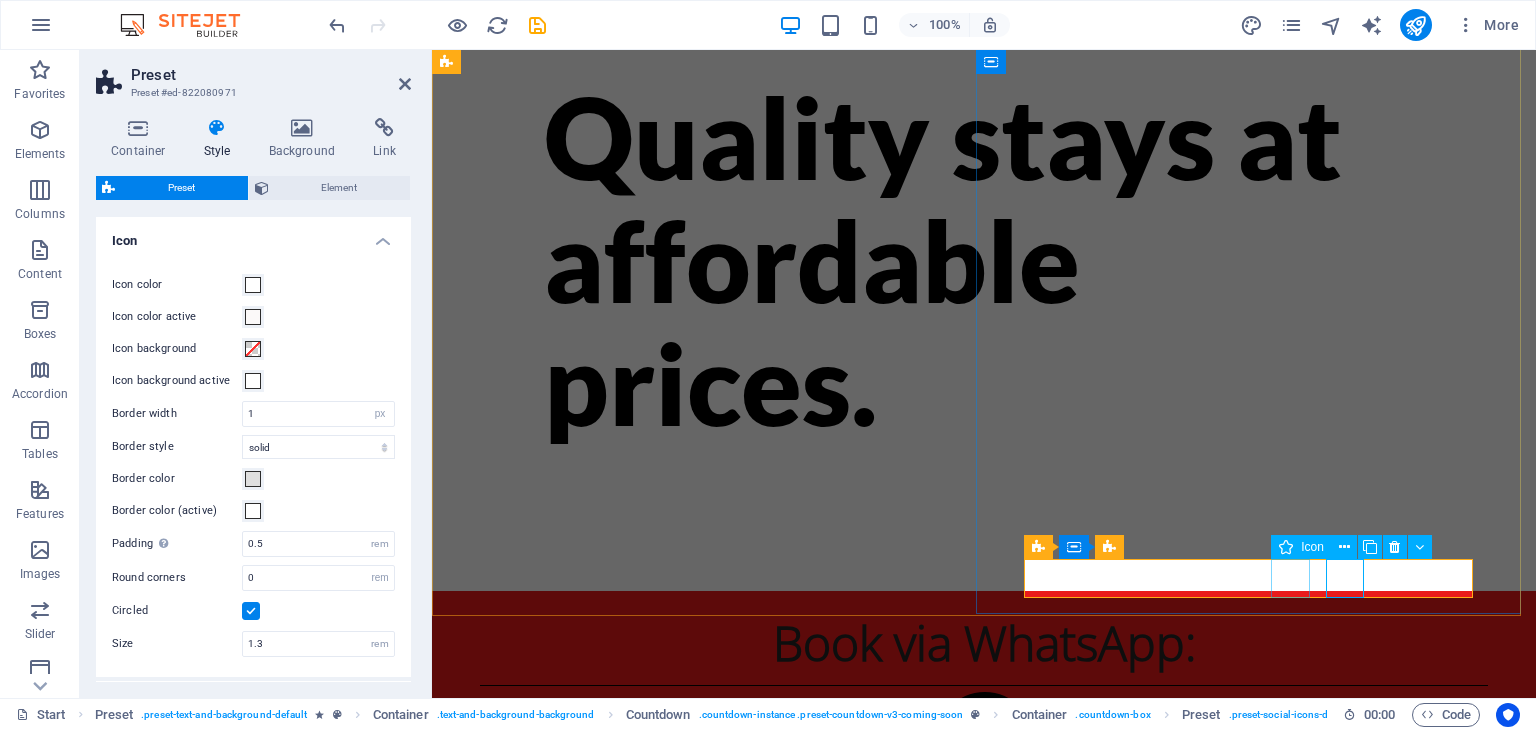 click at bounding box center [960, 829] 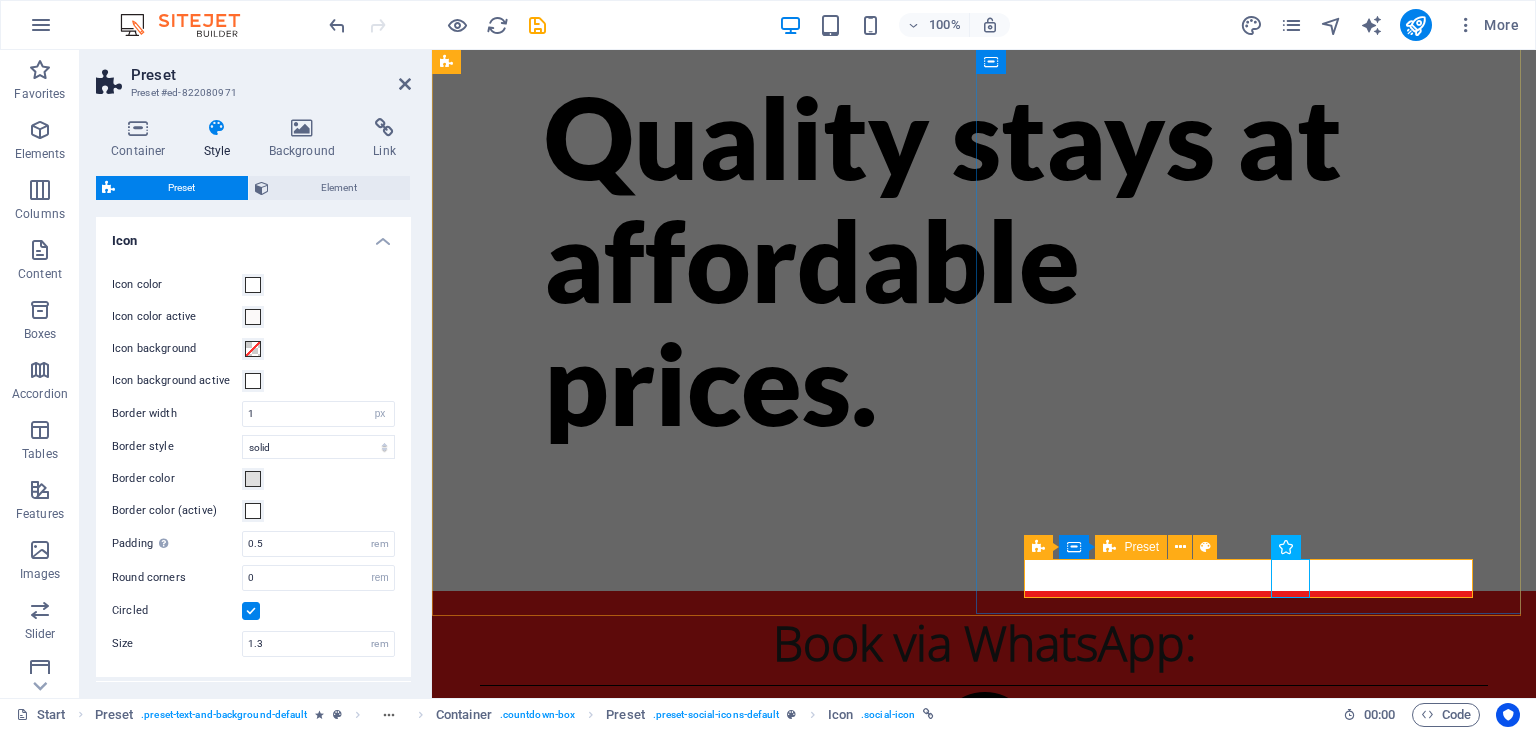 click at bounding box center [984, 899] 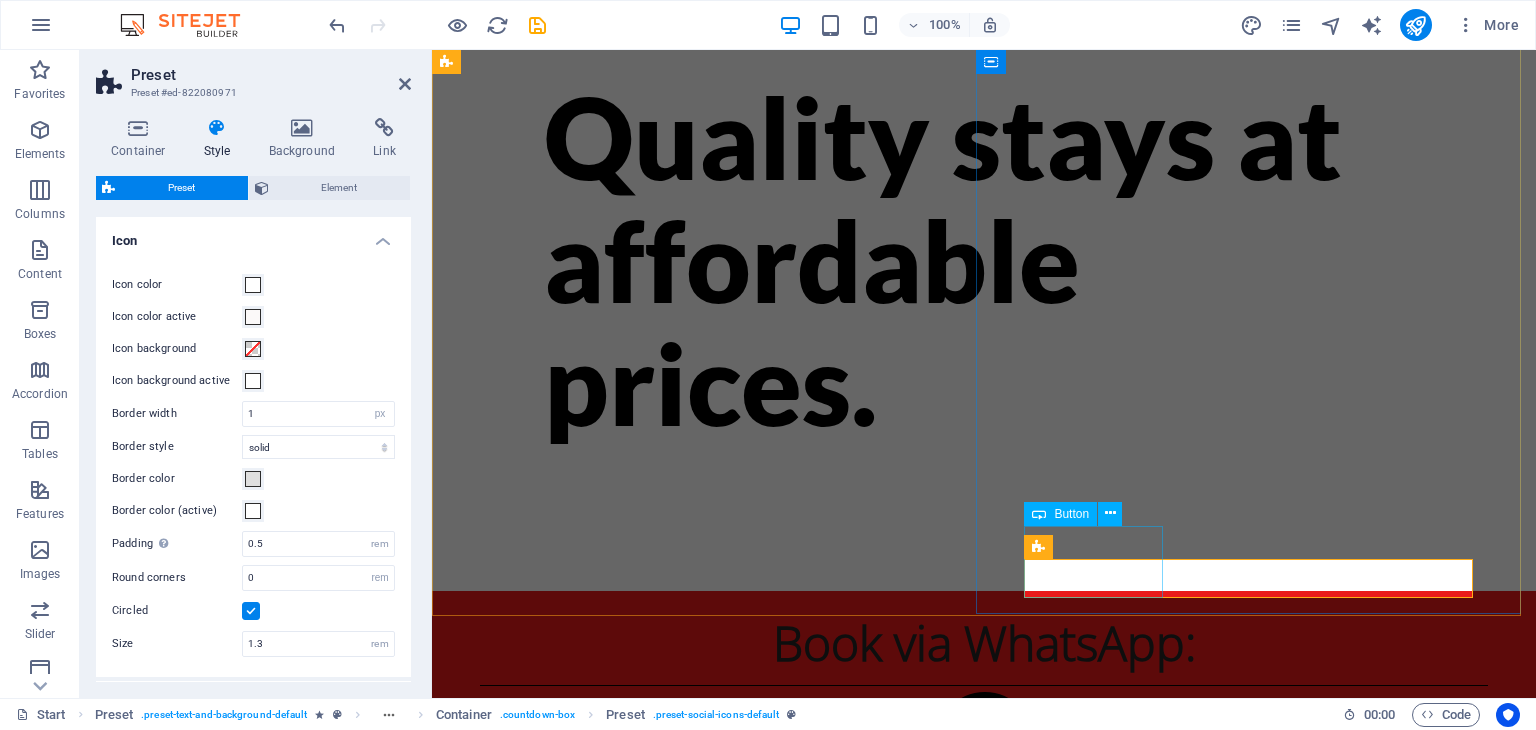 click on "Contact Us:" at bounding box center [548, 846] 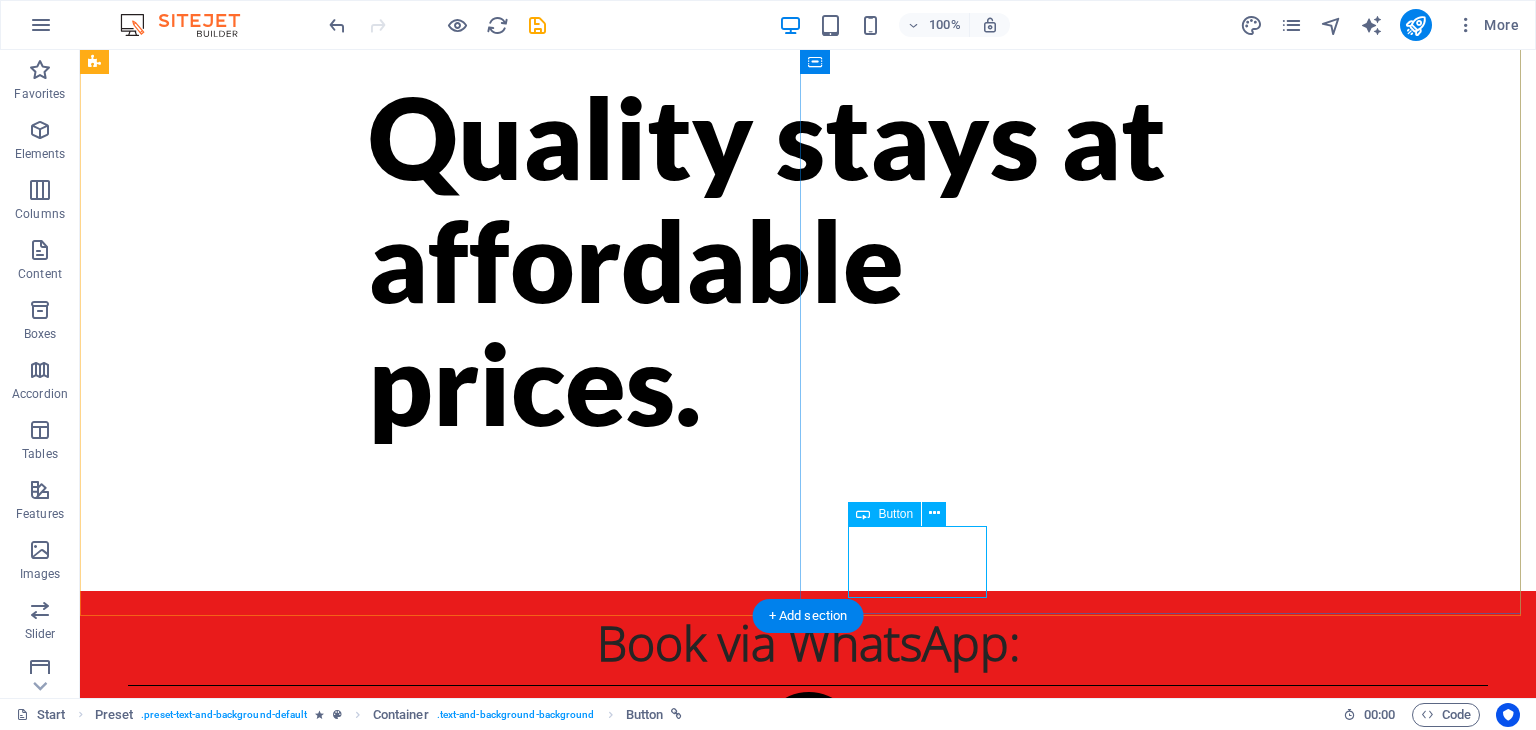 click on "Contact Us:" at bounding box center (196, 846) 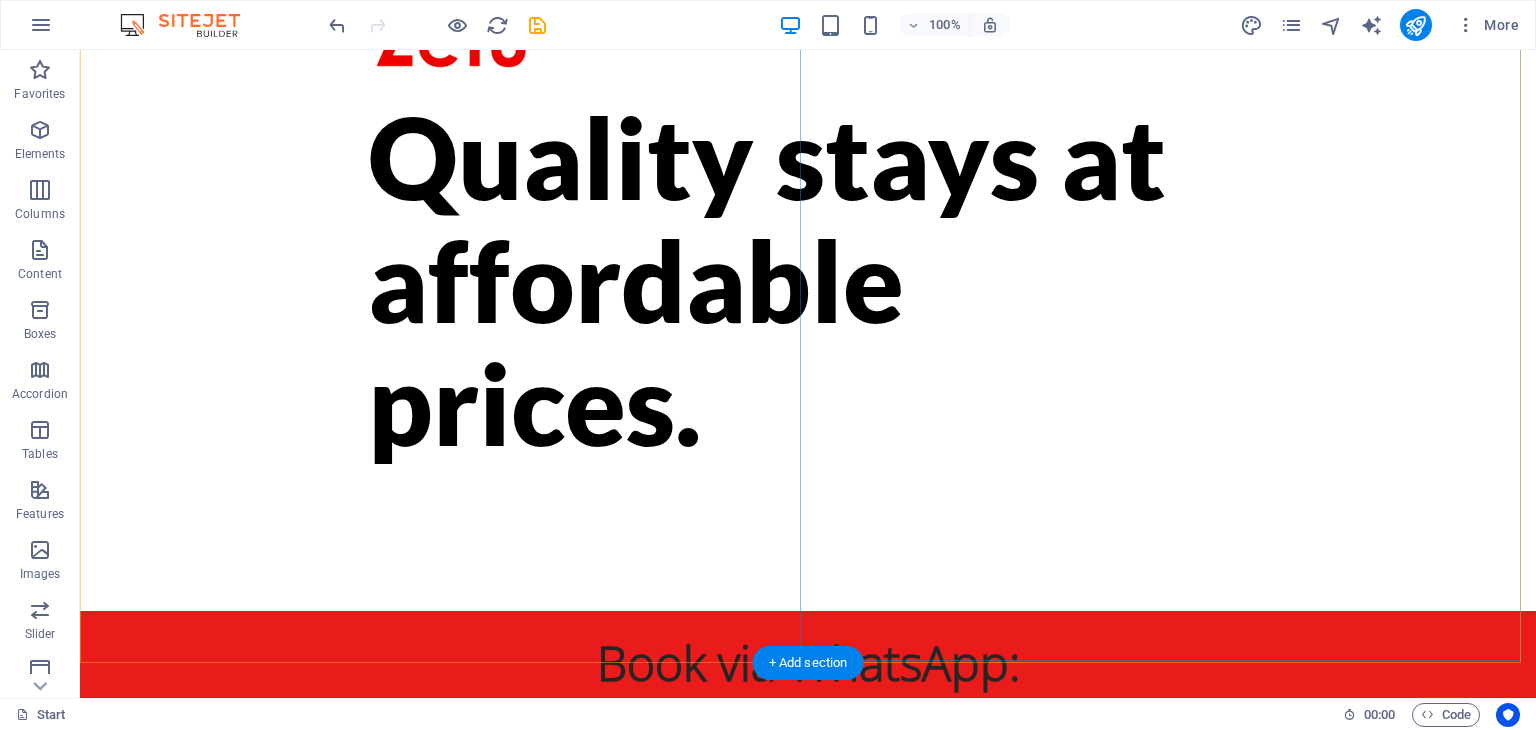 scroll, scrollTop: 107, scrollLeft: 0, axis: vertical 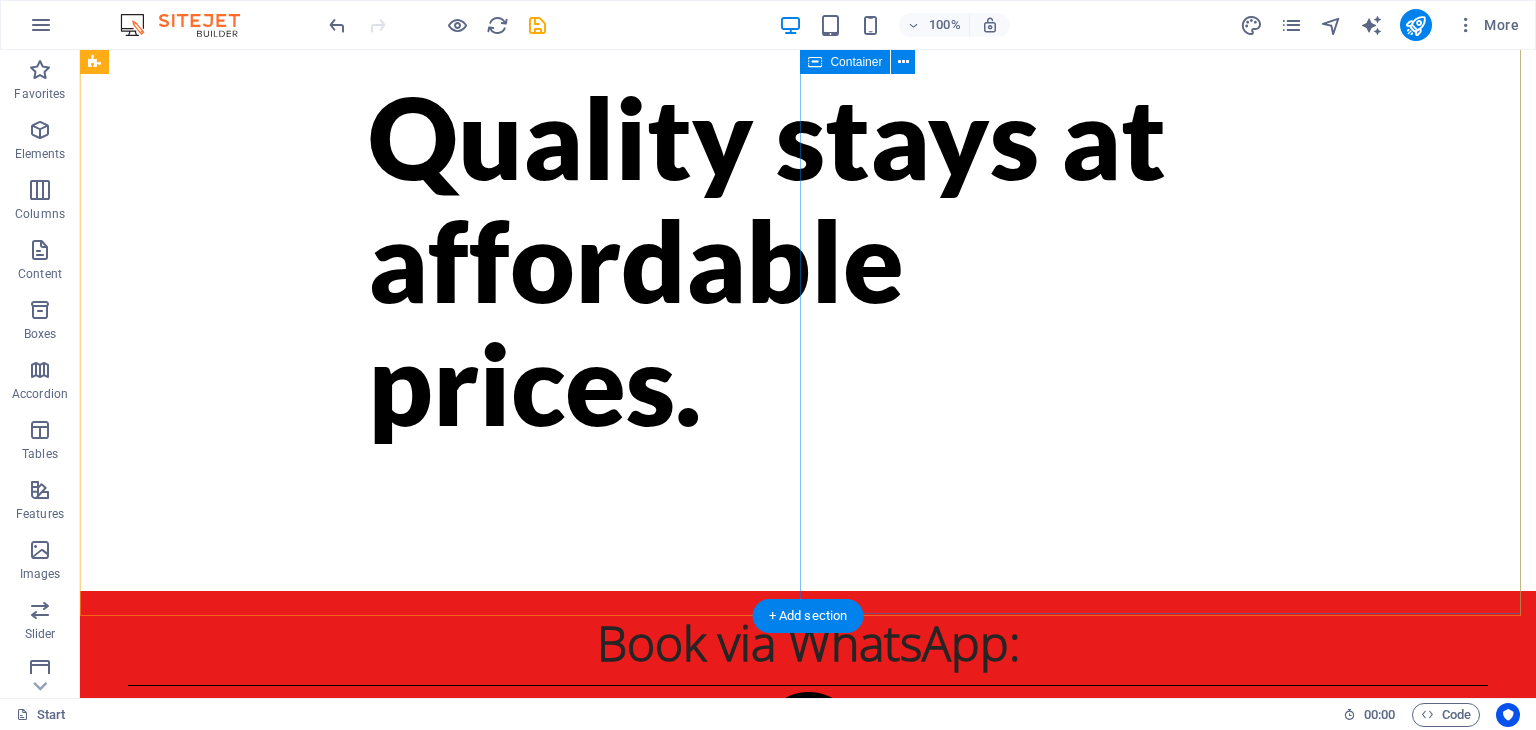 click on "Whatsapp to book:" at bounding box center (808, 915) 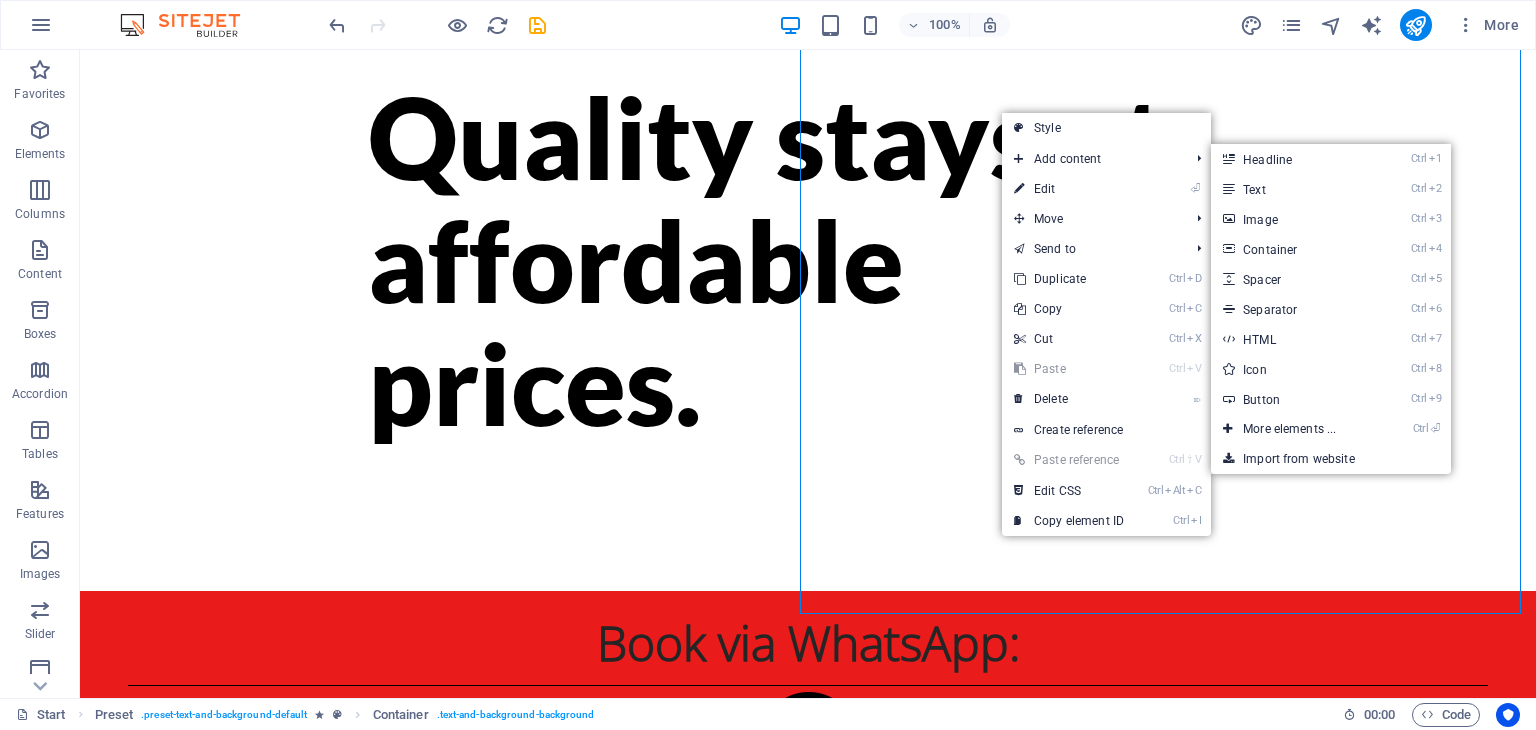 click on "Ctrl 2  Text" at bounding box center (1293, 189) 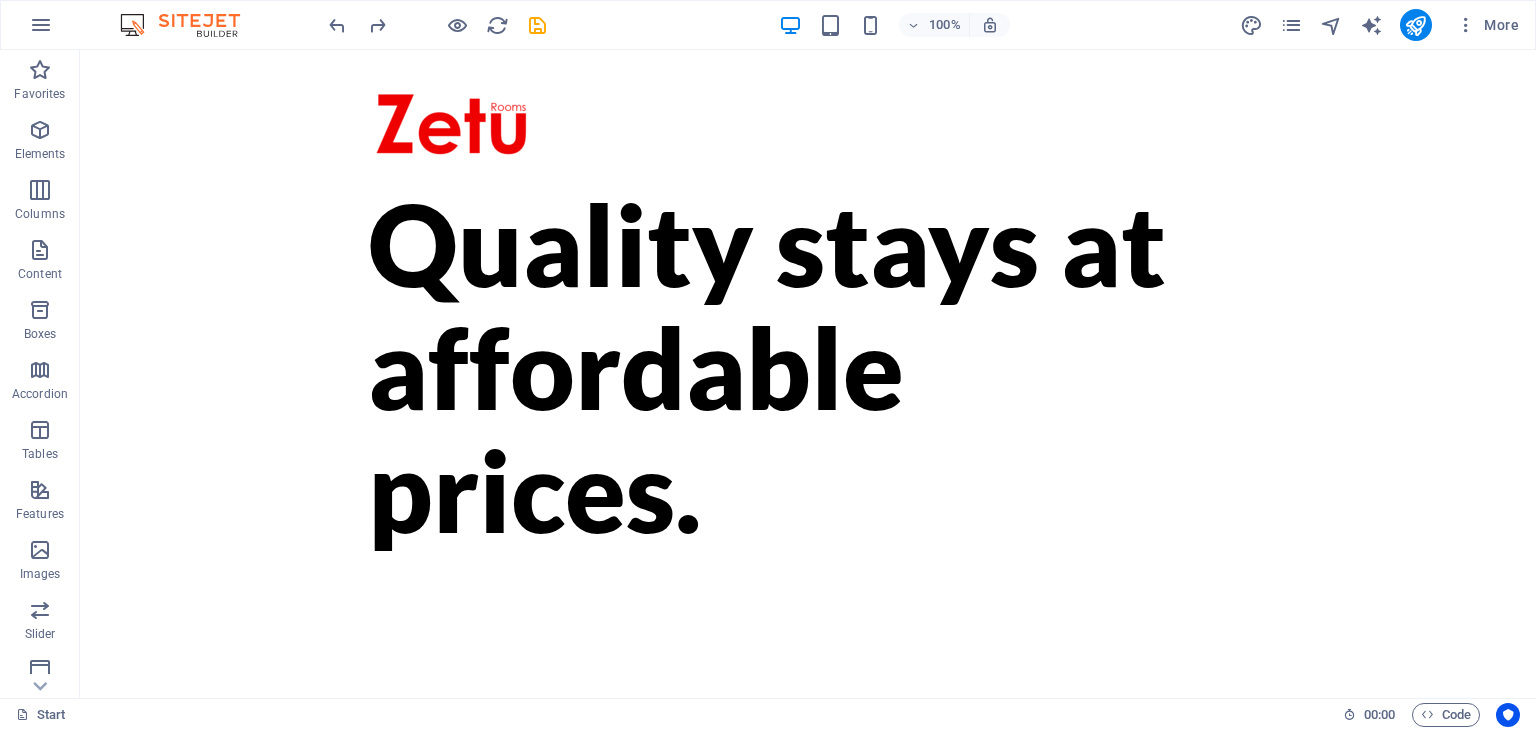 scroll, scrollTop: 107, scrollLeft: 0, axis: vertical 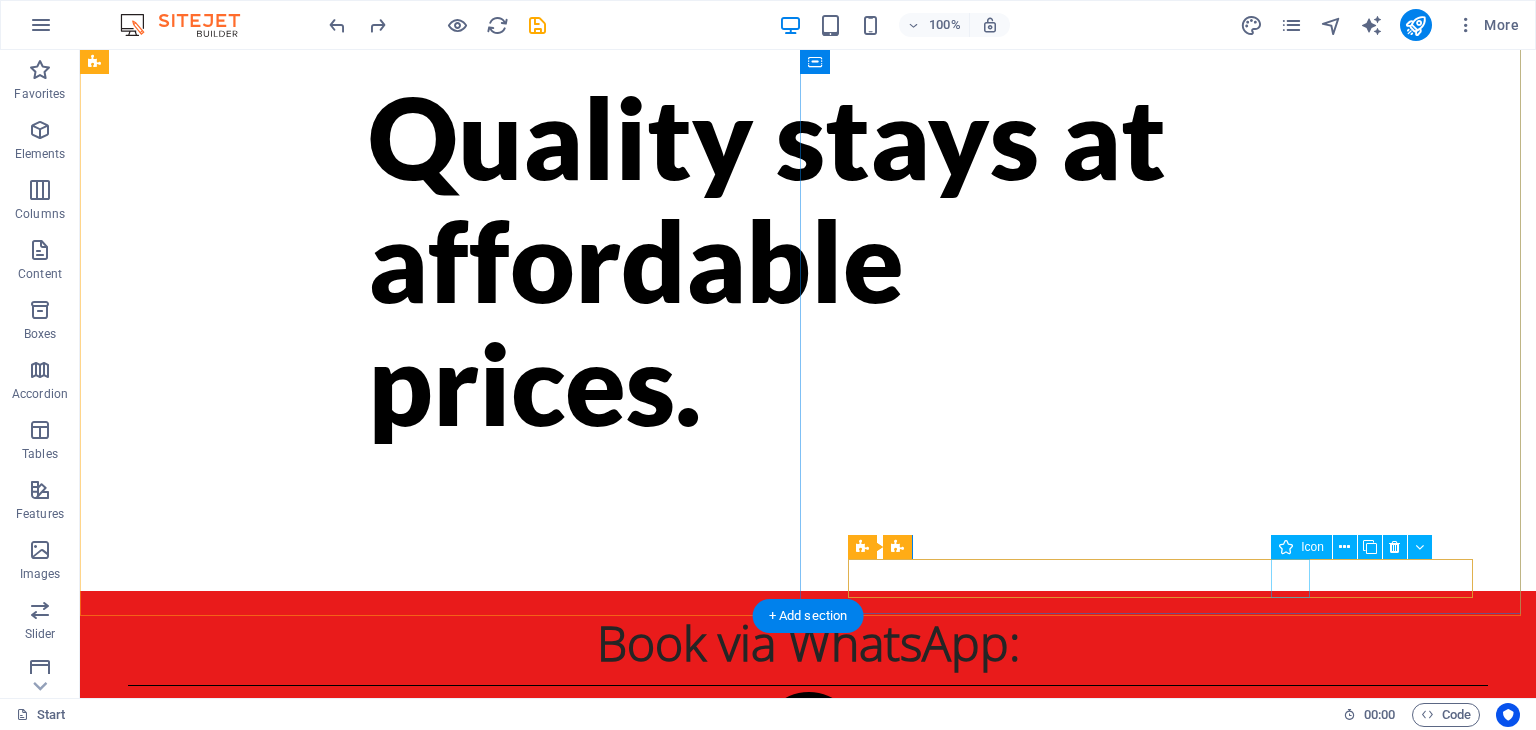 click at bounding box center (608, 829) 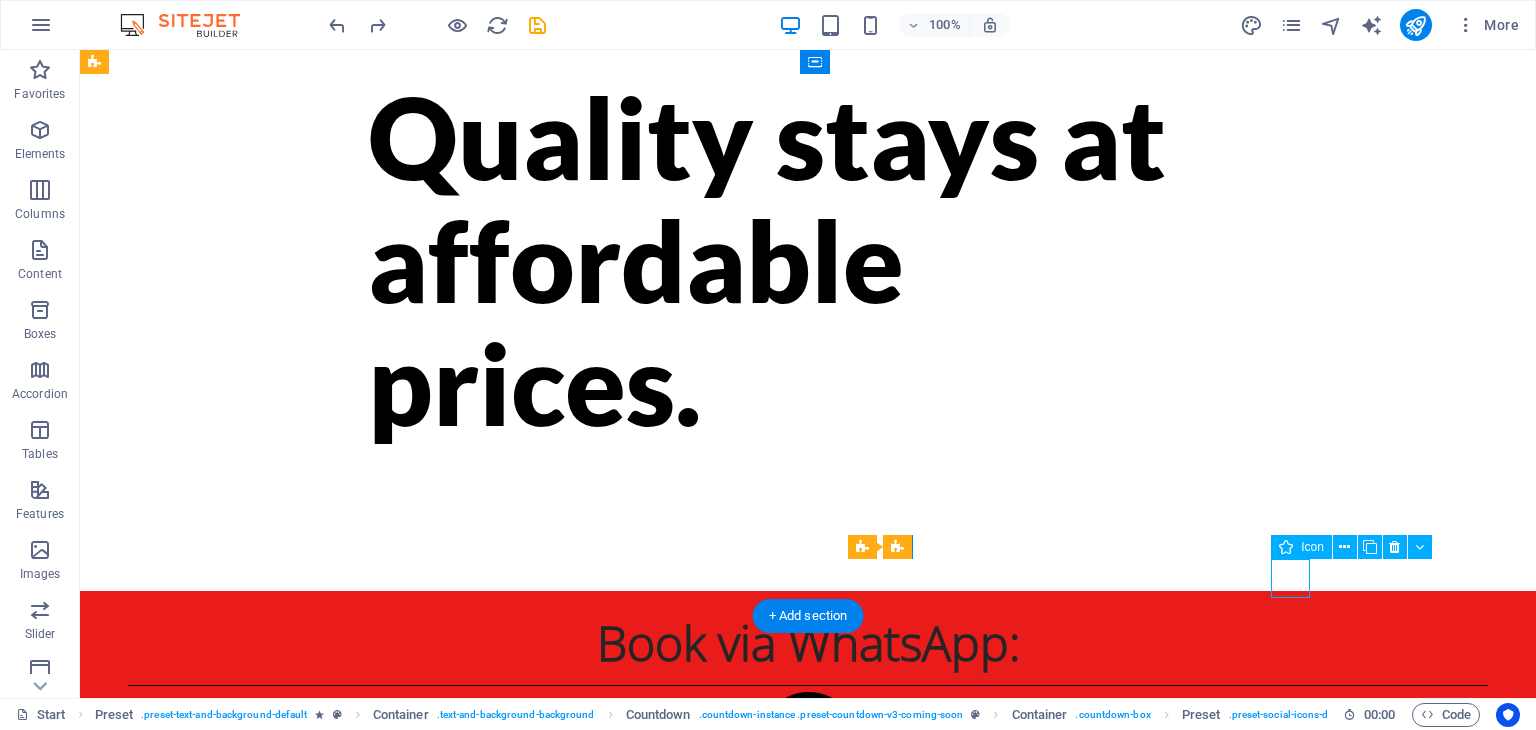 click at bounding box center [608, 829] 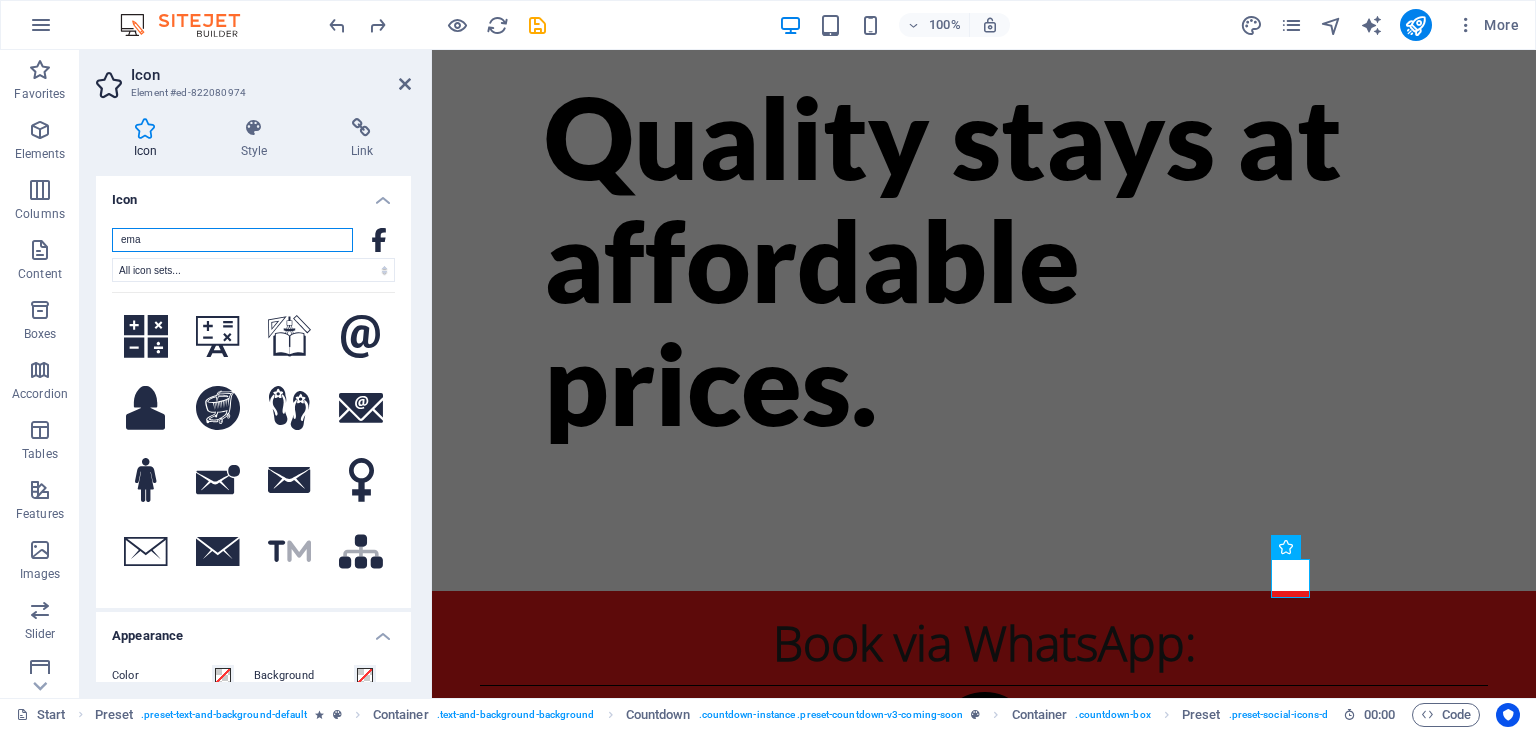 type on "ema" 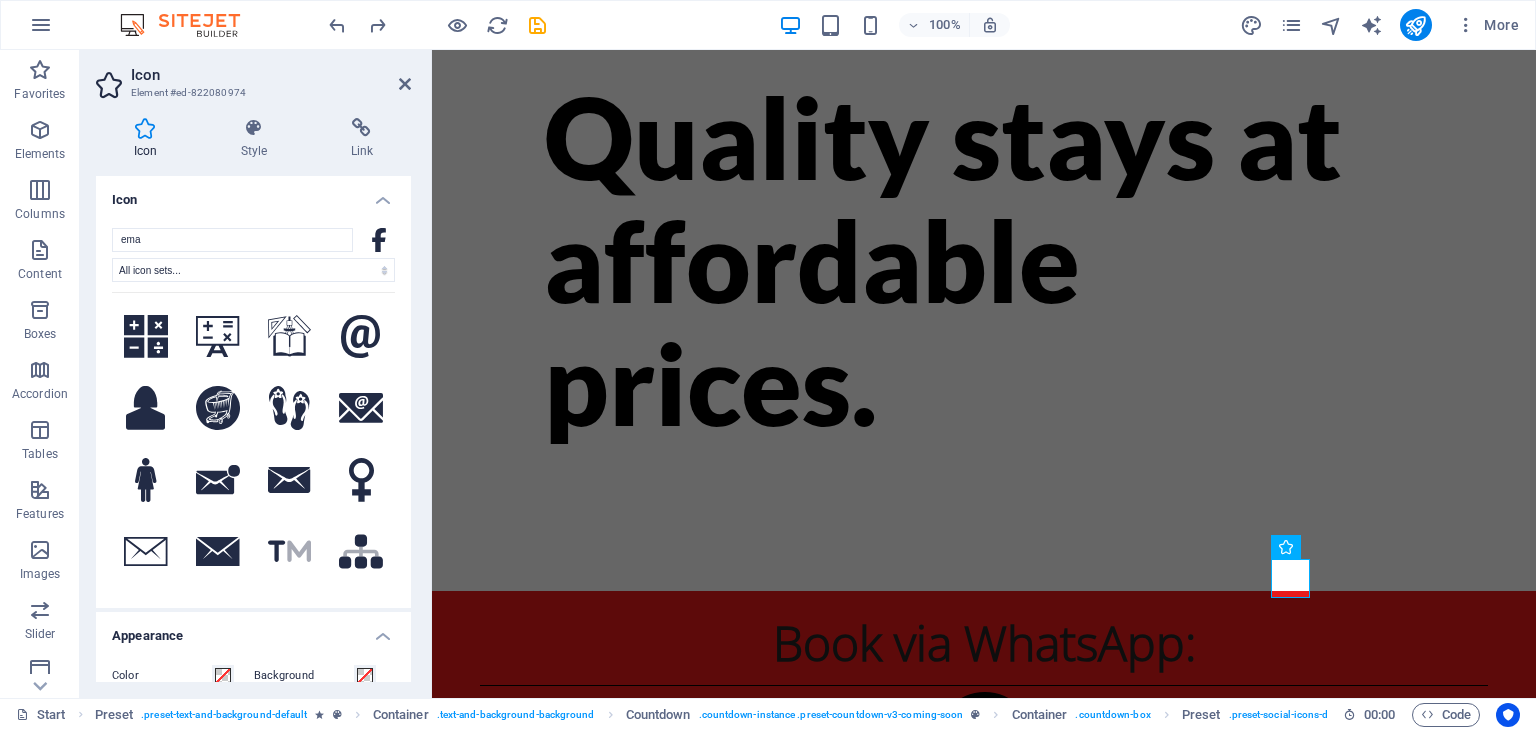 click on "Style" at bounding box center [258, 139] 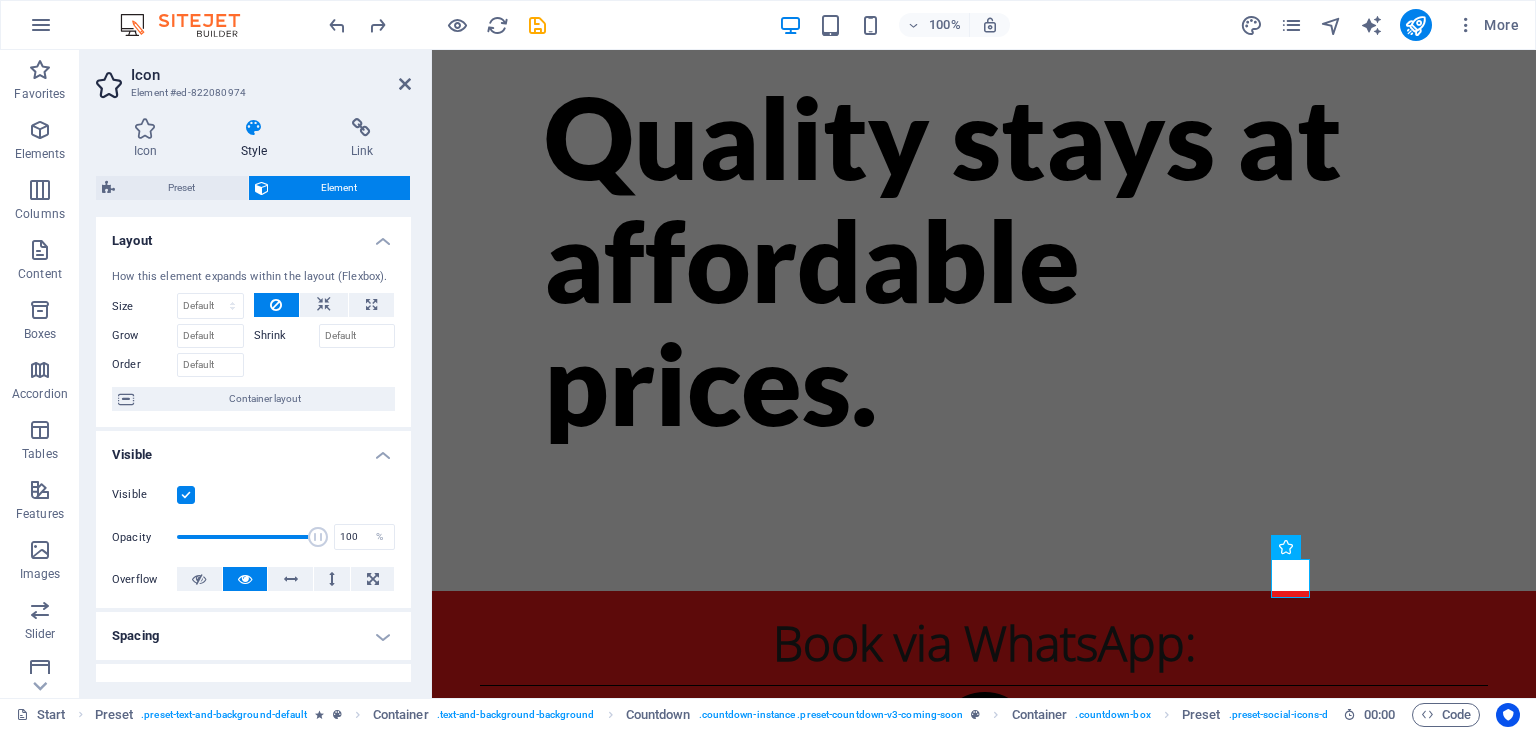 click at bounding box center [362, 128] 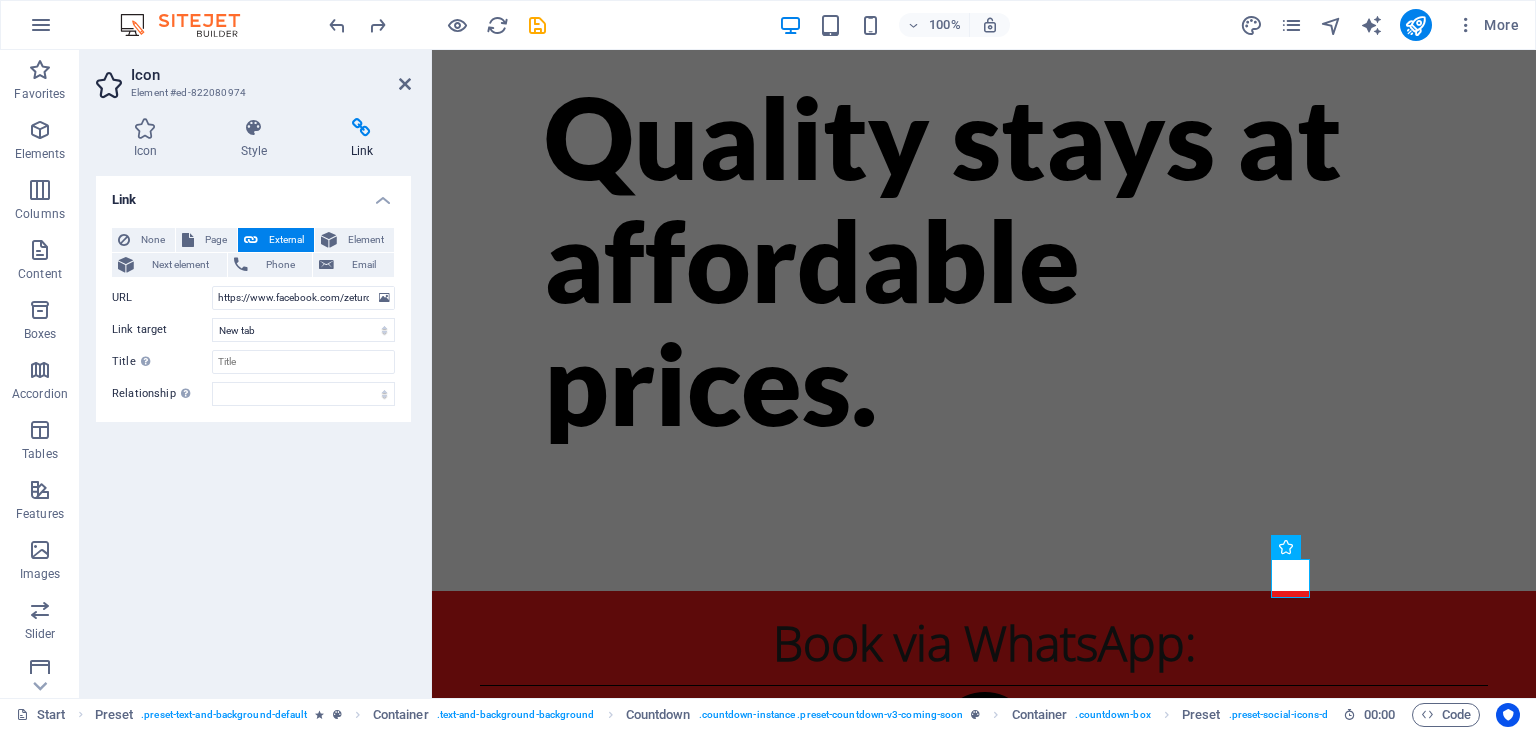 click on "Email" at bounding box center [364, 265] 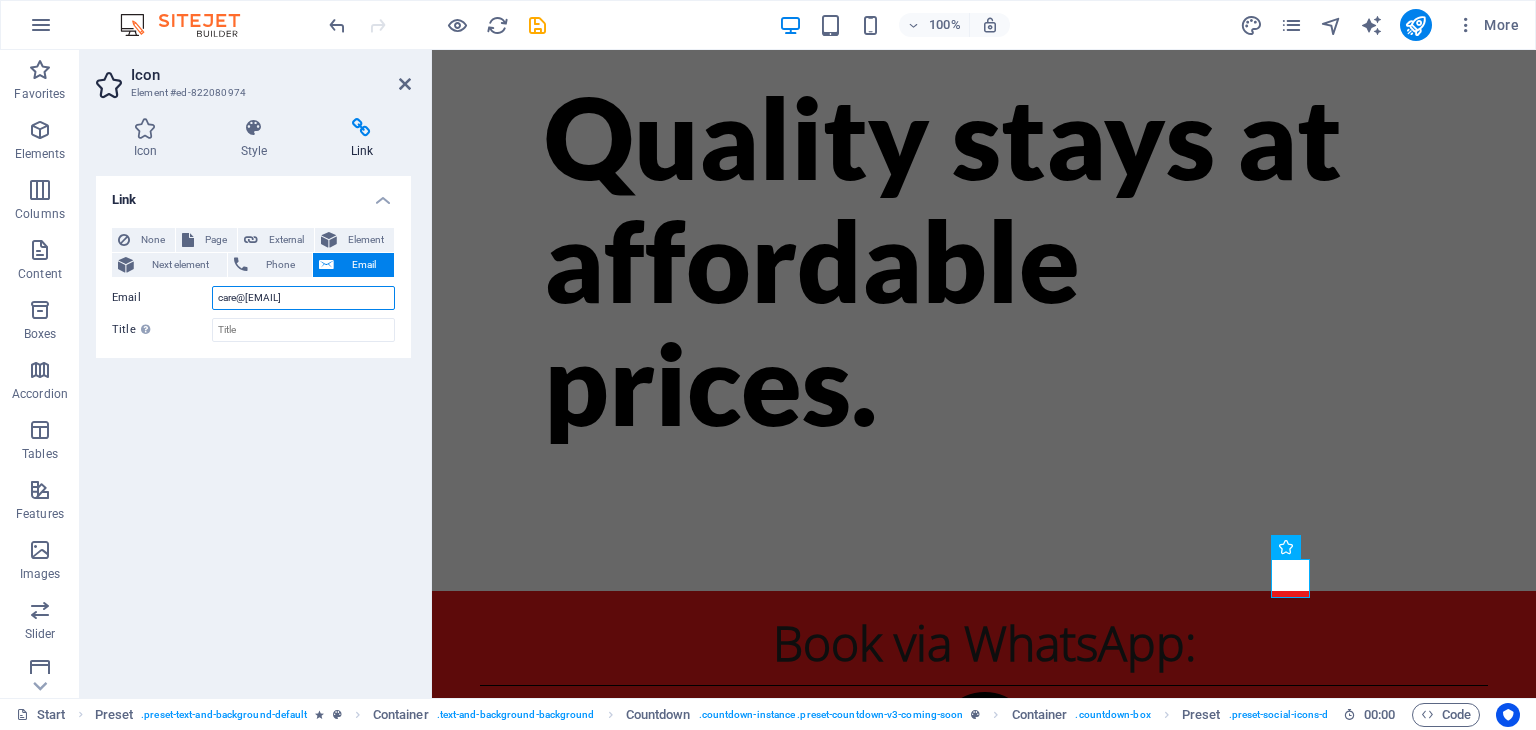 type on "care@[EMAIL]" 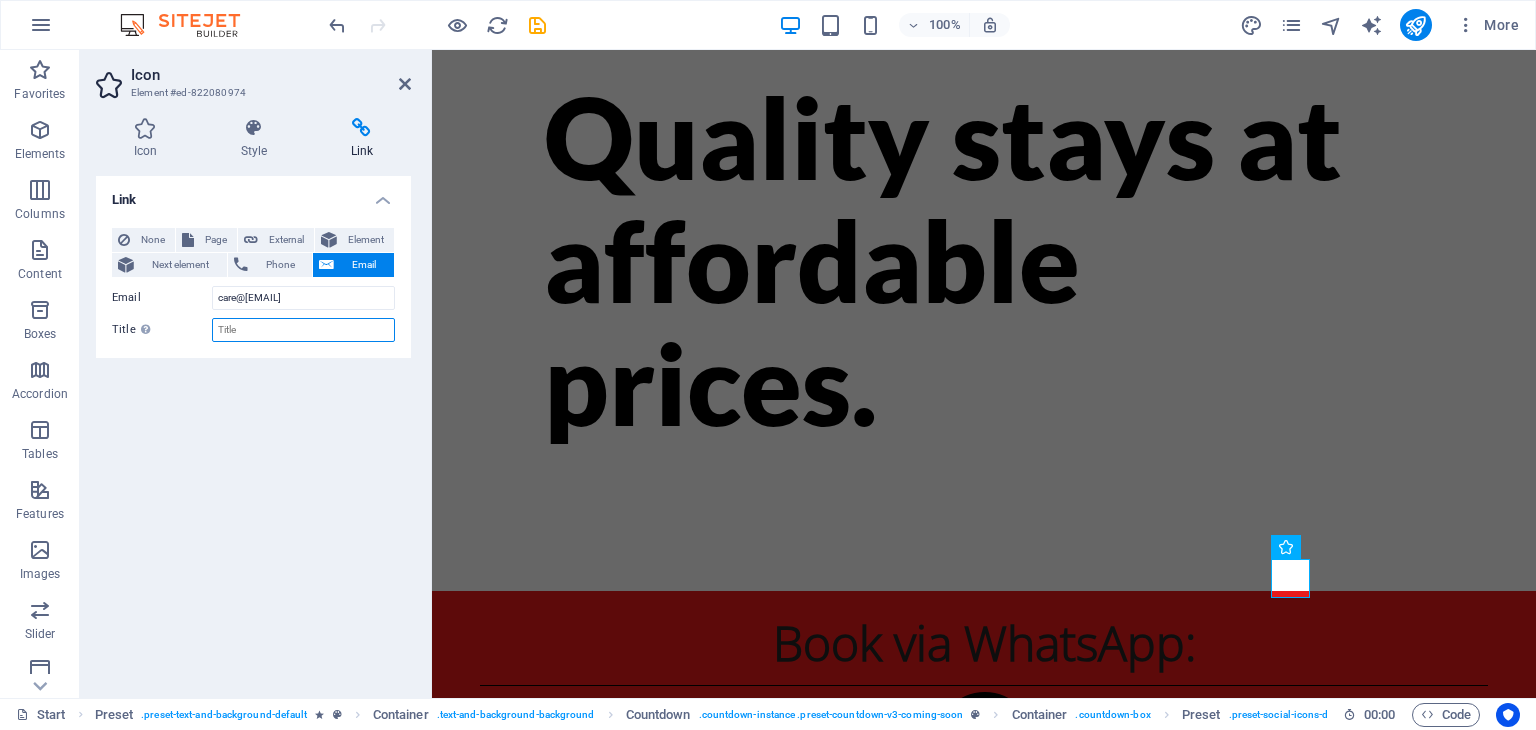 click on "Title Additional link description, should not be the same as the link text. The title is most often shown as a tooltip text when the mouse moves over the element. Leave empty if uncertain." at bounding box center (303, 330) 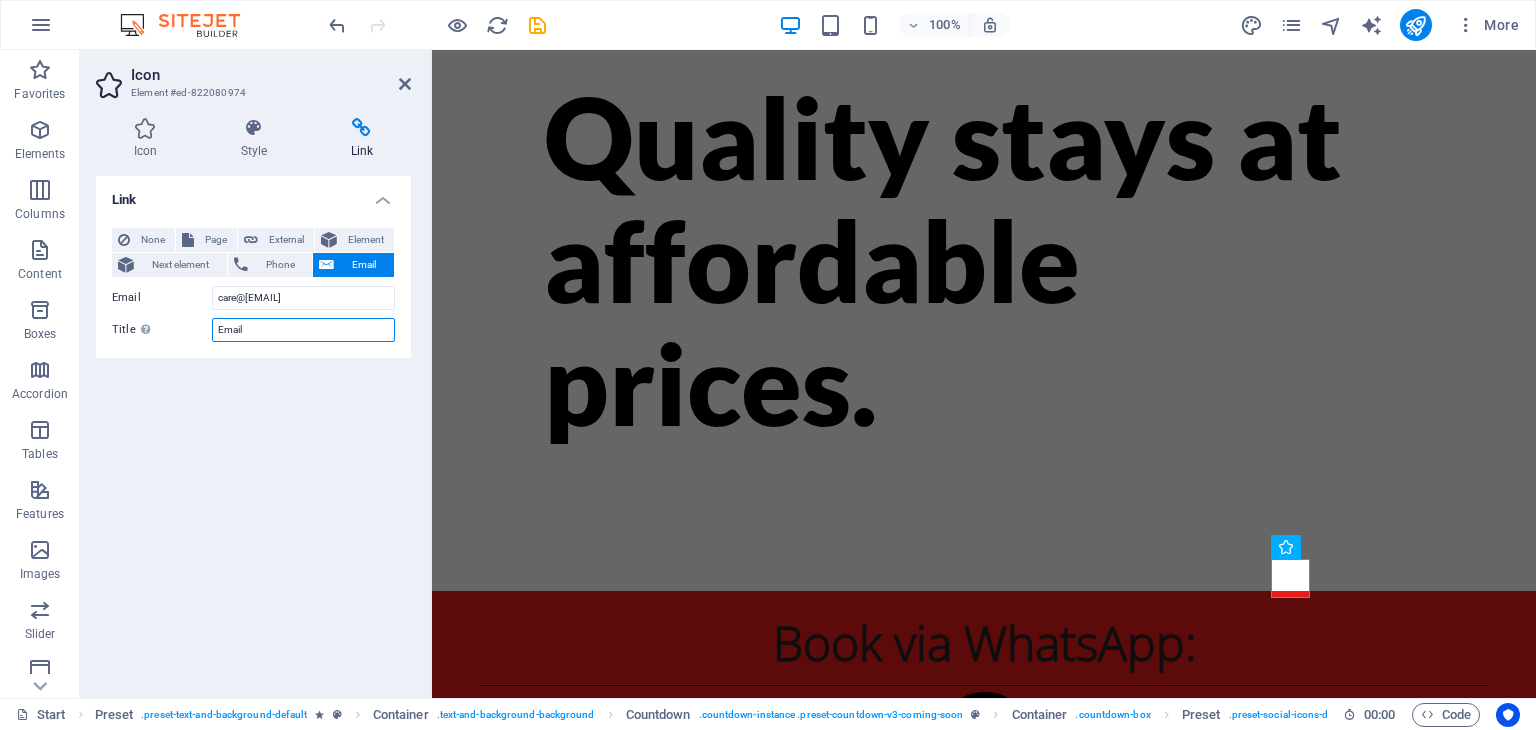 type on "Email" 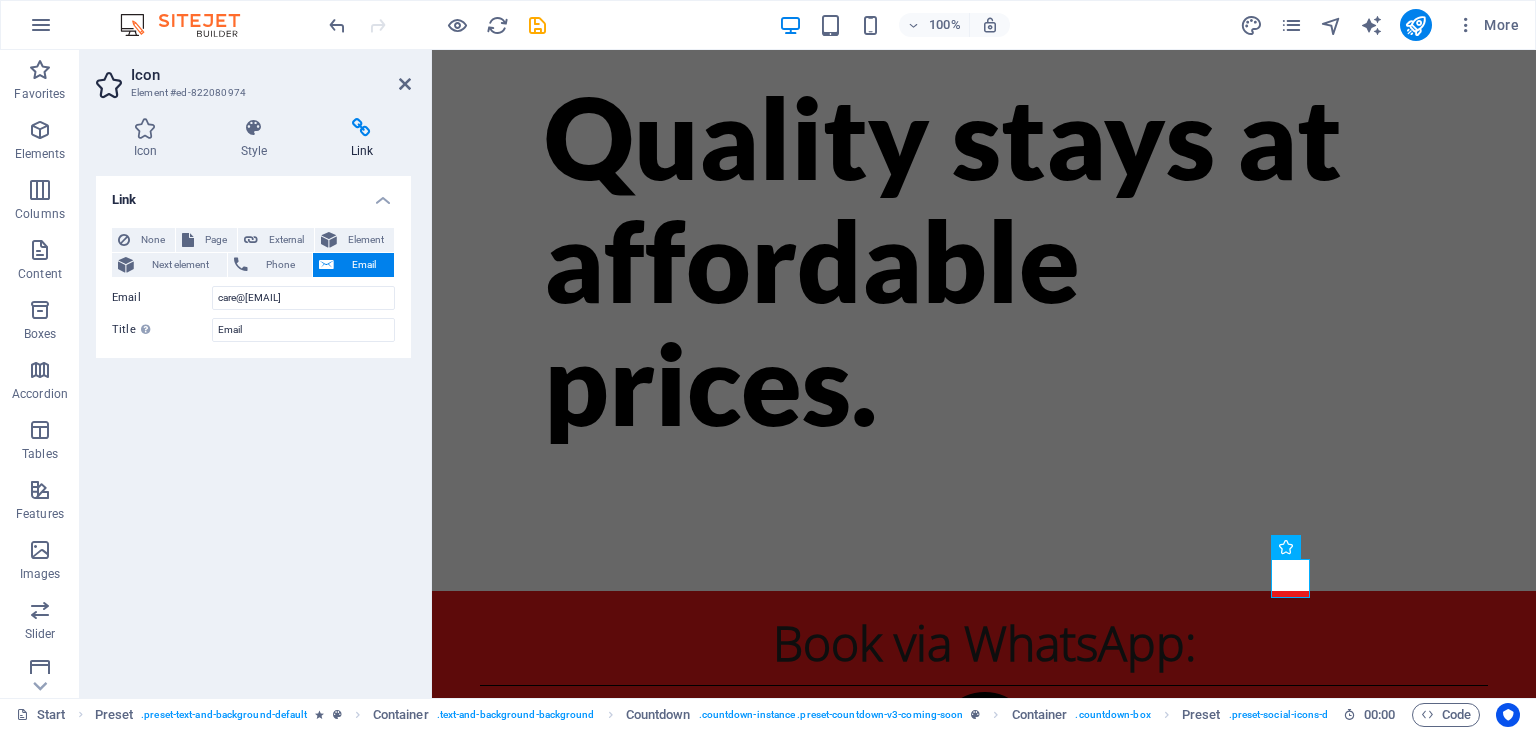 click on "Icon" at bounding box center [149, 139] 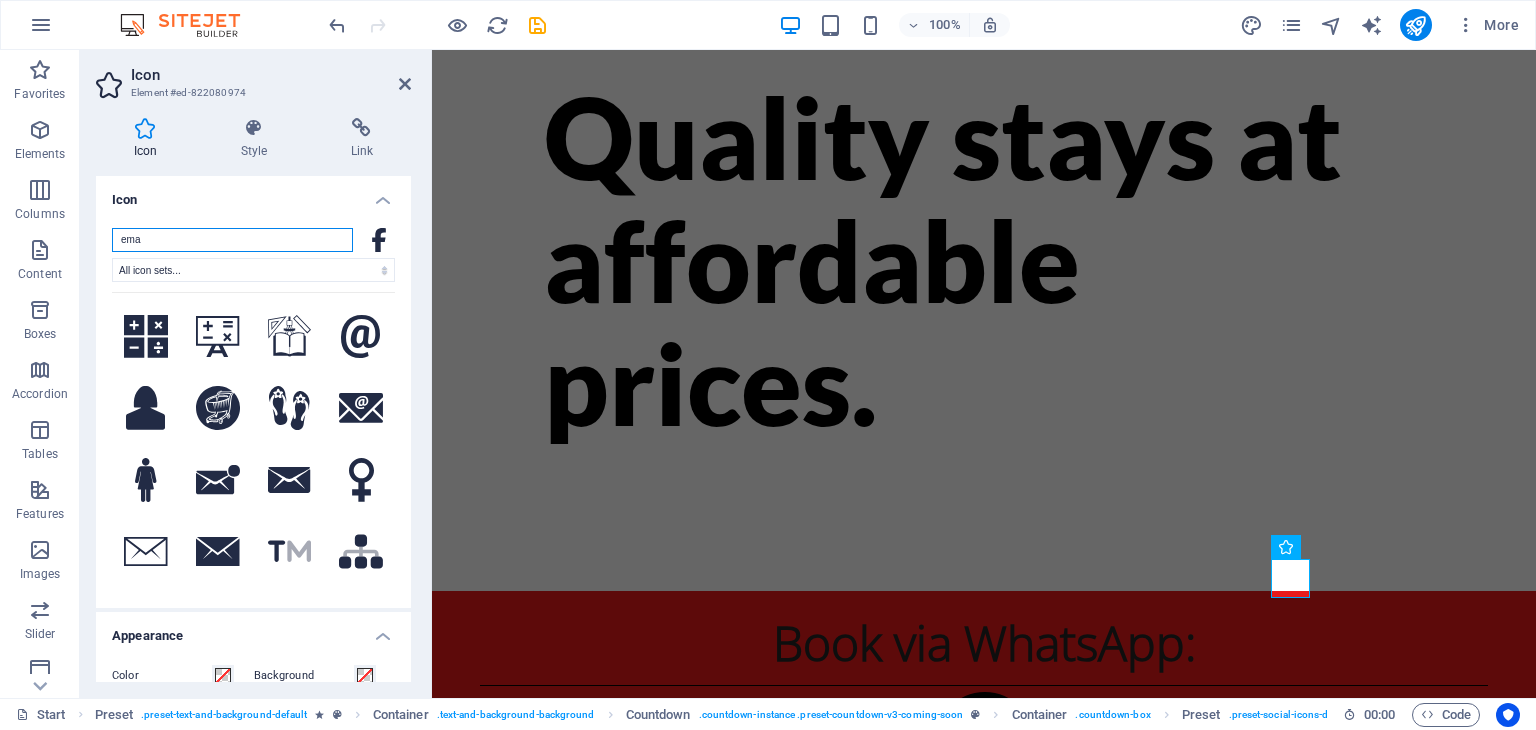 click on "ema" at bounding box center [232, 240] 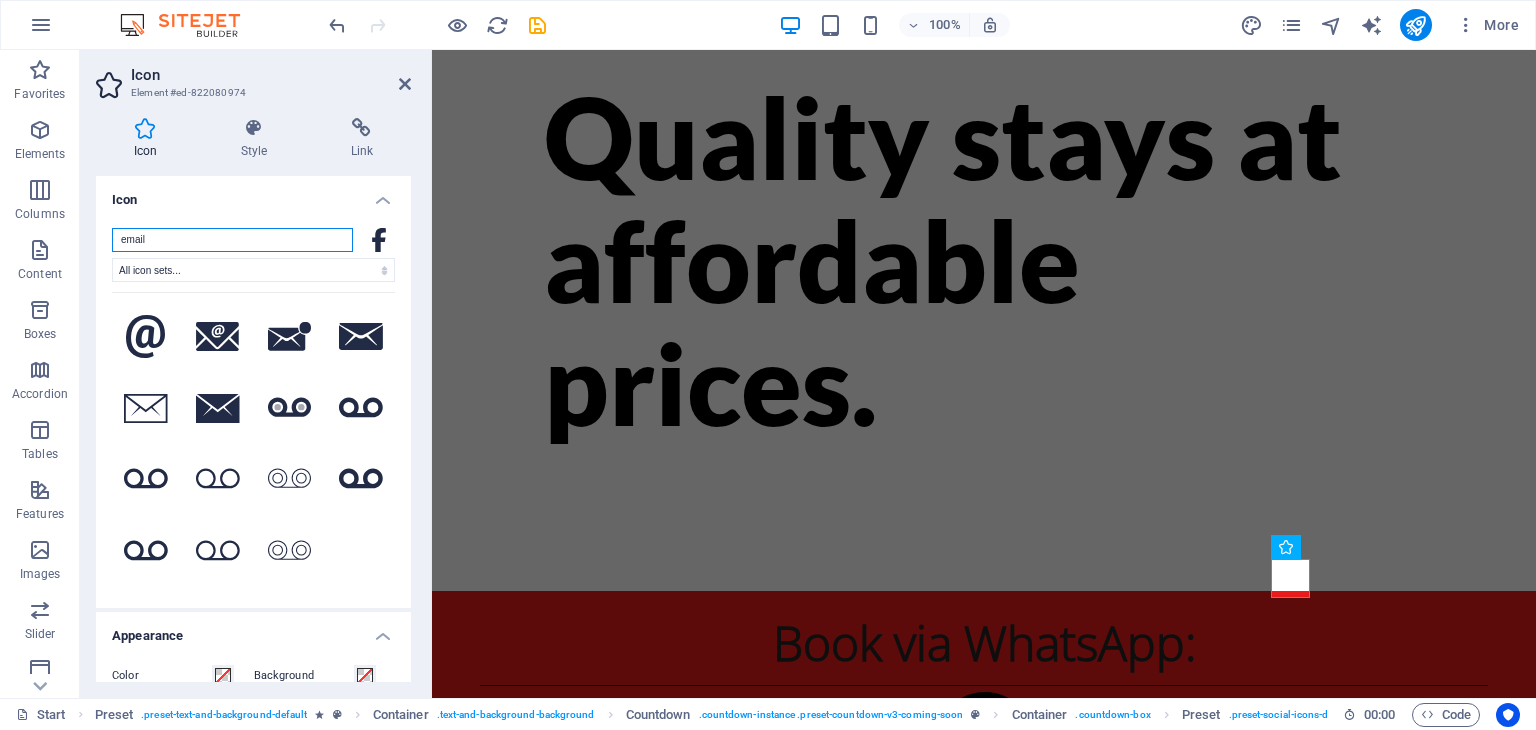 type on "email" 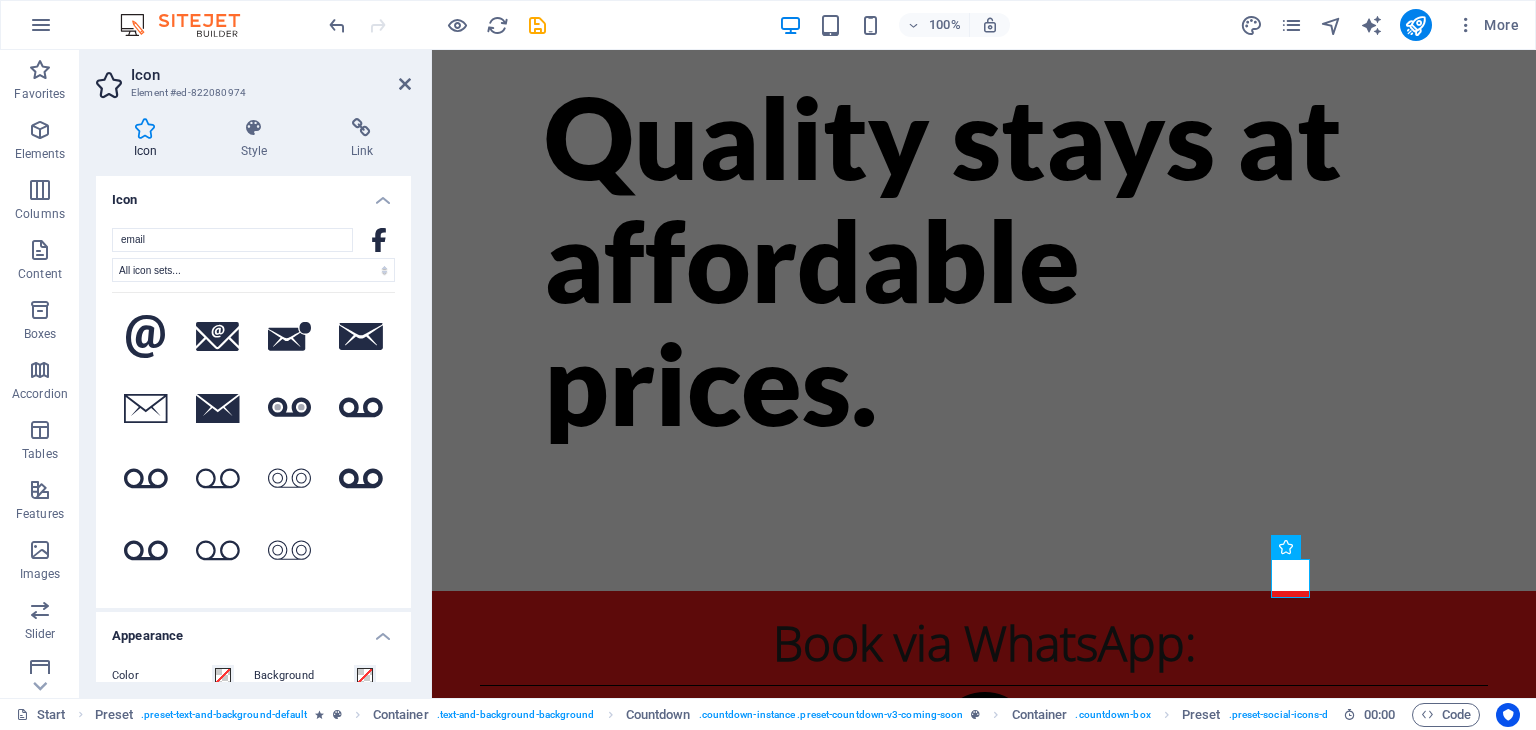 click 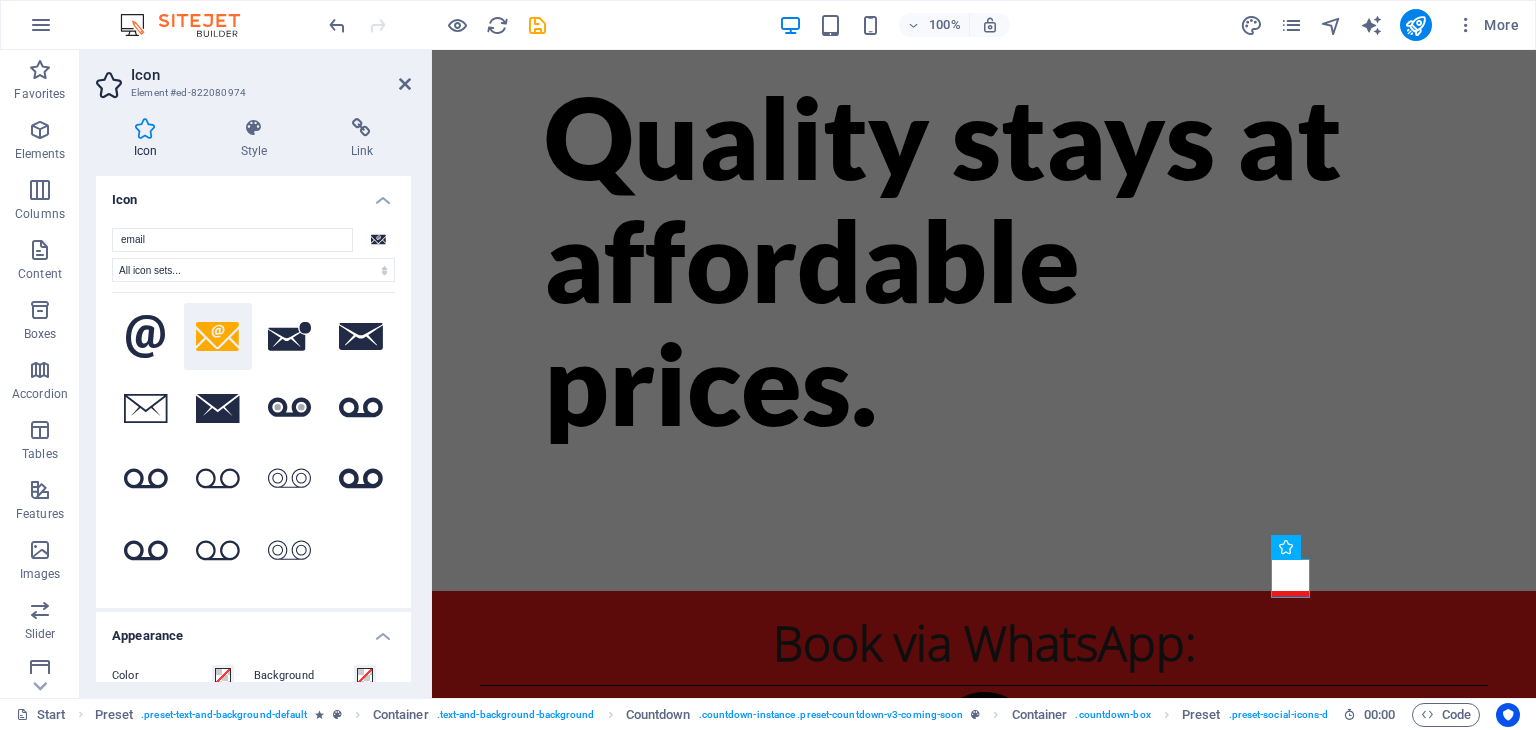 click 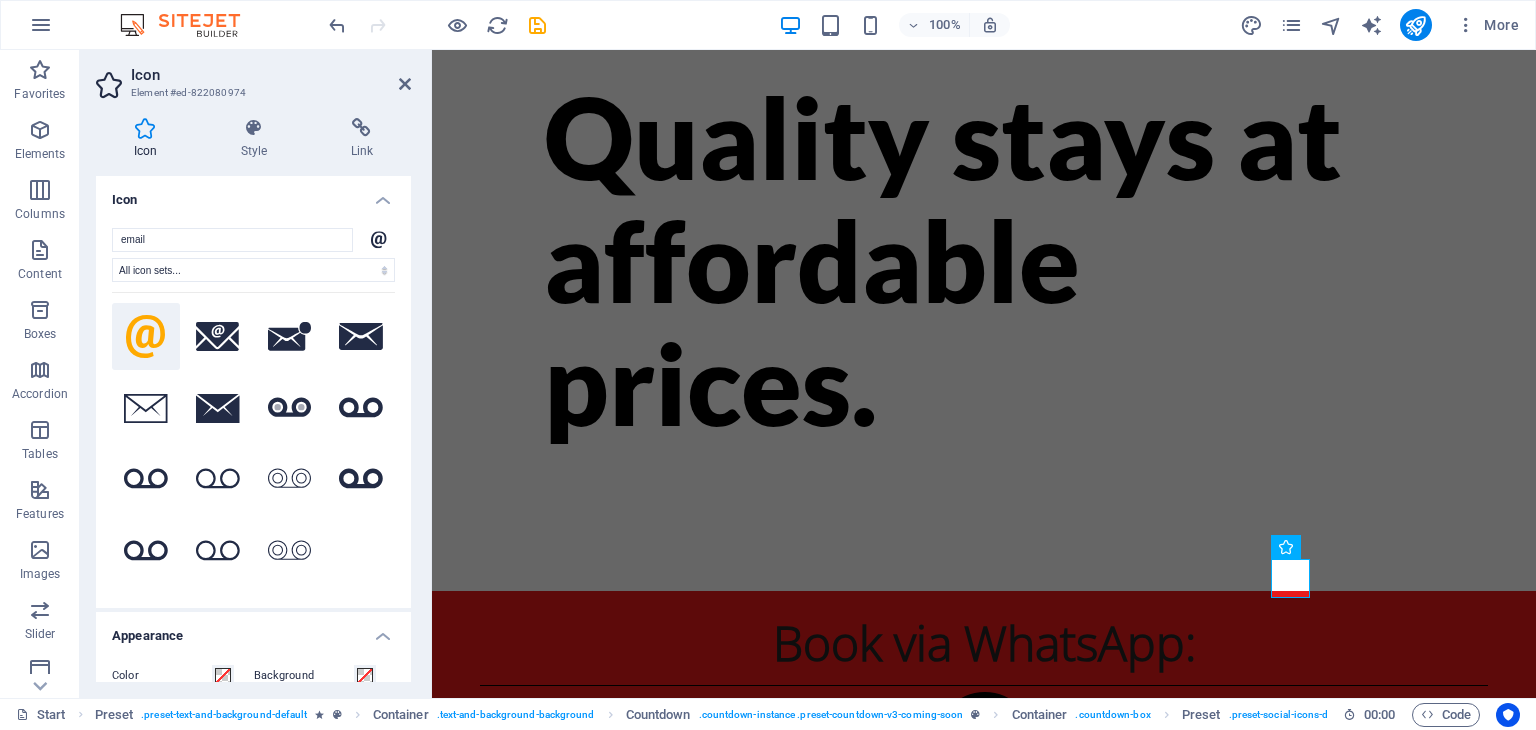 click 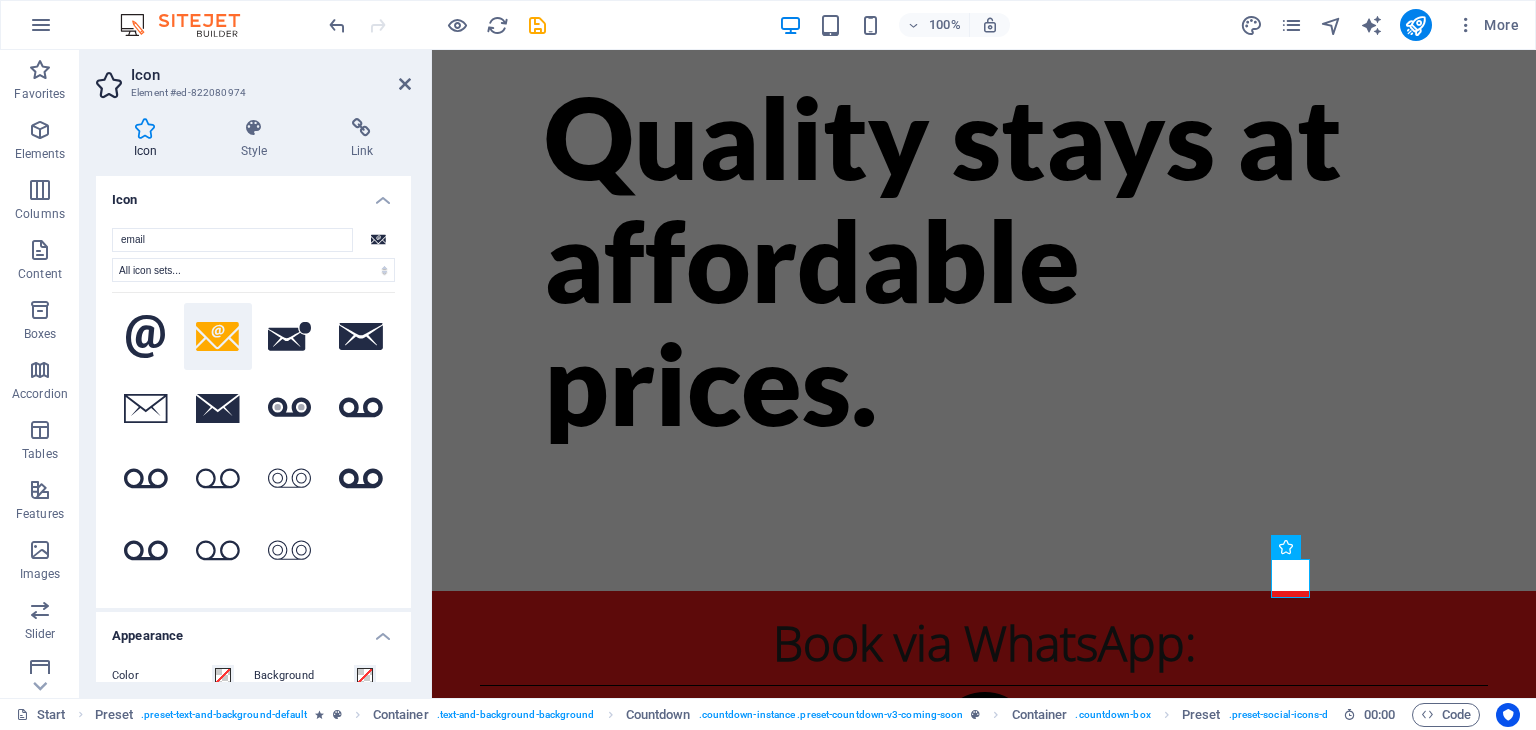 click 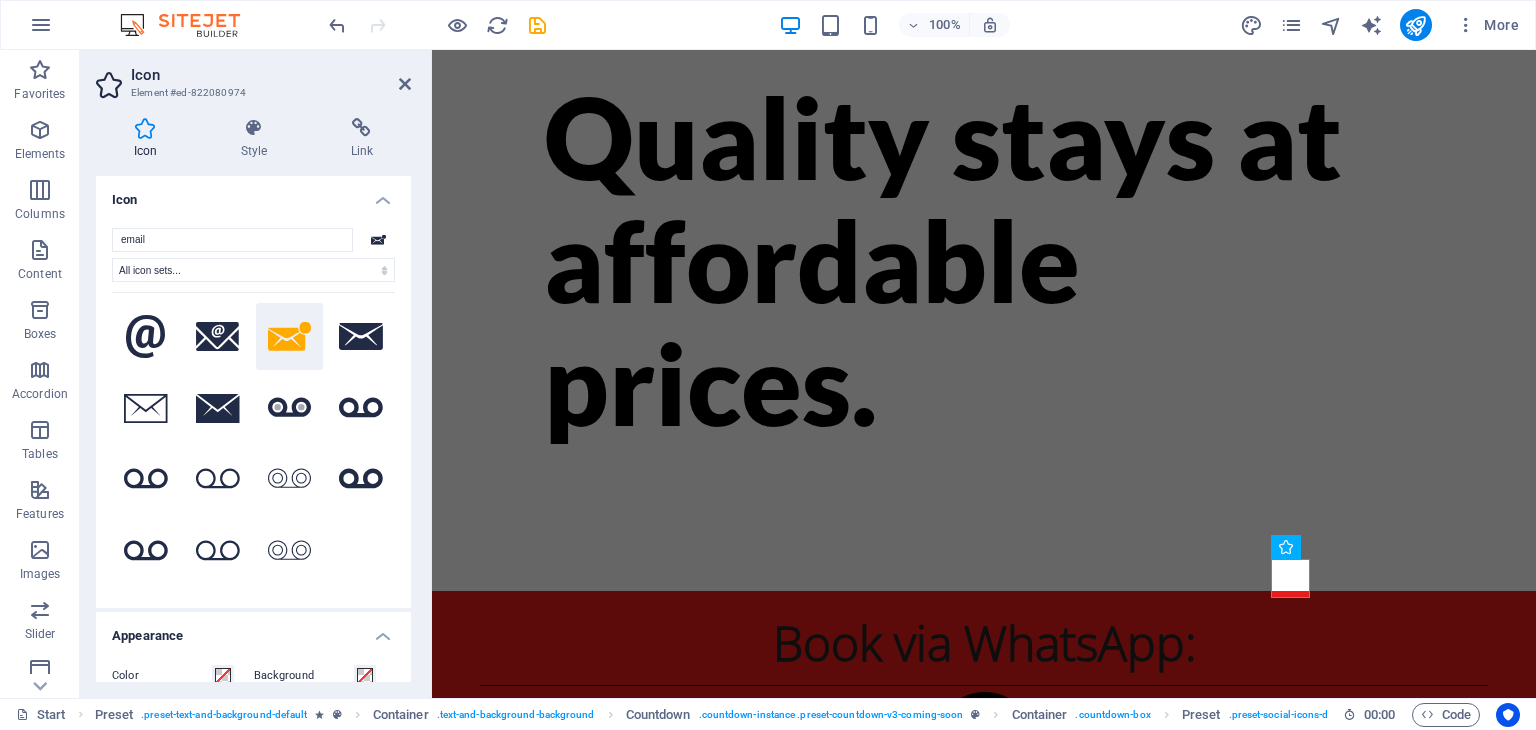 click 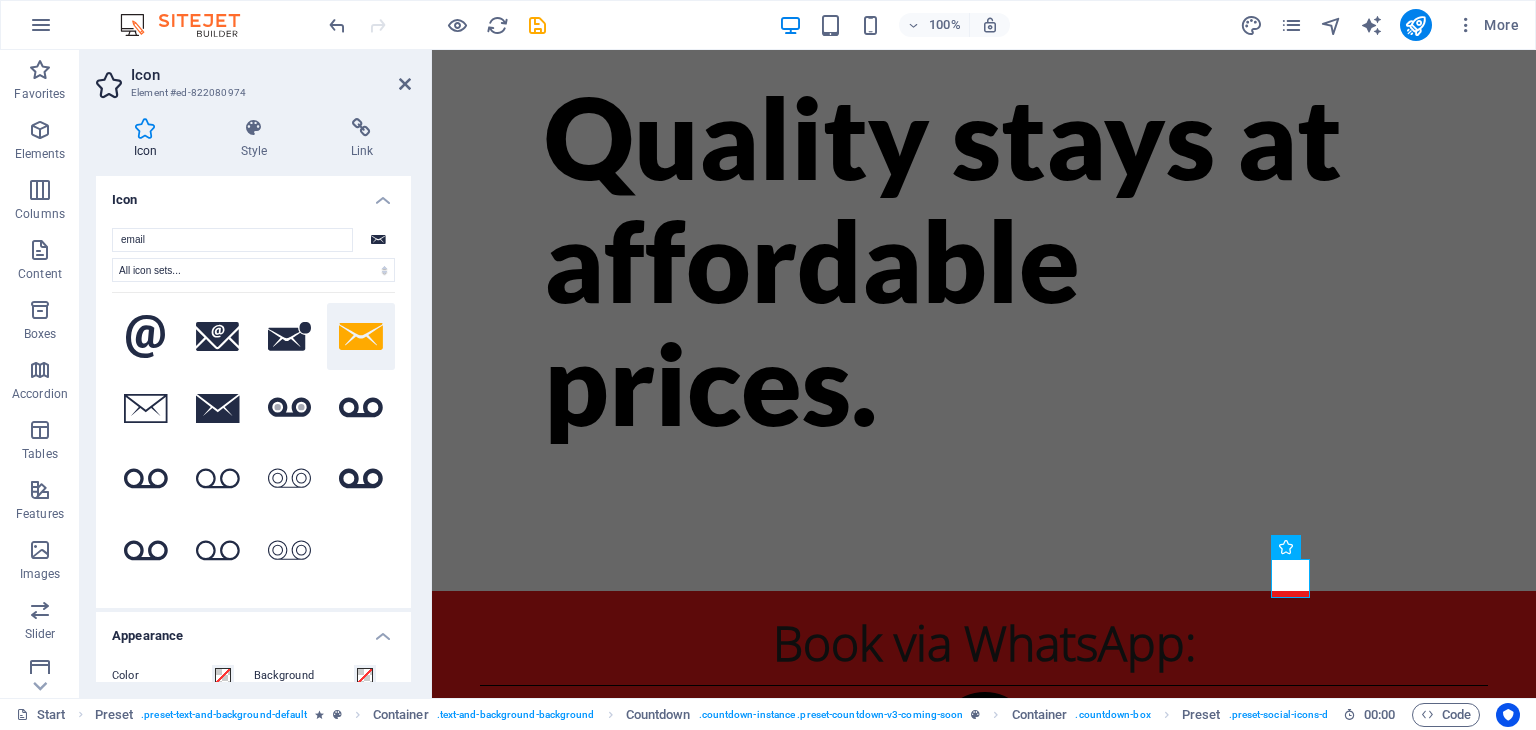 click 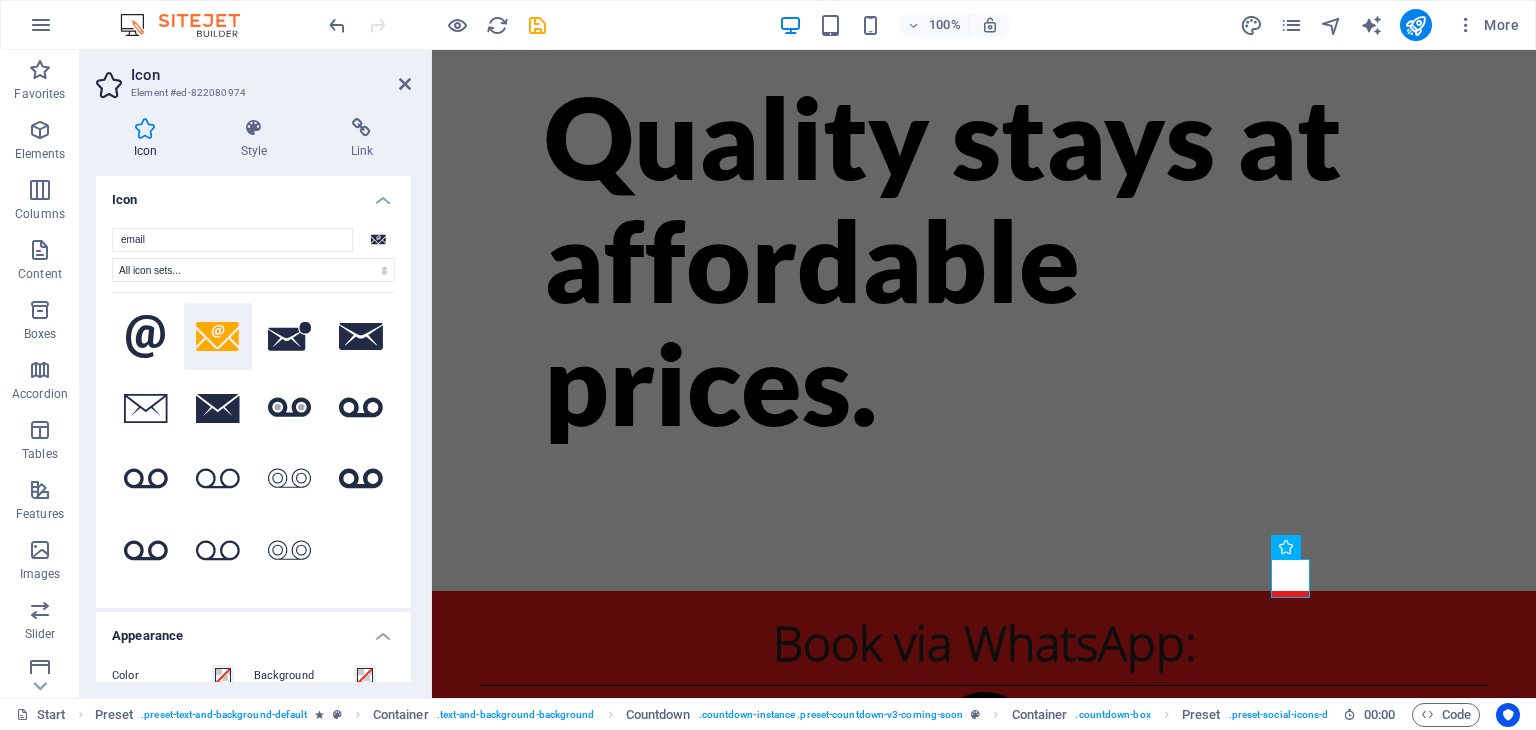 click at bounding box center (362, 128) 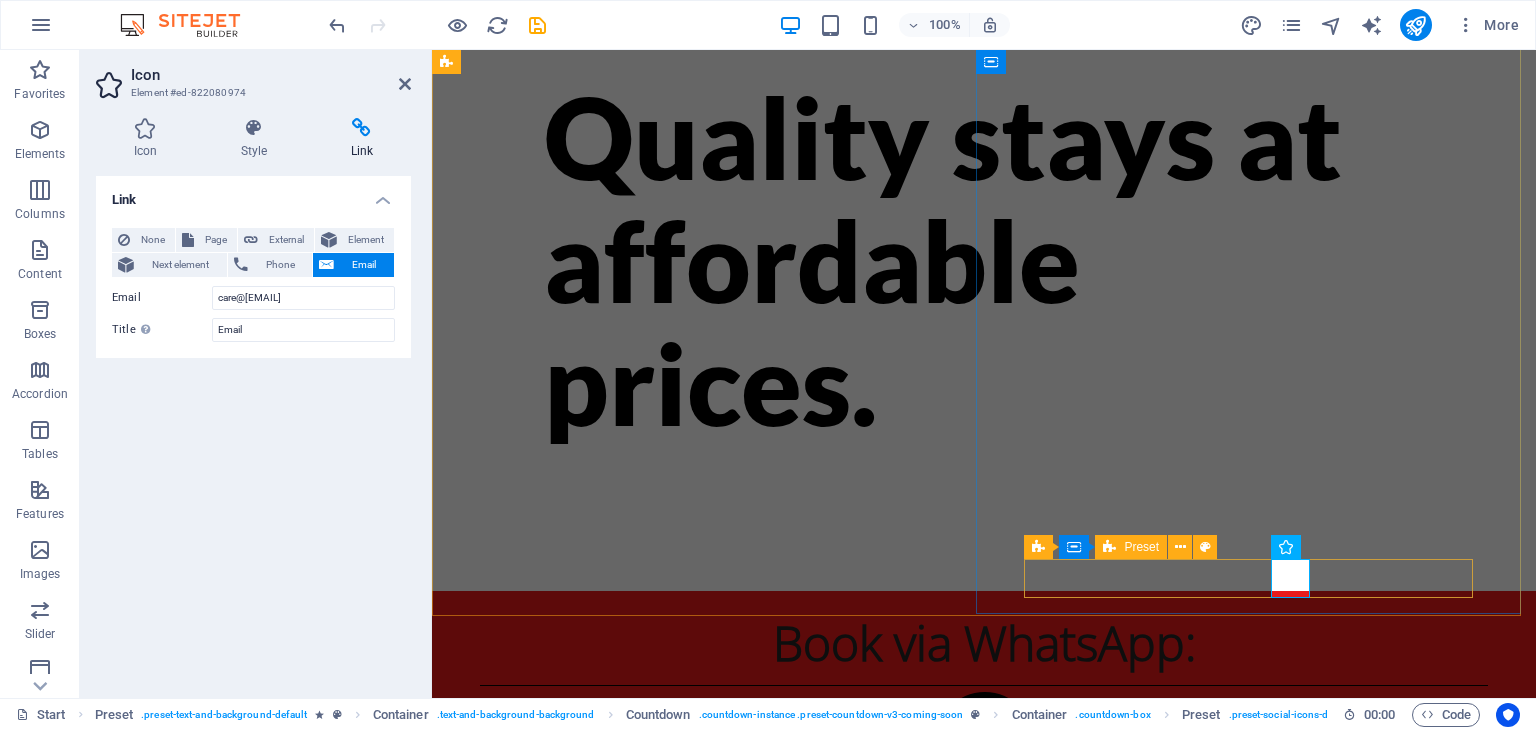 click at bounding box center [984, 899] 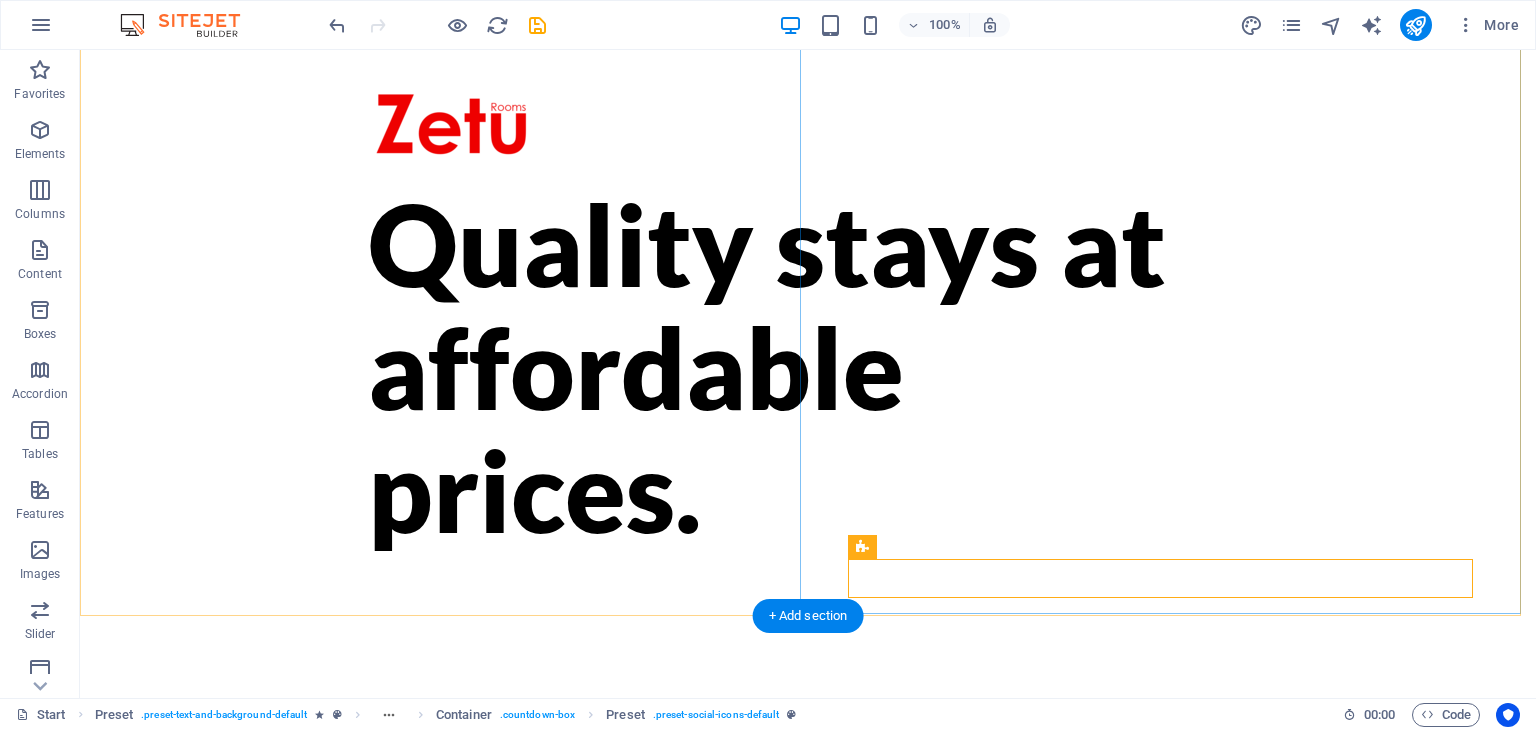 scroll, scrollTop: 107, scrollLeft: 0, axis: vertical 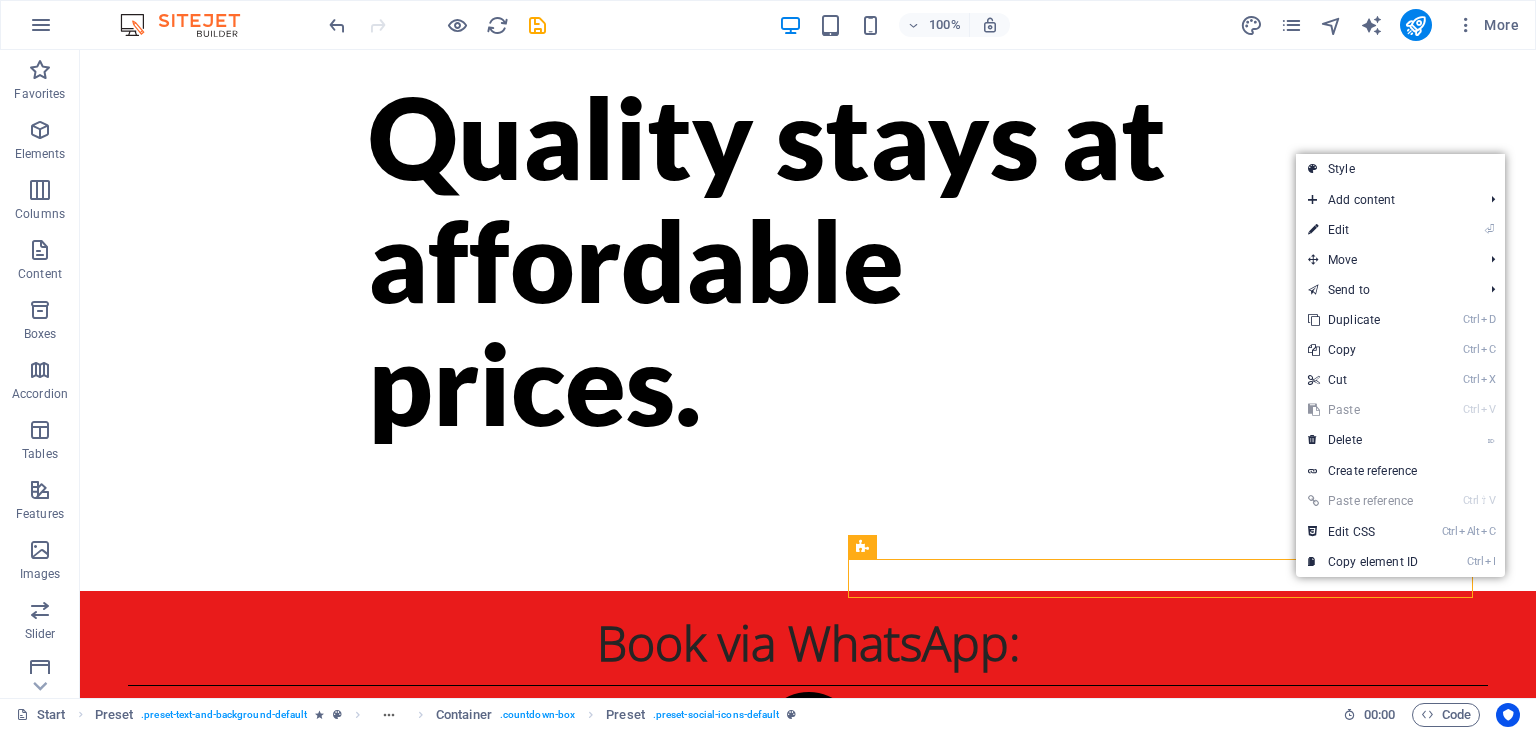 click on "Ctrl D  Duplicate" at bounding box center [1363, 320] 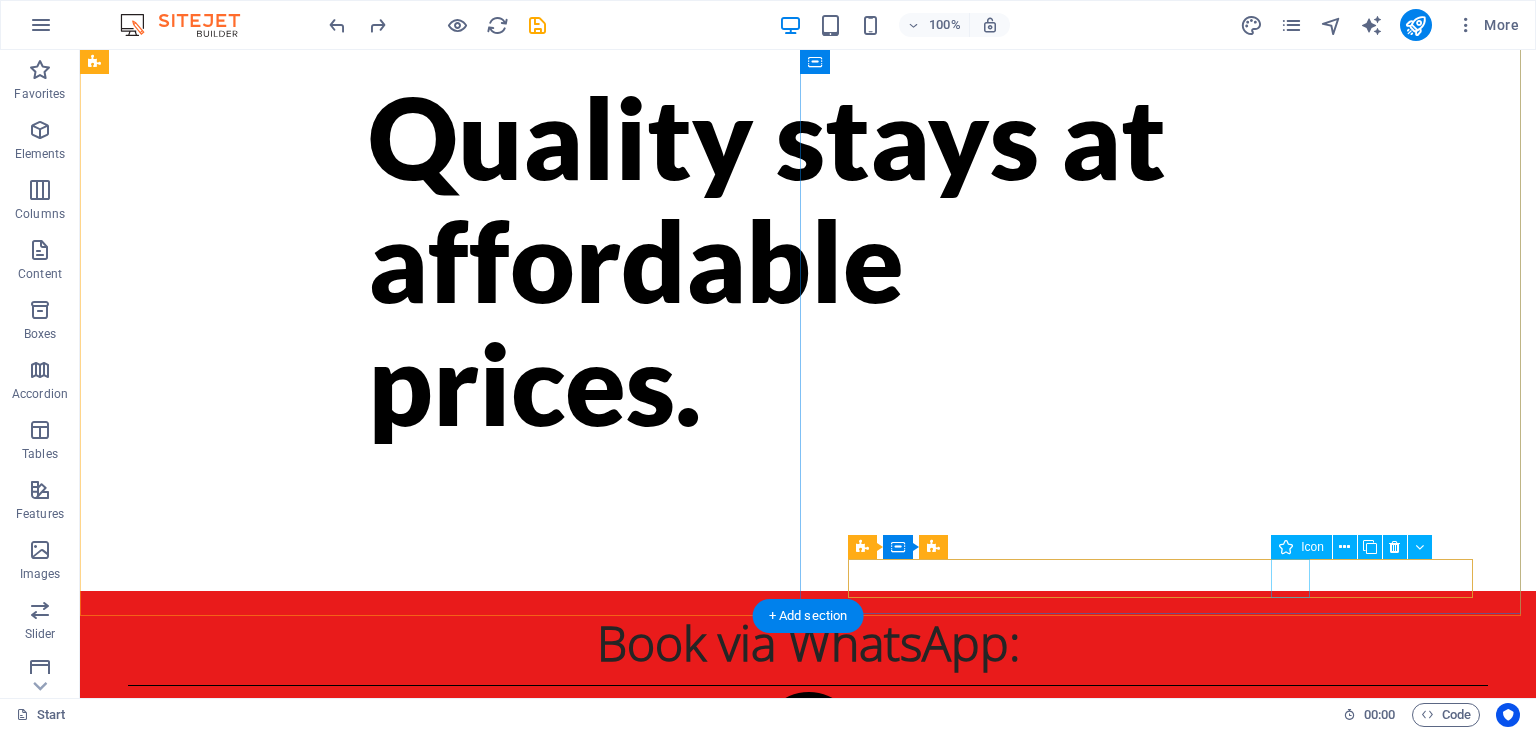 click at bounding box center [608, 829] 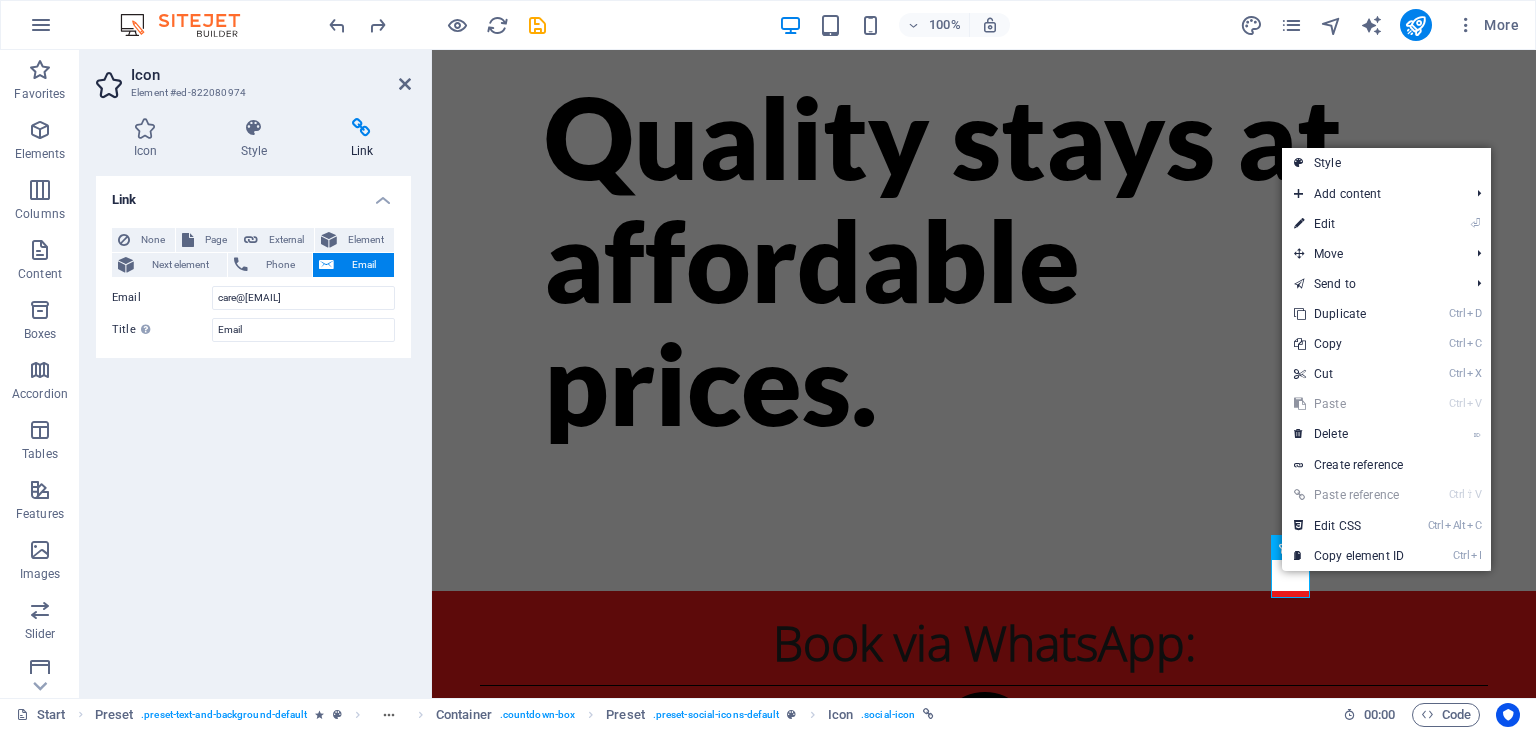 click on "Ctrl D  Duplicate" at bounding box center (1349, 314) 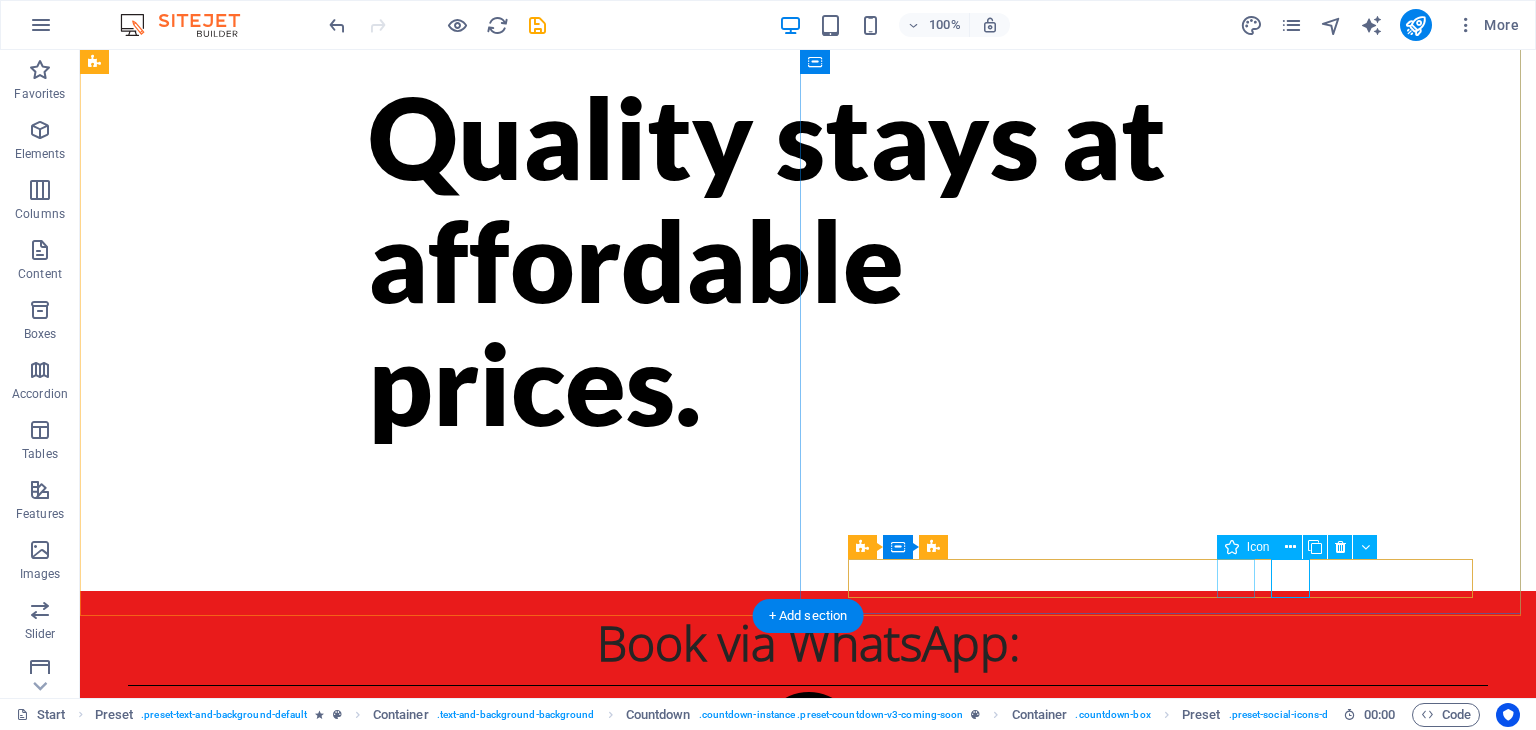 click at bounding box center (608, 829) 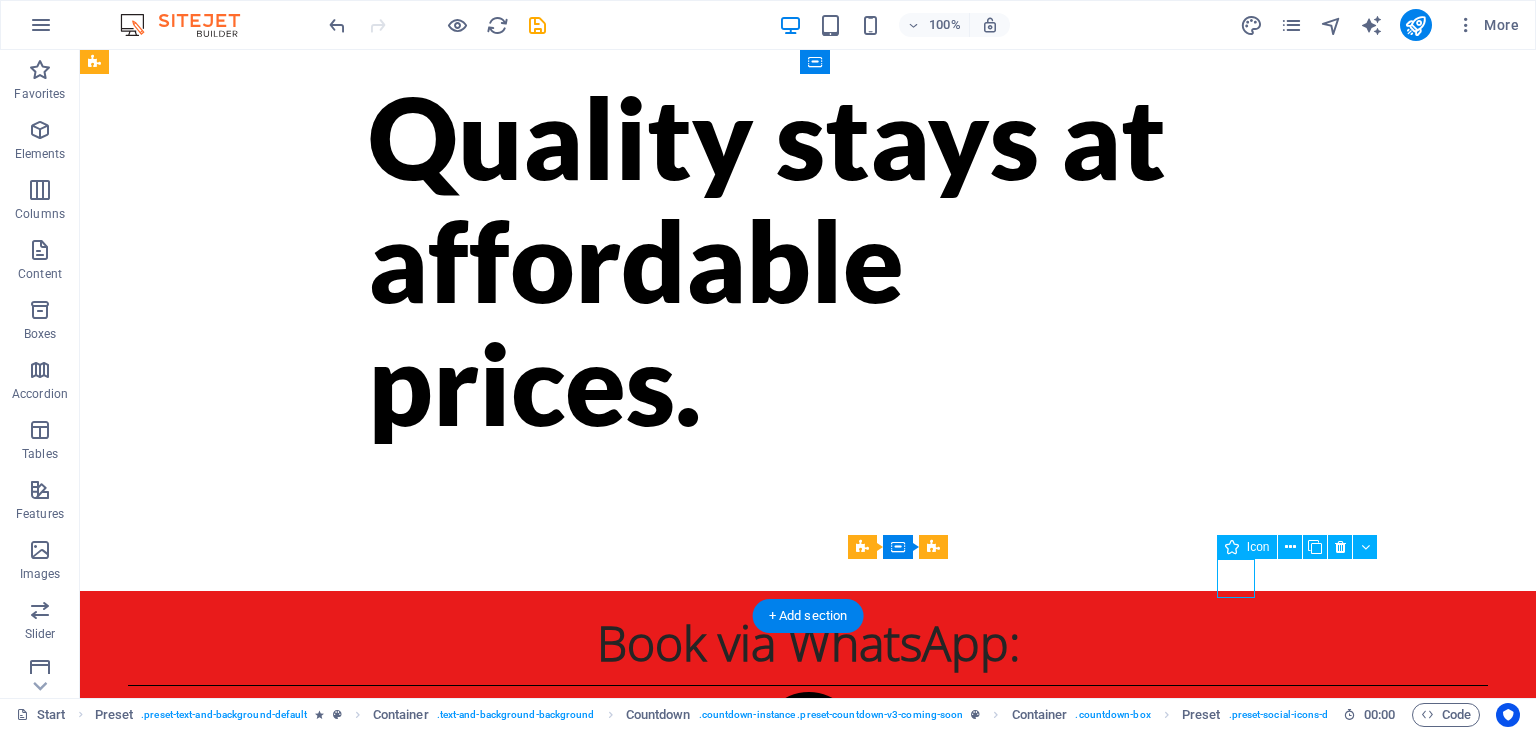 click at bounding box center (608, 829) 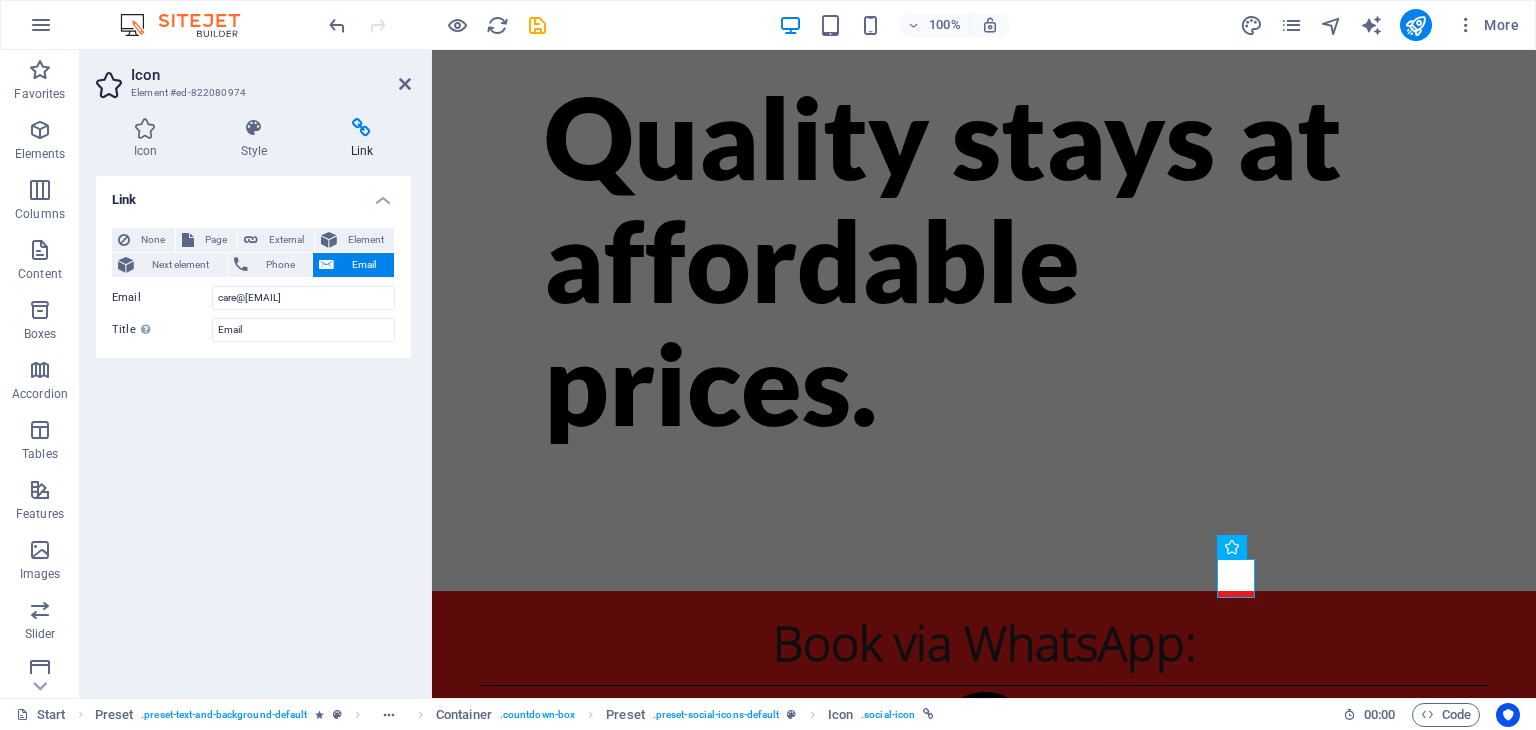 click on "Phone" at bounding box center [280, 265] 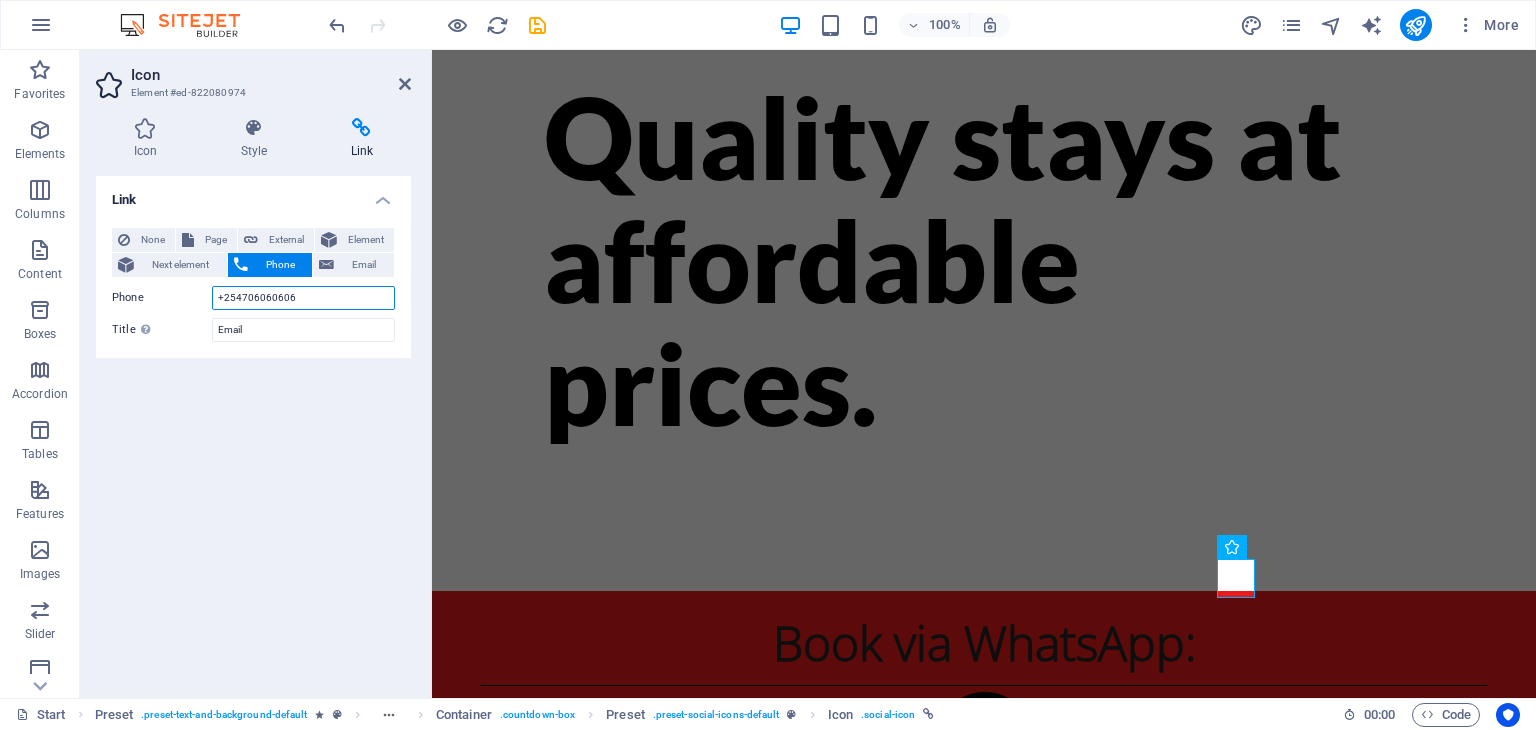 type on "+254706060606" 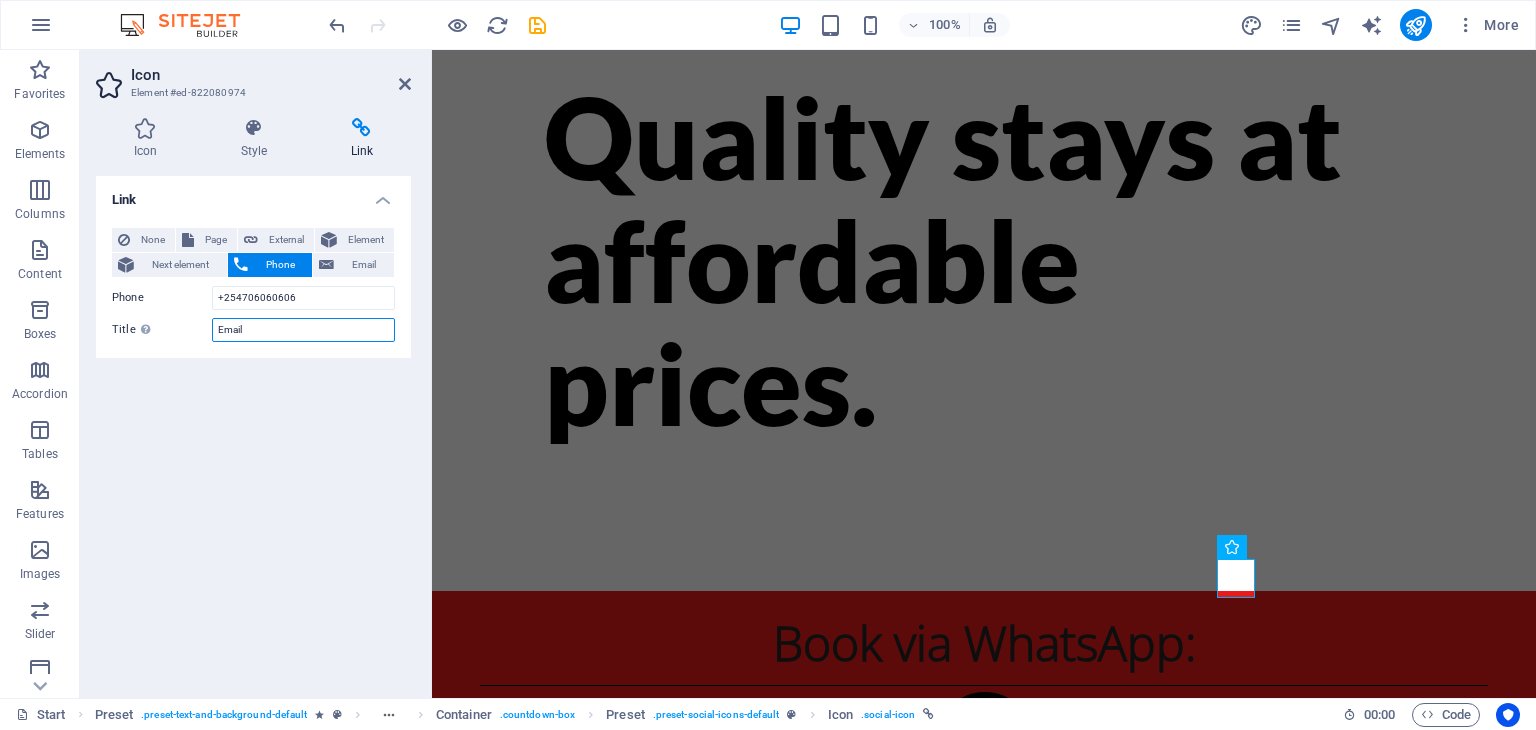 click on "Email" at bounding box center (303, 330) 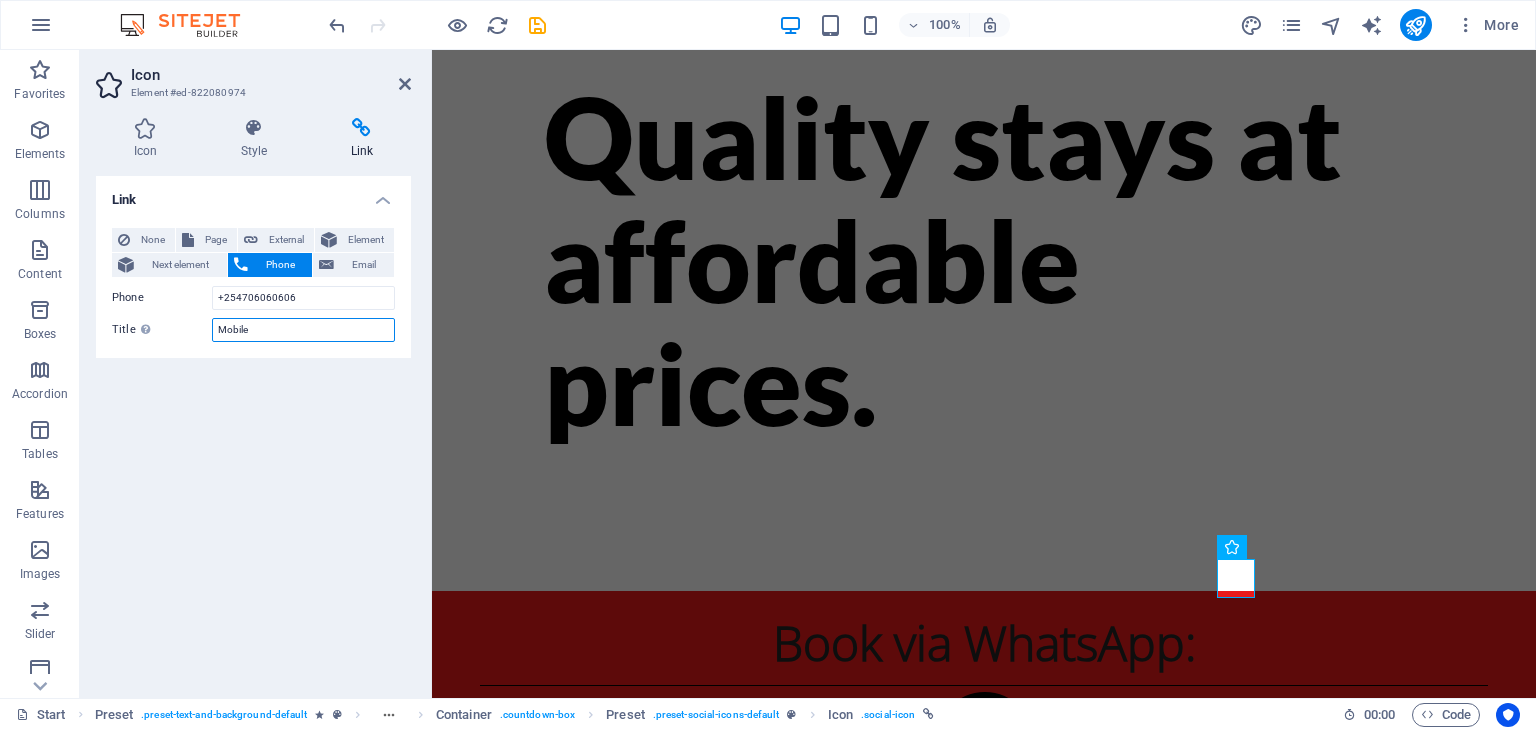 type on "Mobile" 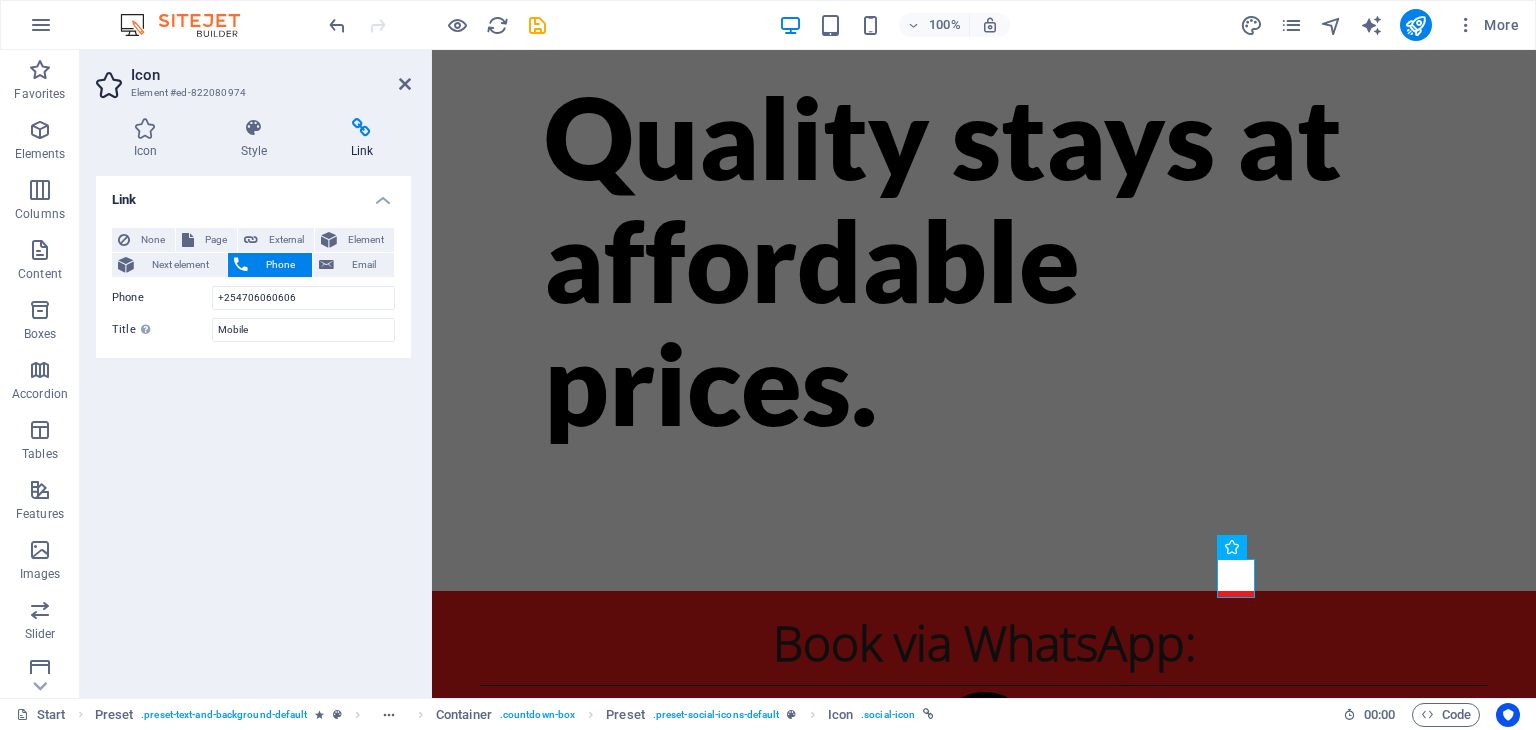 click on "Icon" at bounding box center (149, 139) 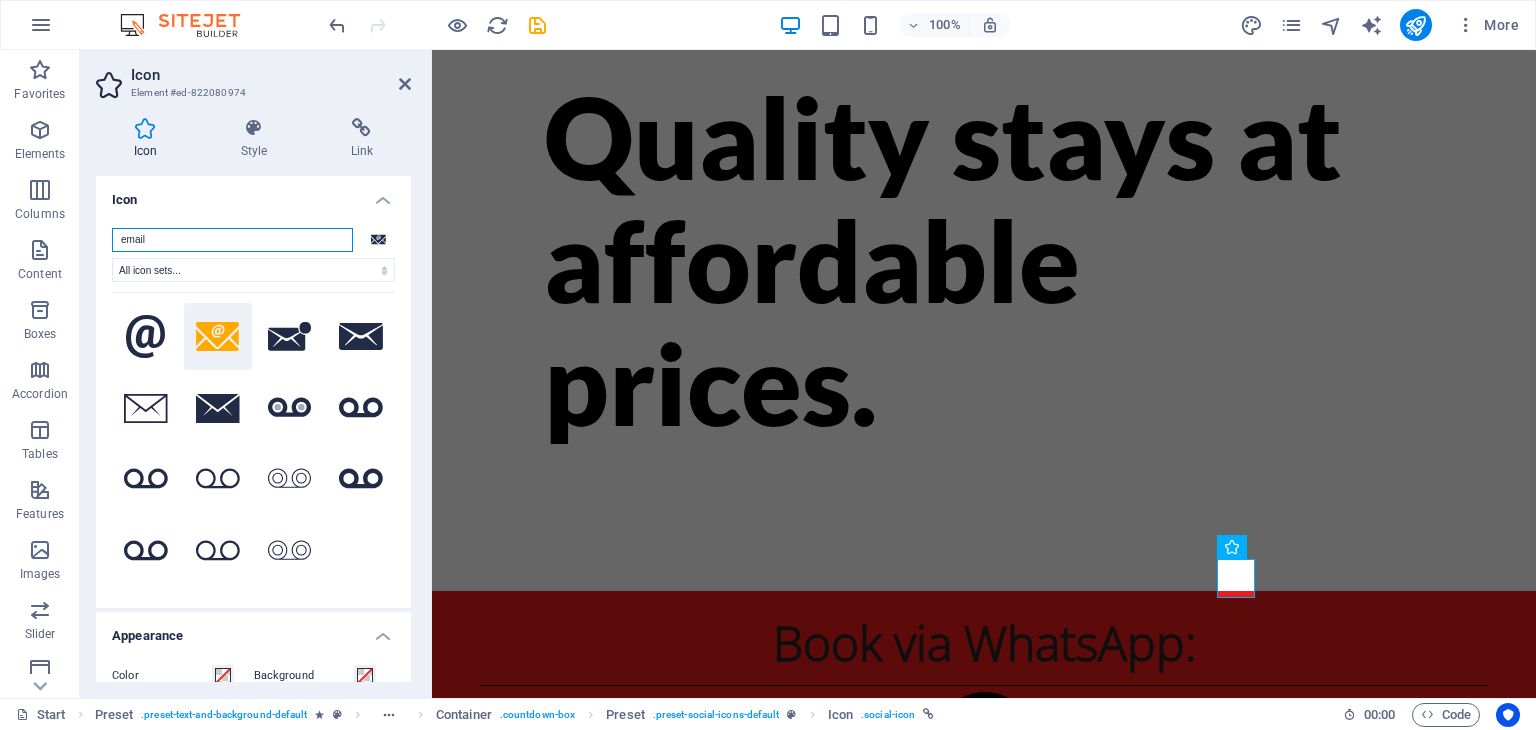 click on "email" at bounding box center [232, 240] 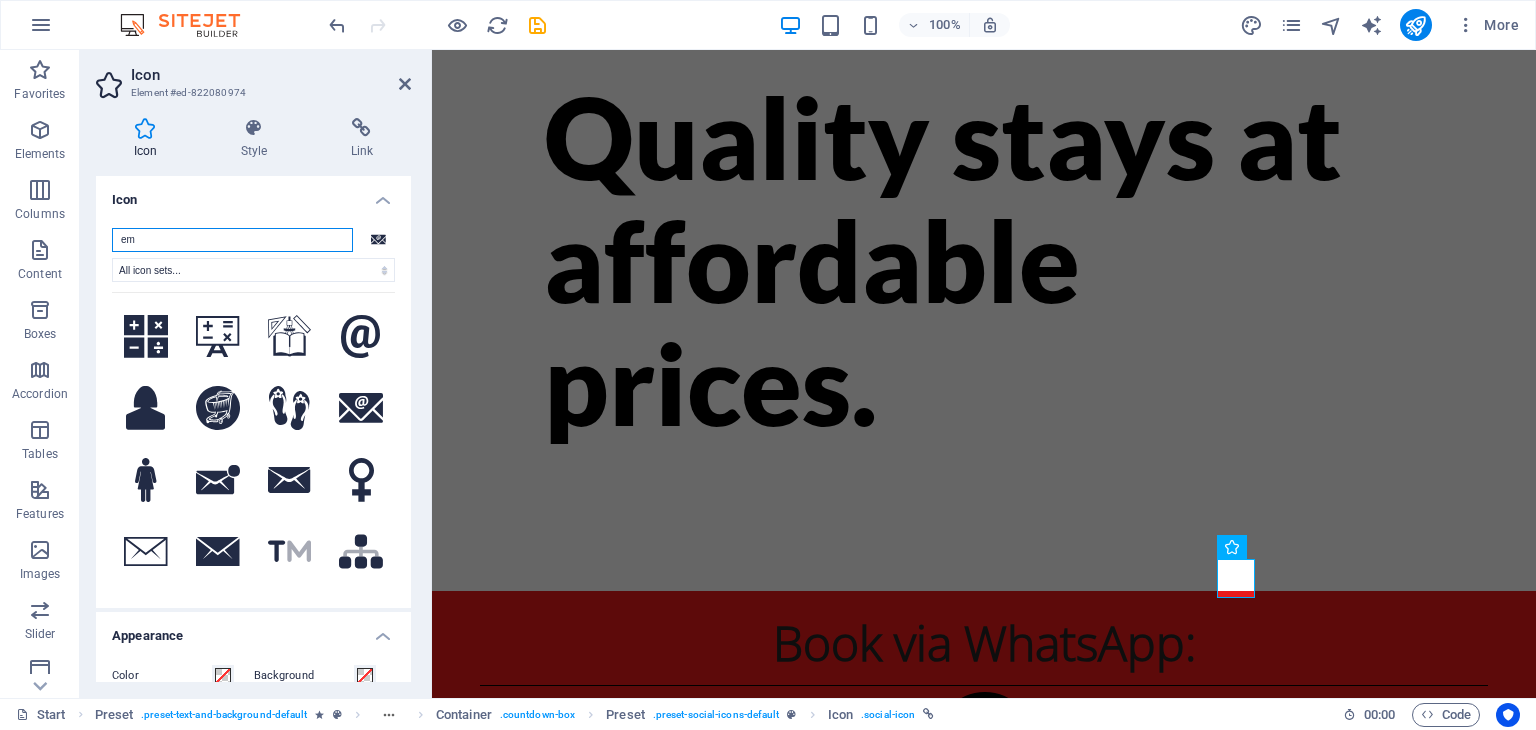 type on "e" 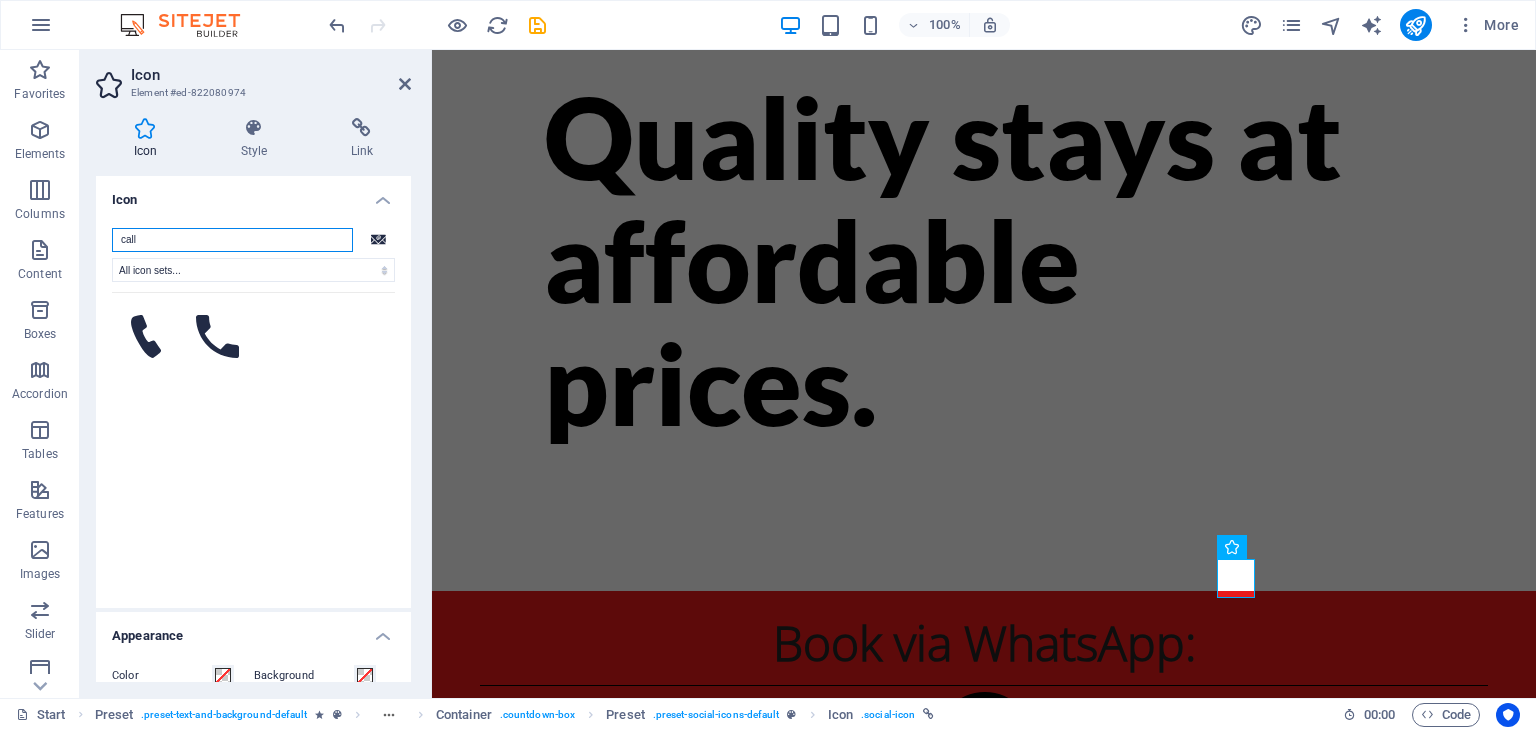 type on "call" 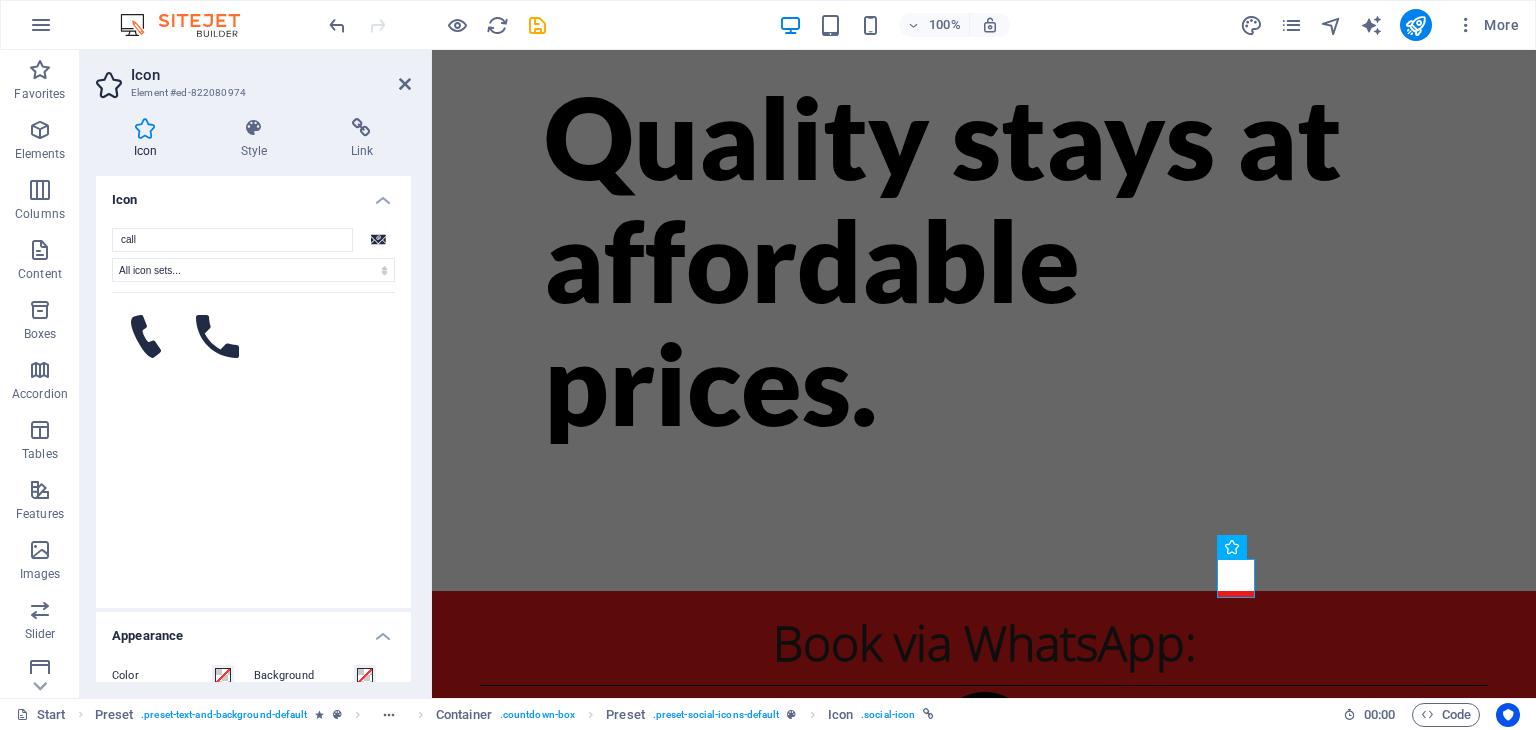 click 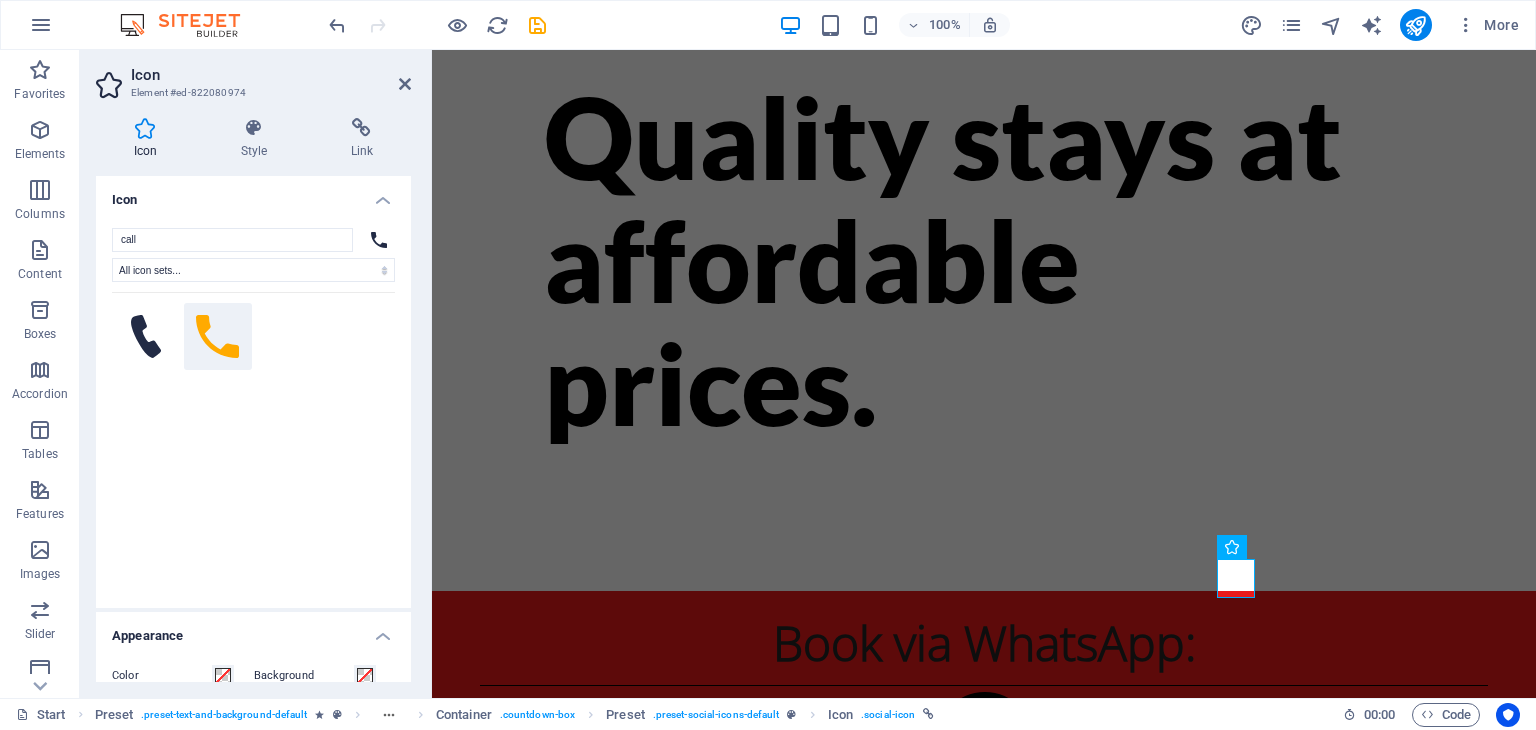 click 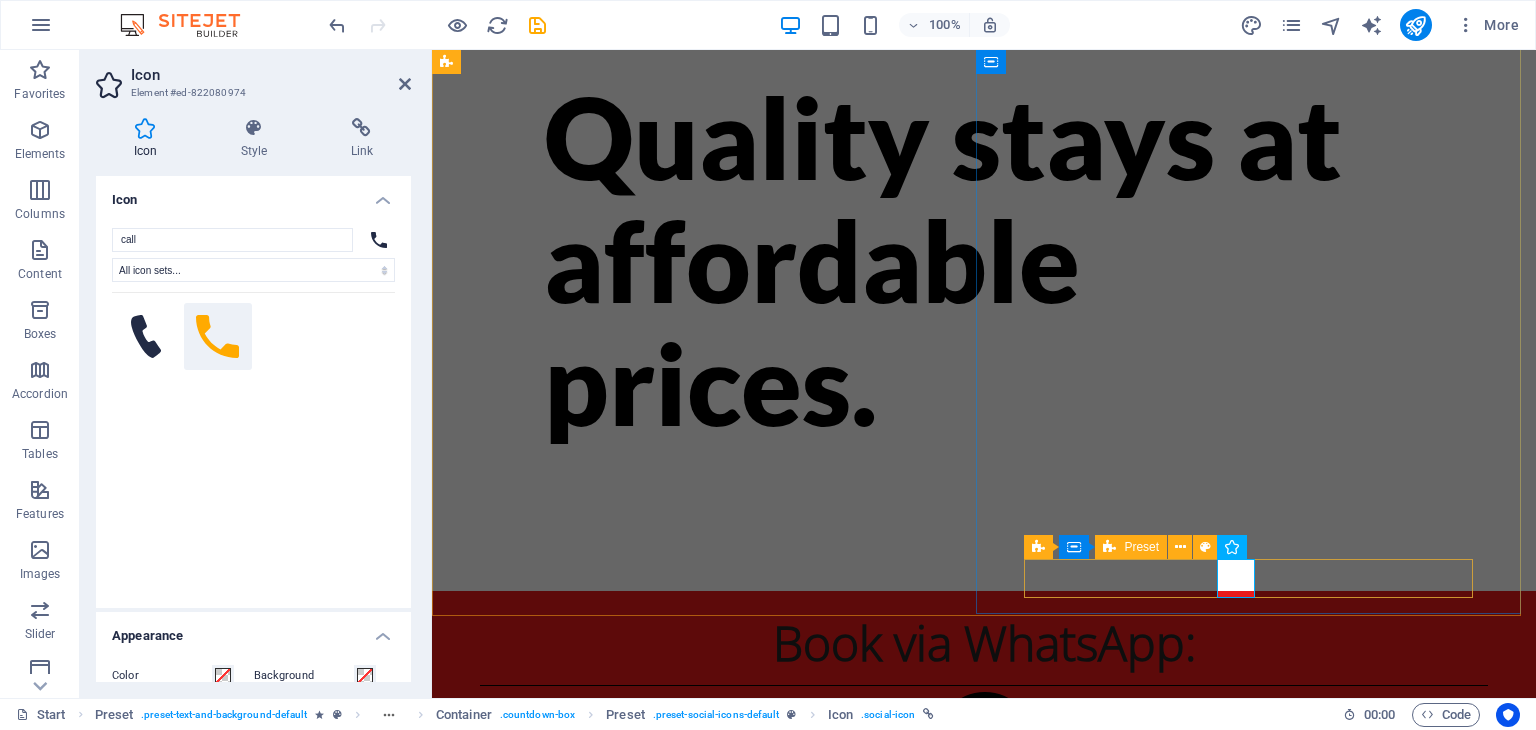 click at bounding box center (984, 923) 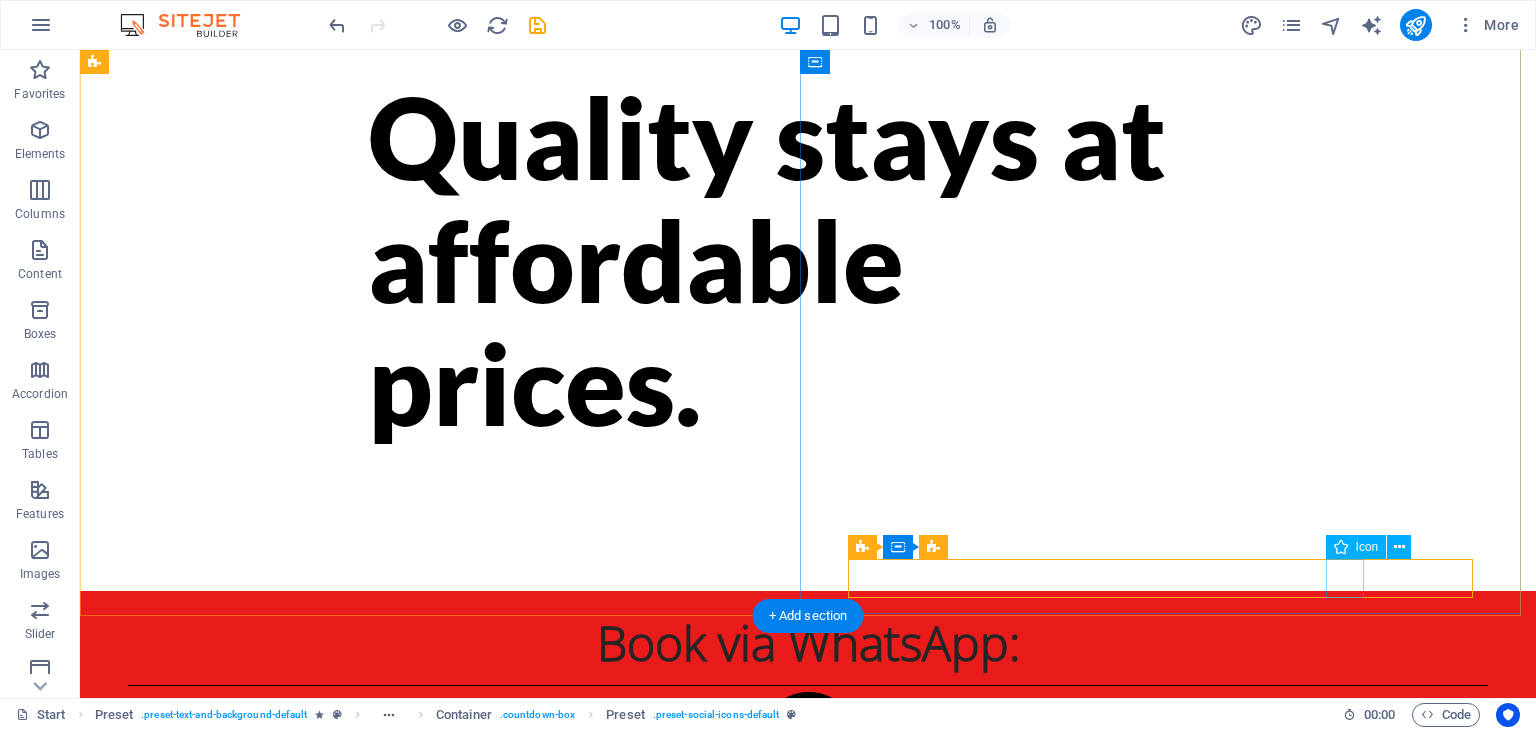 click at bounding box center [608, 923] 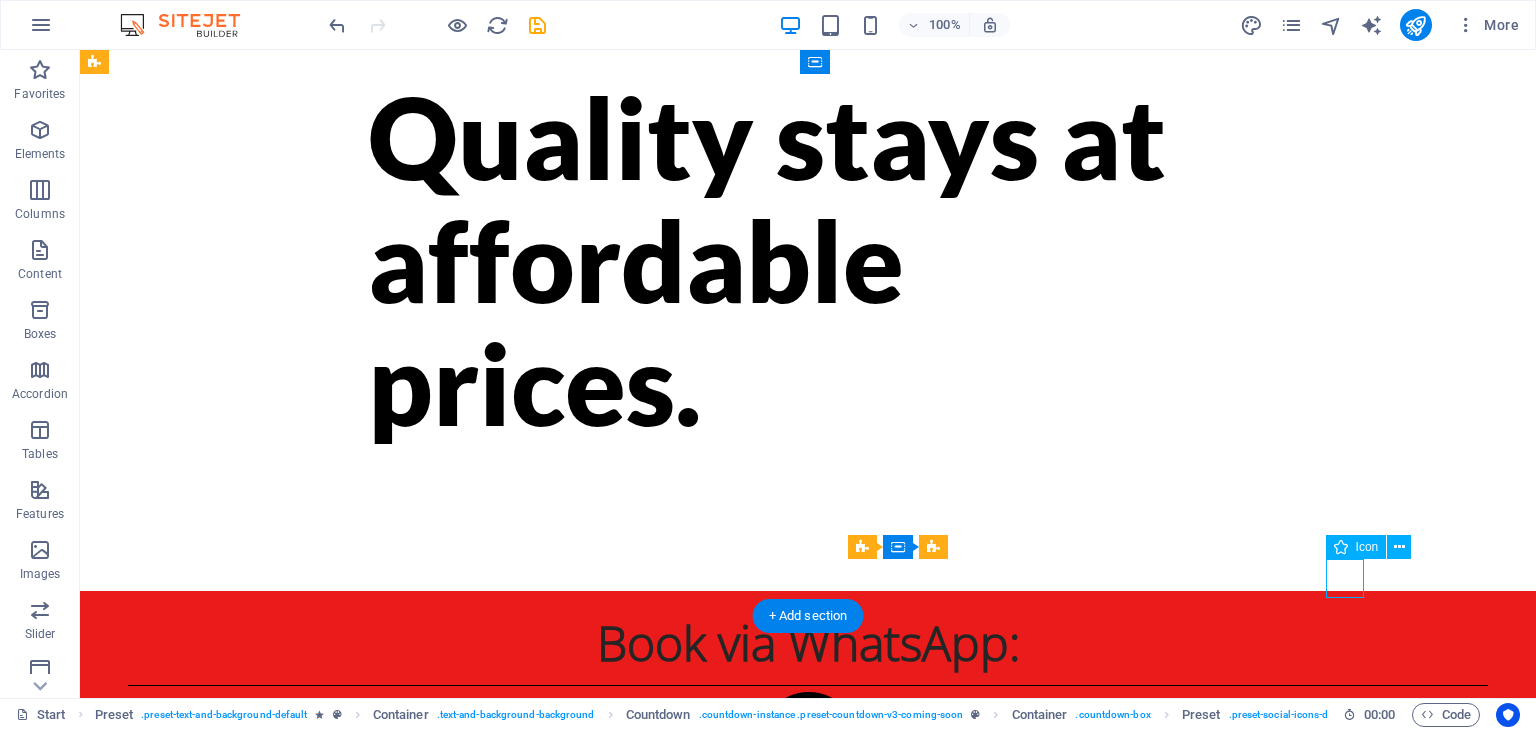 click at bounding box center [608, 923] 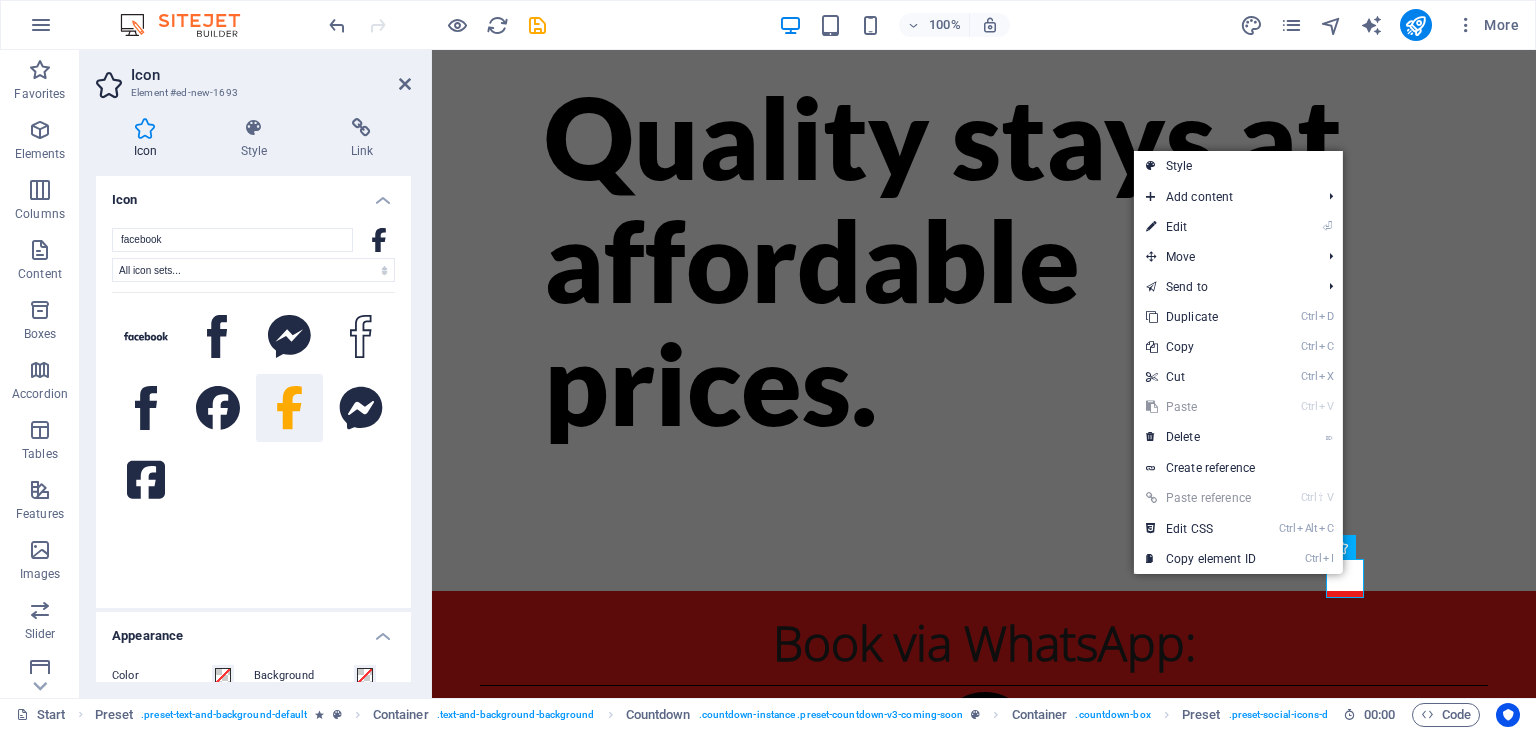 click on "Ctrl D  Duplicate" at bounding box center (1201, 317) 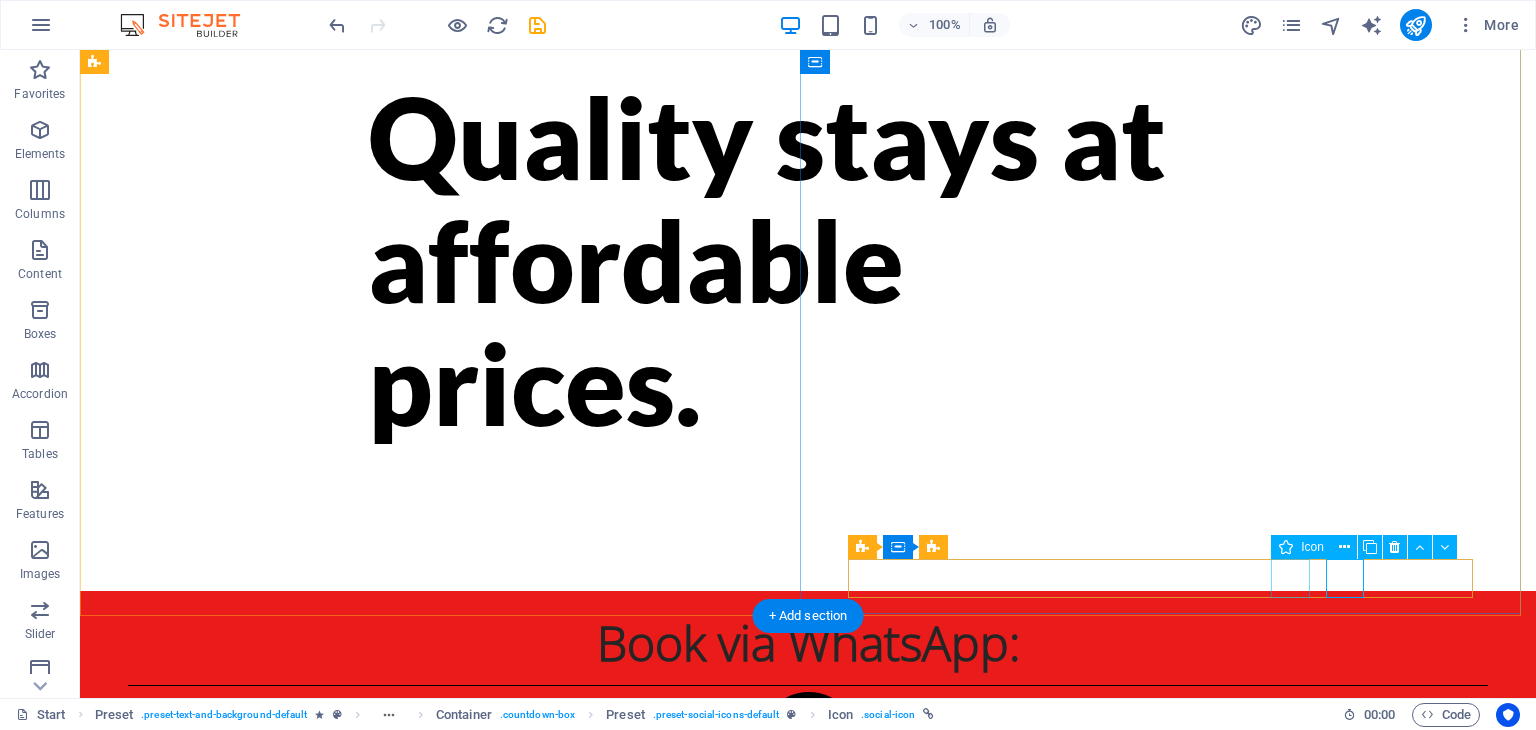 click at bounding box center (608, 923) 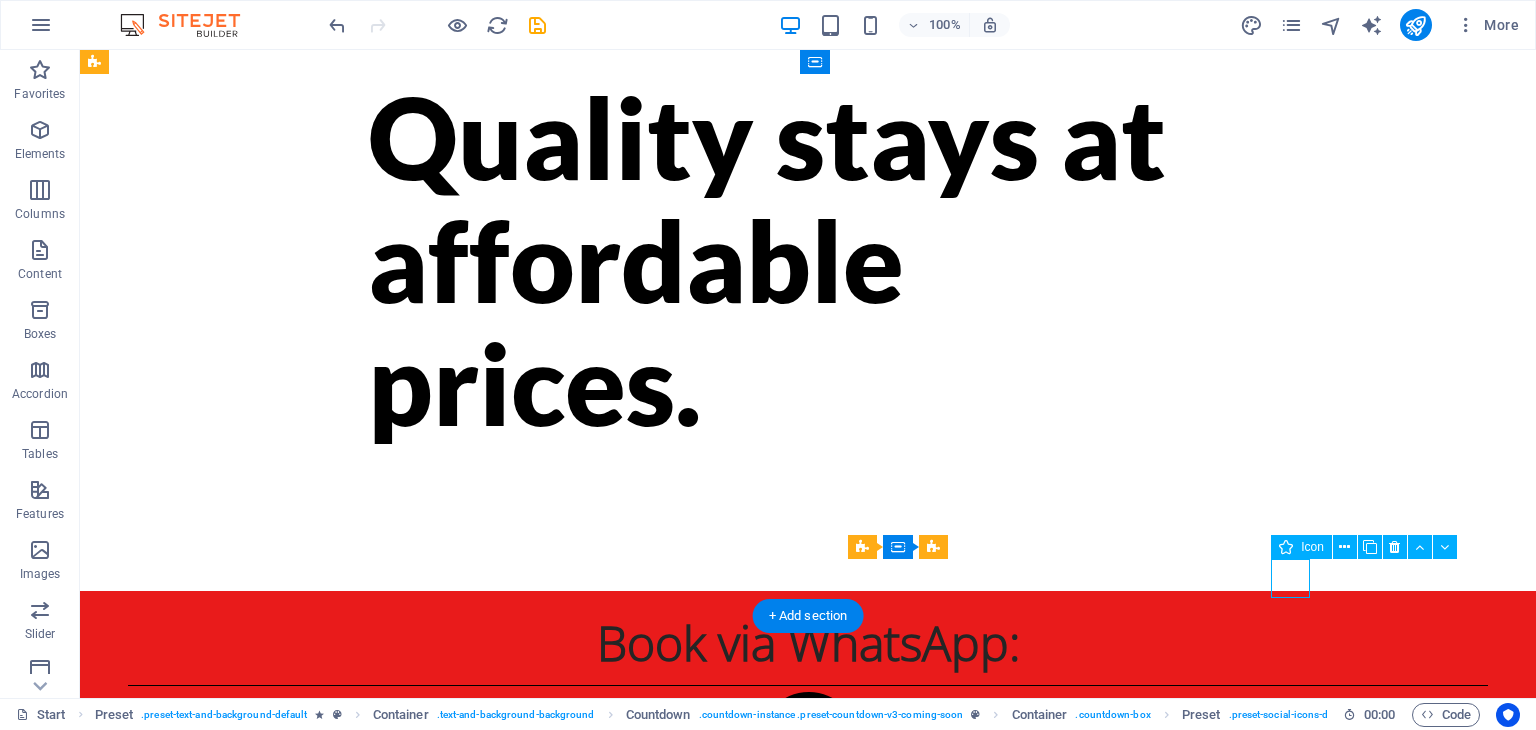 click at bounding box center (608, 923) 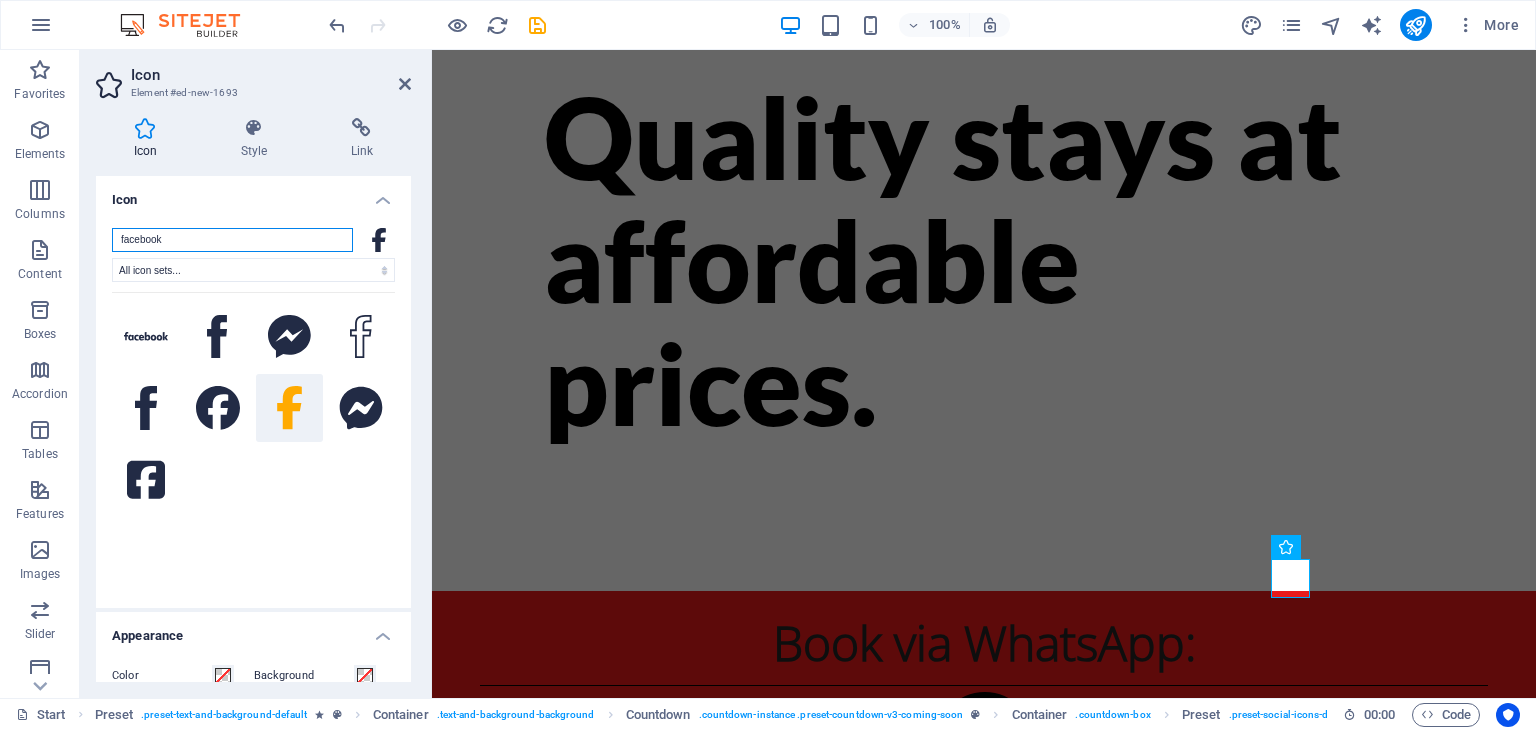 click on "facebook" at bounding box center (232, 240) 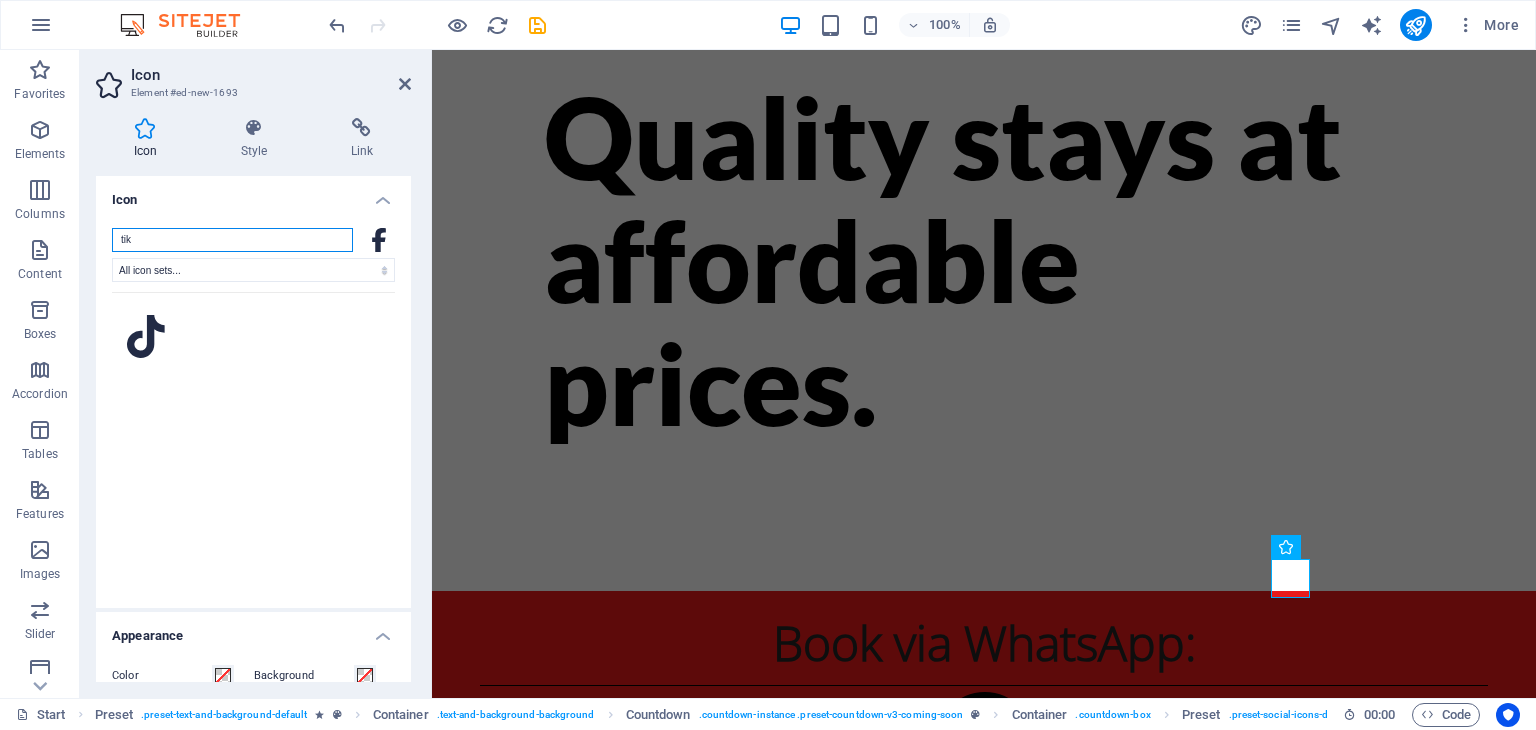 type on "tik" 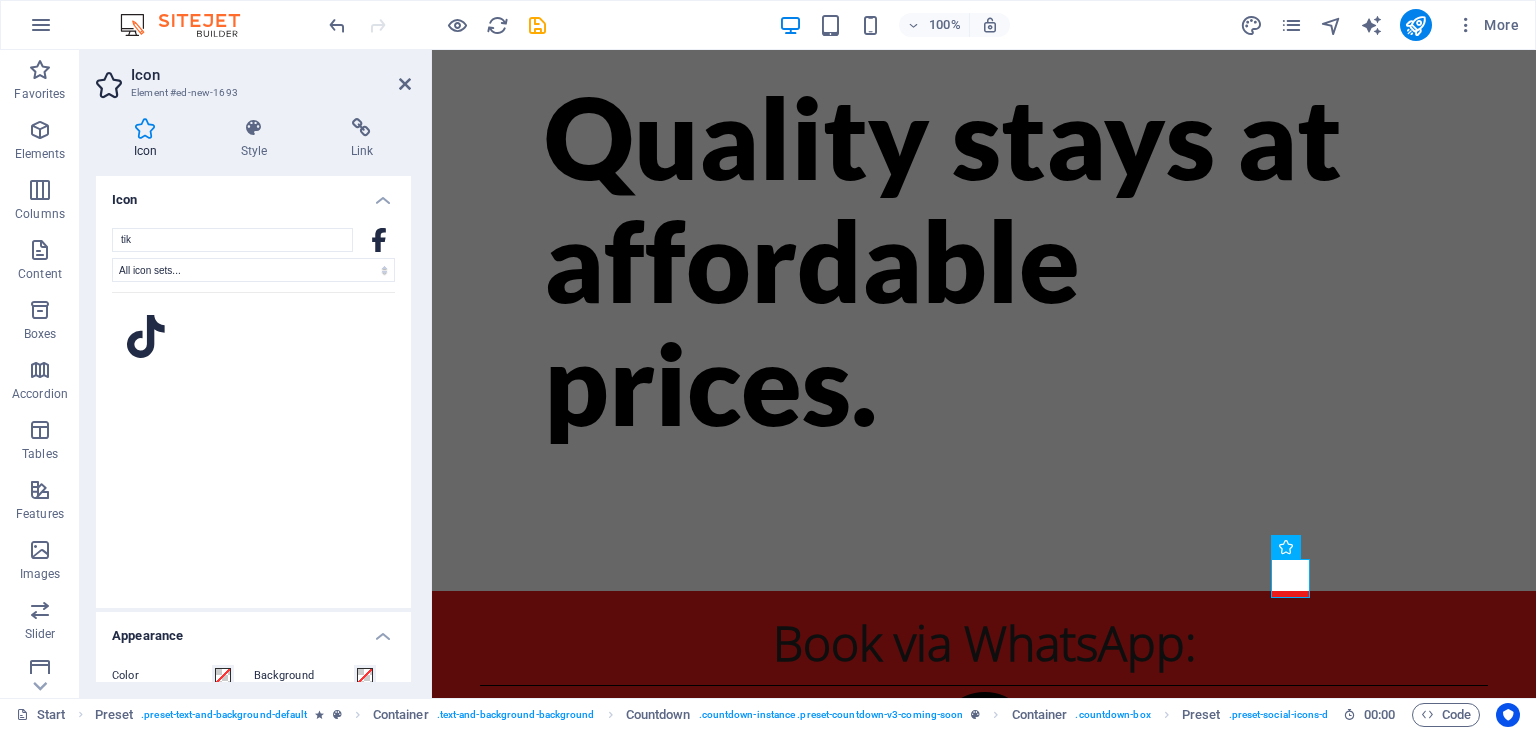 click 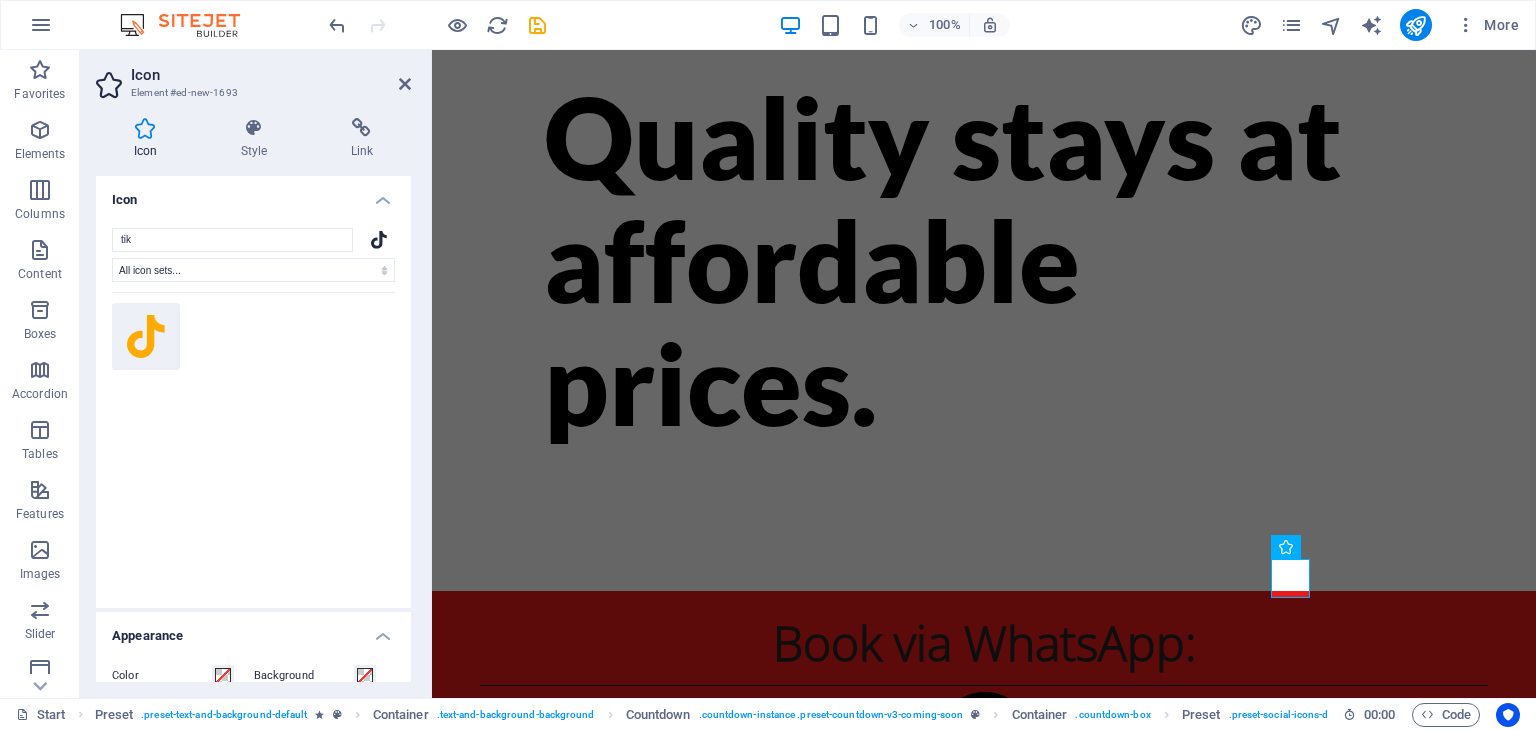 click 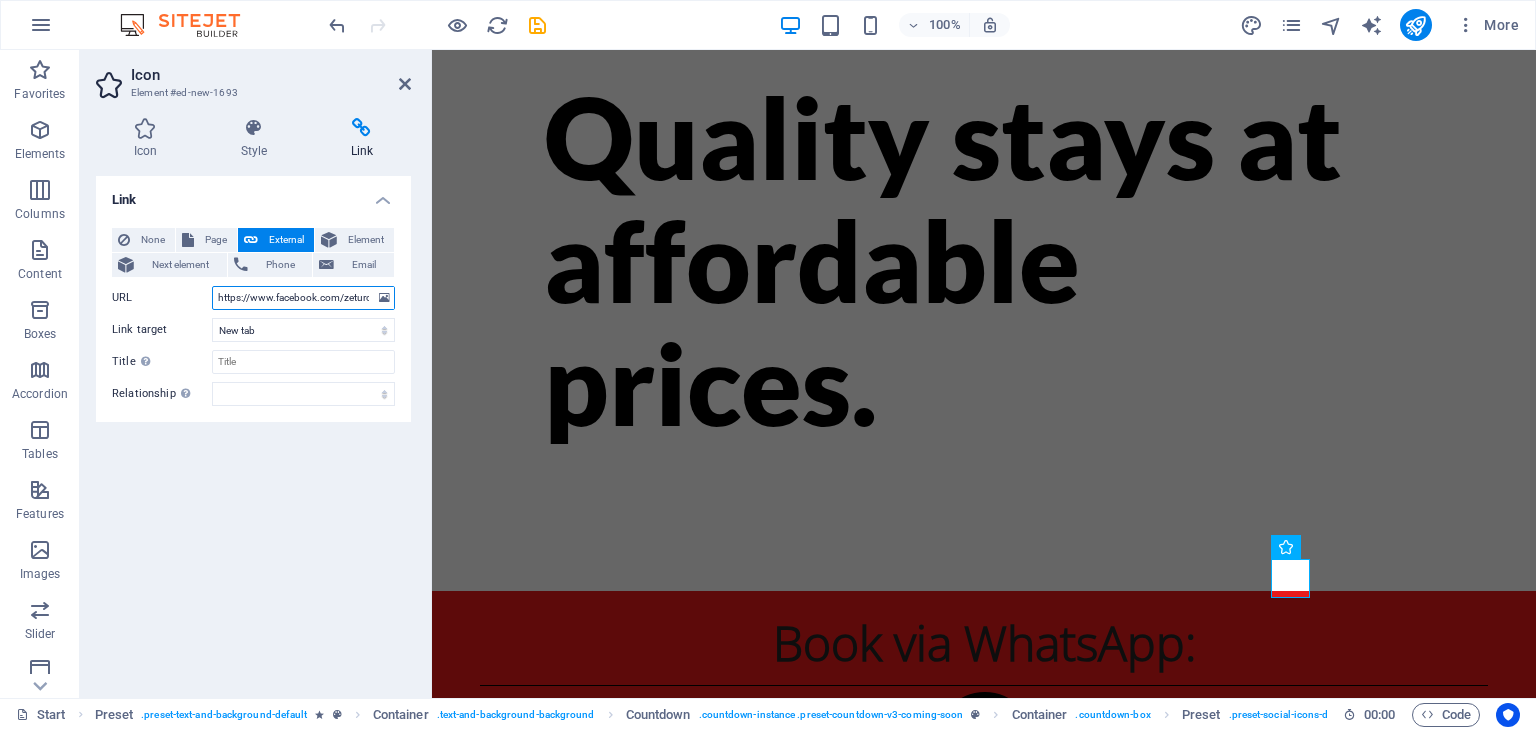 drag, startPoint x: 275, startPoint y: 295, endPoint x: 314, endPoint y: 297, distance: 39.051247 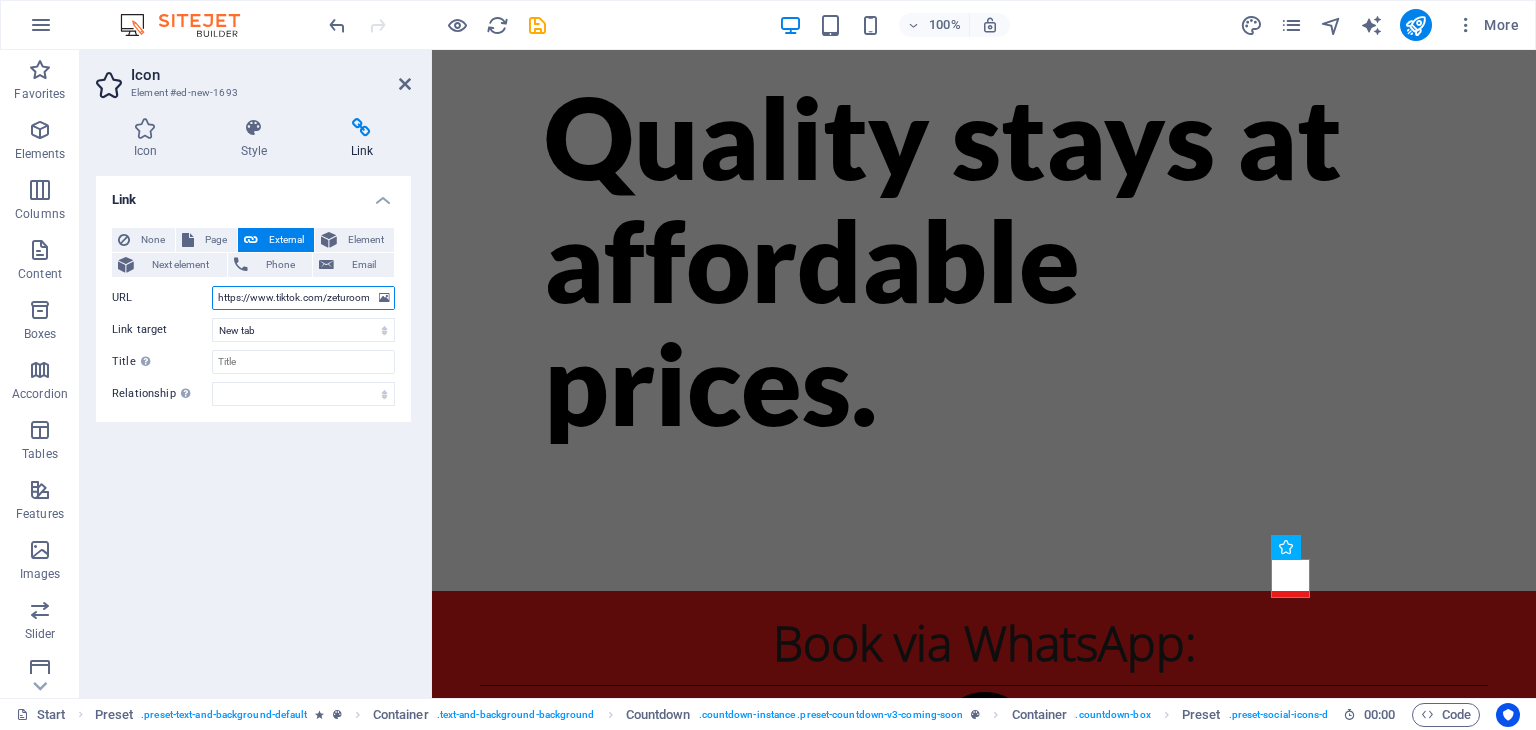 type on "https://www.tiktok.com/zeturooms" 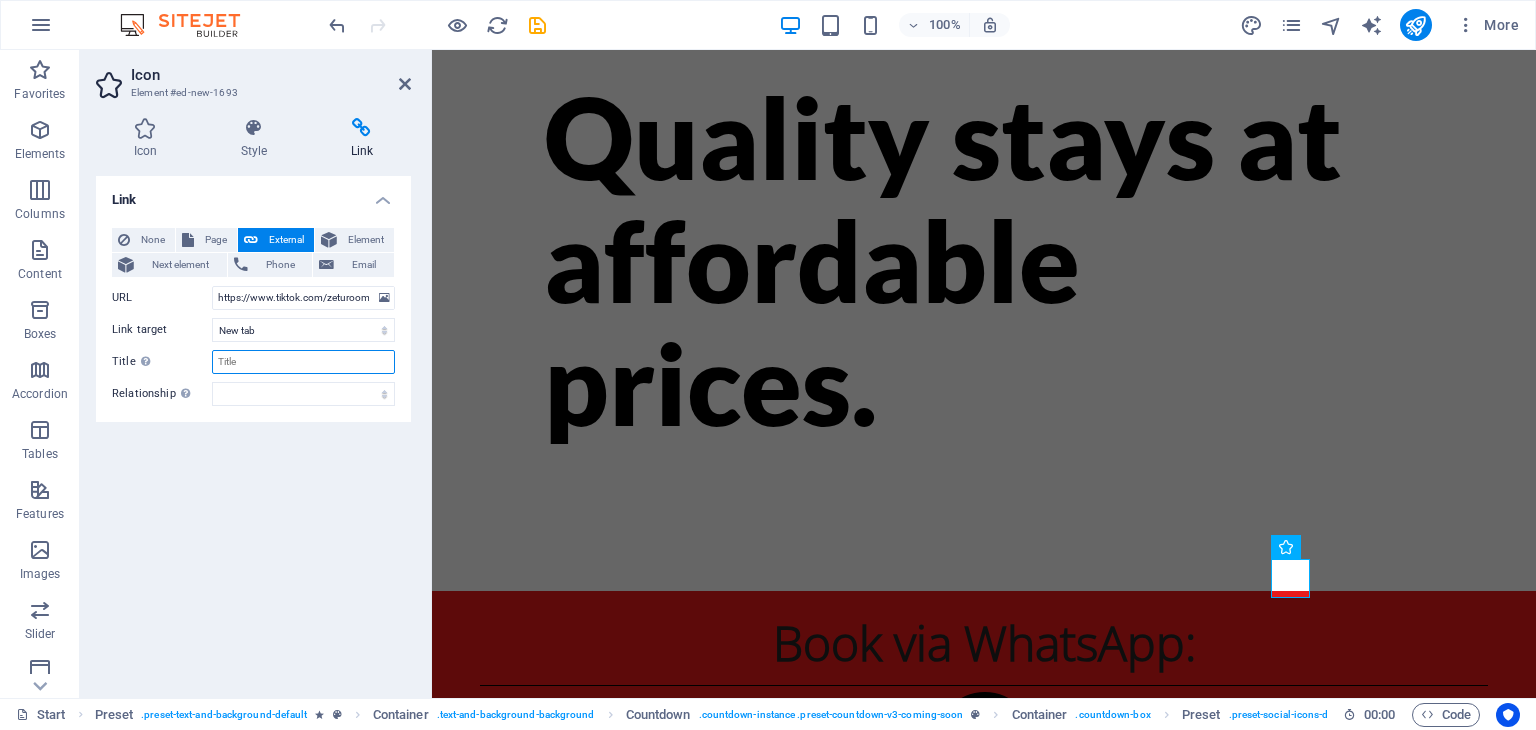 click on "Title Additional link description, should not be the same as the link text. The title is most often shown as a tooltip text when the mouse moves over the element. Leave empty if uncertain." at bounding box center (303, 362) 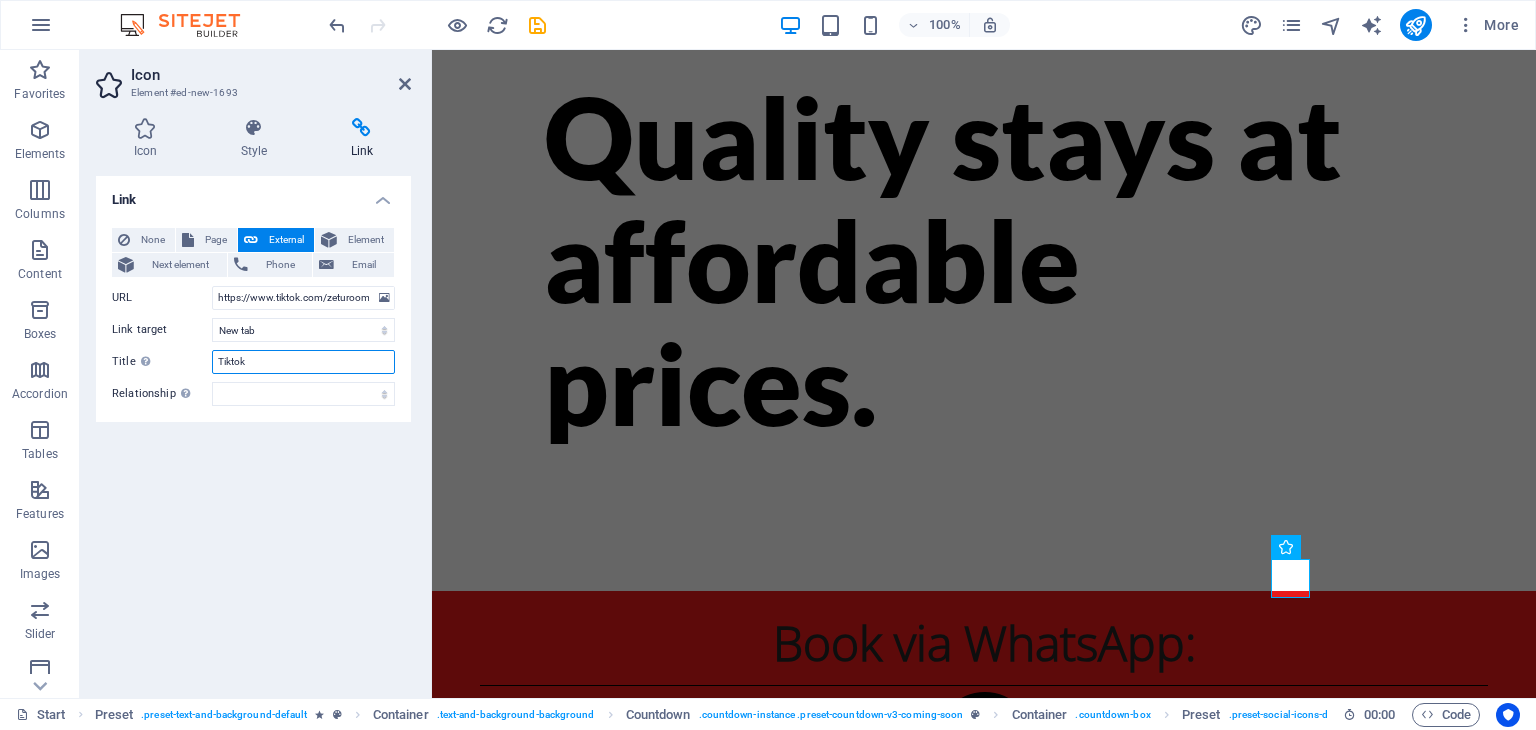 type on "Tiktok" 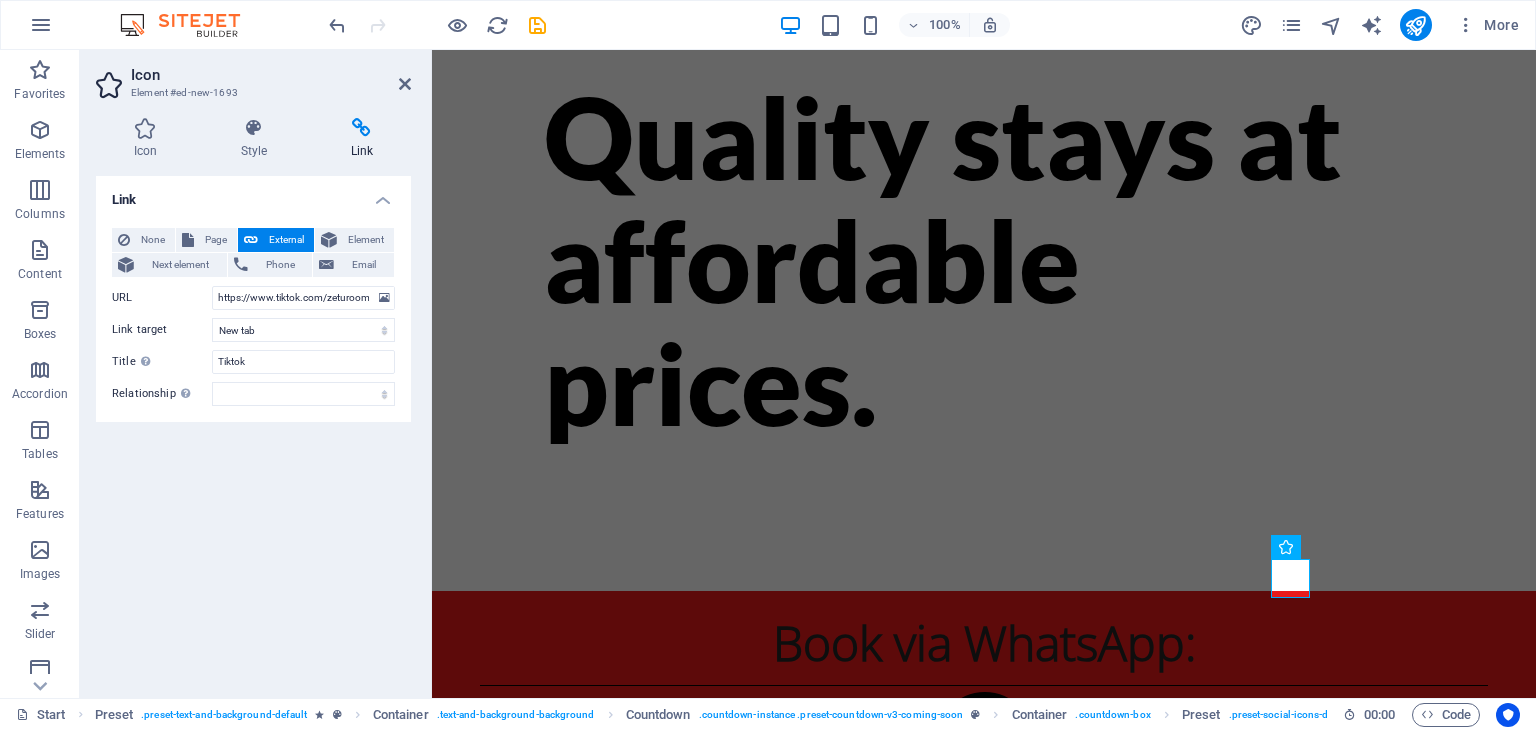 click on "Link None Page External Element Next element Phone Email Page Start Legal notice Privacy Element
URL https://www.tiktok.com/zeturooms Phone Email Link target New tab Same tab Overlay Title Additional link description, should not be the same as the link text. The title is most often shown as a tooltip text when the mouse moves over the element. Leave empty if uncertain. Tiktok Relationship Sets the  relationship of this link to the link target . For example, the value "nofollow" instructs search engines not to follow the link. Can be left empty. alternate author bookmark external help license next nofollow noreferrer noopener prev search tag" at bounding box center [253, 429] 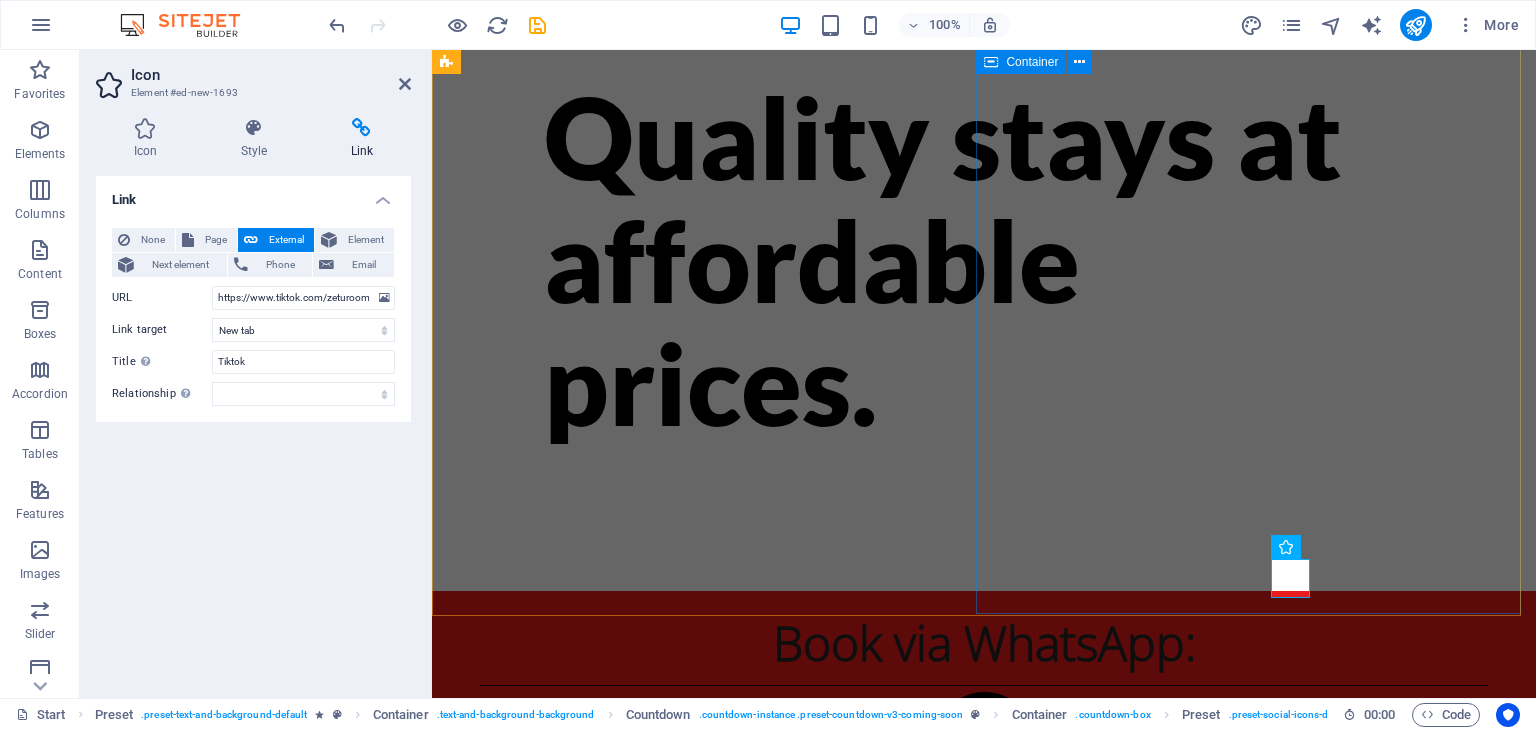 click on "Whatsapp to book:" at bounding box center (984, 915) 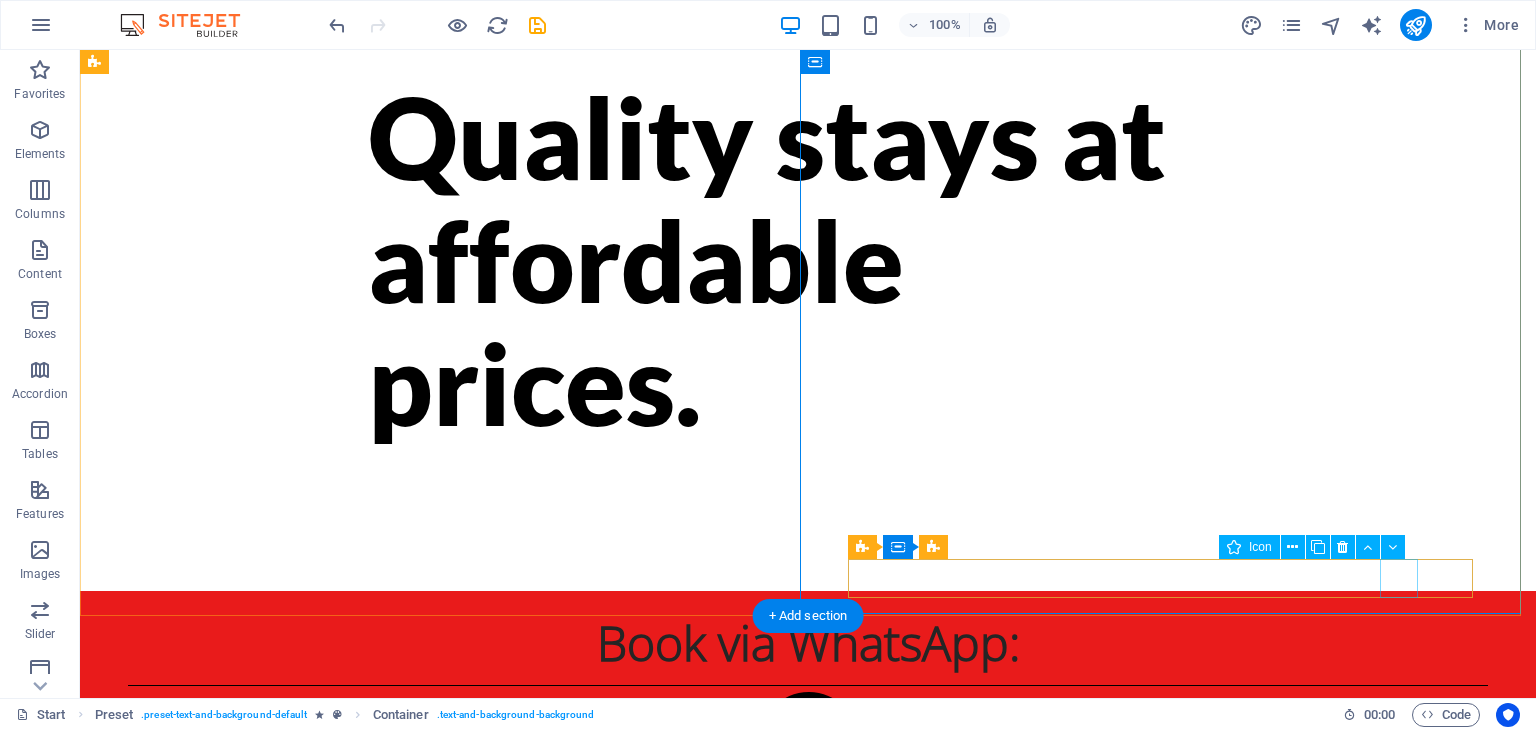 click at bounding box center (608, 1016) 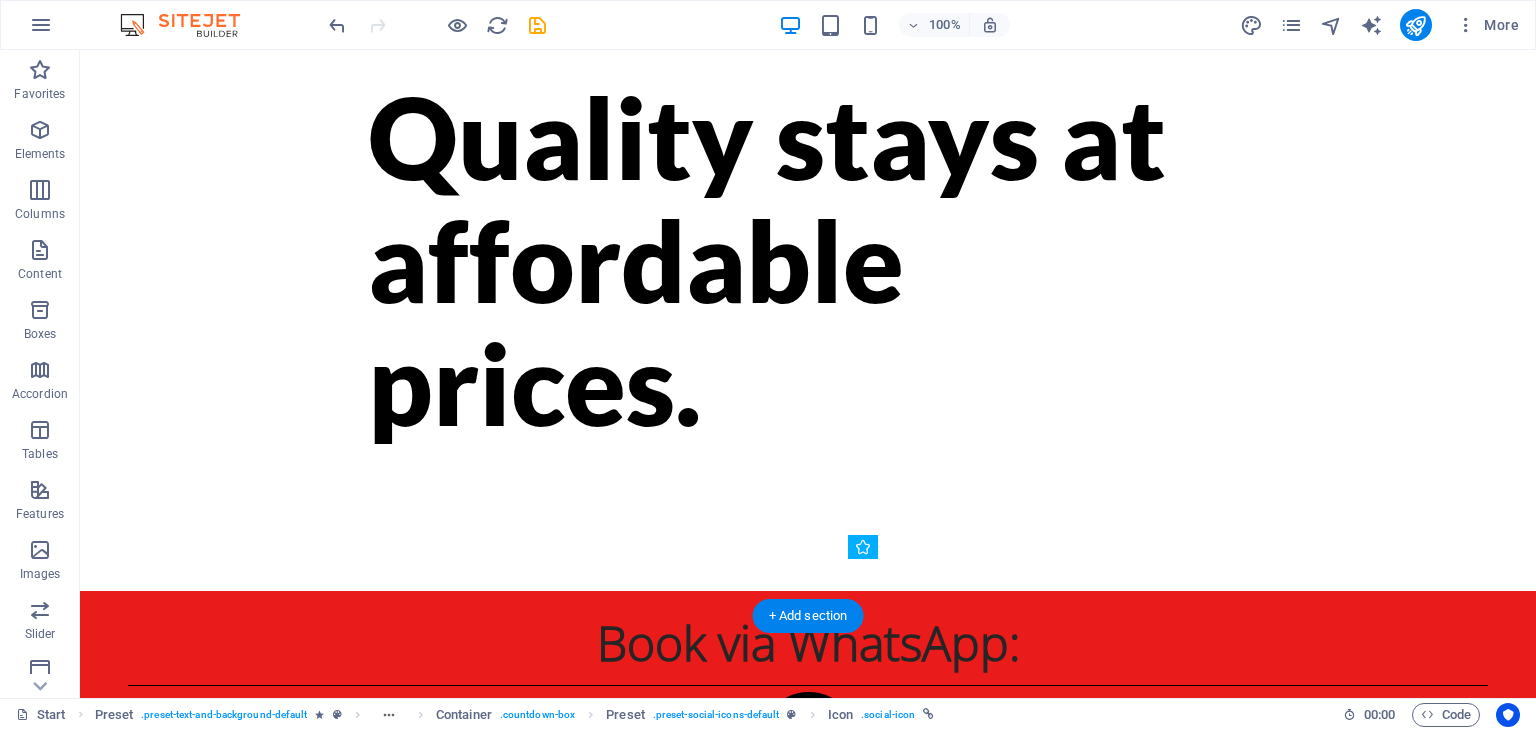drag, startPoint x: 1394, startPoint y: 577, endPoint x: 1329, endPoint y: 584, distance: 65.37584 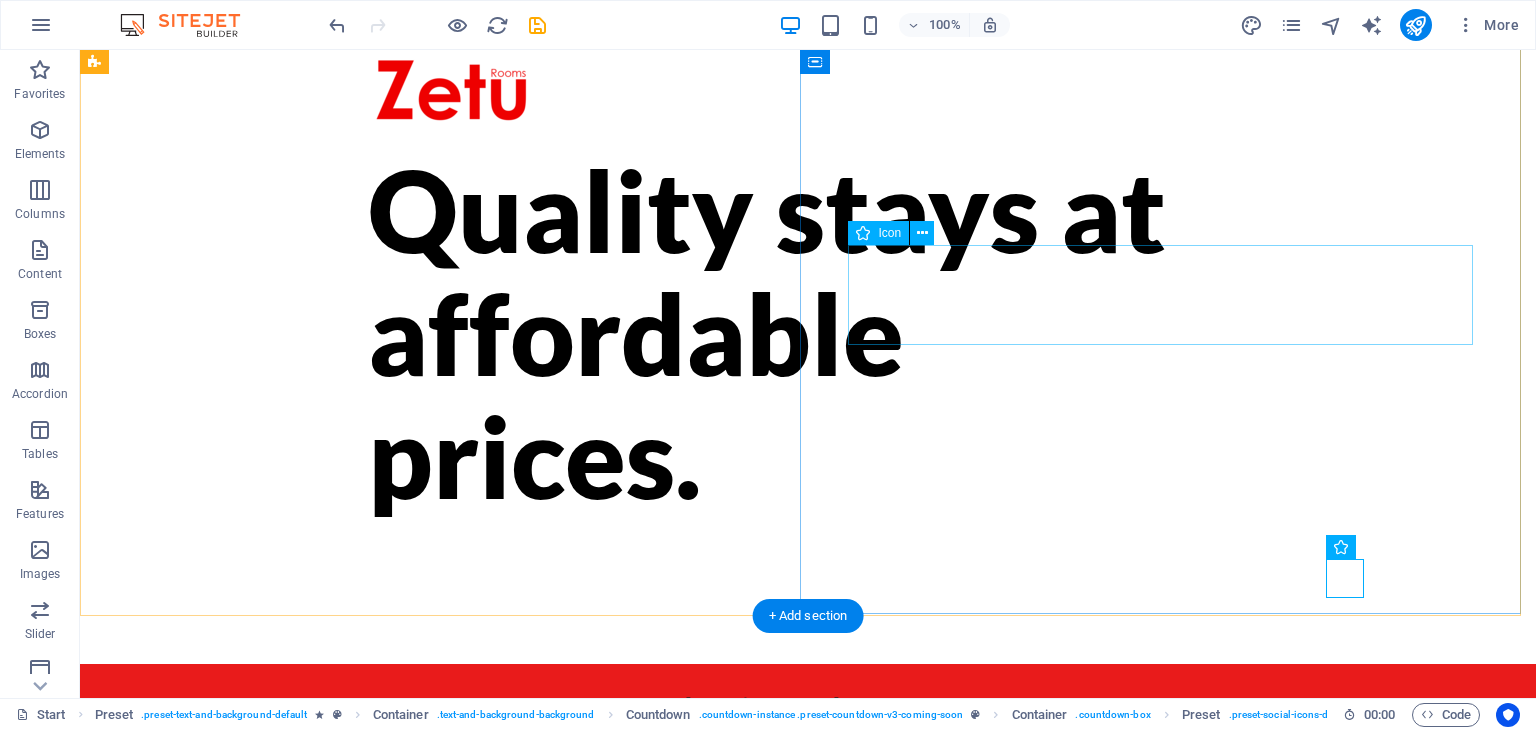 scroll, scrollTop: 107, scrollLeft: 0, axis: vertical 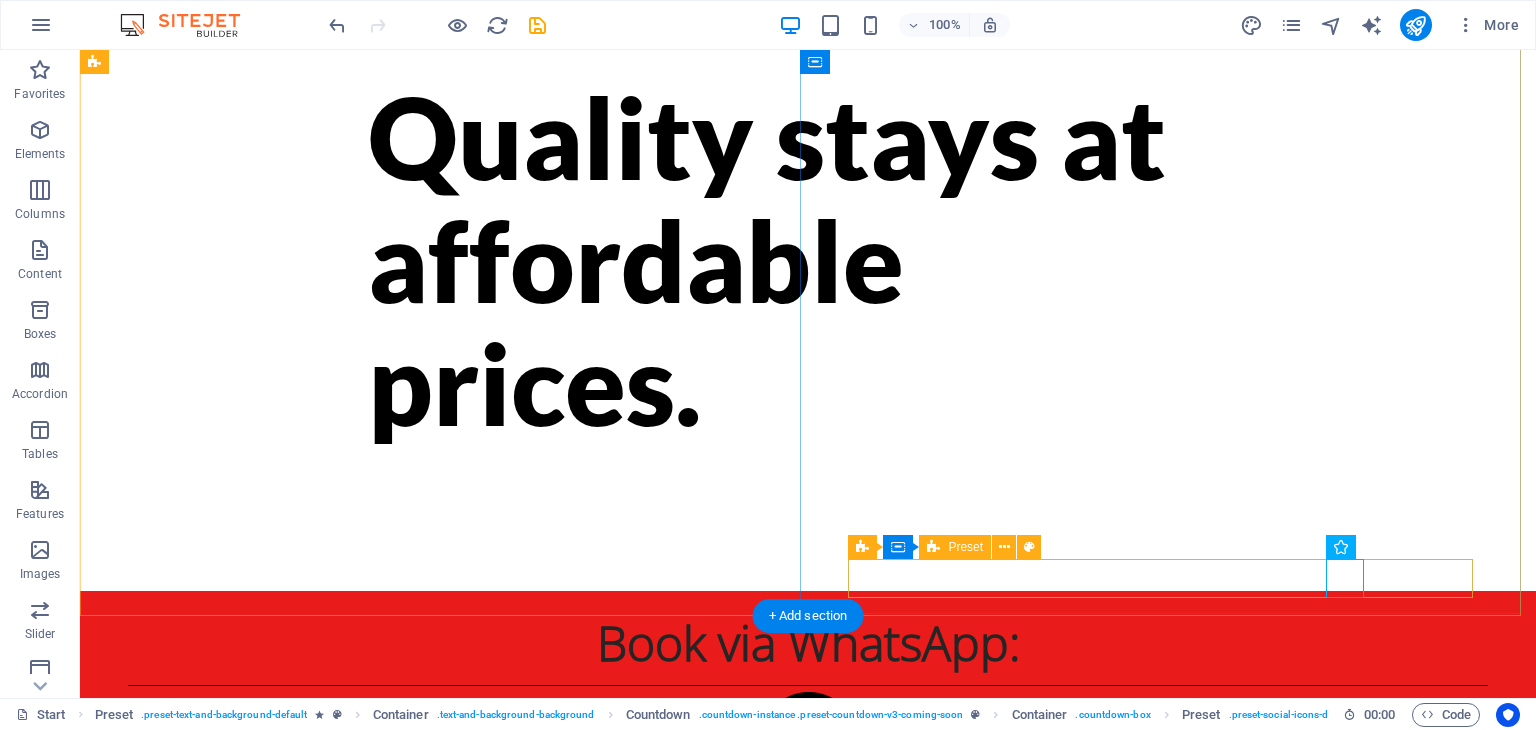 click at bounding box center [808, 946] 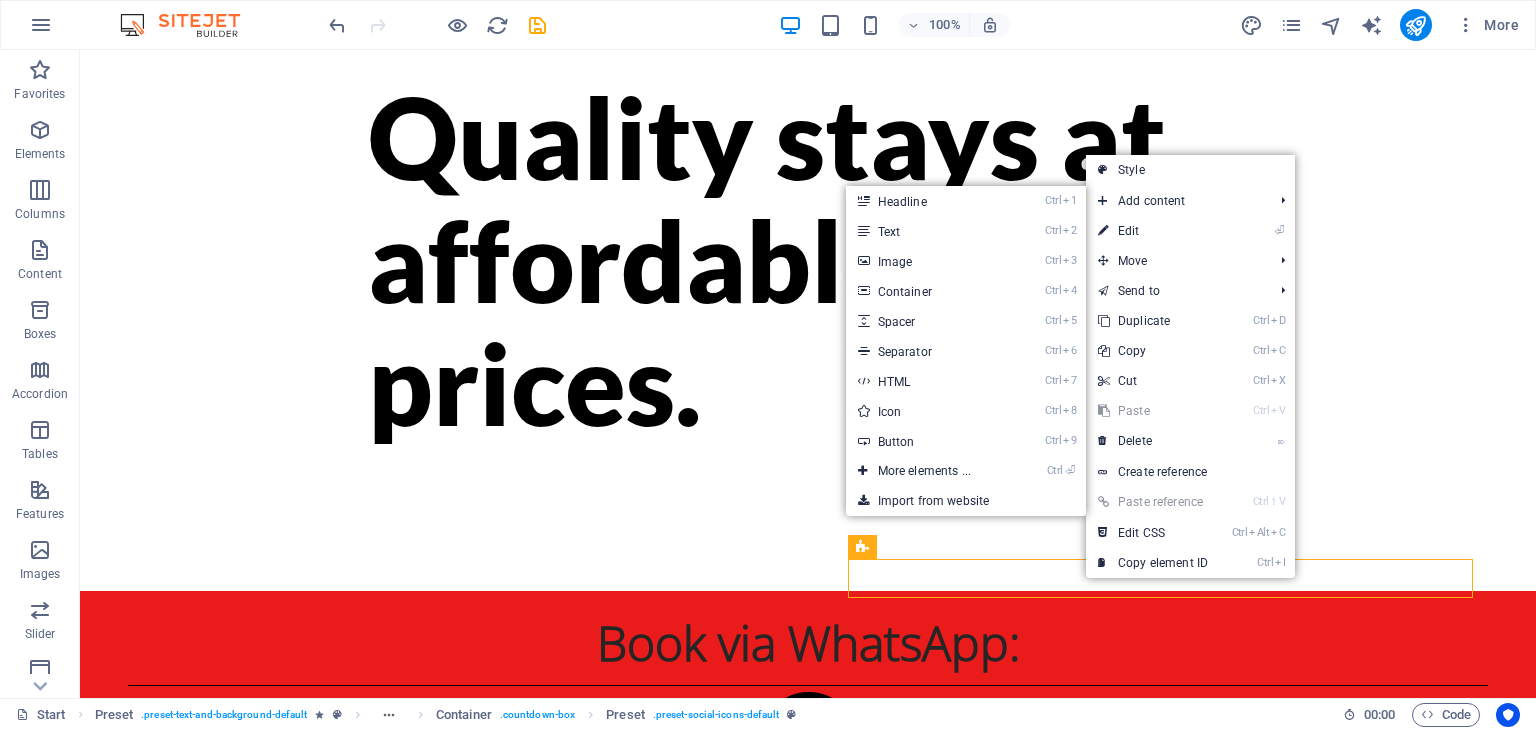 click on "Ctrl 2  Text" at bounding box center [928, 231] 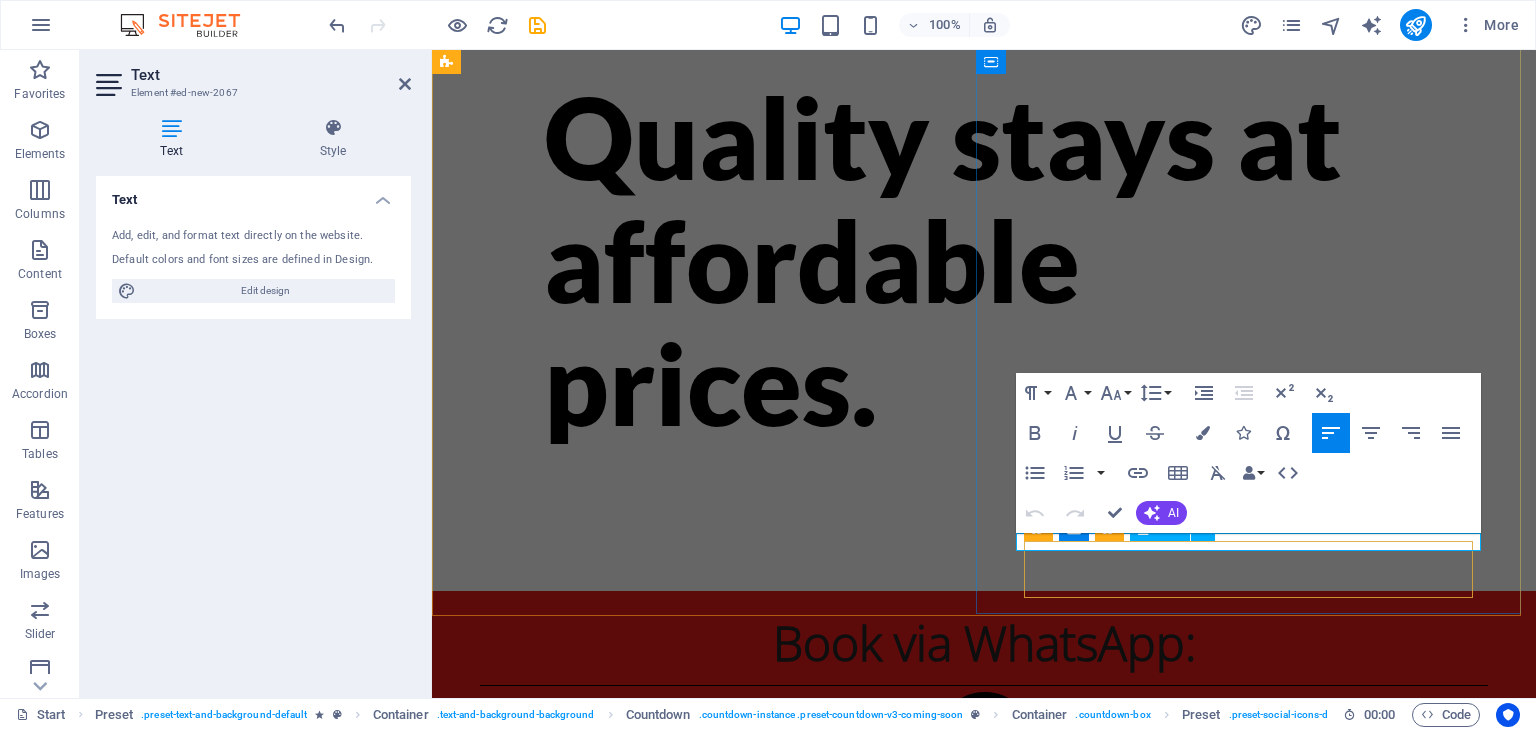 click on "New text element" at bounding box center [960, 811] 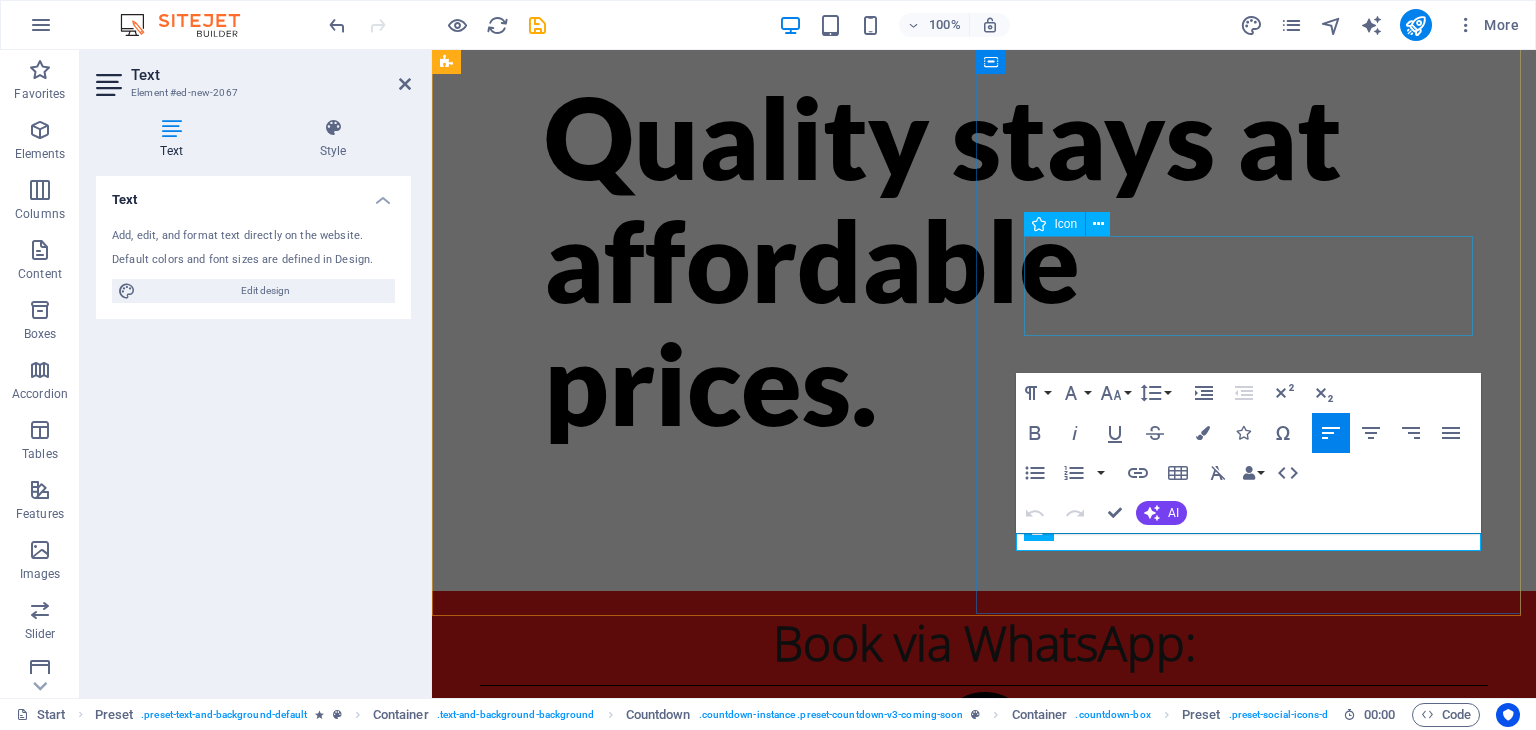 click on "Click to book:" at bounding box center [984, 744] 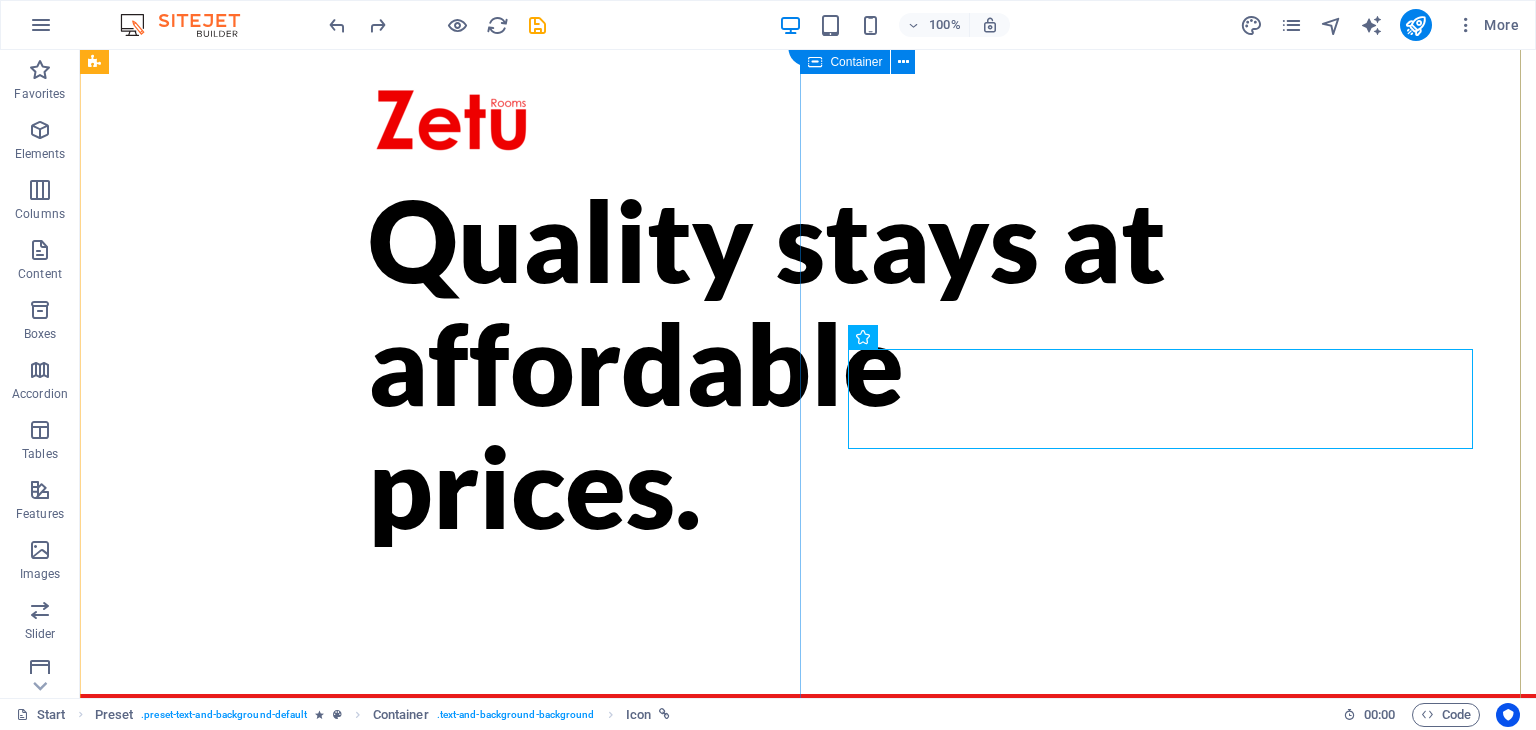 scroll, scrollTop: 0, scrollLeft: 0, axis: both 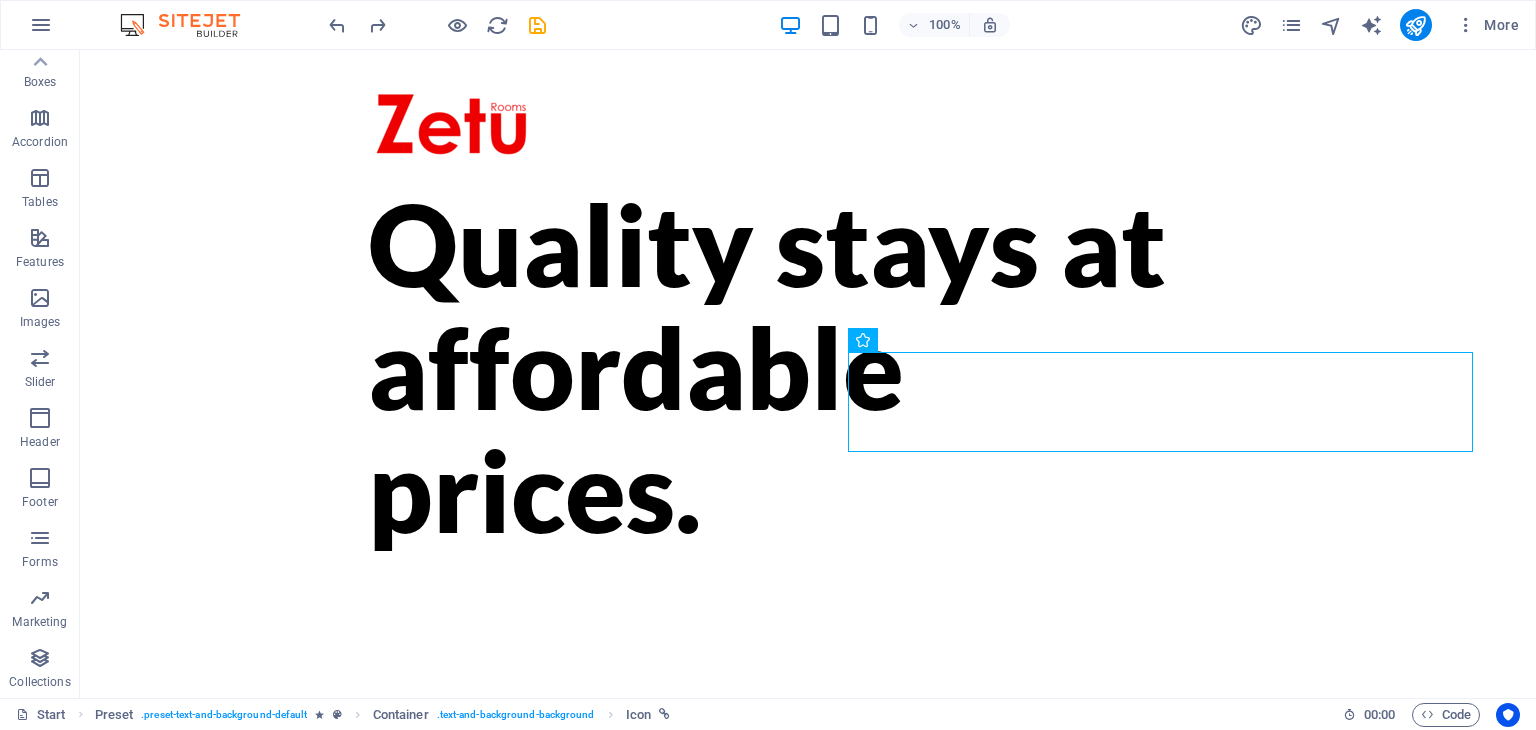 click at bounding box center [40, 478] 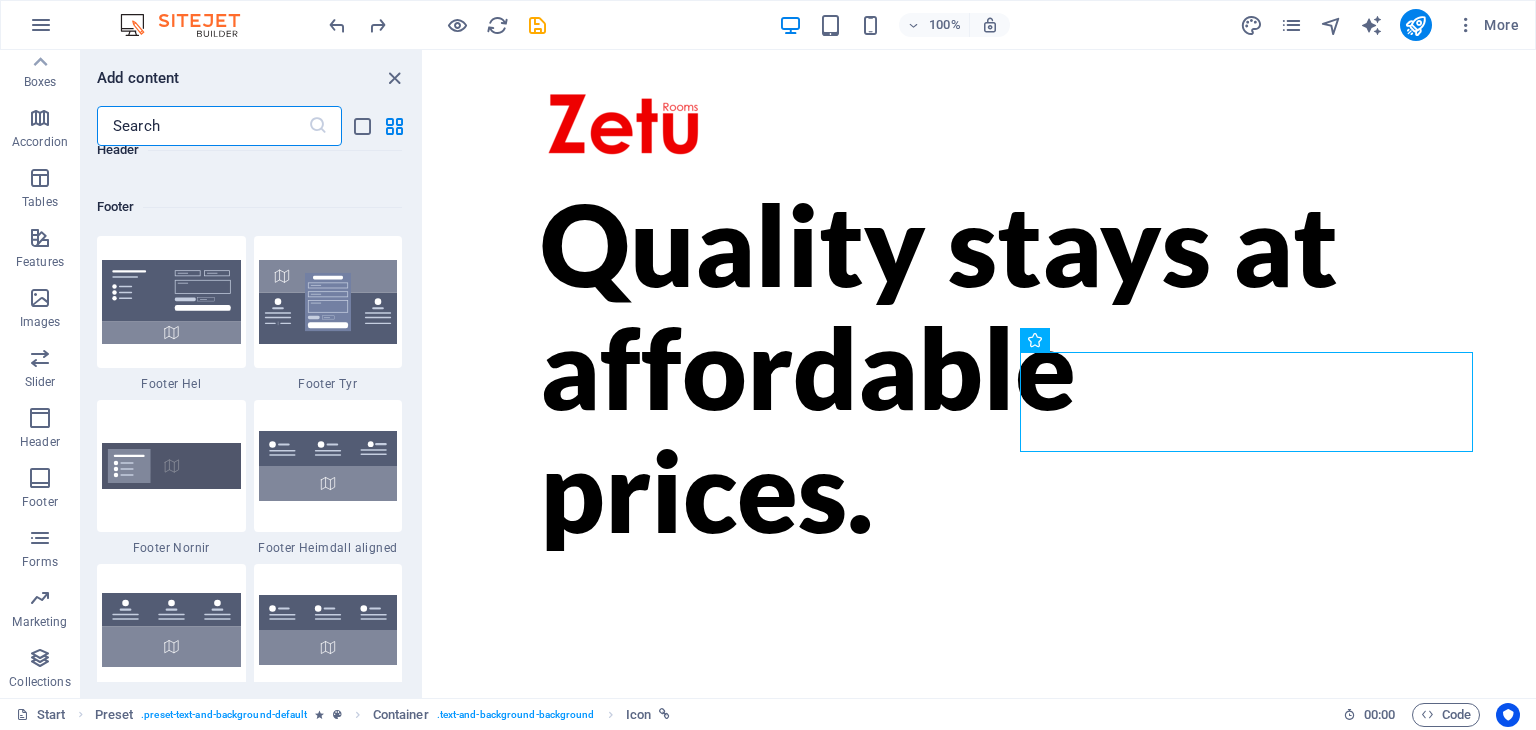 scroll, scrollTop: 13239, scrollLeft: 0, axis: vertical 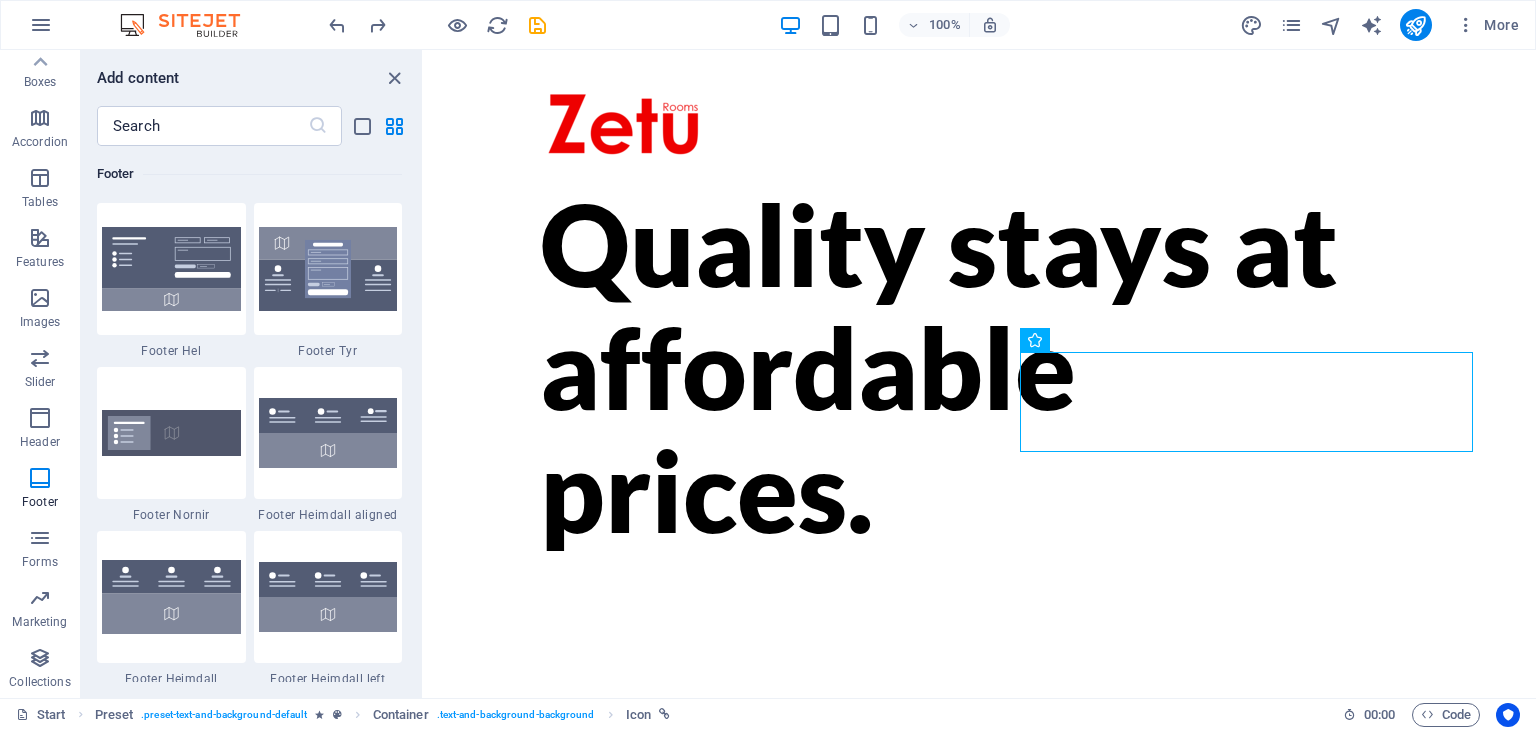 click at bounding box center [40, 418] 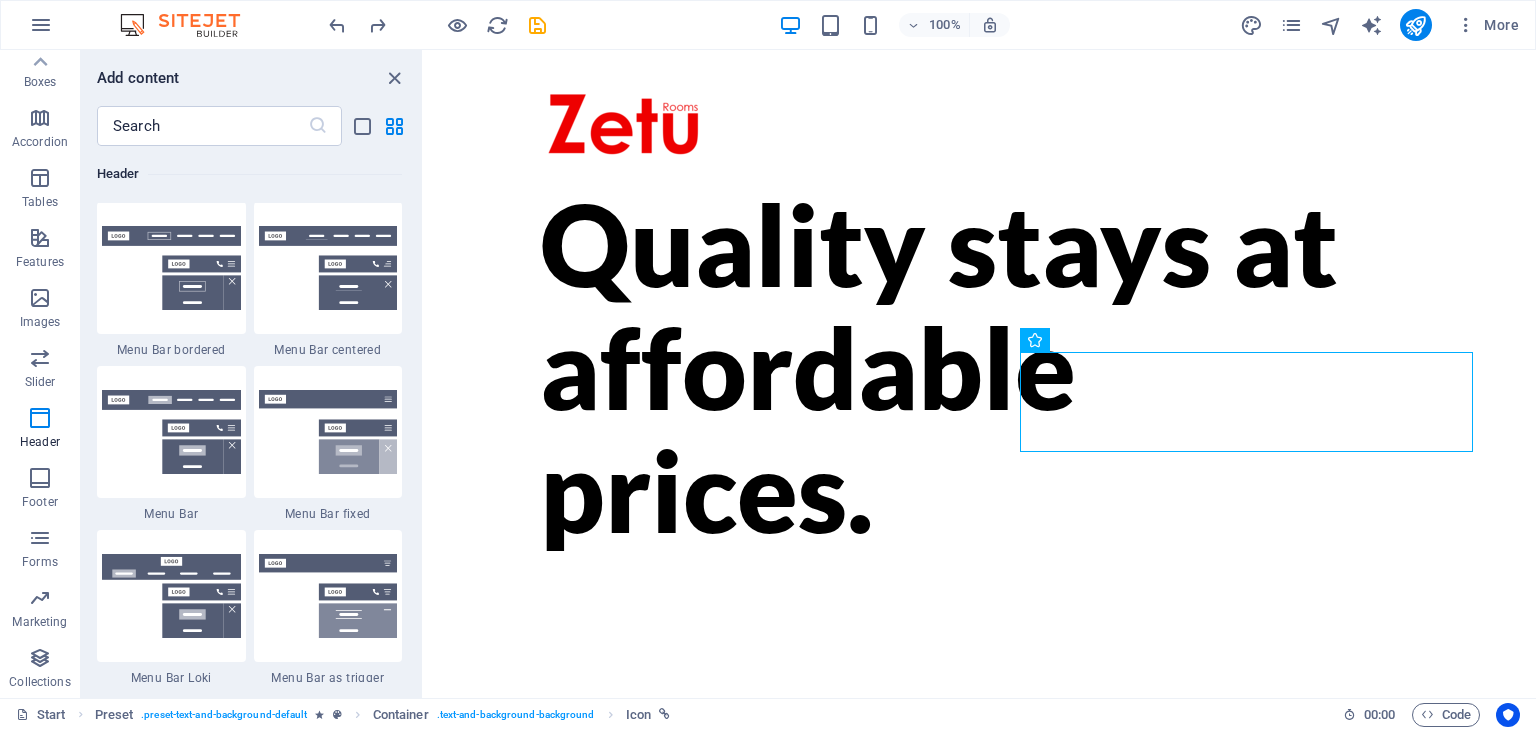 scroll, scrollTop: 12042, scrollLeft: 0, axis: vertical 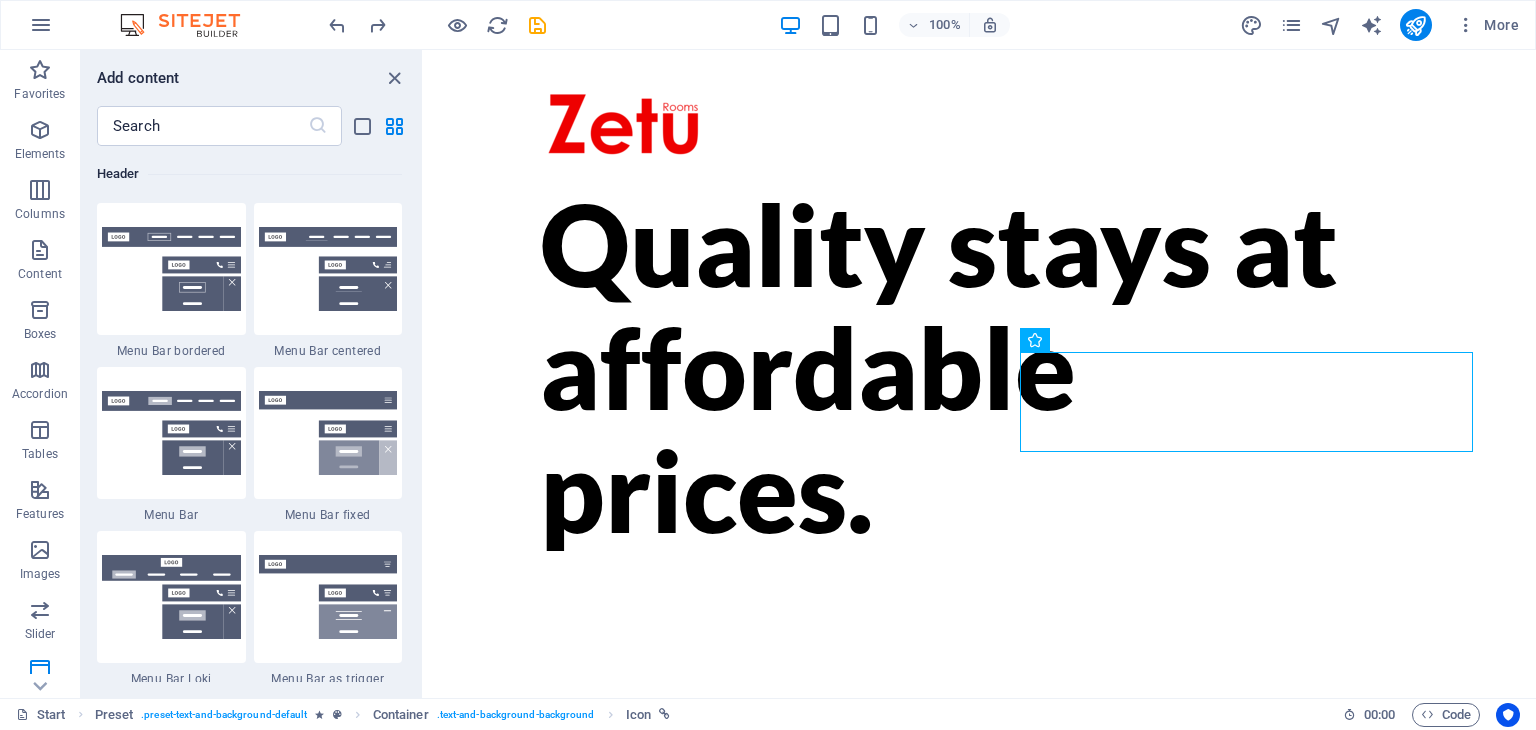 click at bounding box center (40, 130) 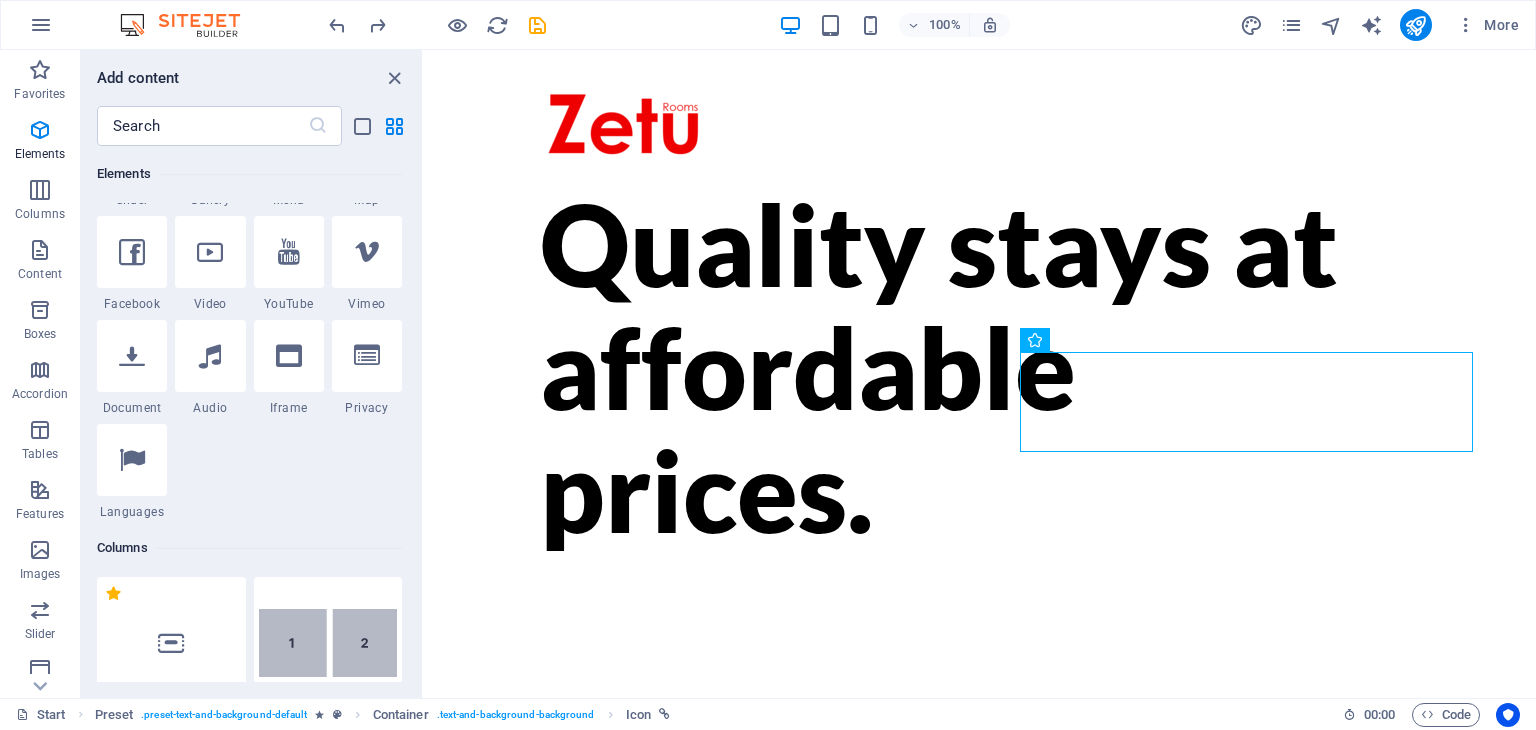 scroll, scrollTop: 0, scrollLeft: 0, axis: both 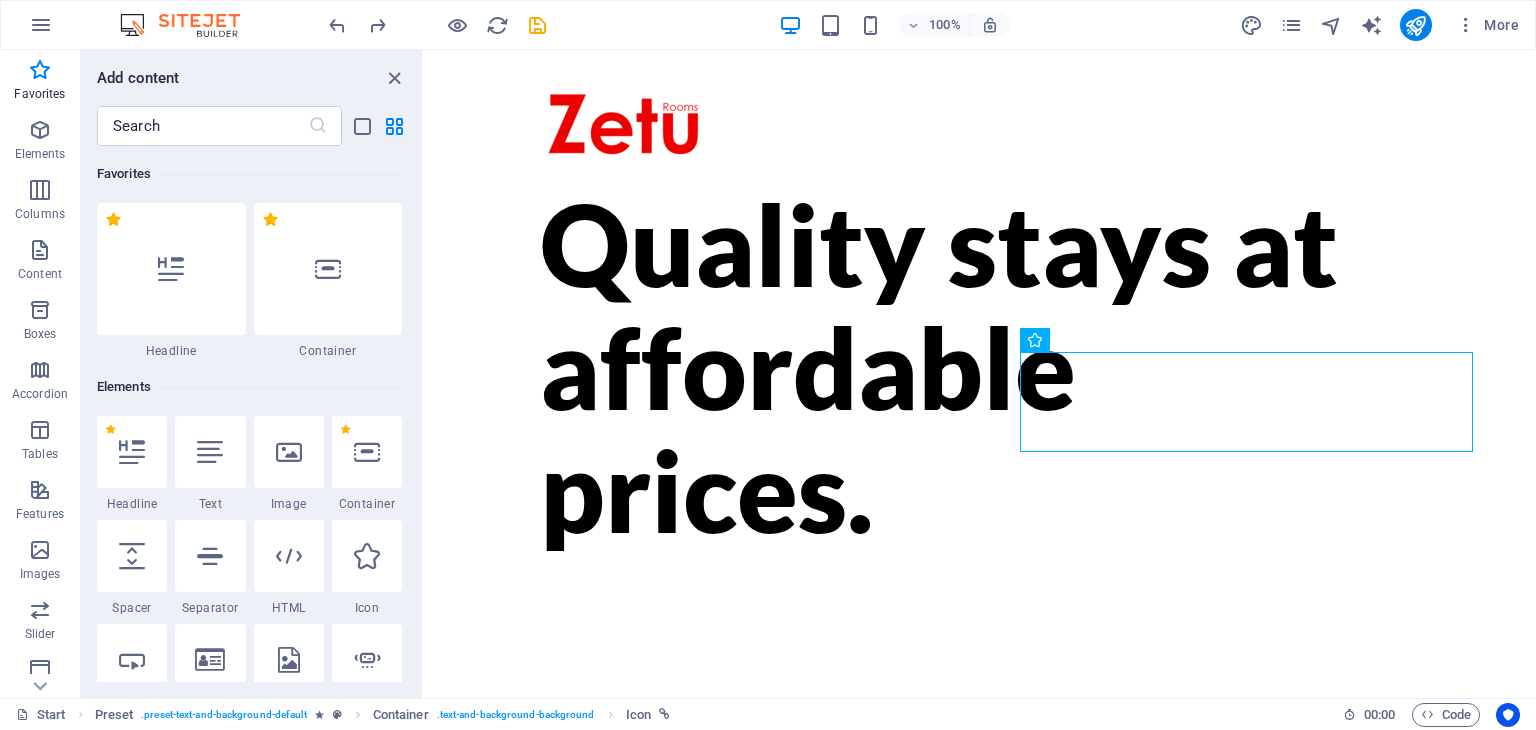 click at bounding box center (41, 25) 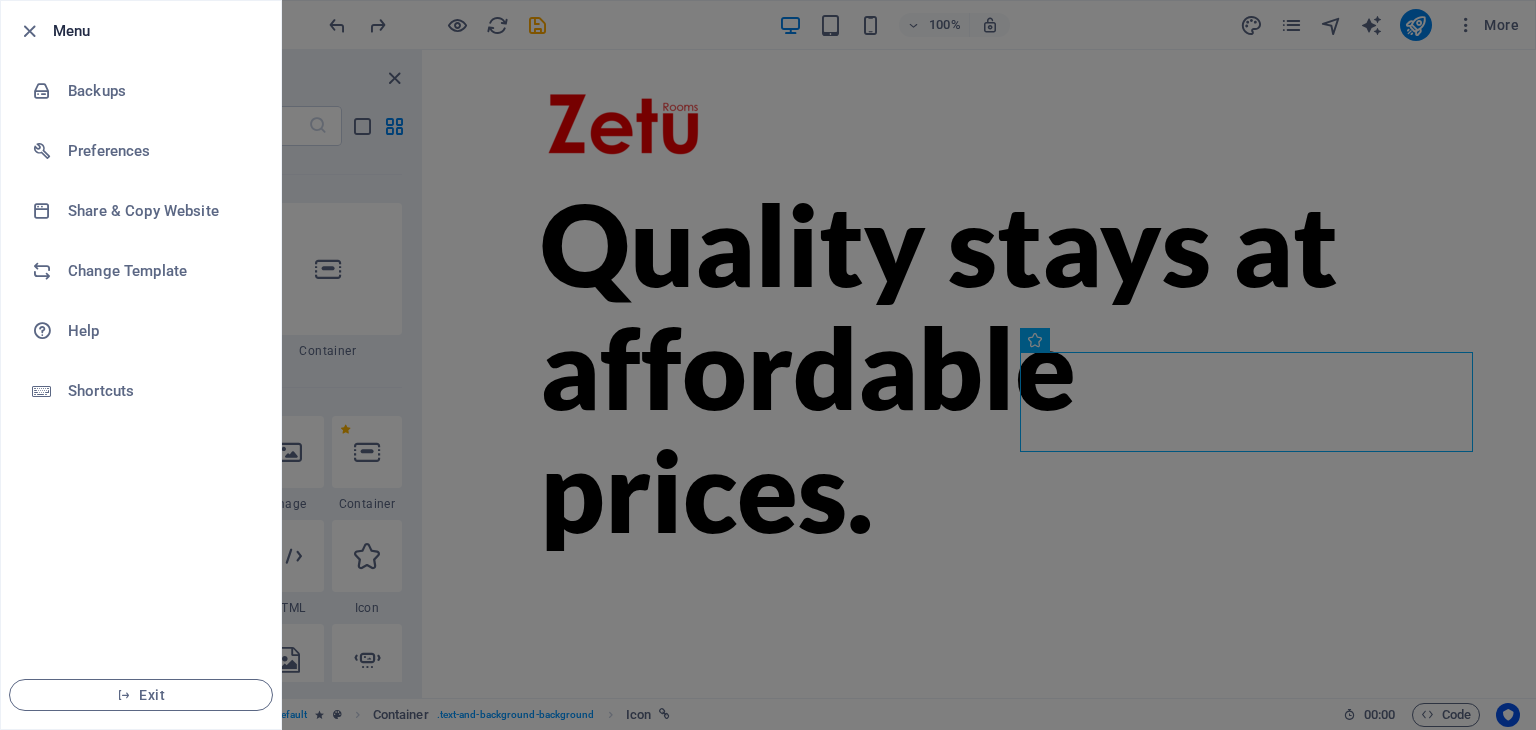 click at bounding box center [35, 31] 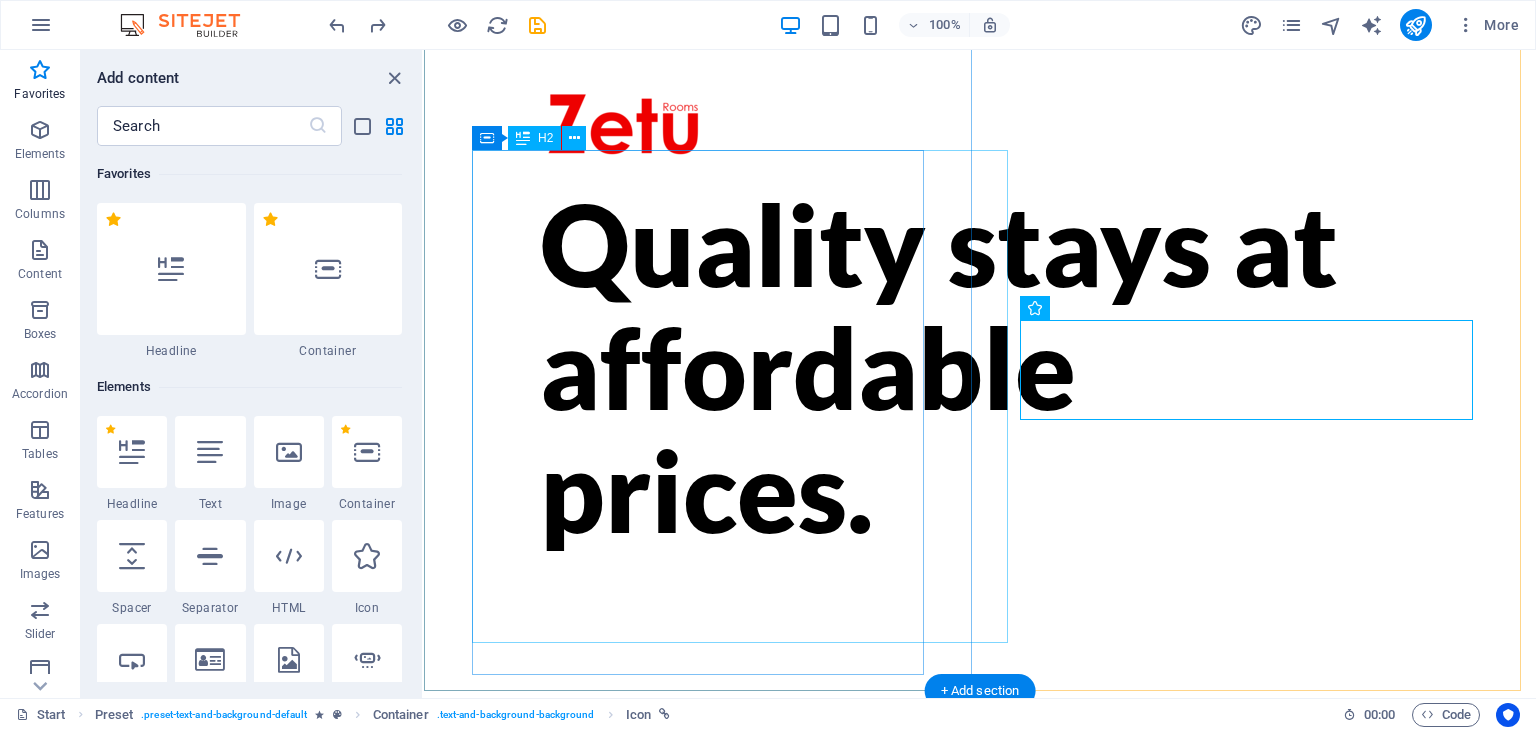 scroll, scrollTop: 36, scrollLeft: 0, axis: vertical 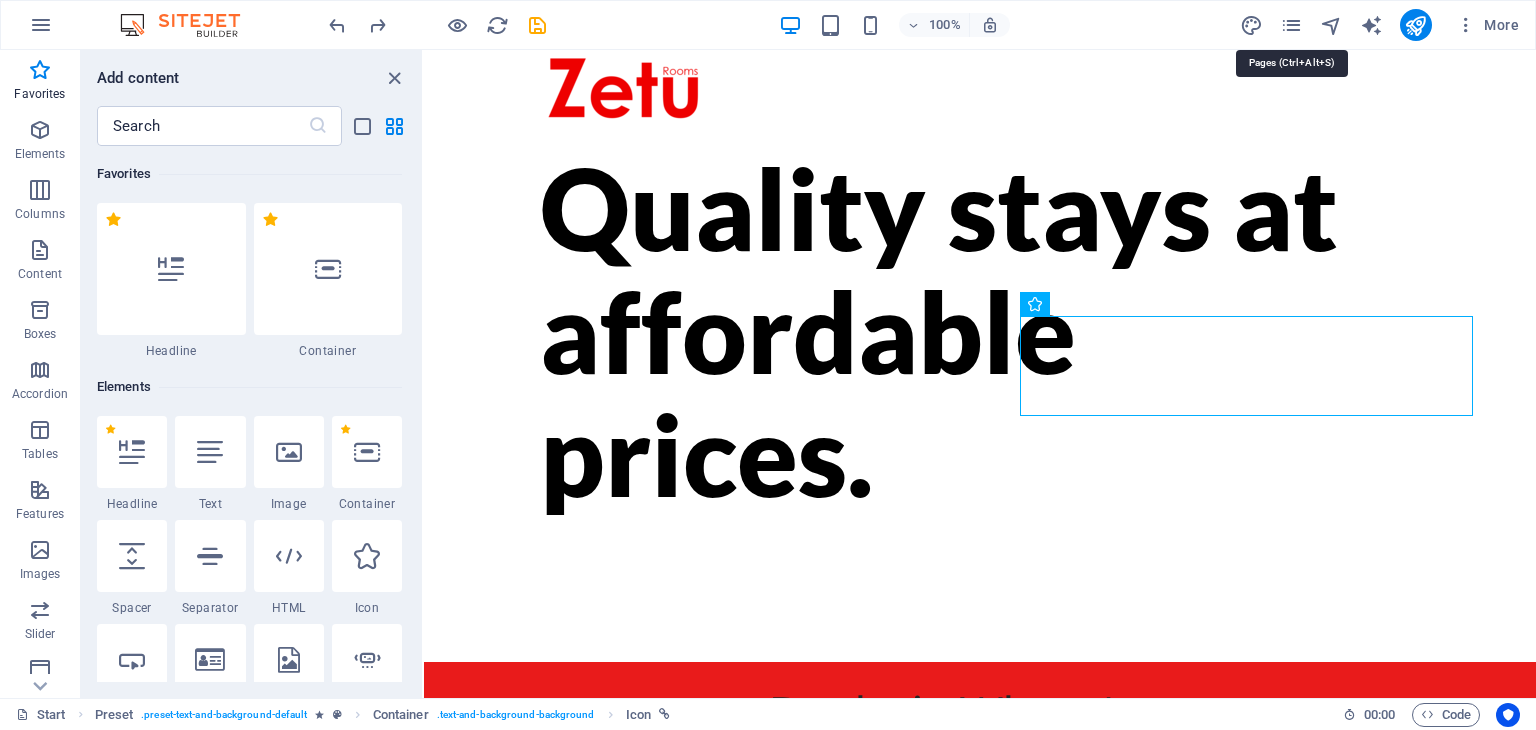 click at bounding box center (1291, 25) 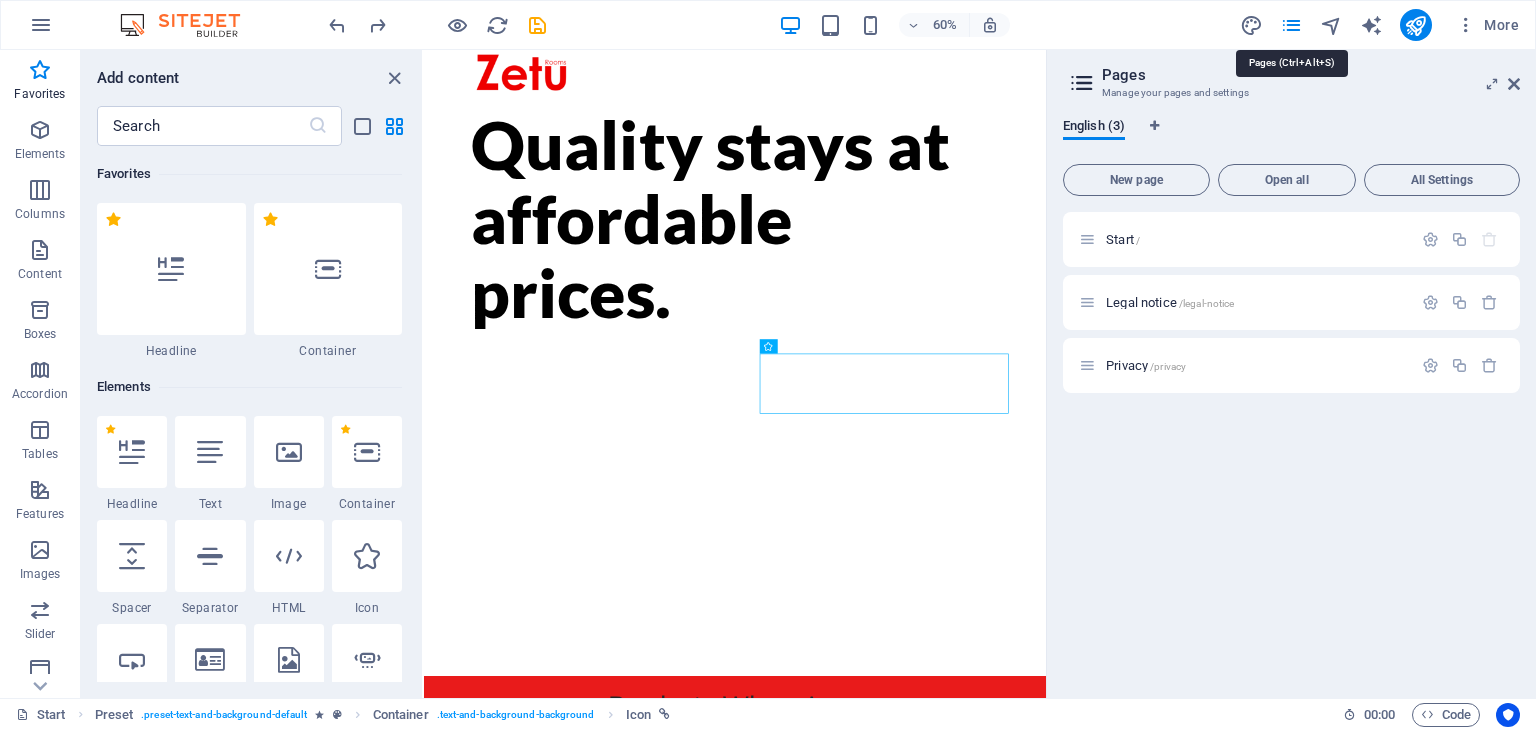 click at bounding box center [1291, 25] 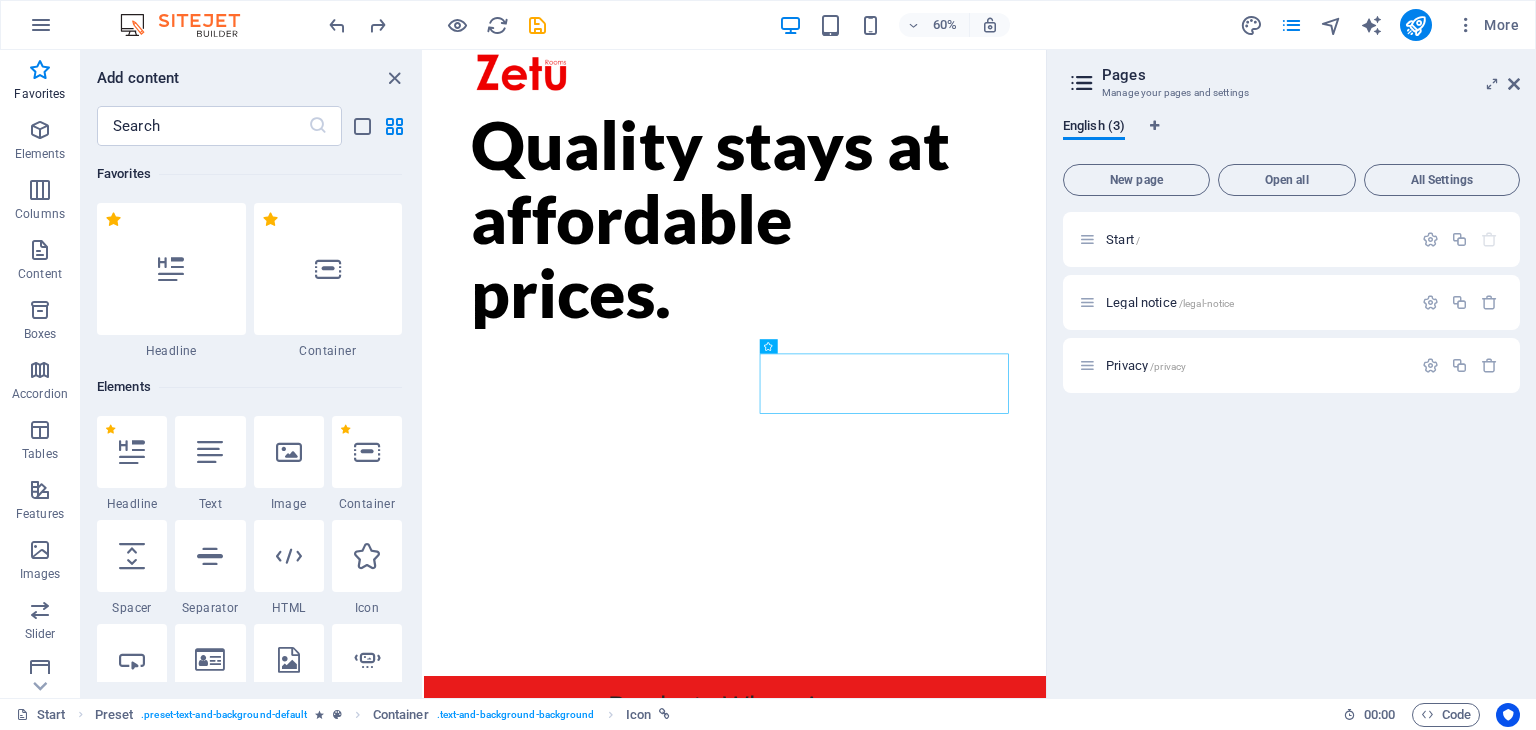 click at bounding box center (1514, 84) 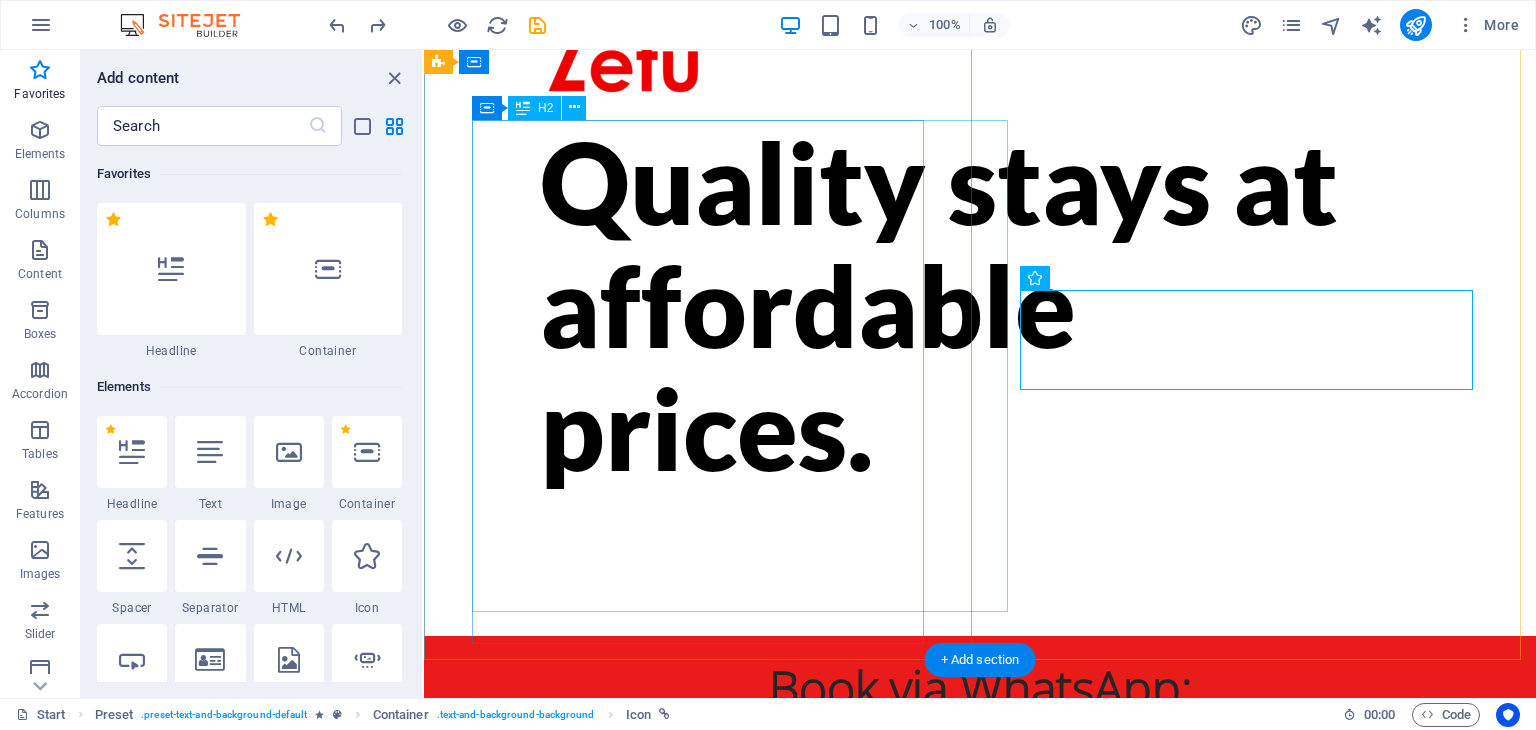 scroll, scrollTop: 64, scrollLeft: 0, axis: vertical 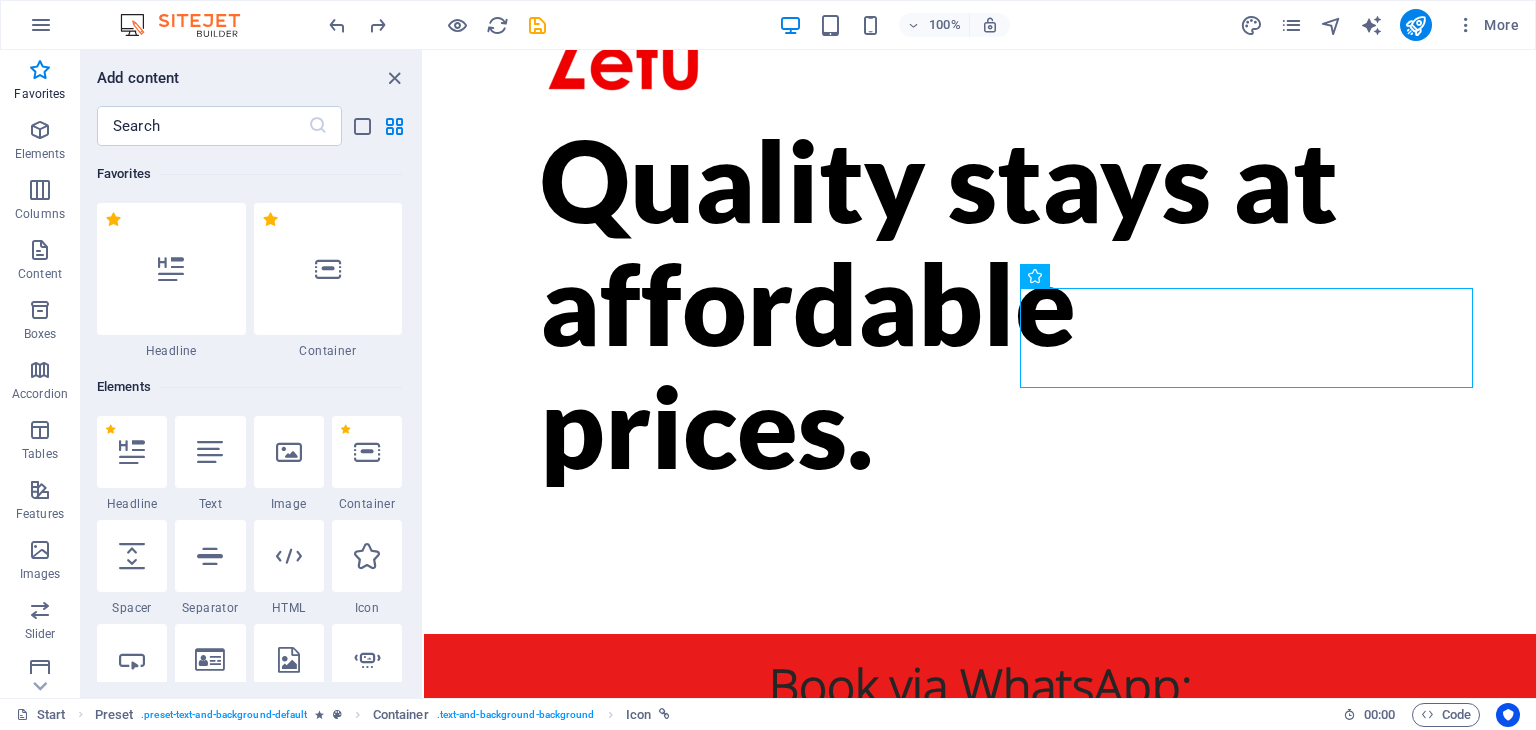 click at bounding box center [394, 78] 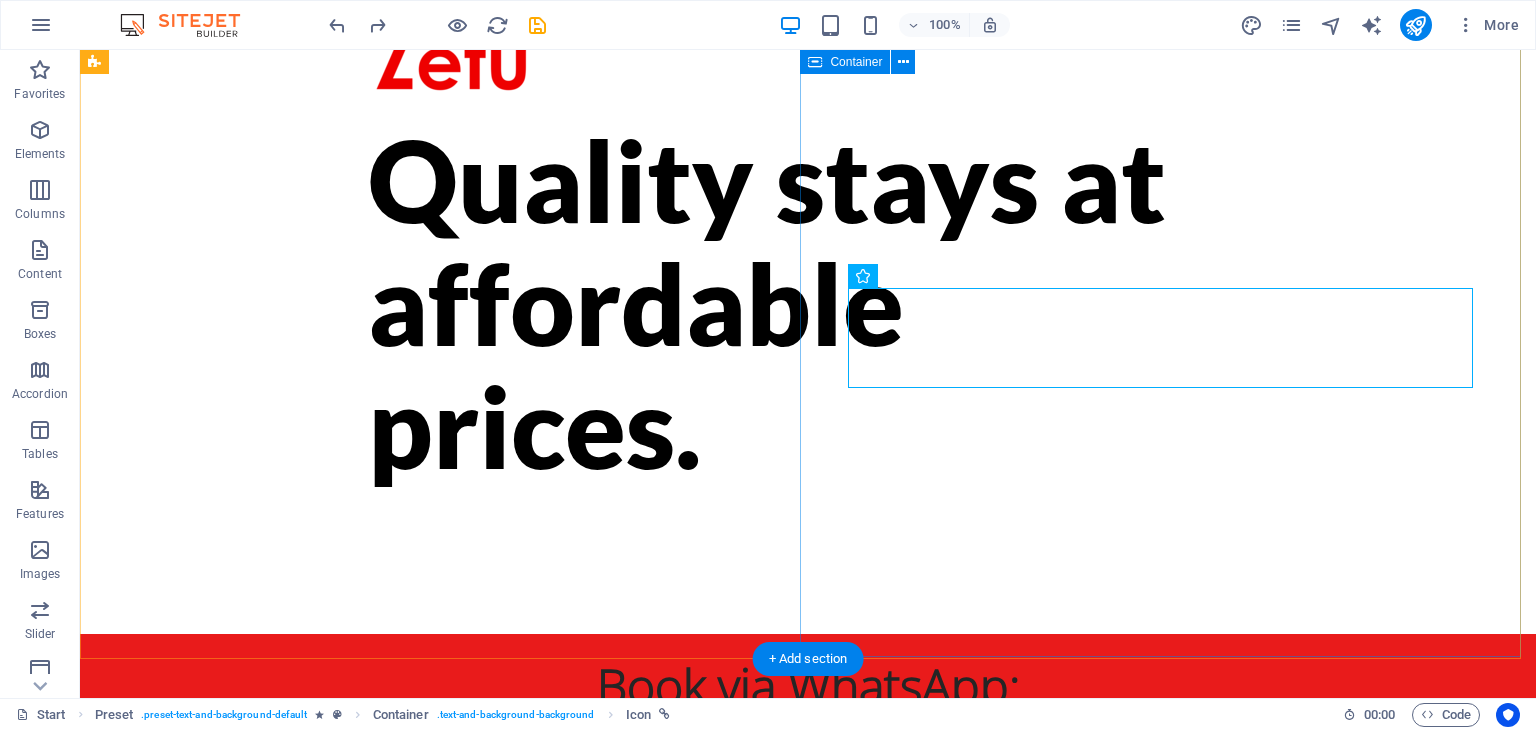 scroll, scrollTop: 0, scrollLeft: 0, axis: both 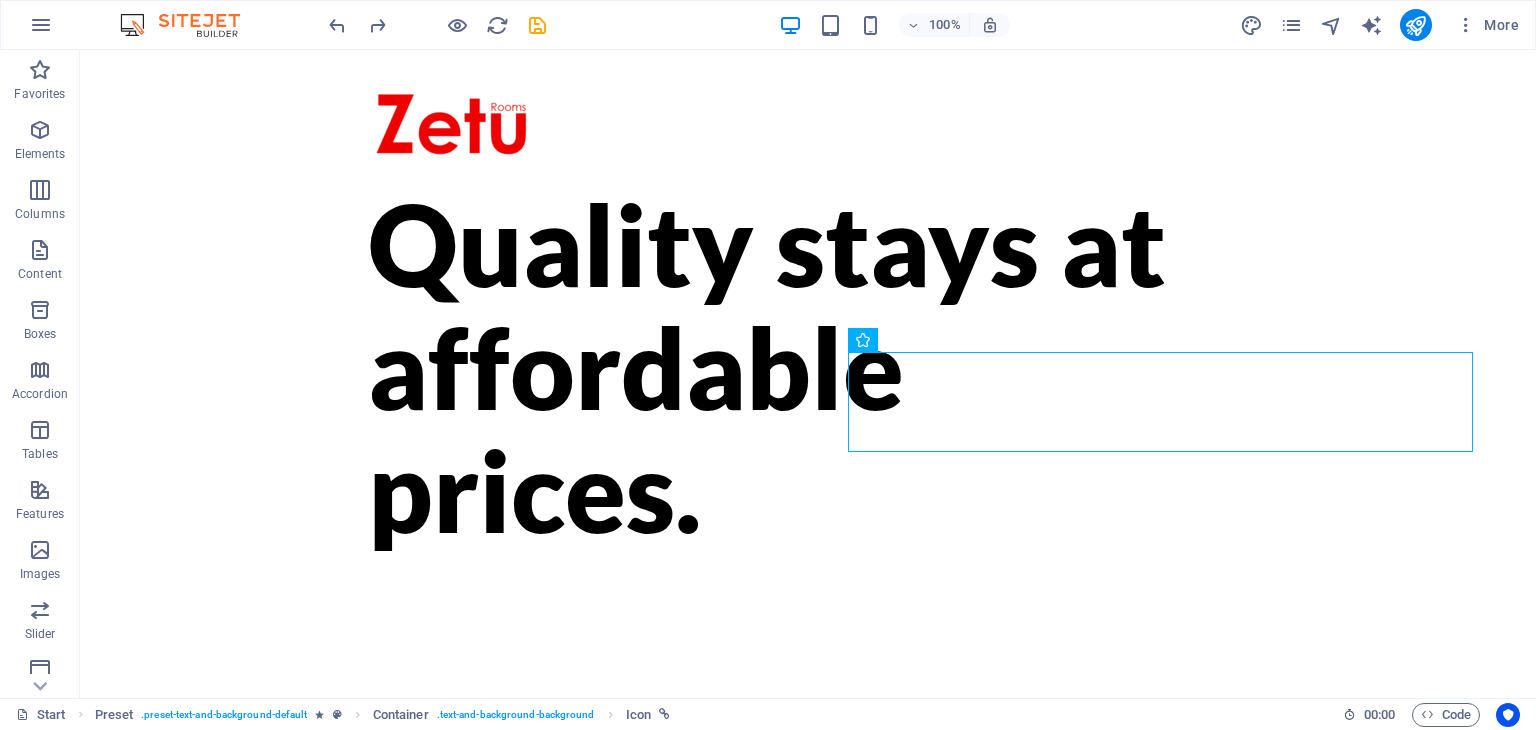 click at bounding box center (1466, 25) 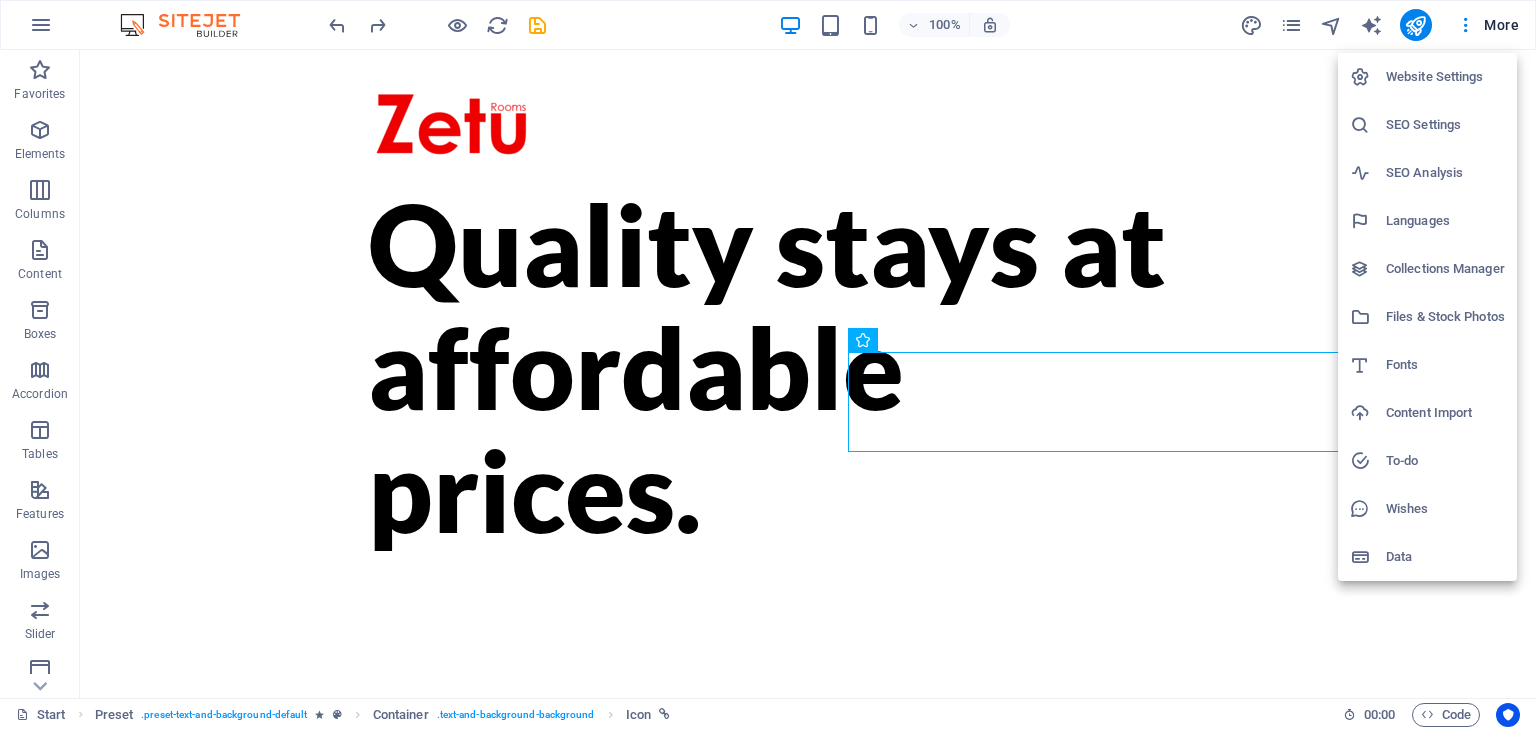 click on "Website Settings" at bounding box center [1445, 77] 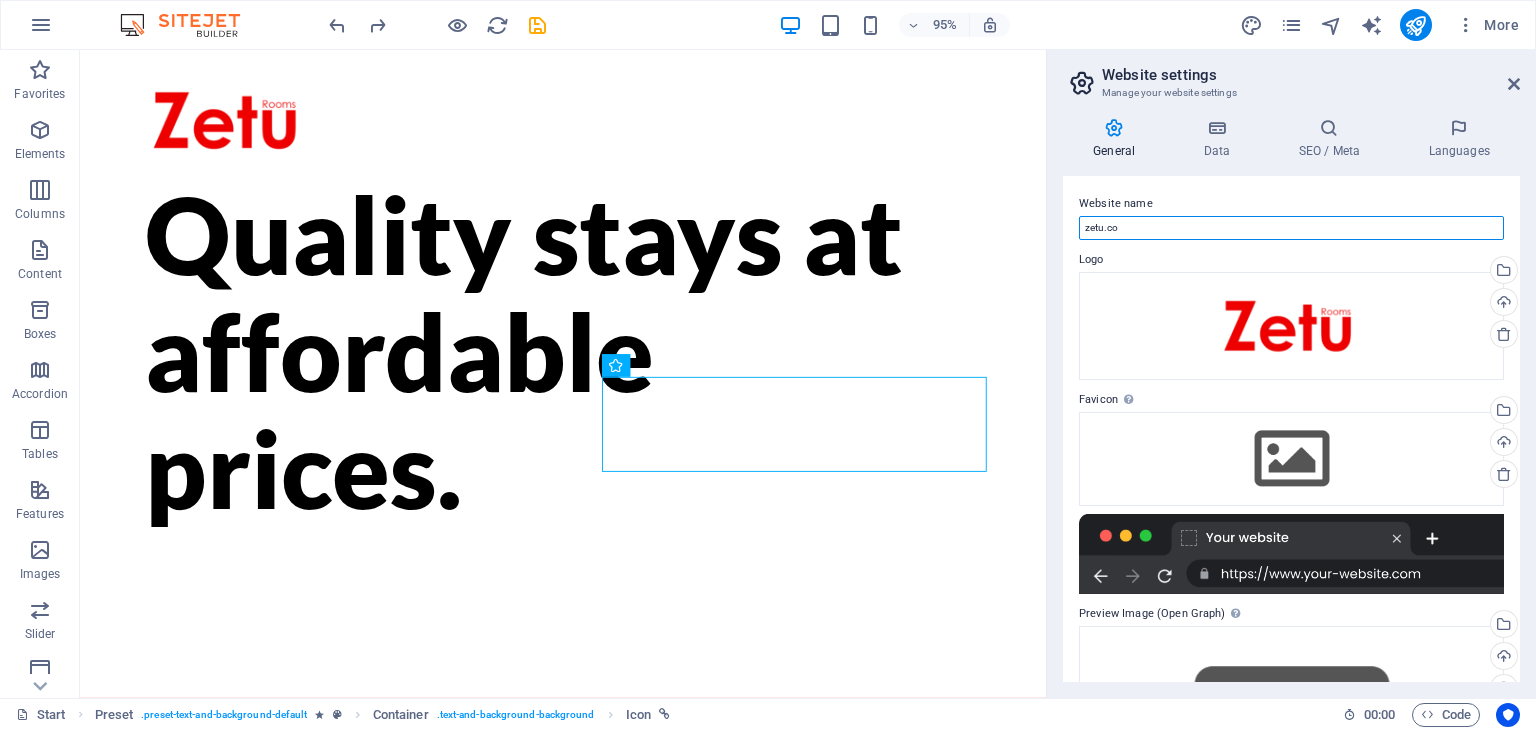 drag, startPoint x: 1143, startPoint y: 229, endPoint x: 1073, endPoint y: 221, distance: 70.45566 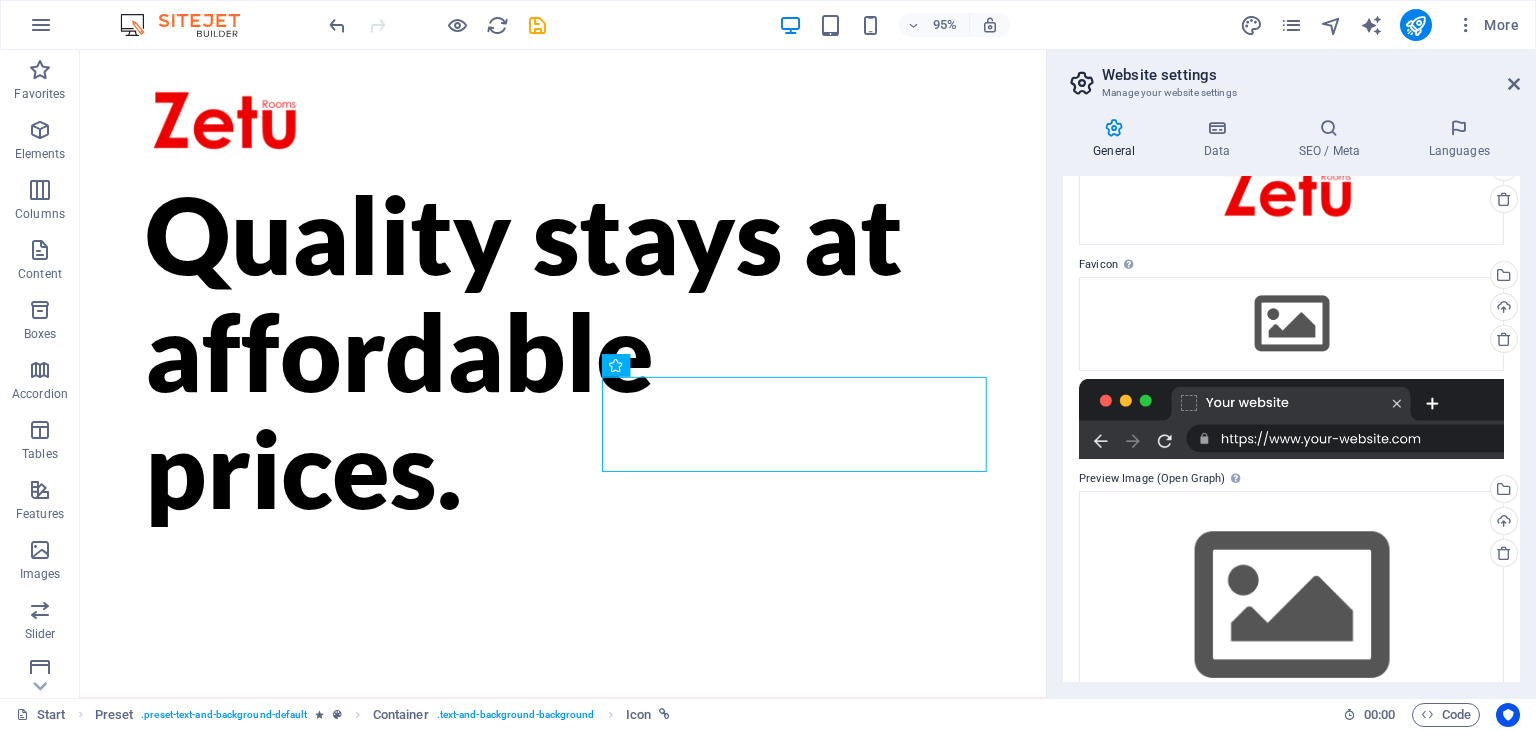 scroll, scrollTop: 138, scrollLeft: 0, axis: vertical 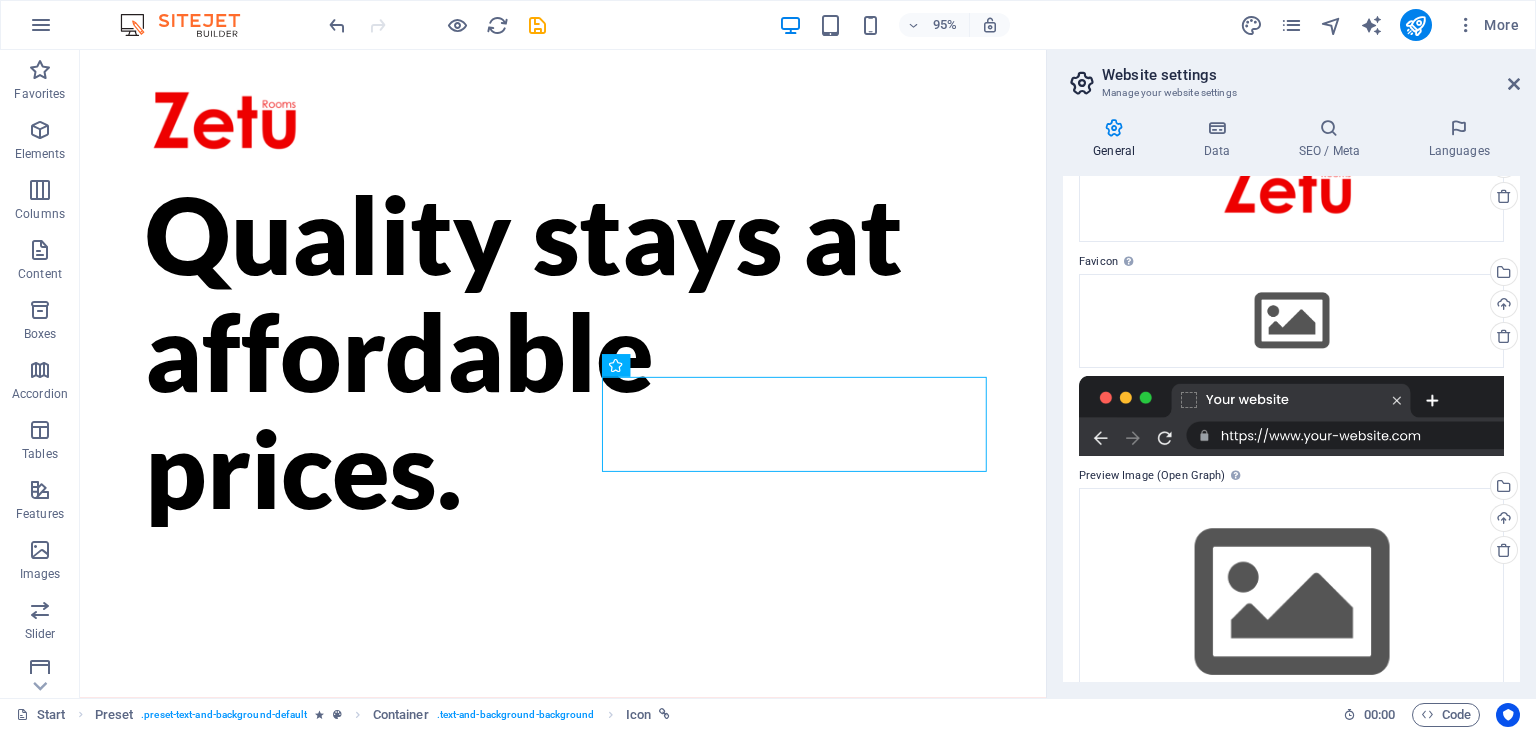 type on "Zetu Rooms" 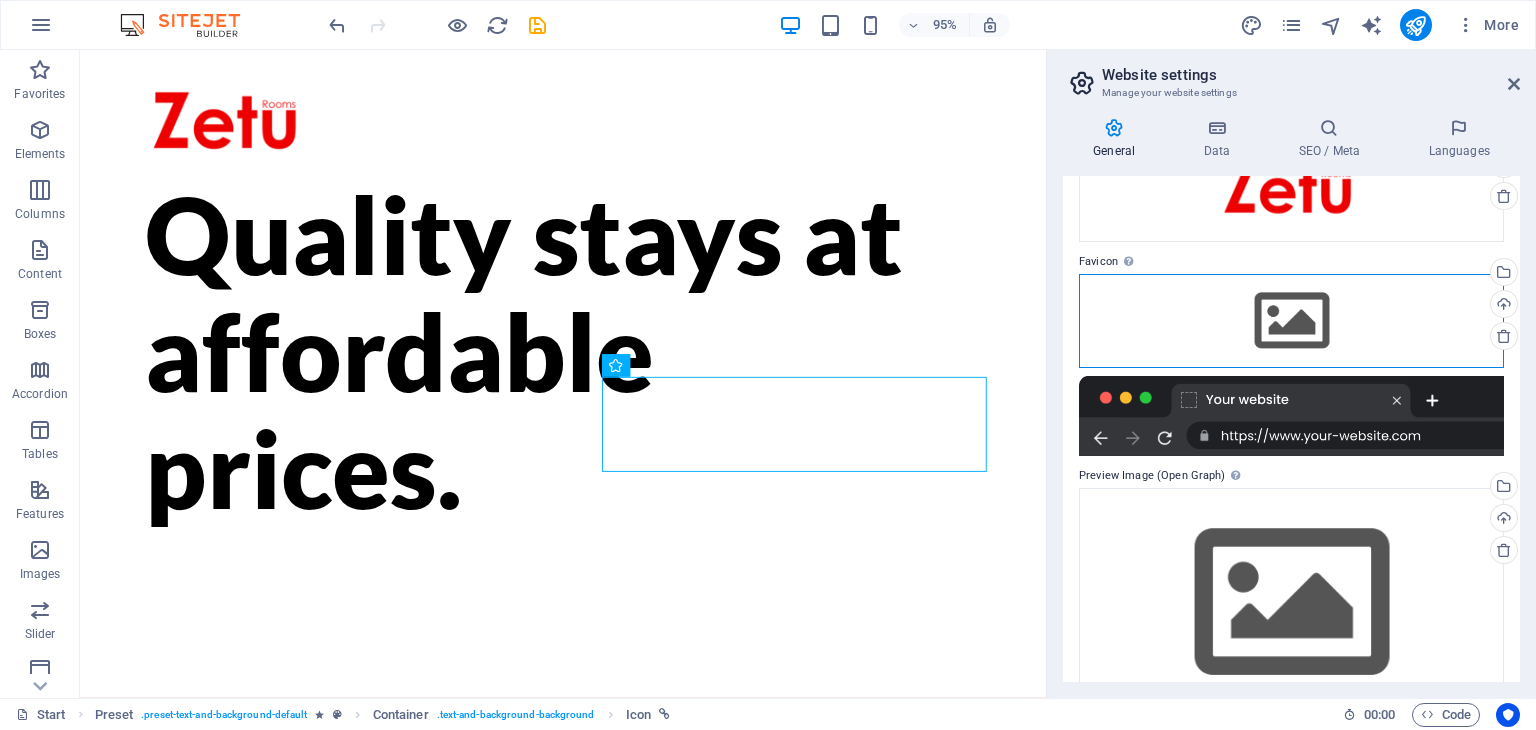 click on "Drag files here, click to choose files or select files from Files or our free stock photos & videos" at bounding box center (1291, 321) 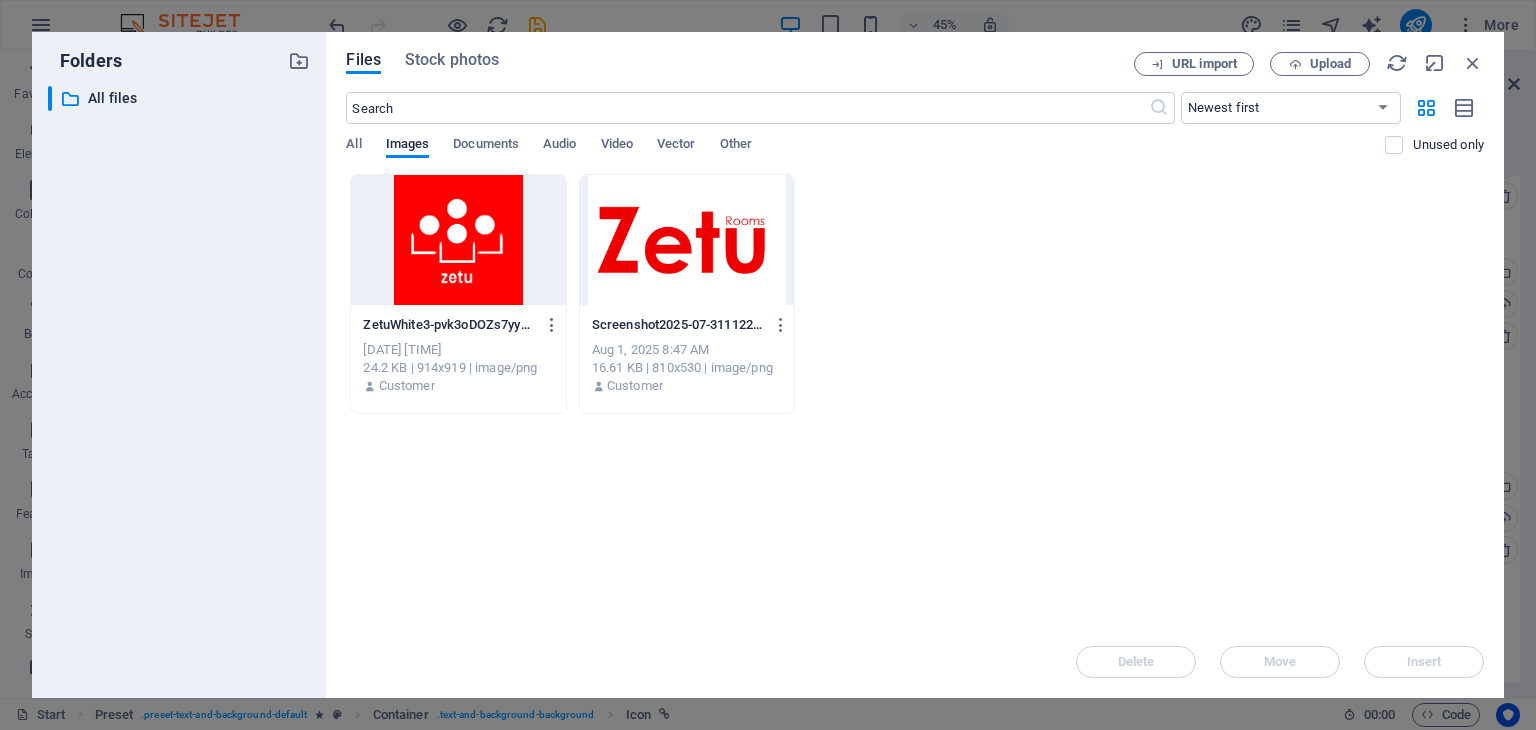 click on "Upload" at bounding box center (1330, 64) 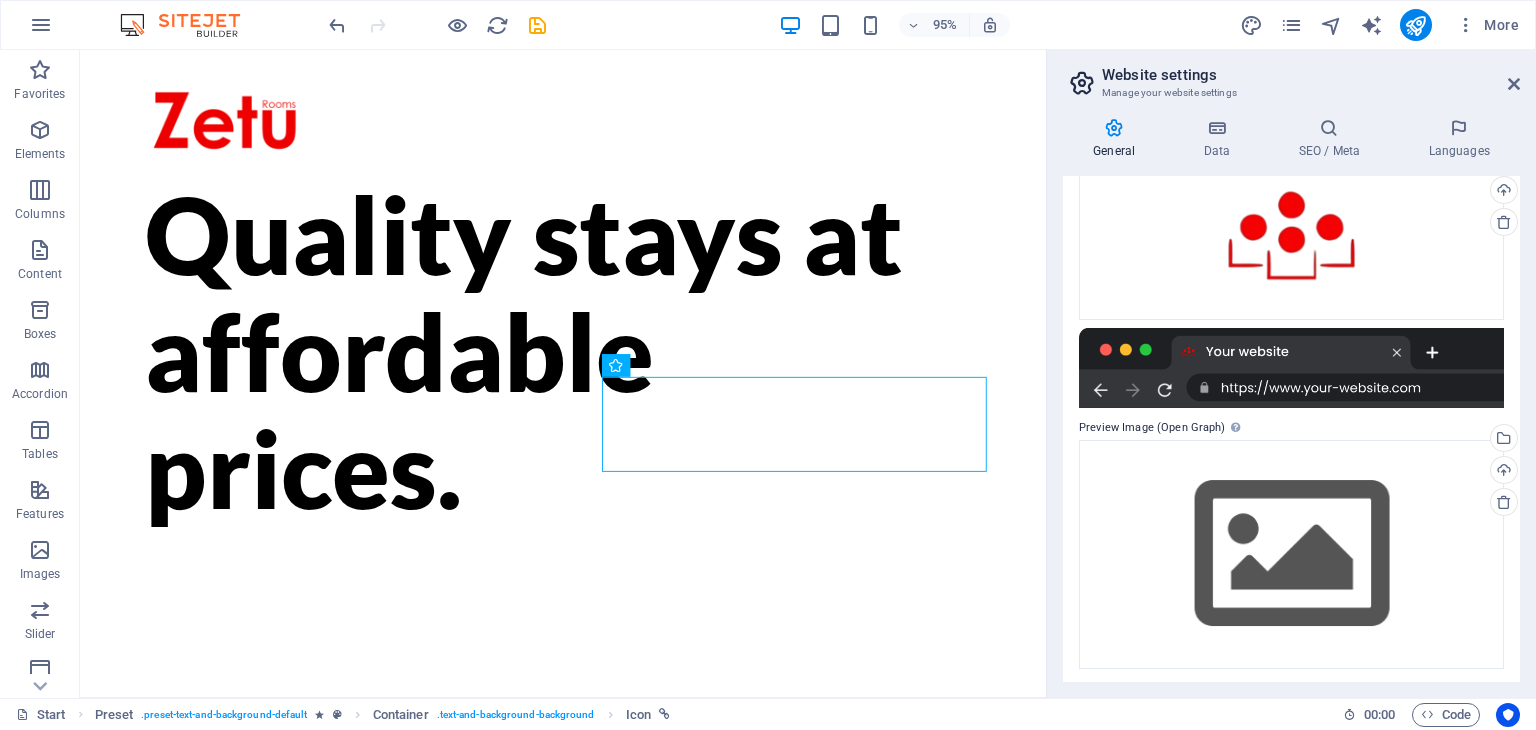 scroll, scrollTop: 0, scrollLeft: 0, axis: both 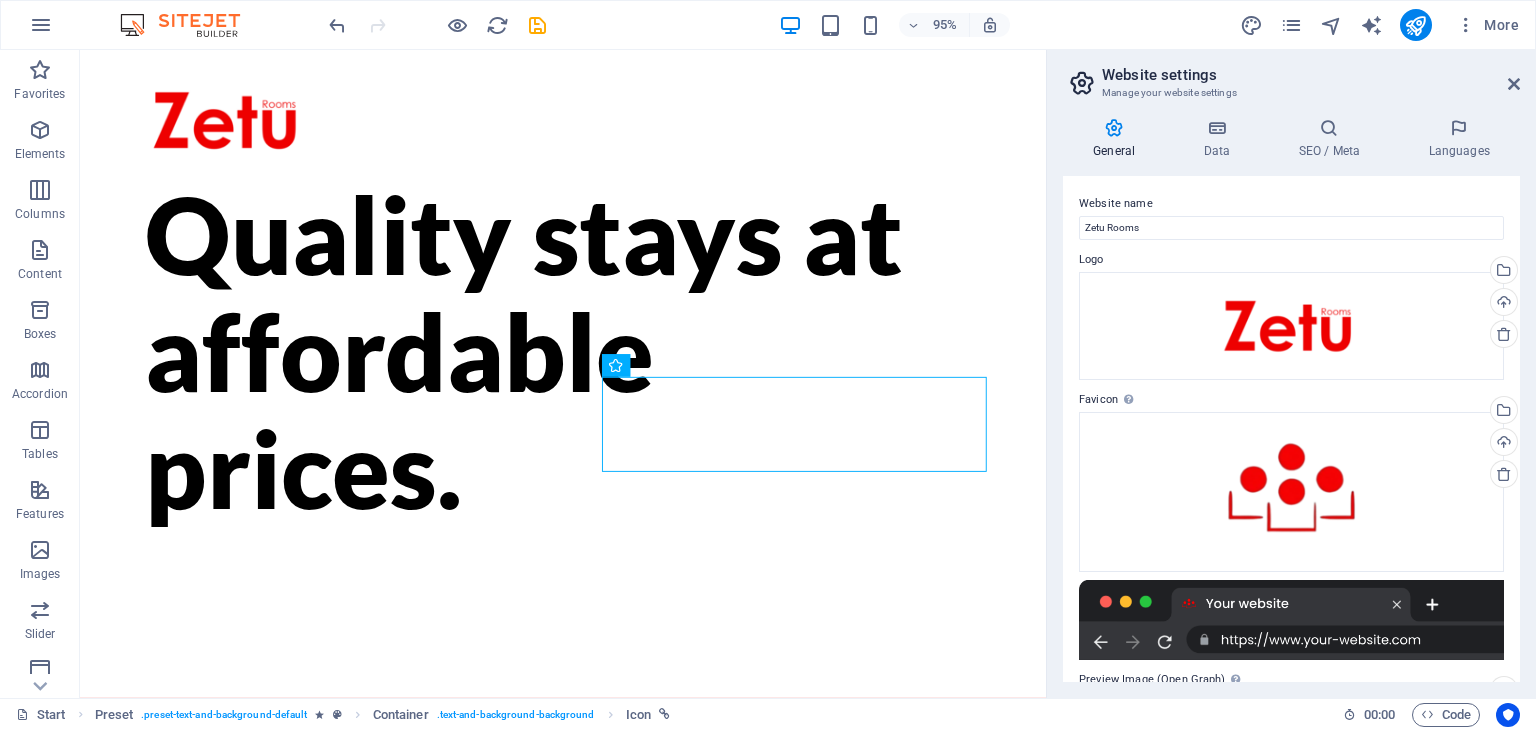 click at bounding box center (1216, 128) 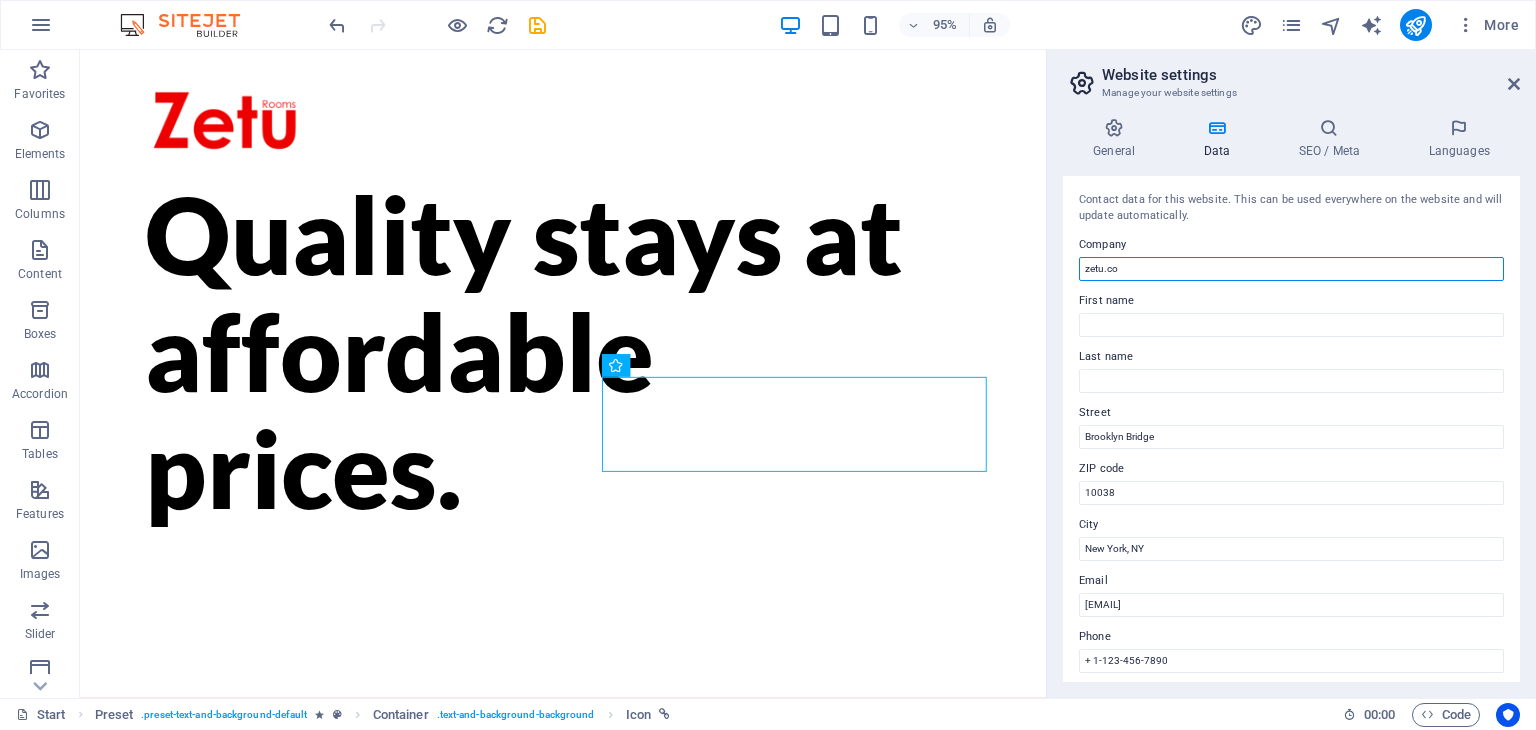 drag, startPoint x: 1162, startPoint y: 263, endPoint x: 1074, endPoint y: 269, distance: 88.20431 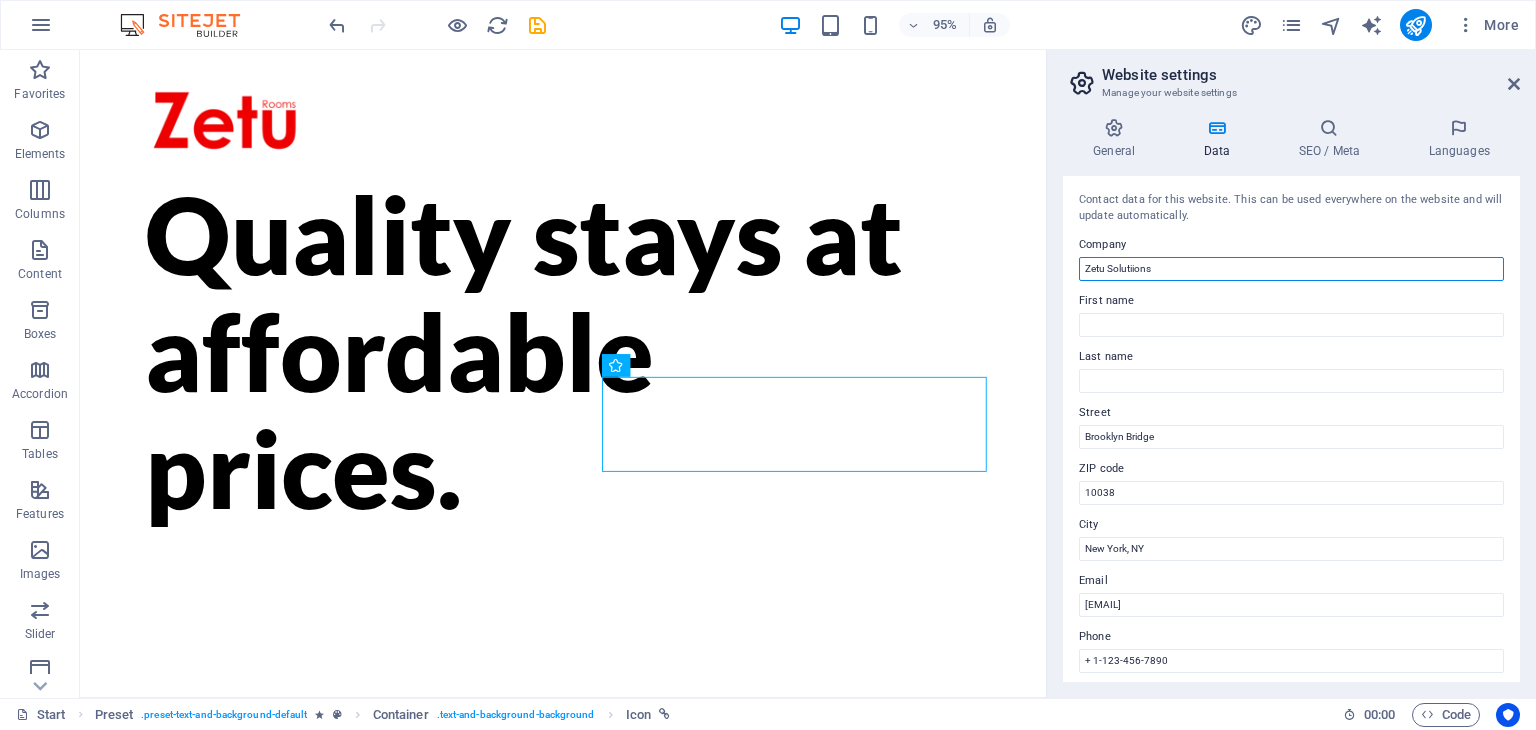 click on "Zetu Solutiions" at bounding box center (1291, 269) 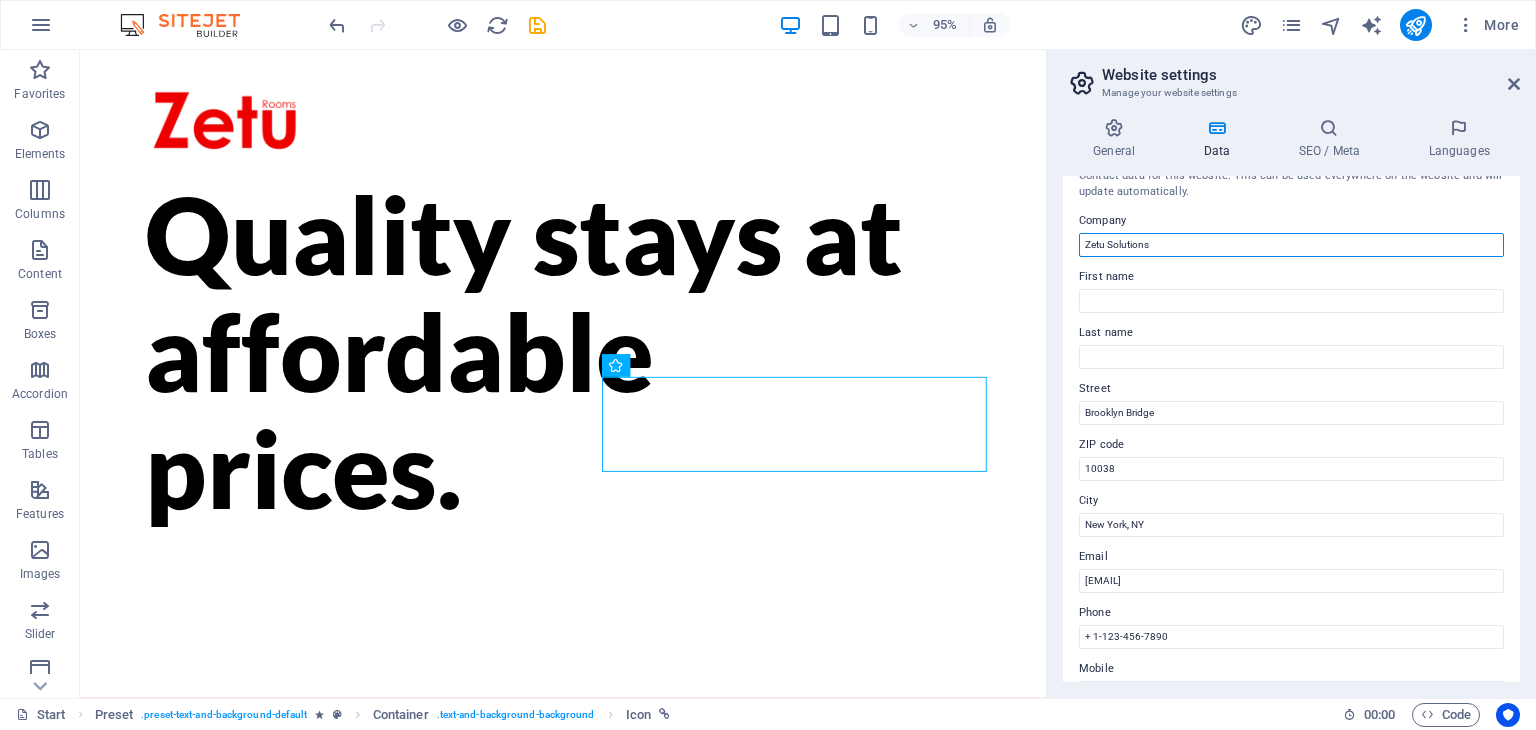 scroll, scrollTop: 0, scrollLeft: 0, axis: both 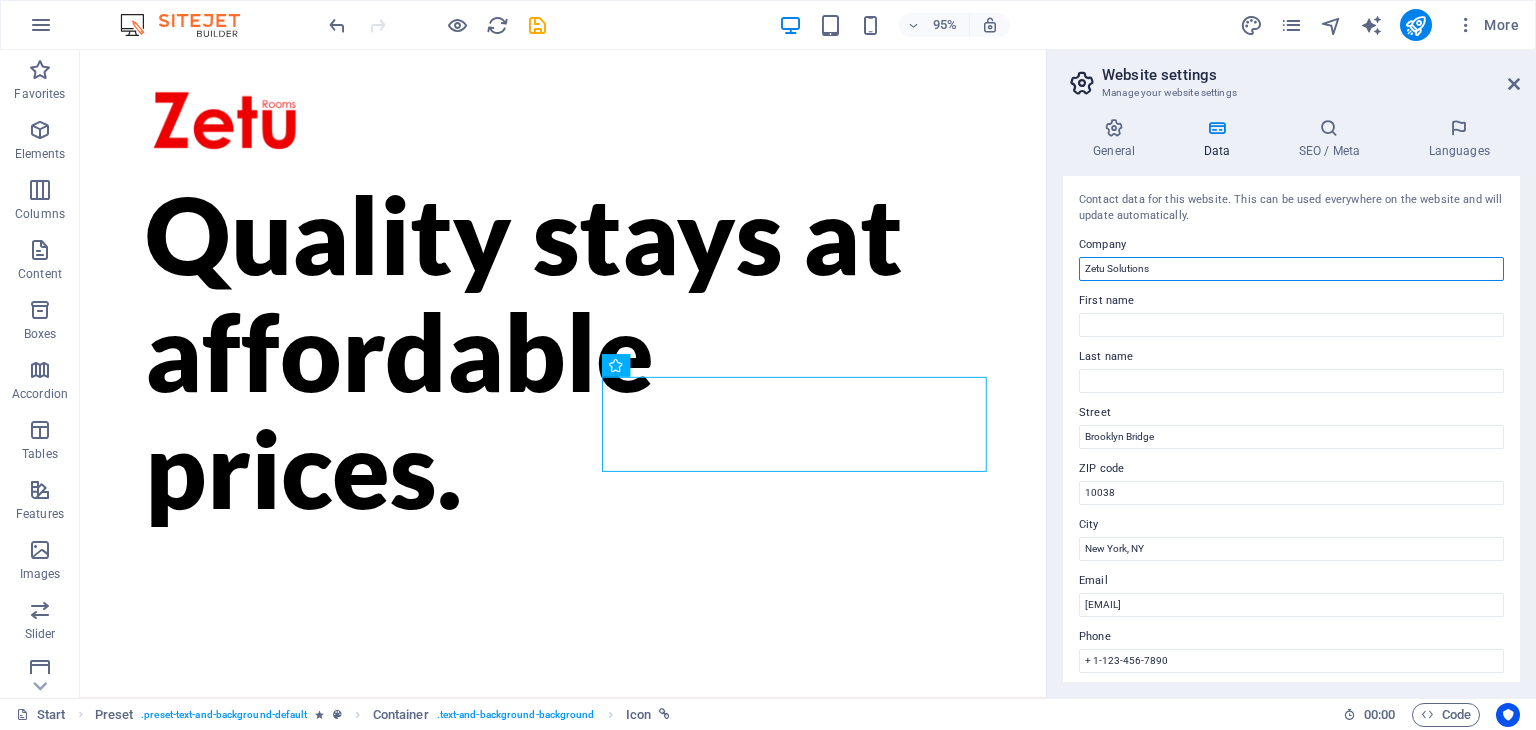 click on "Zetu Solutions" at bounding box center (1291, 269) 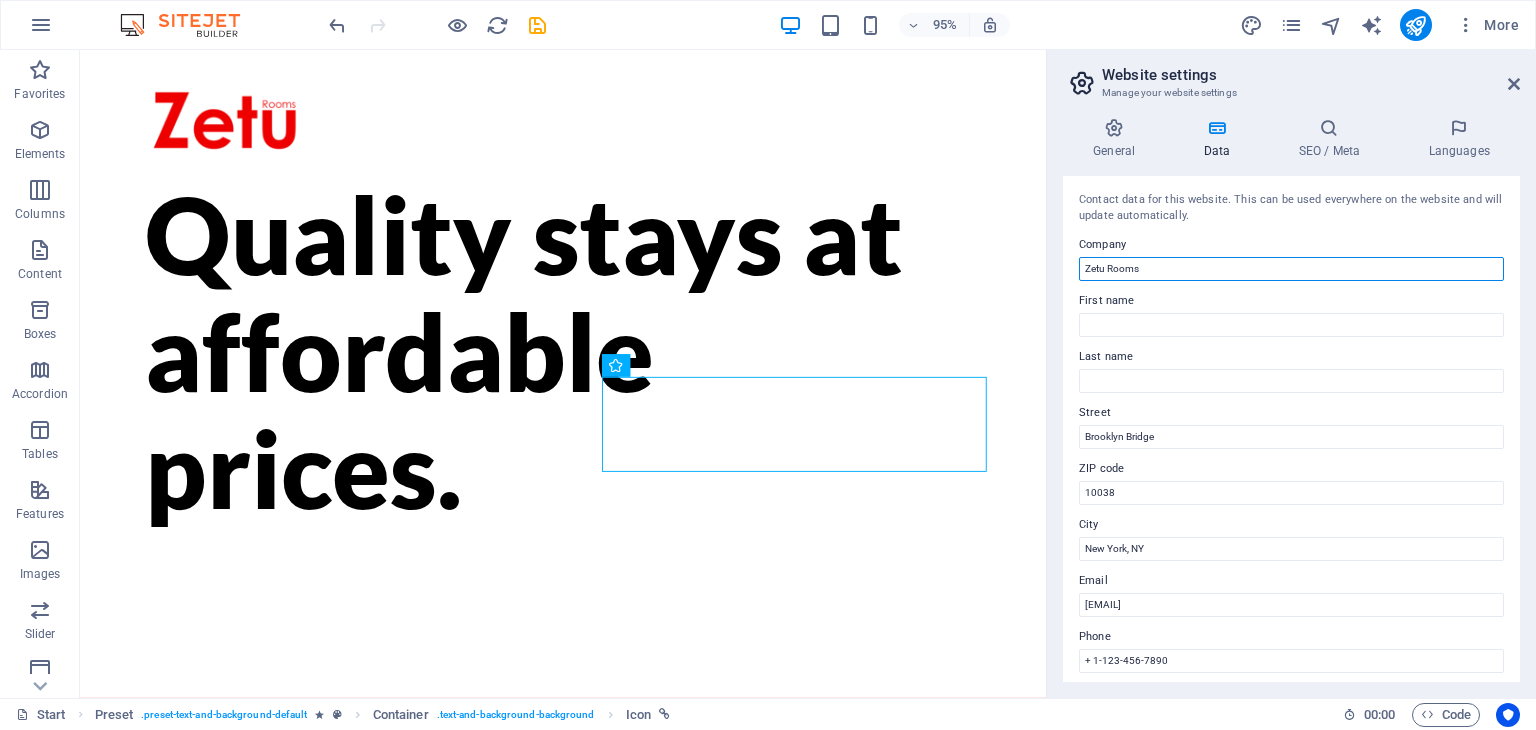 type on "Zetu Rooms" 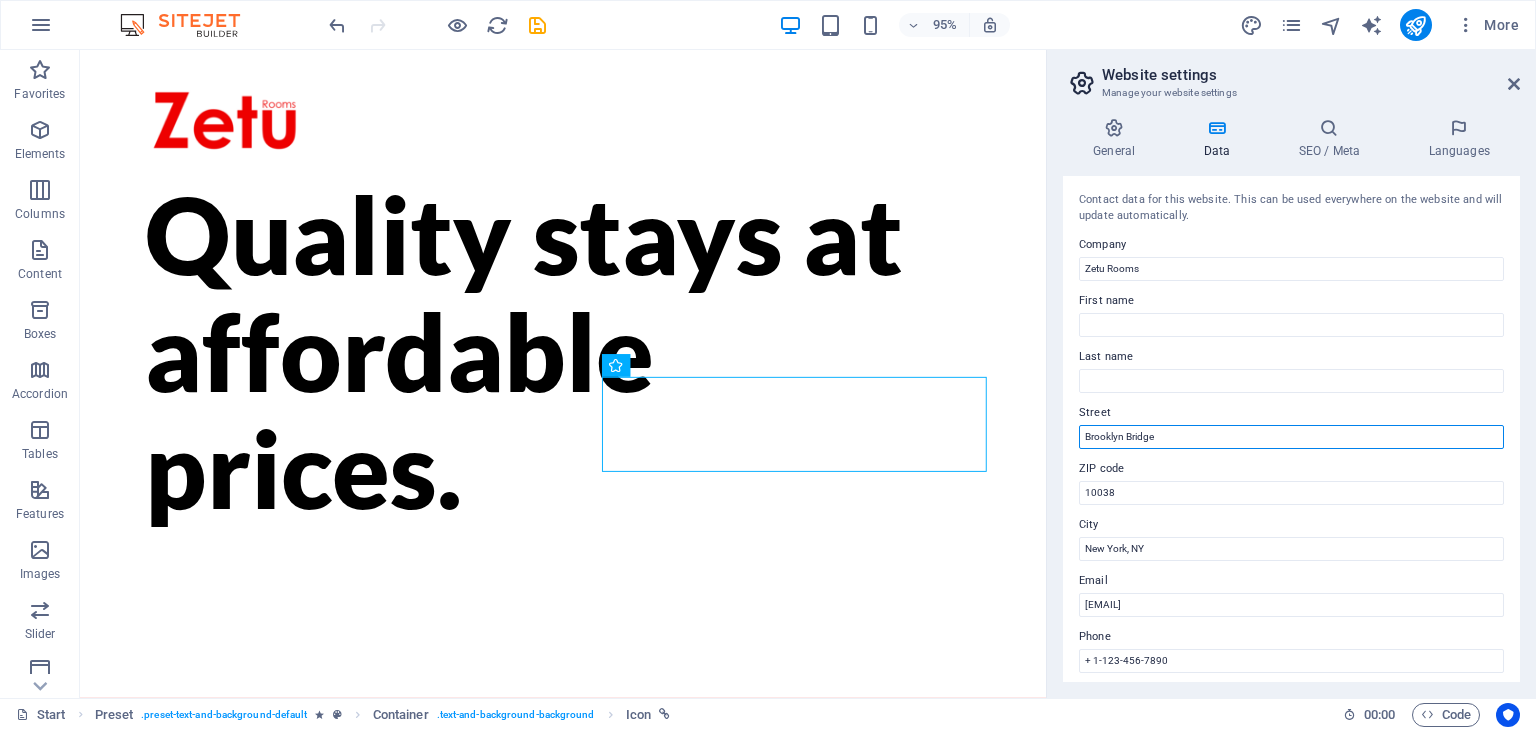 click on "Brooklyn Bridge" at bounding box center (1291, 437) 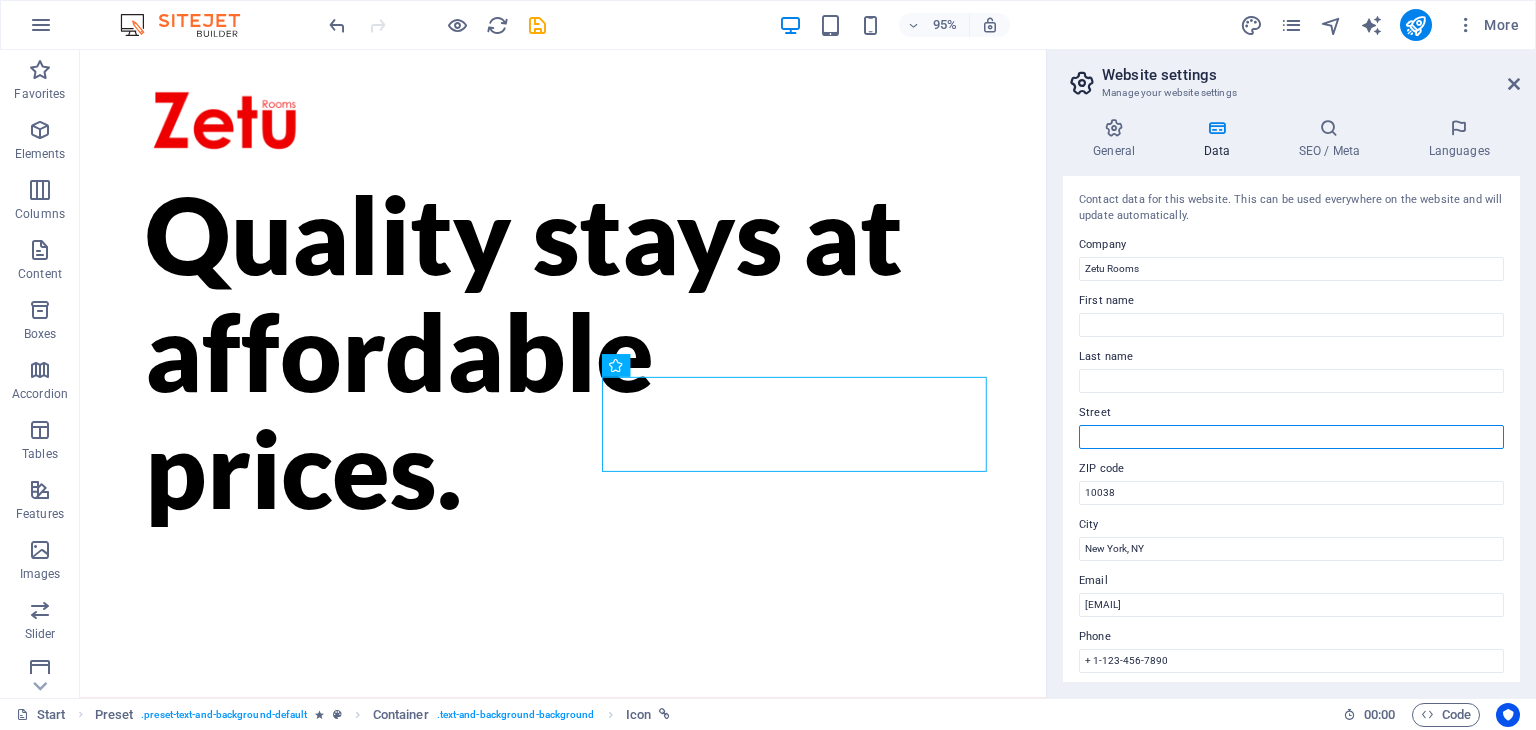 type 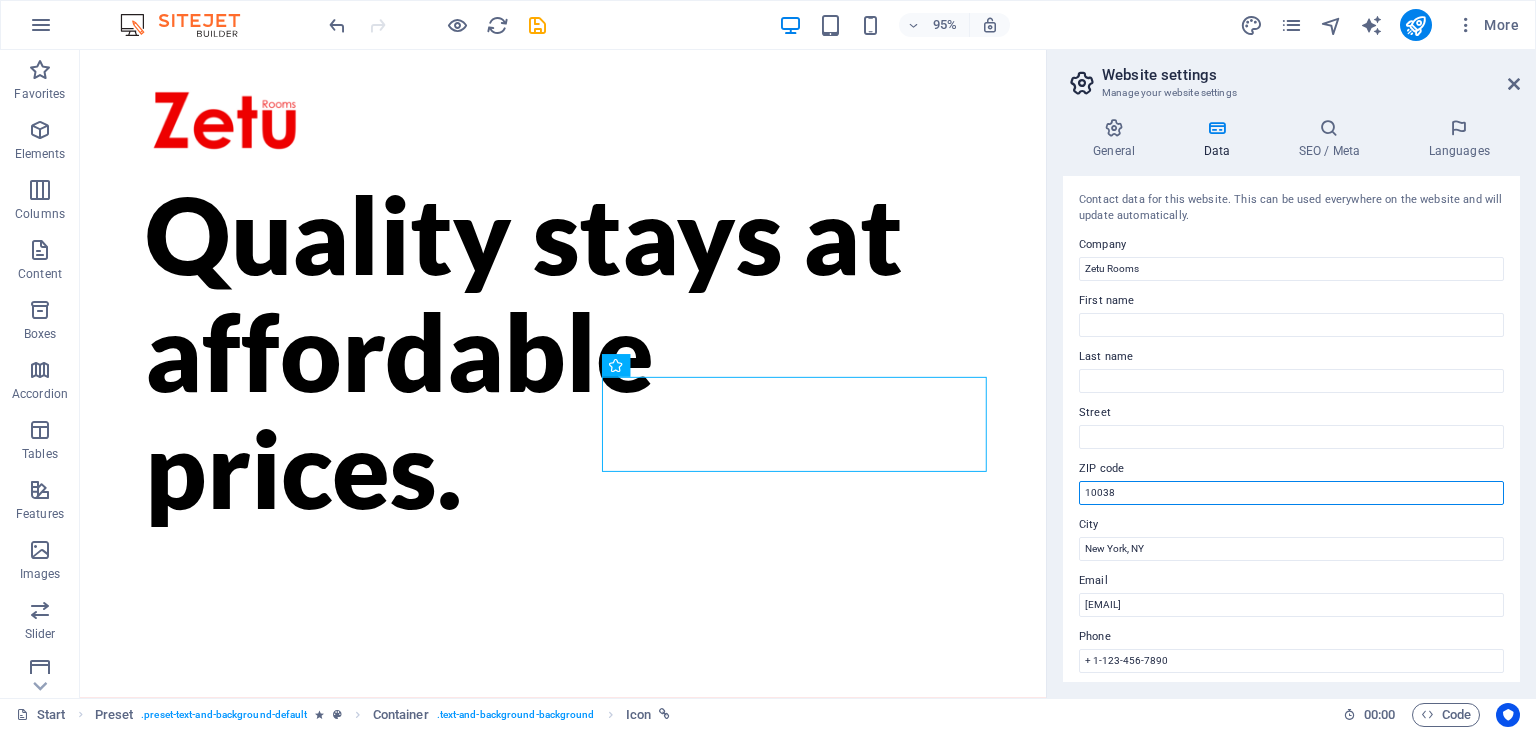 drag, startPoint x: 1132, startPoint y: 498, endPoint x: 1076, endPoint y: 499, distance: 56.008926 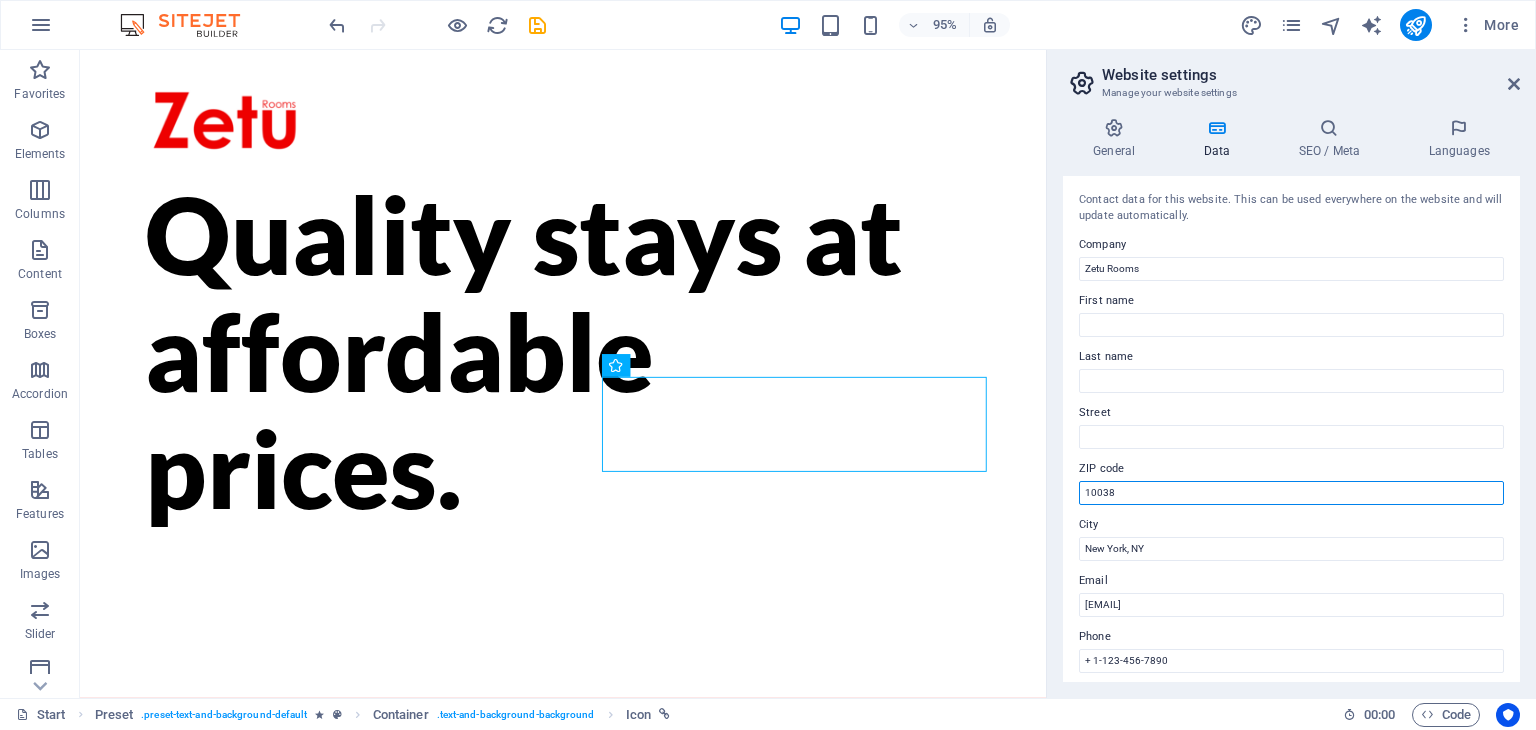 click on "Contact data for this website. This can be used everywhere on the website and will update automatically. Company Zetu Rooms First name Last name Street ZIP code 10038 City New York, NY Email [EMAIL] Phone + 1-[PHONE] Mobile Fax Custom field 1 Custom field 2 Custom field 3 Custom field 4 Custom field 5 Custom field 6" at bounding box center [1291, 429] 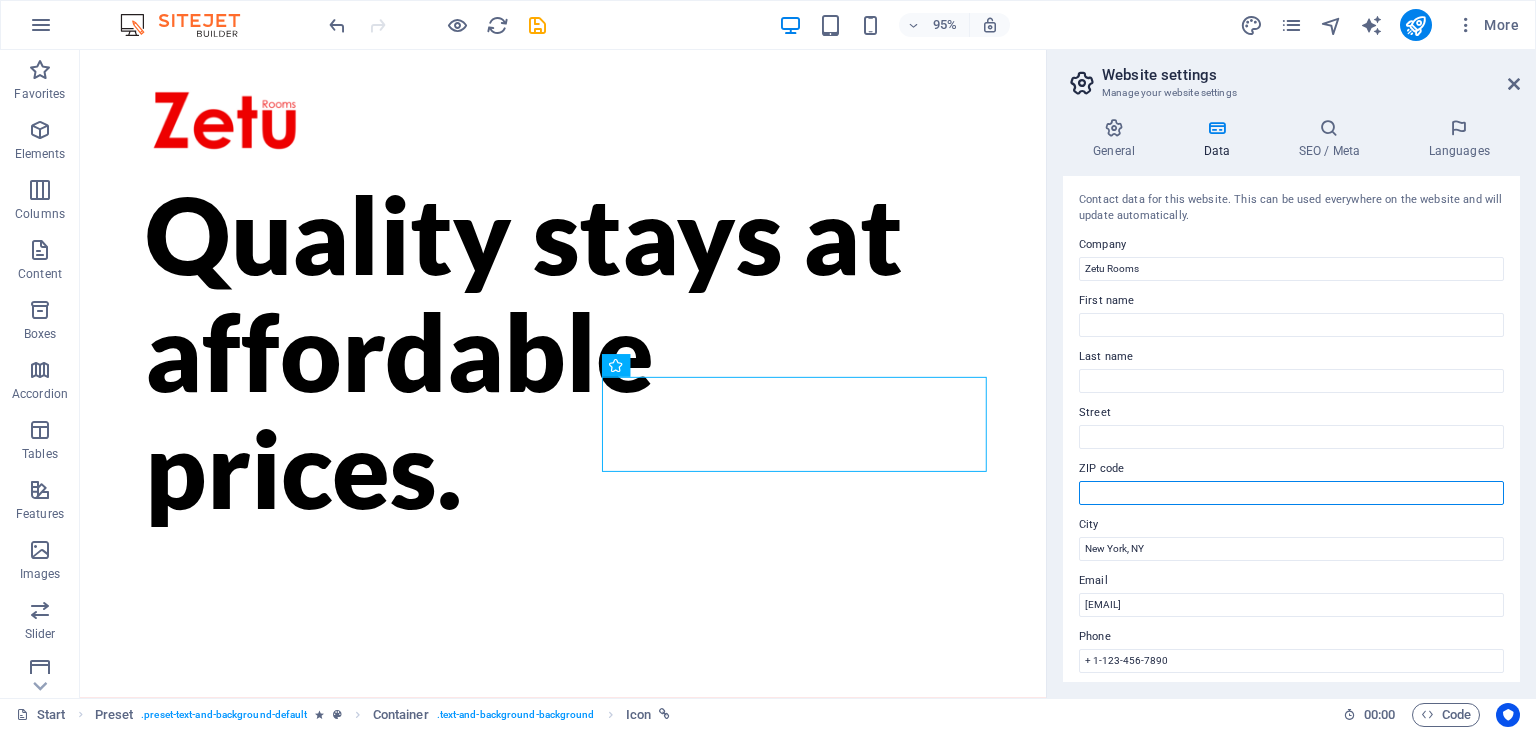 type 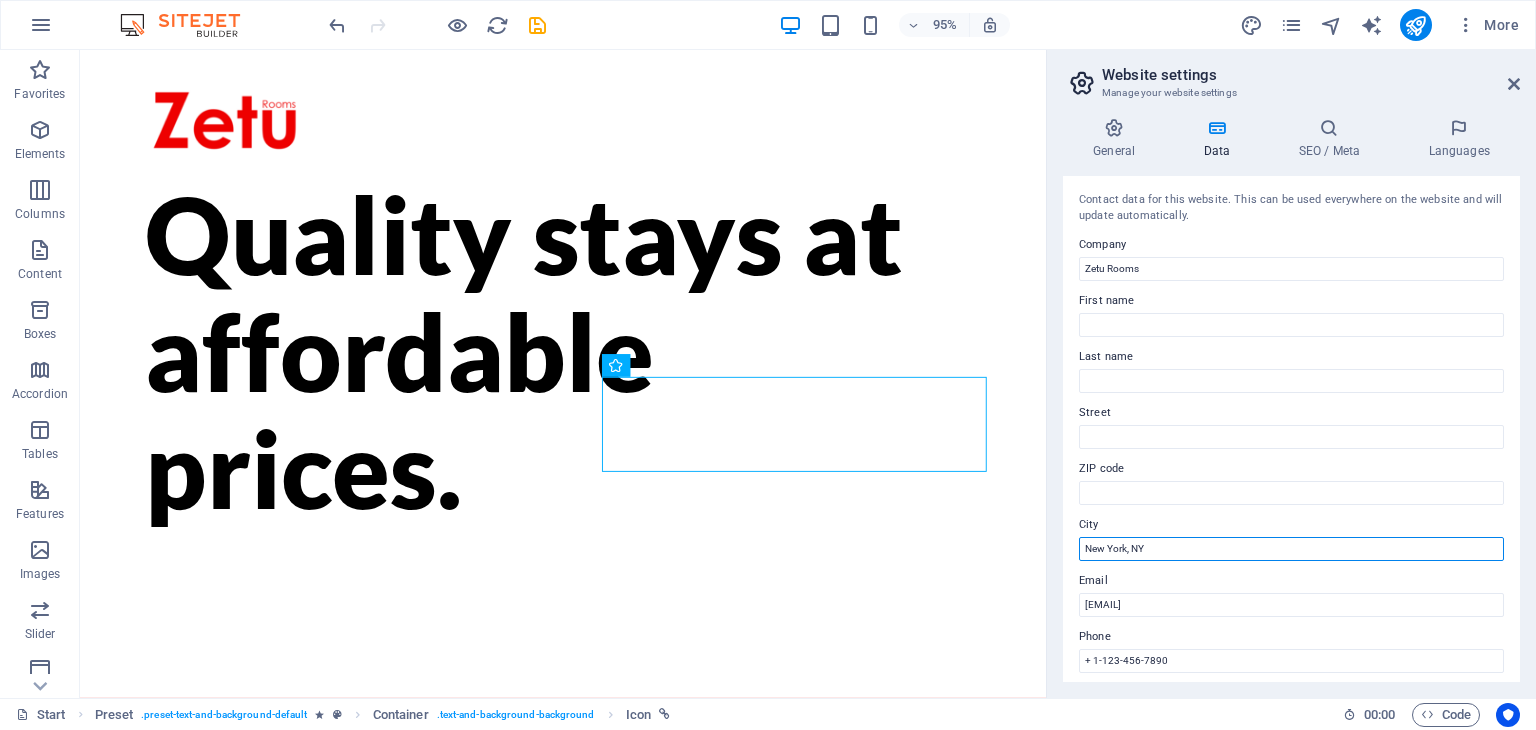 drag, startPoint x: 1158, startPoint y: 549, endPoint x: 1047, endPoint y: 548, distance: 111.0045 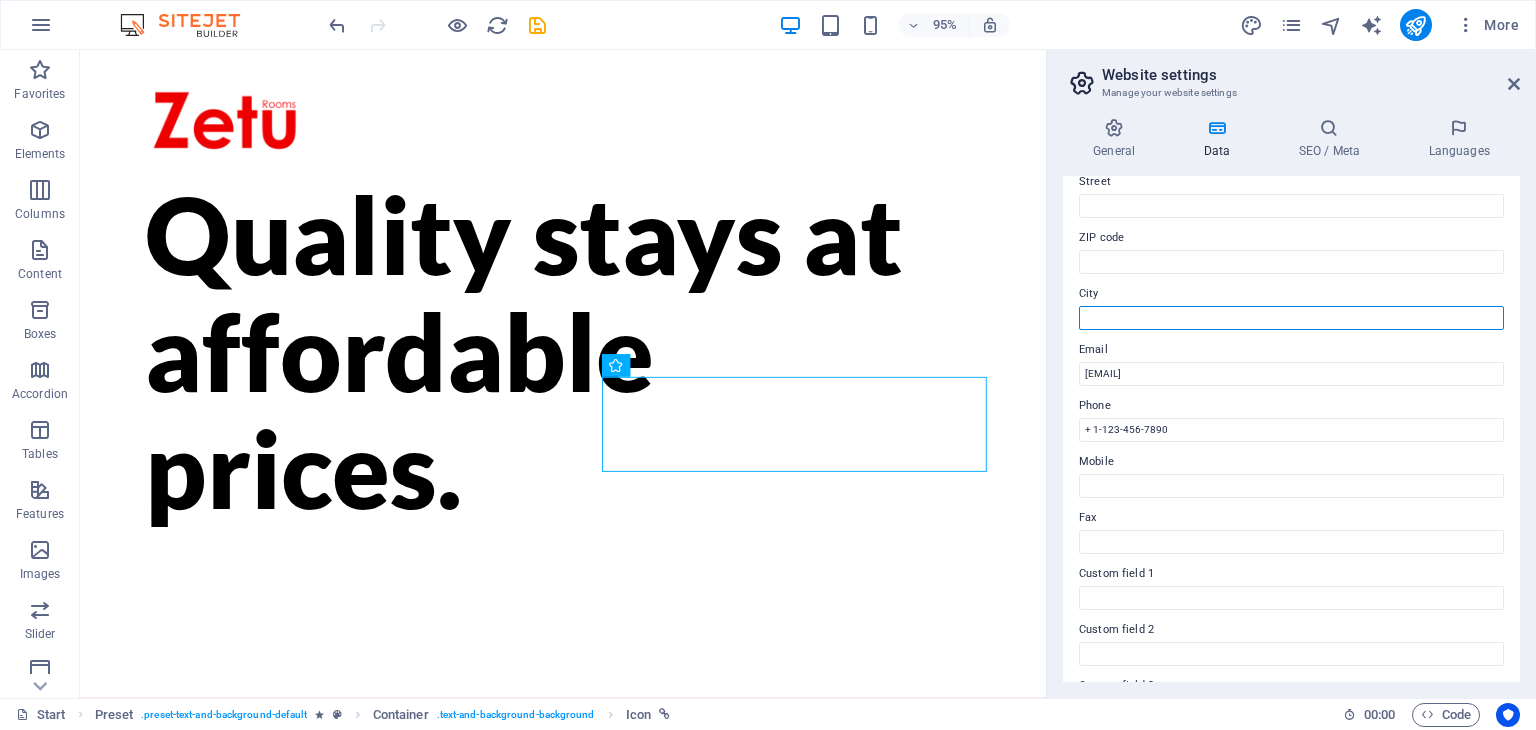 scroll, scrollTop: 232, scrollLeft: 0, axis: vertical 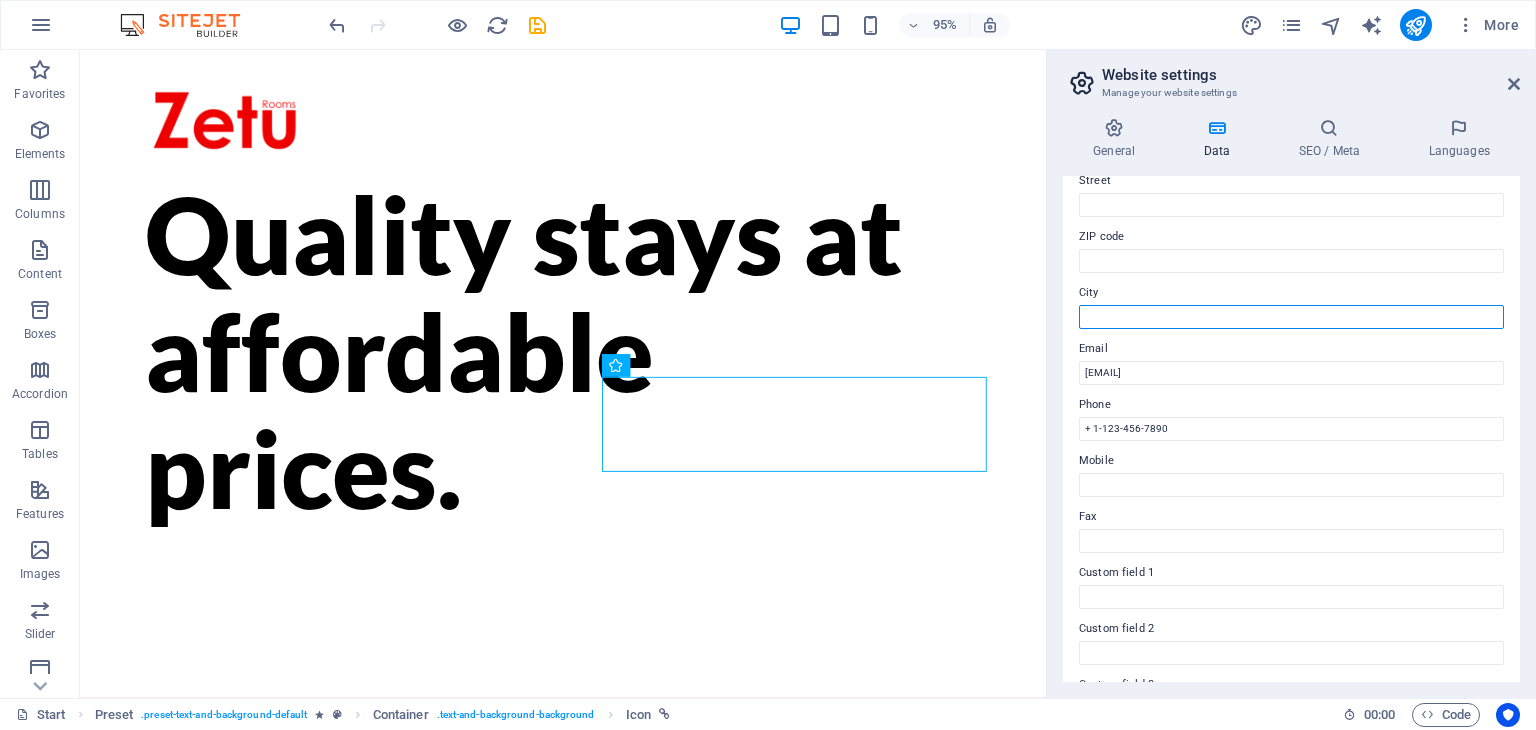 type 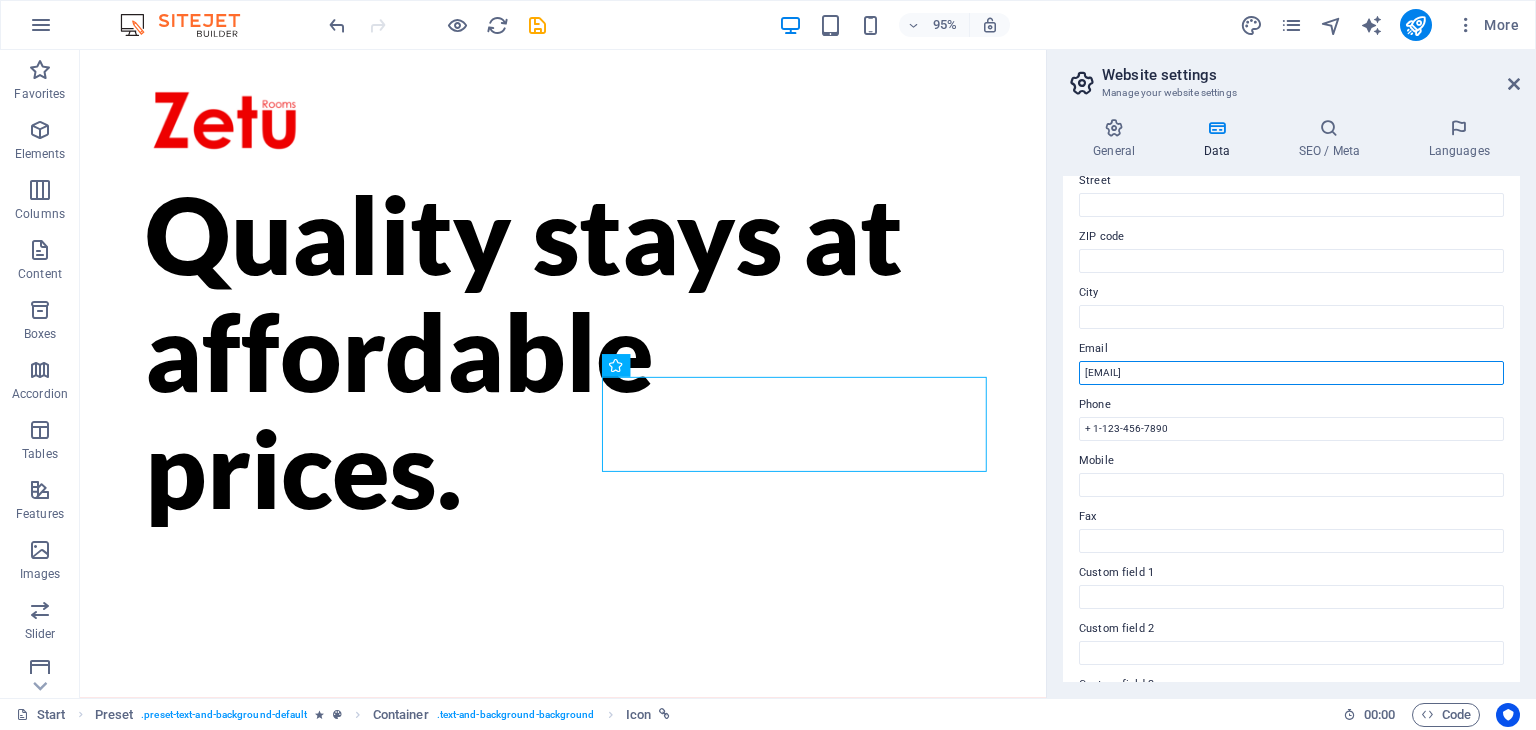 drag, startPoint x: 1400, startPoint y: 425, endPoint x: 1089, endPoint y: 409, distance: 311.41132 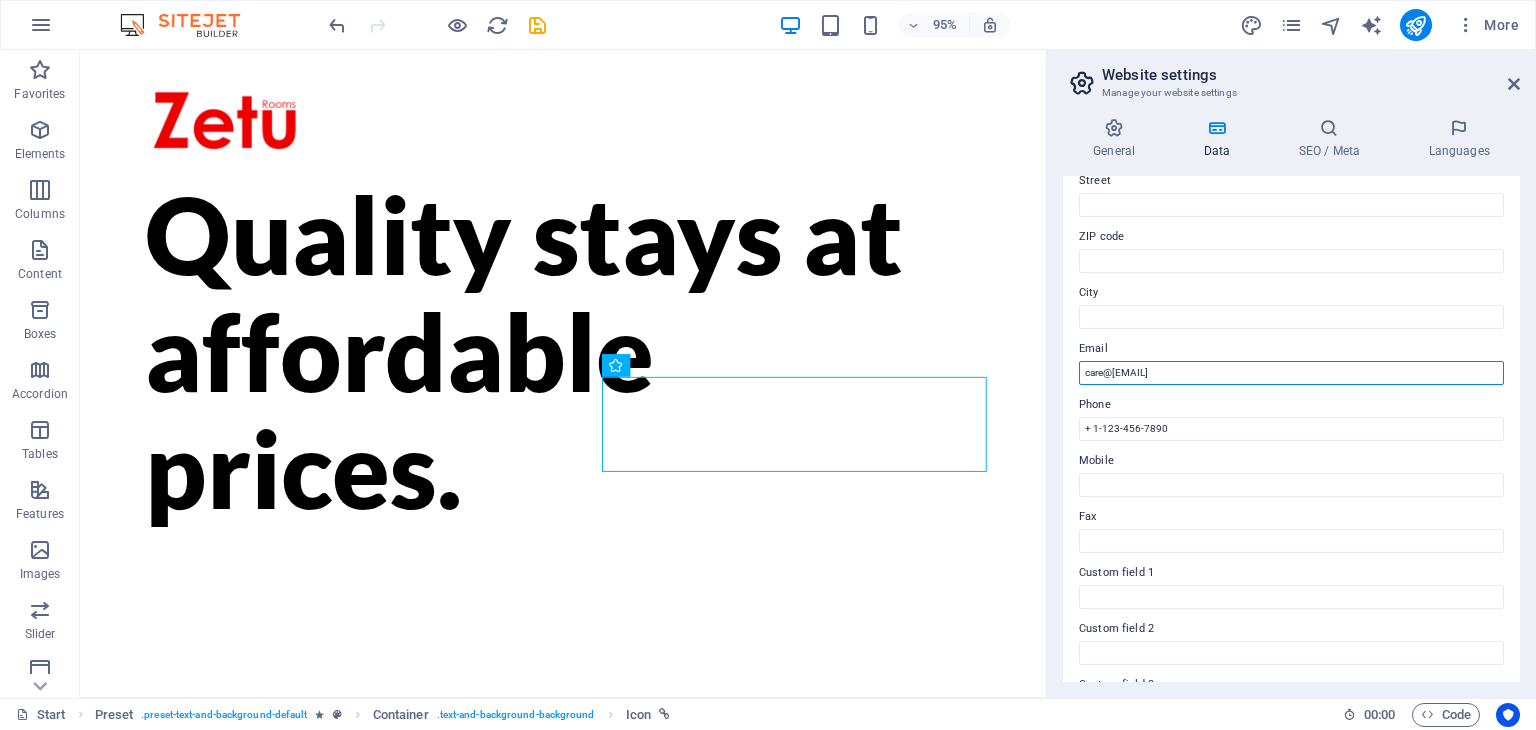 type on "care@[EMAIL]" 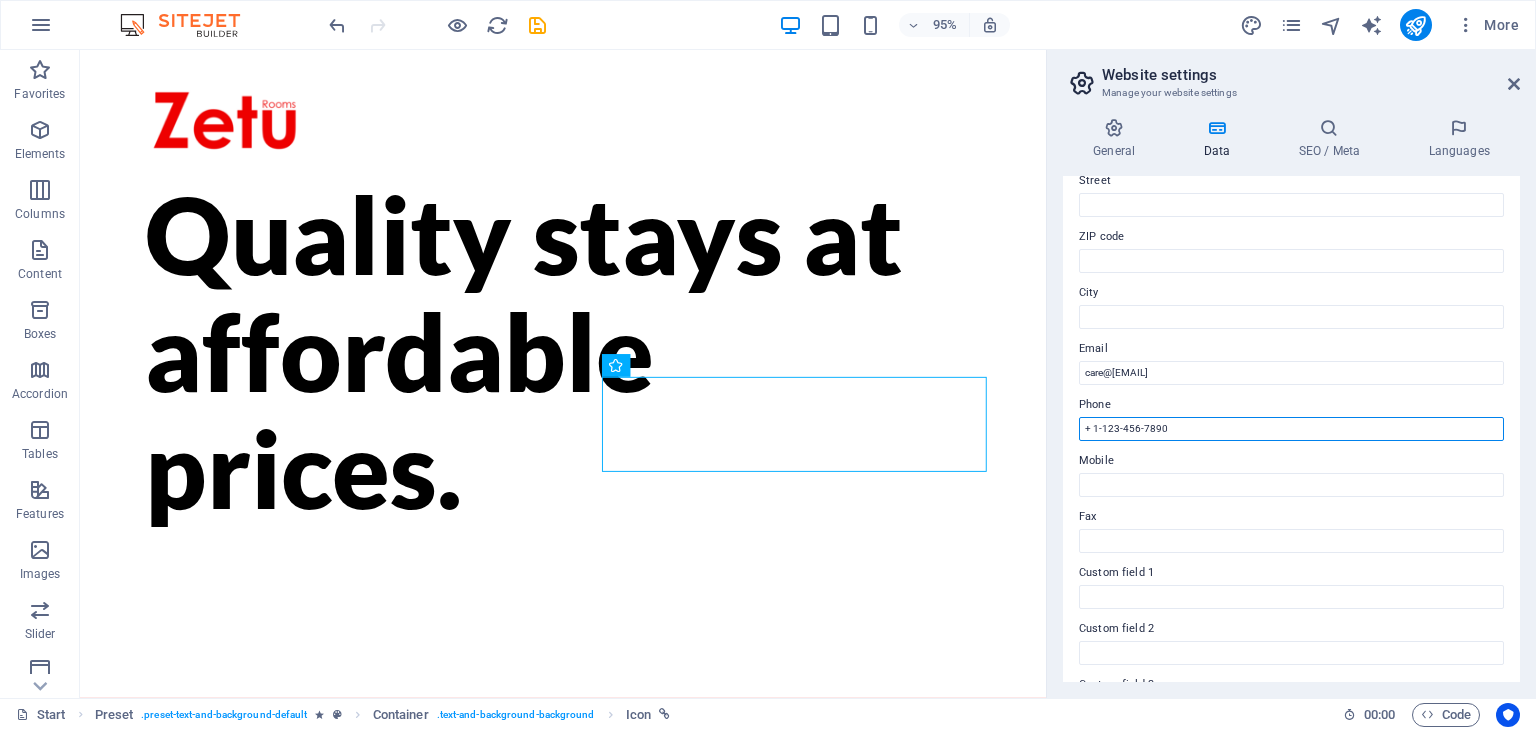 drag, startPoint x: 1210, startPoint y: 432, endPoint x: 1055, endPoint y: 420, distance: 155.46382 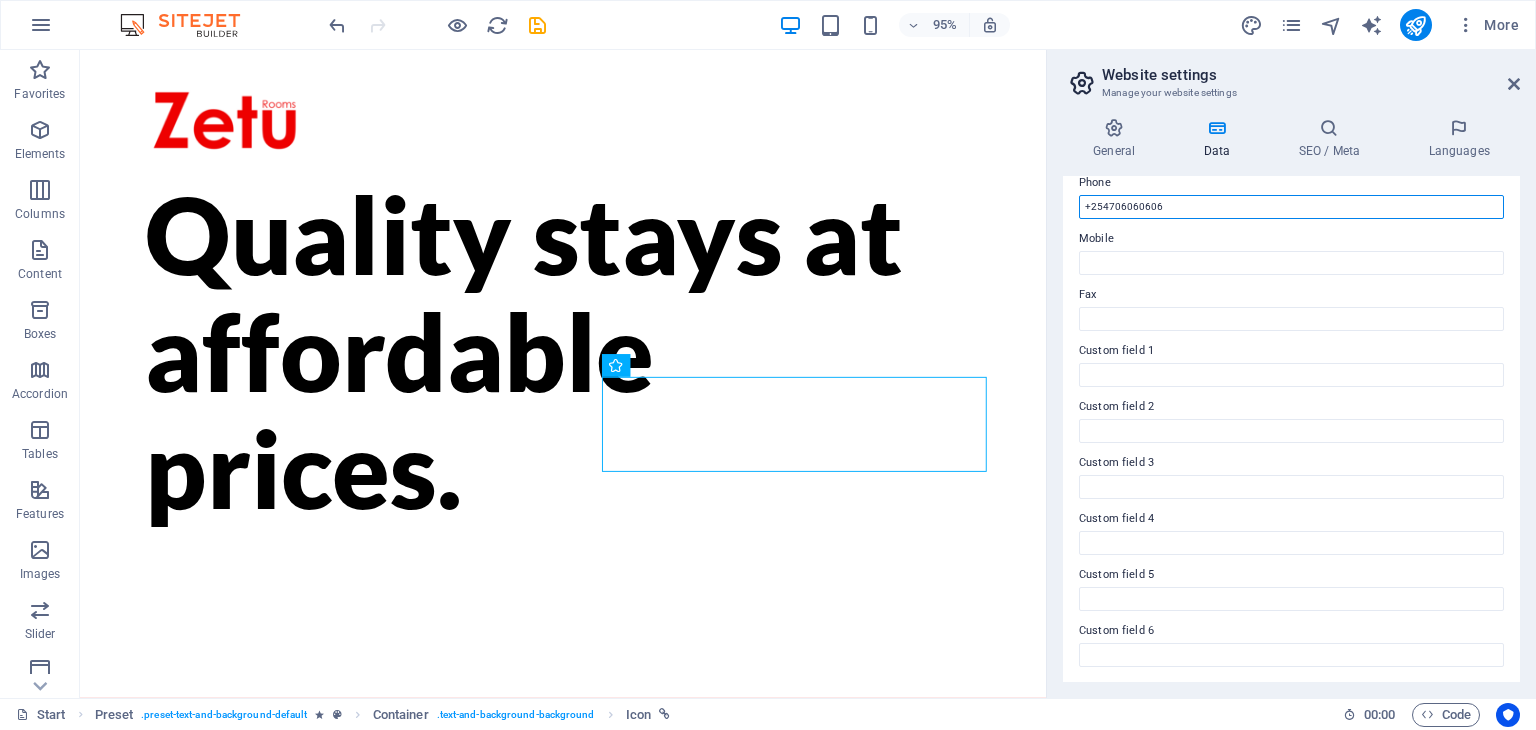 scroll, scrollTop: 0, scrollLeft: 0, axis: both 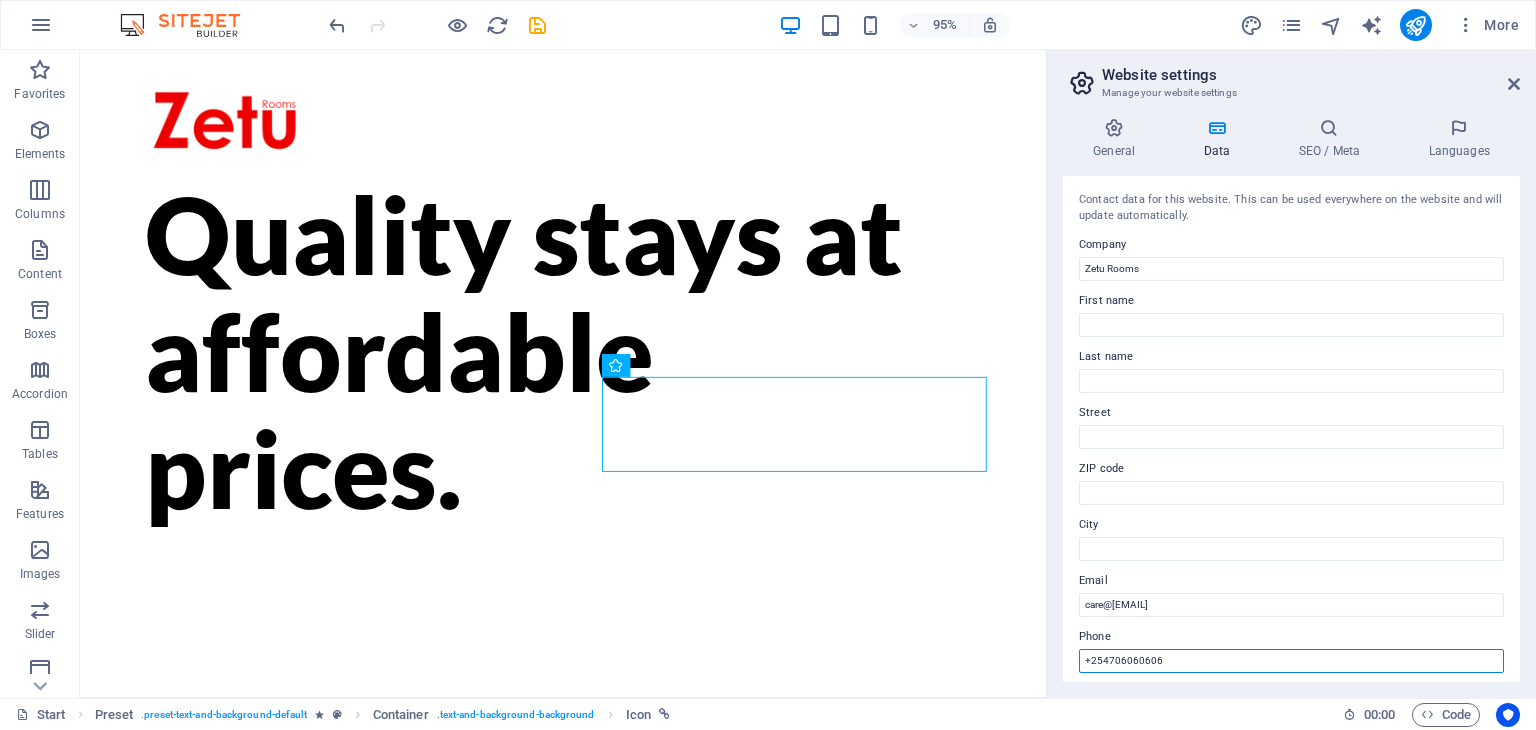 type on "+254706060606" 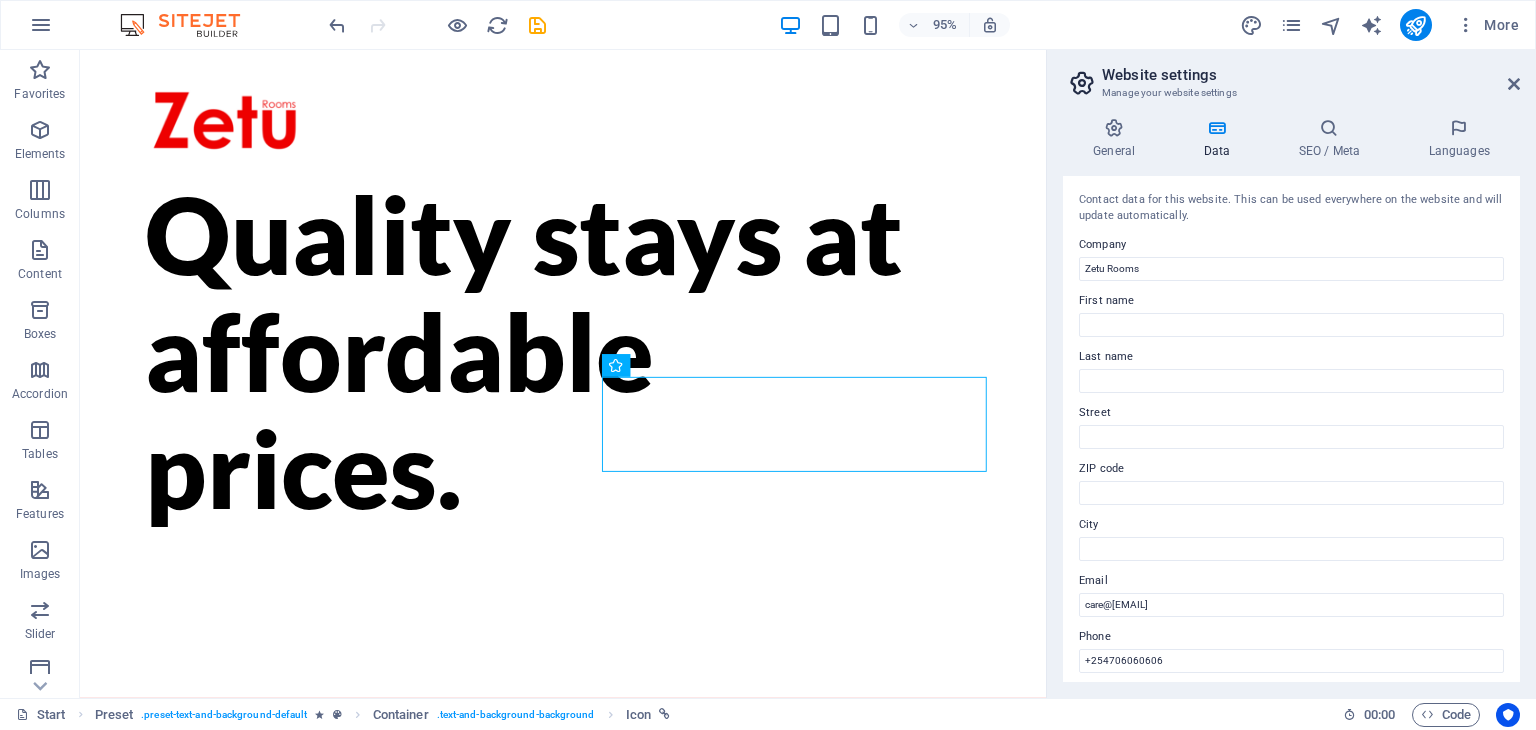 click on "Data" at bounding box center (1220, 139) 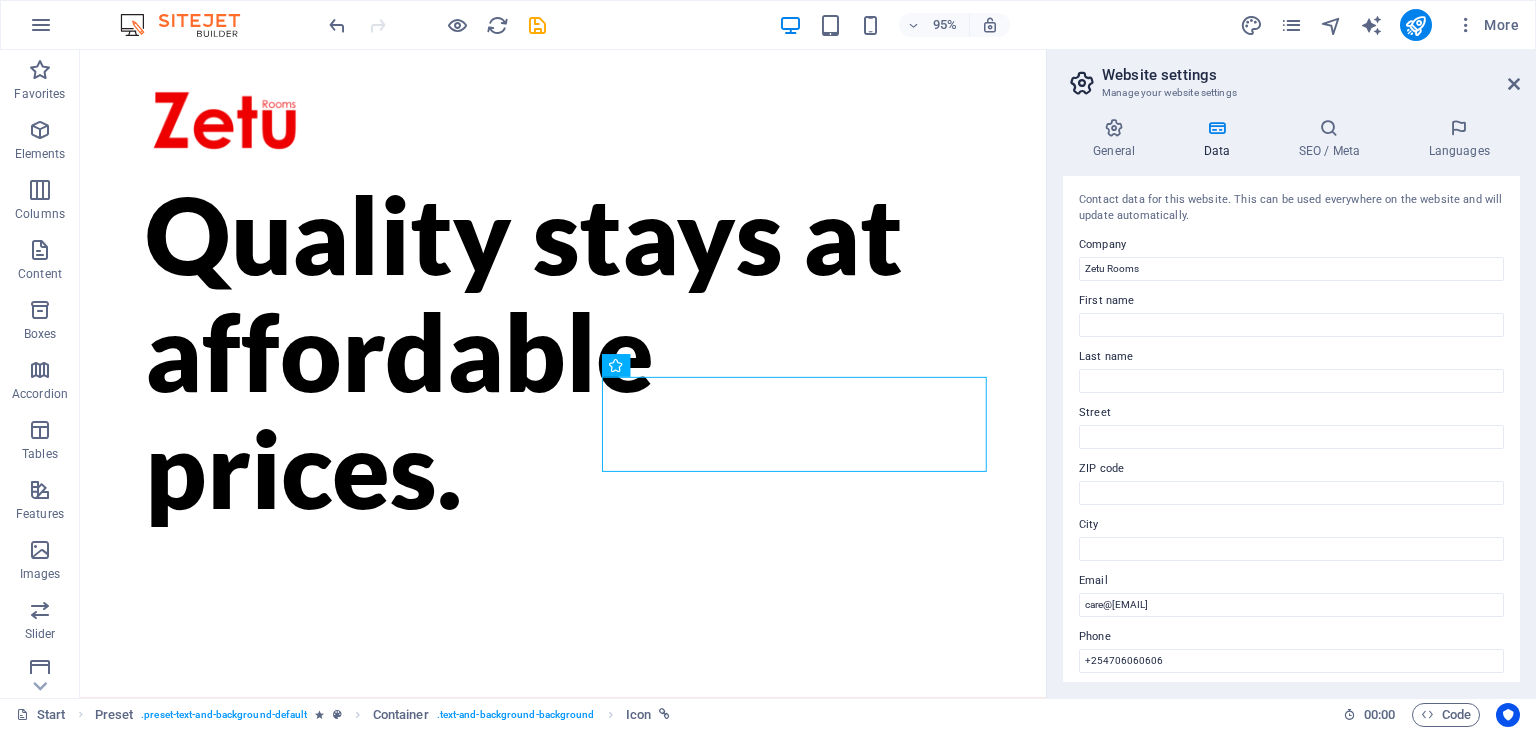 click on "SEO / Meta" at bounding box center [1333, 139] 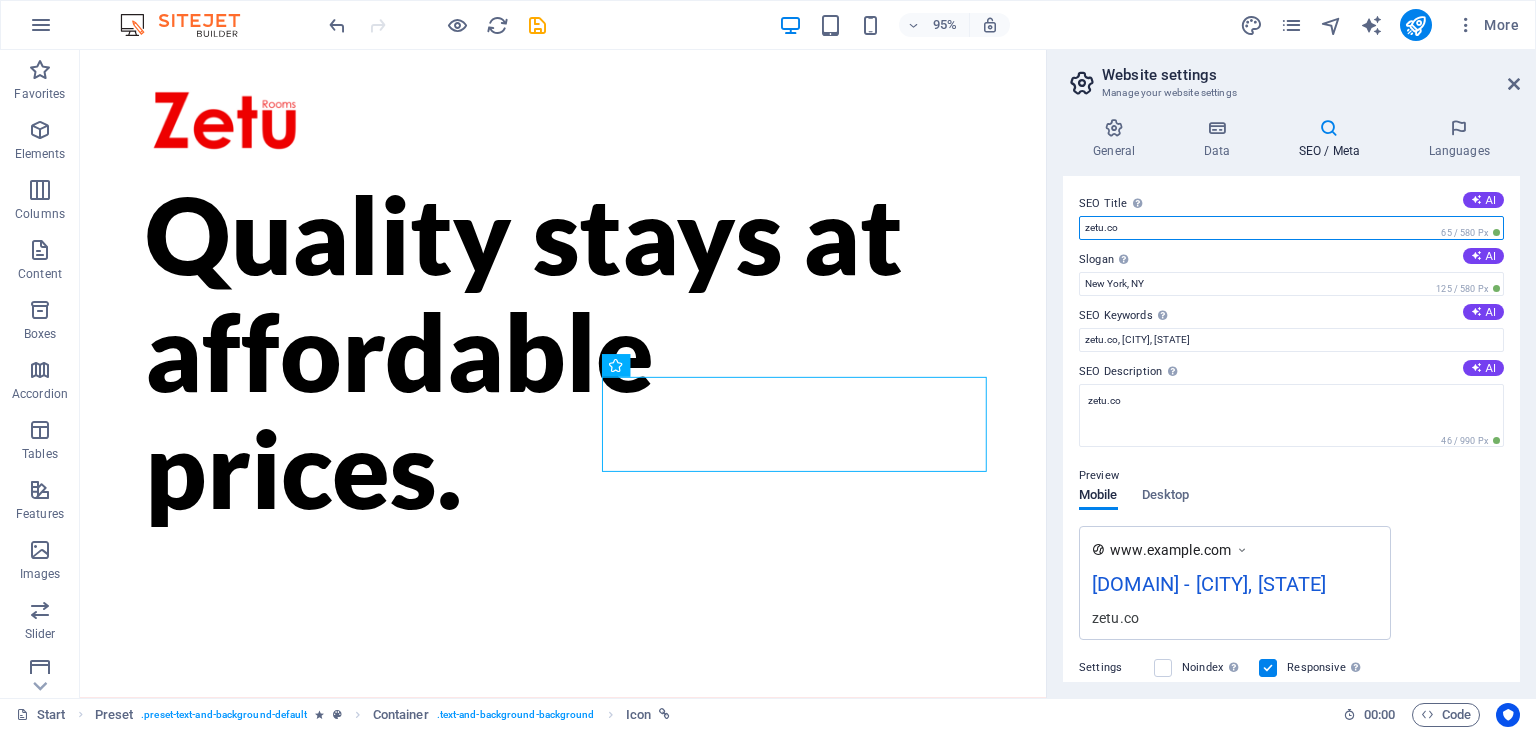 drag, startPoint x: 1177, startPoint y: 221, endPoint x: 1067, endPoint y: 226, distance: 110.11358 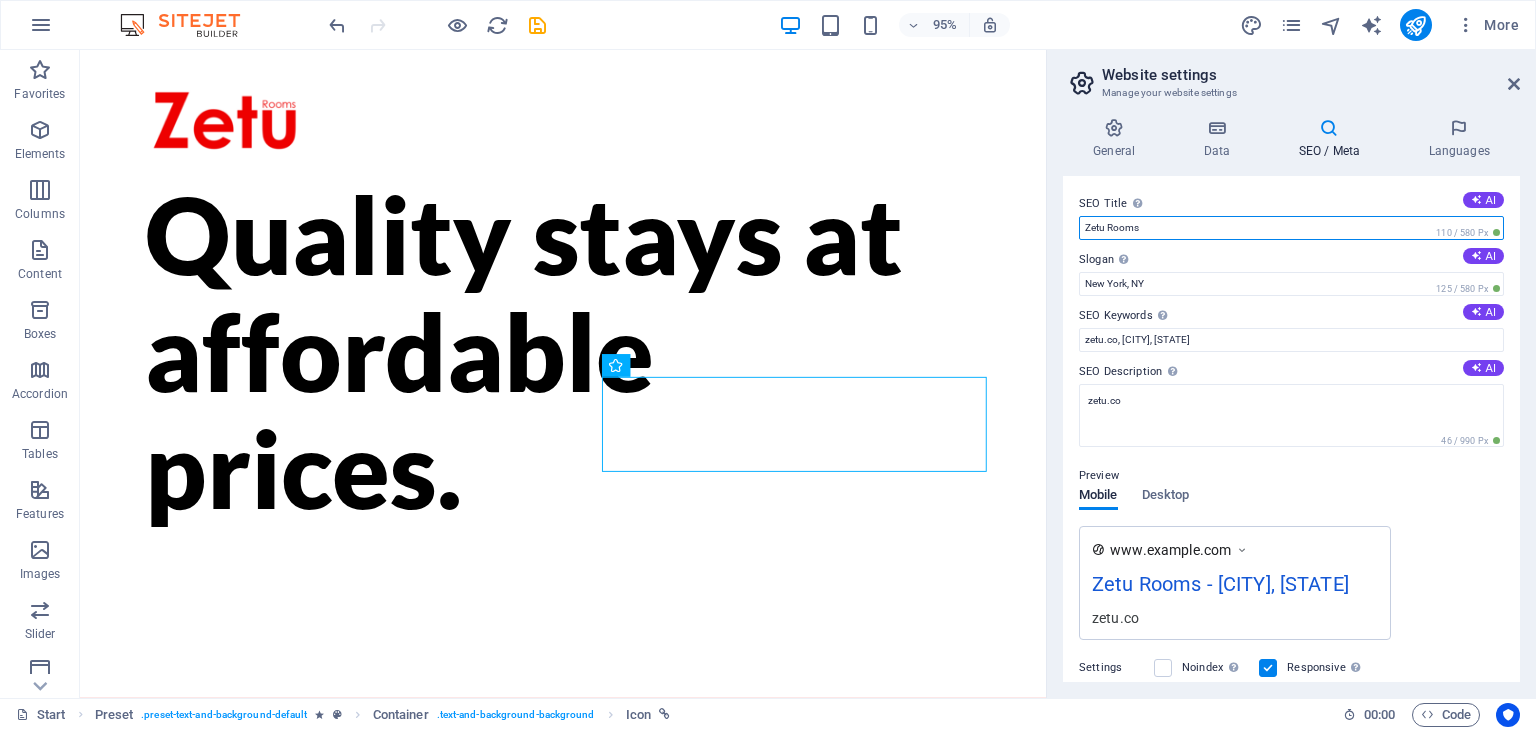 type on "Zetu Rooms" 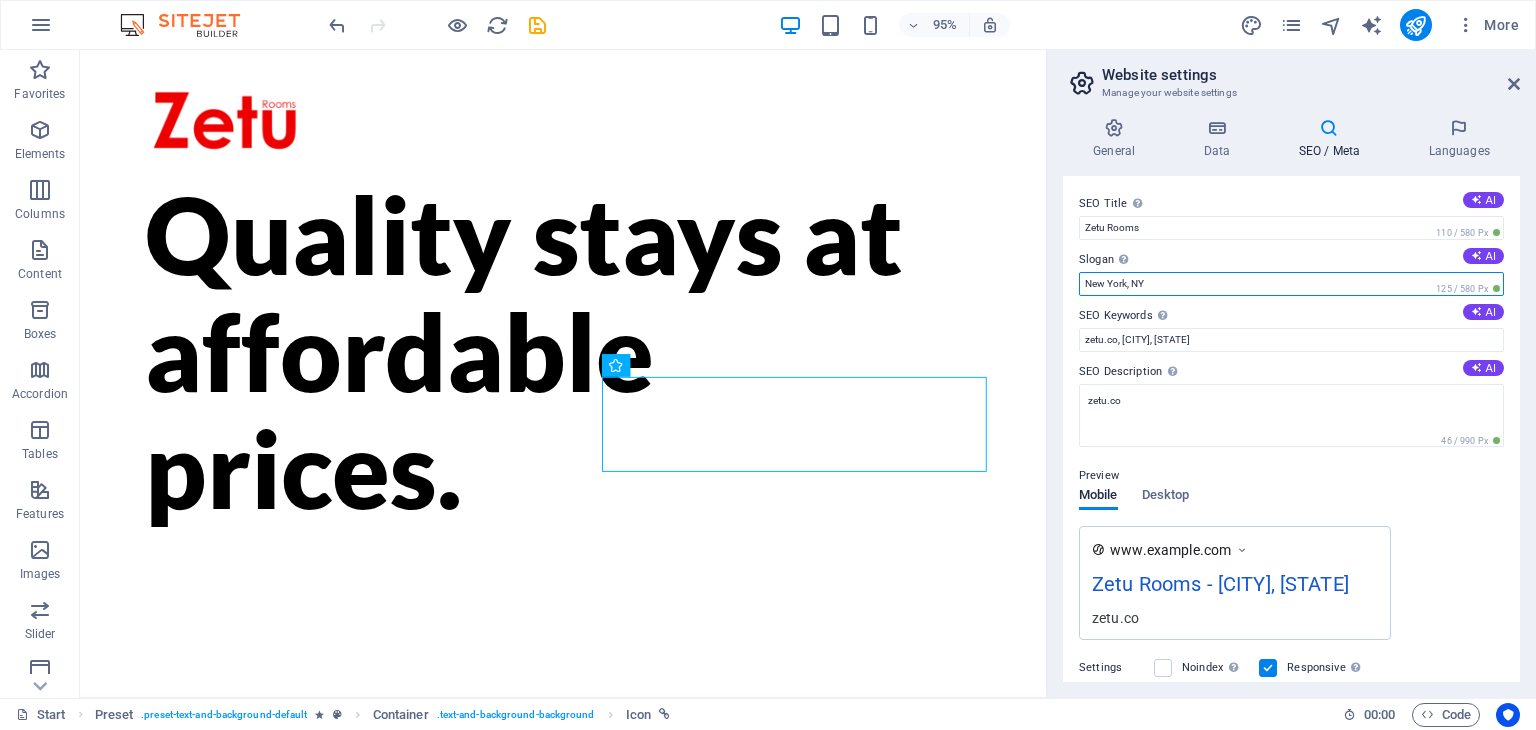 drag, startPoint x: 1155, startPoint y: 280, endPoint x: 1060, endPoint y: 294, distance: 96.02604 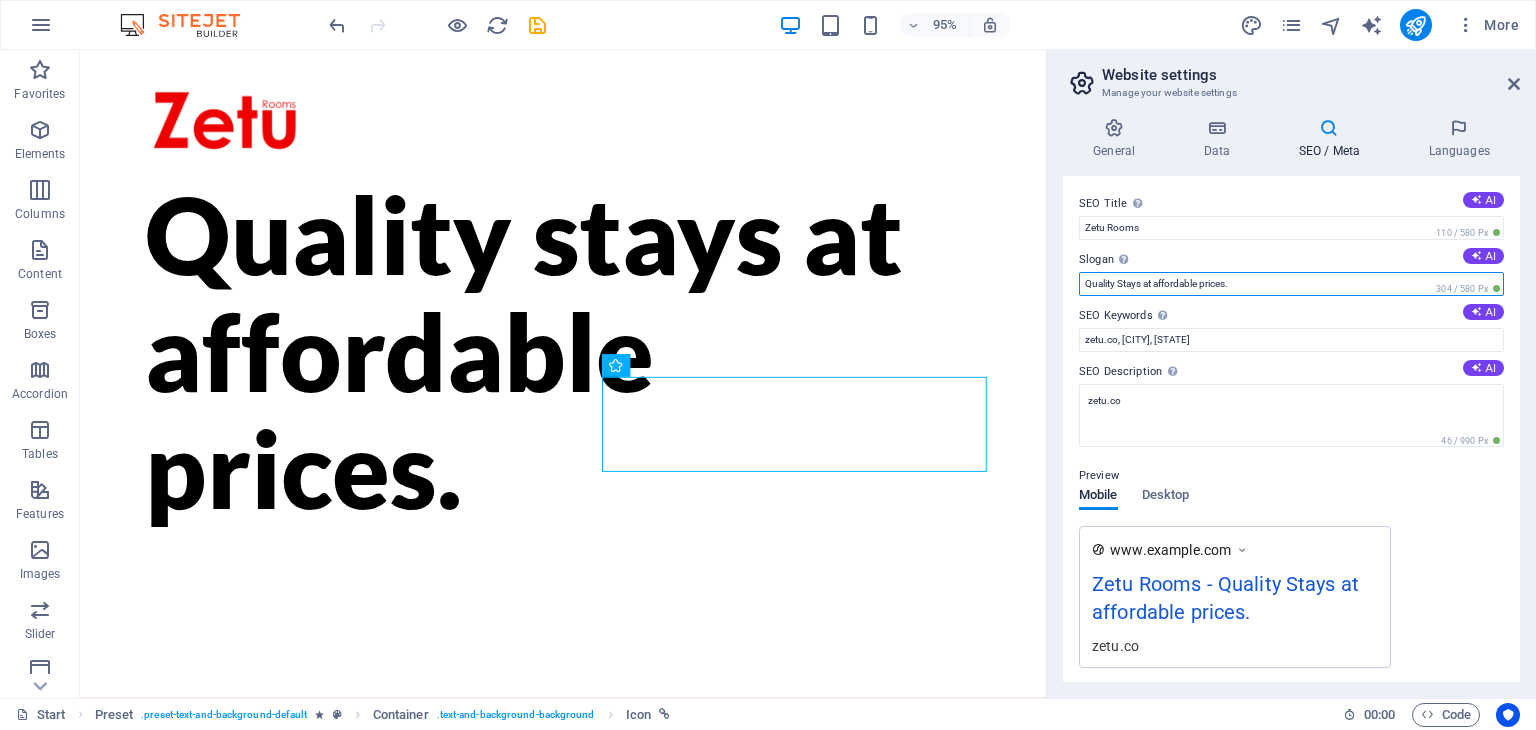 type on "Quality Stays at affordable prices." 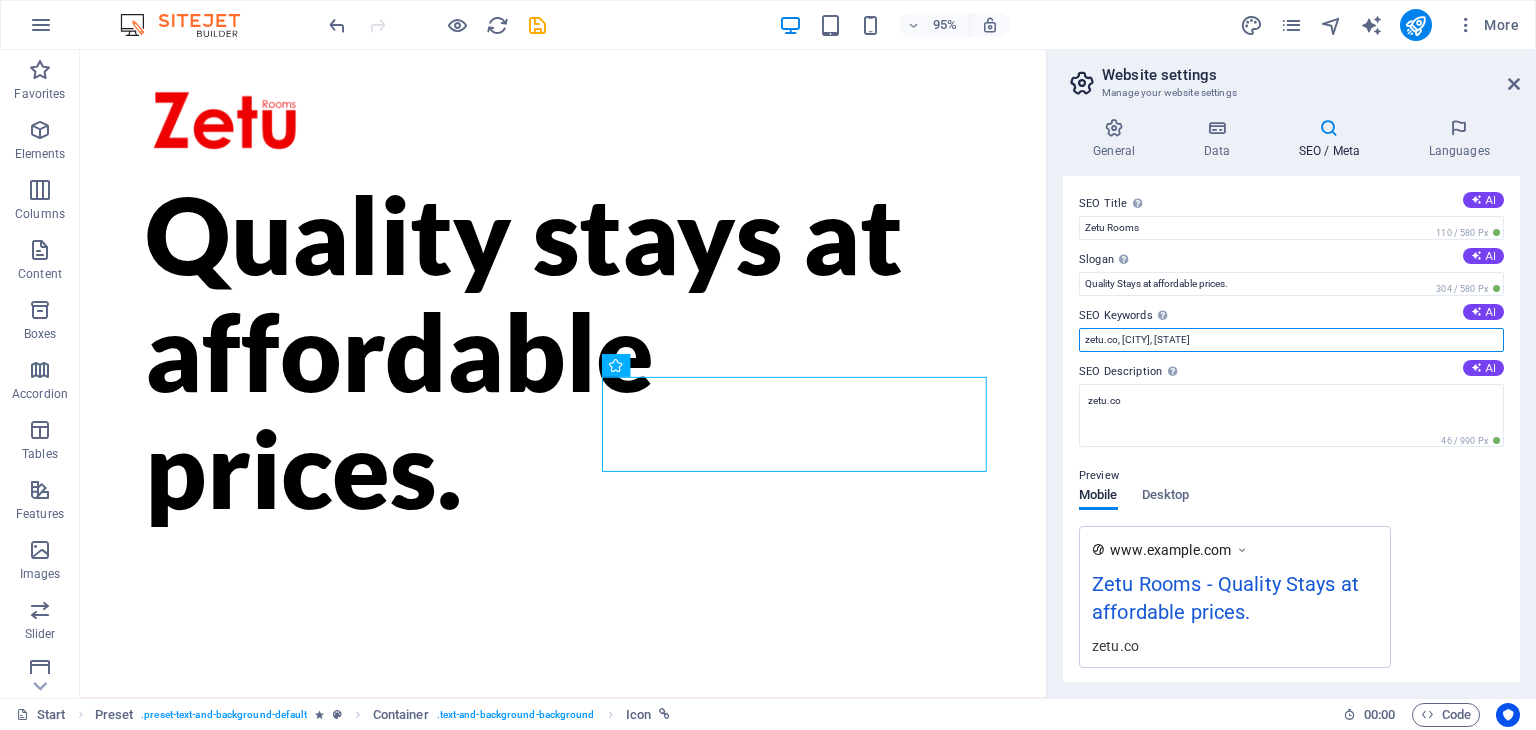 drag, startPoint x: 1187, startPoint y: 343, endPoint x: 1046, endPoint y: 356, distance: 141.59802 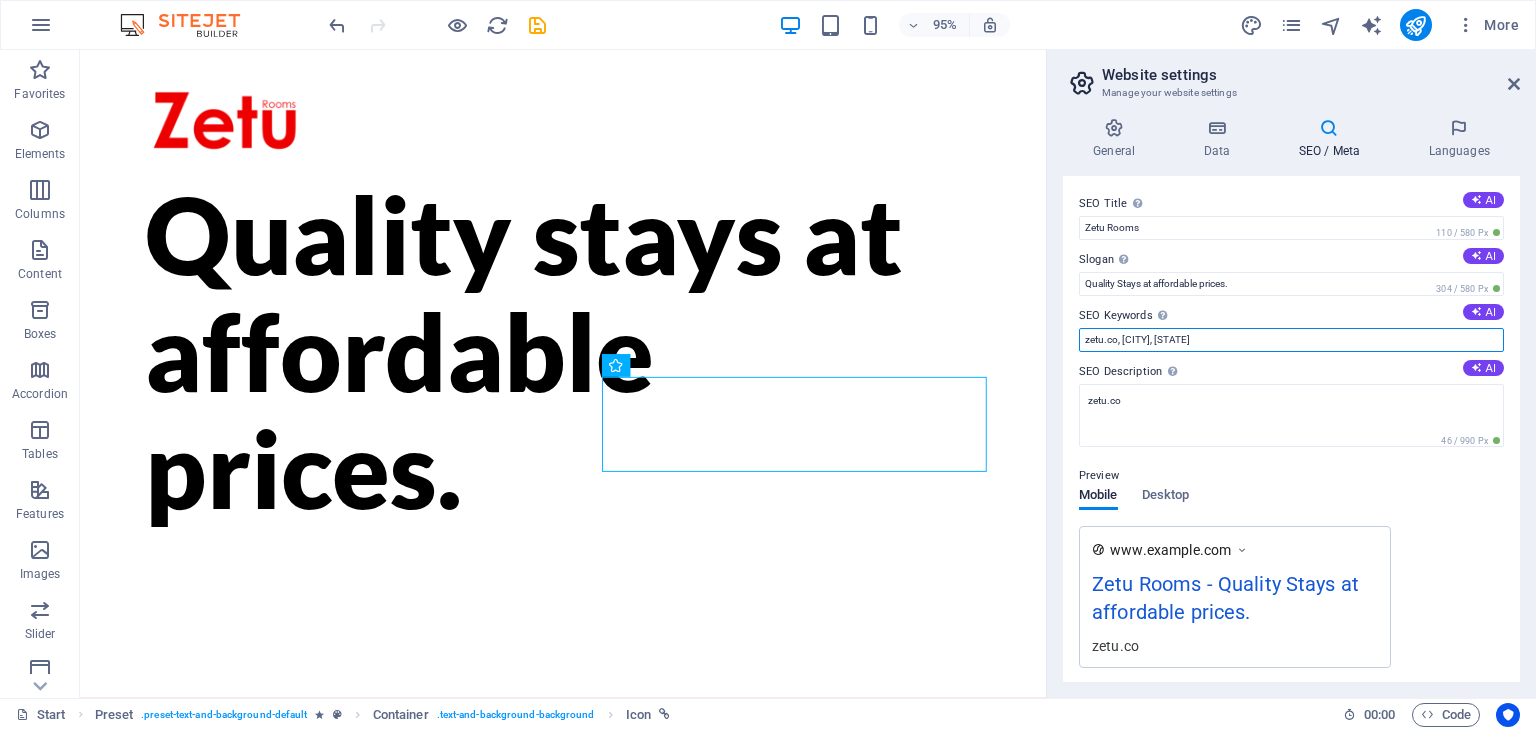 click on "Website settings Manage your website settings  General  Data  SEO / Meta  Languages Website name Zetu Rooms Logo Drag files here, click to choose files or select files from Files or our free stock photos & videos Select files from the file manager, stock photos, or upload file(s) Upload Favicon Set the favicon of your website here. A favicon is a small icon shown in the browser tab next to your website title. It helps visitors identify your website. Drag files here, click to choose files or select files from Files or our free stock photos & videos Select files from the file manager, stock photos, or upload file(s) Upload Preview Image (Open Graph) This image will be shown when the website is shared on social networks Drag files here, click to choose files or select files from Files or our free stock photos & videos Select files from the file manager, stock photos, or upload file(s) Upload Contact data for this website. This can be used everywhere on the website and will update automatically. Company Last name" at bounding box center (1291, 374) 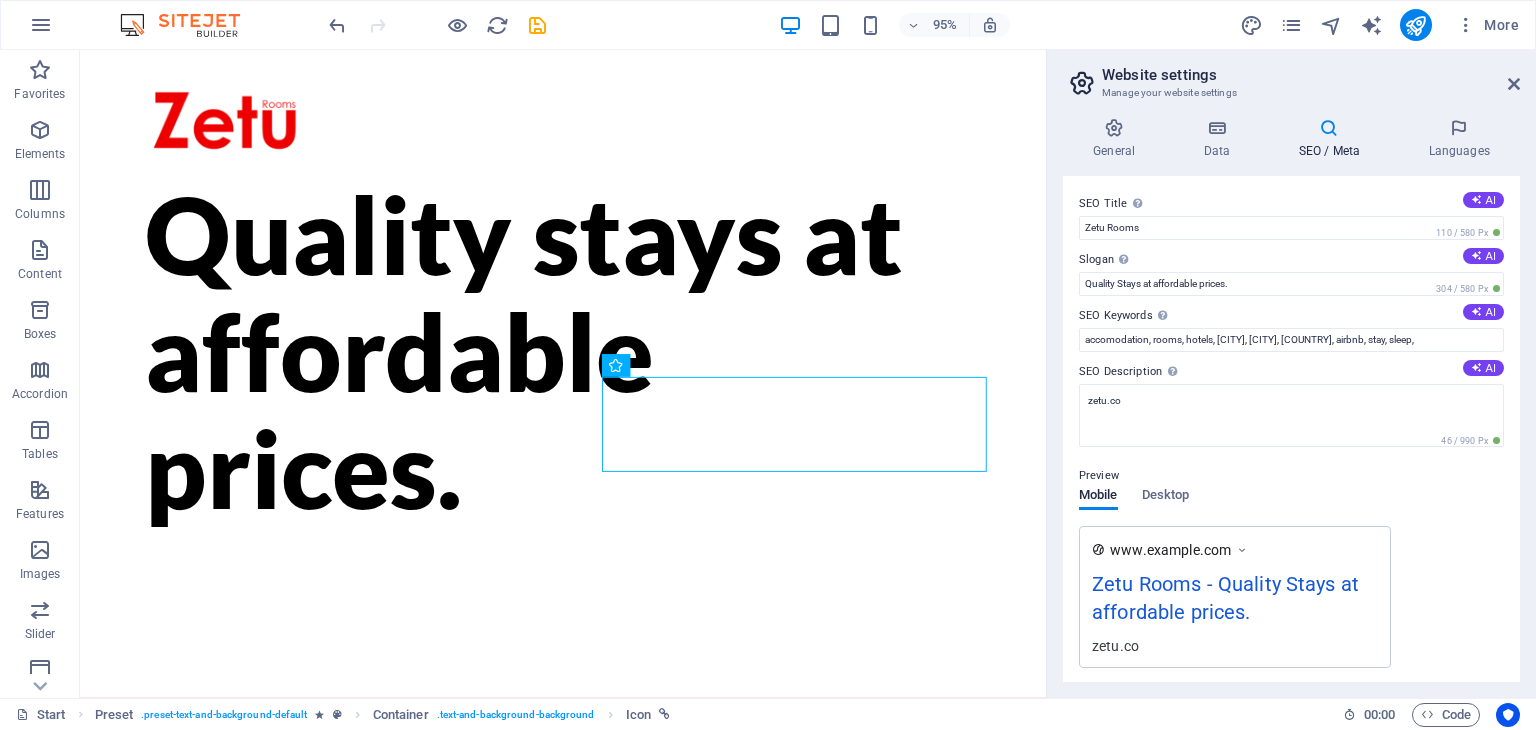 click on "AI" at bounding box center [1483, 312] 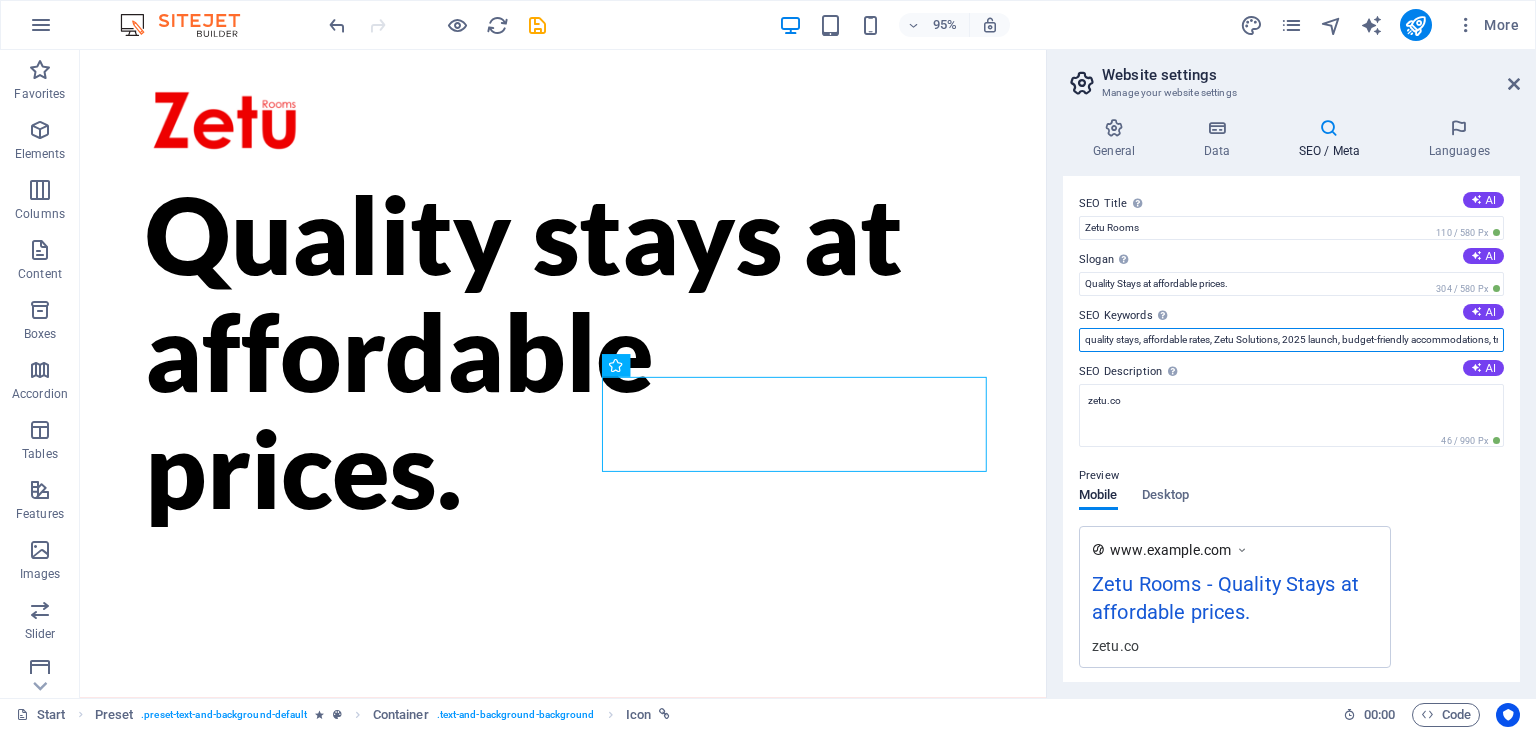 drag, startPoint x: 1422, startPoint y: 345, endPoint x: 1220, endPoint y: 347, distance: 202.0099 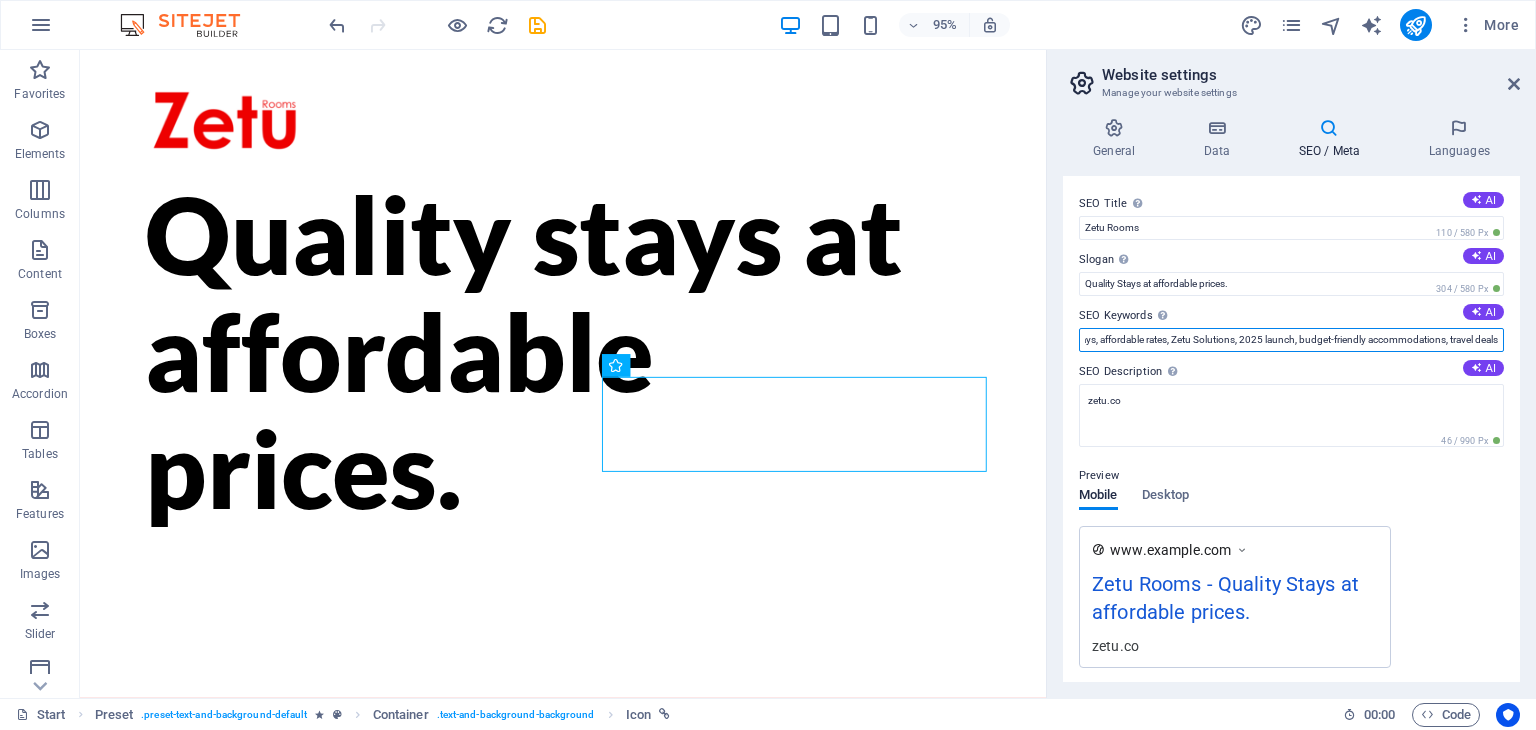 scroll, scrollTop: 0, scrollLeft: 55, axis: horizontal 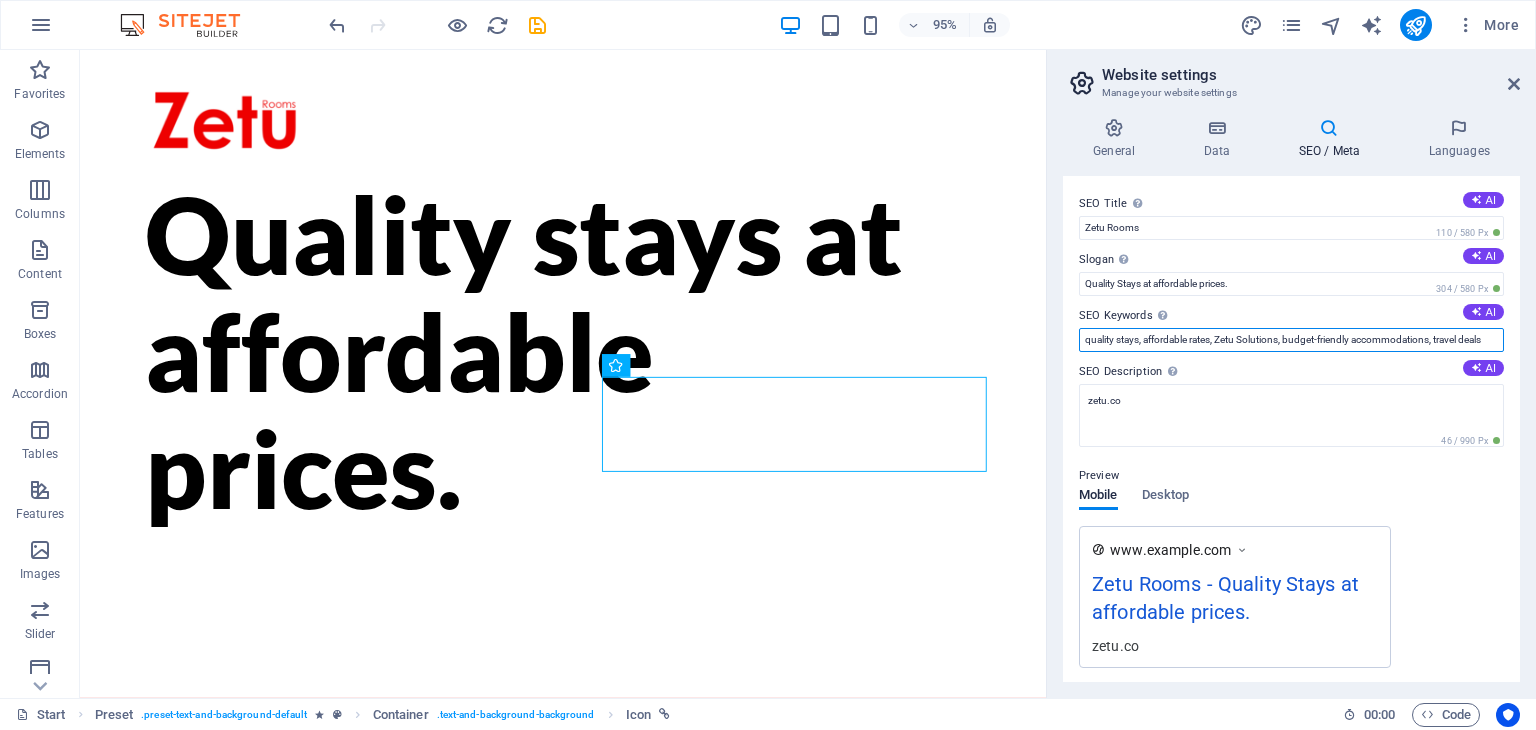 click on "quality stays, affordable rates, Zetu Solutions, budget-friendly accommodations, travel deals" at bounding box center [1291, 340] 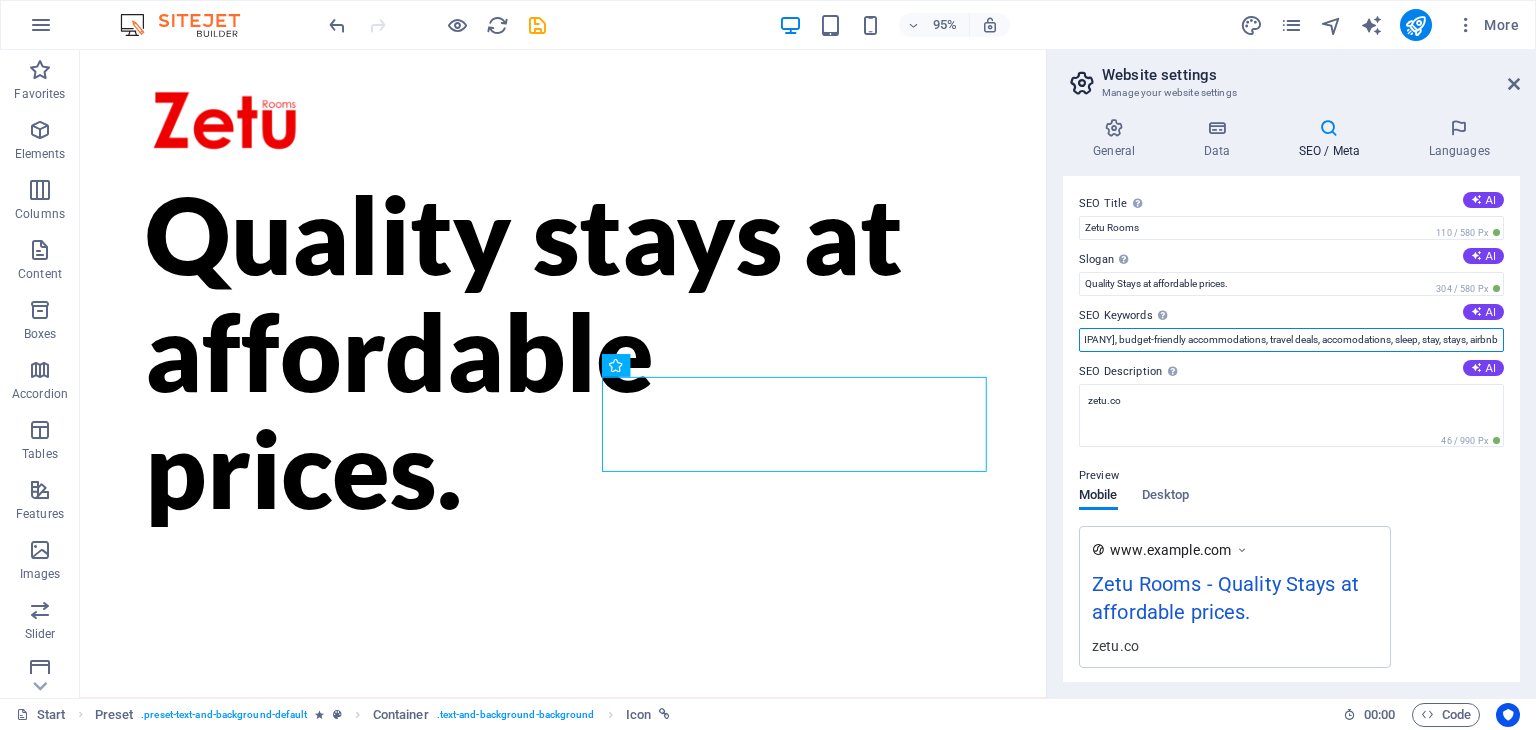 scroll, scrollTop: 0, scrollLeft: 180, axis: horizontal 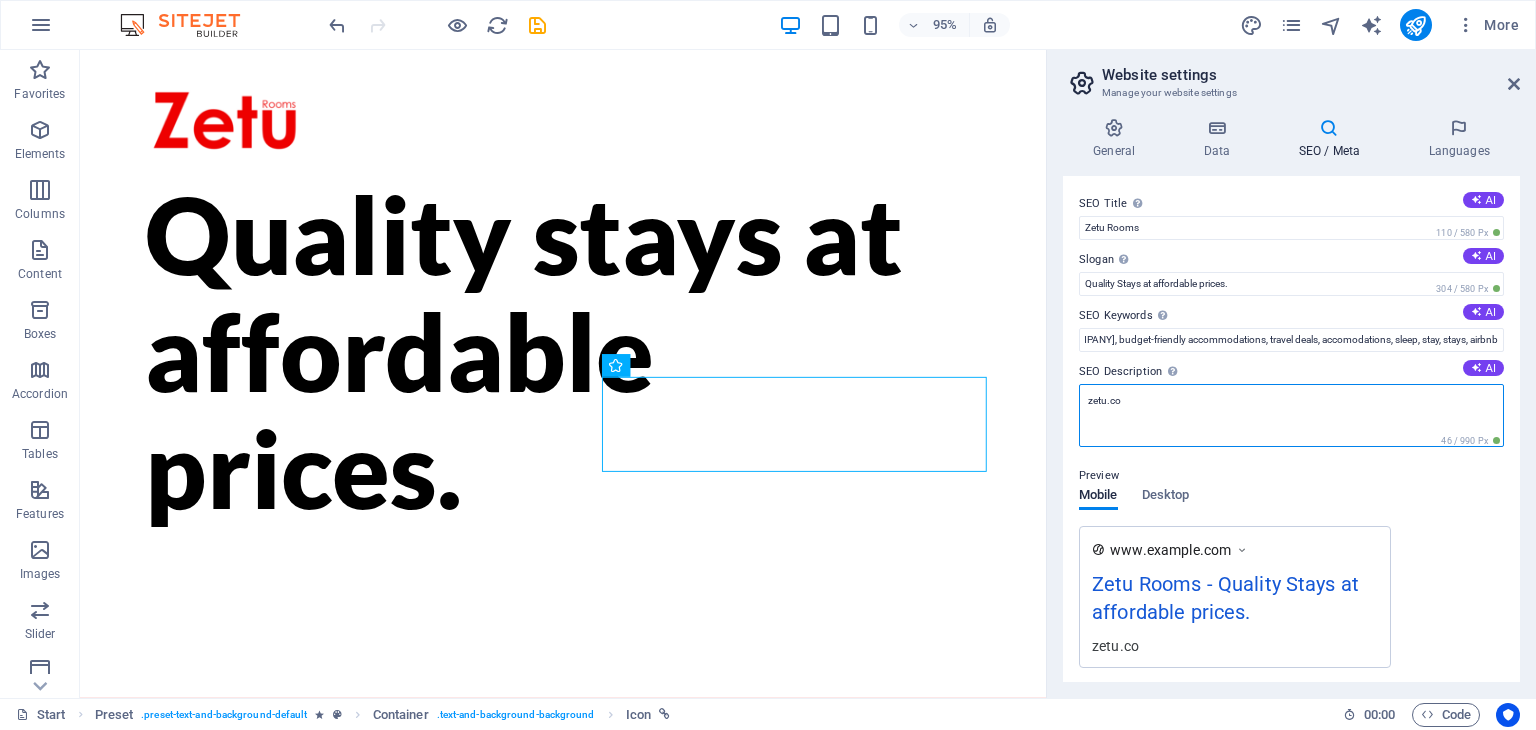 click on "zetu.co" at bounding box center [1291, 415] 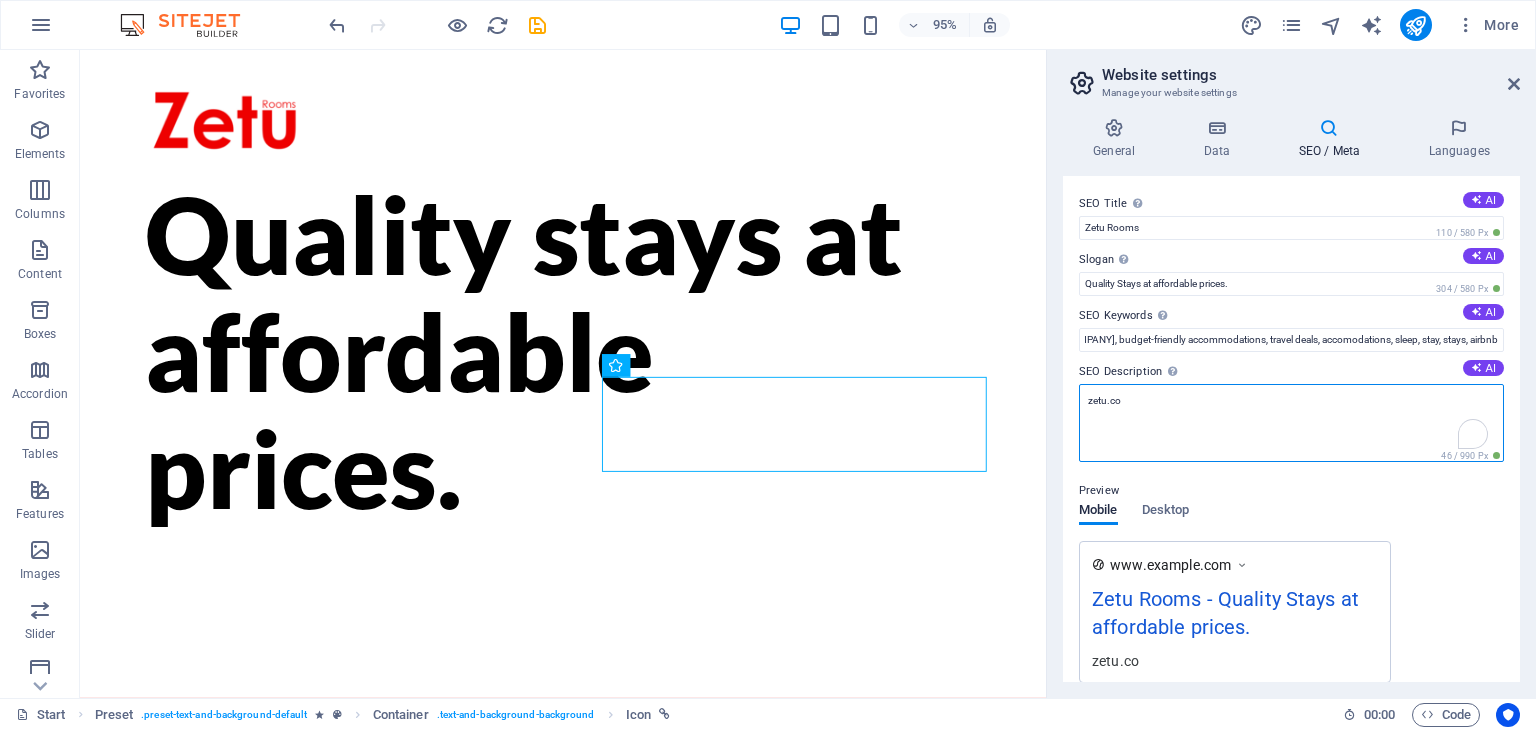 scroll, scrollTop: 0, scrollLeft: 0, axis: both 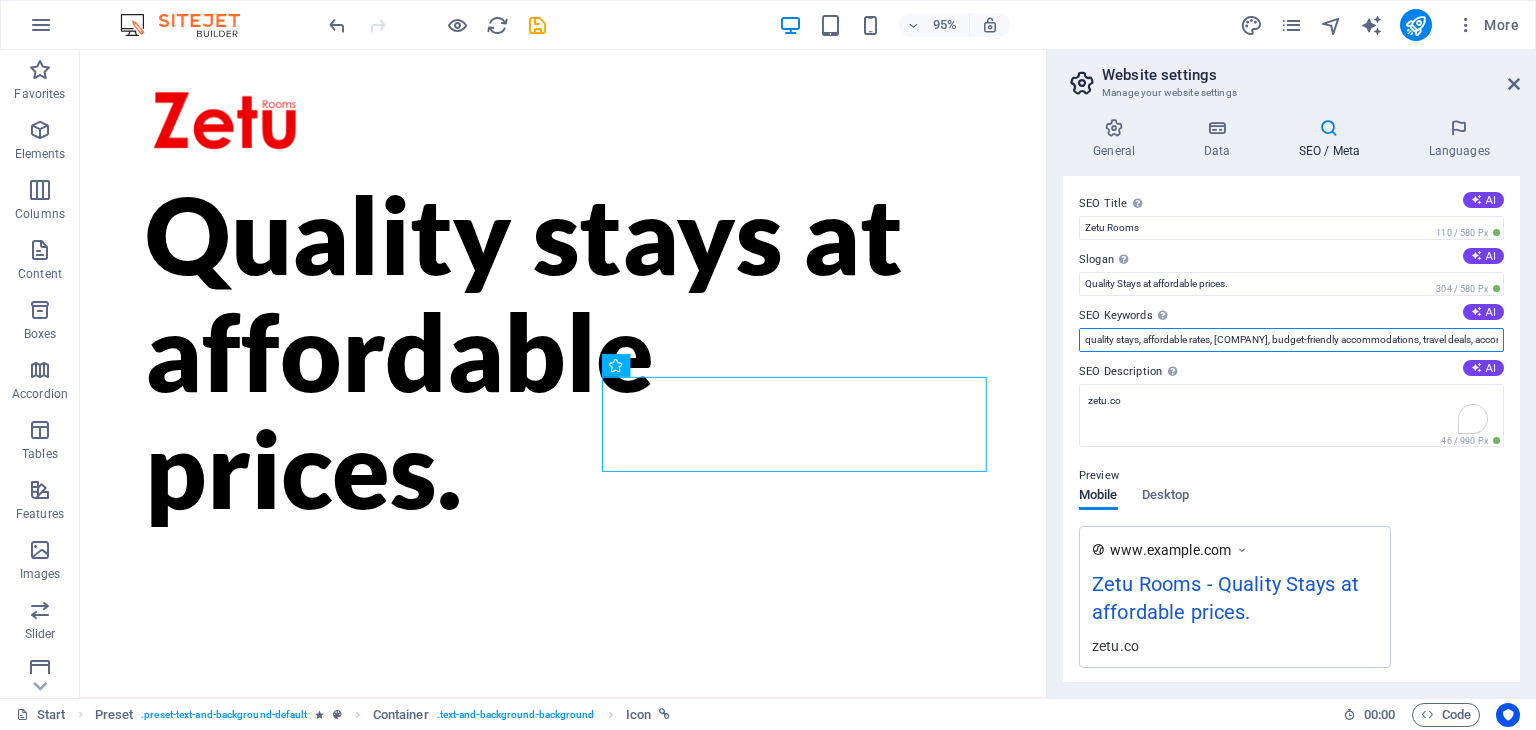 click on "quality stays, affordable rates, [COMPANY], budget-friendly accommodations, travel deals, accomodations, sleep, stay, stays, airbnb" at bounding box center [1291, 340] 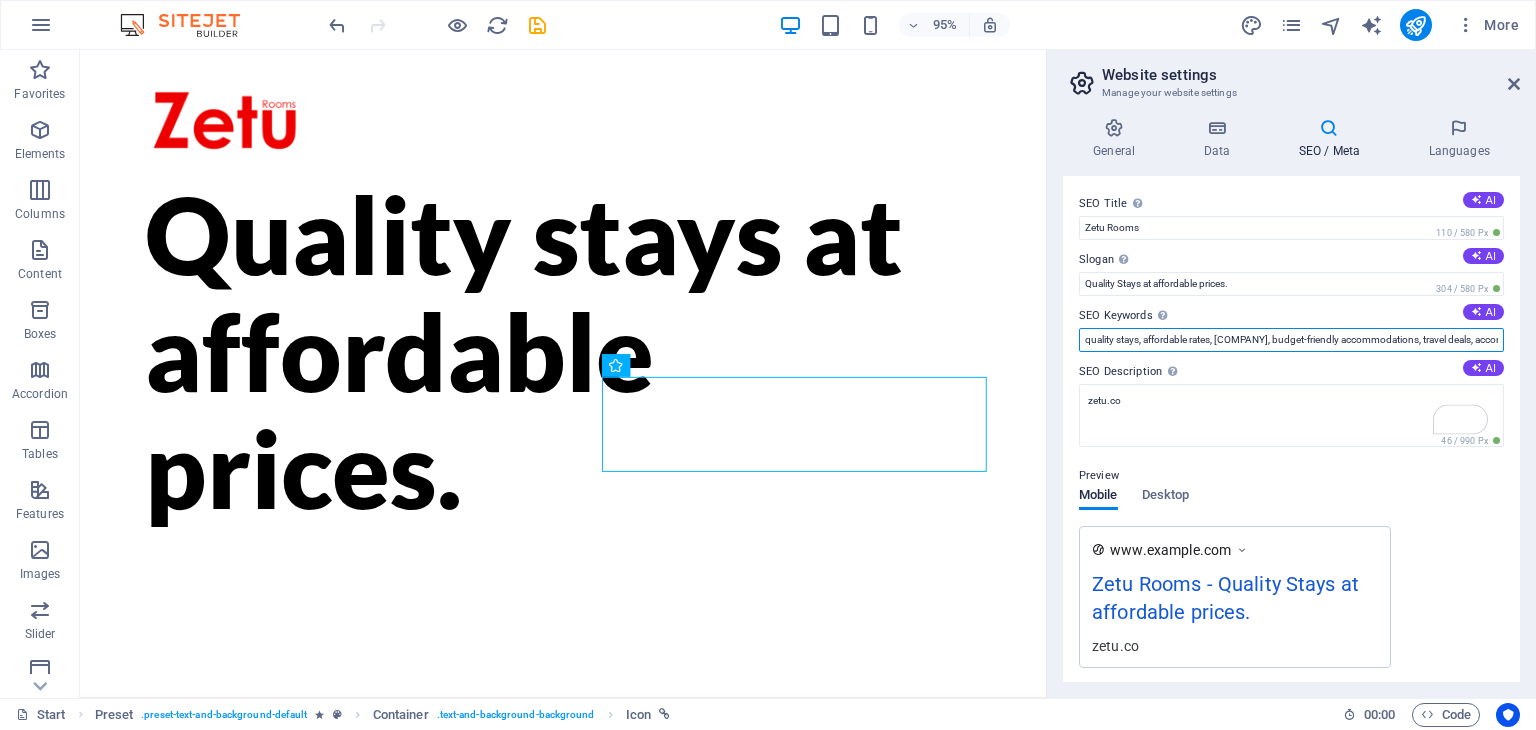 click on "quality stays, affordable rates, [COMPANY], budget-friendly accommodations, travel deals, accomodations, sleep, stay, stays, airbnb" at bounding box center (1291, 340) 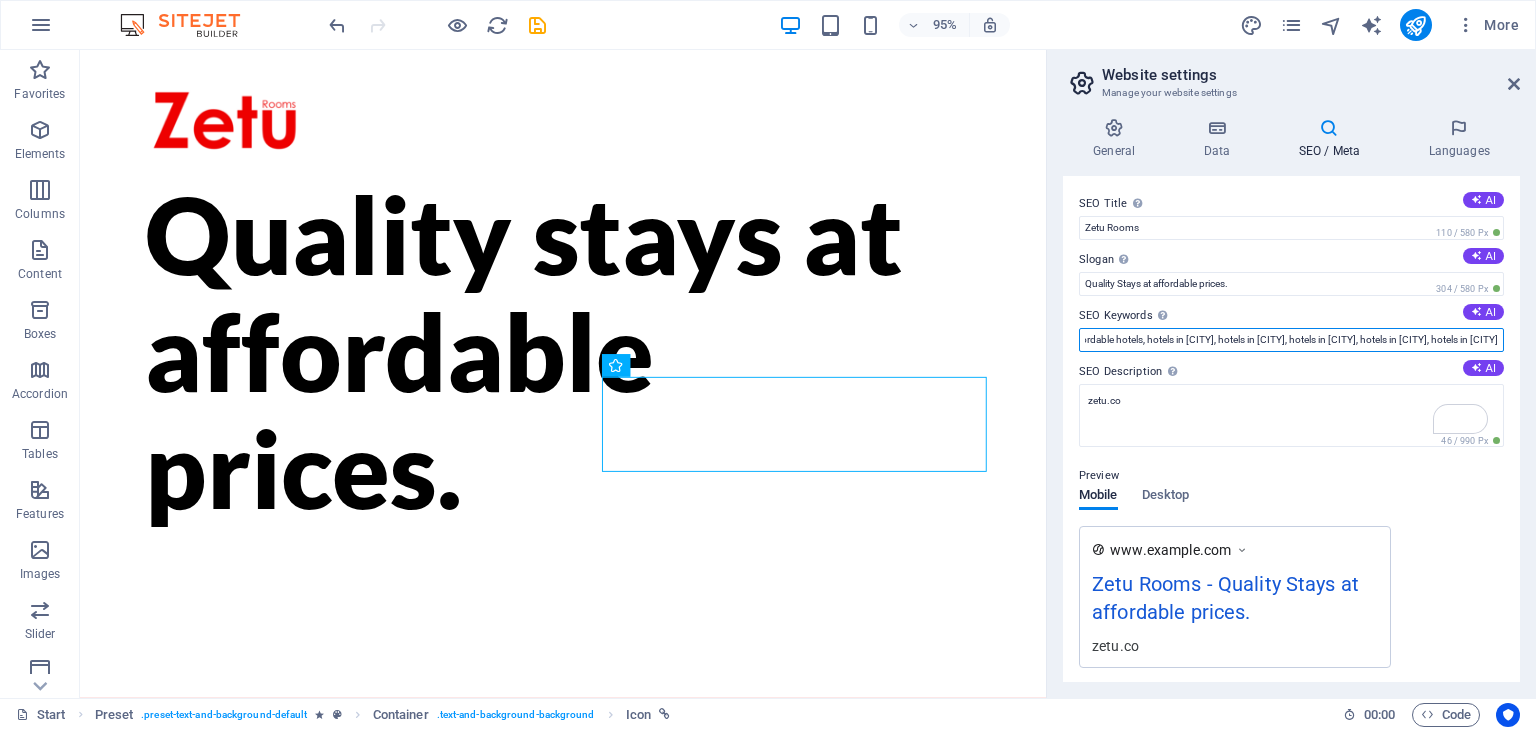 scroll, scrollTop: 0, scrollLeft: 644, axis: horizontal 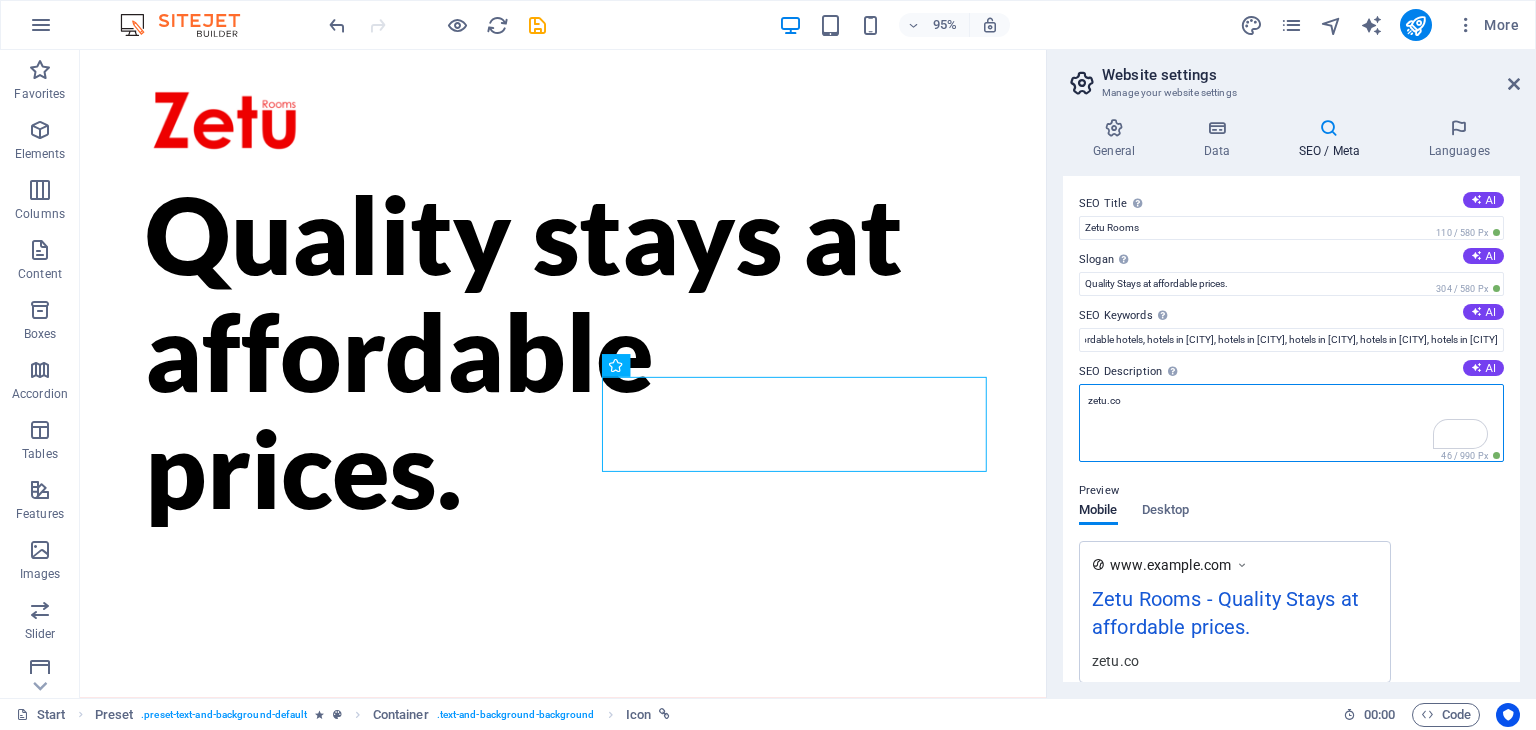 click on "zetu.co" at bounding box center (1291, 423) 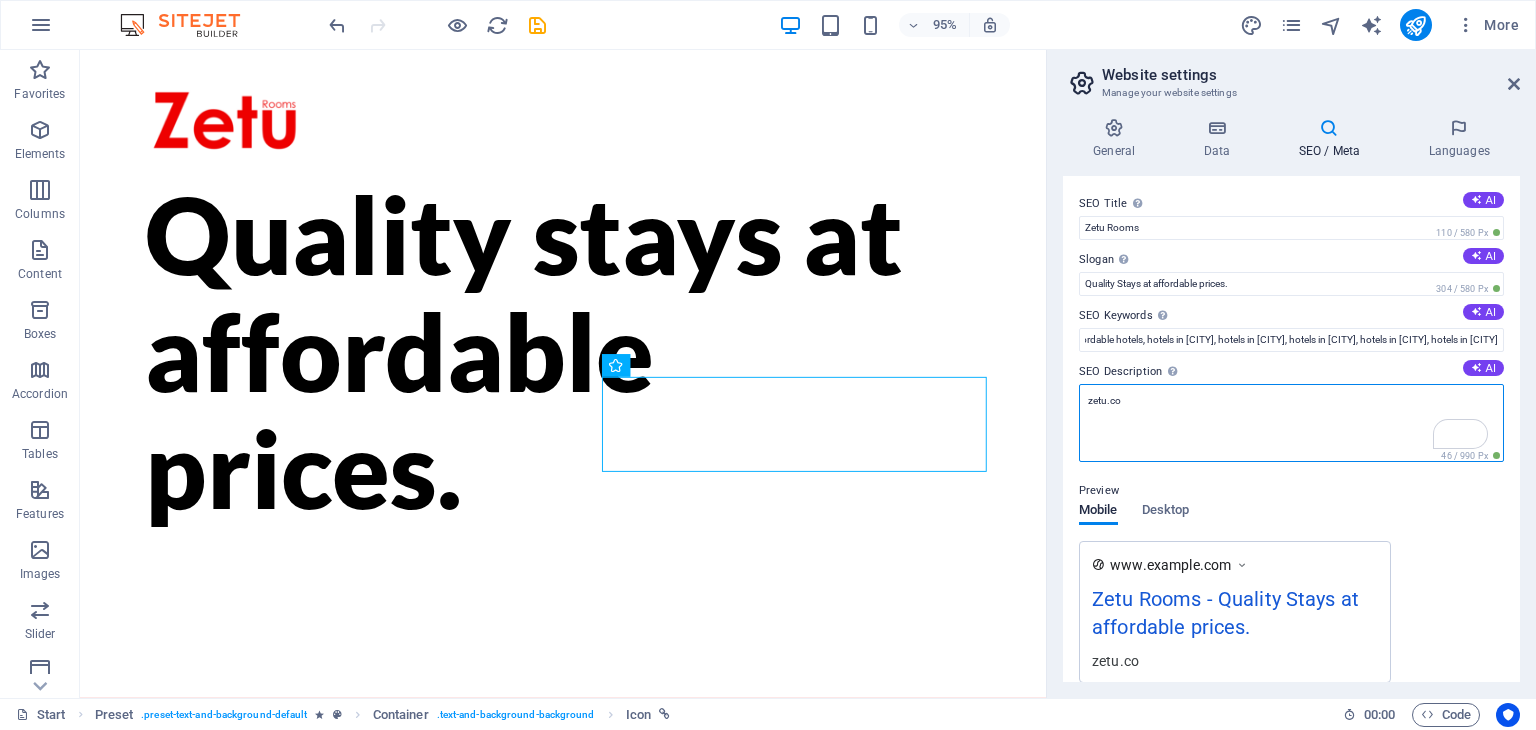 scroll, scrollTop: 0, scrollLeft: 0, axis: both 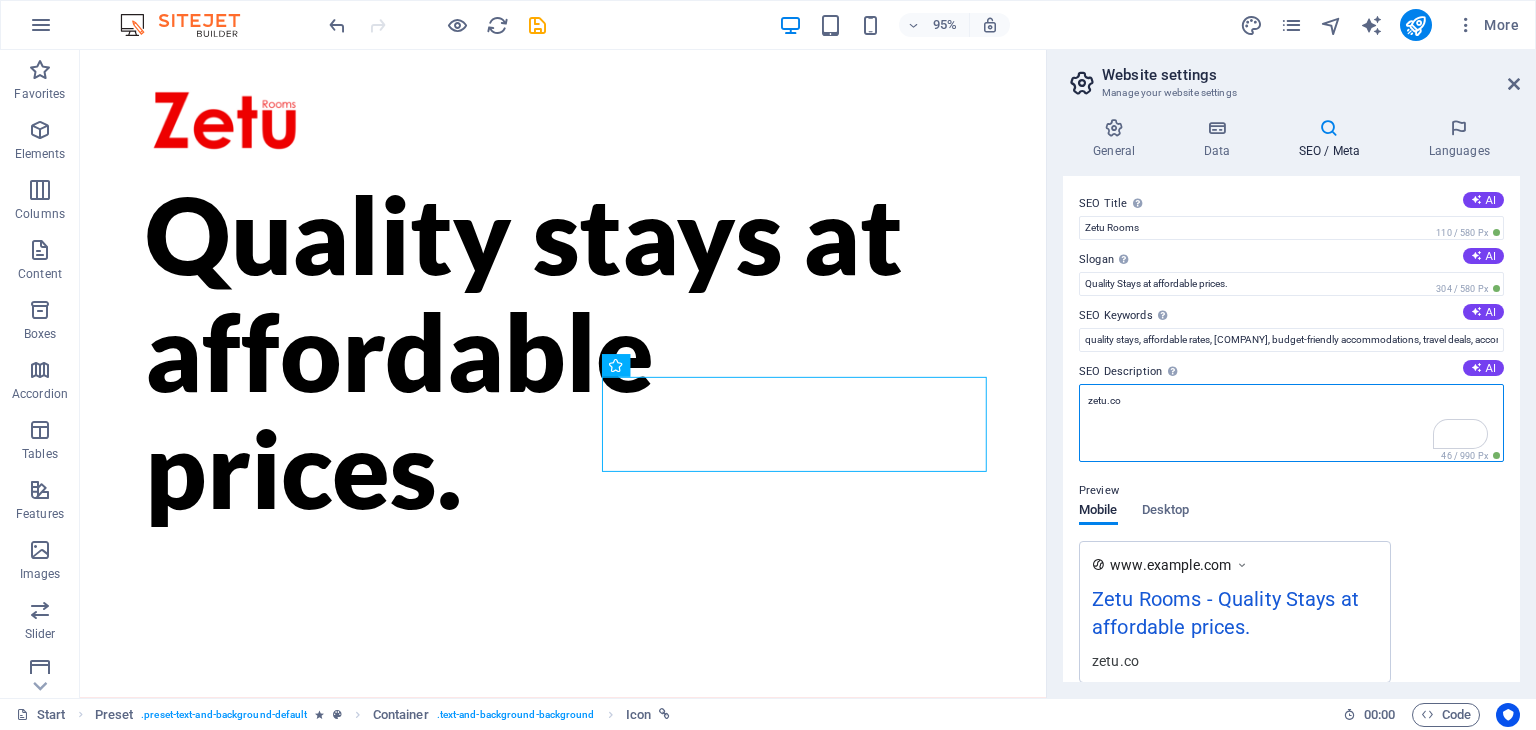 click on "zetu.co" at bounding box center (1291, 423) 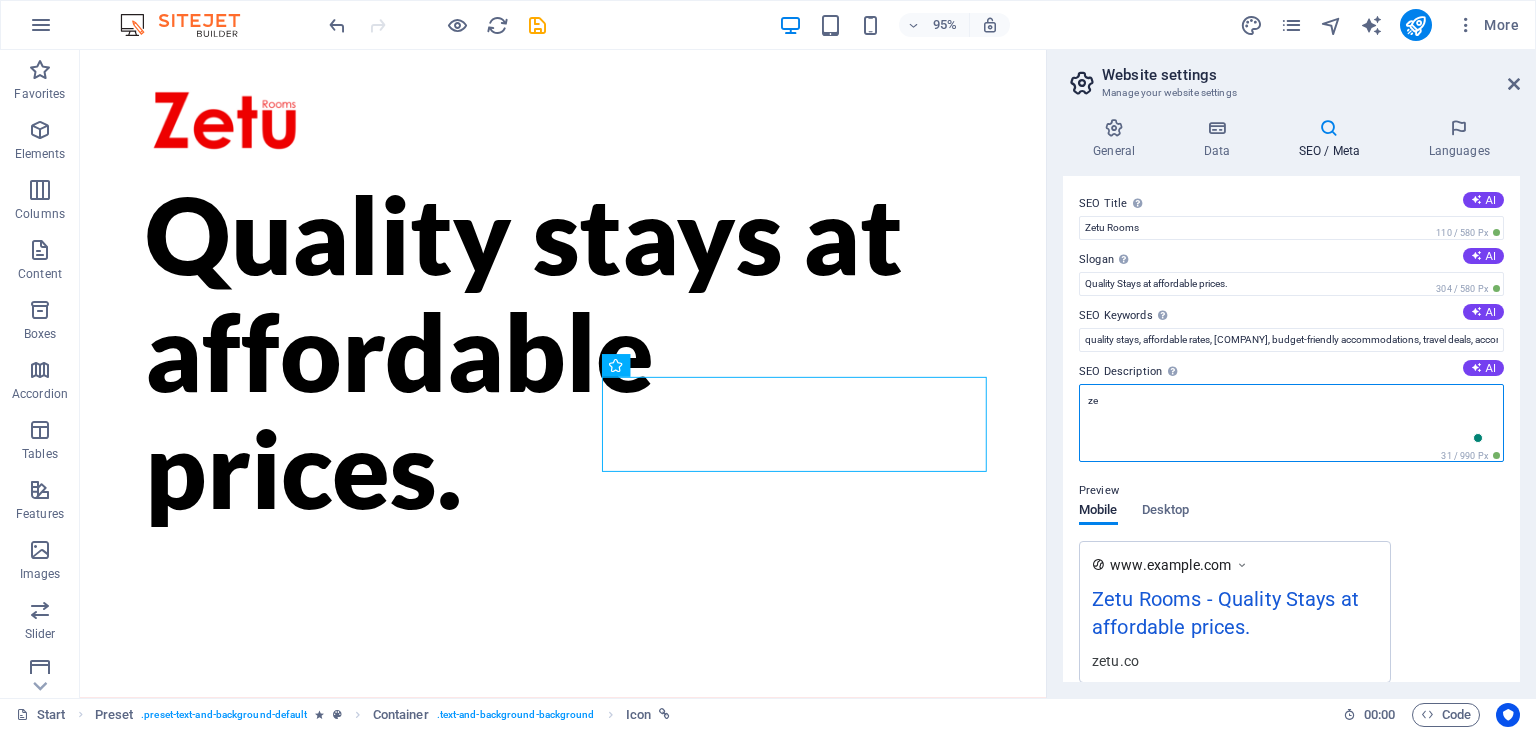 type on "z" 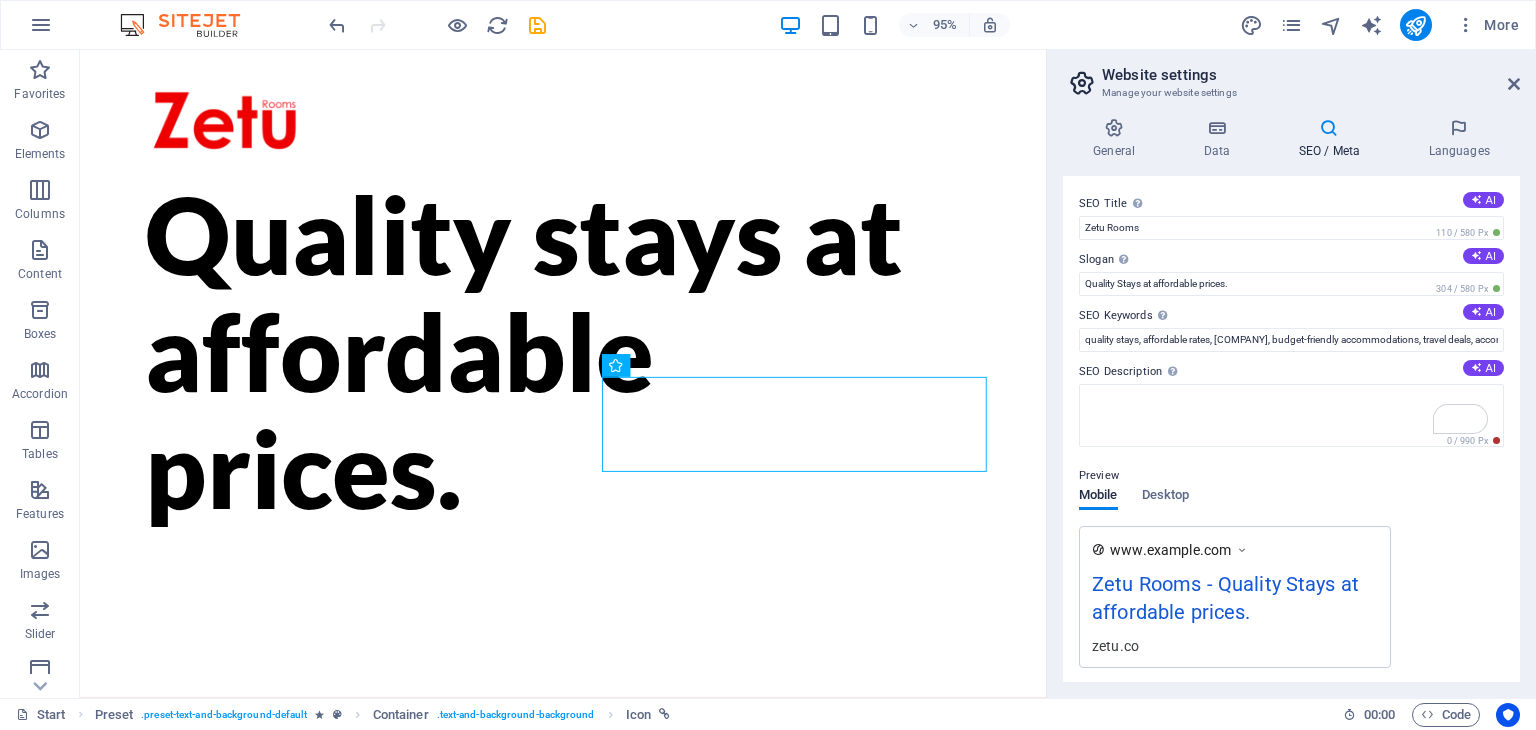 click on "AI" at bounding box center (1483, 368) 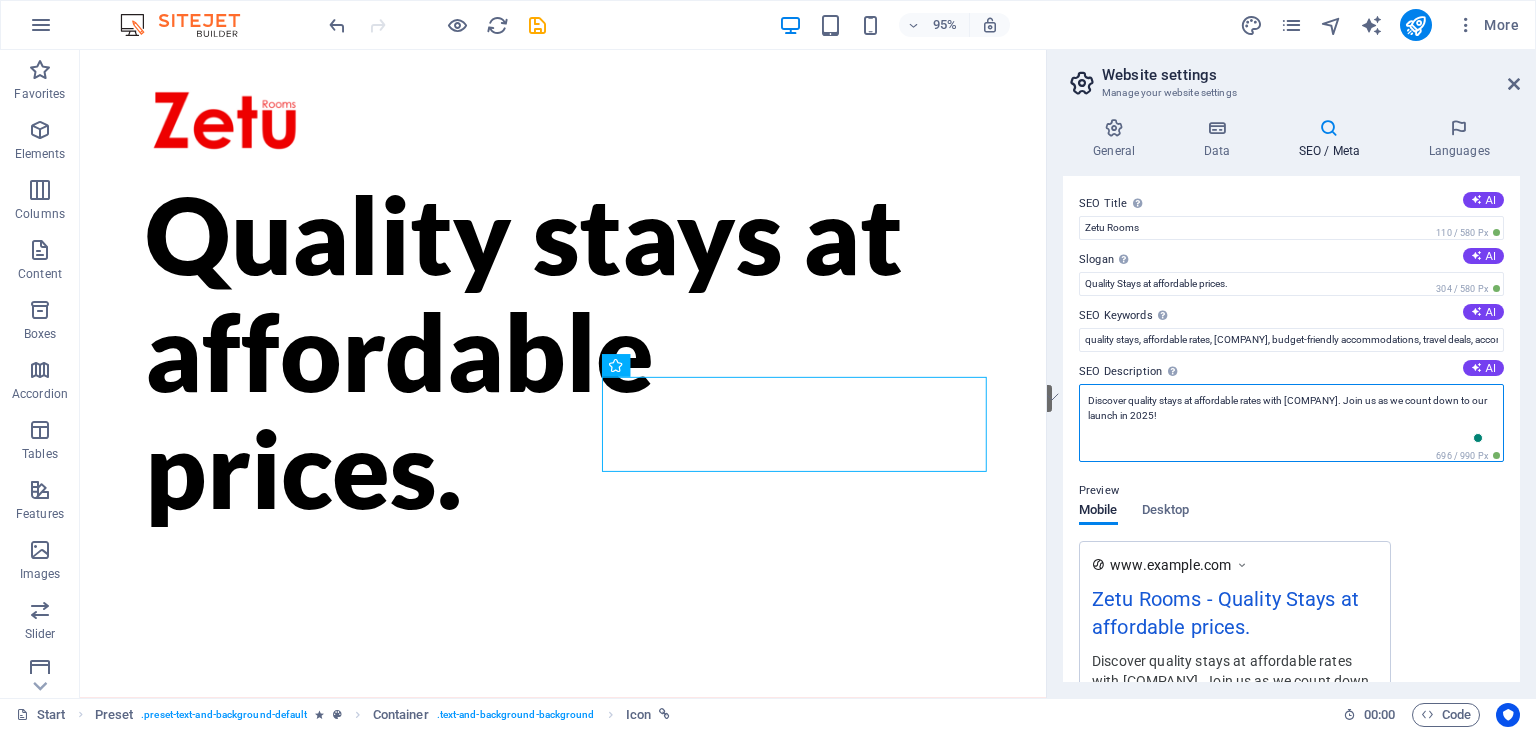 drag, startPoint x: 1312, startPoint y: 399, endPoint x: 1364, endPoint y: 435, distance: 63.245552 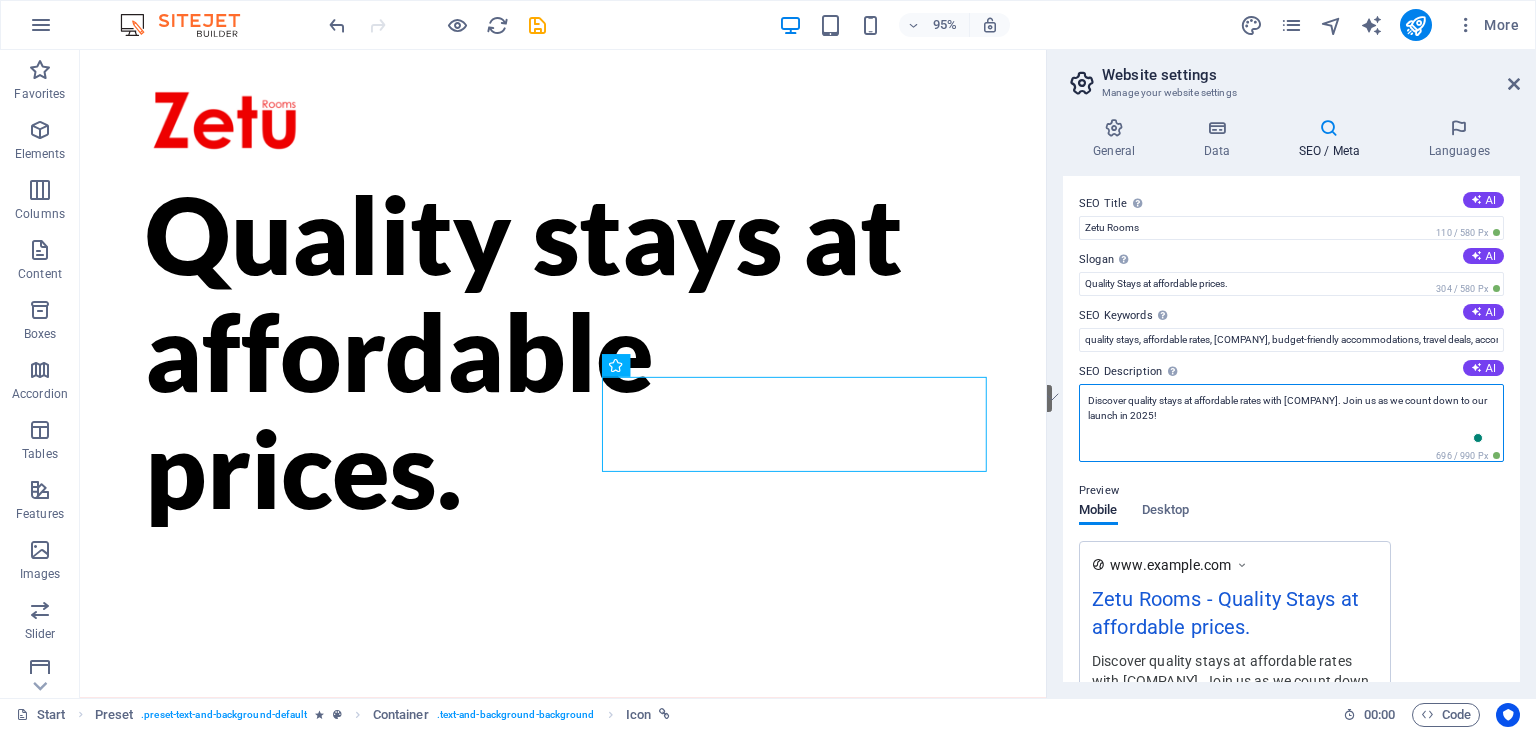 click on "Discover quality stays at affordable rates with [COMPANY]. Join us as we count down to our launch in 2025!" at bounding box center (1291, 423) 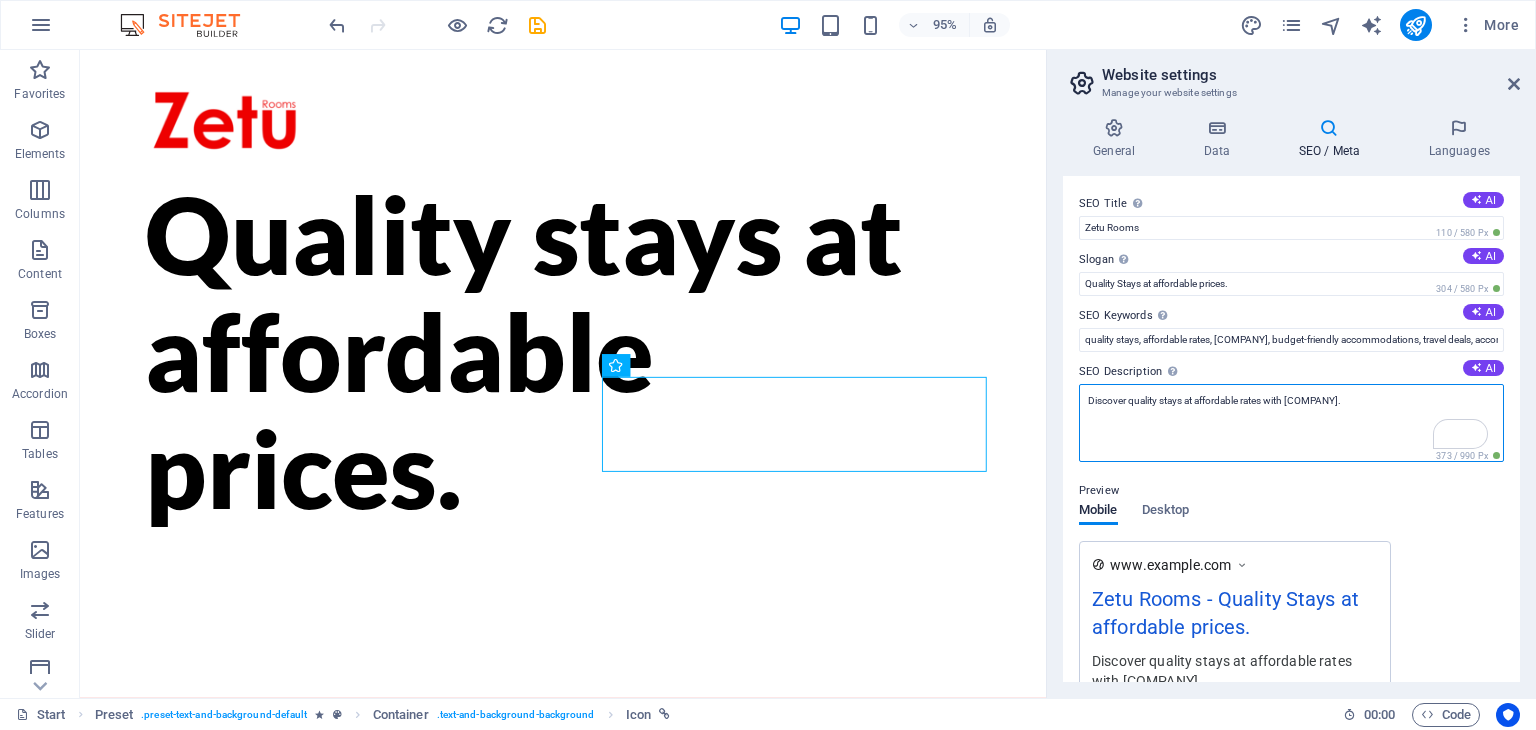 scroll, scrollTop: 4, scrollLeft: 0, axis: vertical 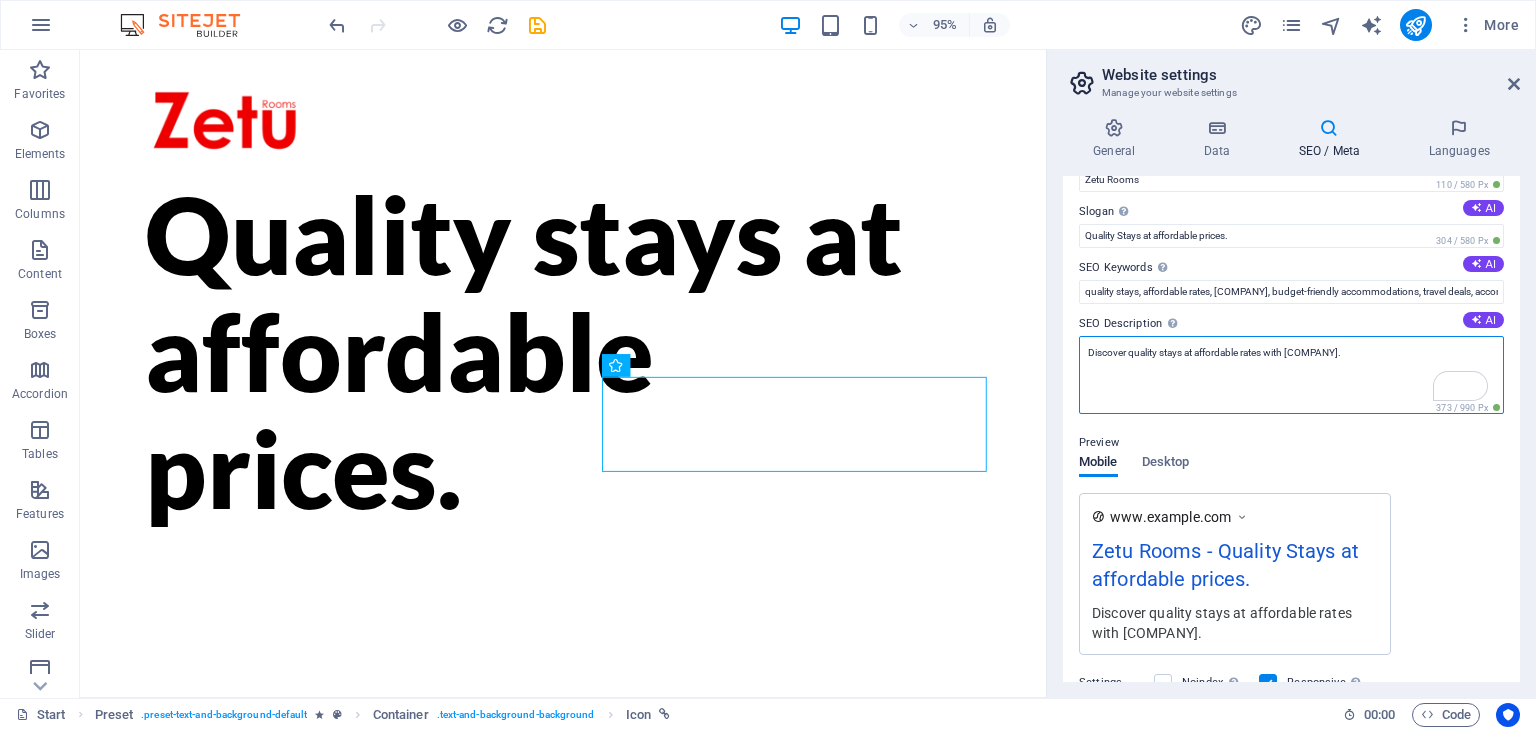 click on "Discover quality stays at affordable rates with [COMPANY]." at bounding box center [1291, 375] 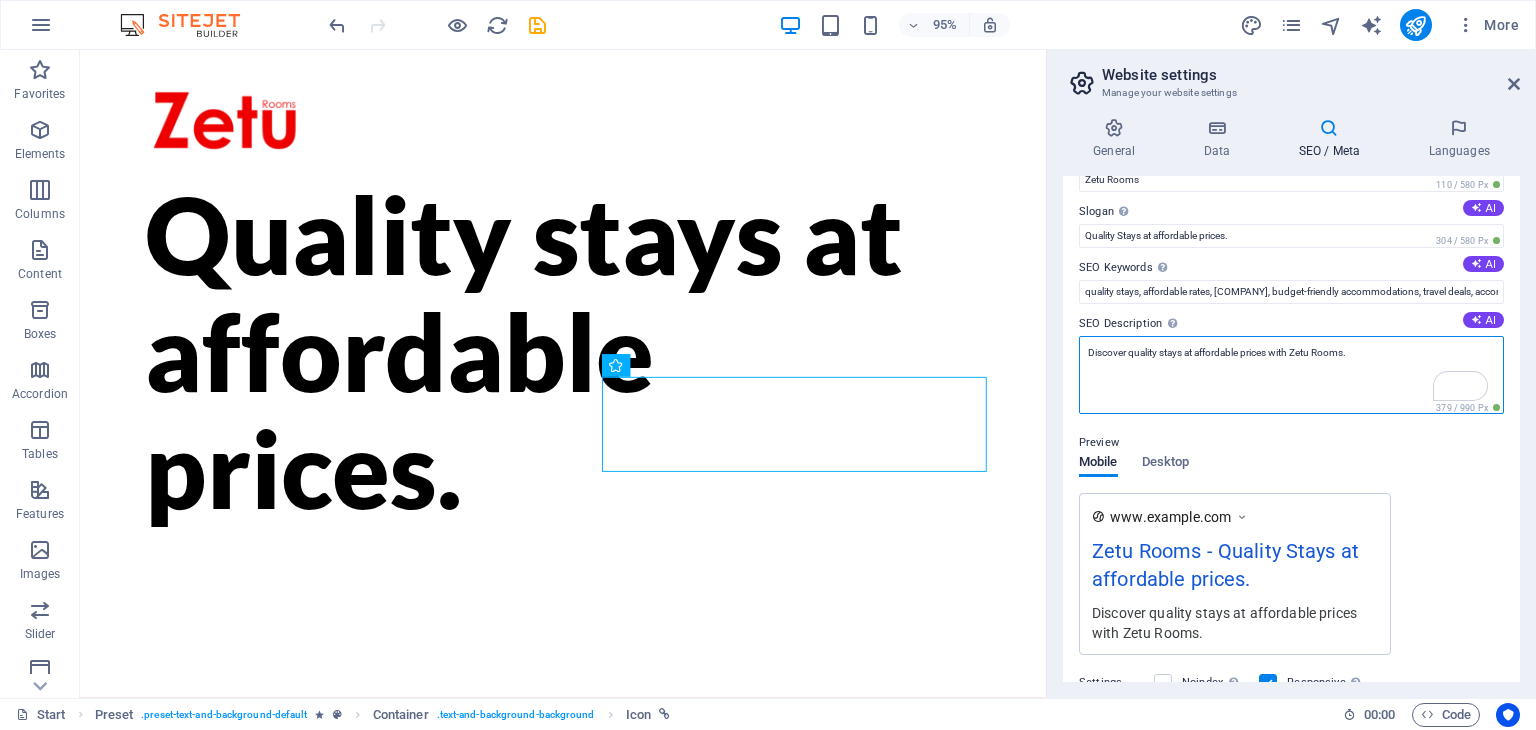 scroll, scrollTop: 64, scrollLeft: 0, axis: vertical 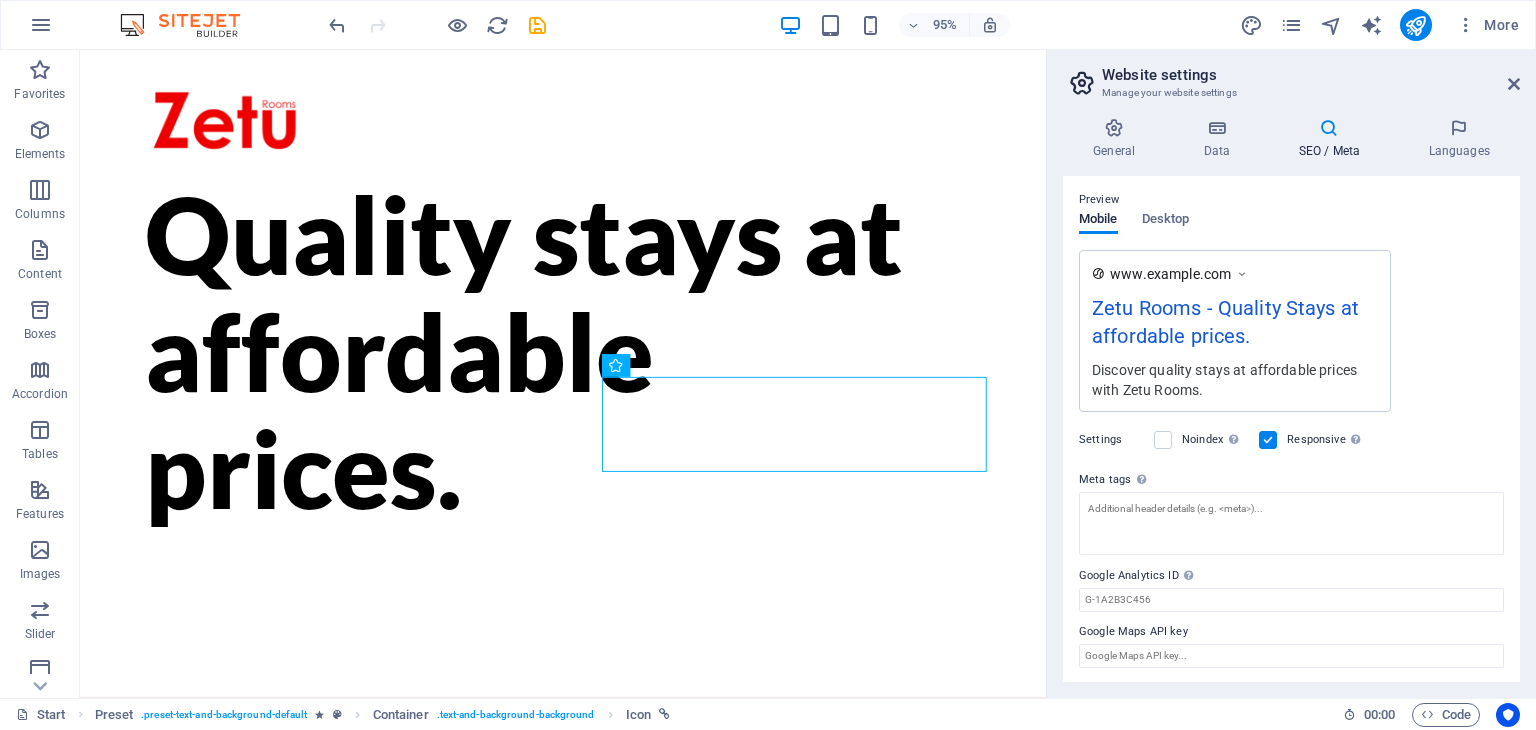 type on "Discover quality stays at affordable prices with Zetu Rooms." 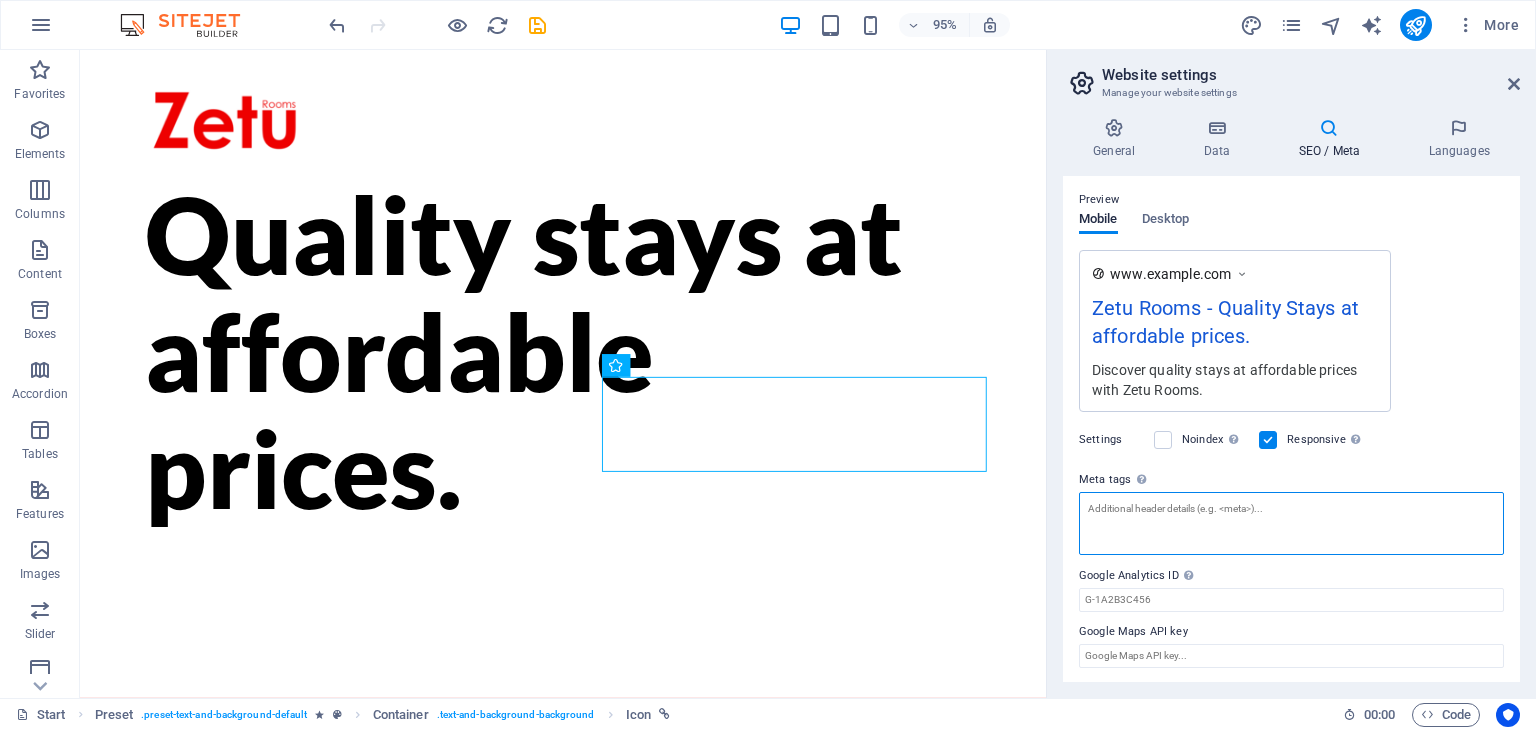 click on "Meta tags Enter HTML code here that will be placed inside the  tags of your website. Please note that your website may not function if you include code with errors." at bounding box center [1291, 523] 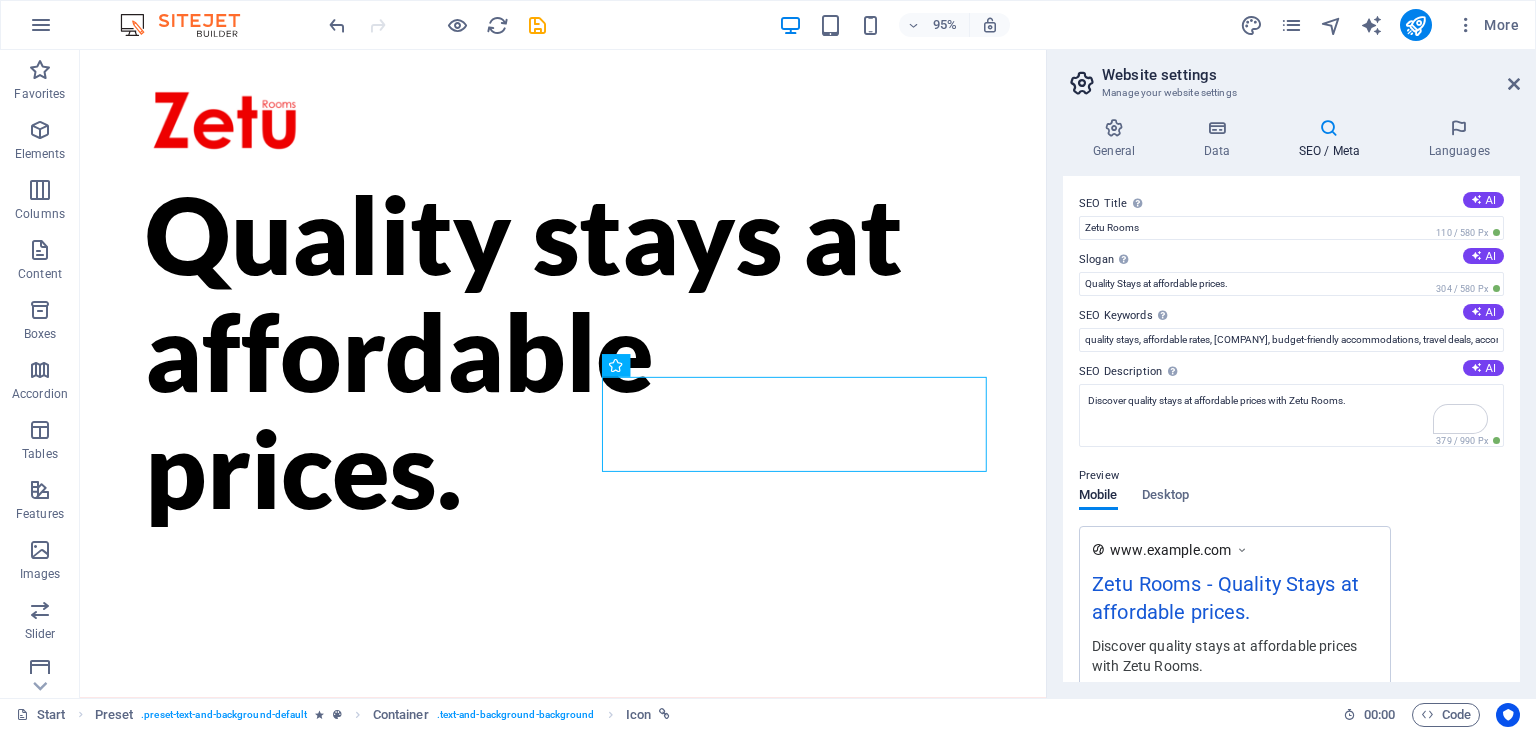 click on "General Data SEO / Meta Languages Website name Zetu Rooms Logo Drag files here, click to choose files or select files from Files or our free stock photos & videos Select files from the file manager, stock photos, or upload file(s) Upload Favicon Set the favicon of your website here. A favicon is a small icon shown in the browser tab next to your website title. It helps visitors identify your website. Drag files here, click to choose files or select files from Files or our free stock photos & videos Select files from the file manager, stock photos, or upload file(s) Upload Preview Image (Open Graph) This image will be shown when the website is shared on social networks Drag files here, click to choose files or select files from Files or our free stock photos & videos Select files from the file manager, stock photos, or upload file(s) Upload Contact data for this website. This can be used everywhere on the website and will update automatically. Company Zetu Rooms First name Last name Street ZIP code City AI" at bounding box center (1291, 400) 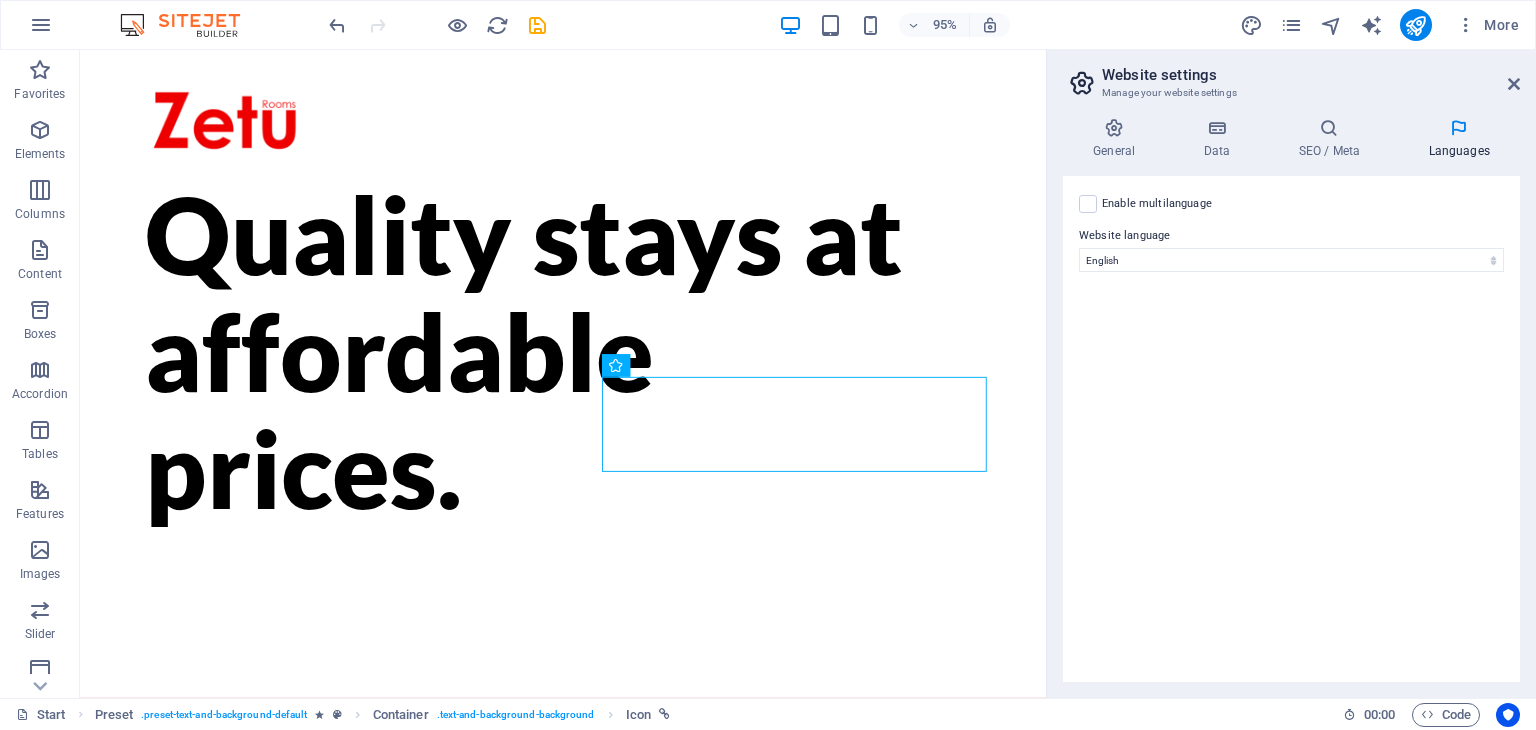 click on "SEO / Meta" at bounding box center [1333, 139] 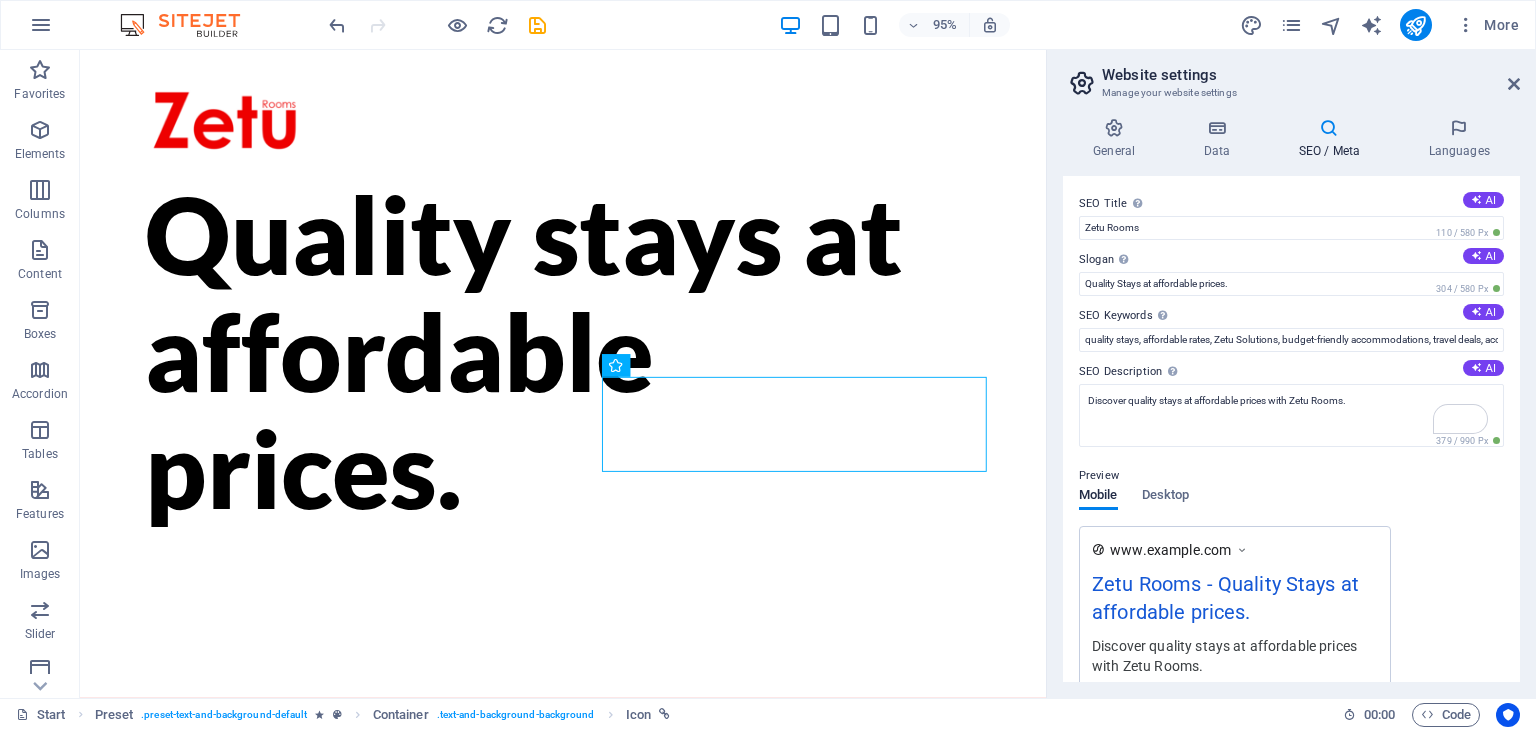 scroll, scrollTop: 0, scrollLeft: 0, axis: both 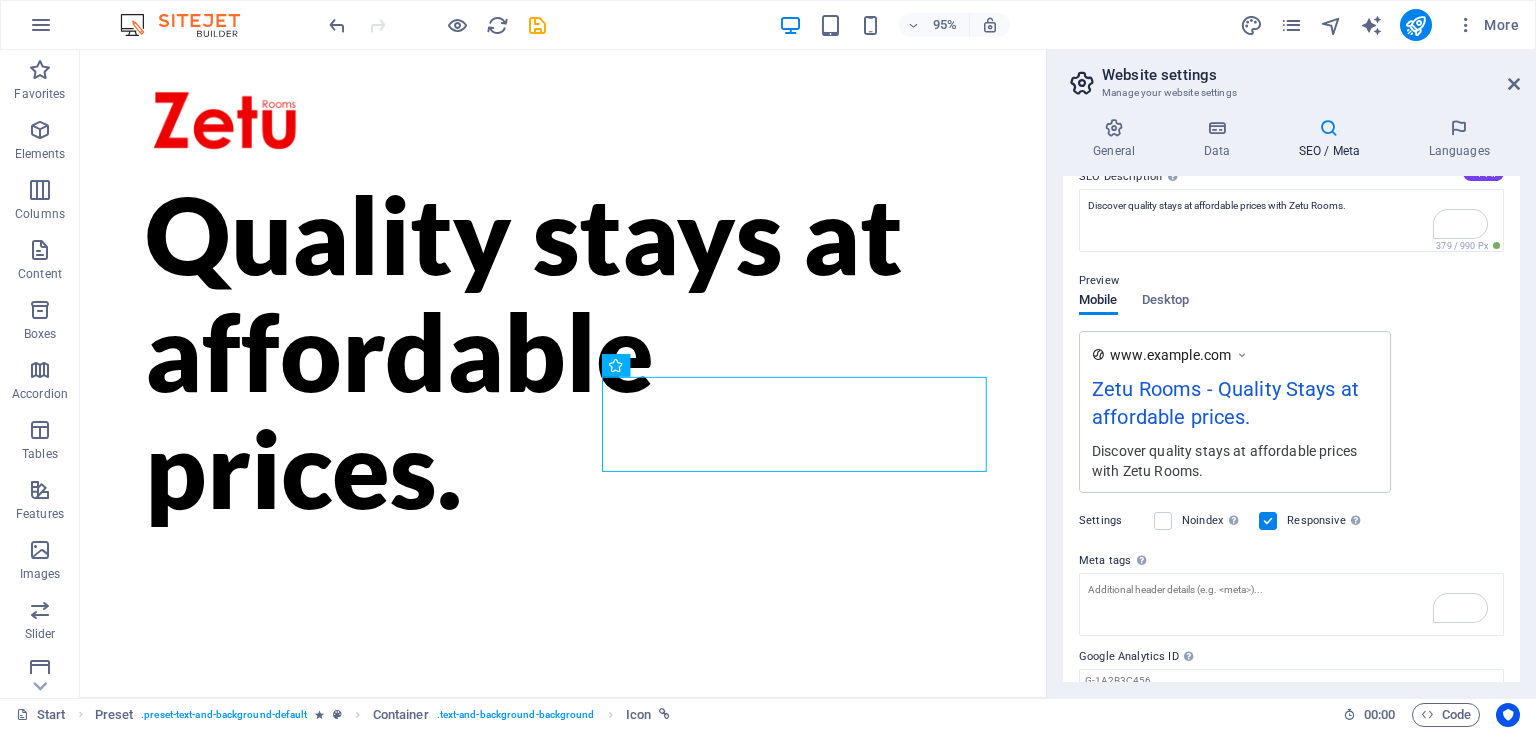 click on "Desktop" at bounding box center [1166, 302] 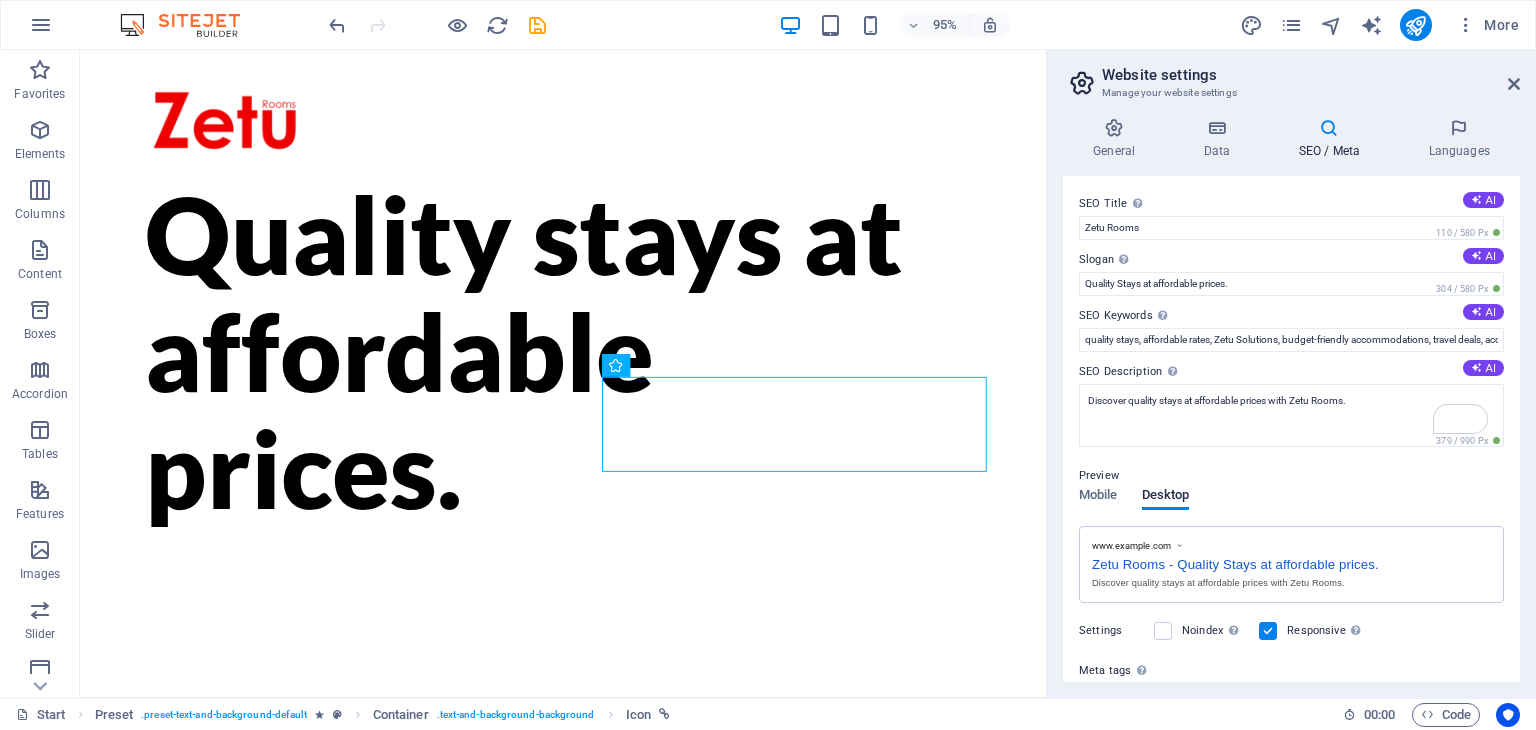 click on "Manage your website settings" at bounding box center (1291, 93) 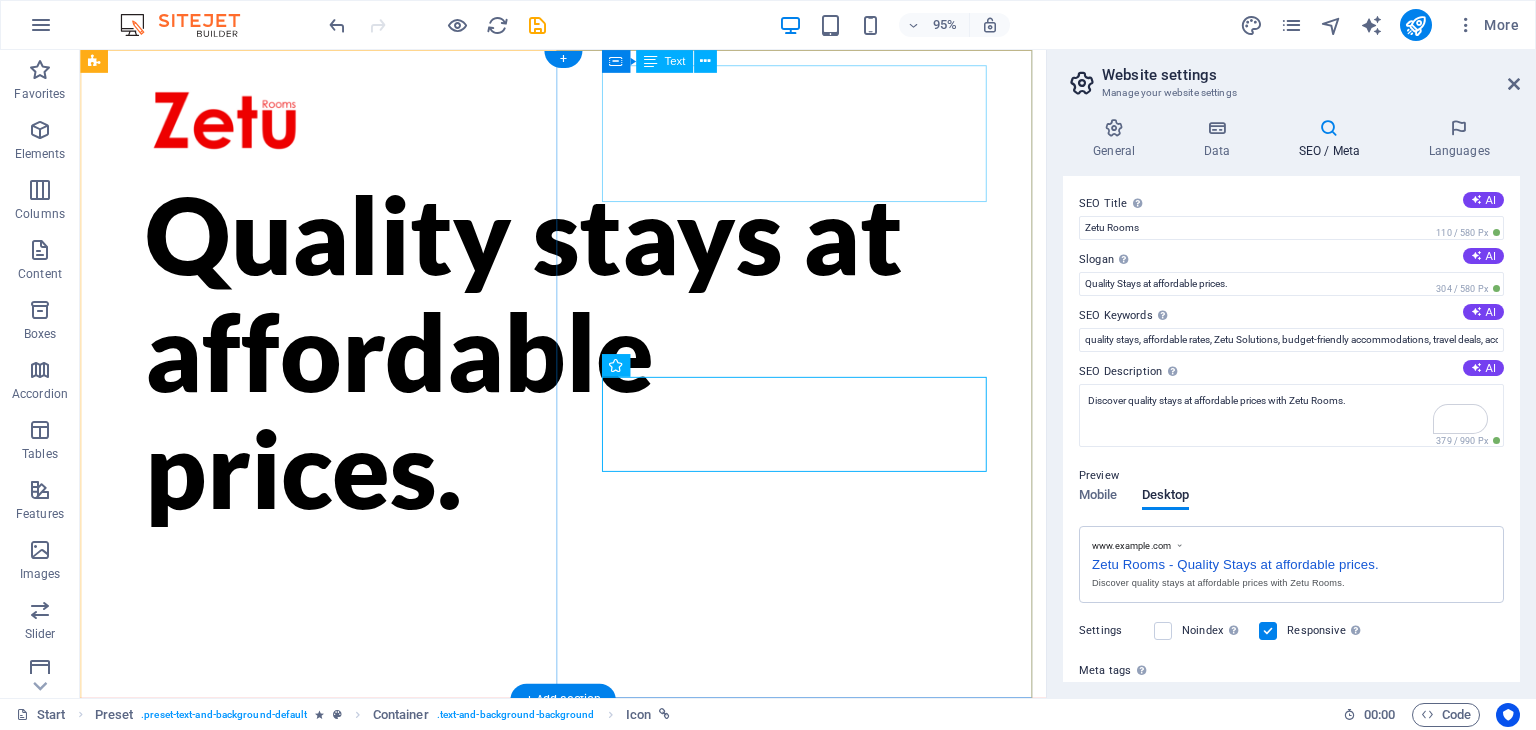 click on "Book via WhatsApp:" at bounding box center (588, 784) 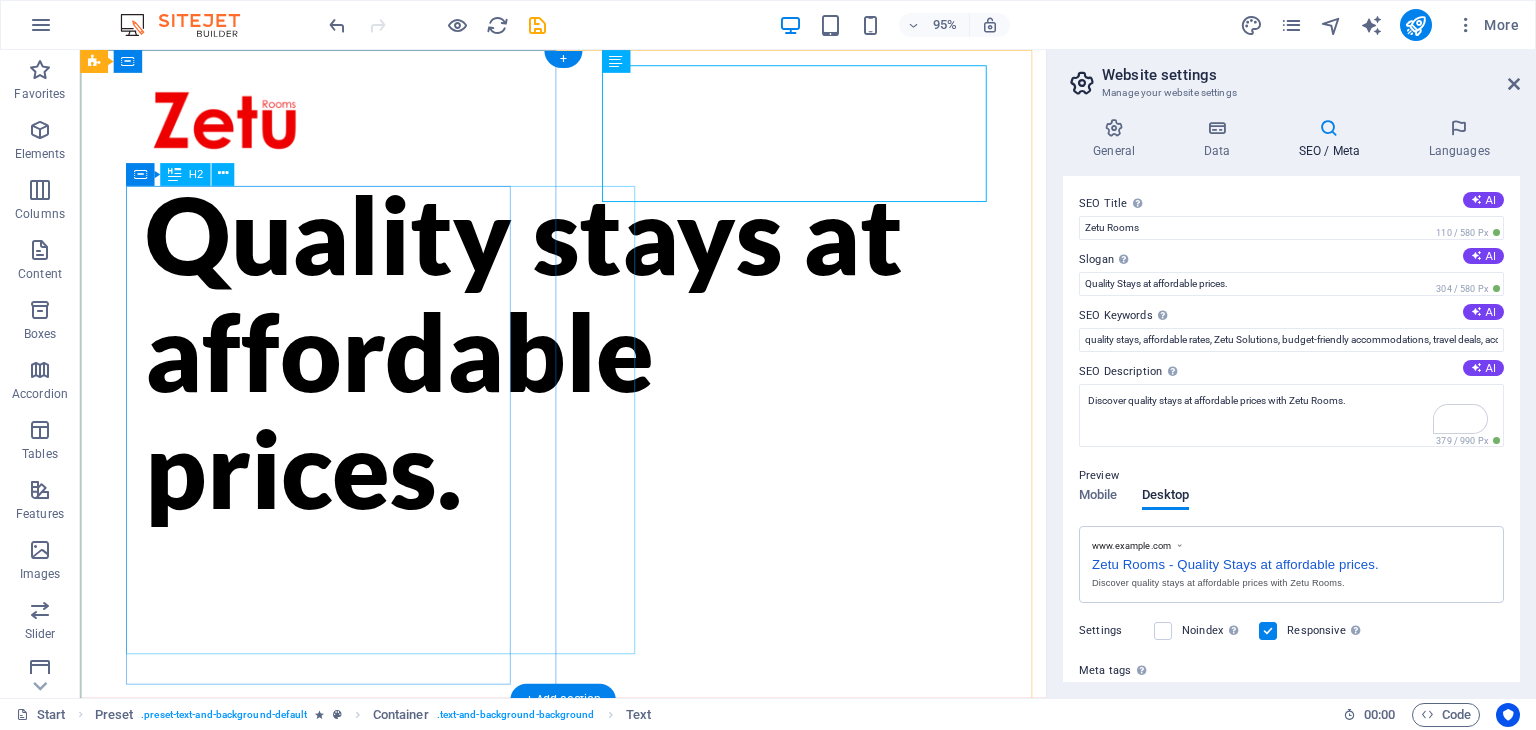 click on "Quality stays at affordable prices." at bounding box center [589, 367] 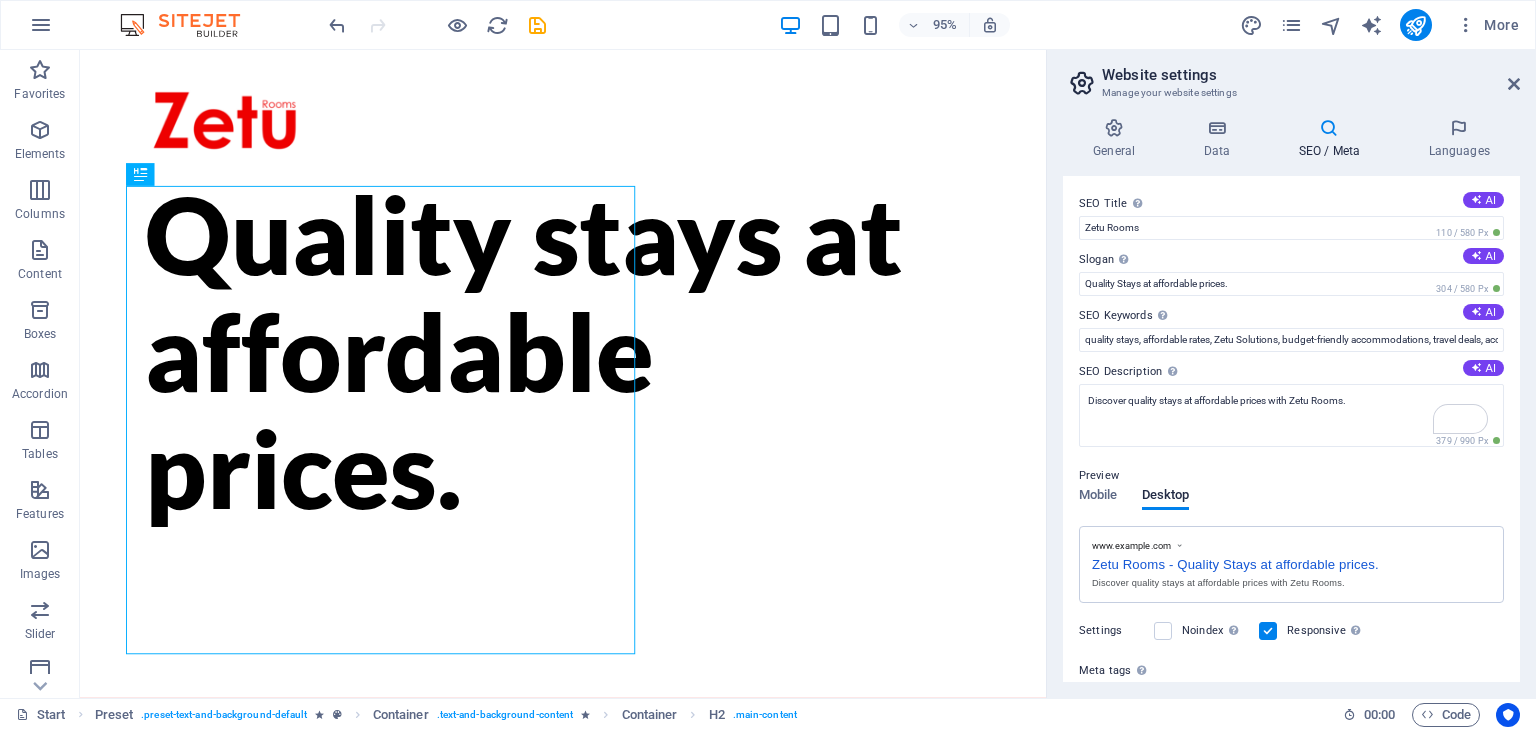 drag, startPoint x: 1522, startPoint y: 69, endPoint x: 1510, endPoint y: 83, distance: 18.439089 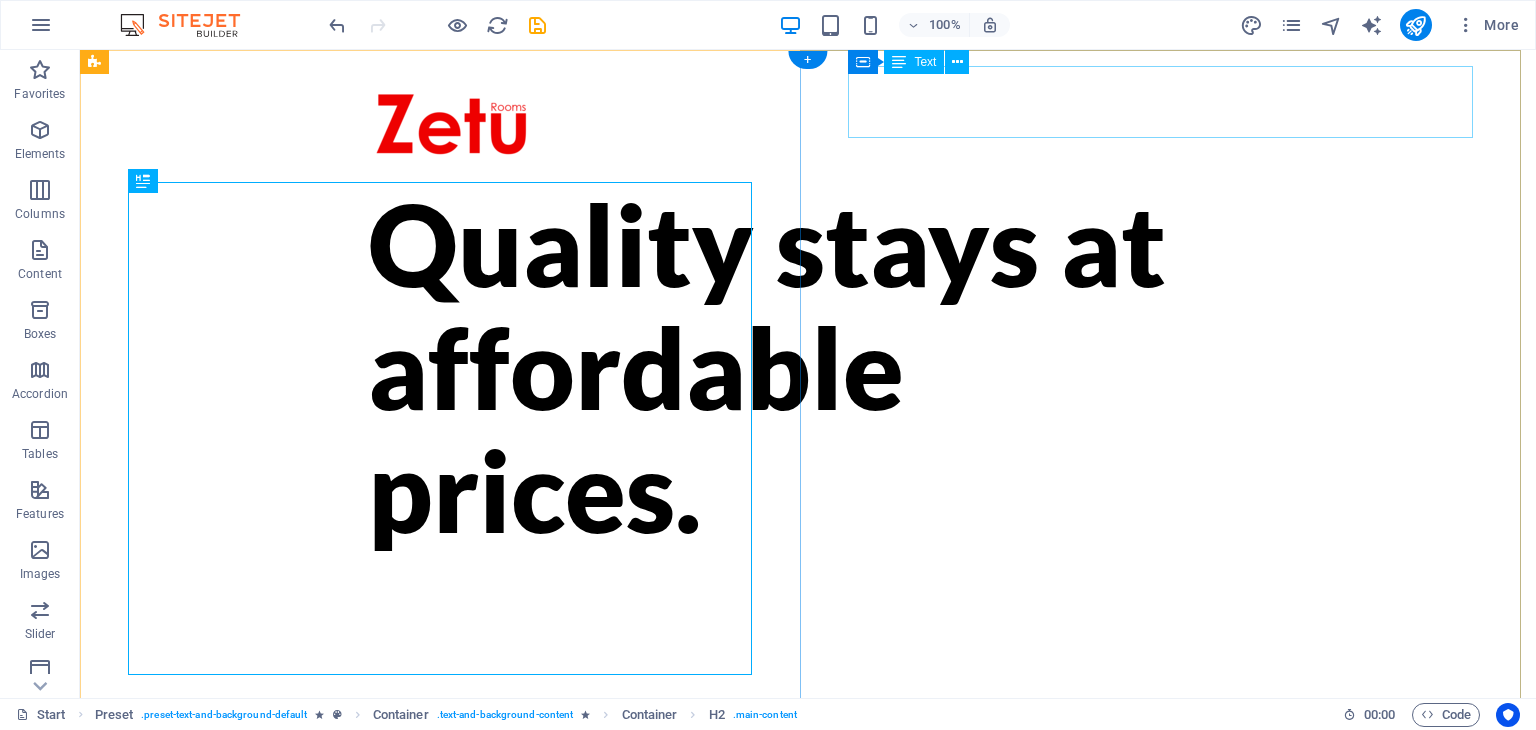 click on "Book via WhatsApp:" at bounding box center (808, 750) 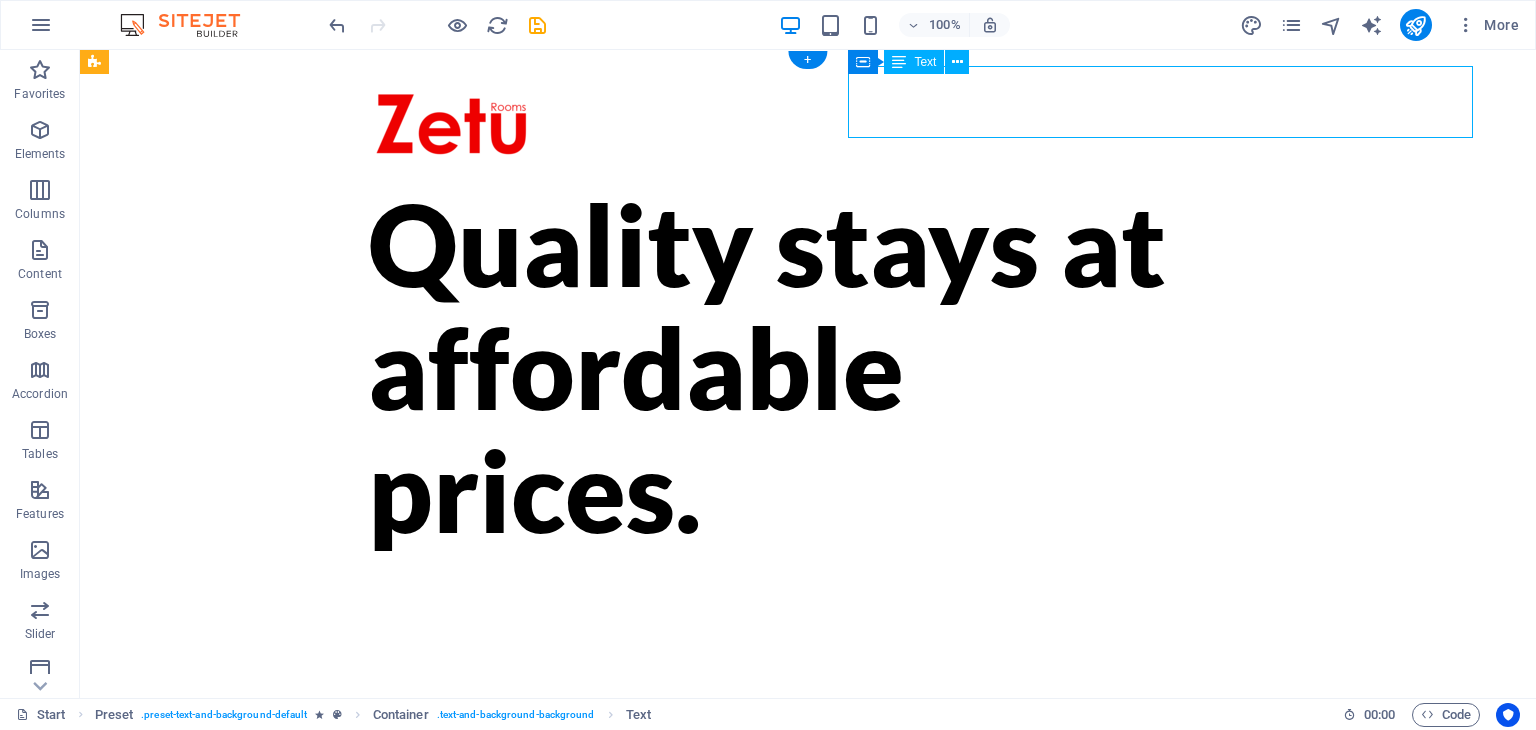 click on "Book via WhatsApp:" at bounding box center [808, 750] 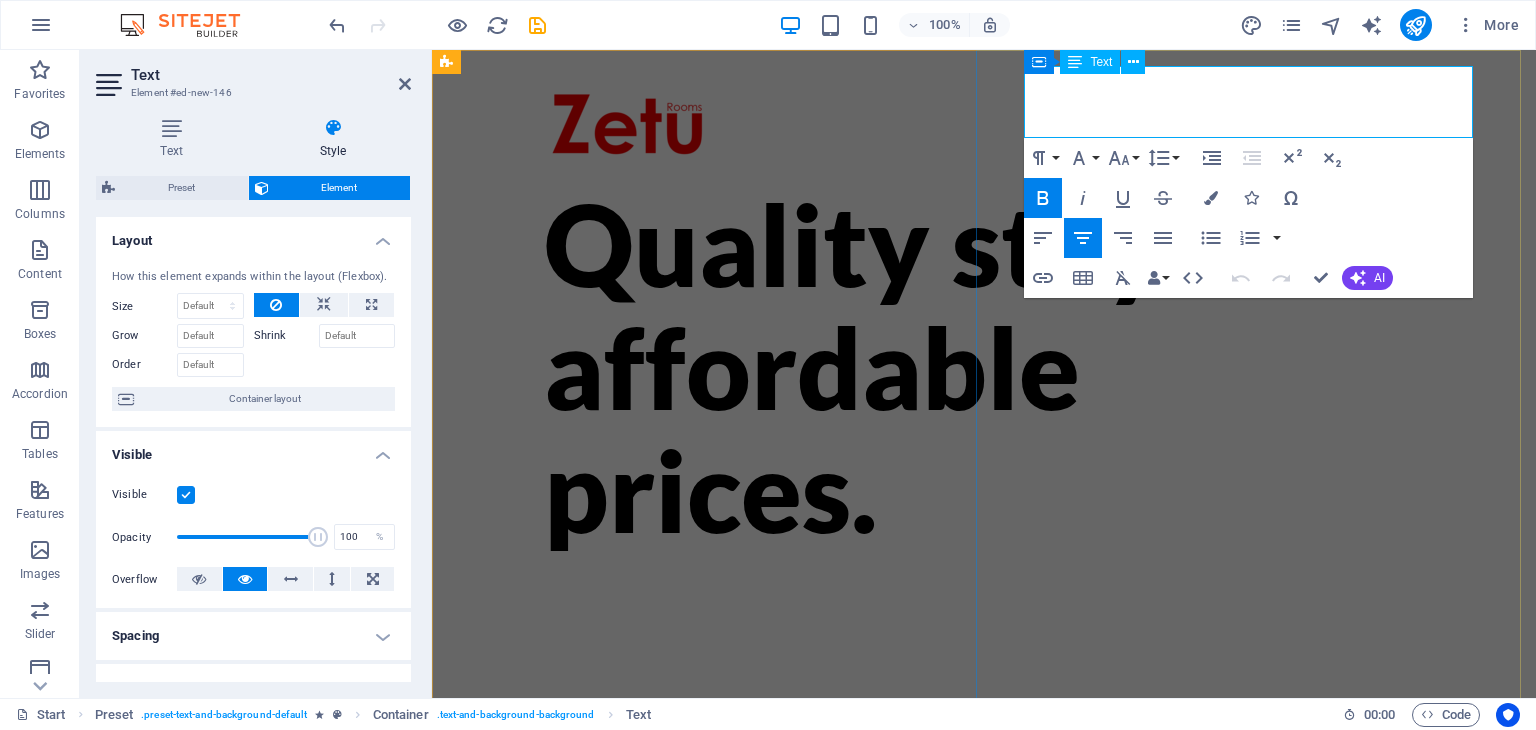 type 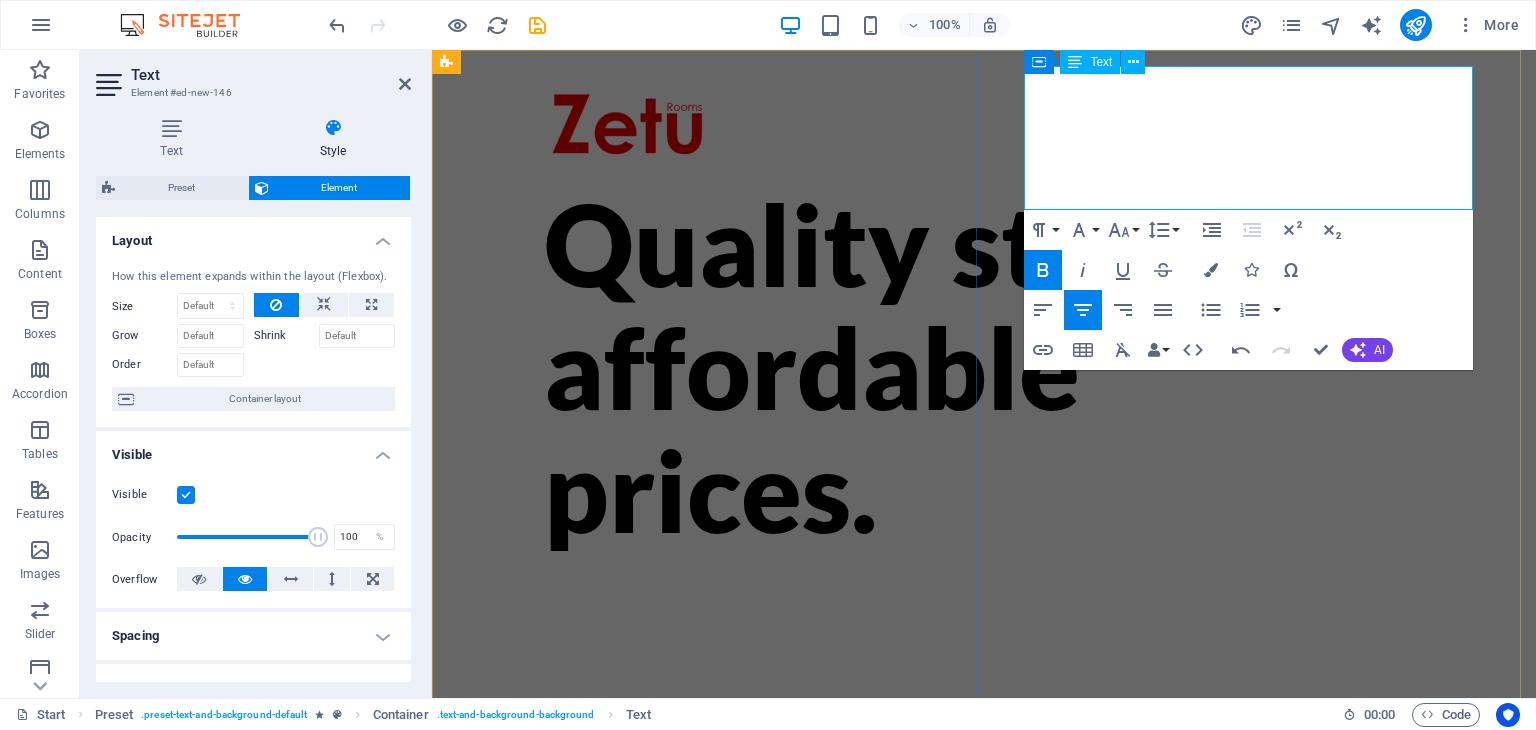 click on "-  Book via WhatsApp:" at bounding box center [984, 750] 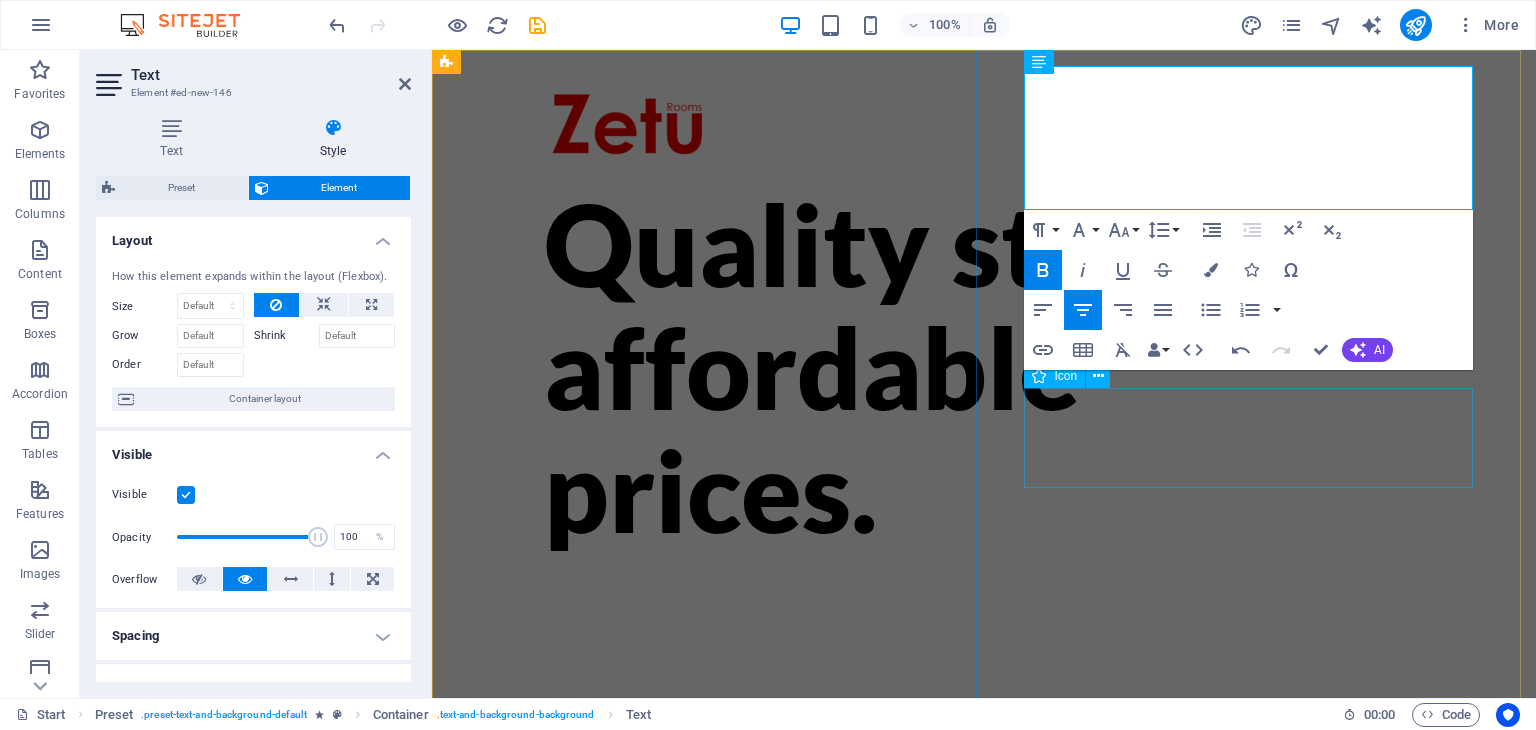 click on "Click to book:" at bounding box center [984, 851] 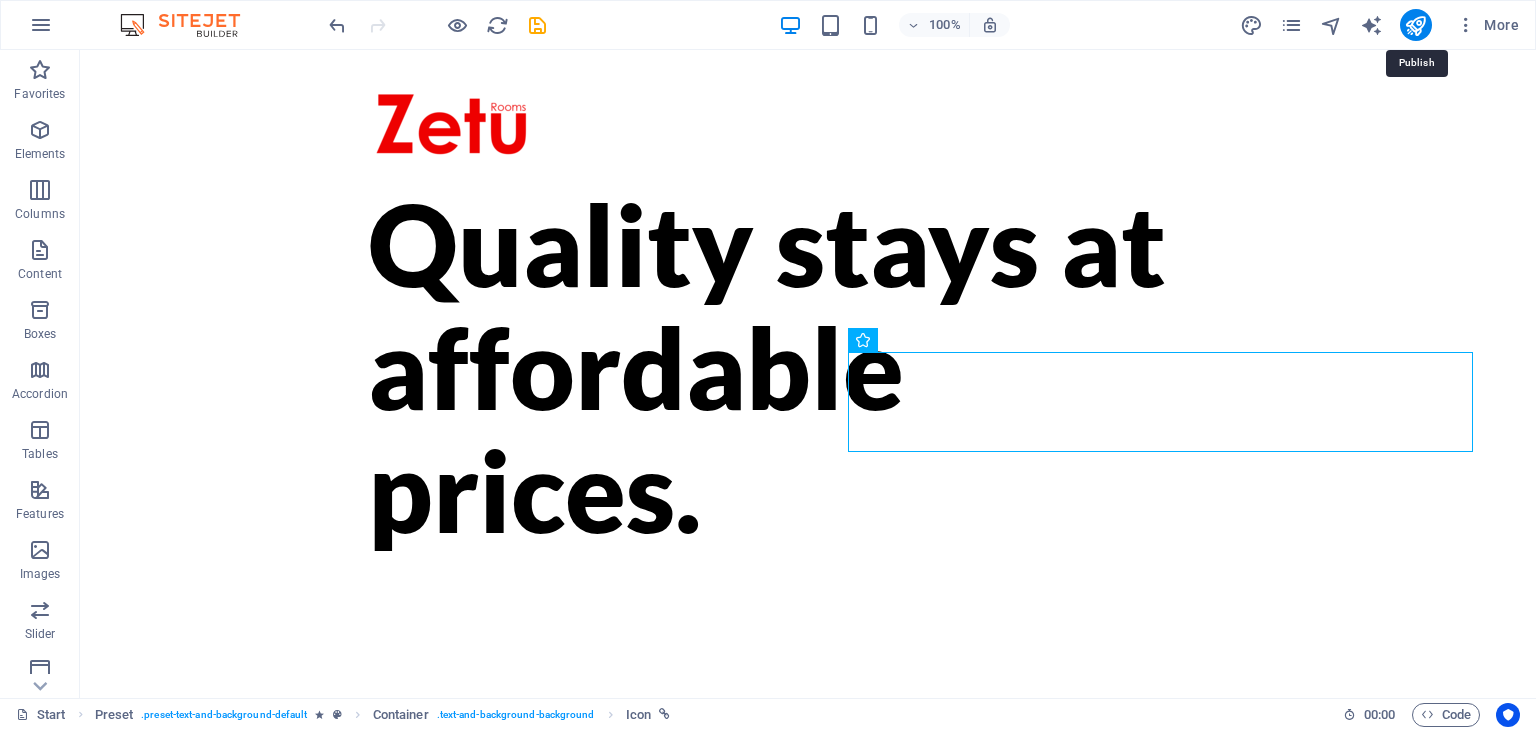 click at bounding box center (1415, 25) 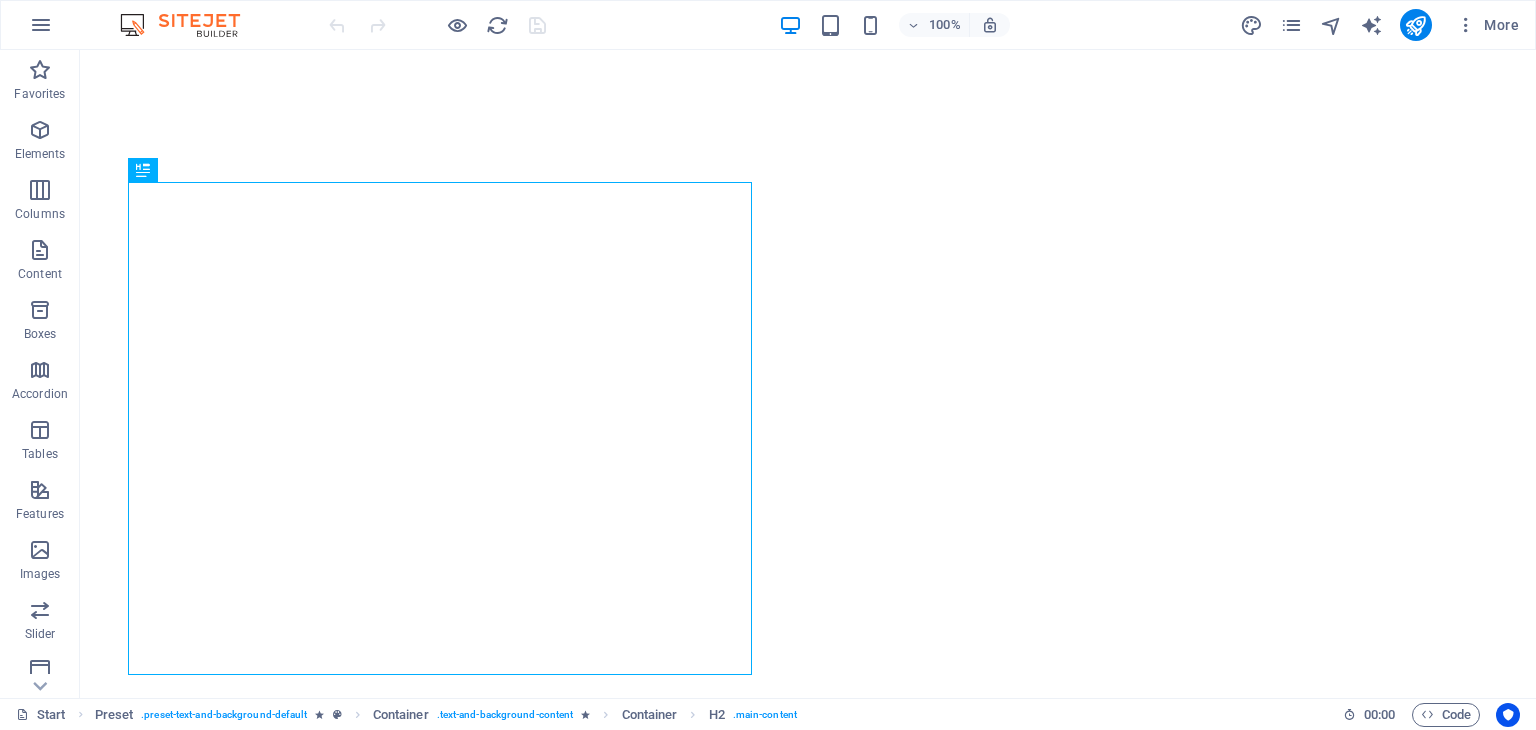 scroll, scrollTop: 0, scrollLeft: 0, axis: both 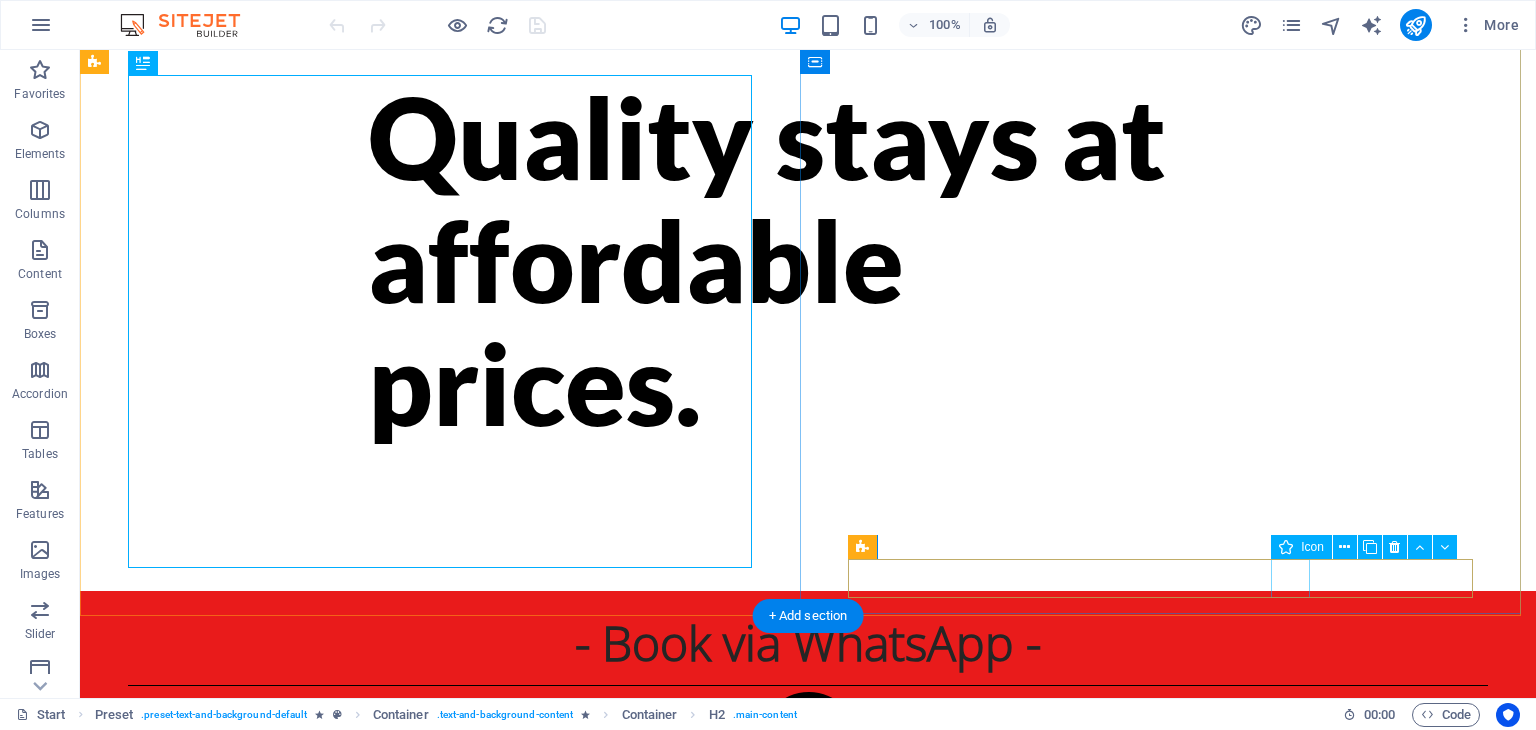 click at bounding box center [608, 923] 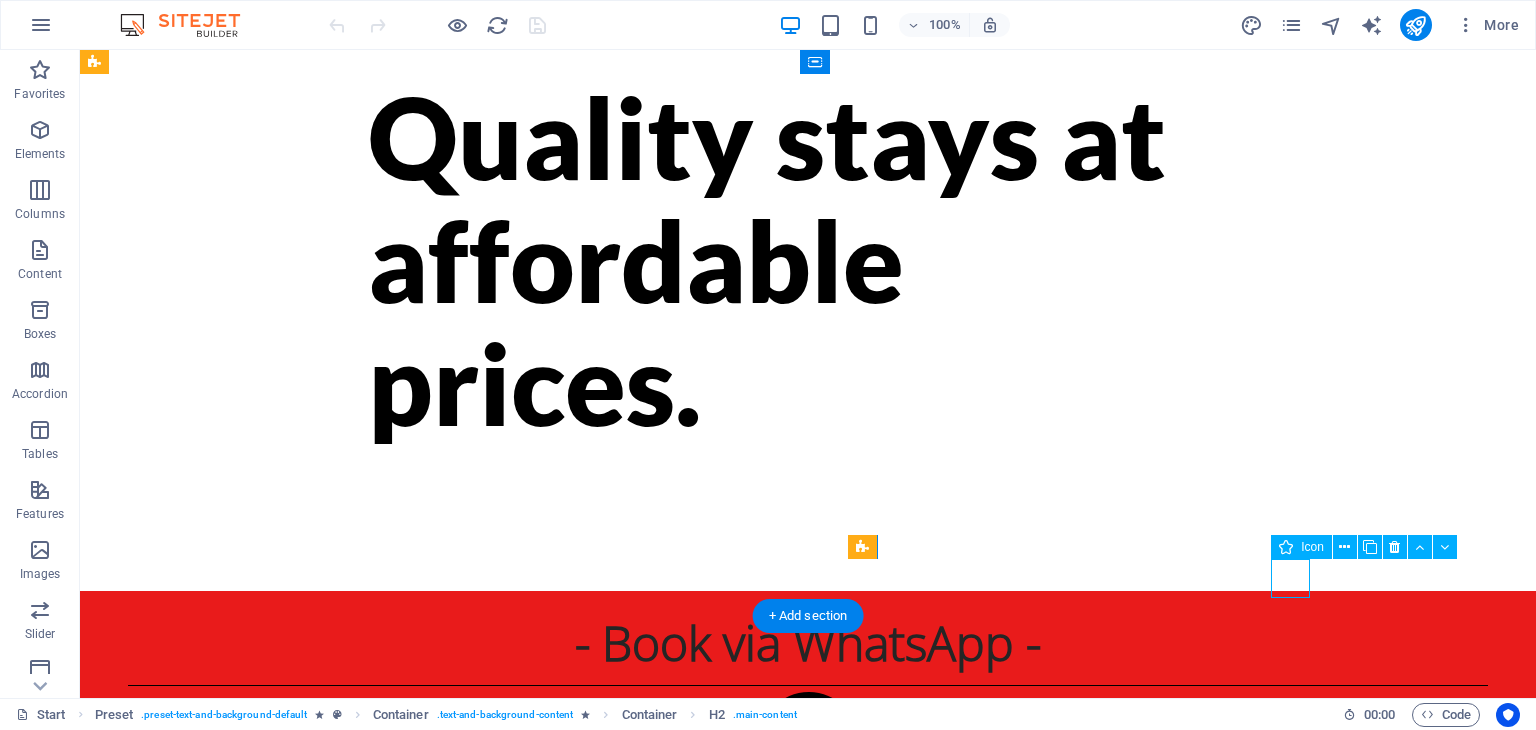 click at bounding box center [608, 923] 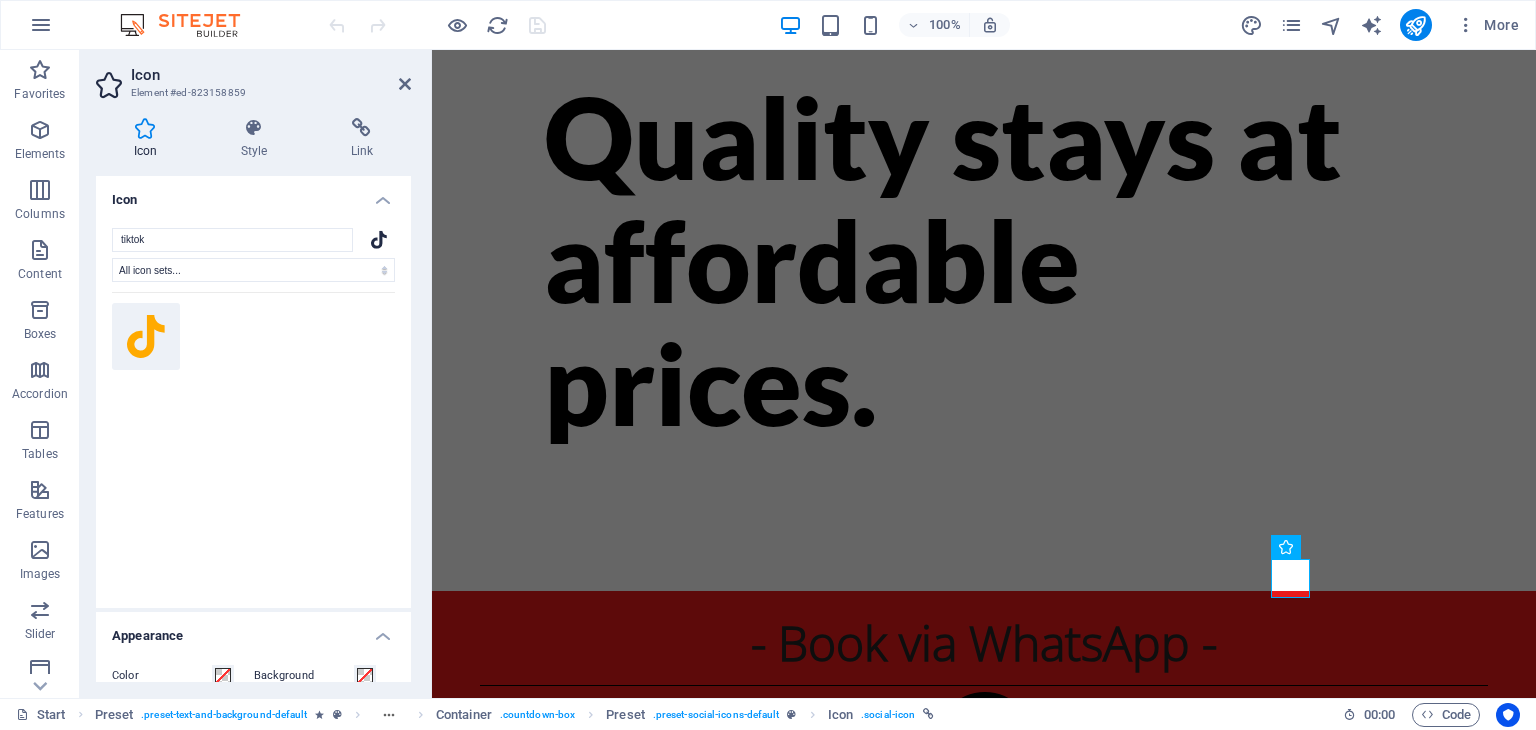 click on "Link" at bounding box center (362, 139) 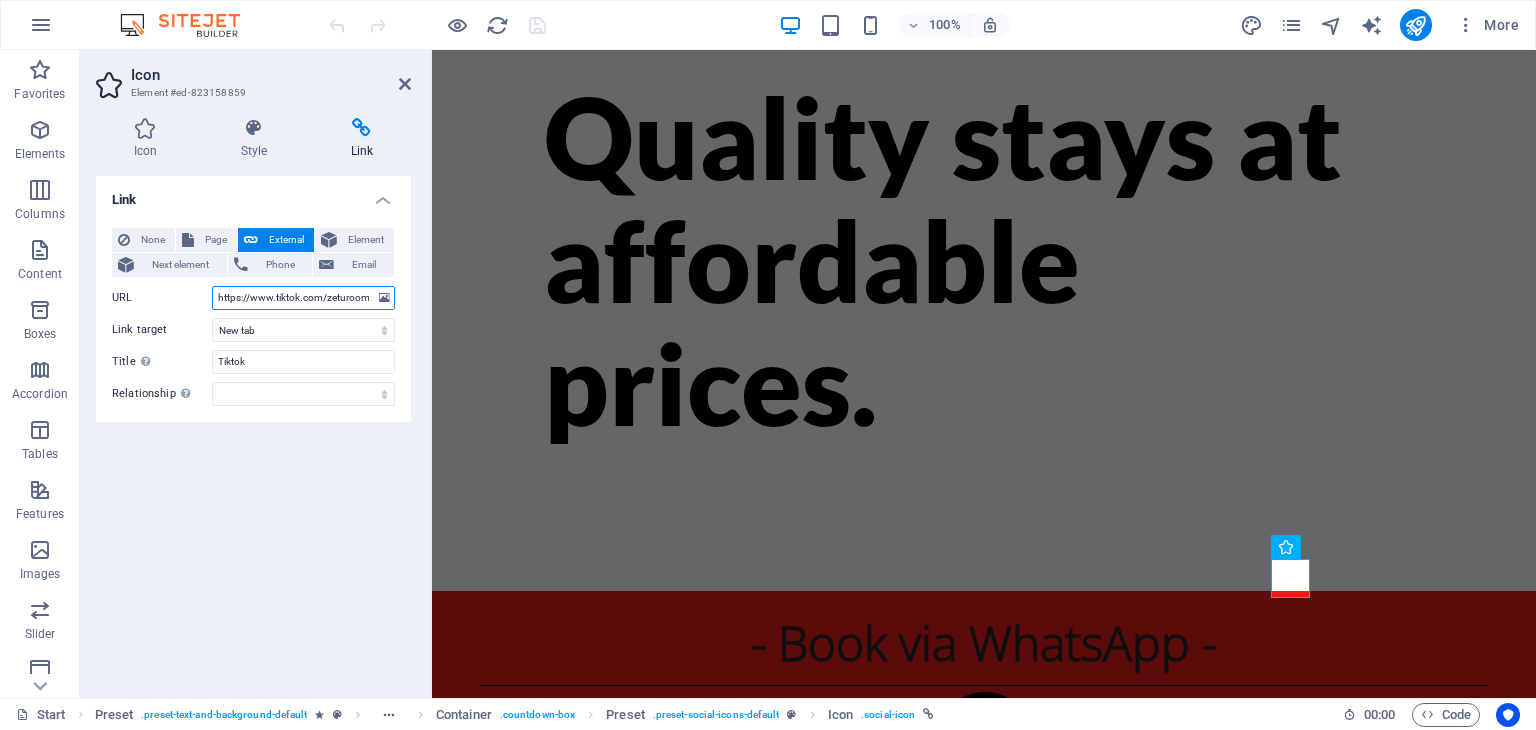 click on "https://www.tiktok.com/zeturooms" at bounding box center [303, 298] 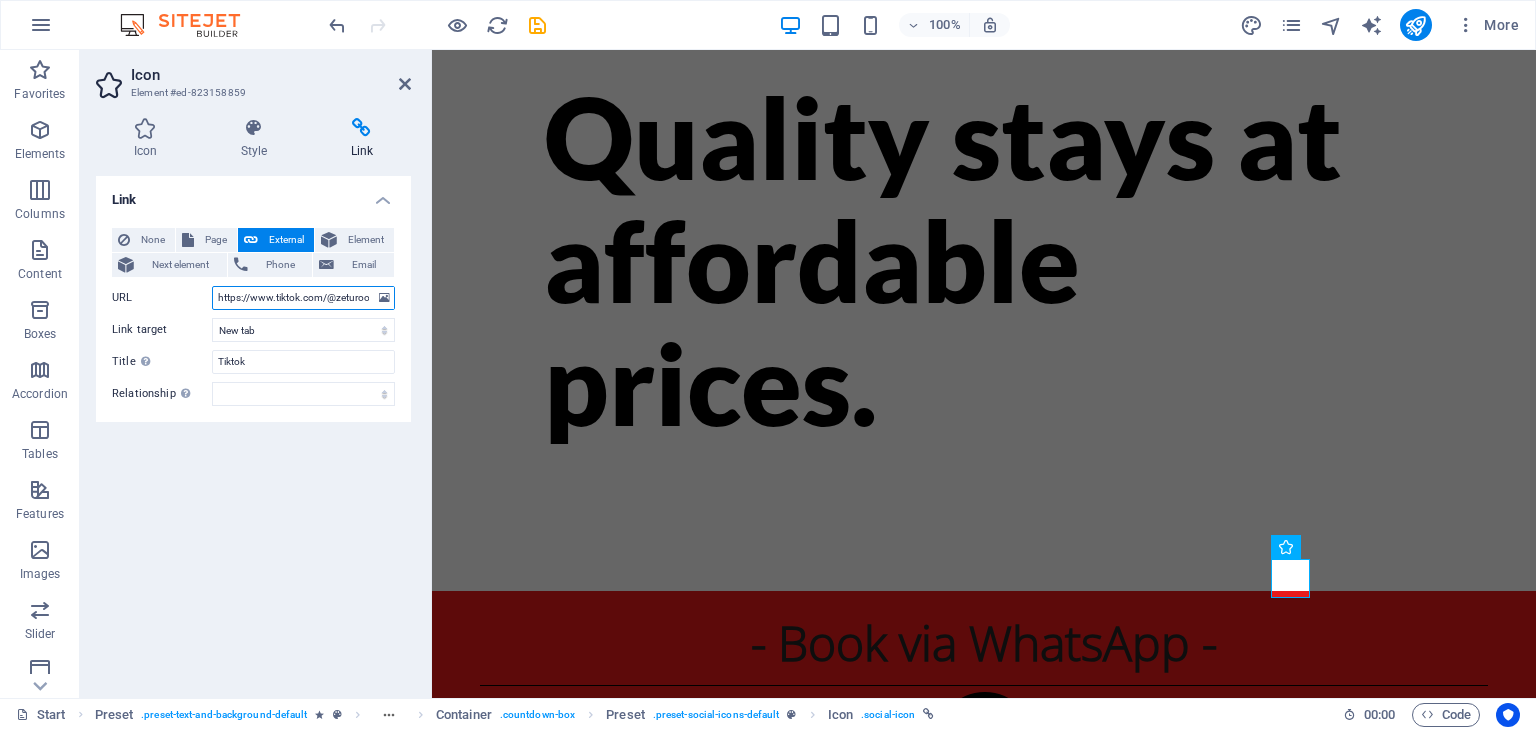type on "https://www.tiktok.com/@zeturooms" 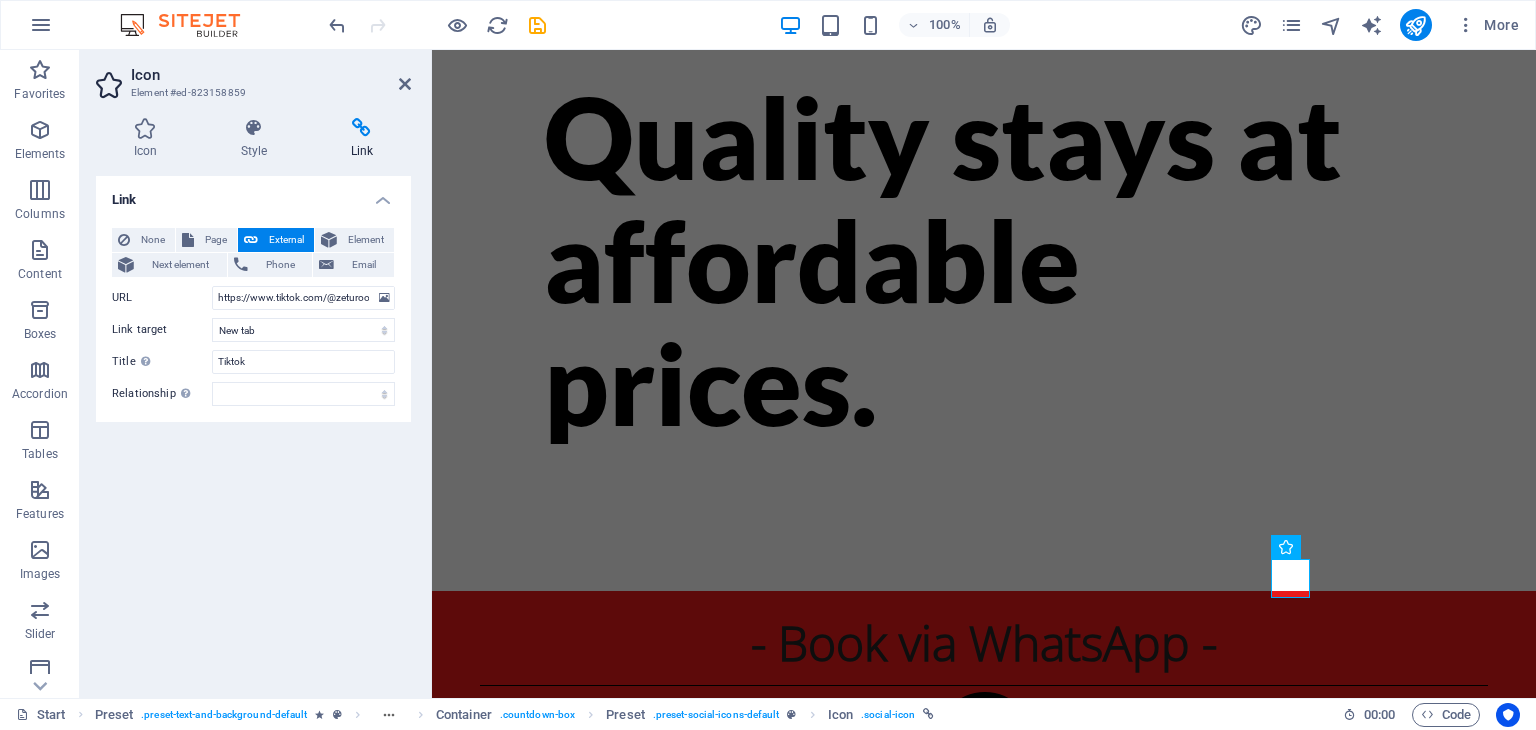 click on "Link None Page External Element Next element Phone Email Page Start Legal notice Privacy Element
URL https://www.tiktok.com/@zeturooms Phone Email Link target New tab Same tab Overlay Title Additional link description, should not be the same as the link text. The title is most often shown as a tooltip text when the mouse moves over the element. Leave empty if uncertain. Tiktok Relationship Sets the  relationship of this link to the link target . For example, the value "nofollow" instructs search engines not to follow the link. Can be left empty. alternate author bookmark external help license next nofollow noreferrer noopener prev search tag" at bounding box center (253, 429) 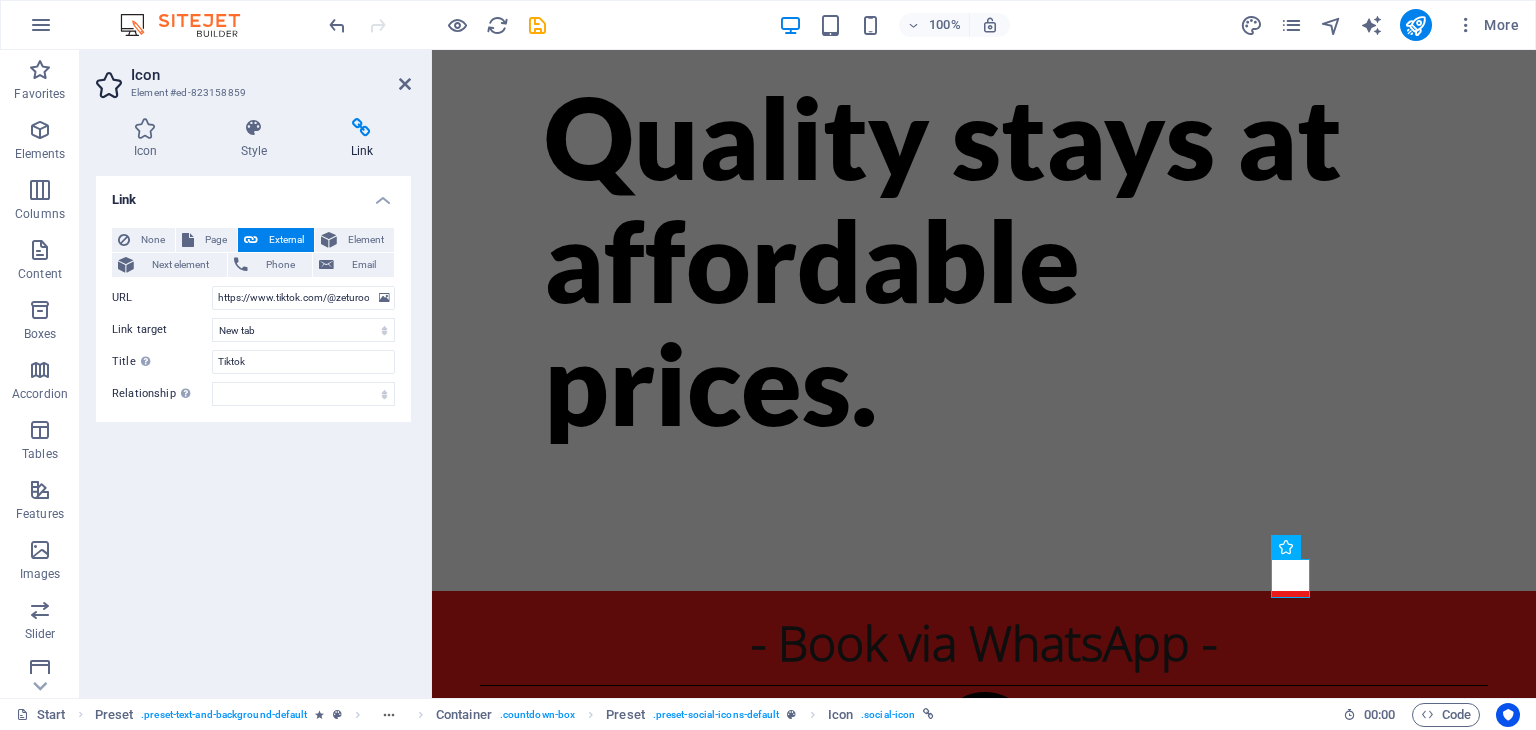 click on "More" at bounding box center (1487, 25) 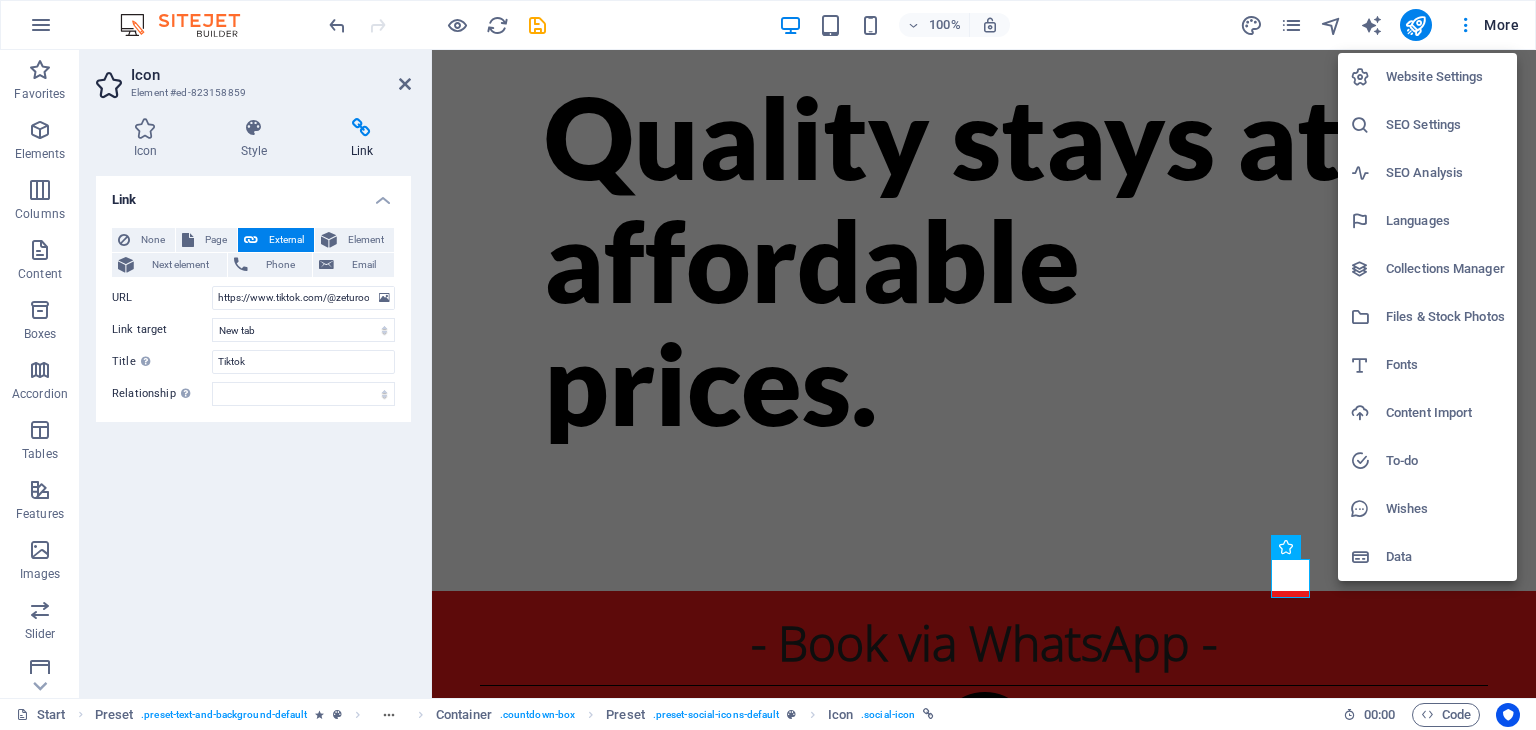 click on "Website Settings" at bounding box center (1445, 77) 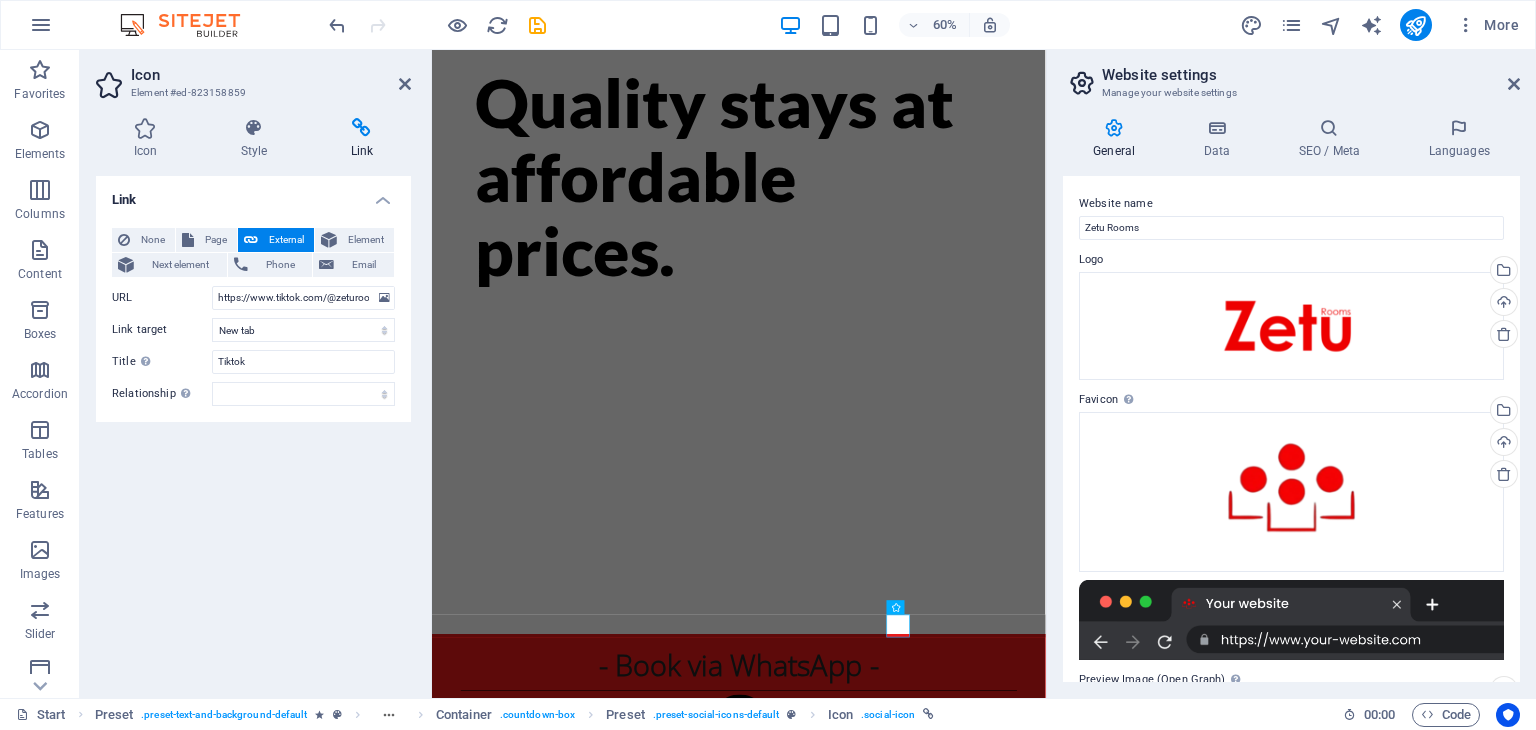 scroll, scrollTop: 84, scrollLeft: 0, axis: vertical 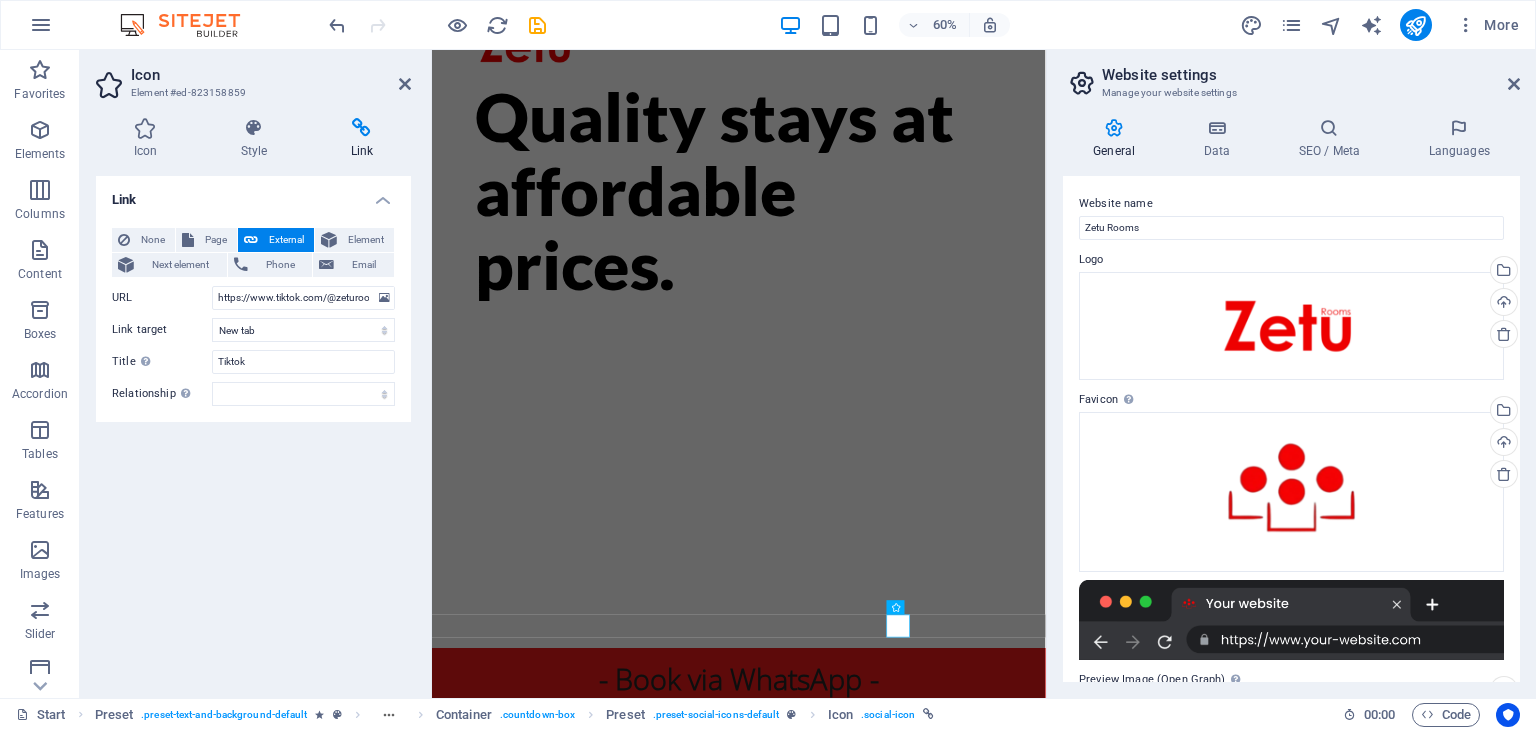 click on "Data" at bounding box center [1220, 139] 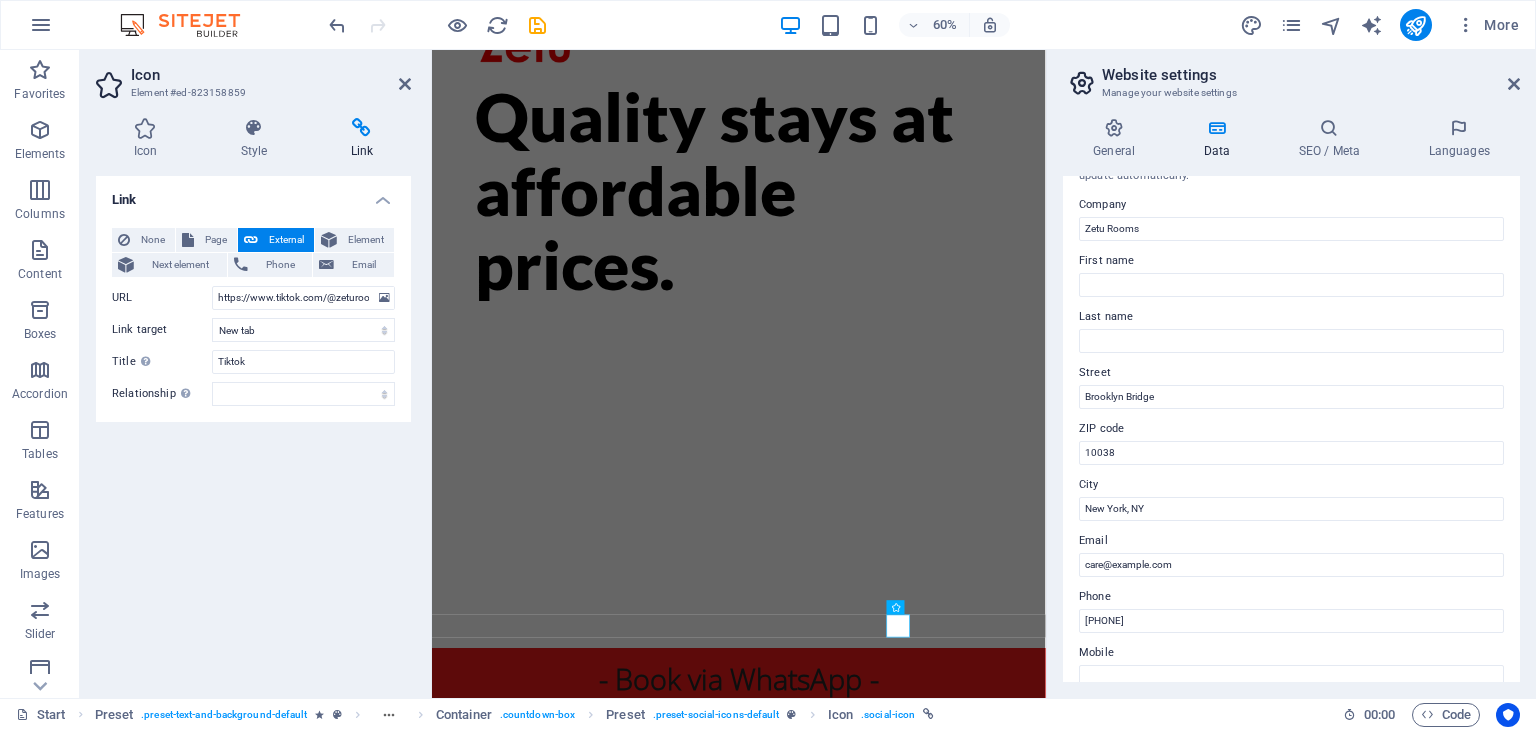 scroll, scrollTop: 56, scrollLeft: 0, axis: vertical 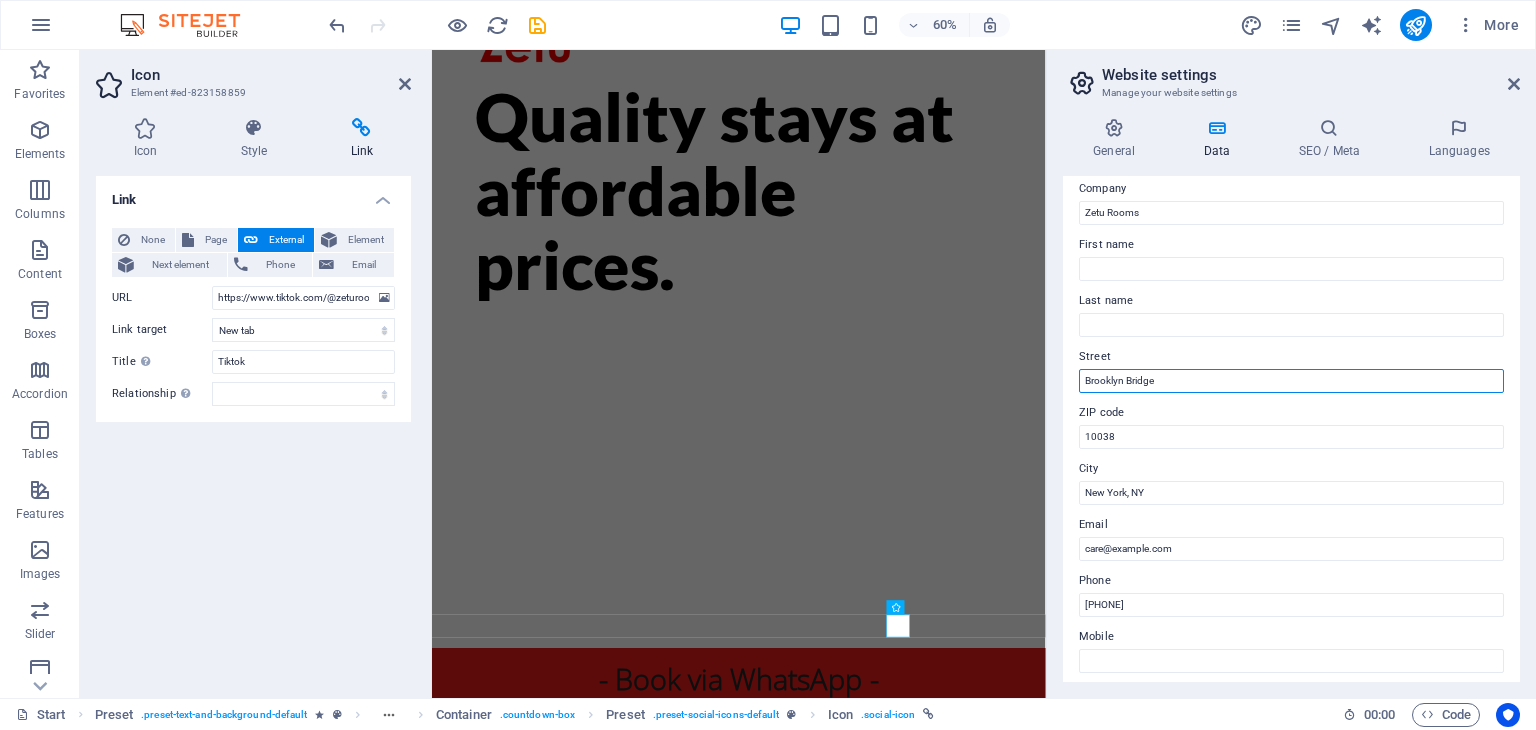 drag, startPoint x: 1176, startPoint y: 376, endPoint x: 1084, endPoint y: 381, distance: 92.13577 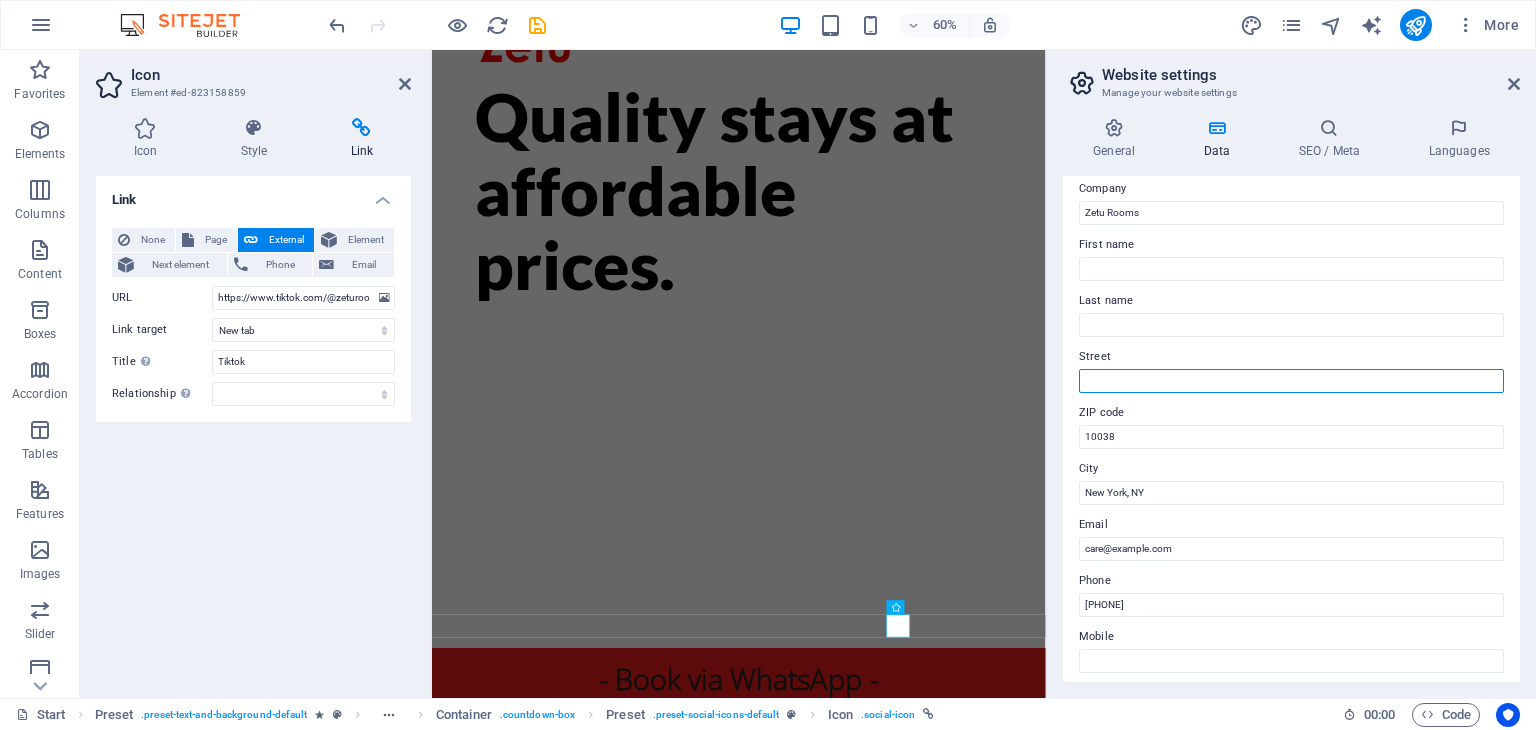 type 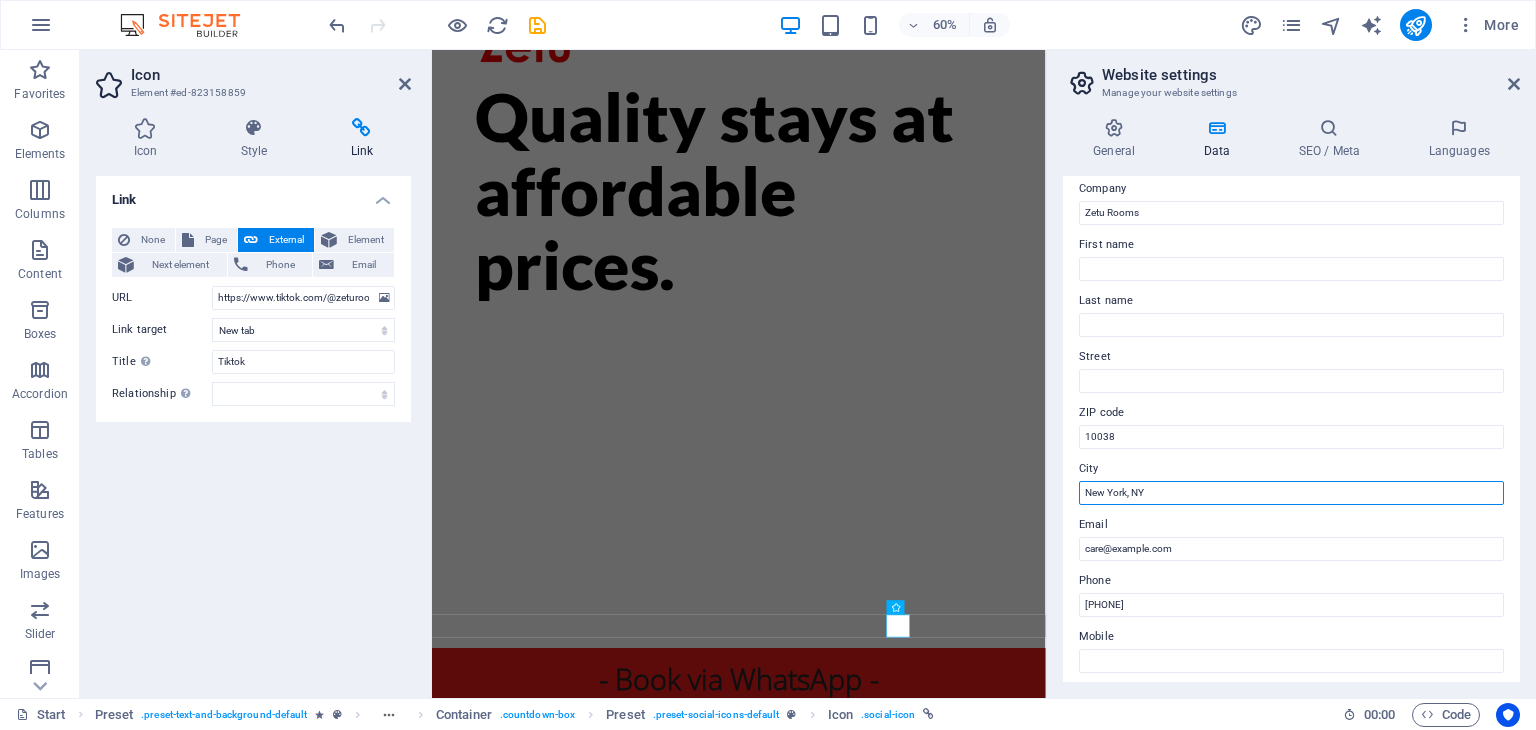 drag, startPoint x: 1151, startPoint y: 495, endPoint x: 1048, endPoint y: 489, distance: 103.17461 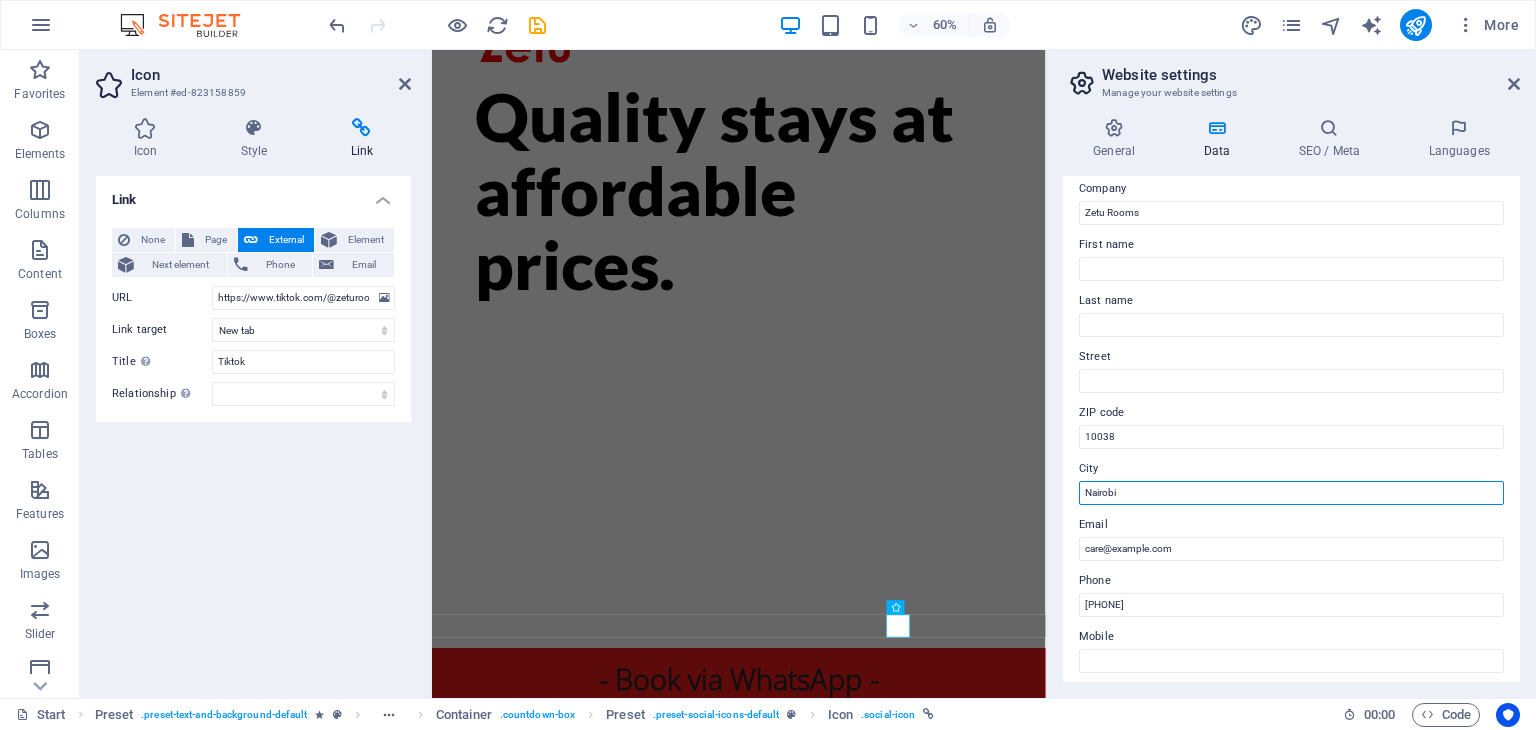type on "Nairobi" 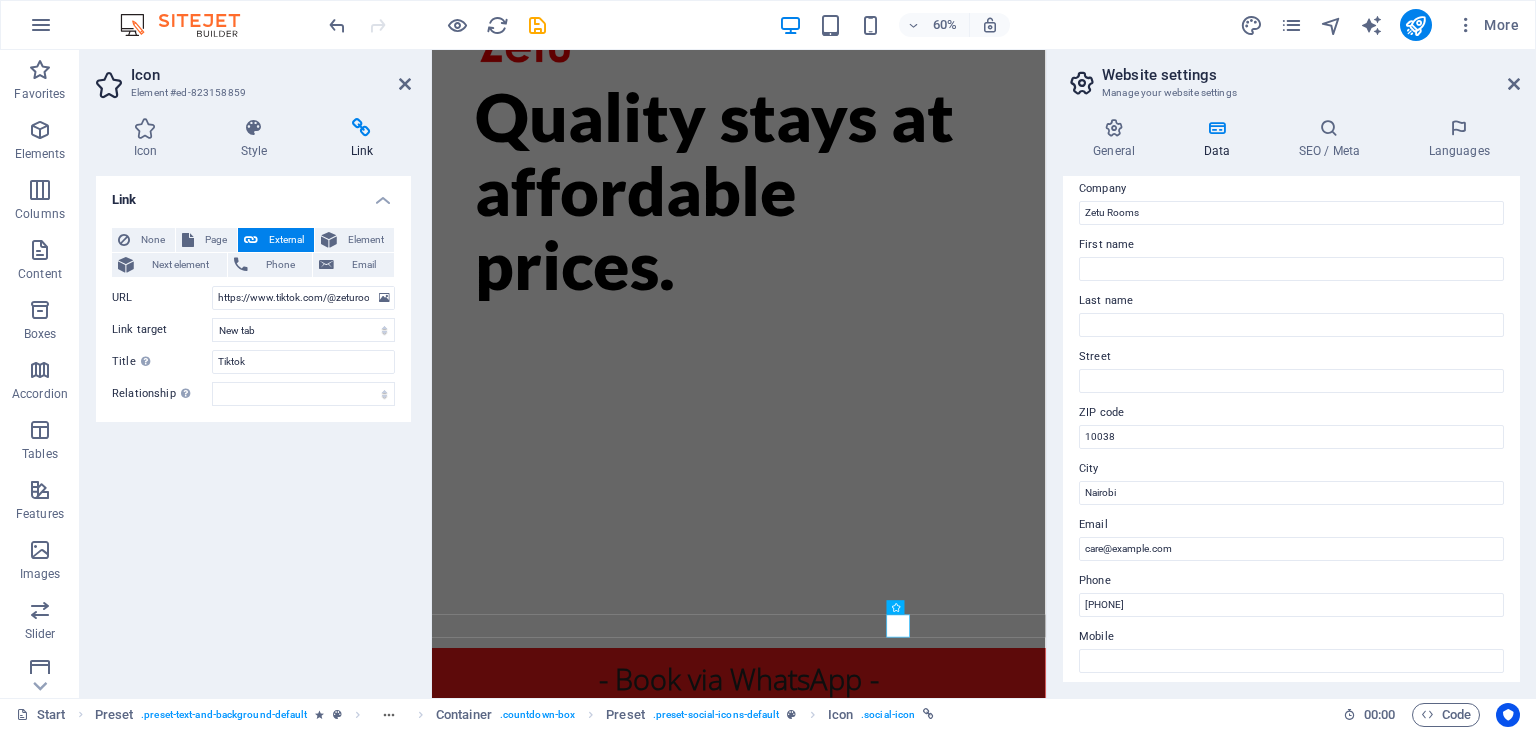 click on "Contact data for this website. This can be used everywhere on the website and will update automatically. Company Zetu Rooms First name Last name Street ZIP code 10038 City Nairobi Email care@zetu.co Phone +254706060606 Mobile Fax Custom field 1 Custom field 2 Custom field 3 Custom field 4 Custom field 5 Custom field 6" at bounding box center [1291, 429] 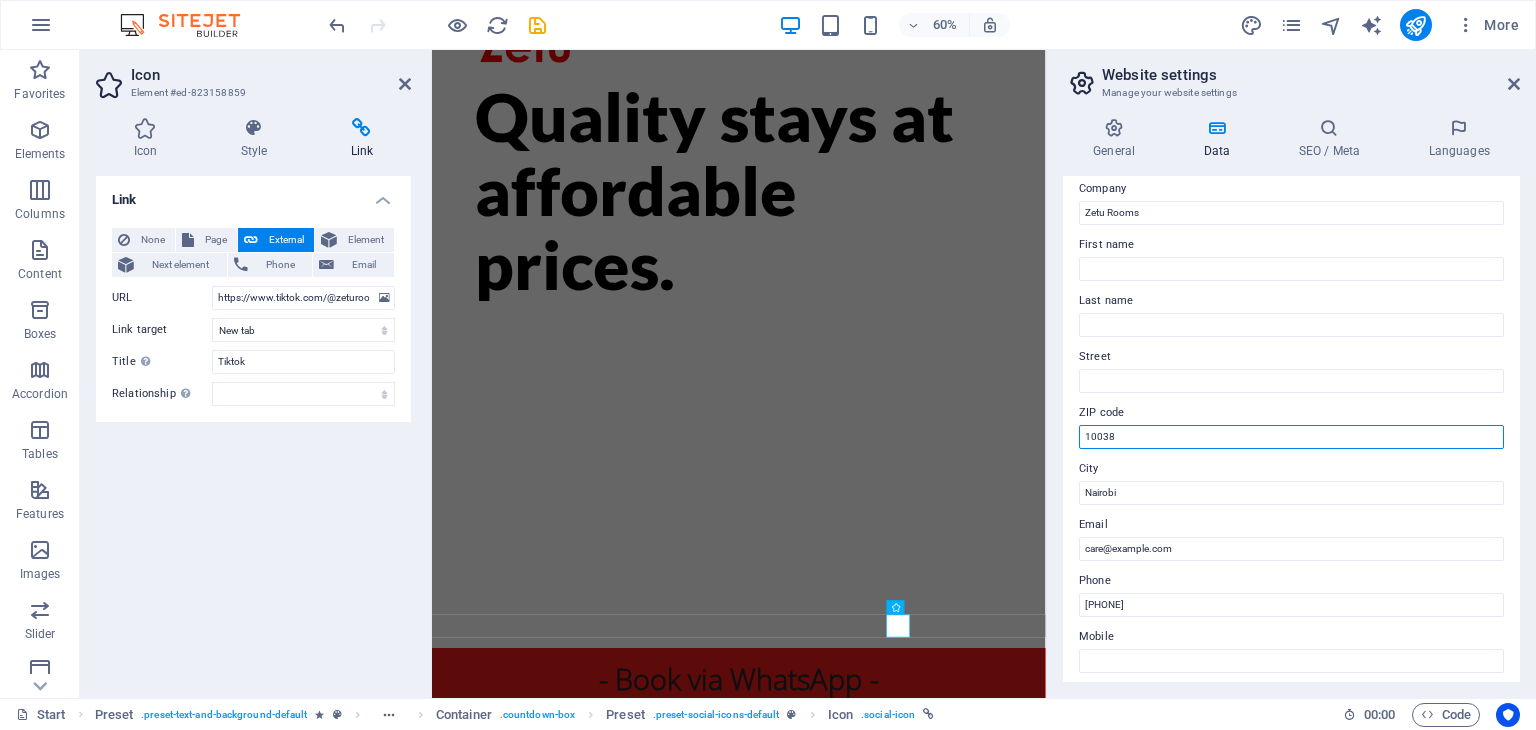 drag, startPoint x: 1118, startPoint y: 429, endPoint x: 1068, endPoint y: 430, distance: 50.01 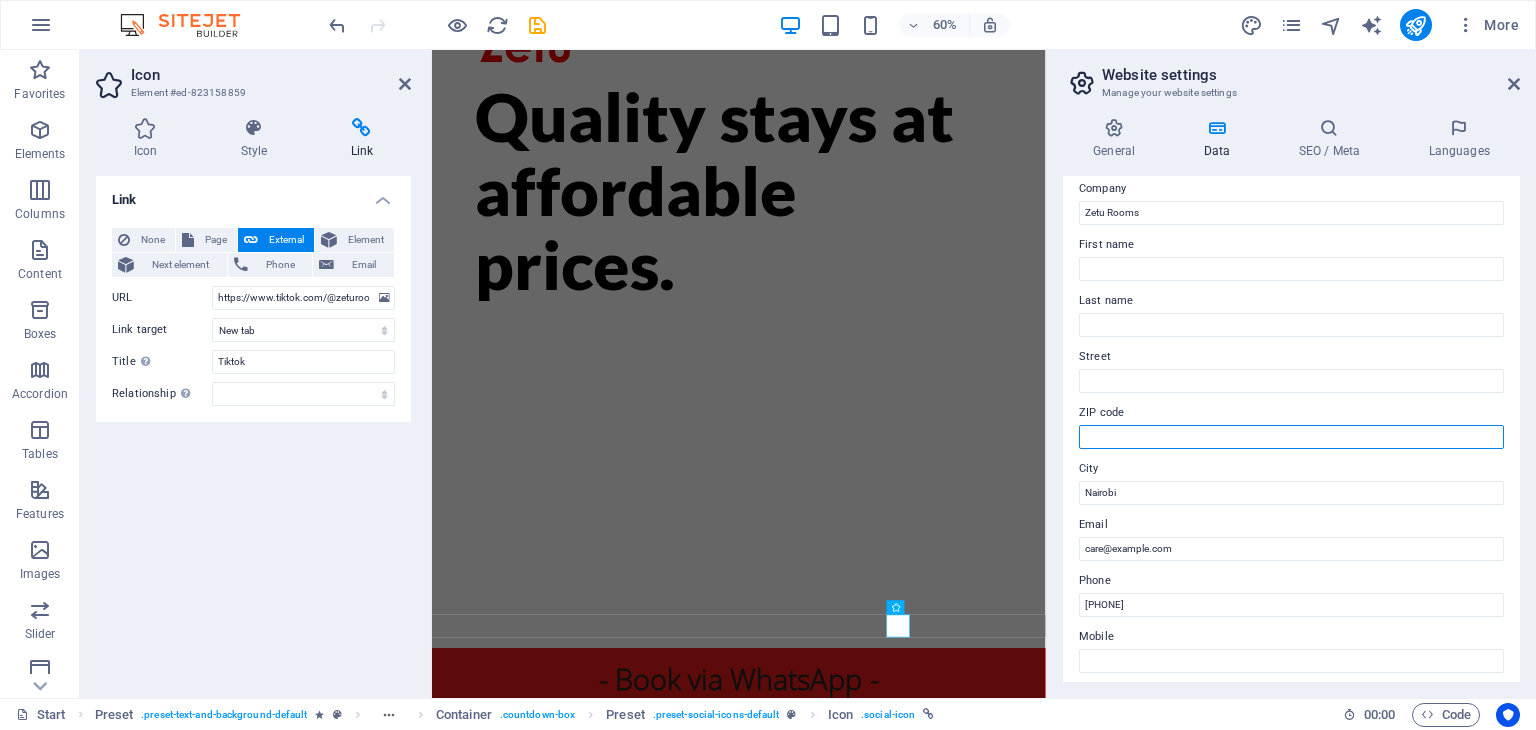 type 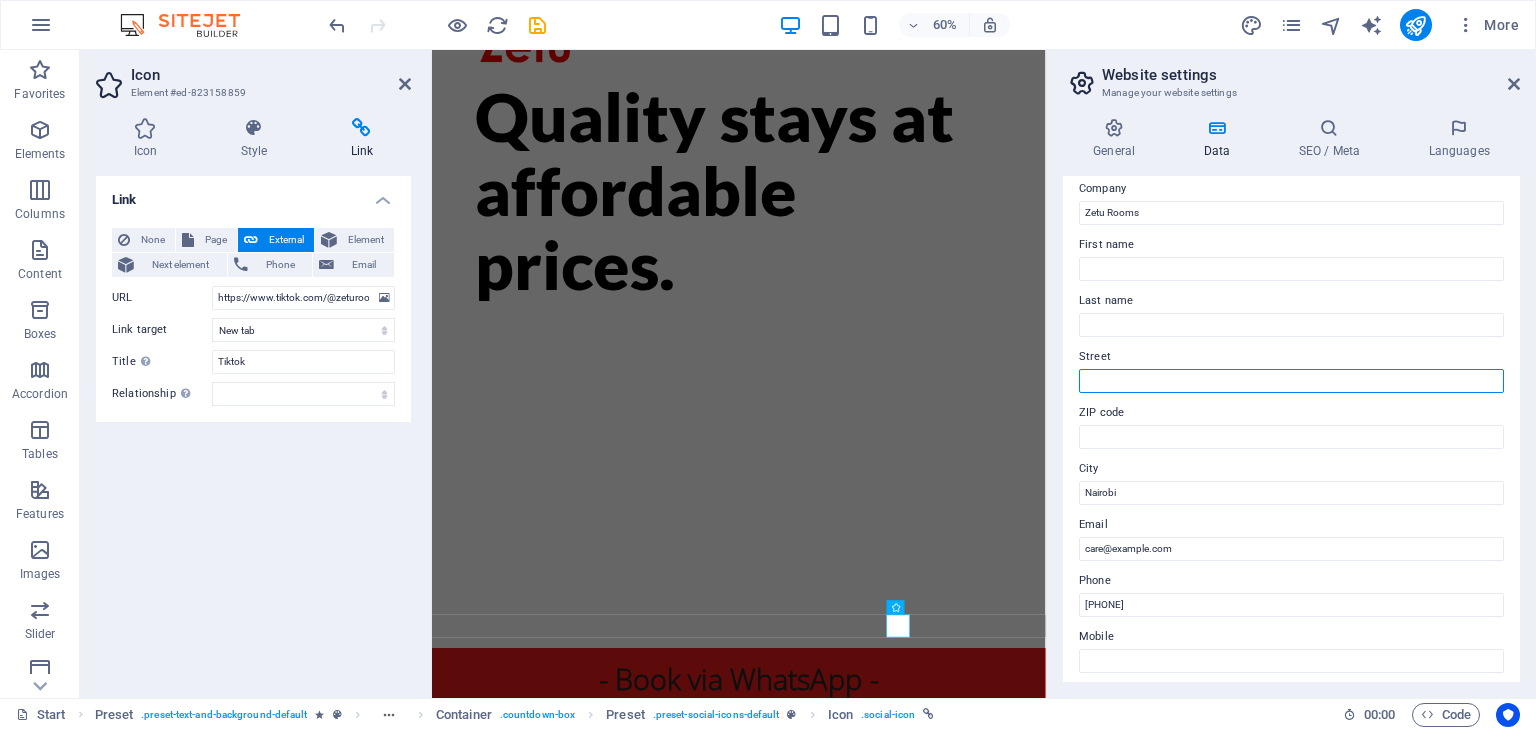 click on "Street" at bounding box center (1291, 381) 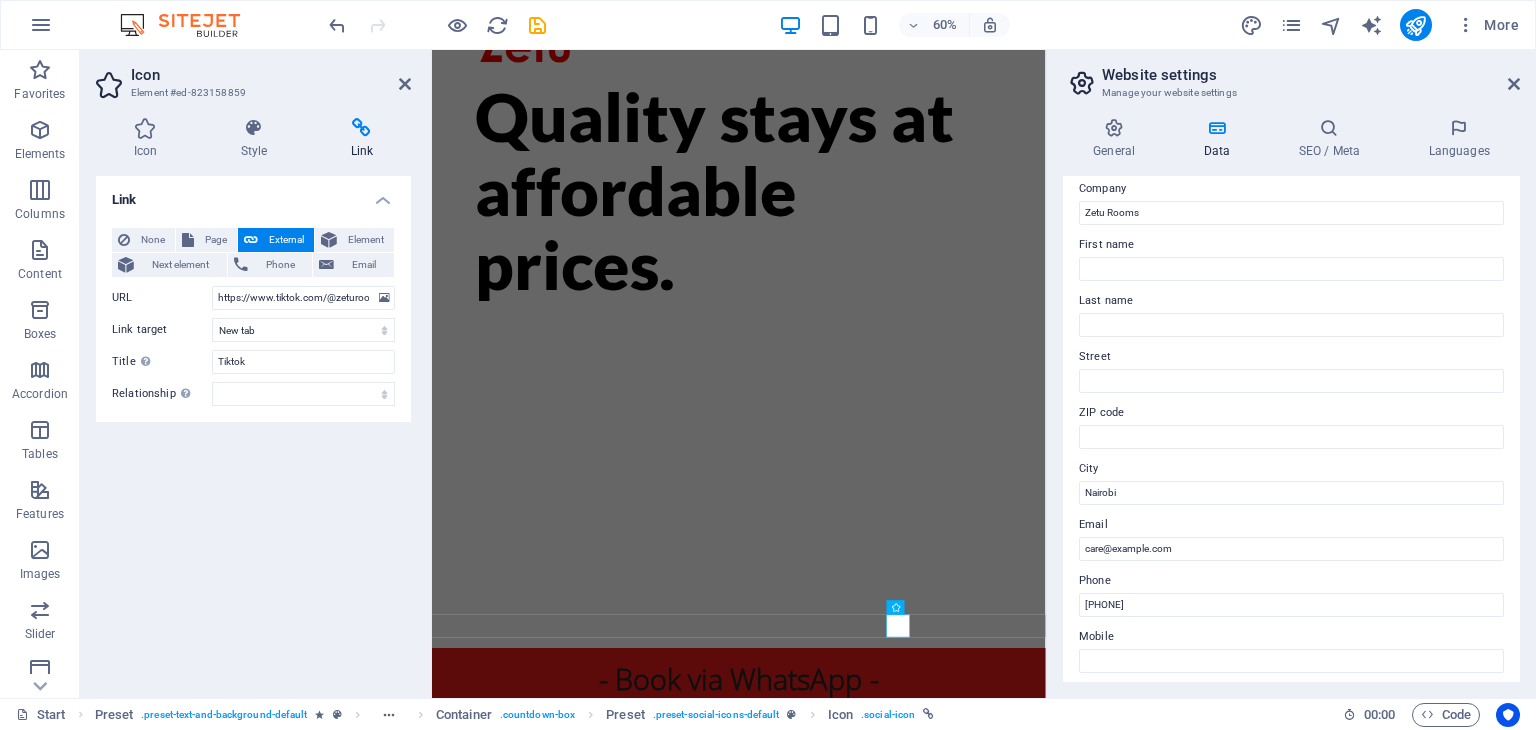 click on "Street" at bounding box center (1291, 357) 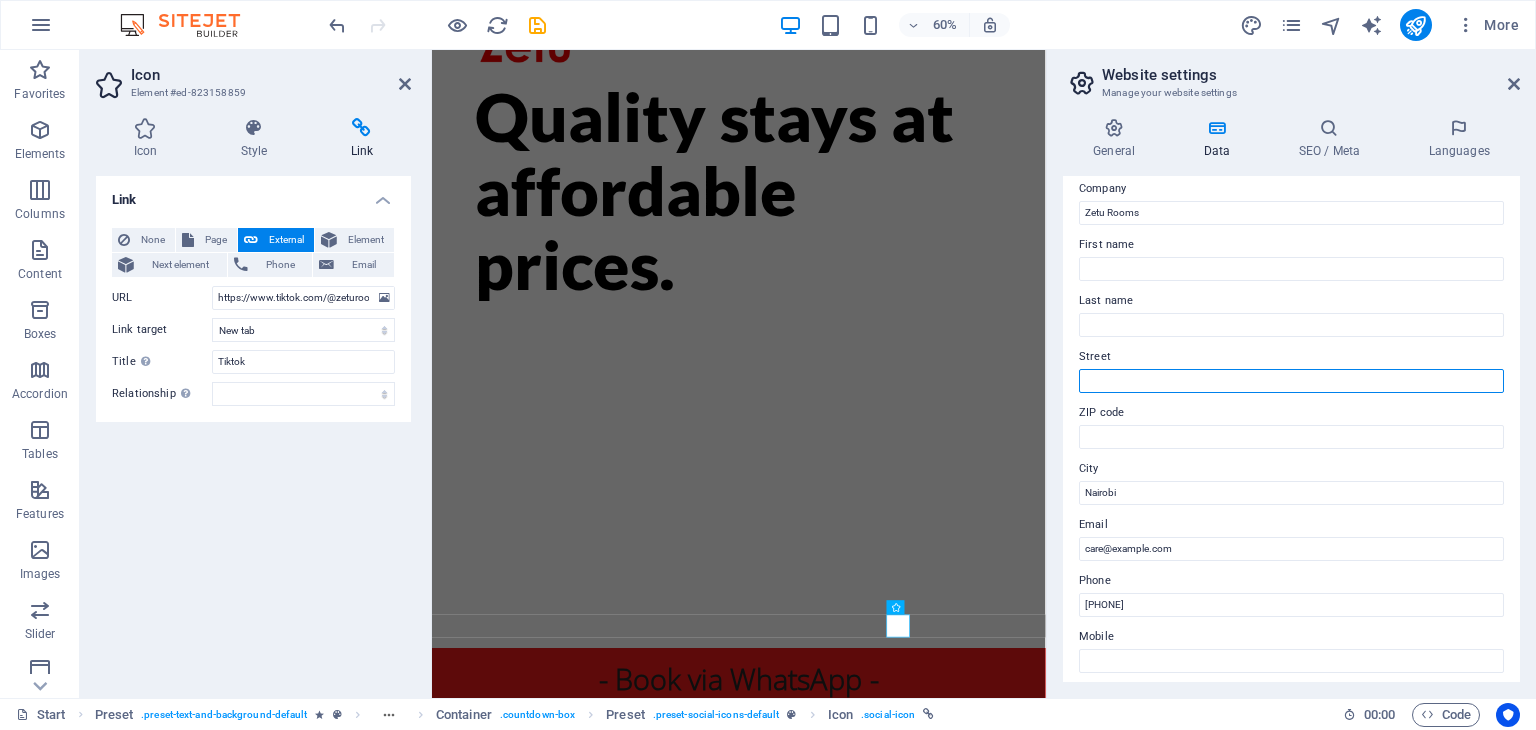 click on "Street" at bounding box center (1291, 381) 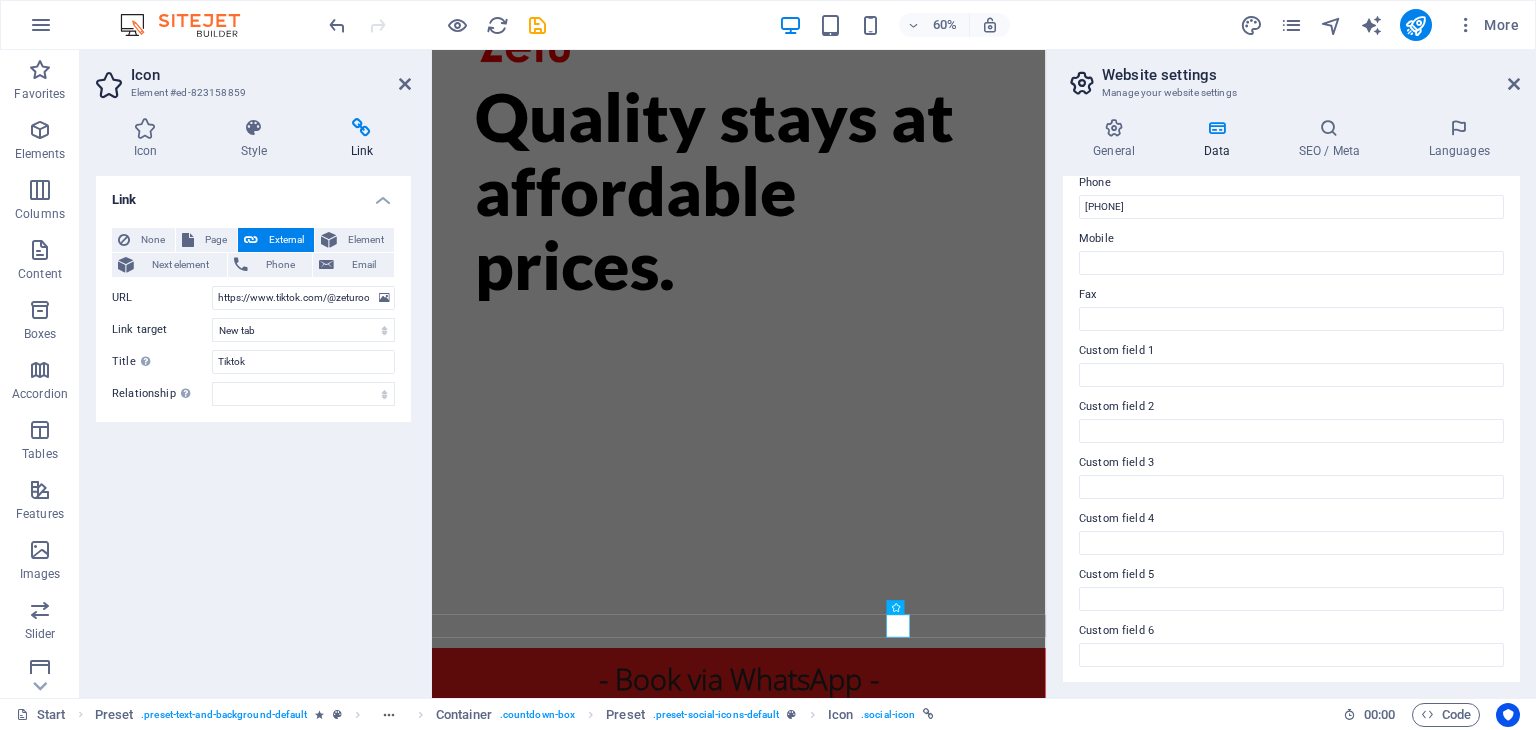 scroll, scrollTop: 0, scrollLeft: 0, axis: both 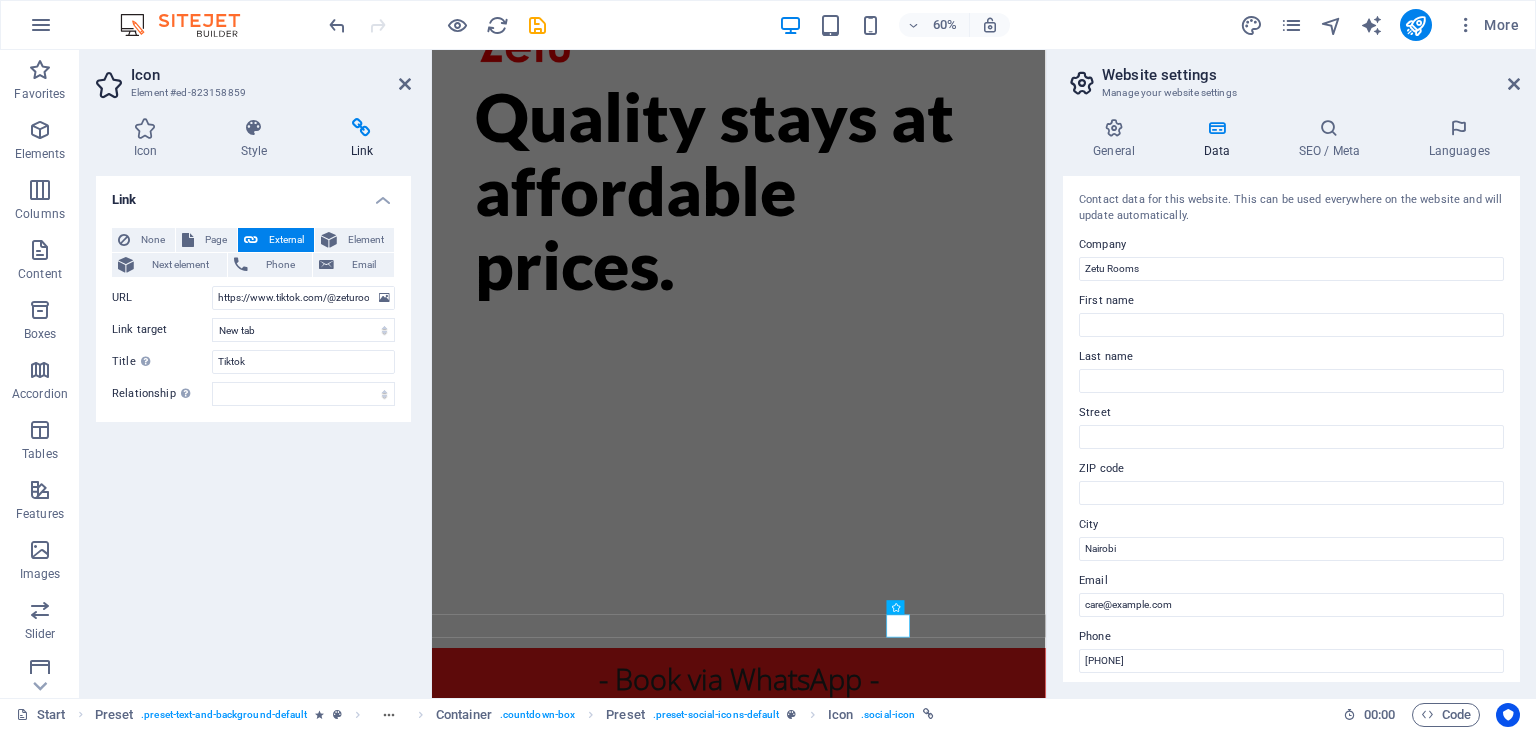 click on "SEO / Meta" at bounding box center (1333, 139) 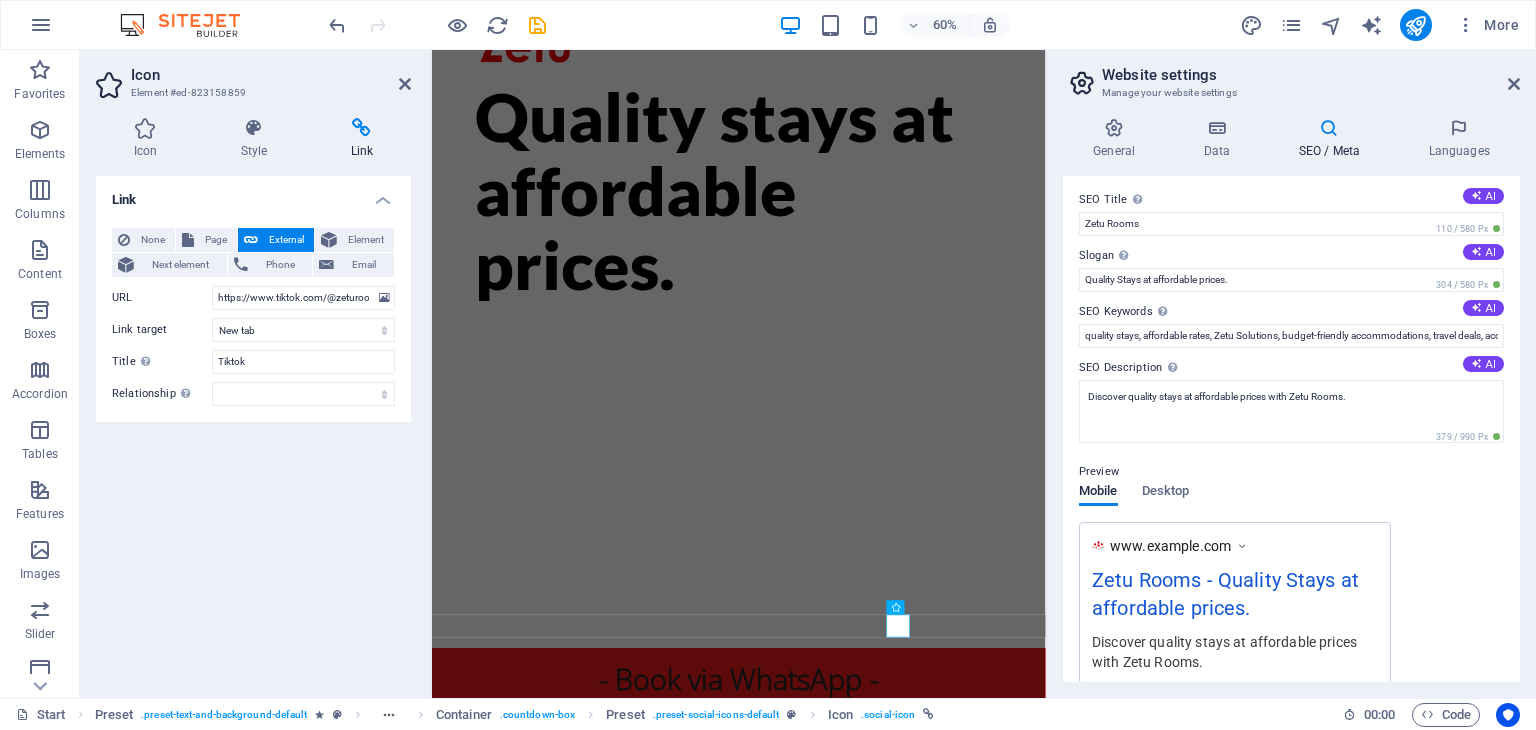 scroll, scrollTop: 0, scrollLeft: 0, axis: both 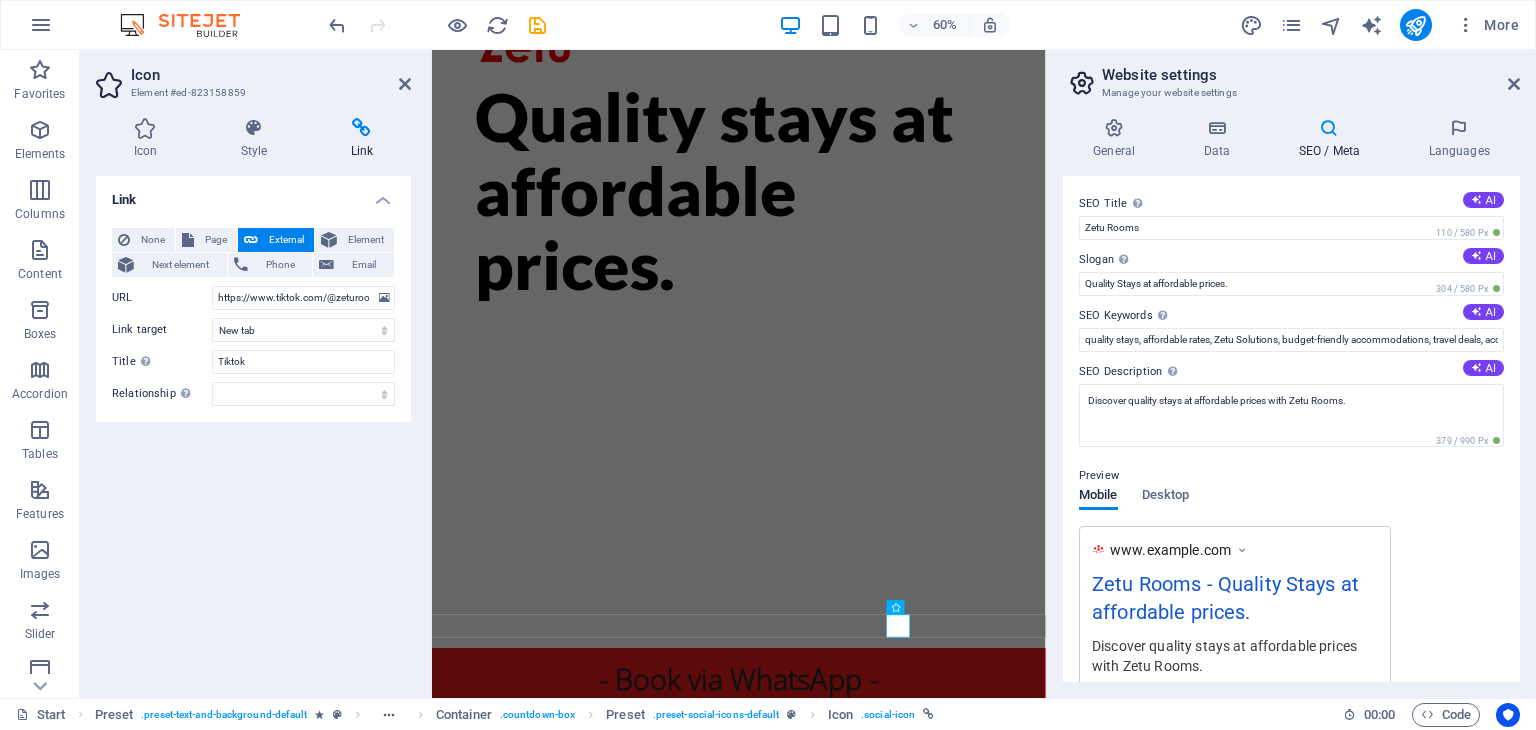 click at bounding box center [1514, 84] 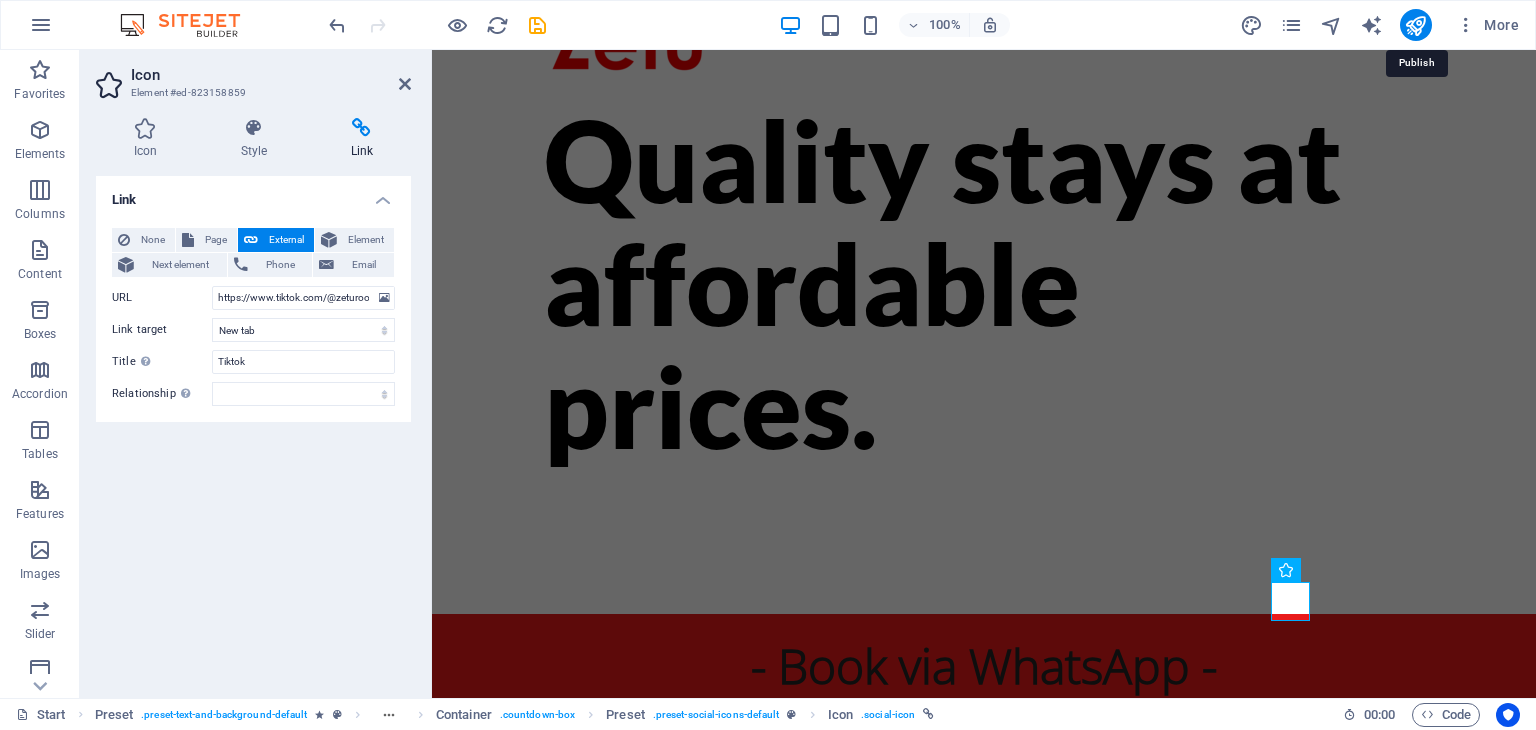 click at bounding box center [1415, 25] 